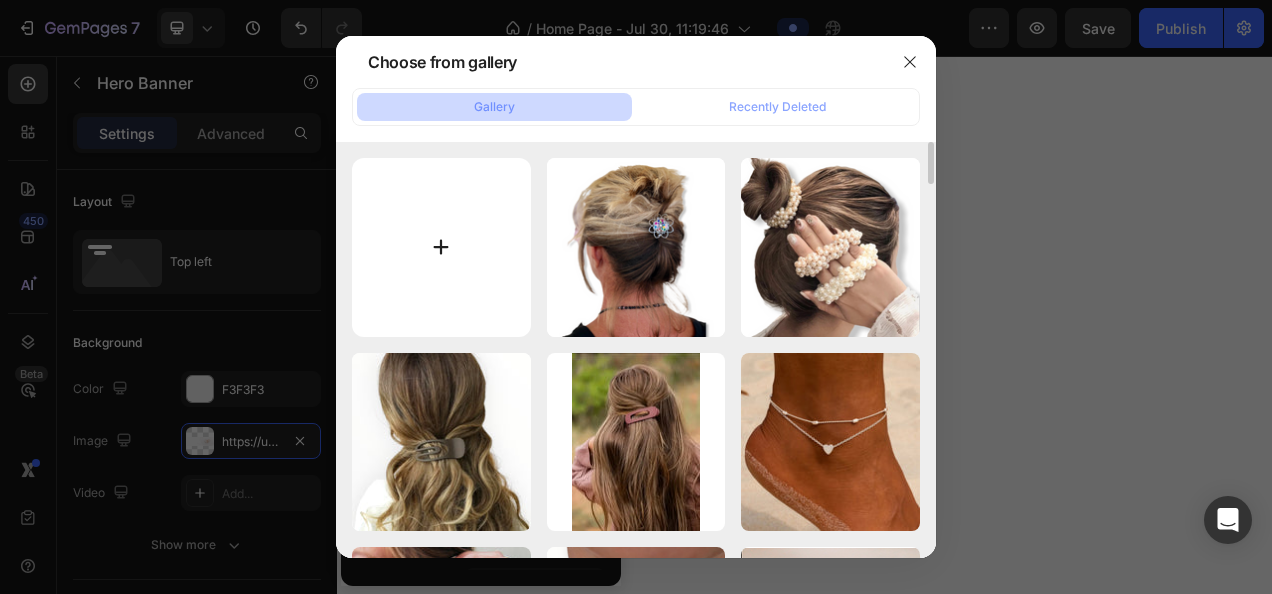 scroll, scrollTop: 0, scrollLeft: 0, axis: both 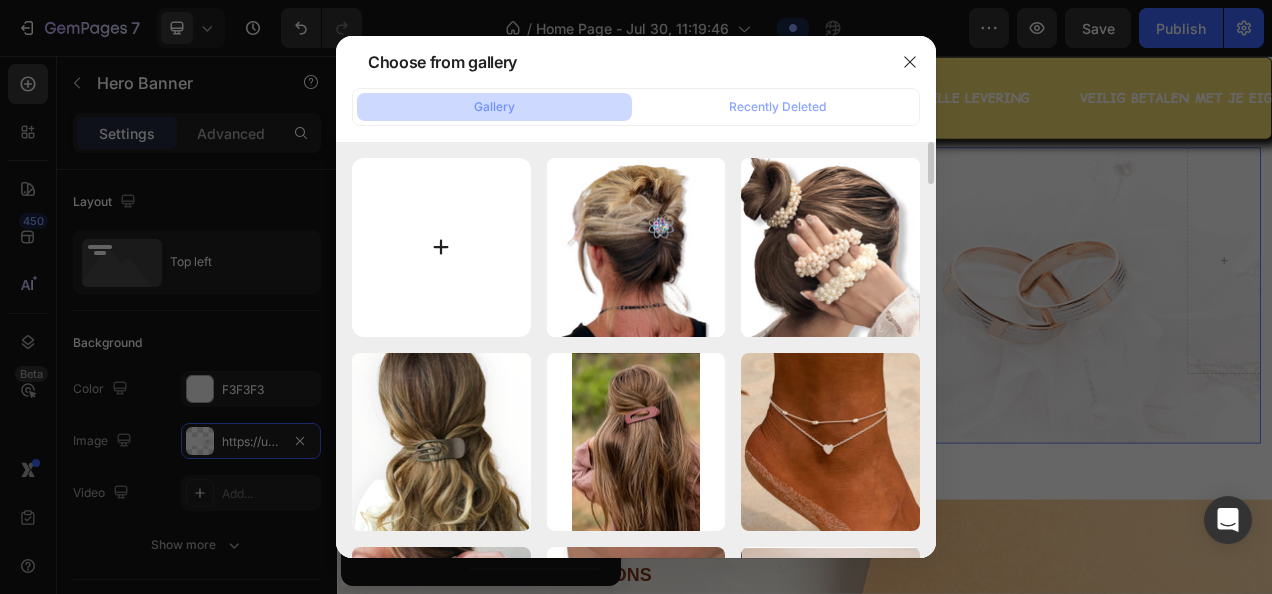 click at bounding box center [441, 247] 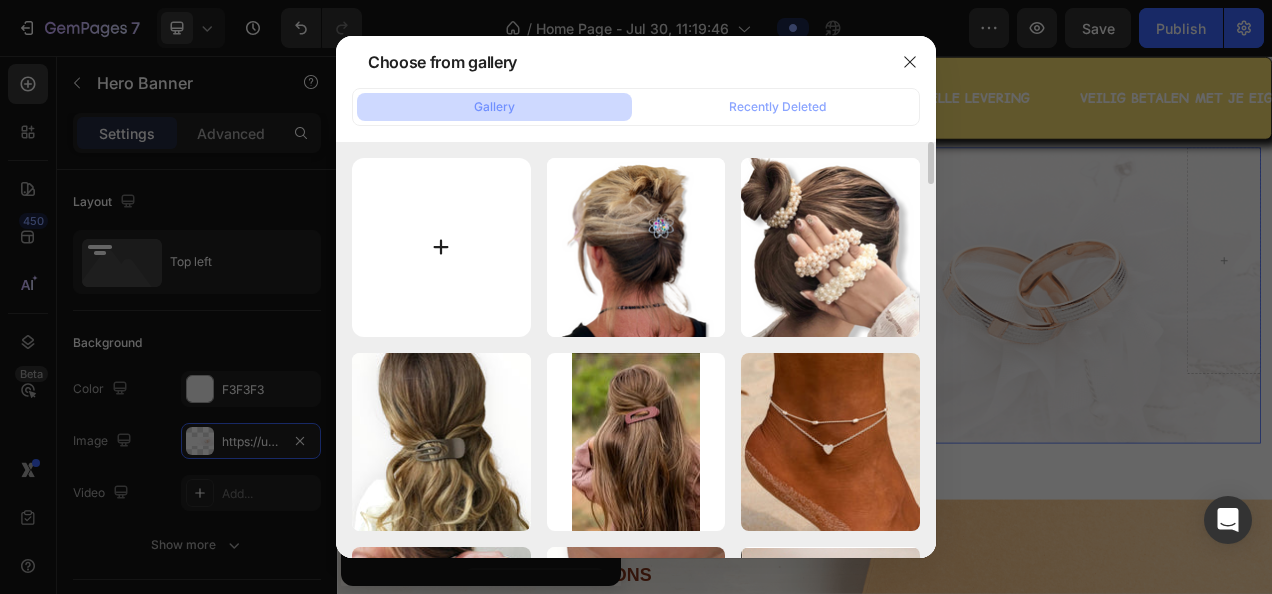 type on "C:\fakepath\karin klantenservice.png" 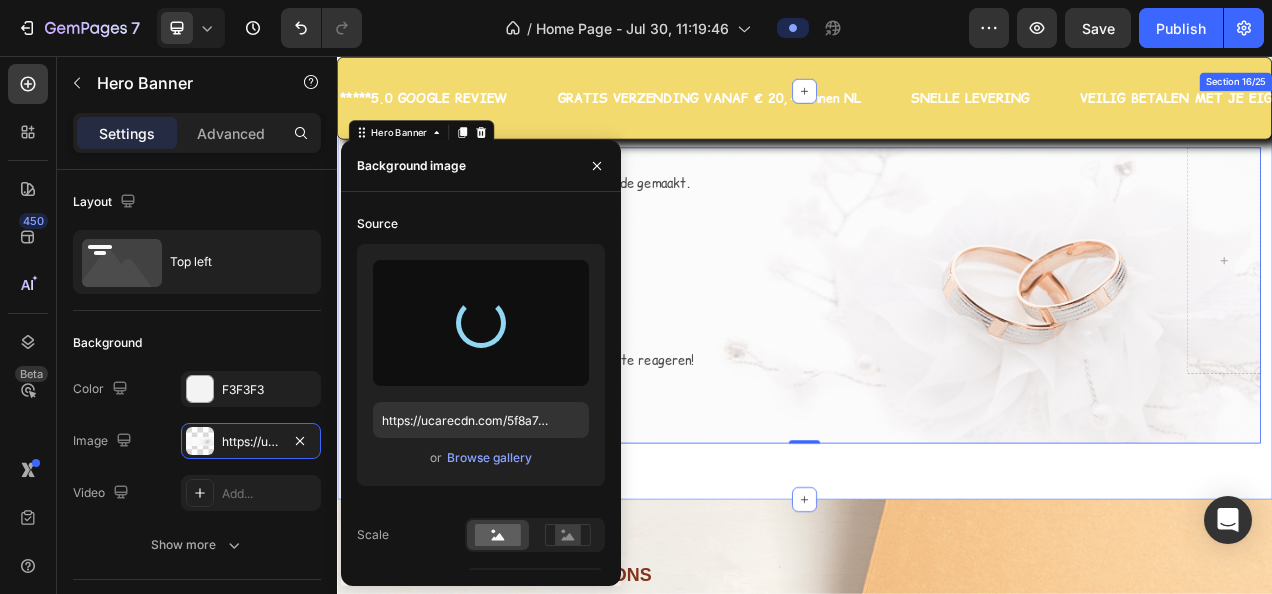 type on "https://cdn.shopify.com/s/files/1/0091/4292/7440/files/gempages_575828060268397507-b7af6c59-28f6-46e4-b63b-173c7a612886.png" 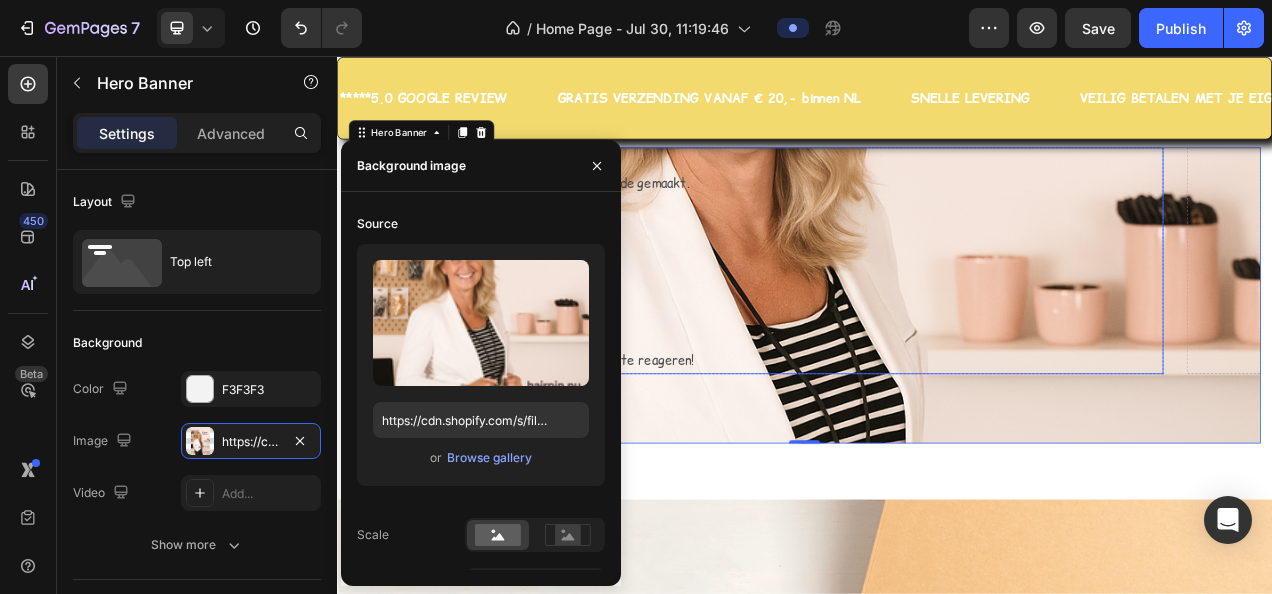 scroll, scrollTop: 6184, scrollLeft: 0, axis: vertical 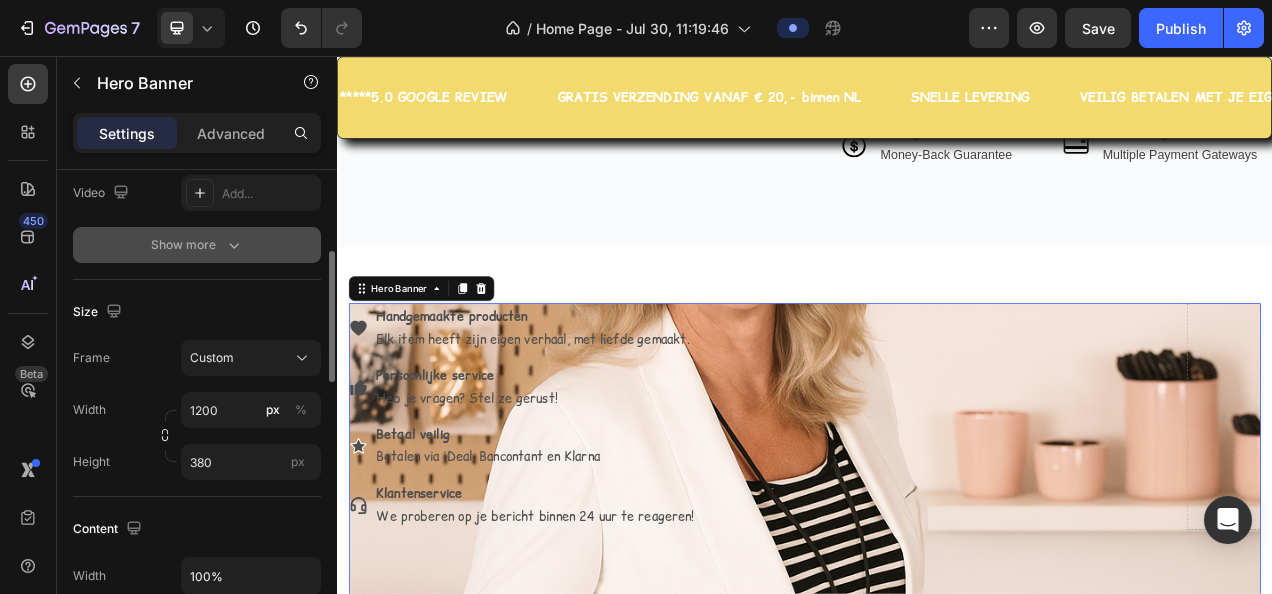 click 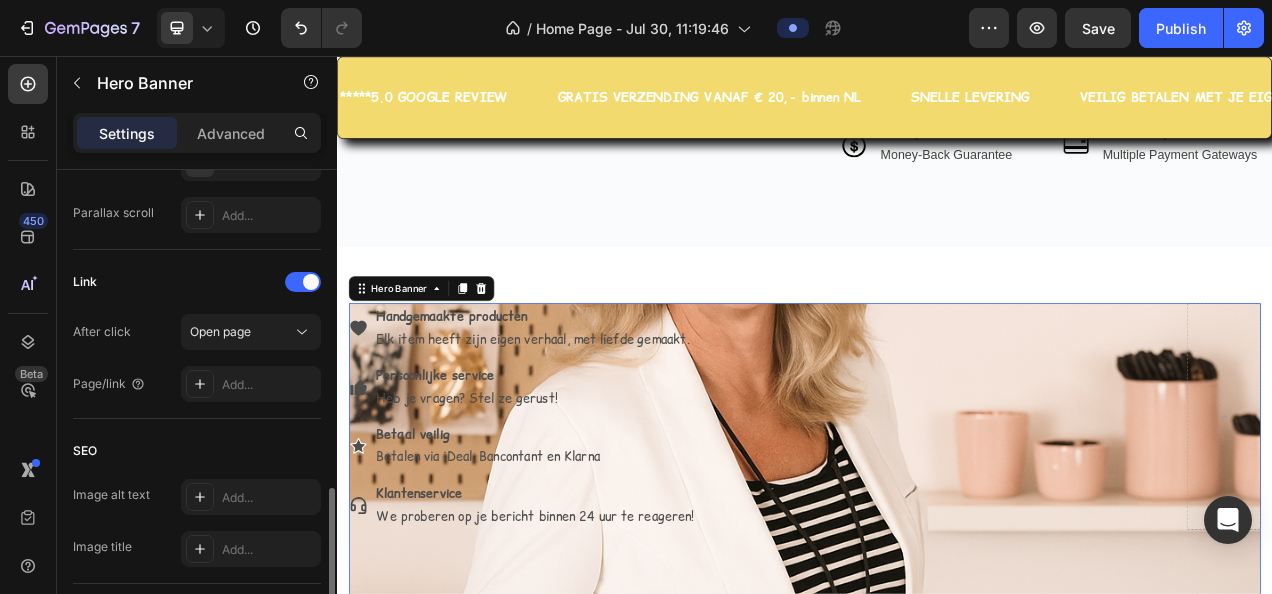 scroll, scrollTop: 1334, scrollLeft: 0, axis: vertical 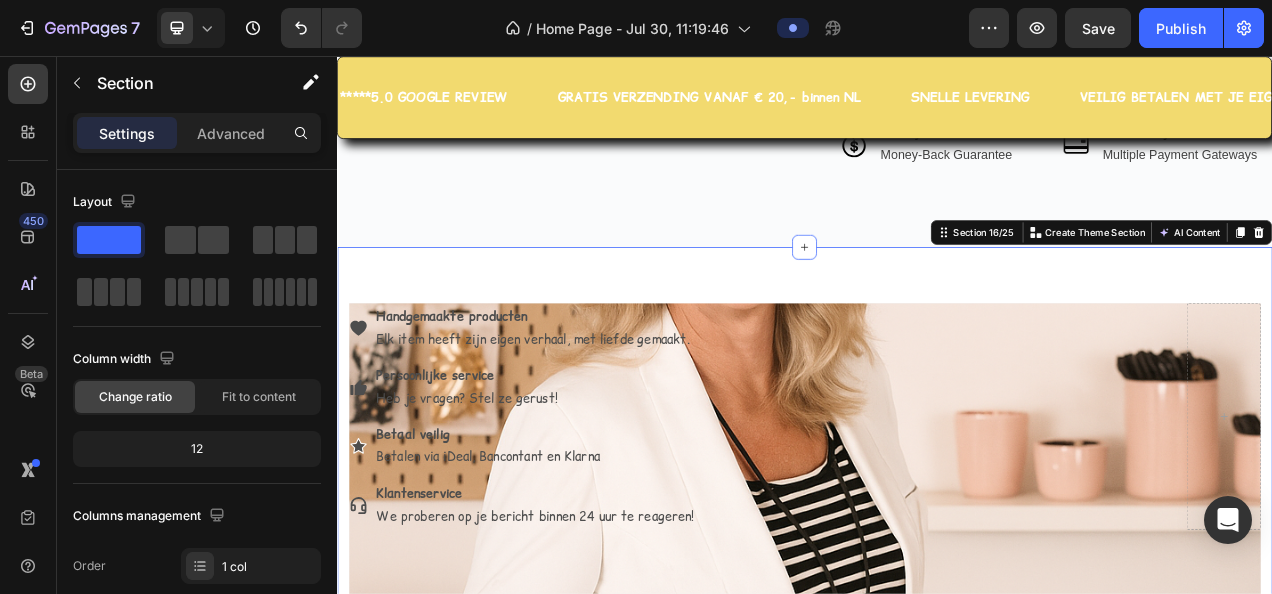 click on "Handgemaakte producten Elk item heeft zijn eigen verhaal, met liefde gemaakt.
Persoonlijke service Heb je vragen? Stel ze gerust!
Betaal veilig Betalen via iDeal, Bancontant en Klarna
Klantenservice We proberen op je bericht binnen 24 uur te reageren! Item List Row
Hero Banner Section 16/25   You can create reusable sections Create Theme Section AI Content Write with GemAI What would you like to describe here? Tone and Voice Persuasive Product Color Hairclip haarspeld roze print XL Show more Generate" at bounding box center [937, 563] 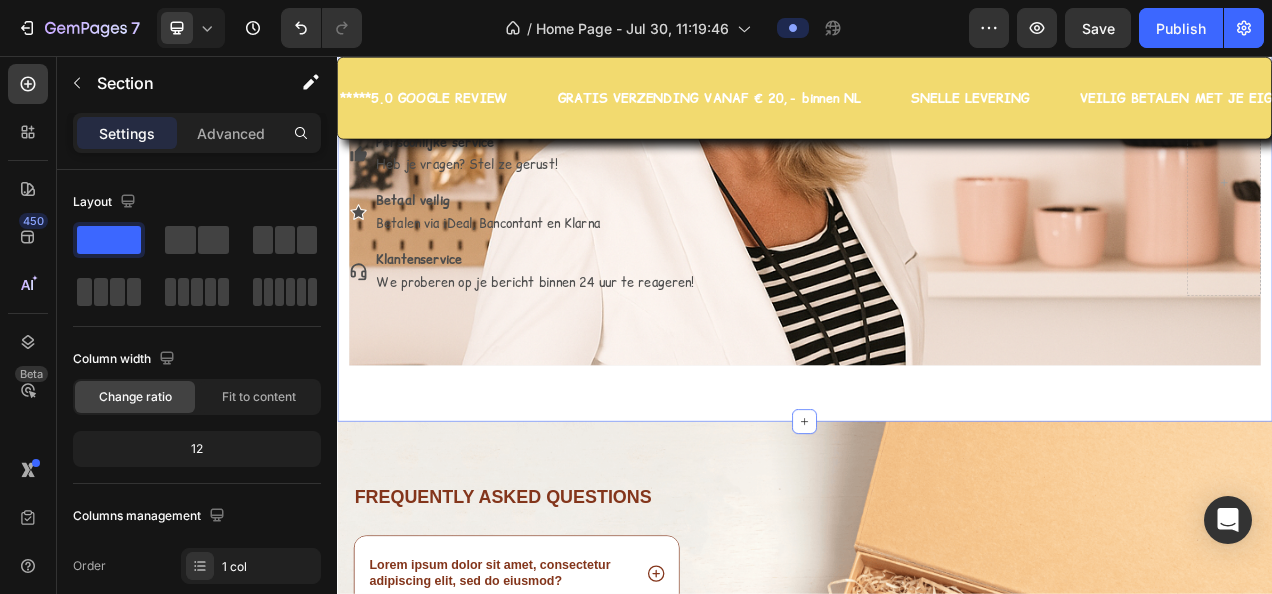 scroll, scrollTop: 6384, scrollLeft: 0, axis: vertical 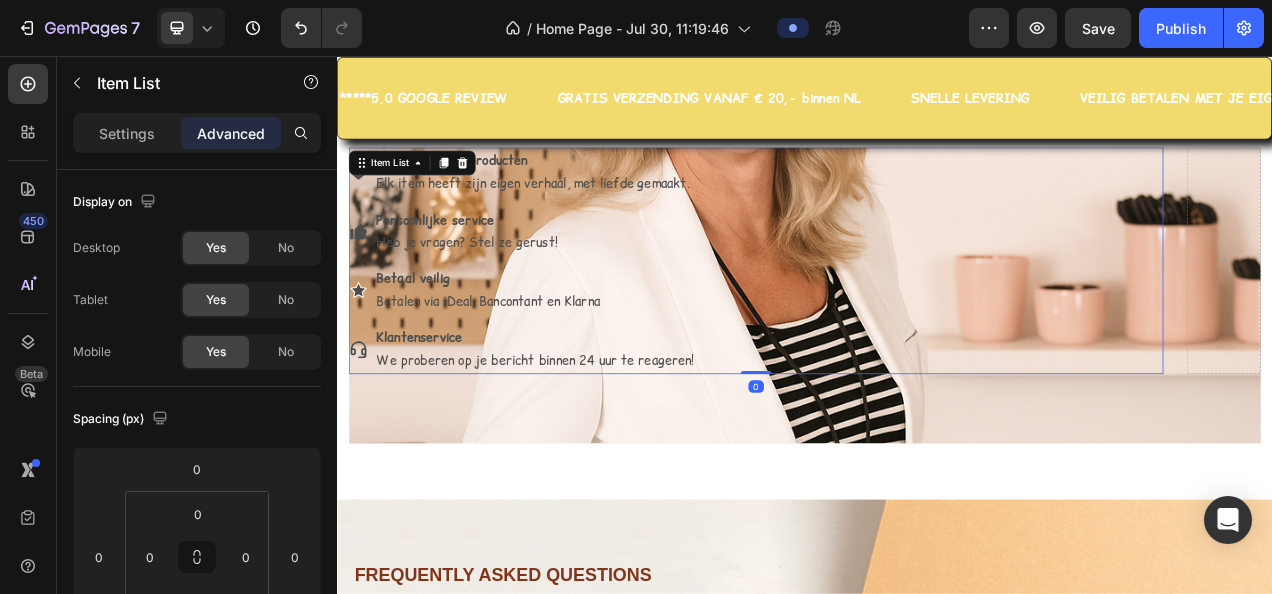 click on "Handgemaakte producten Elk item heeft zijn eigen verhaal, met liefde gemaakt.
Persoonlijke service Heb je vragen? Stel ze gerust!
Betaal veilig Betalen via iDeal, Bancontant en Klarna
Klantenservice We proberen op je bericht binnen 24 uur te reageren!" at bounding box center (874, 318) 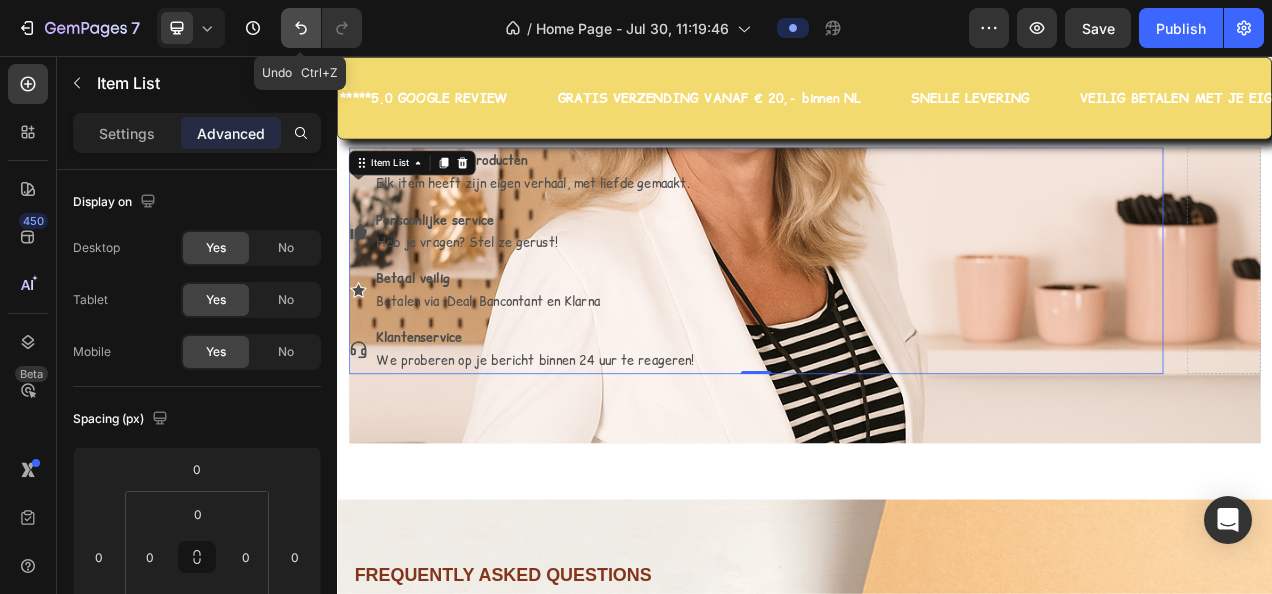 click 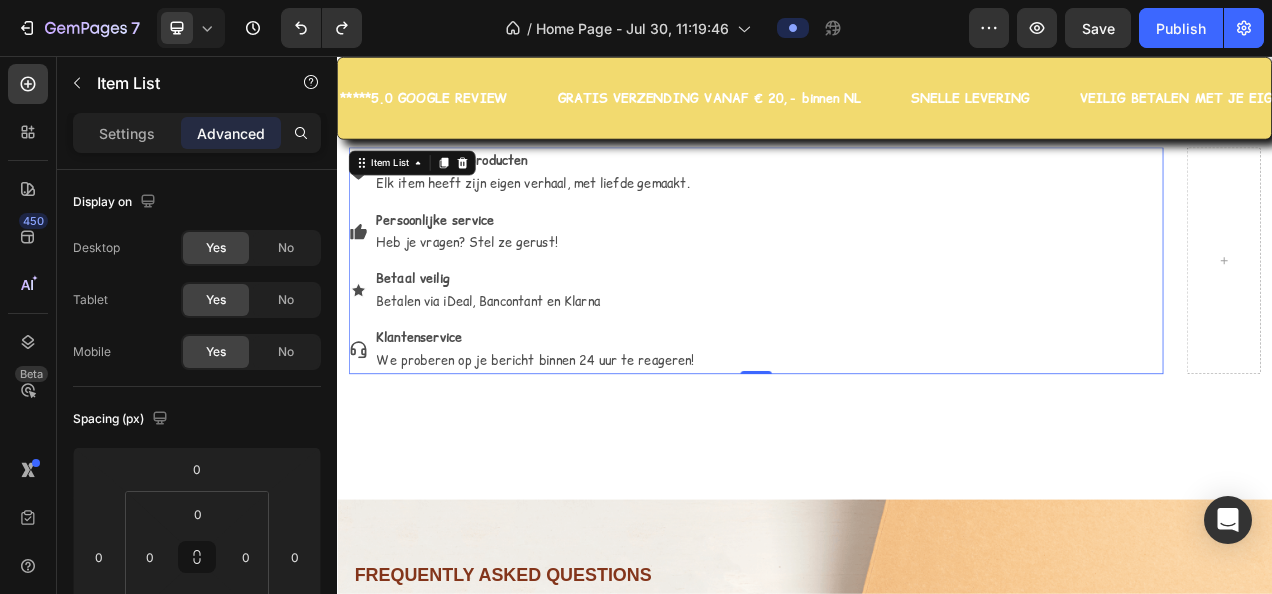 click on "Handgemaakte producten Elk item heeft zijn eigen verhaal, met liefde gemaakt.
Persoonlijke service Heb je vragen? Stel ze gerust!
Betaal veilig Betalen via iDeal, Bancontant en Klarna
Klantenservice We proberen op je bericht binnen 24 uur te reageren!" at bounding box center (874, 318) 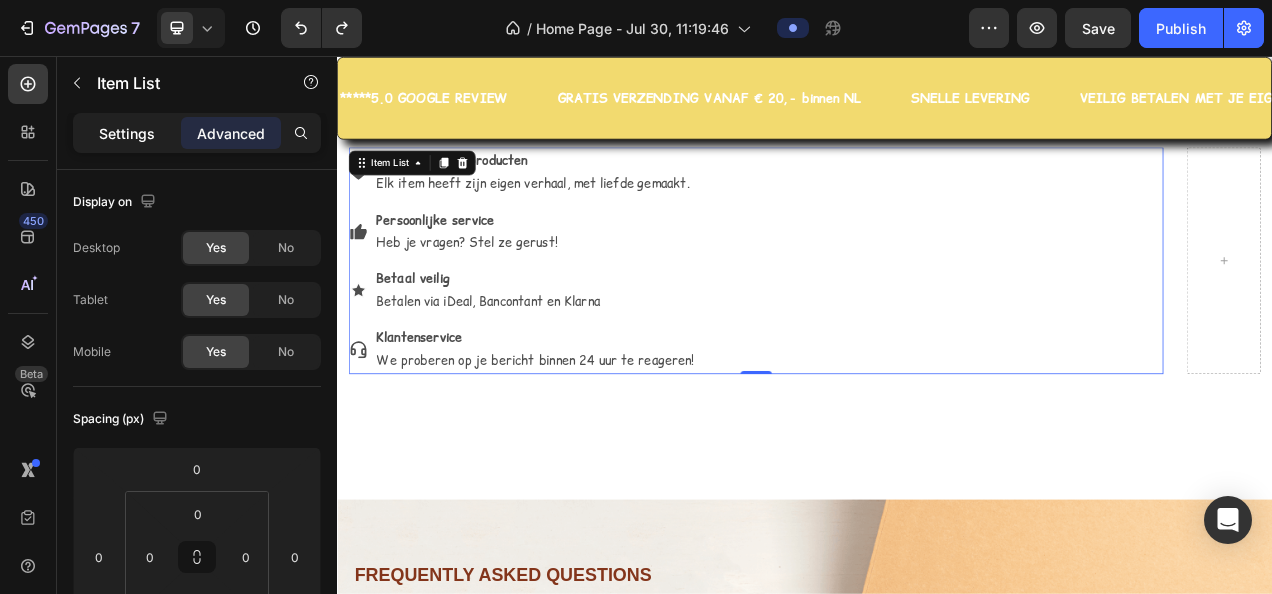 click on "Settings" at bounding box center (127, 133) 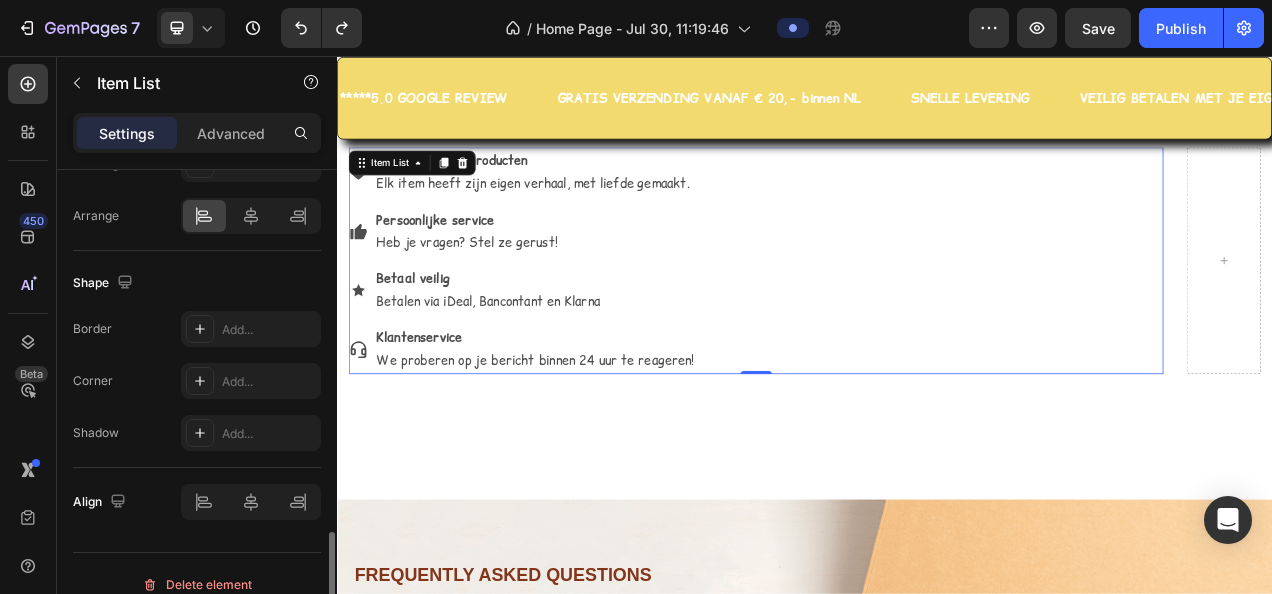 scroll, scrollTop: 1516, scrollLeft: 0, axis: vertical 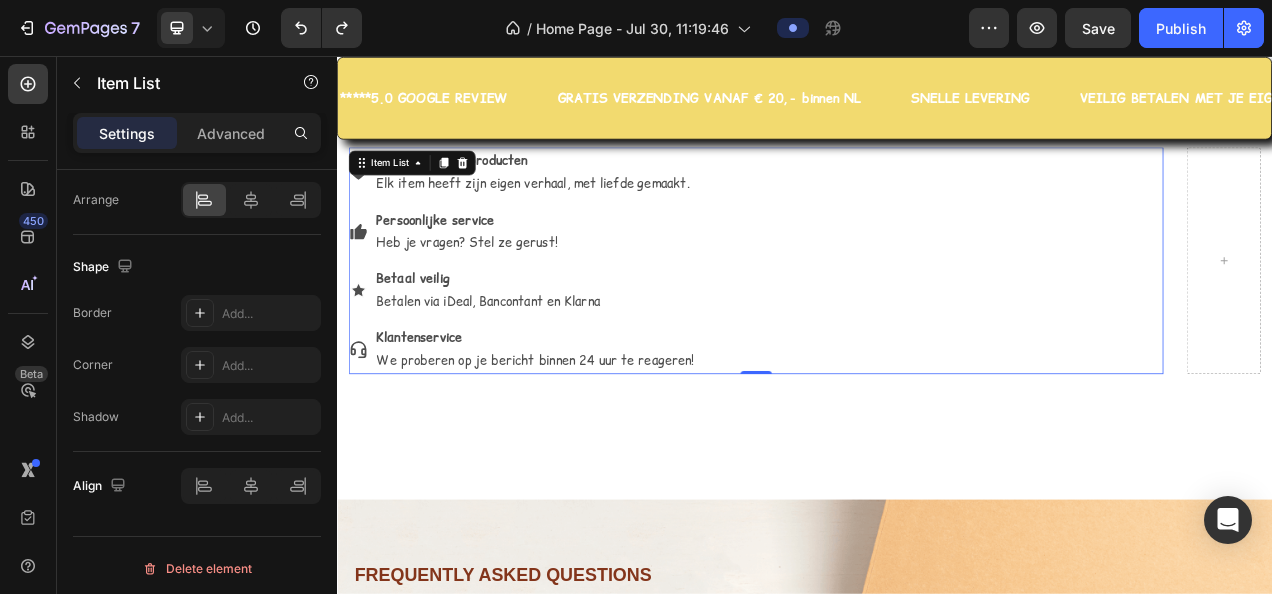 click on "Handgemaakte producten Elk item heeft zijn eigen verhaal, met liefde gemaakt.
Persoonlijke service Heb je vragen? Stel ze gerust!
Betaal veilig Betalen via iDeal, Bancontant en Klarna
Klantenservice We proberen op je bericht binnen 24 uur te reageren!" at bounding box center (874, 318) 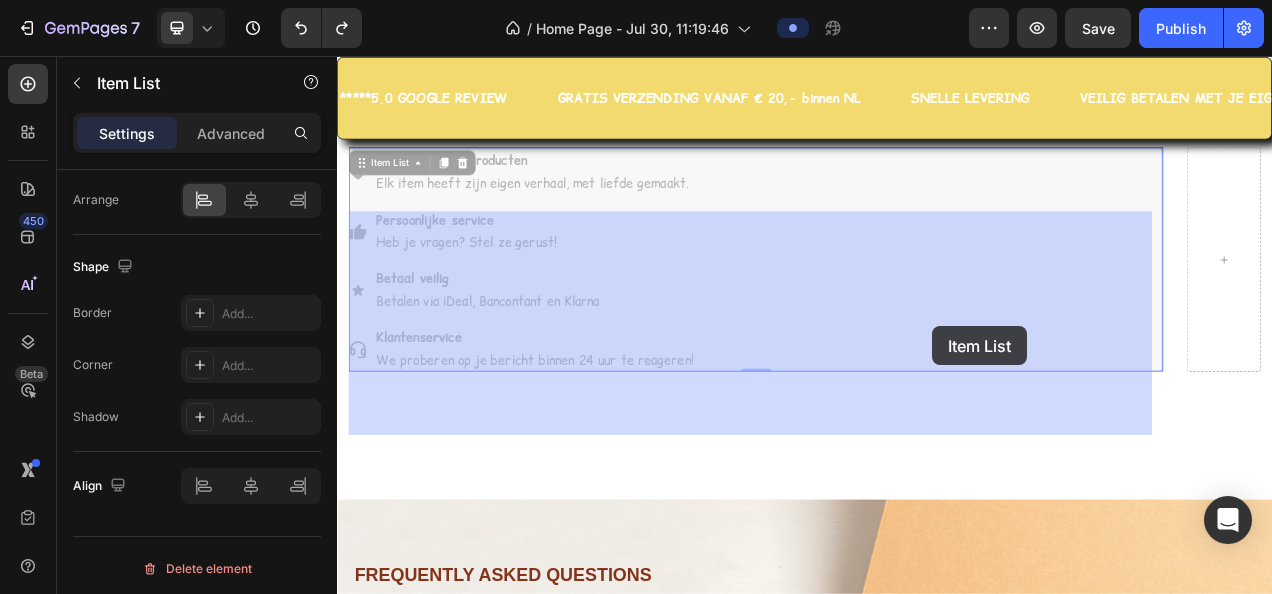 drag, startPoint x: 1380, startPoint y: 406, endPoint x: 1248, endPoint y: 401, distance: 132.09467 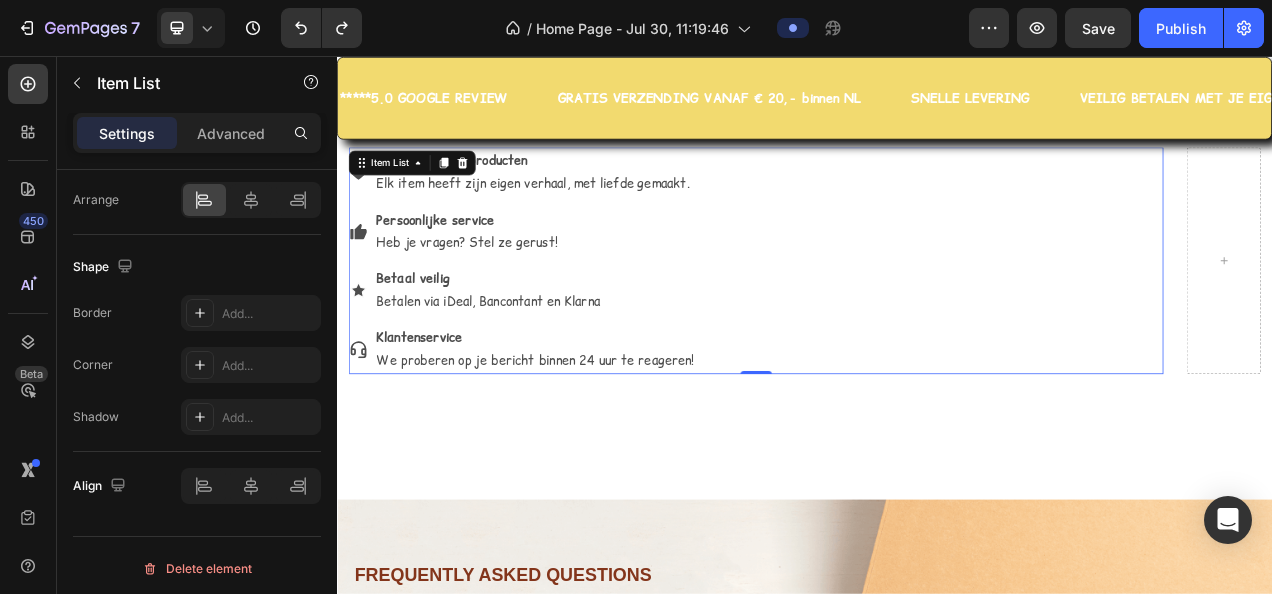 click on "Handgemaakte producten Elk item heeft zijn eigen verhaal, met liefde gemaakt.
Persoonlijke service Heb je vragen? Stel ze gerust!
Betaal veilig Betalen via iDeal, Bancontant en Klarna
Klantenservice We proberen op je bericht binnen 24 uur te reageren!" at bounding box center (874, 318) 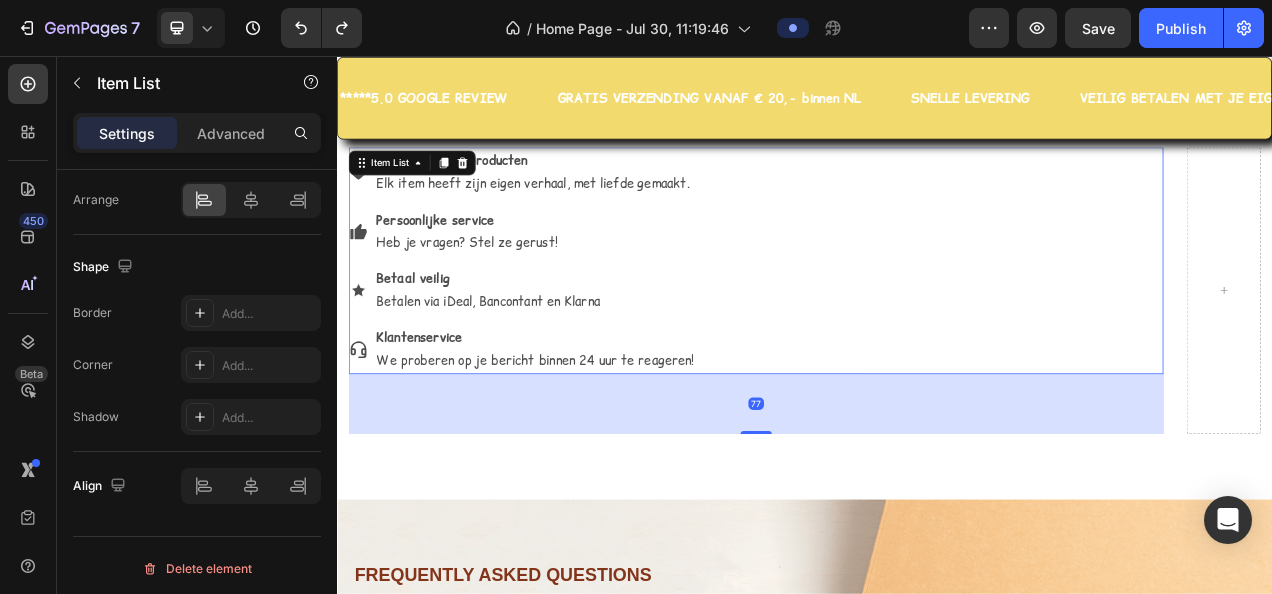 drag, startPoint x: 861, startPoint y: 541, endPoint x: 814, endPoint y: 618, distance: 90.21086 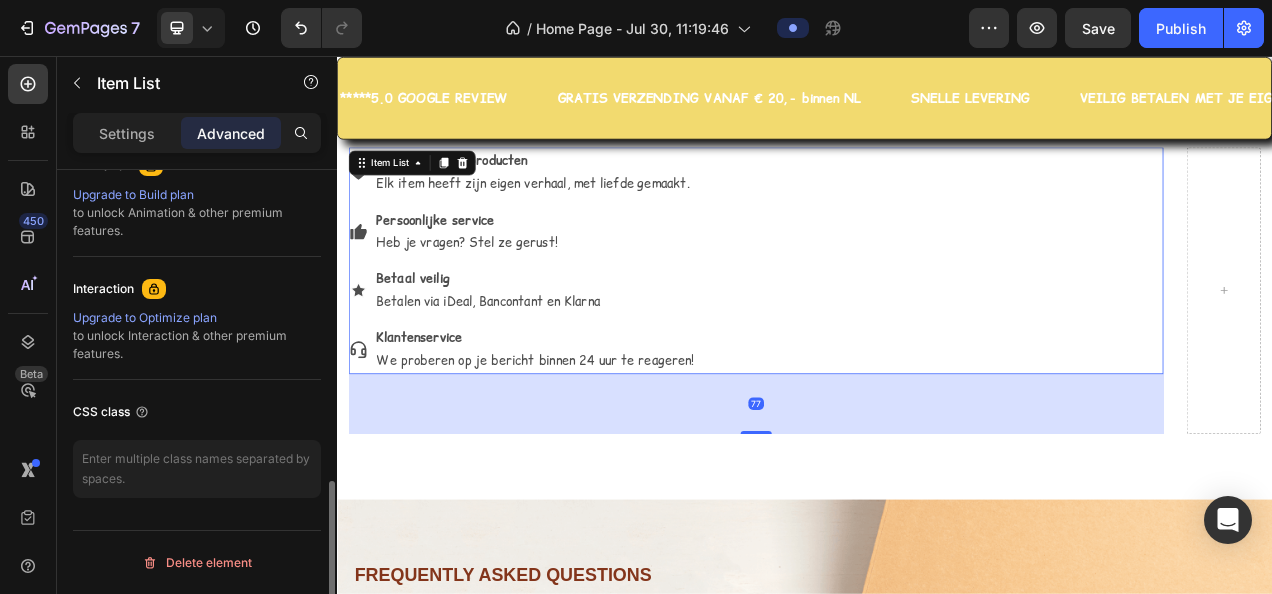 scroll, scrollTop: 904, scrollLeft: 0, axis: vertical 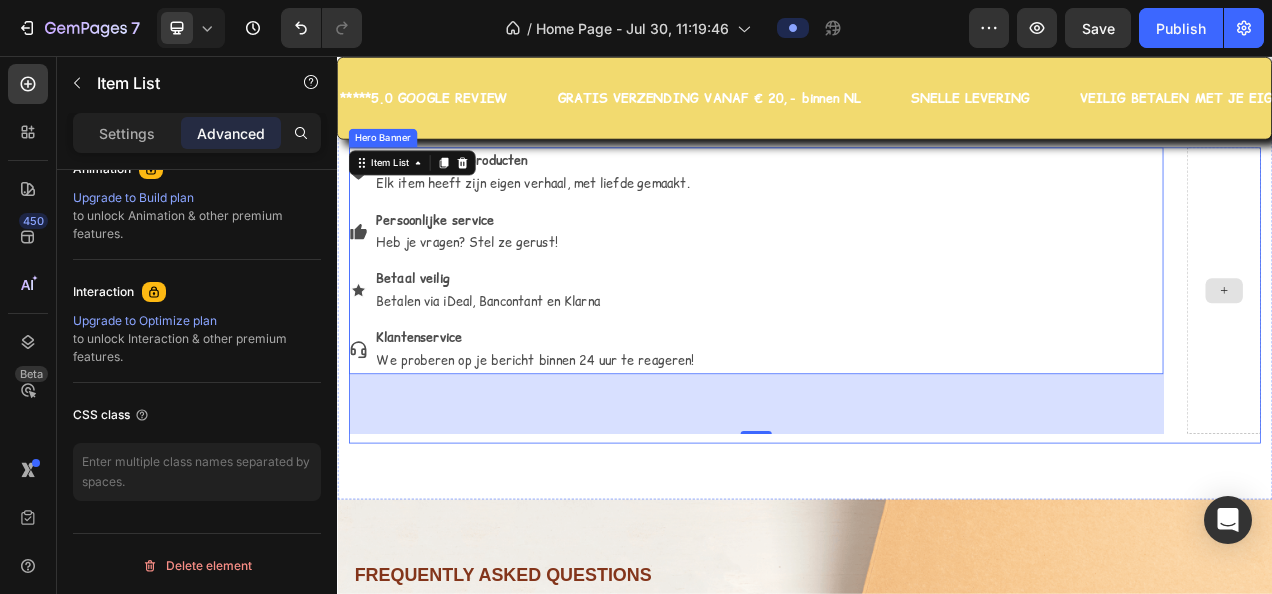 click 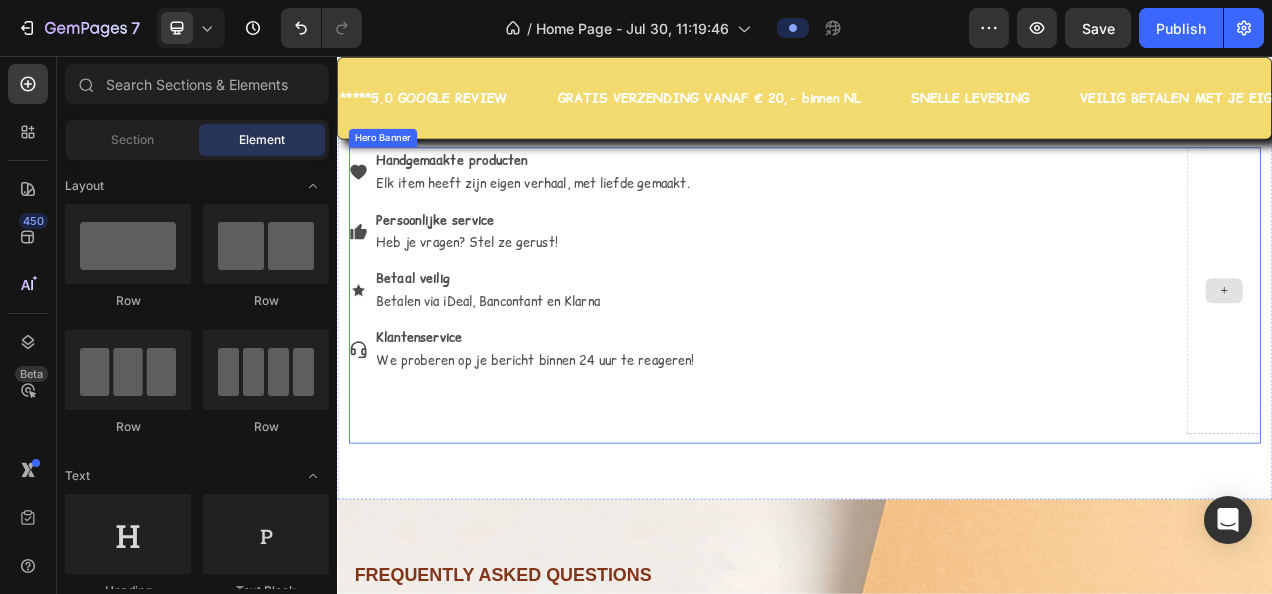 click 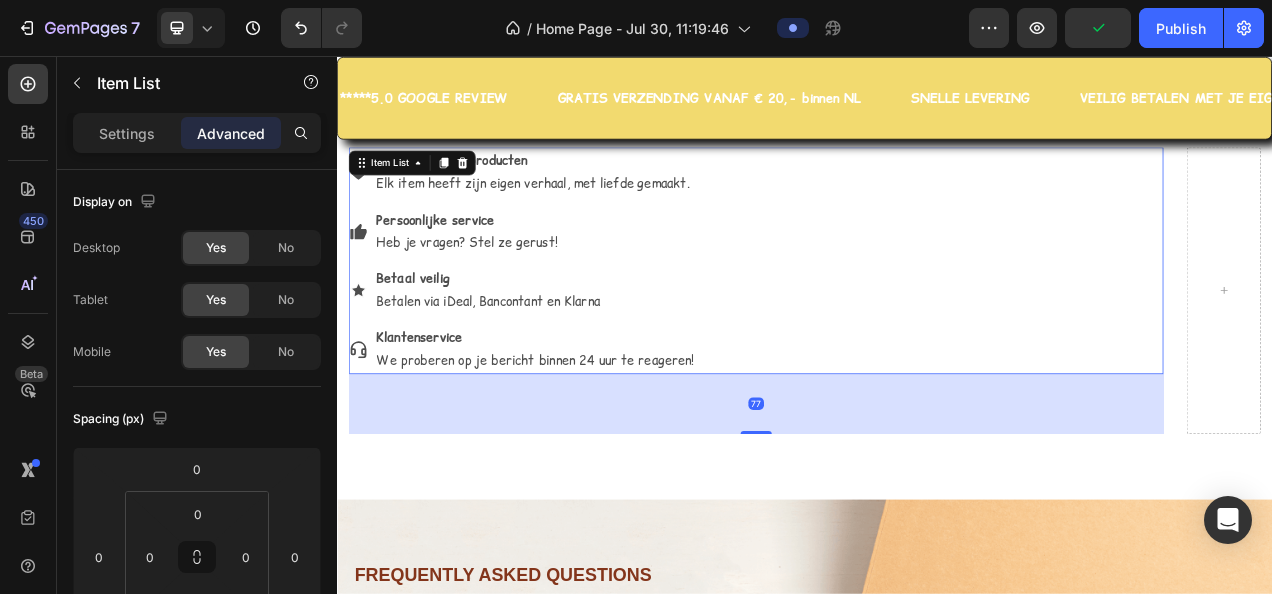 click on "Handgemaakte producten Elk item heeft zijn eigen verhaal, met liefde gemaakt.
Persoonlijke service Heb je vragen? Stel ze gerust!
Betaal veilig Betalen via iDeal, Bancontant en Klarna
Klantenservice We proberen op je bericht binnen 24 uur te reageren!" at bounding box center [874, 318] 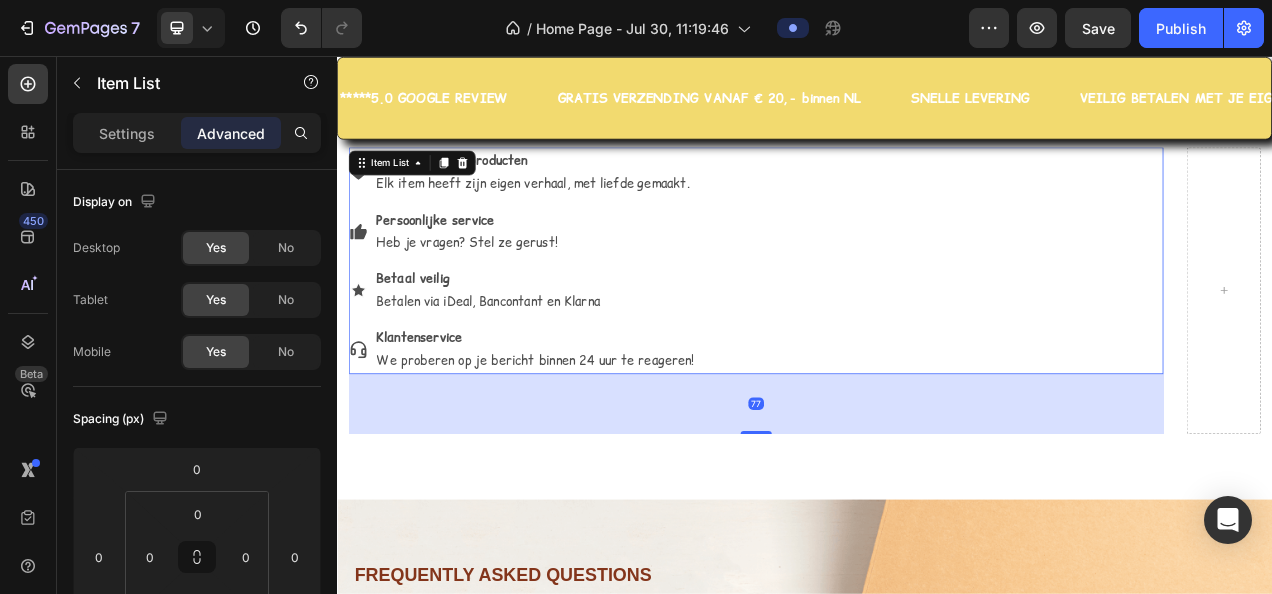 click on "Handgemaakte producten Elk item heeft zijn eigen verhaal, met liefde gemaakt.
Persoonlijke service Heb je vragen? Stel ze gerust!
Betaal veilig Betalen via iDeal, Bancontant en Klarna
Klantenservice We proberen op je bericht binnen 24 uur te reageren!" at bounding box center [874, 318] 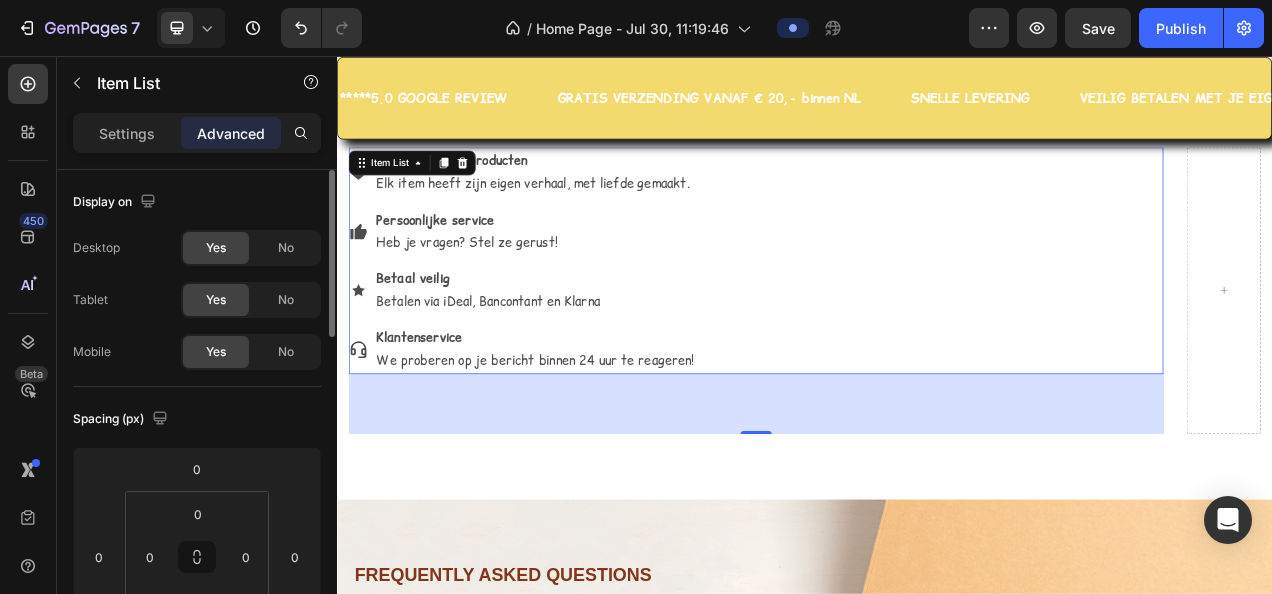 scroll, scrollTop: 100, scrollLeft: 0, axis: vertical 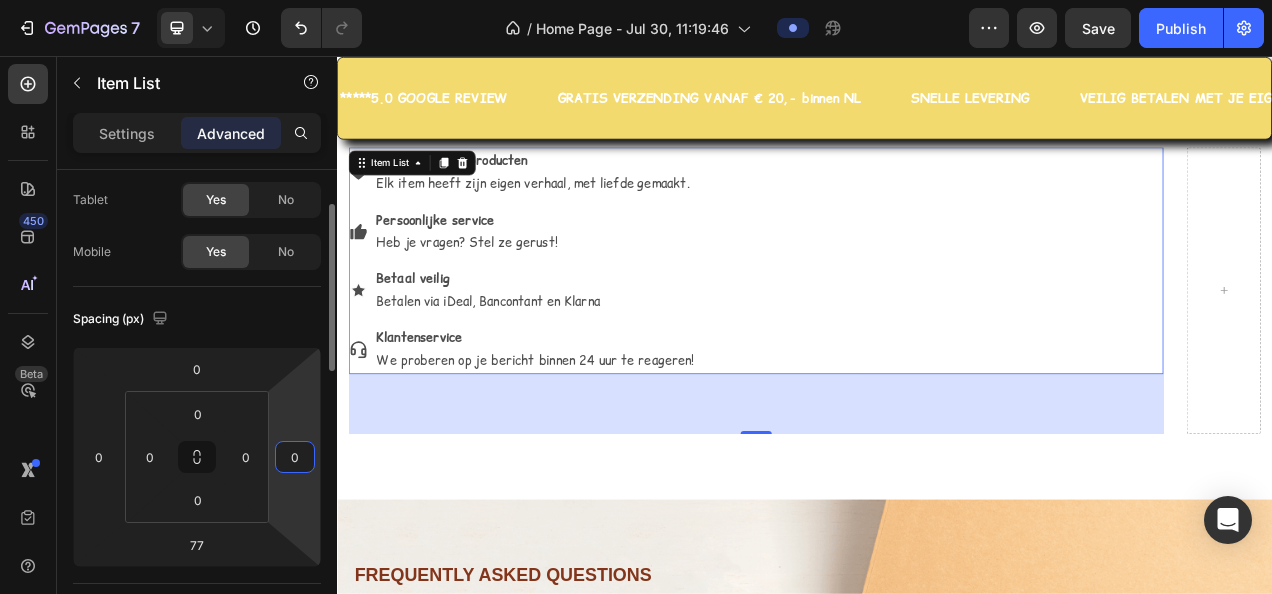 click on "0" at bounding box center (295, 457) 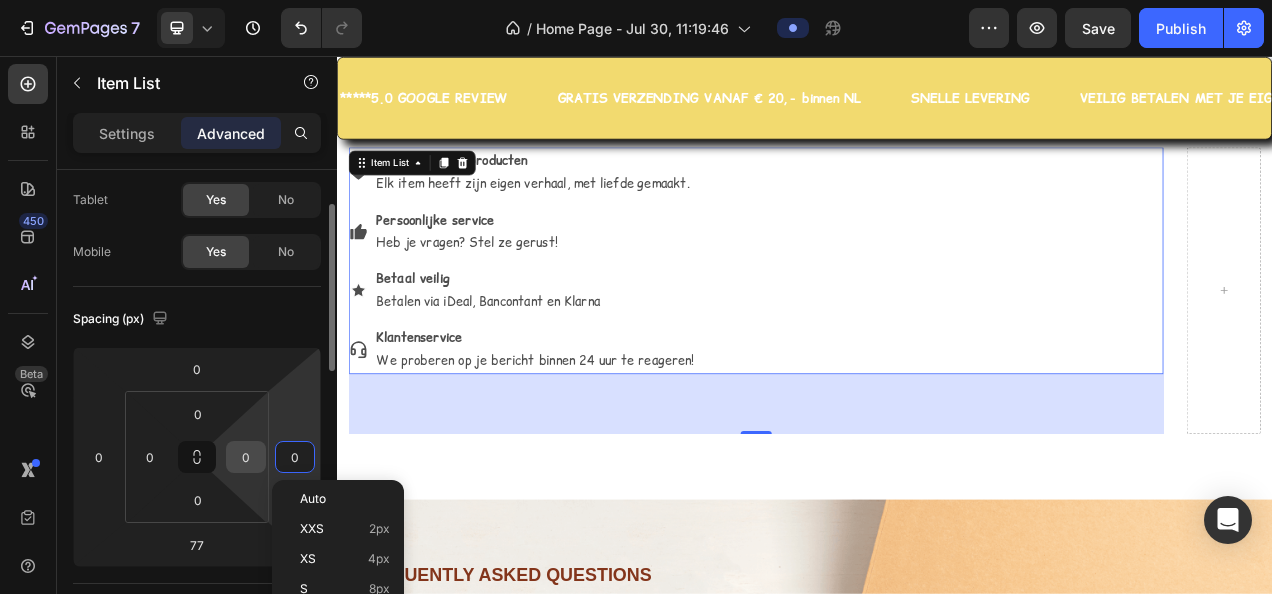 click on "0" at bounding box center [246, 457] 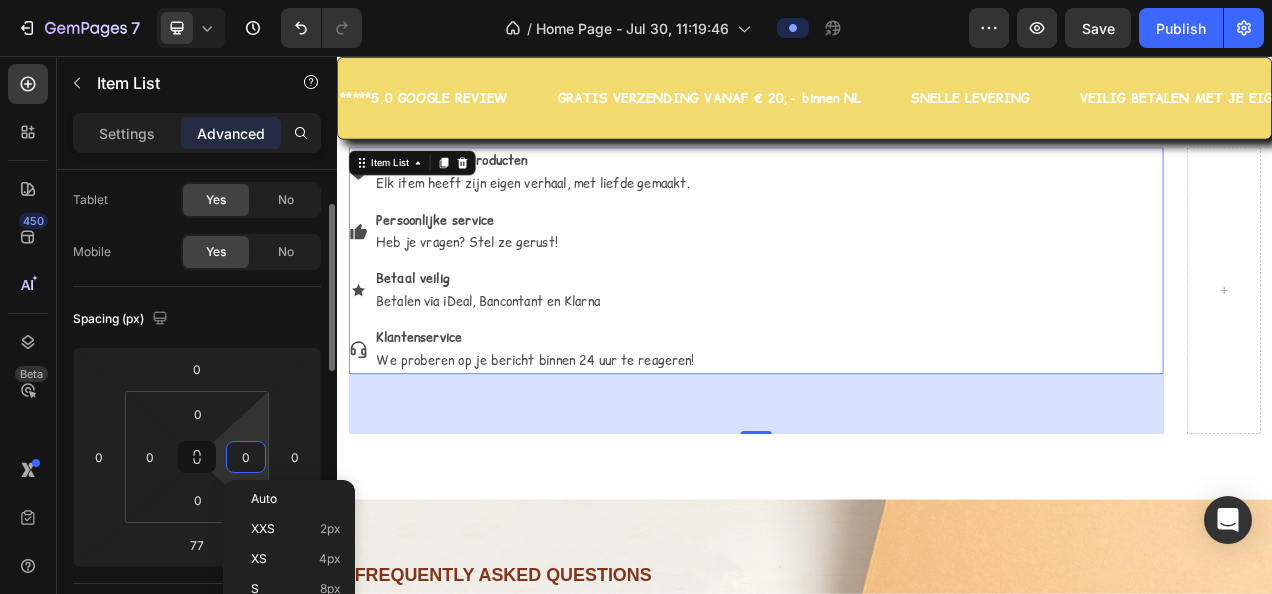 scroll, scrollTop: 200, scrollLeft: 0, axis: vertical 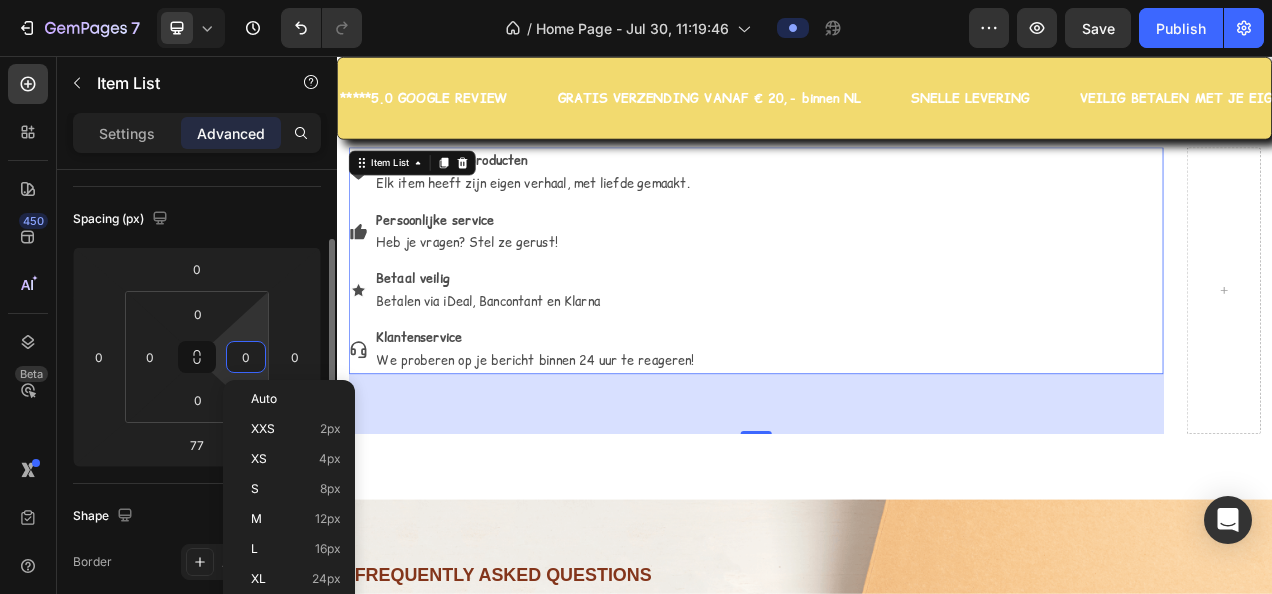 click on "Shape" at bounding box center (197, 516) 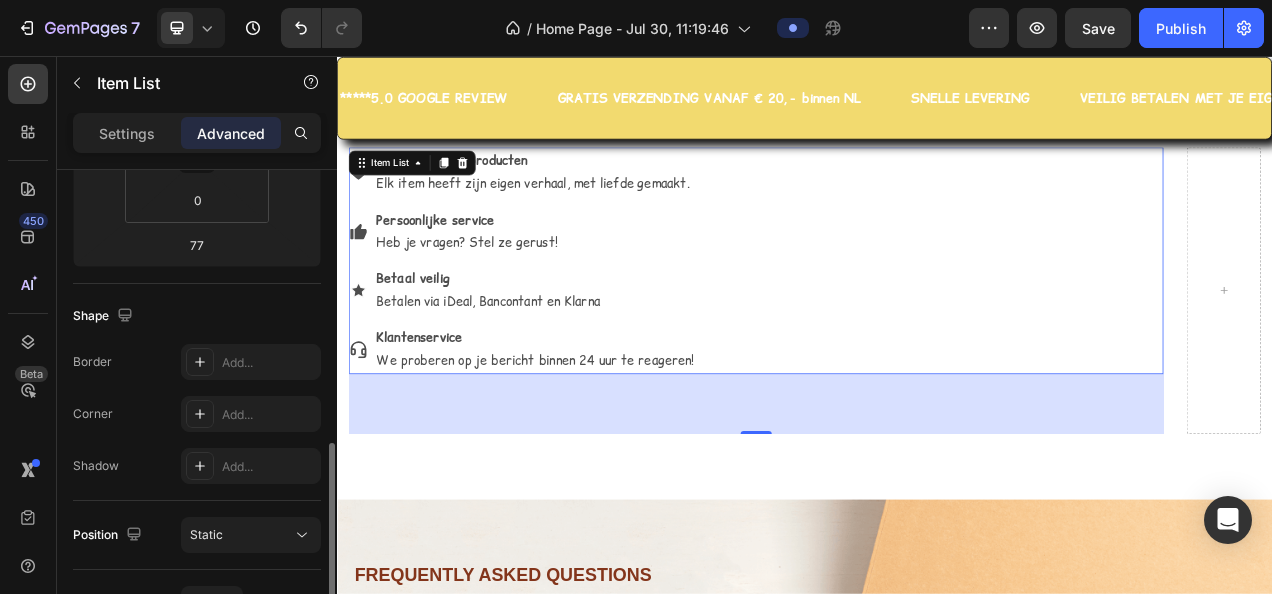 scroll, scrollTop: 500, scrollLeft: 0, axis: vertical 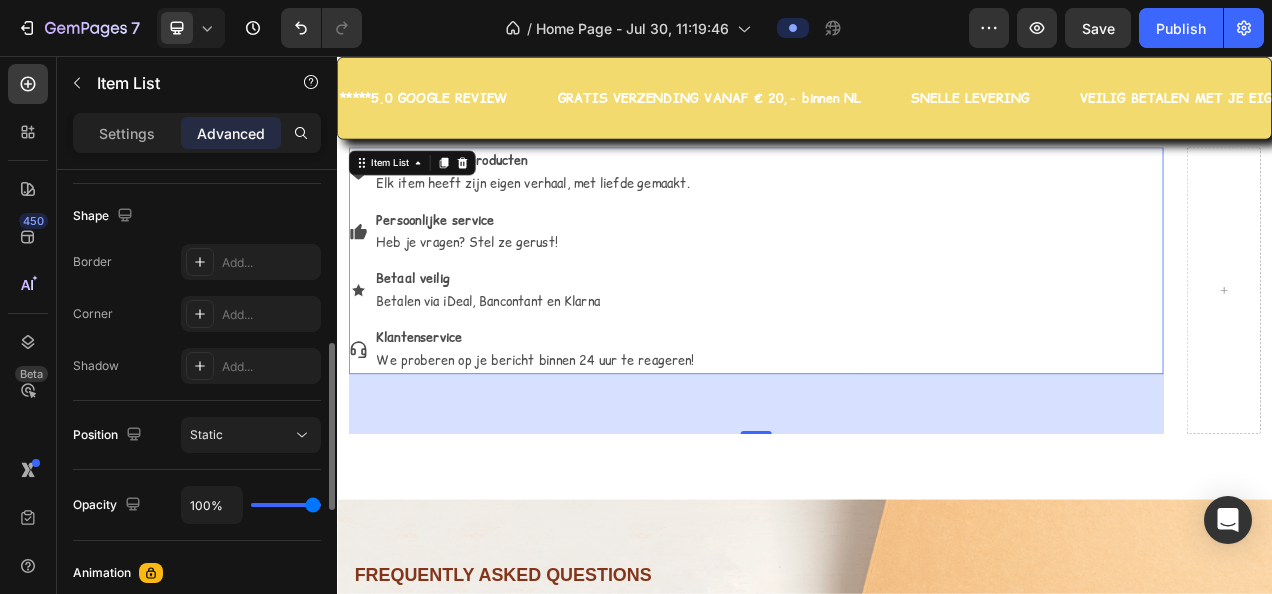 type on "91%" 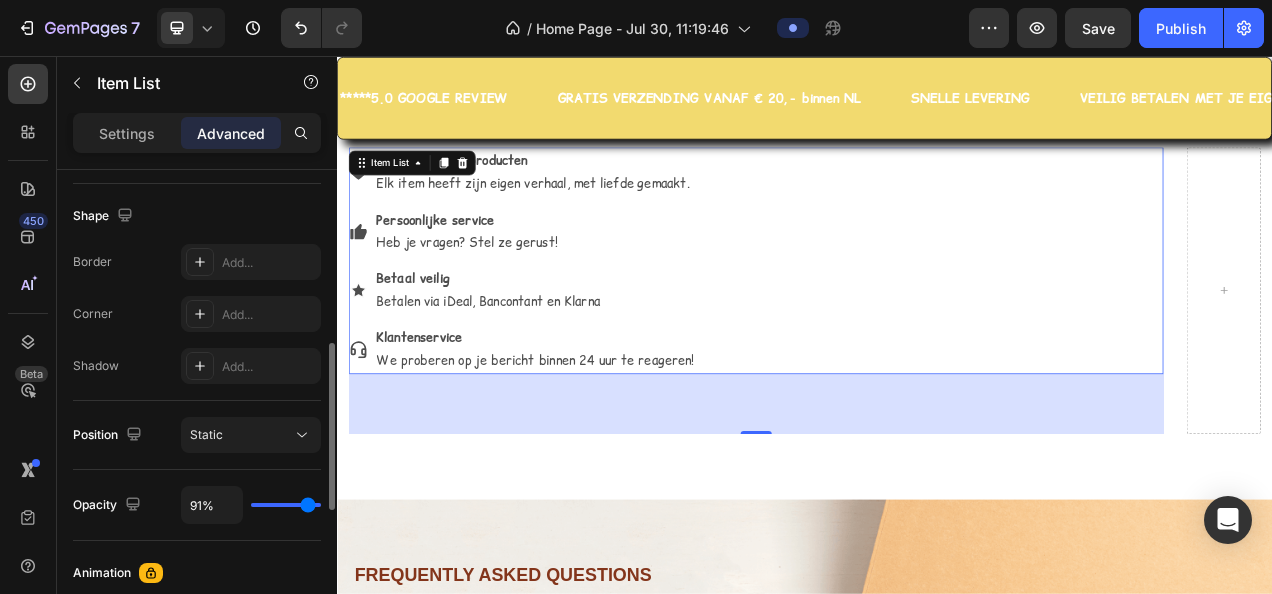 type on "90%" 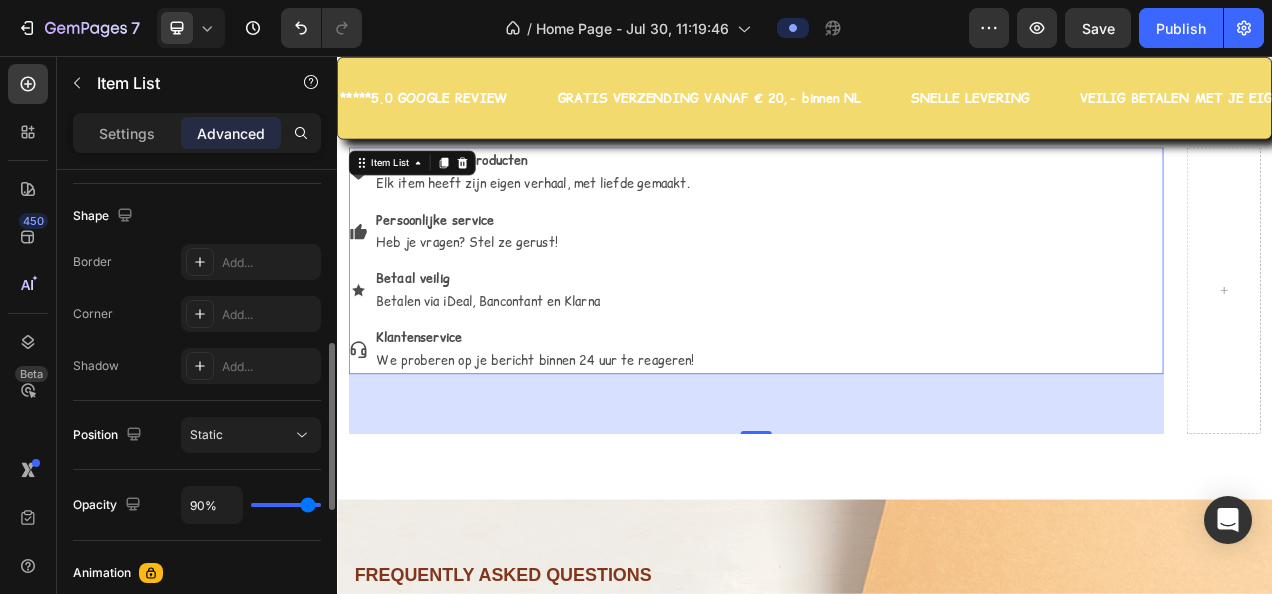 type on "86%" 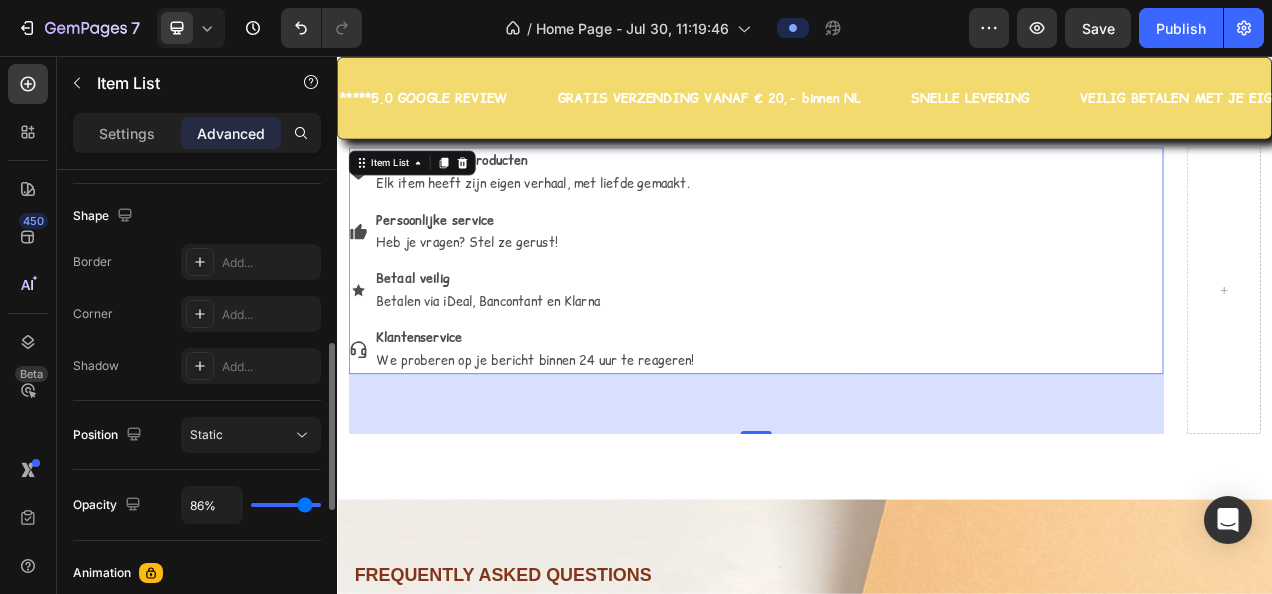 type on "78%" 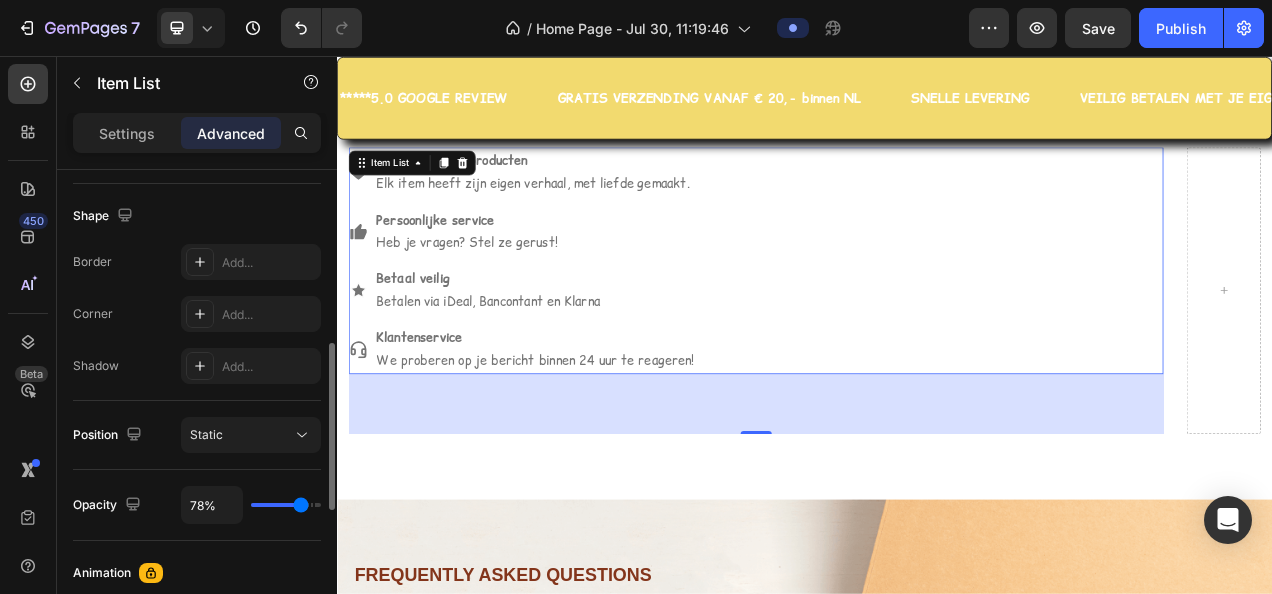 type on "77%" 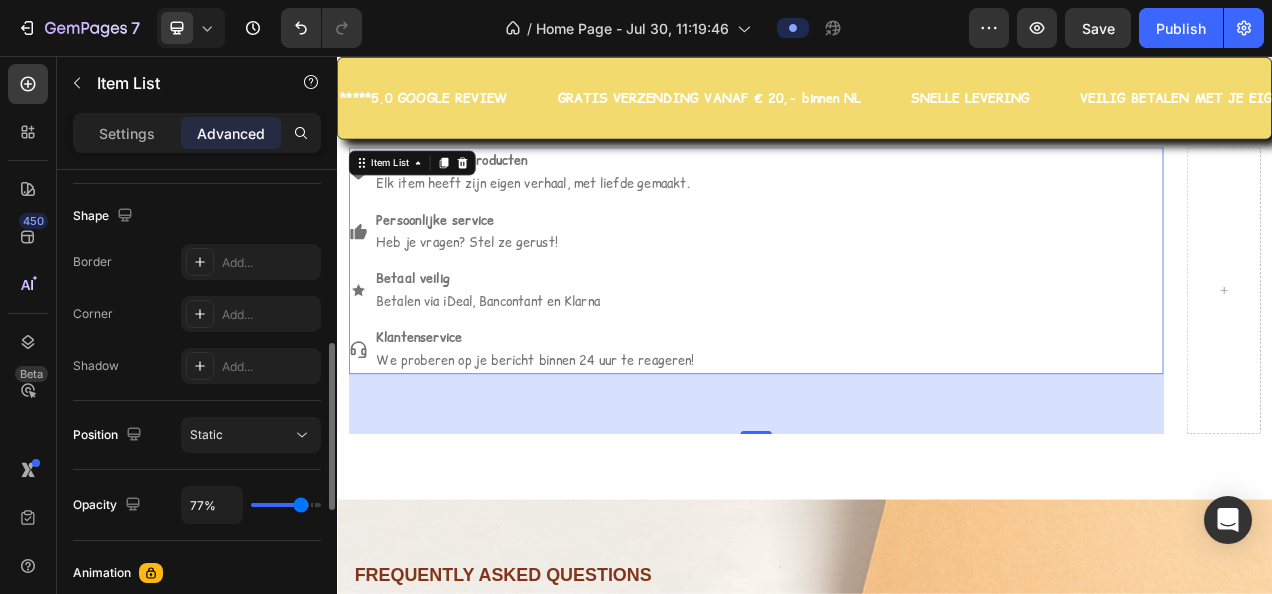 type on "71%" 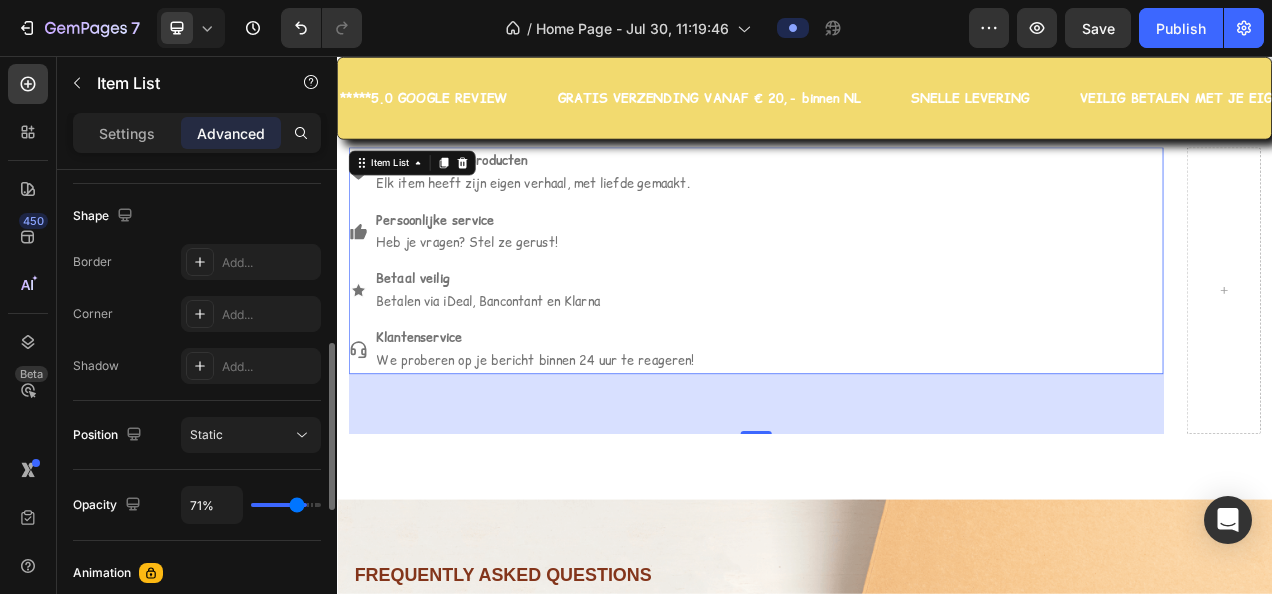 type on "70%" 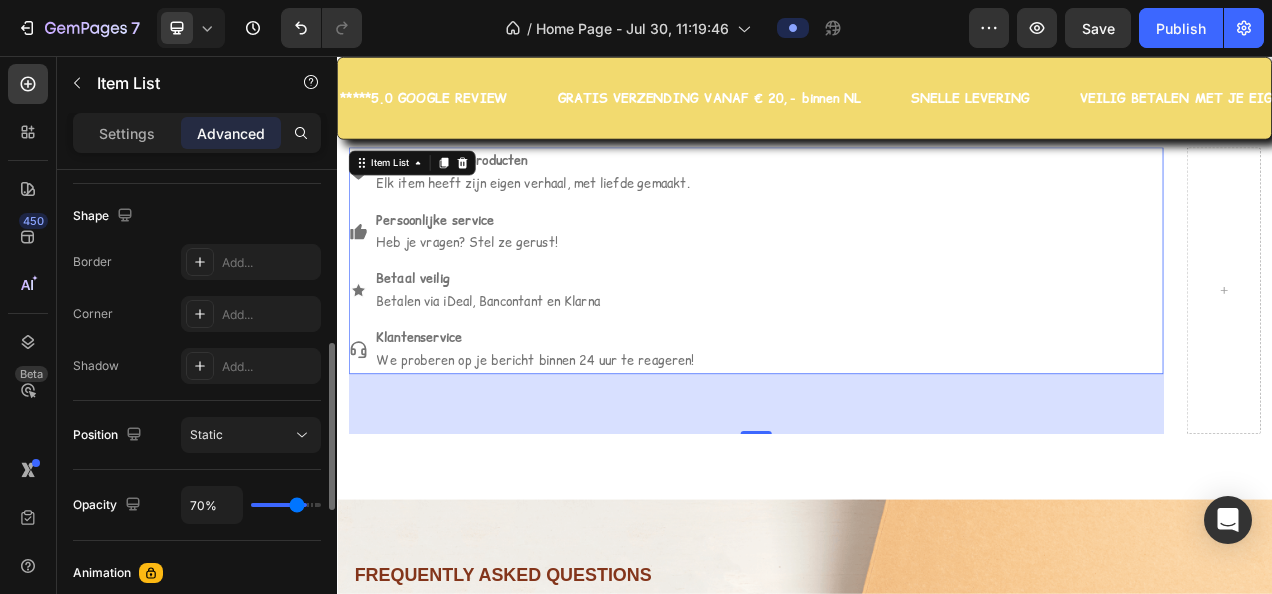 type on "43%" 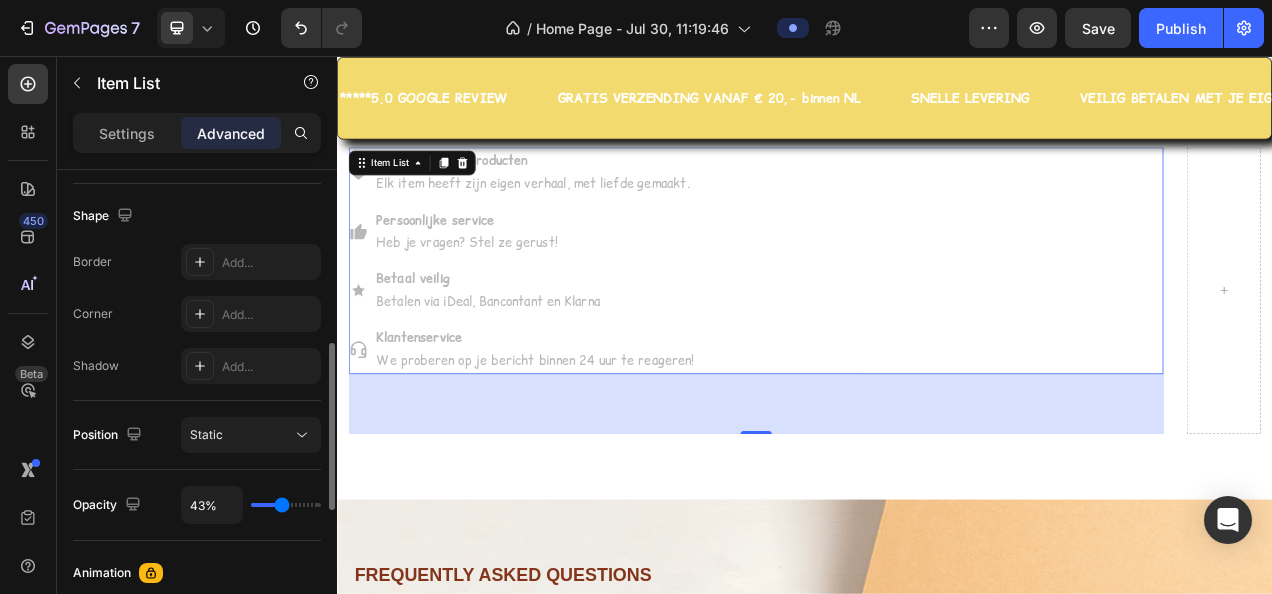 type on "40%" 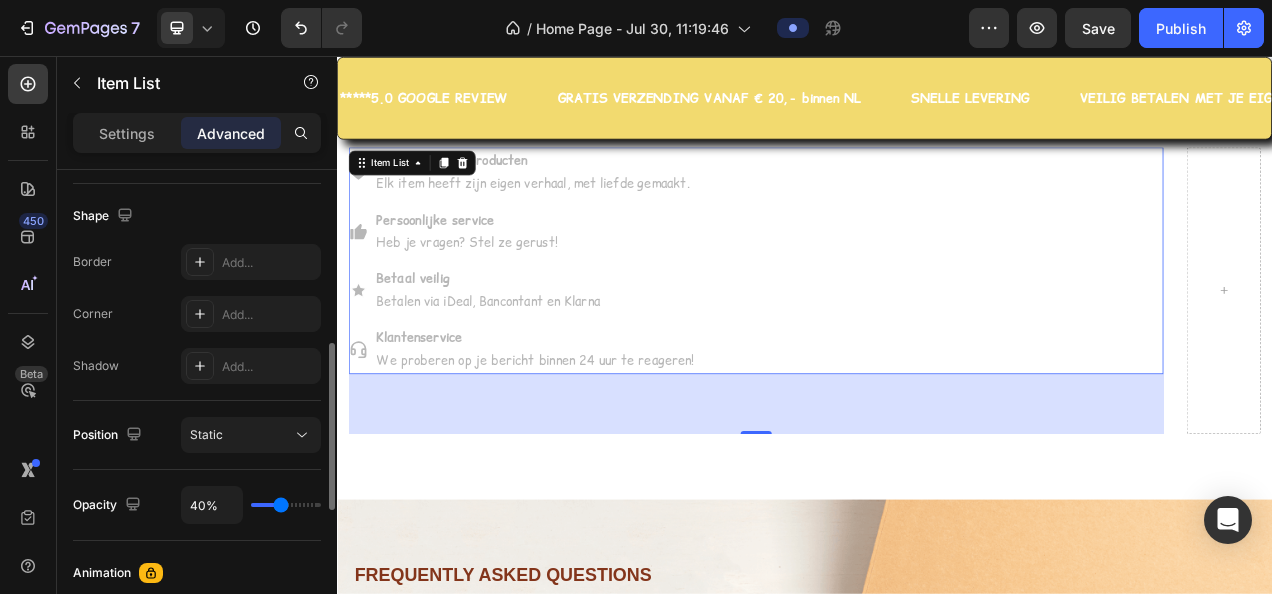 type on "39%" 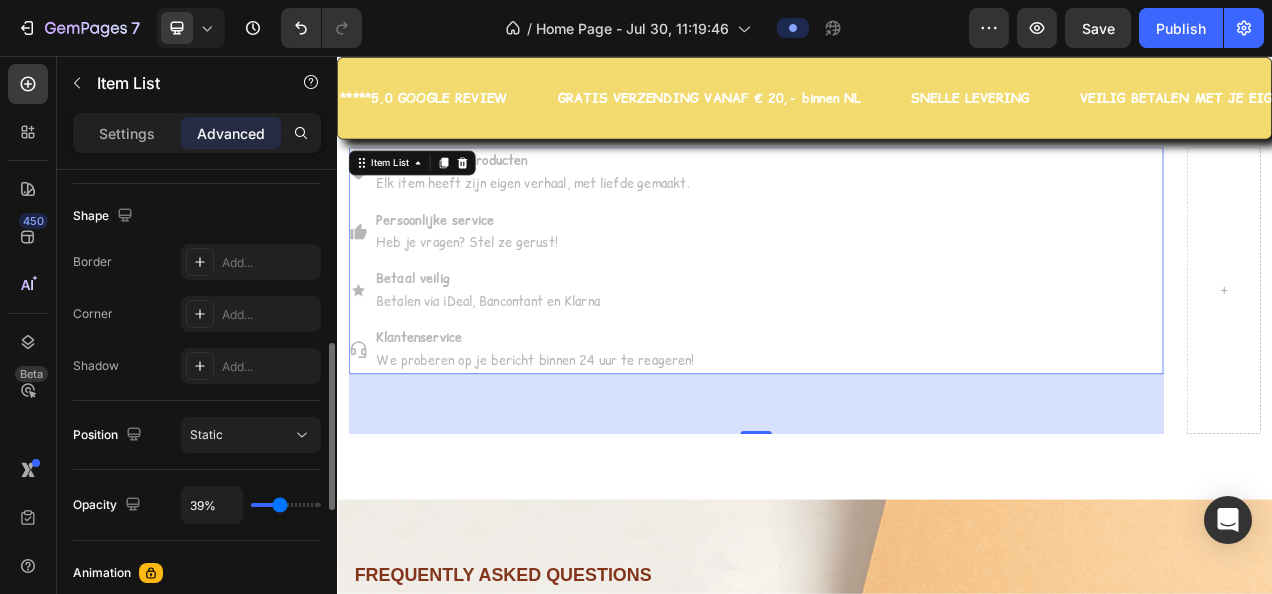 type on "38%" 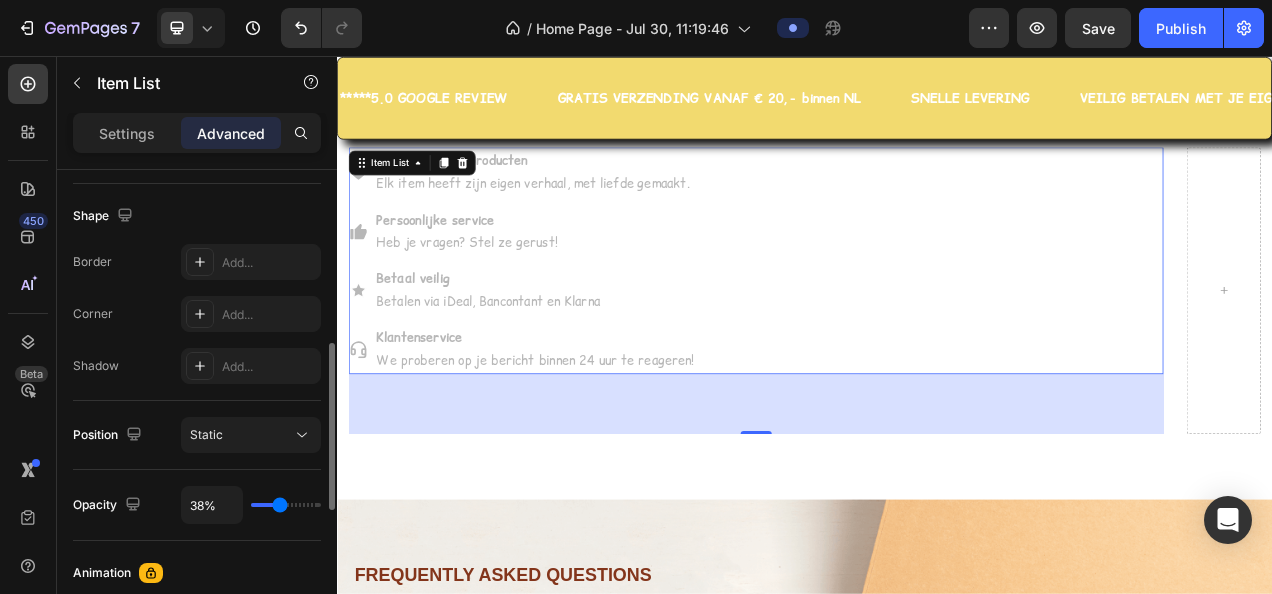 type on "36%" 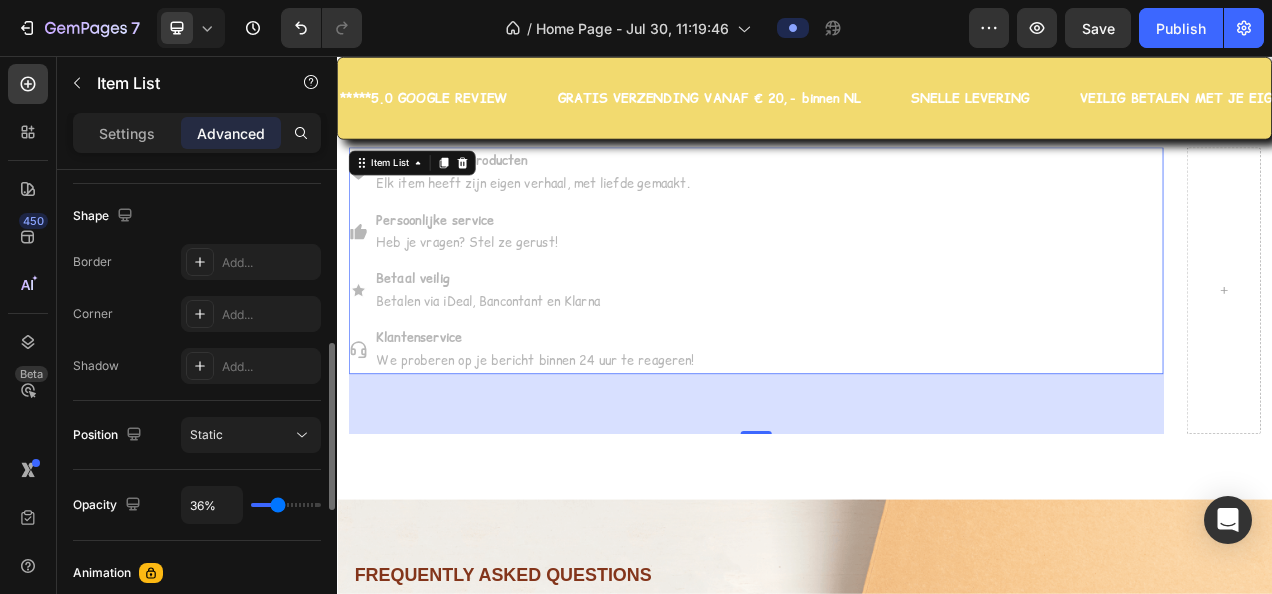 type on "34%" 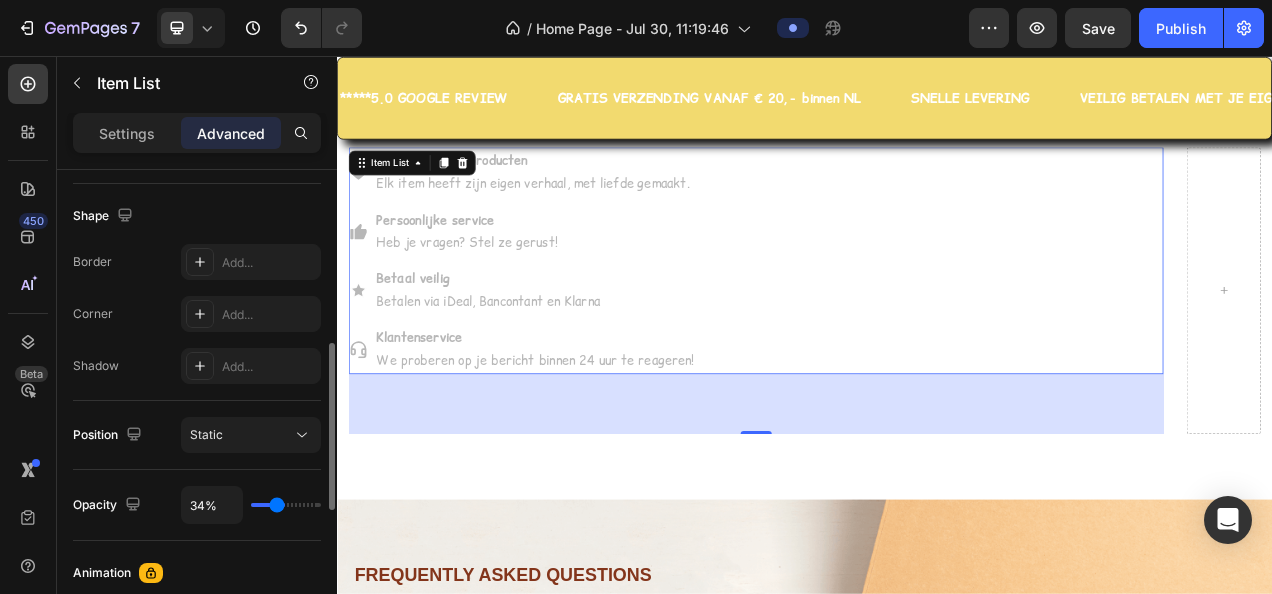 type on "29%" 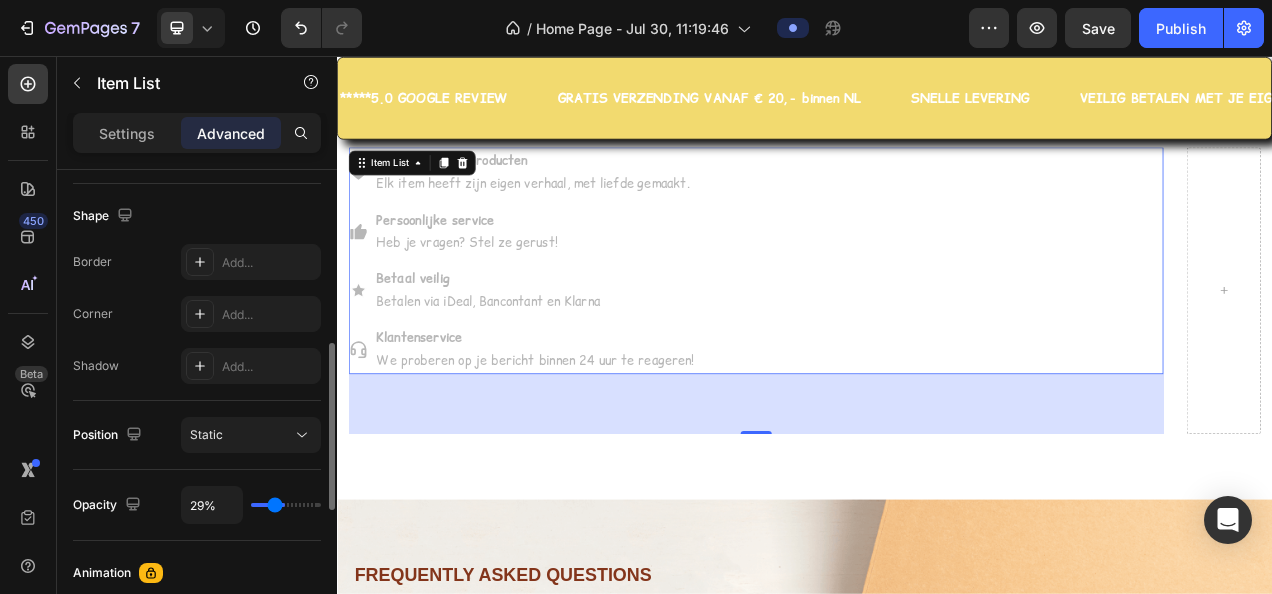 type on "28%" 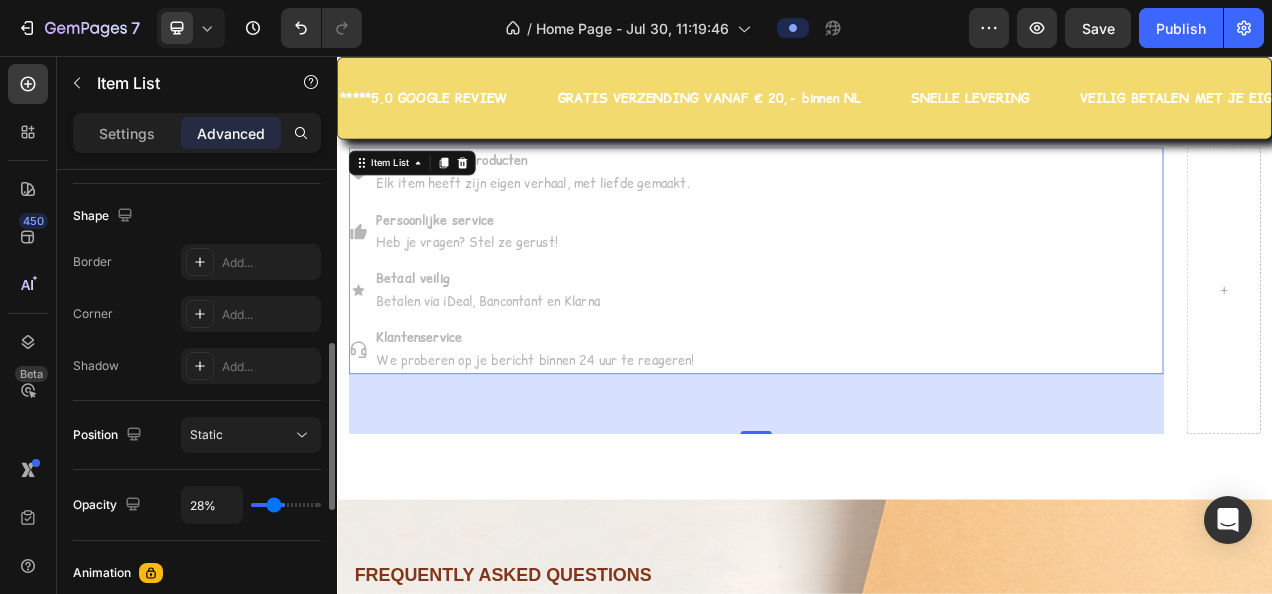 type on "27%" 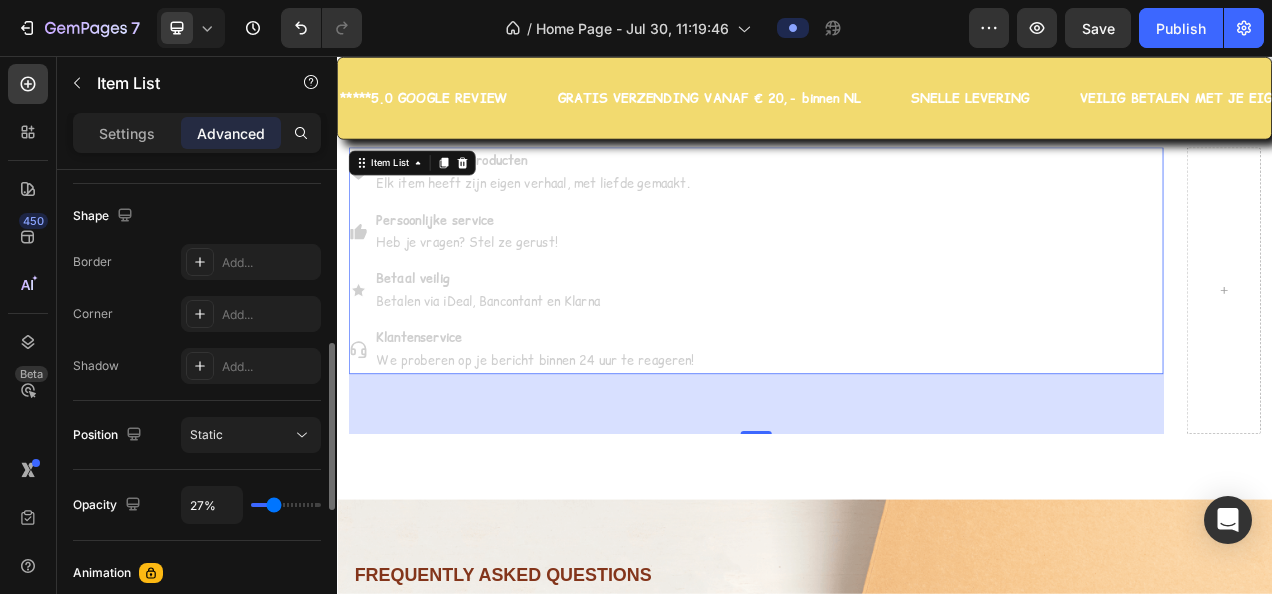 drag, startPoint x: 309, startPoint y: 496, endPoint x: 273, endPoint y: 492, distance: 36.221542 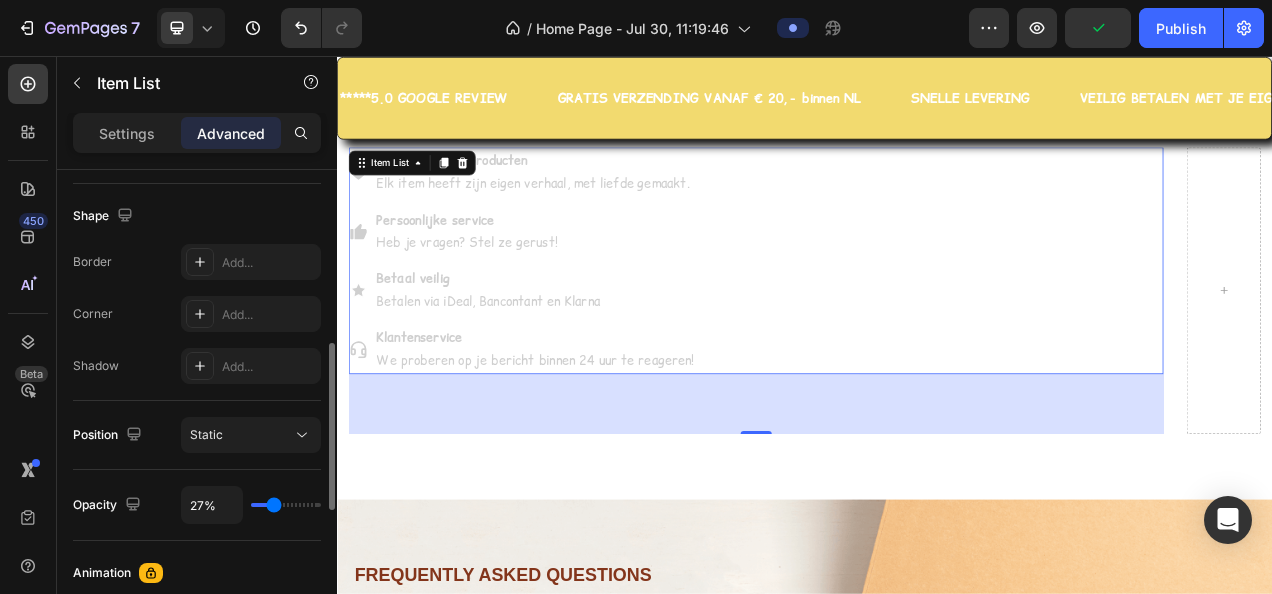 type on "13%" 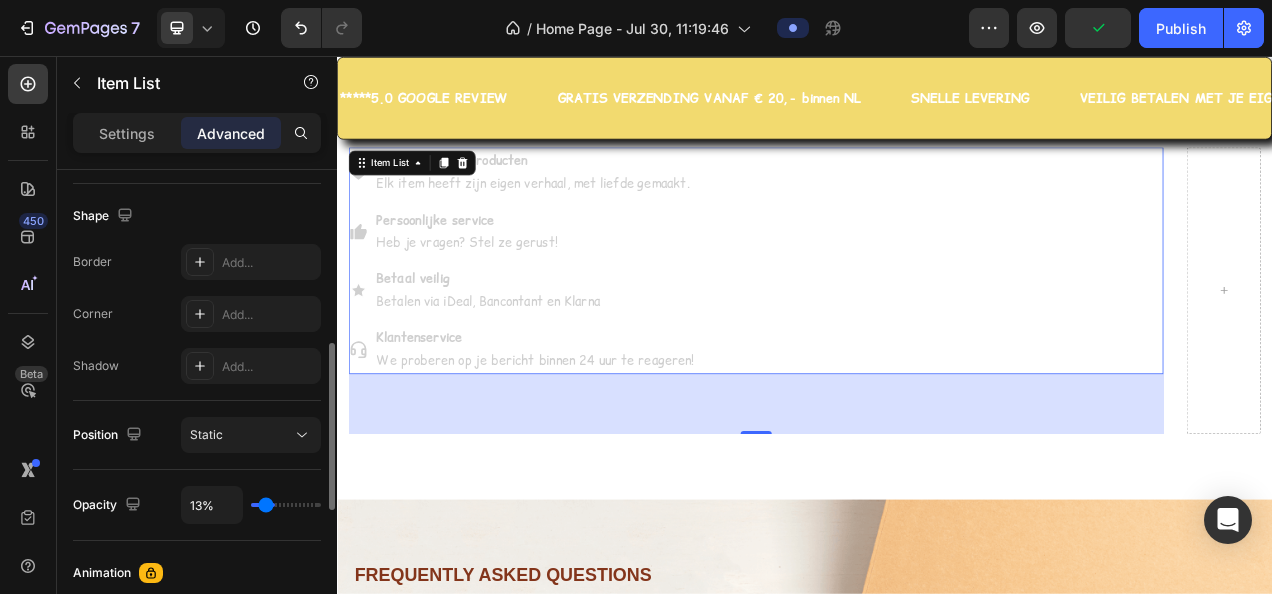 type on "18%" 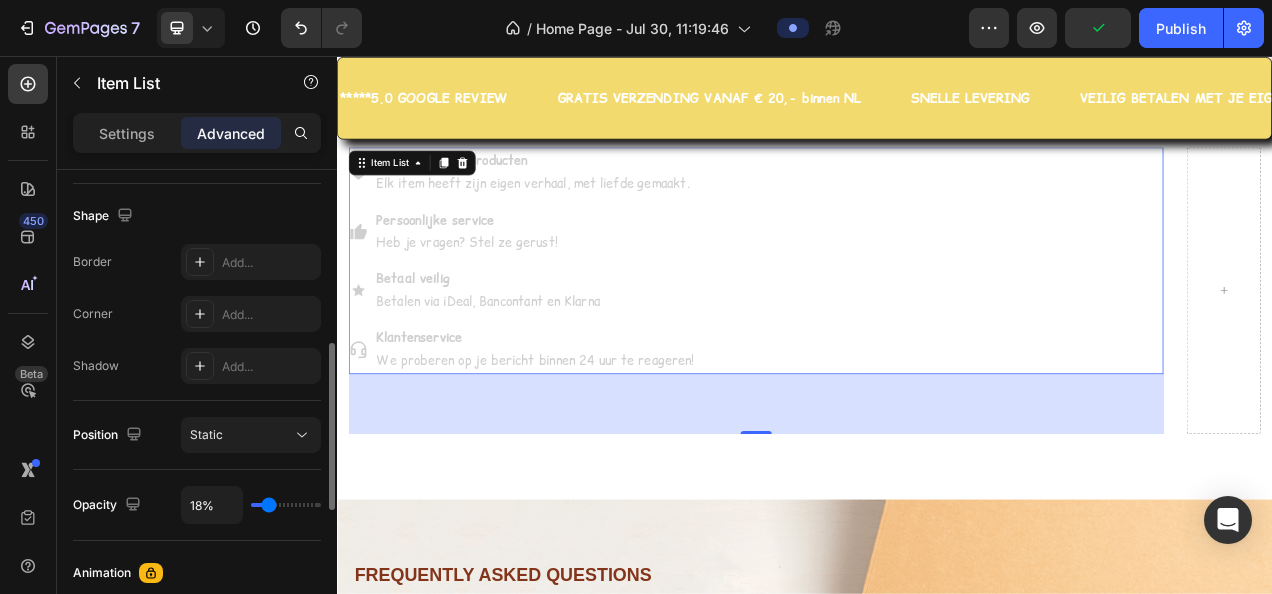 type on "56%" 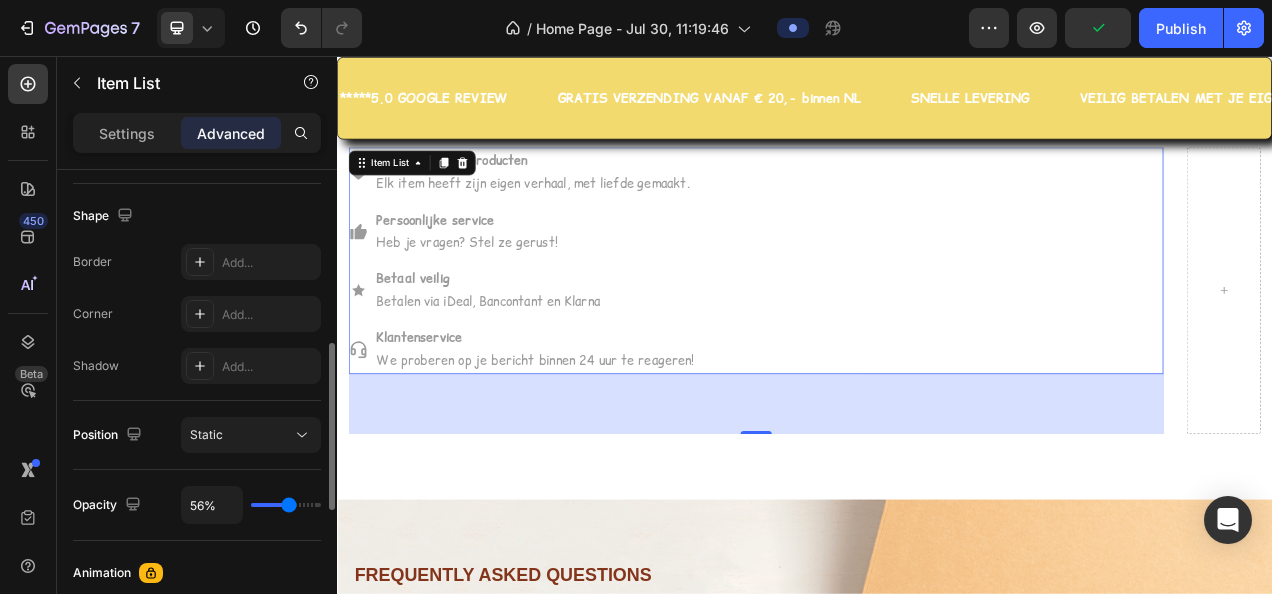 type on "73%" 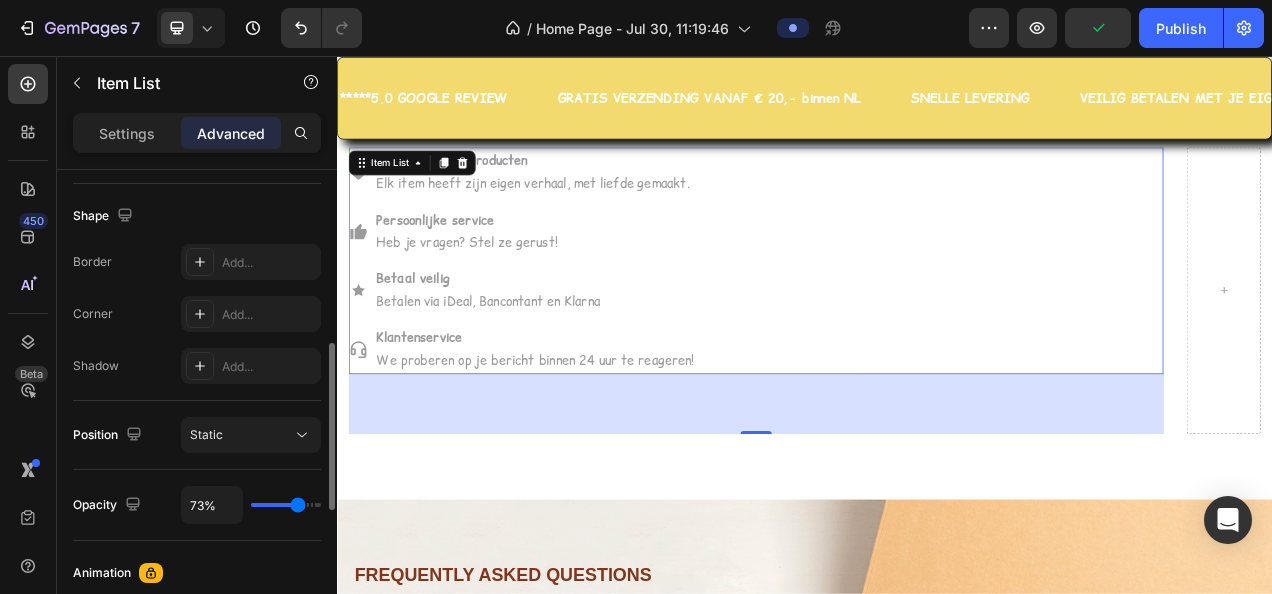 type on "78%" 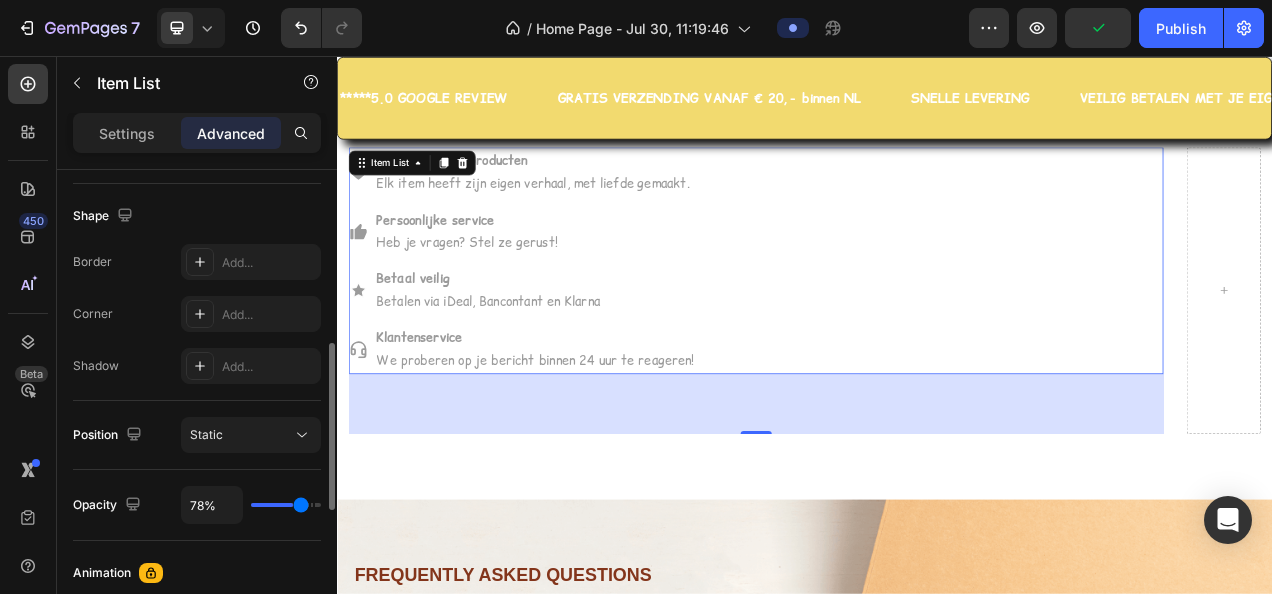 type on "90%" 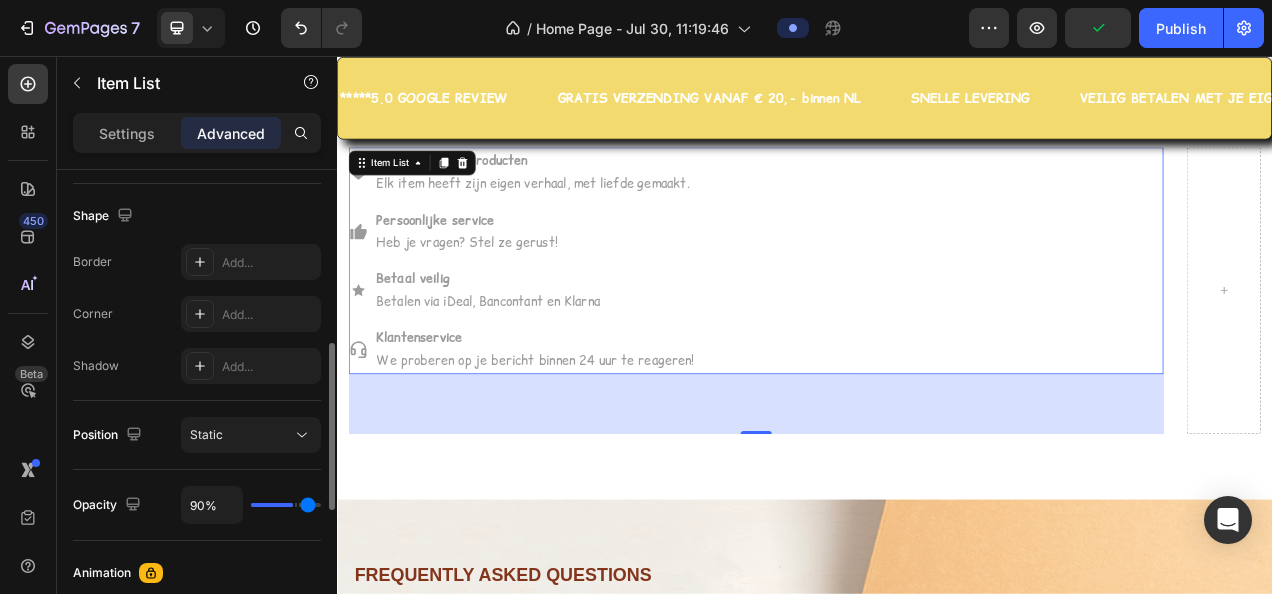 type on "94%" 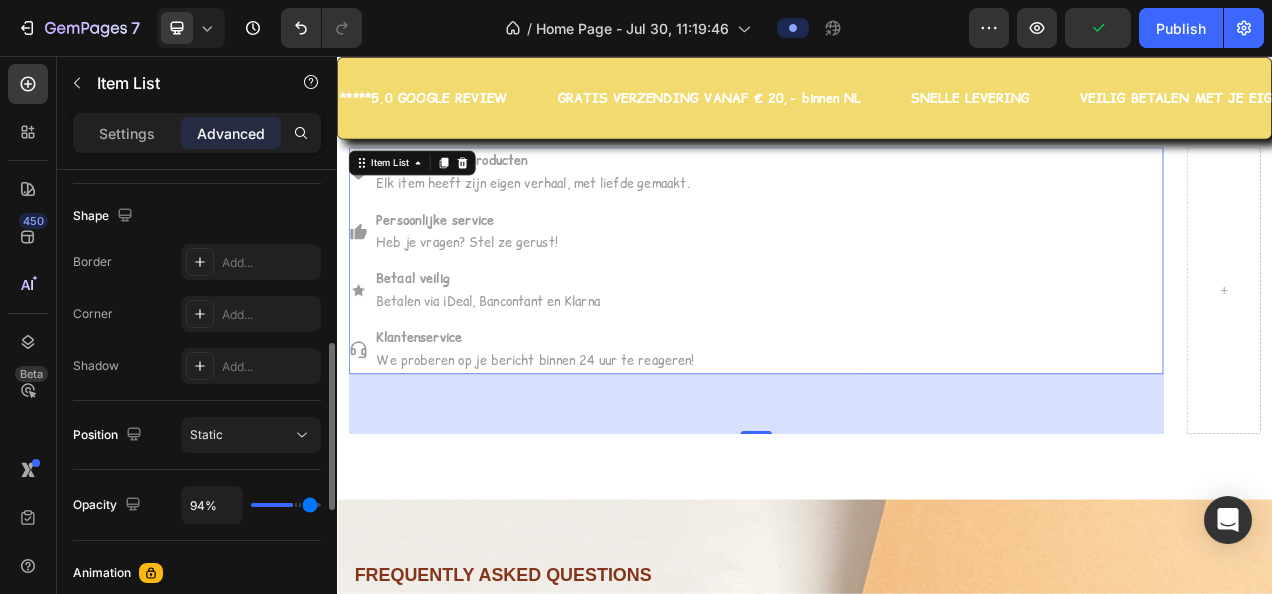 type on "97%" 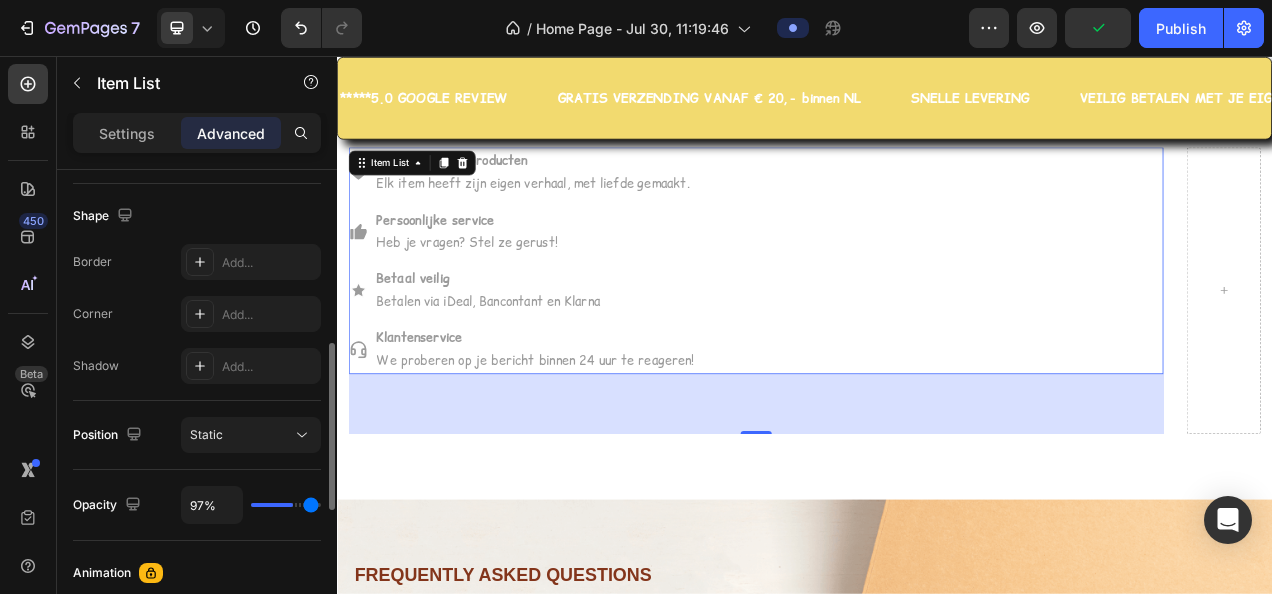 type on "98%" 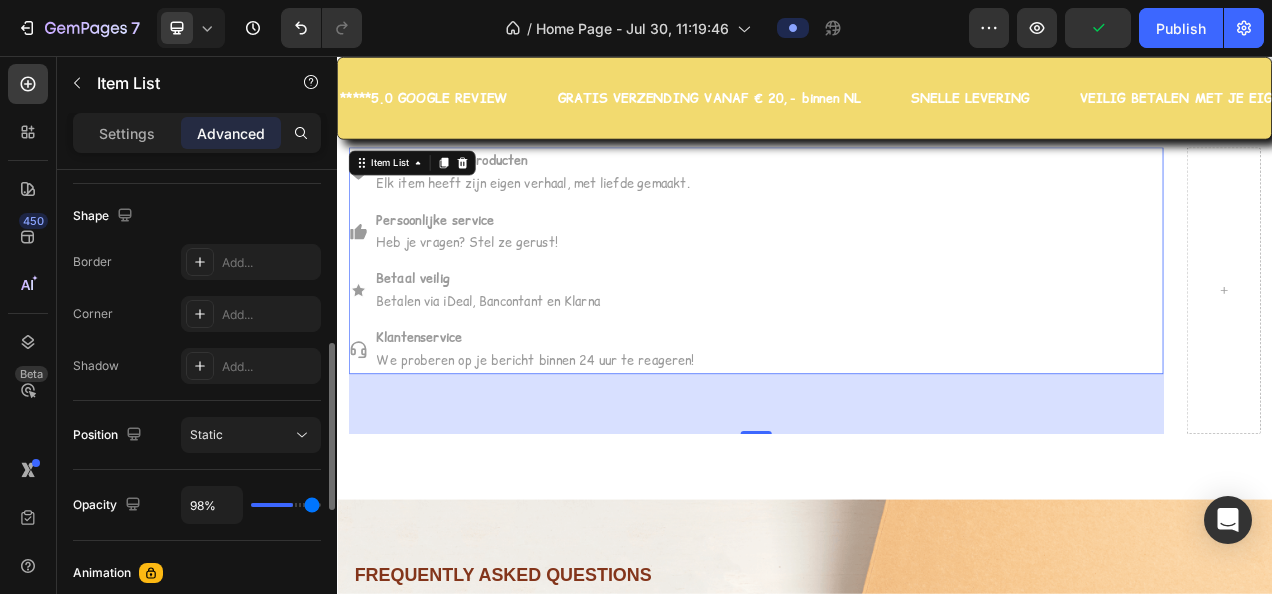 type on "99%" 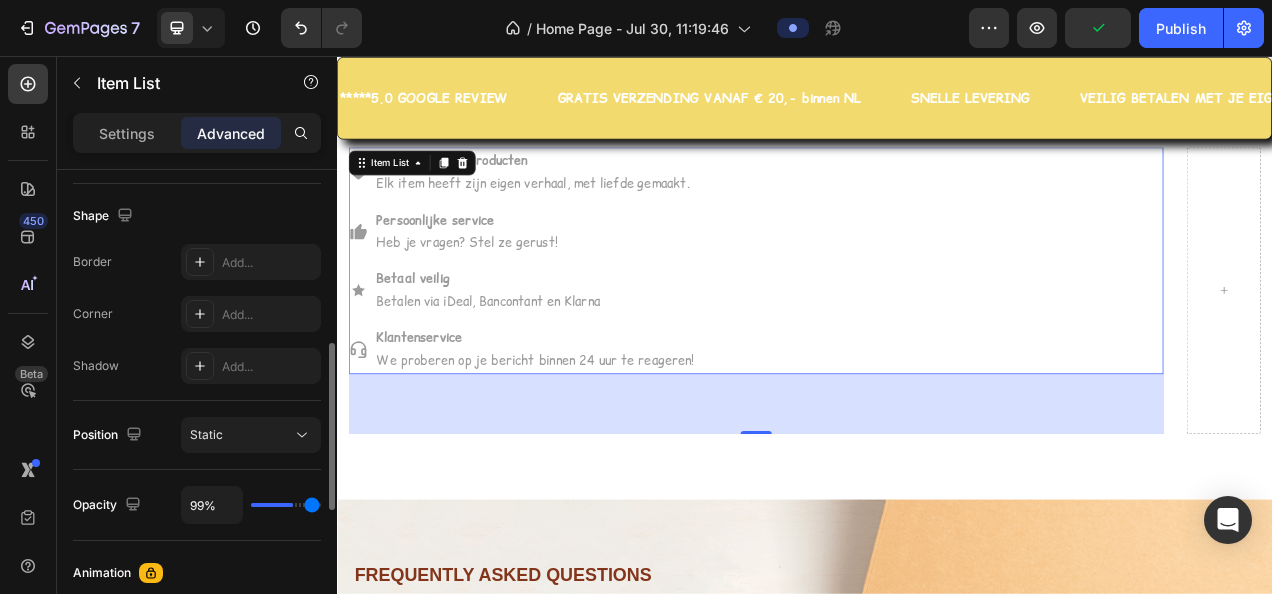 type on "100%" 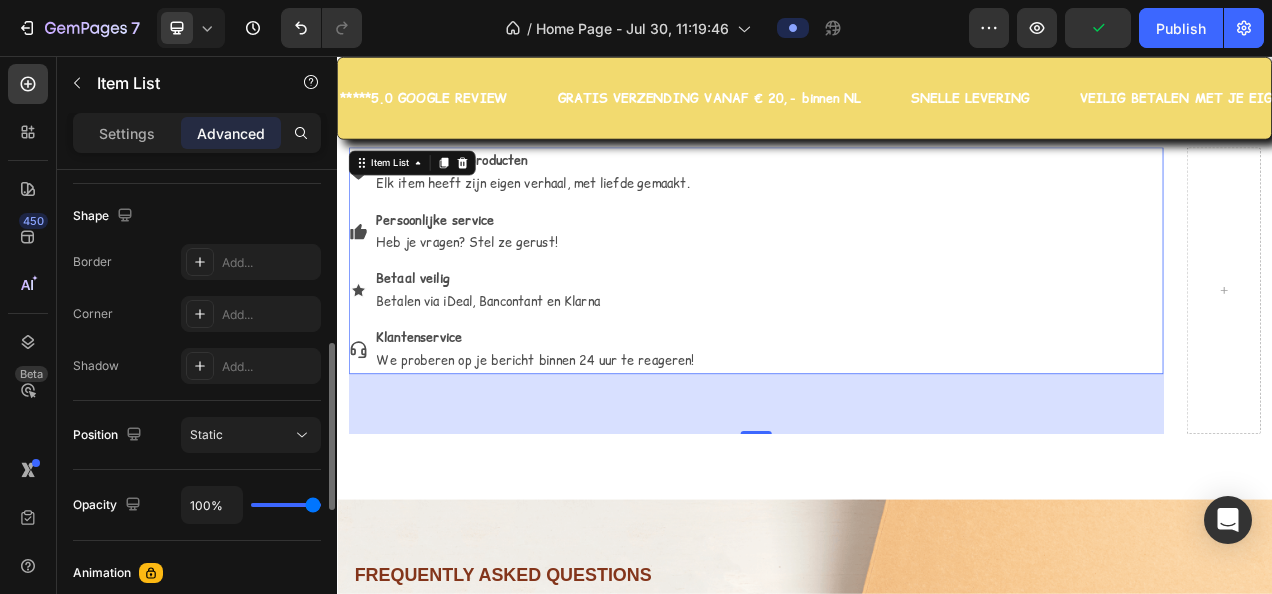drag, startPoint x: 265, startPoint y: 501, endPoint x: 323, endPoint y: 502, distance: 58.00862 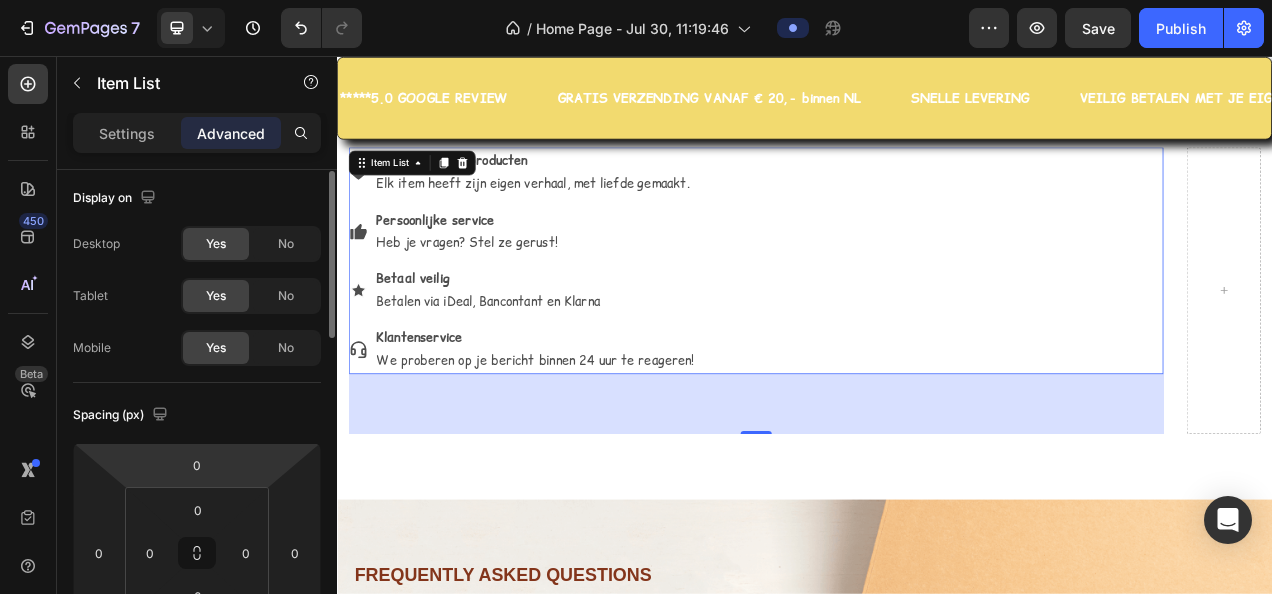 scroll, scrollTop: 0, scrollLeft: 0, axis: both 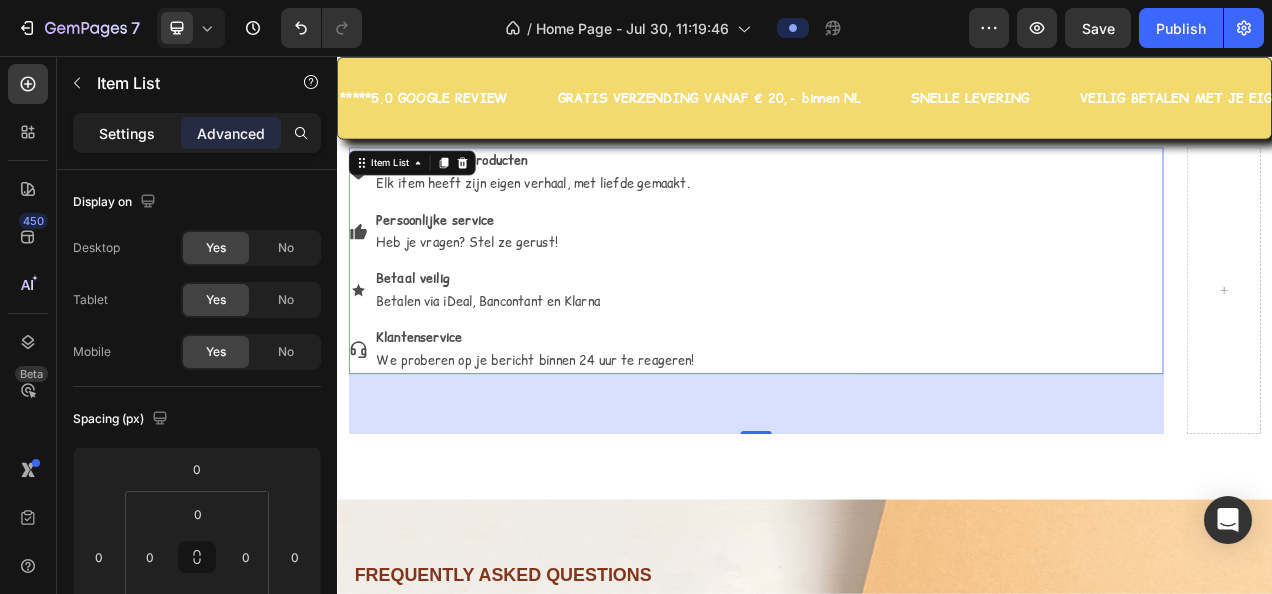 click on "Settings" at bounding box center (127, 133) 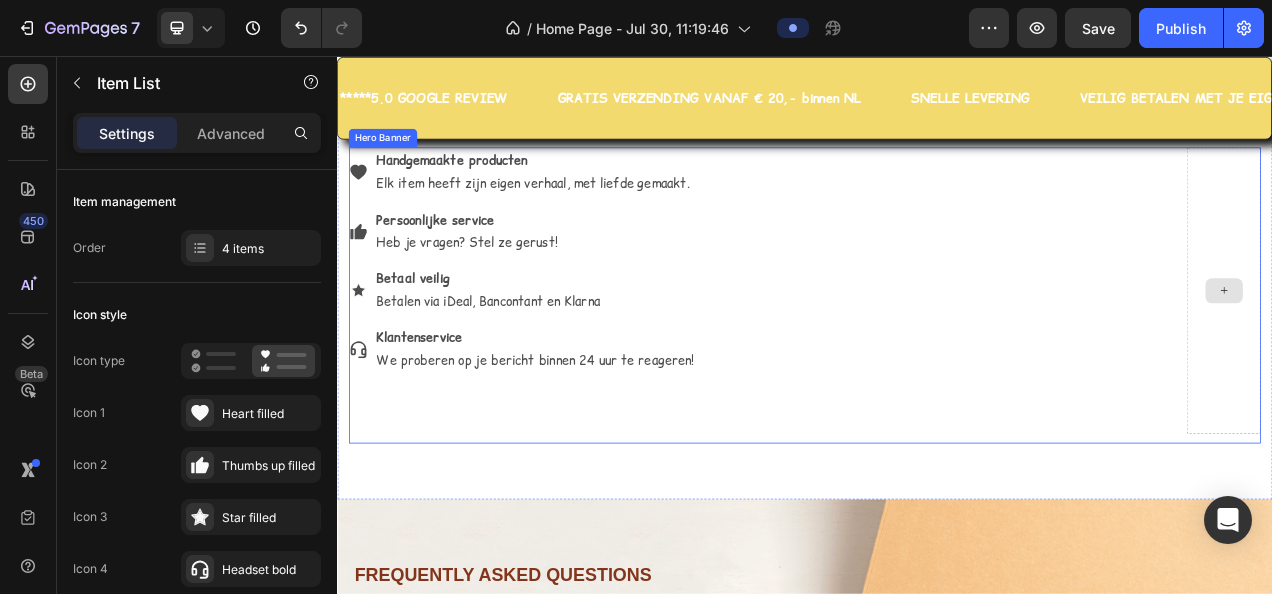 click 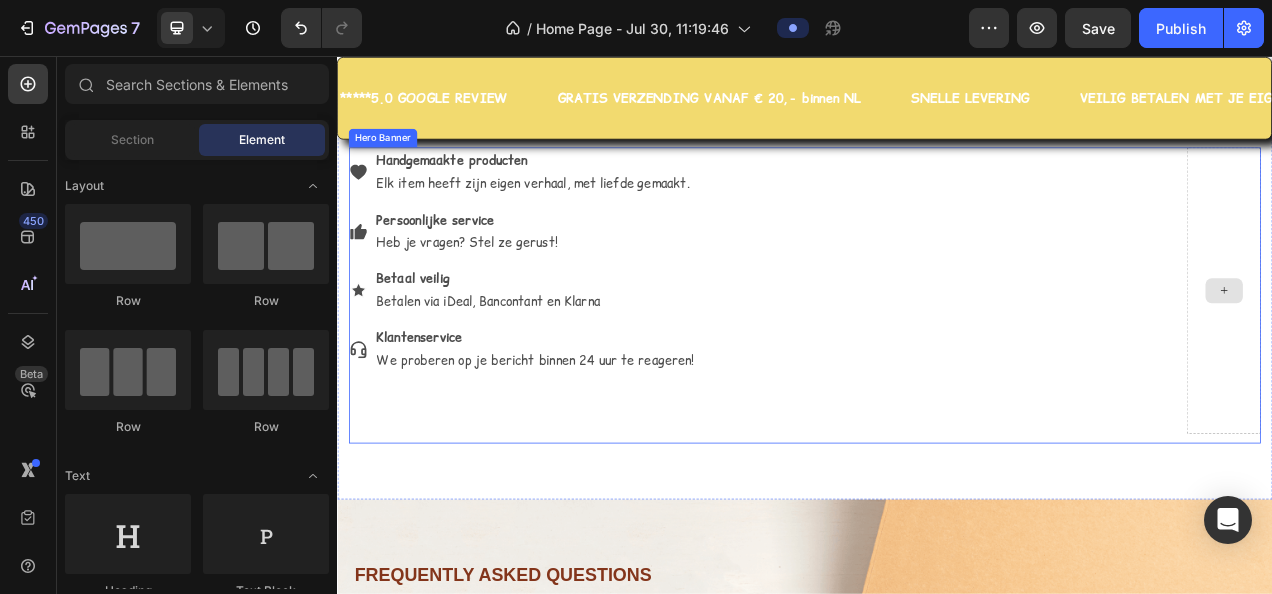 click 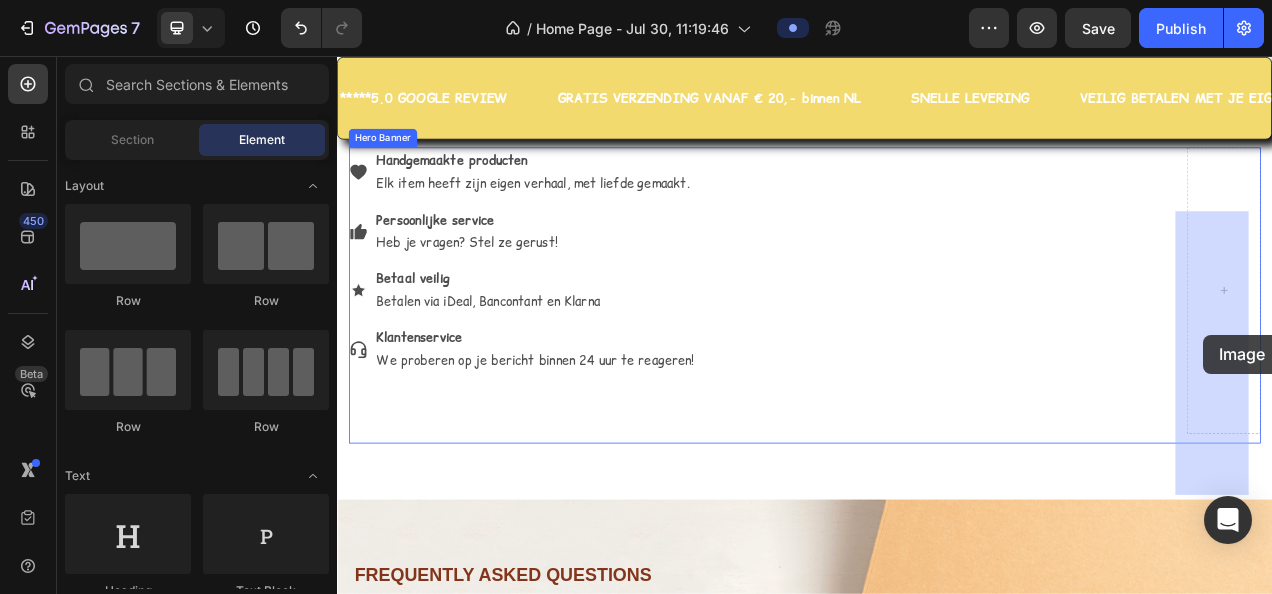 drag, startPoint x: 465, startPoint y: 522, endPoint x: 1449, endPoint y: 414, distance: 989.90906 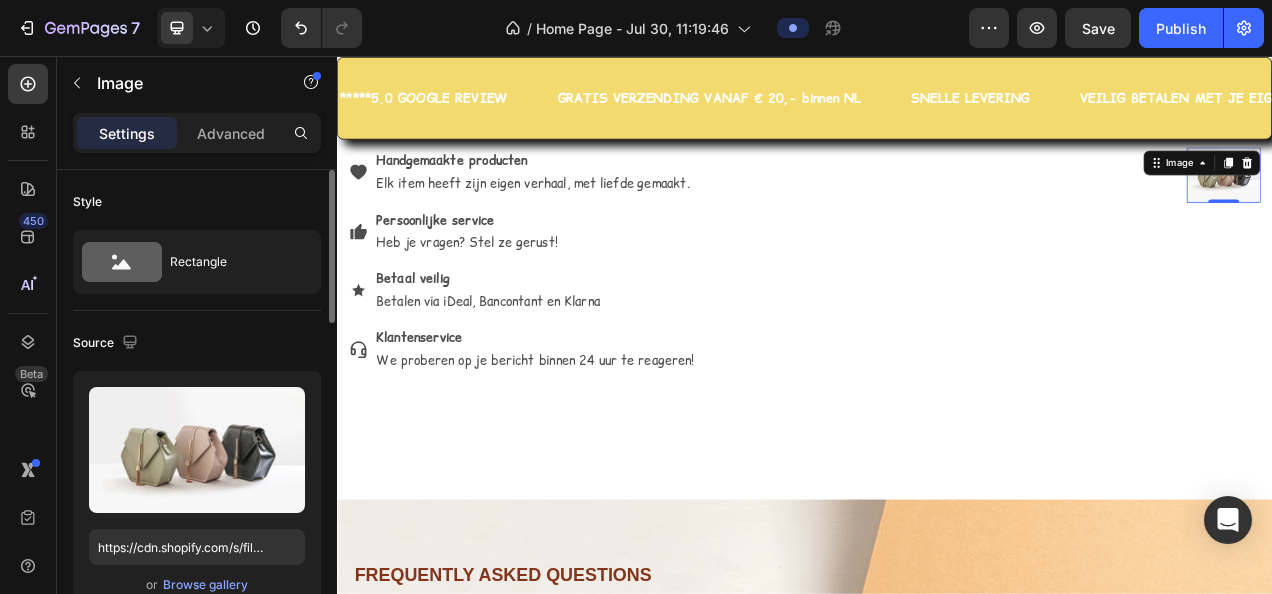 scroll, scrollTop: 100, scrollLeft: 0, axis: vertical 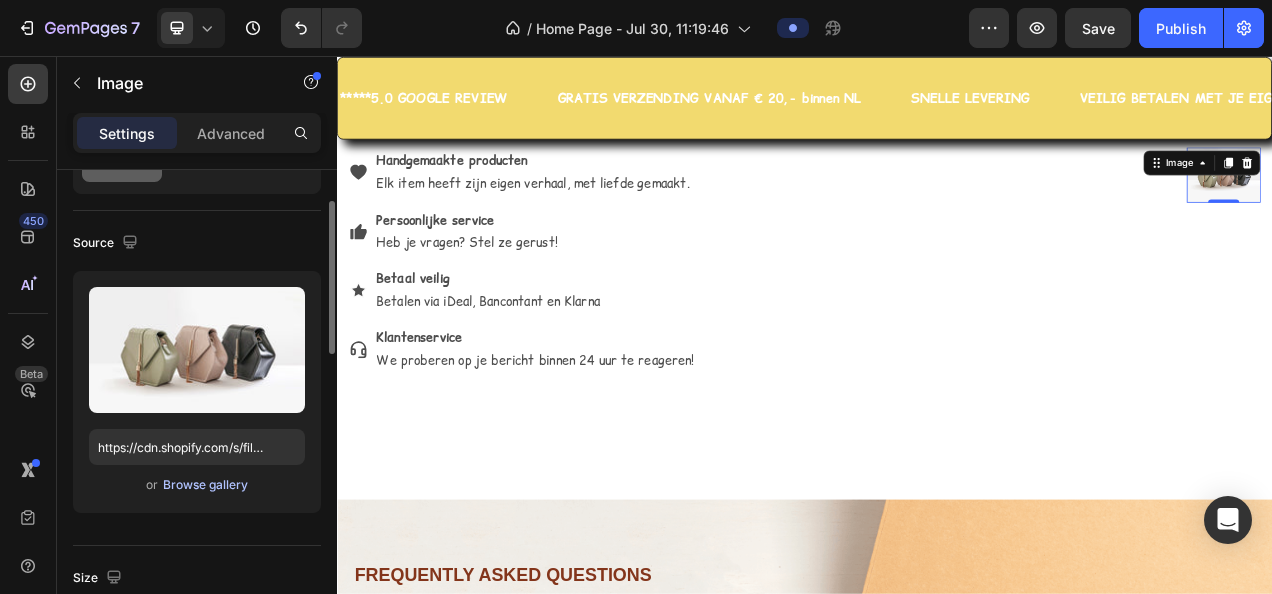 click on "Browse gallery" at bounding box center (205, 485) 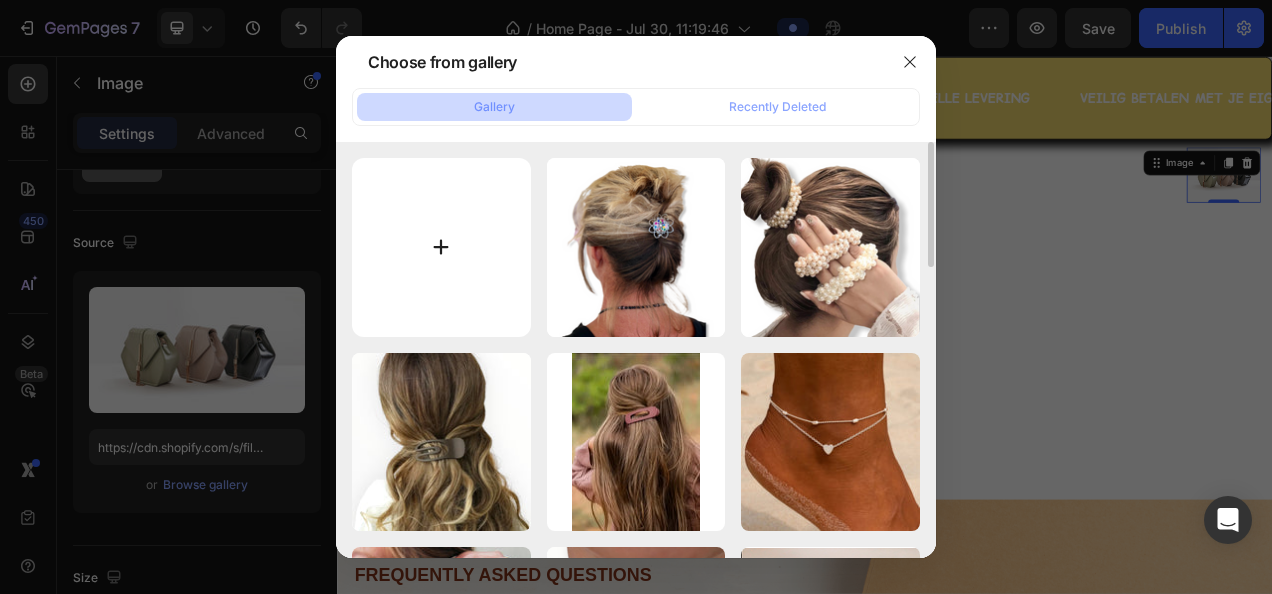 click at bounding box center (441, 247) 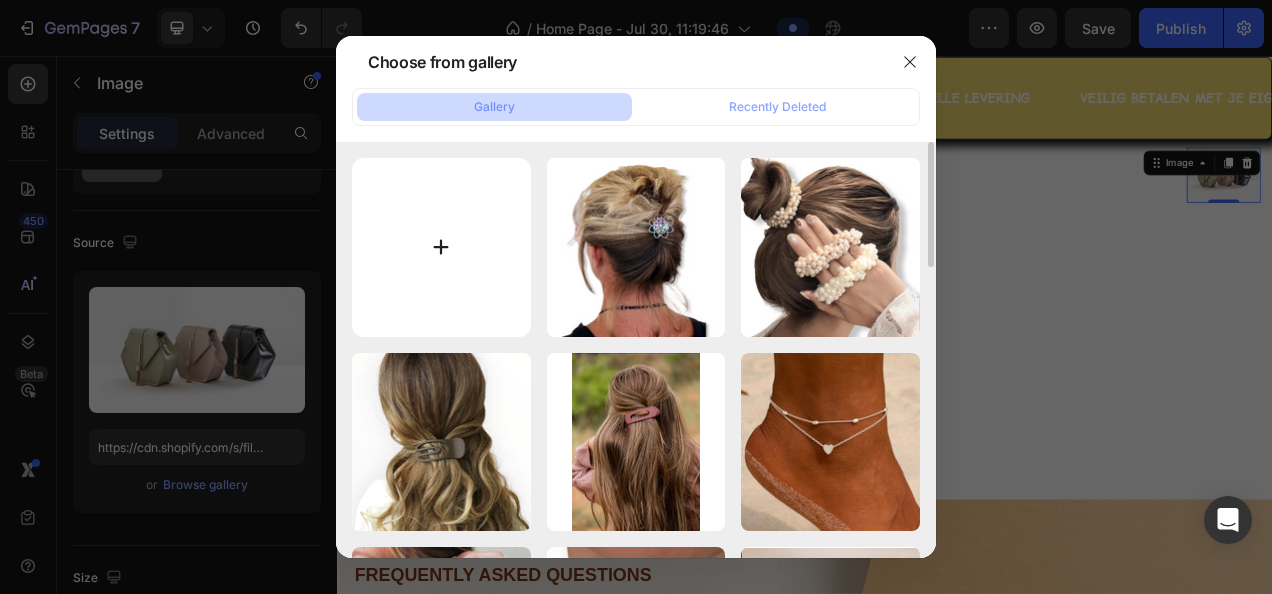 type on "C:\fakepath\karin klantenservice.png" 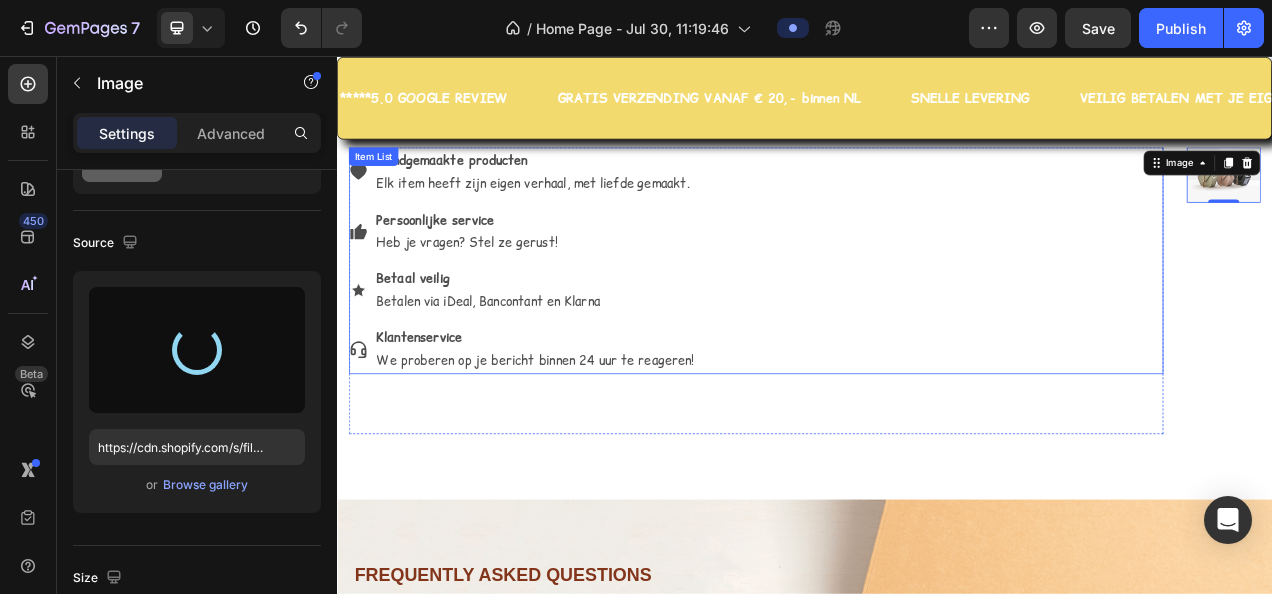 type on "https://cdn.shopify.com/s/files/1/0091/4292/7440/files/gempages_575828060268397507-b7af6c59-28f6-46e4-b63b-173c7a612886.png" 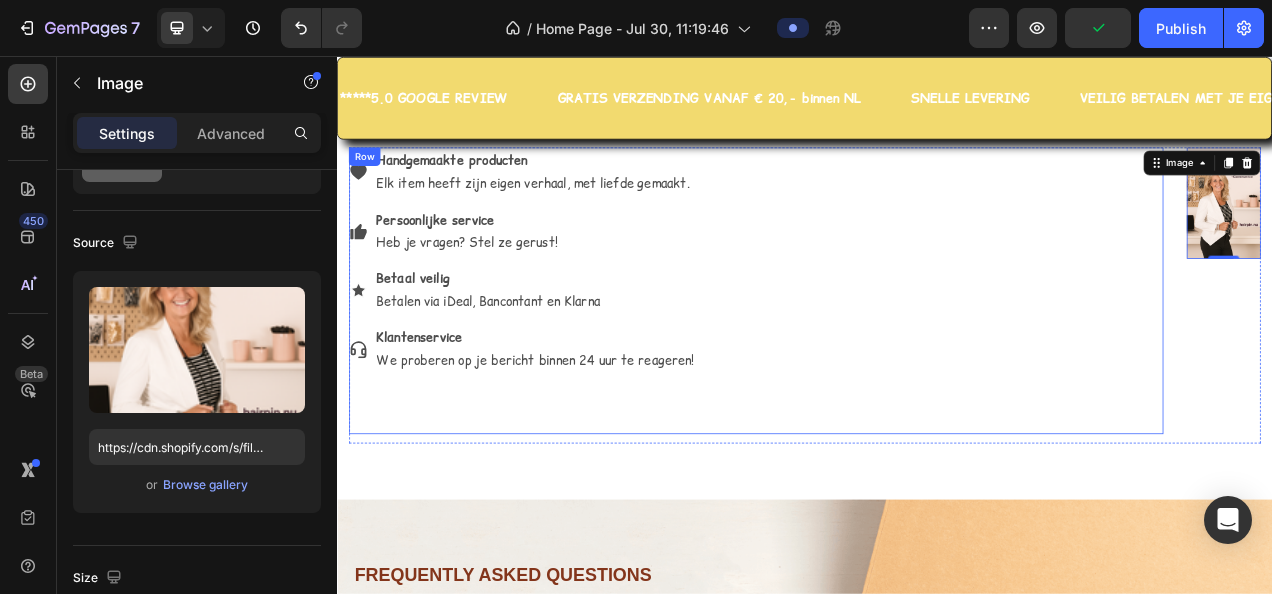 click on "Handgemaakte producten Elk item heeft zijn eigen verhaal, met liefde gemaakt.
Persoonlijke service Heb je vragen? Stel ze gerust!
Betaal veilig Betalen via iDeal, Bancontant en Klarna
Klantenservice We proberen op je bericht binnen 24 uur te reageren! Item List" at bounding box center (874, 356) 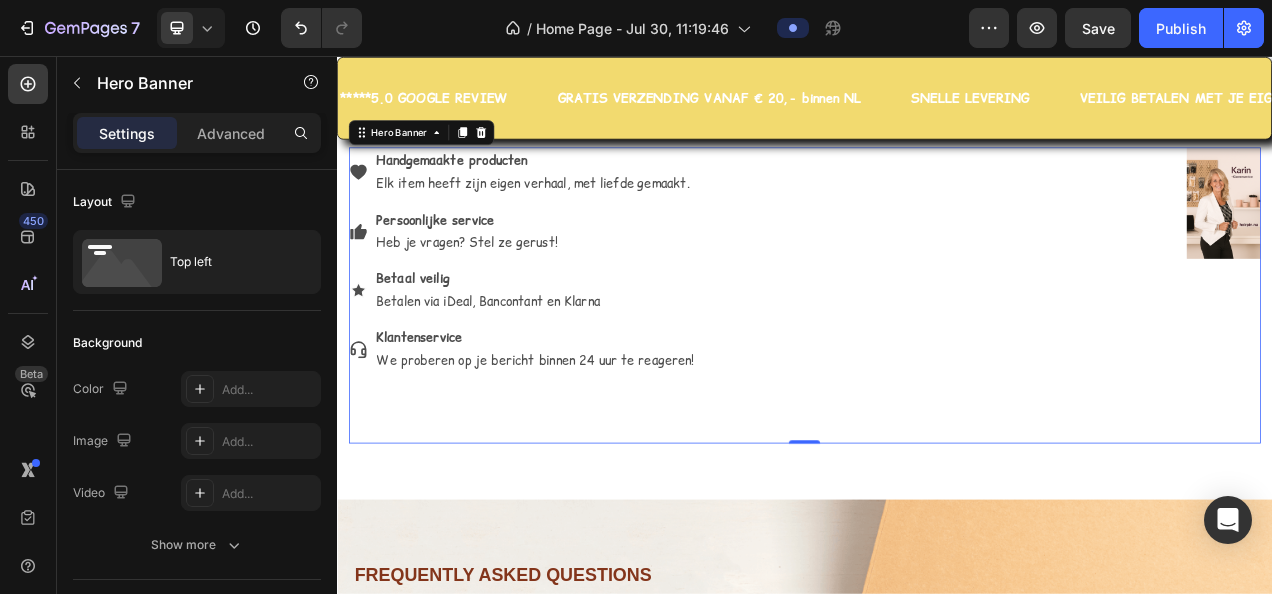 click on "Image" at bounding box center (1474, 356) 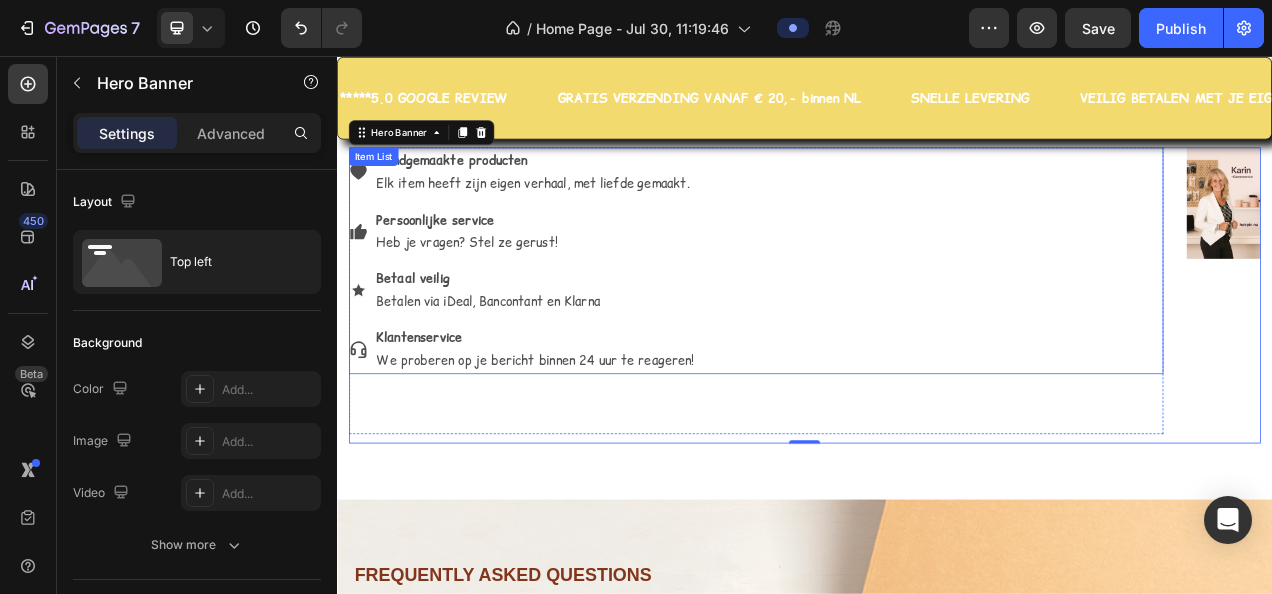 click on "Handgemaakte producten Elk item heeft zijn eigen verhaal, met liefde gemaakt.
Persoonlijke service Heb je vragen? Stel ze gerust!
Betaal veilig Betalen via iDeal, Bancontant en Klarna
Klantenservice We proberen op je bericht binnen 24 uur te reageren!" at bounding box center [874, 318] 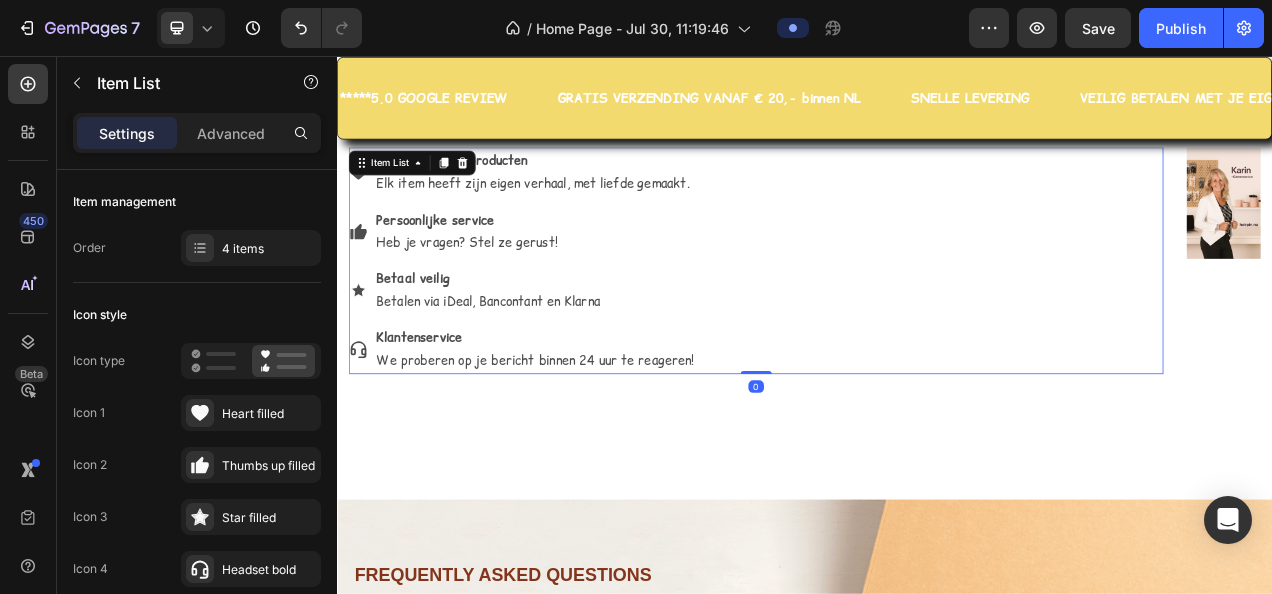 drag, startPoint x: 861, startPoint y: 616, endPoint x: 853, endPoint y: 535, distance: 81.394104 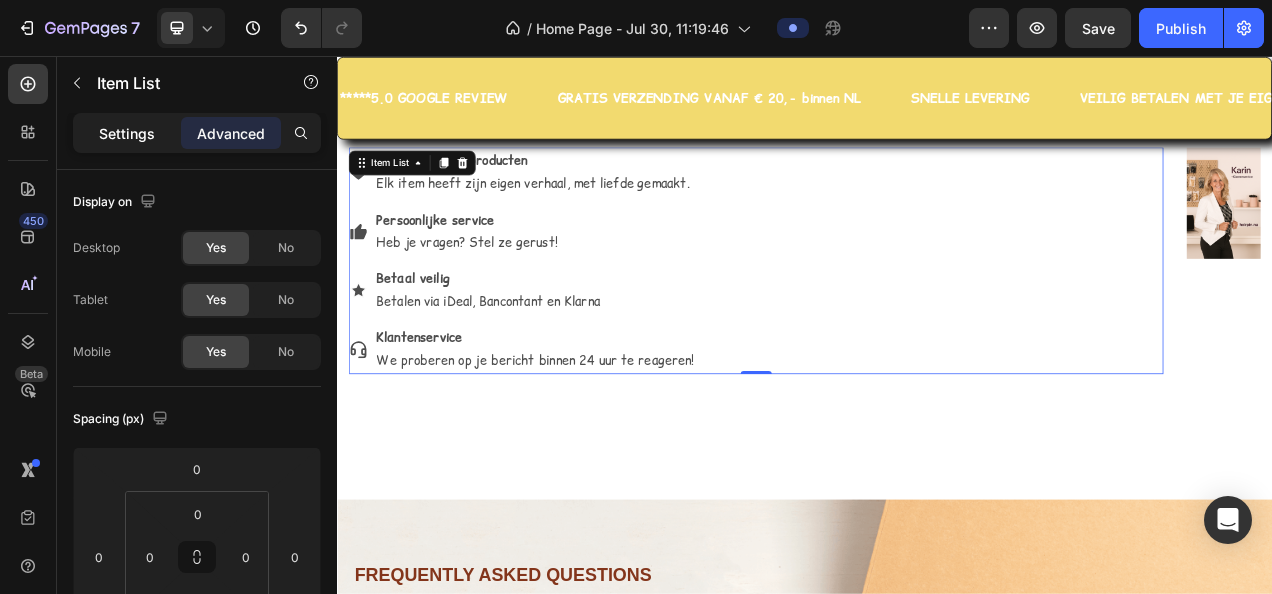 click on "Settings" at bounding box center (127, 133) 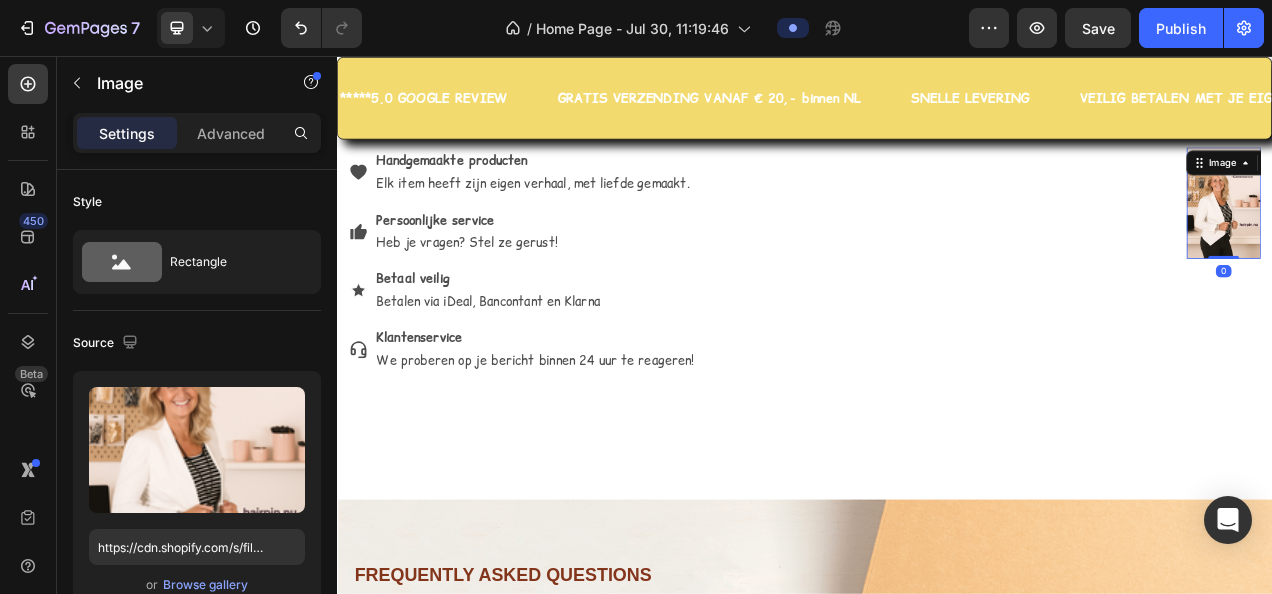 click at bounding box center (1474, 244) 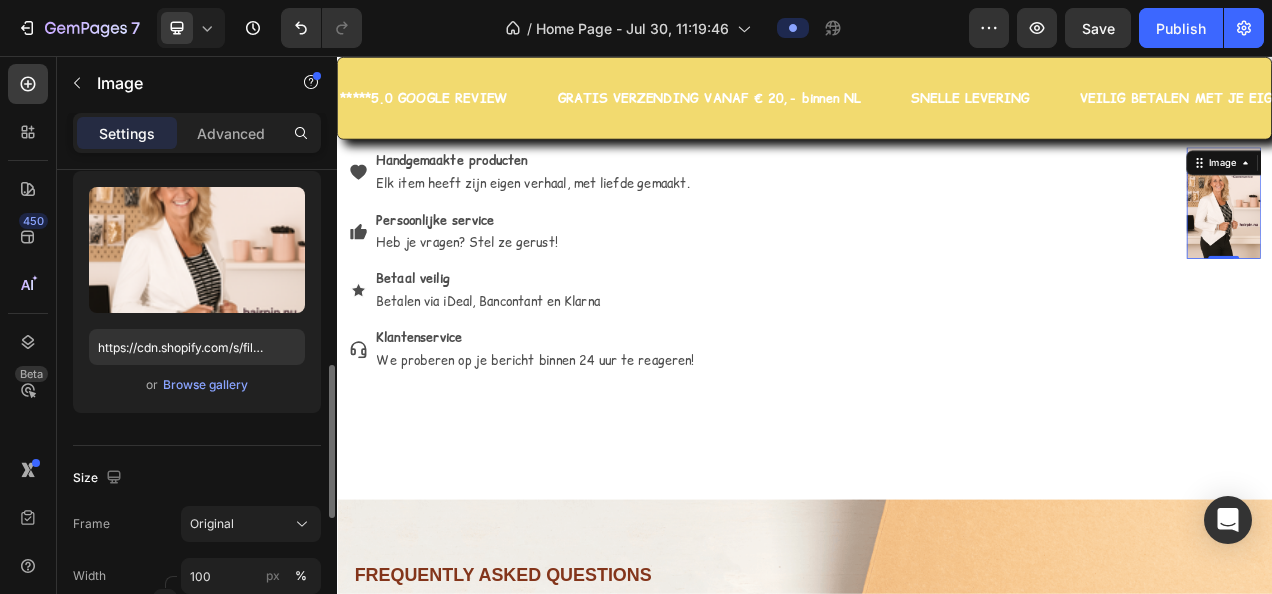 scroll, scrollTop: 400, scrollLeft: 0, axis: vertical 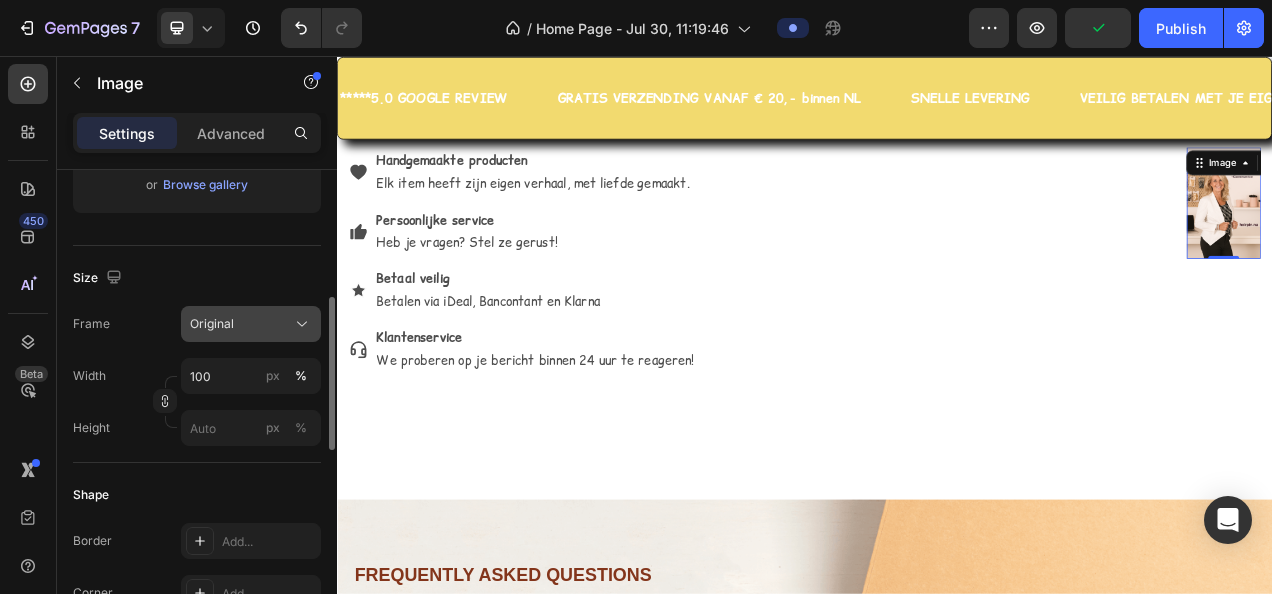 click 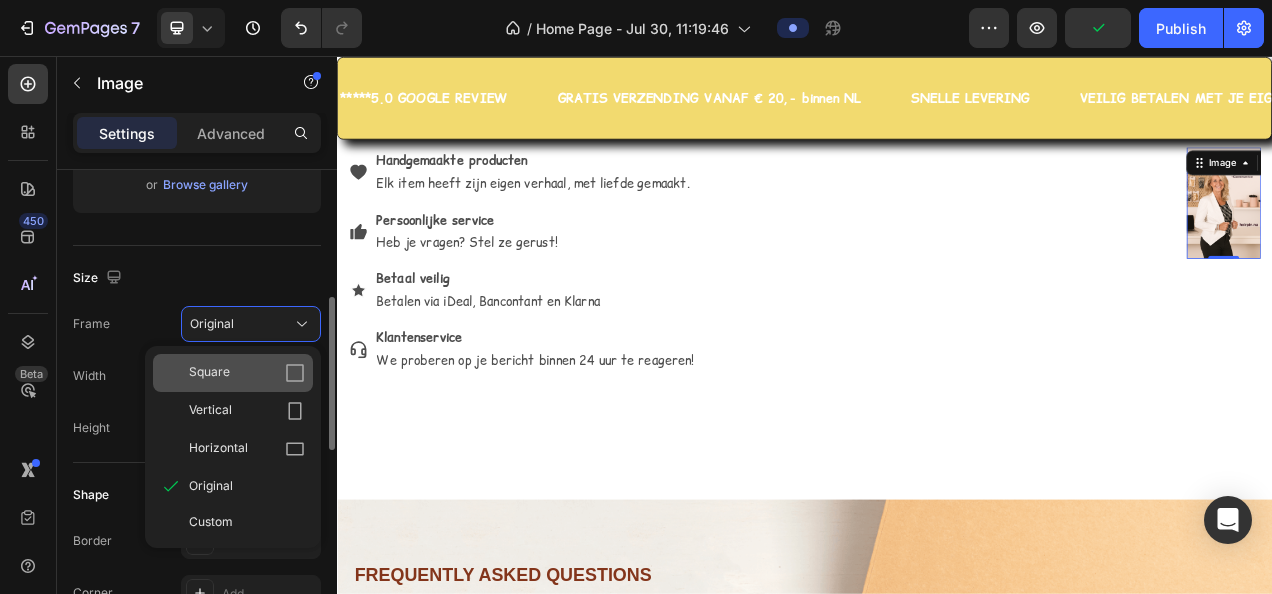 click 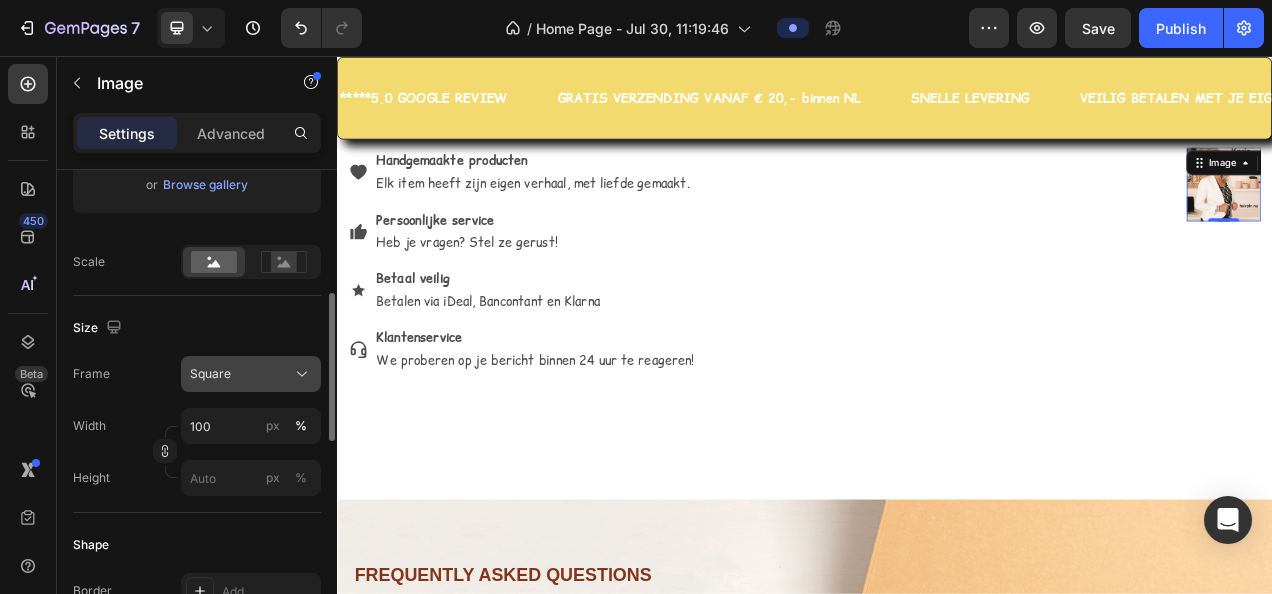 click 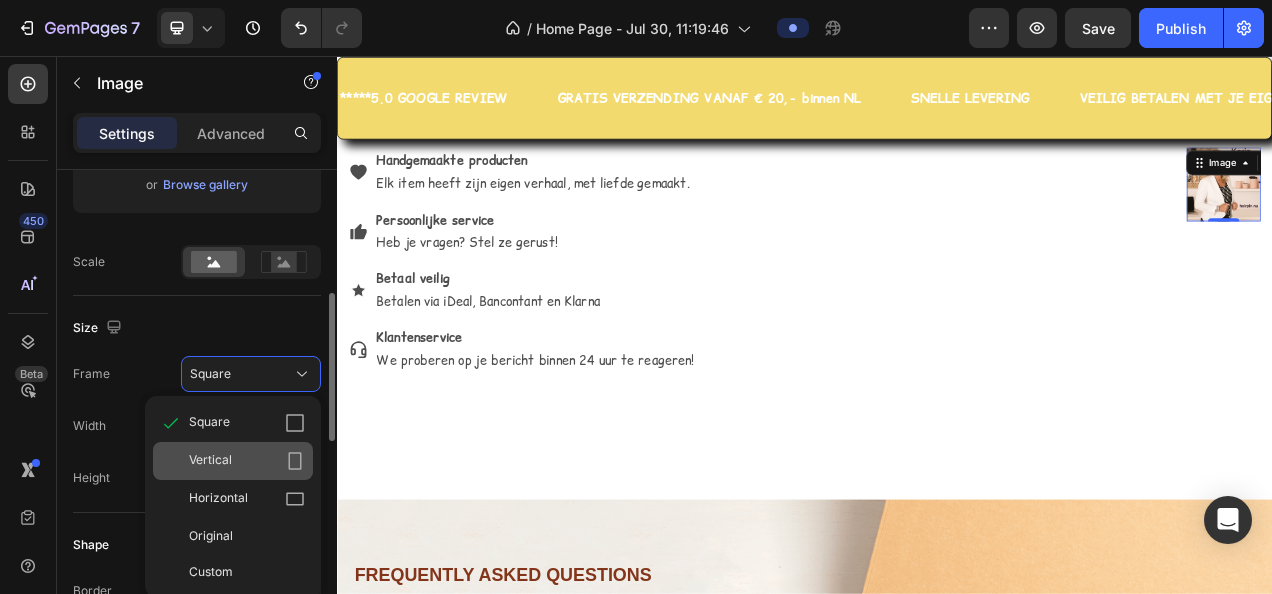 click 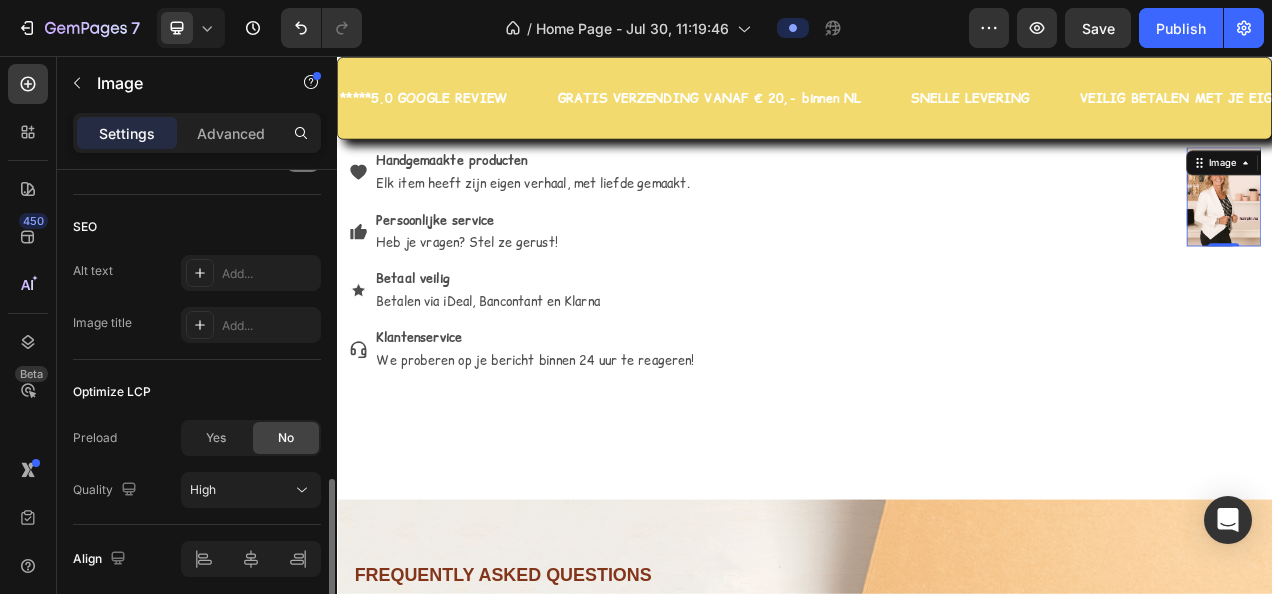 scroll, scrollTop: 1076, scrollLeft: 0, axis: vertical 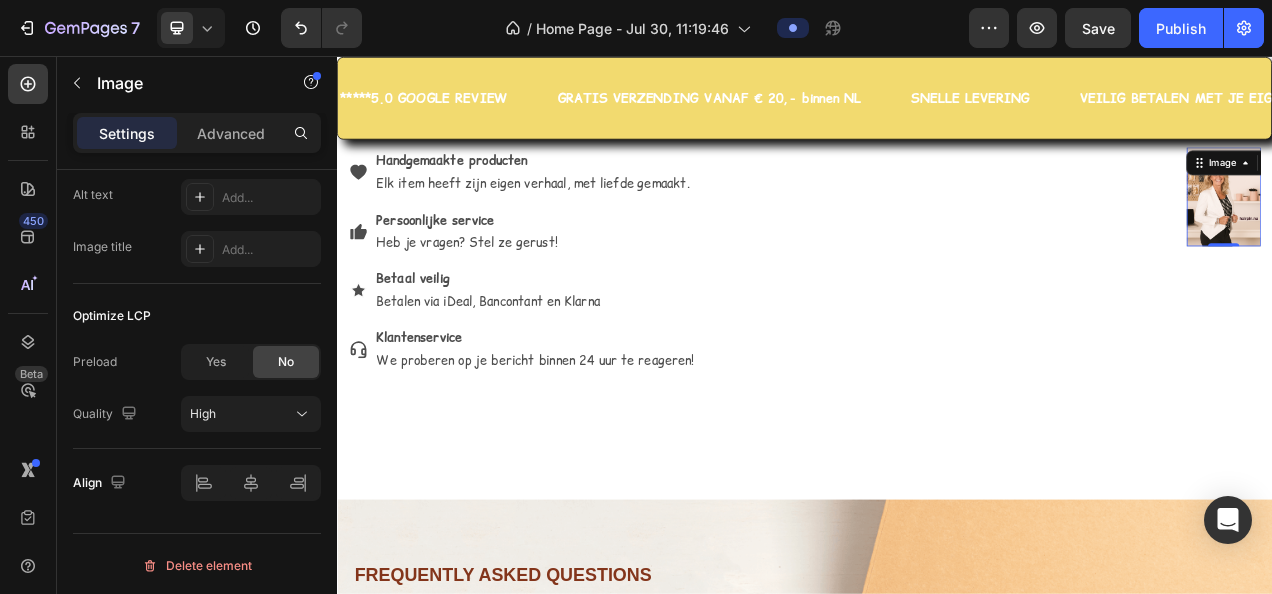 click at bounding box center [1474, 236] 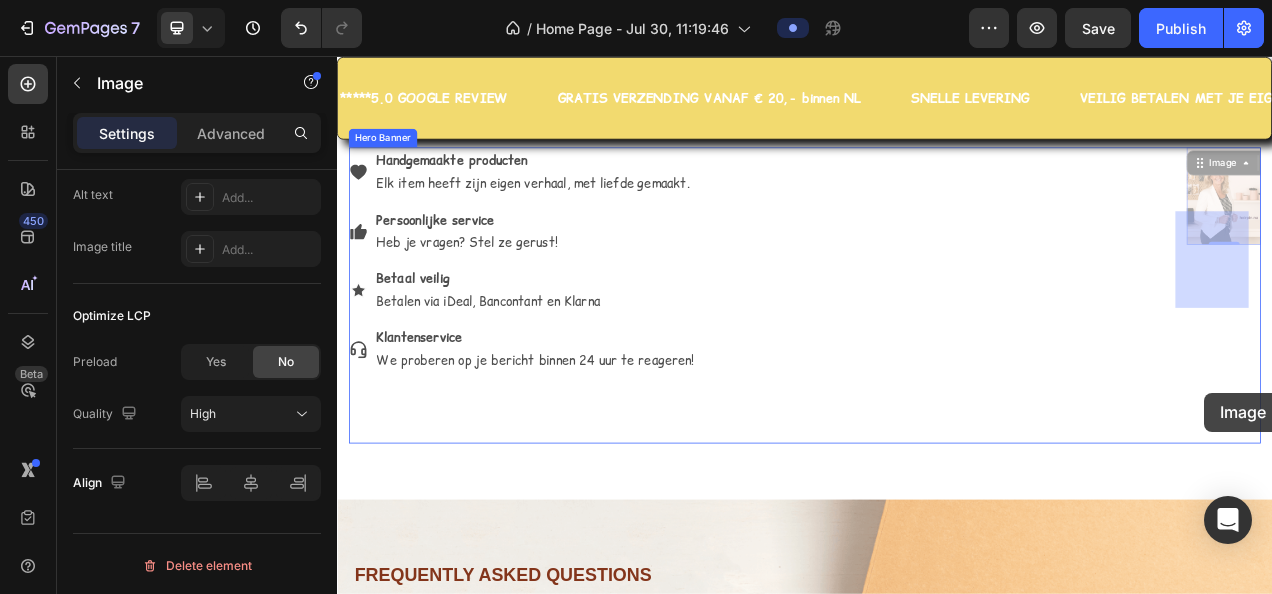 drag, startPoint x: 1463, startPoint y: 370, endPoint x: 1450, endPoint y: 488, distance: 118.71394 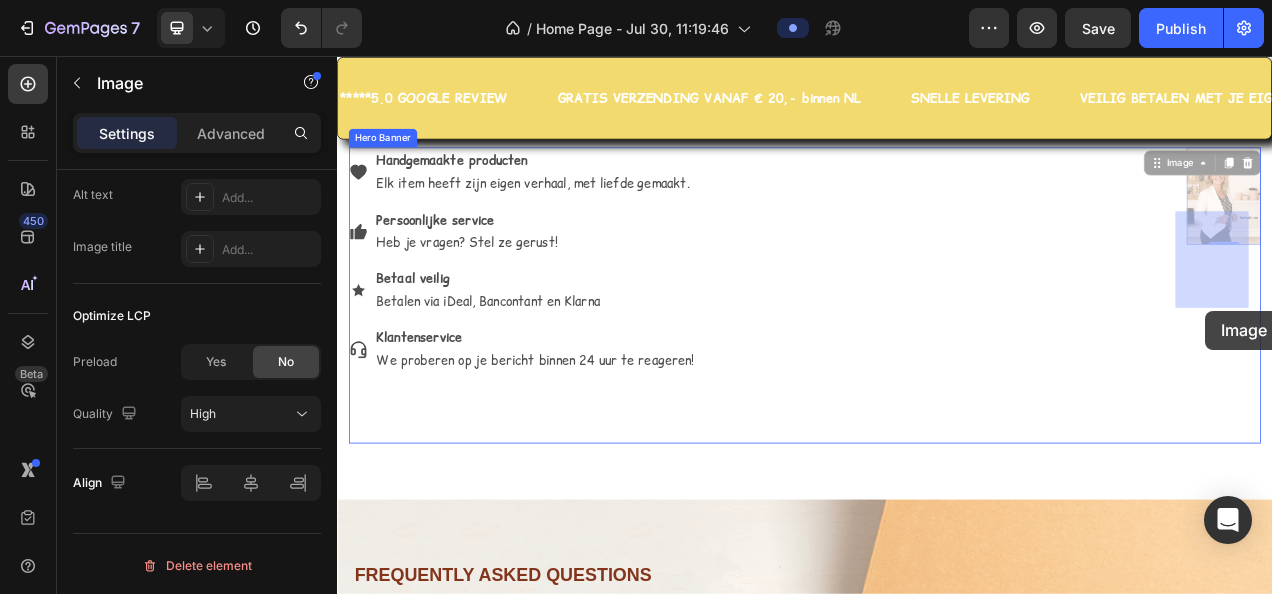 drag, startPoint x: 1448, startPoint y: 373, endPoint x: 1451, endPoint y: 383, distance: 10.440307 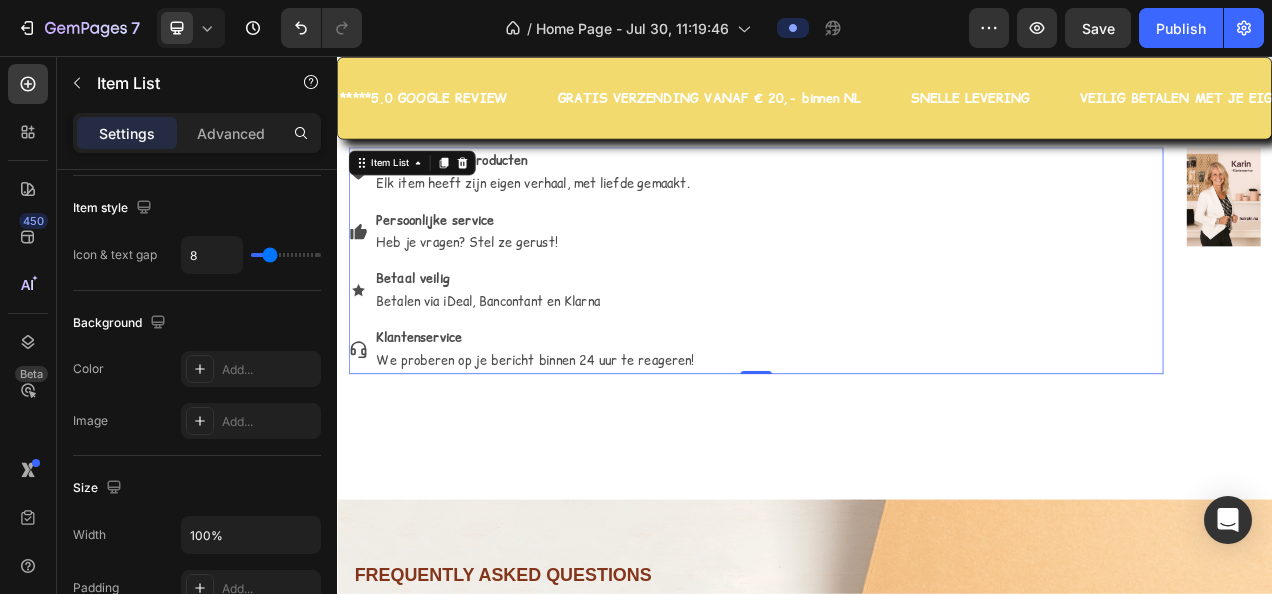 click on "Handgemaakte producten Elk item heeft zijn eigen verhaal, met liefde gemaakt.
Persoonlijke service Heb je vragen? Stel ze gerust!
Betaal veilig Betalen via iDeal, Bancontant en Klarna
Klantenservice We proberen op je bericht binnen 24 uur te reageren!" at bounding box center [874, 318] 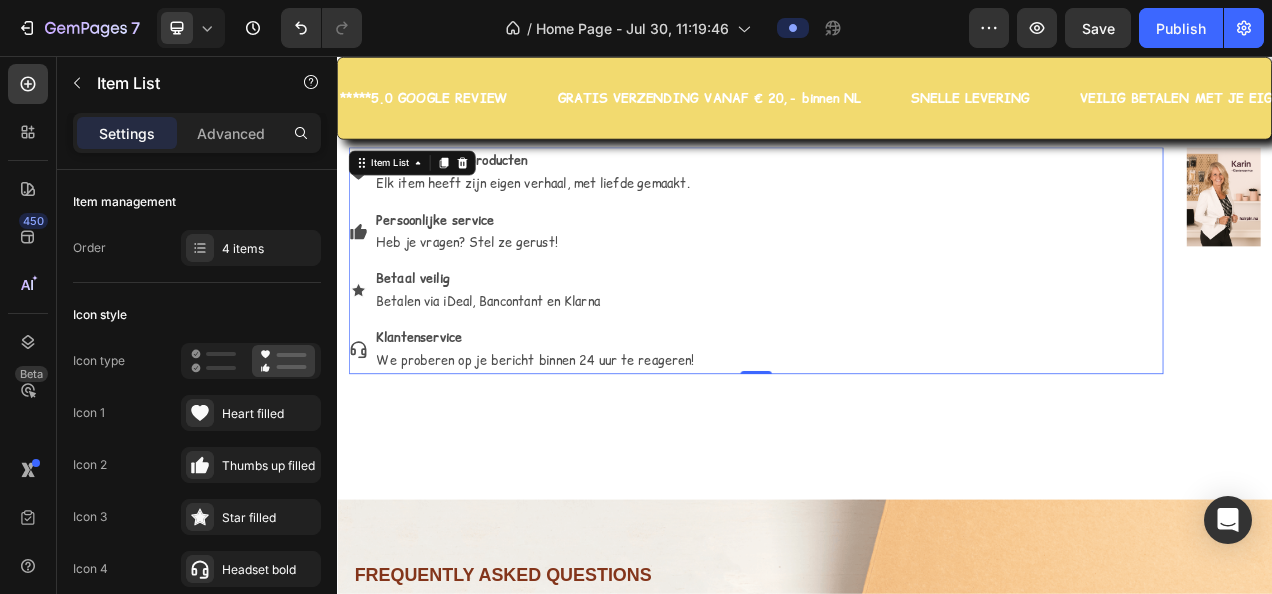 click on "Handgemaakte producten Elk item heeft zijn eigen verhaal, met liefde gemaakt.
Persoonlijke service Heb je vragen? Stel ze gerust!
Betaal veilig Betalen via iDeal, Bancontant en Klarna
Klantenservice We proberen op je bericht binnen 24 uur te reageren!" at bounding box center (874, 318) 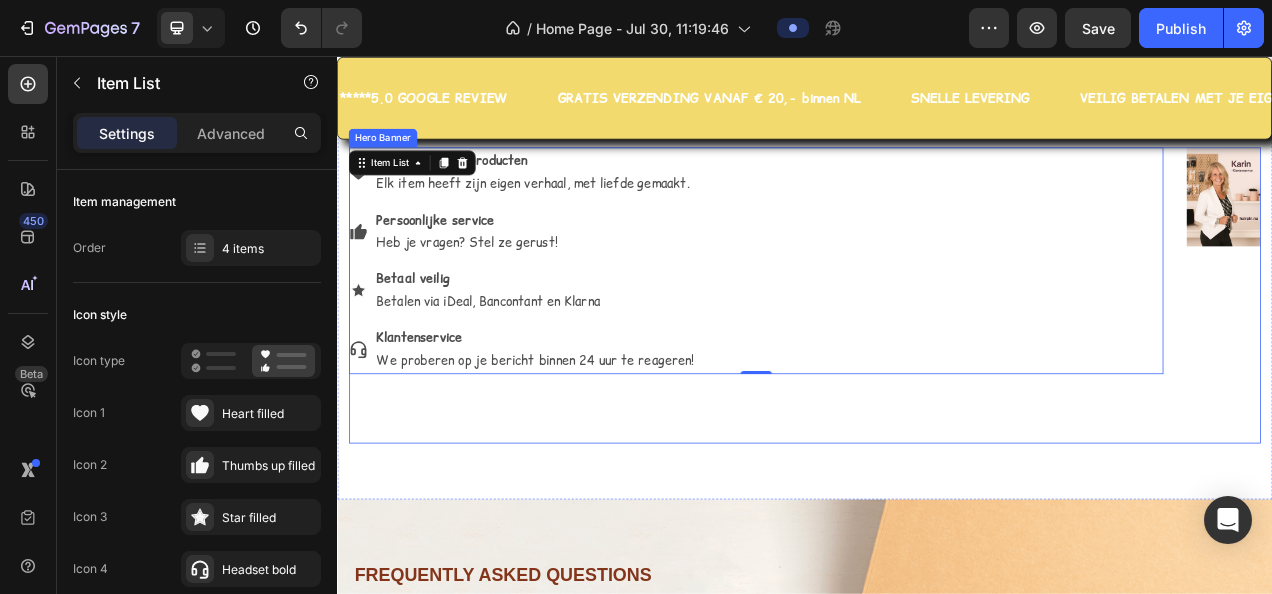 click at bounding box center (937, 363) 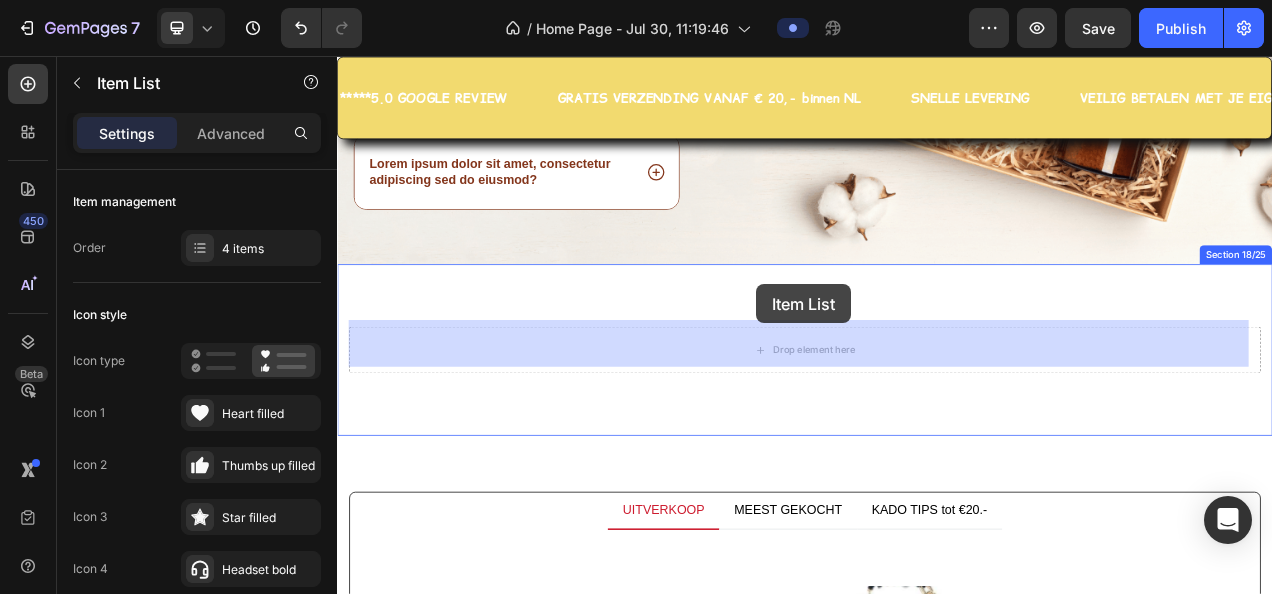 scroll, scrollTop: 7512, scrollLeft: 0, axis: vertical 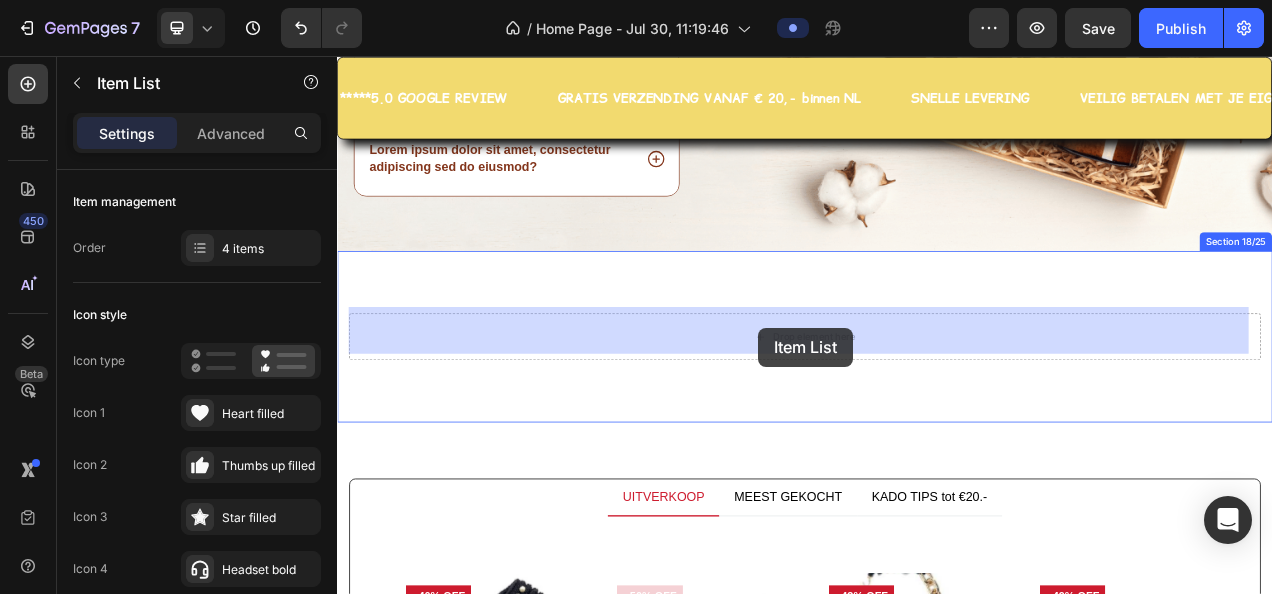 drag, startPoint x: 849, startPoint y: 280, endPoint x: 877, endPoint y: 405, distance: 128.09763 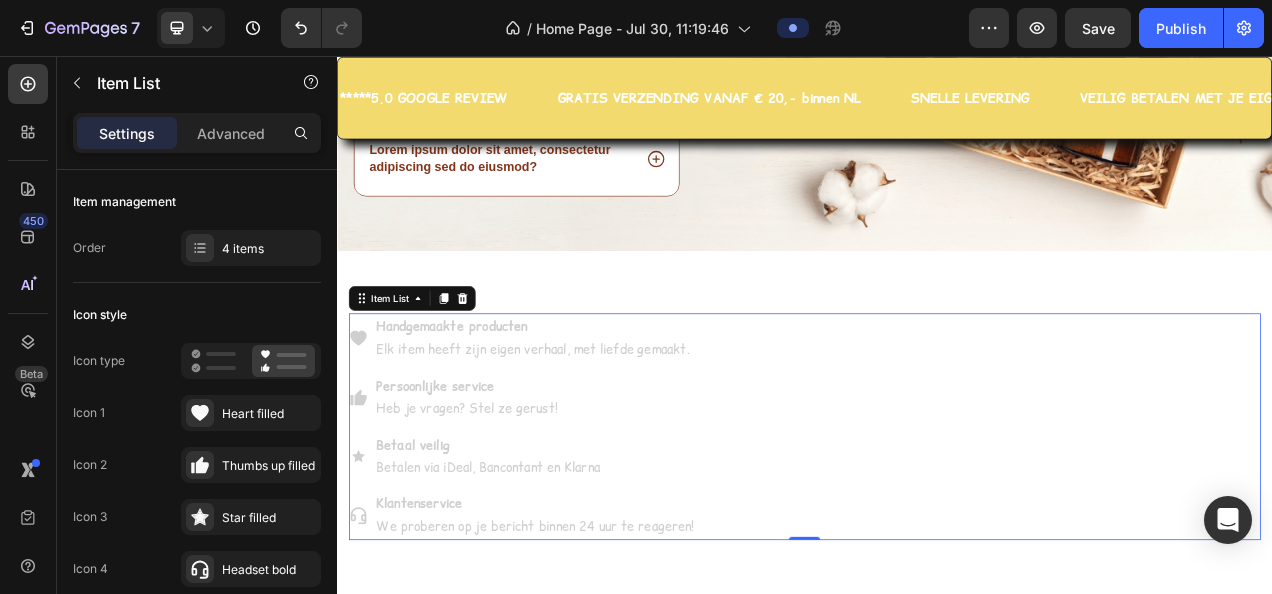 click on "Handgemaakte producten Elk item heeft zijn eigen verhaal, met liefde gemaakt.
Persoonlijke service Heb je vragen? Stel ze gerust!
Betaal veilig Betalen via iDeal, Bancontant en Klarna
Klantenservice We proberen op je bericht binnen 24 uur te reageren!" at bounding box center [937, 531] 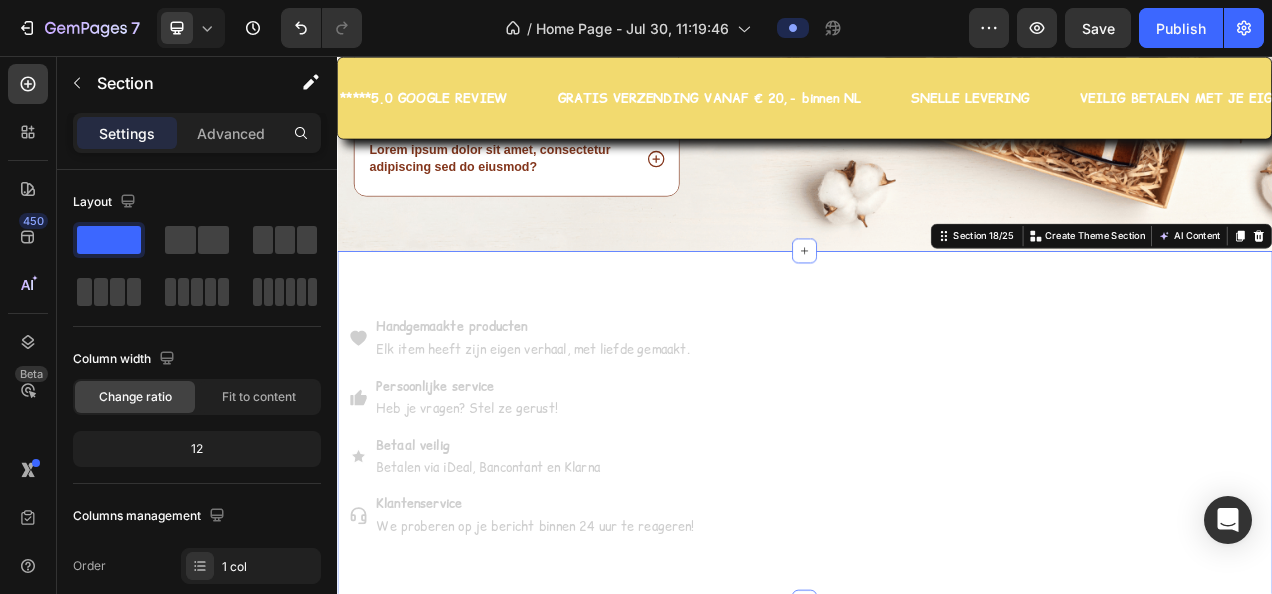 click on "Handgemaakte producten Elk item heeft zijn eigen verhaal, met liefde gemaakt.
Persoonlijke service Heb je vragen? Stel ze gerust!
Betaal veilig Betalen via iDeal, Bancontant en Klarna
Klantenservice We proberen op je bericht binnen 24 uur te reageren! Item List Section 18/25   You can create reusable sections Create Theme Section AI Content Write with GemAI What would you like to describe here? Tone and Voice Persuasive Product Color Hairclip haarspeld roze print XL Show more Generate" at bounding box center (937, 531) 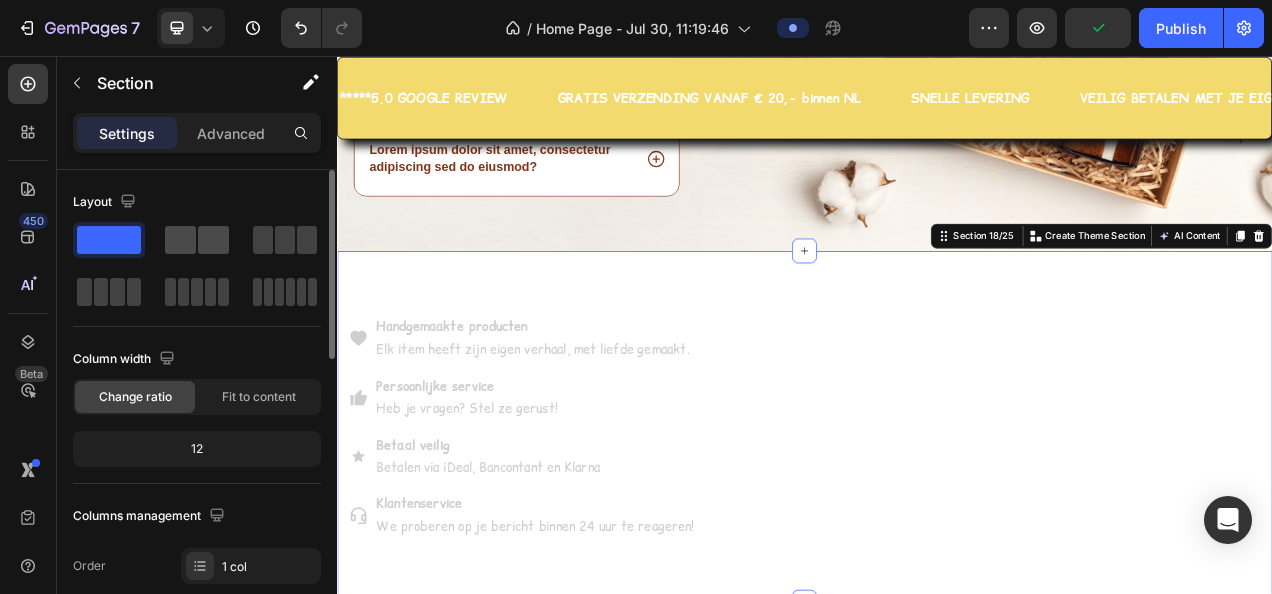 click 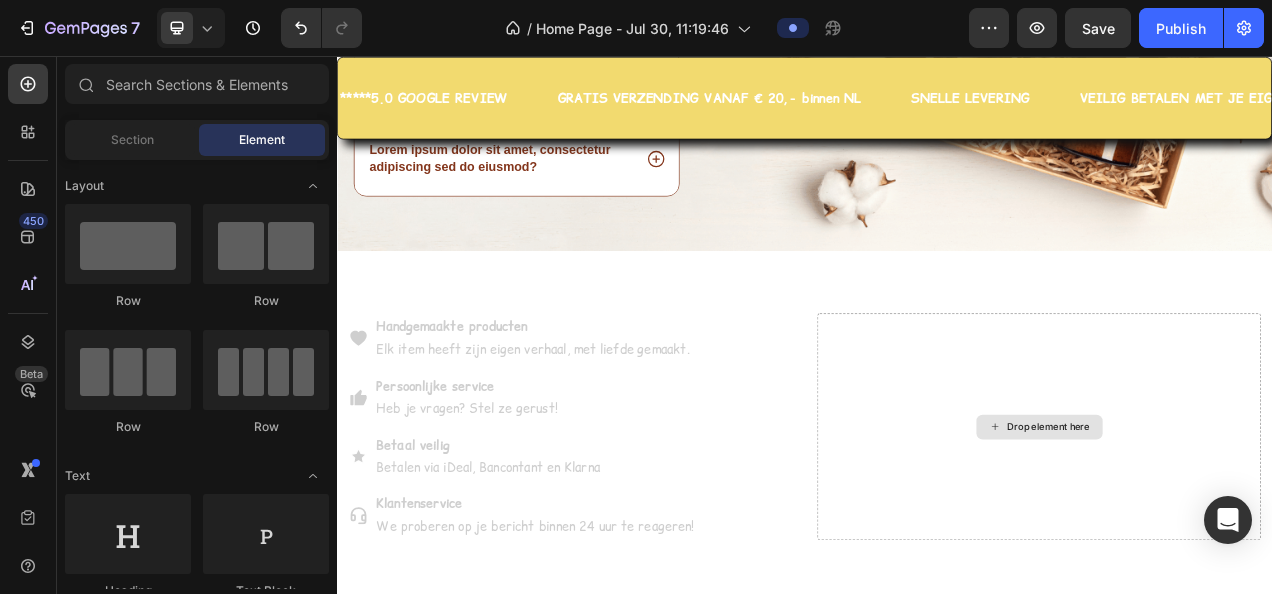 click on "Drop element here" at bounding box center (1250, 532) 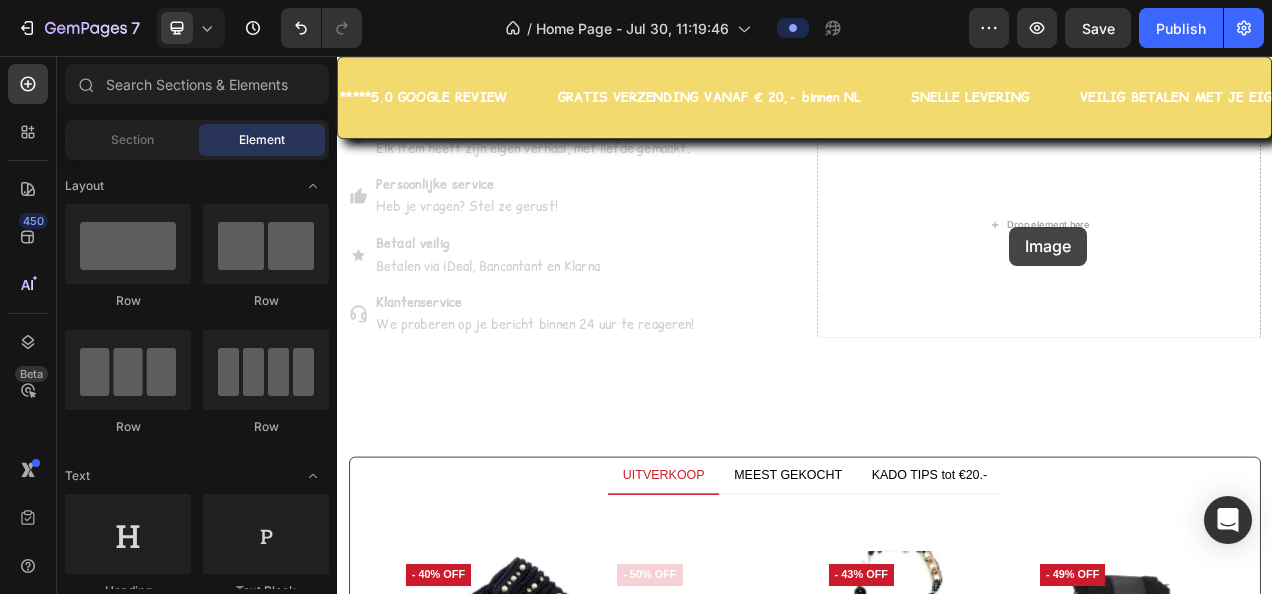 scroll, scrollTop: 7676, scrollLeft: 0, axis: vertical 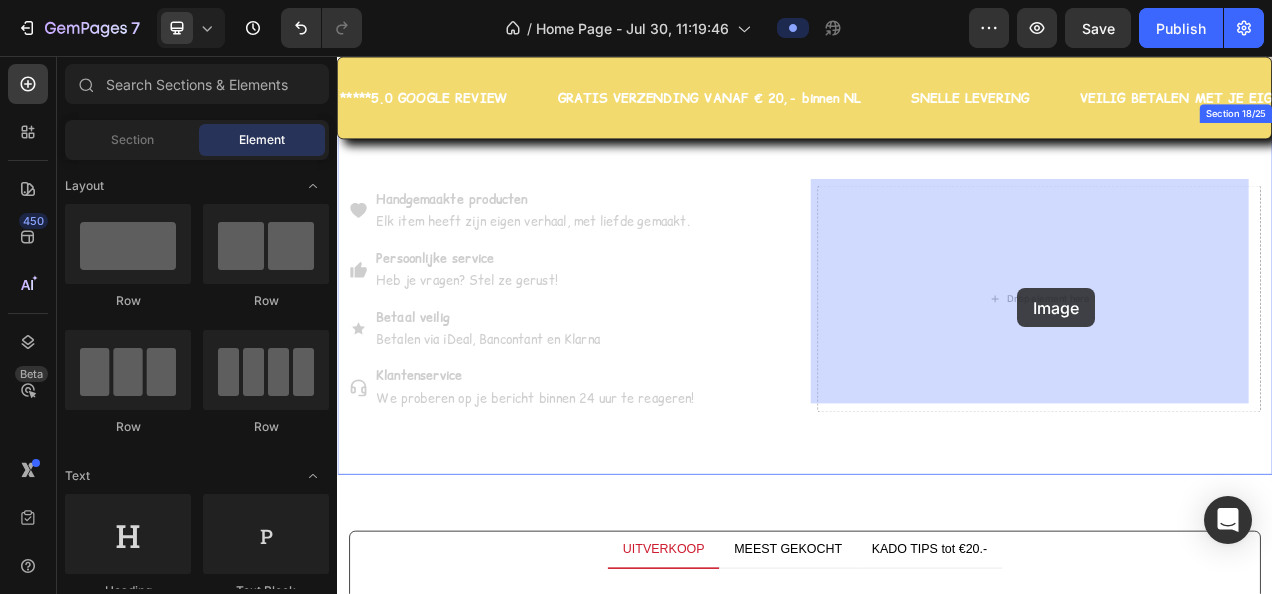 drag, startPoint x: 468, startPoint y: 536, endPoint x: 1210, endPoint y: 354, distance: 763.99475 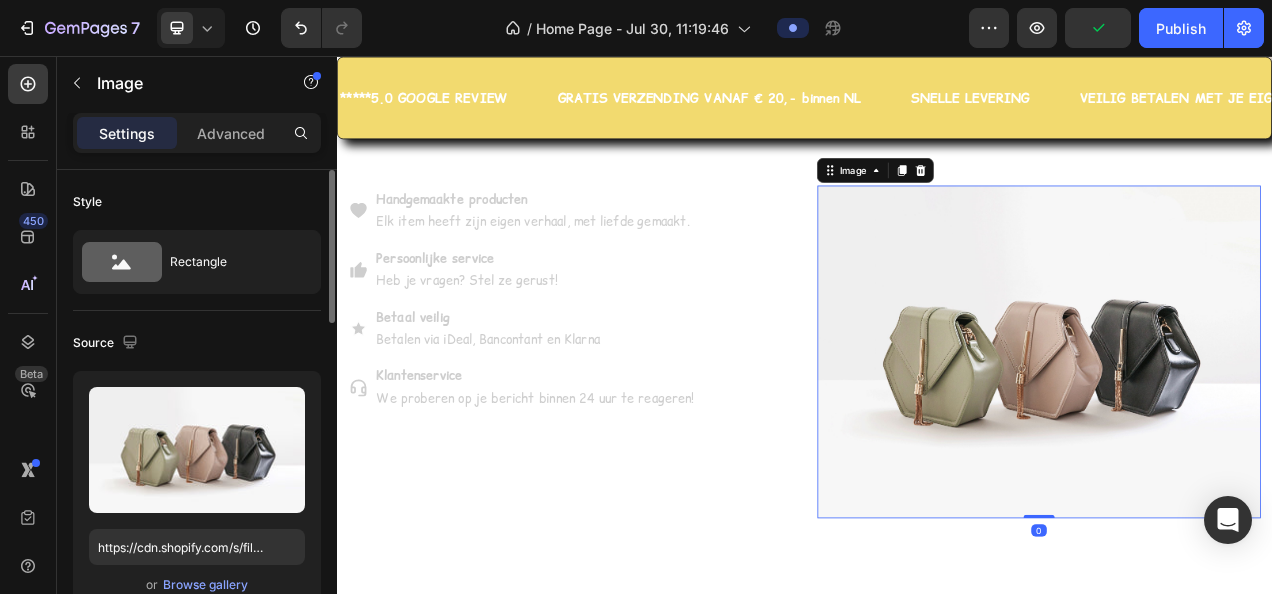 scroll, scrollTop: 100, scrollLeft: 0, axis: vertical 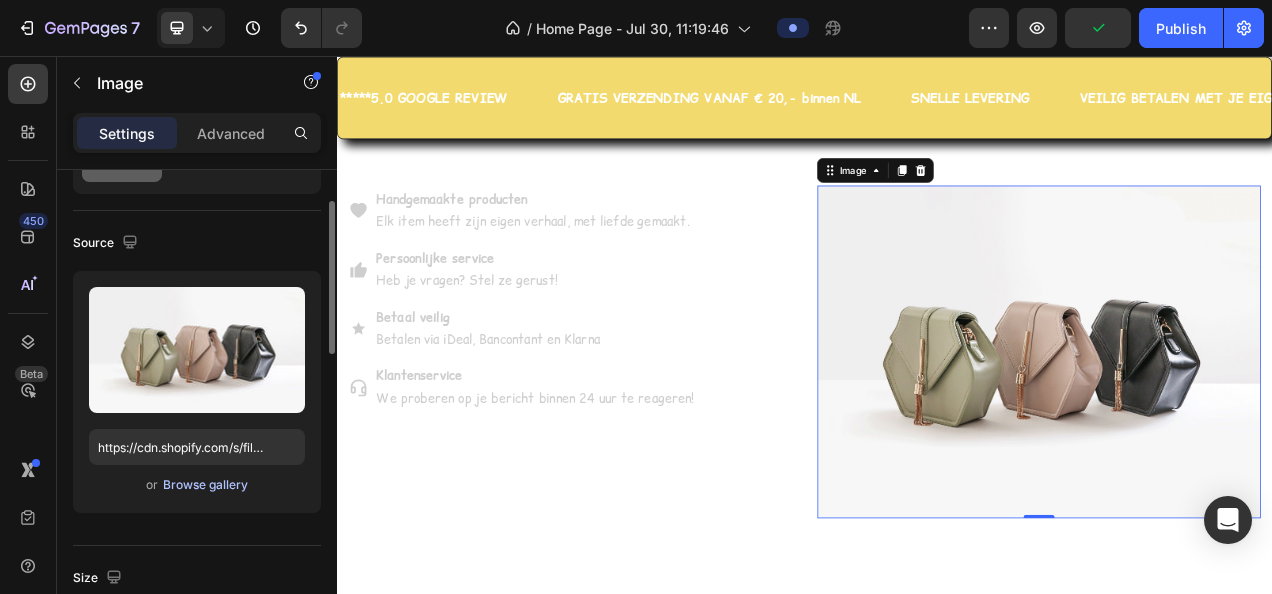 click on "Browse gallery" at bounding box center (205, 485) 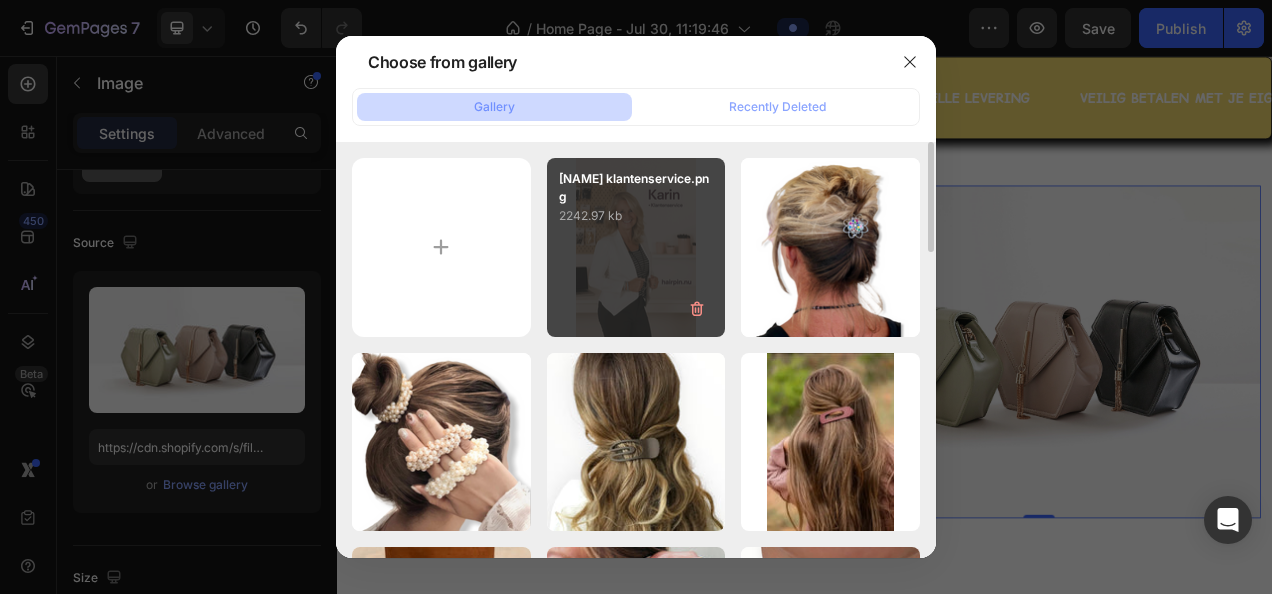 click on "karin klantenservice.png 2242.97 kb" at bounding box center (636, 247) 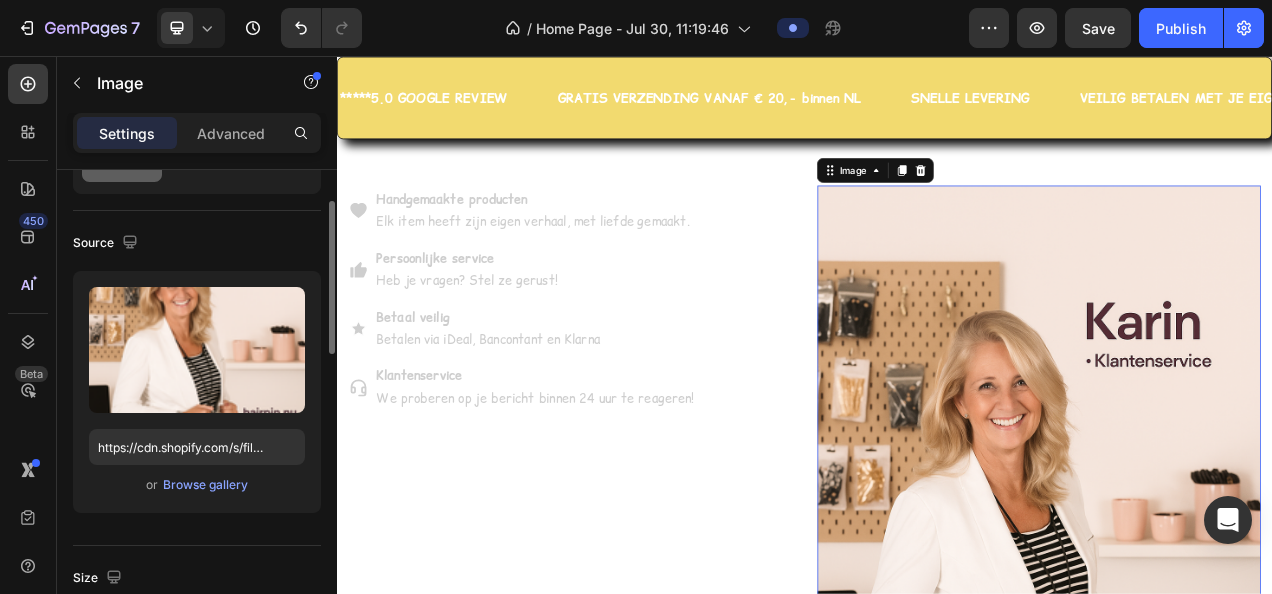 click on "Size Frame Original Width 100 px % Height px %" 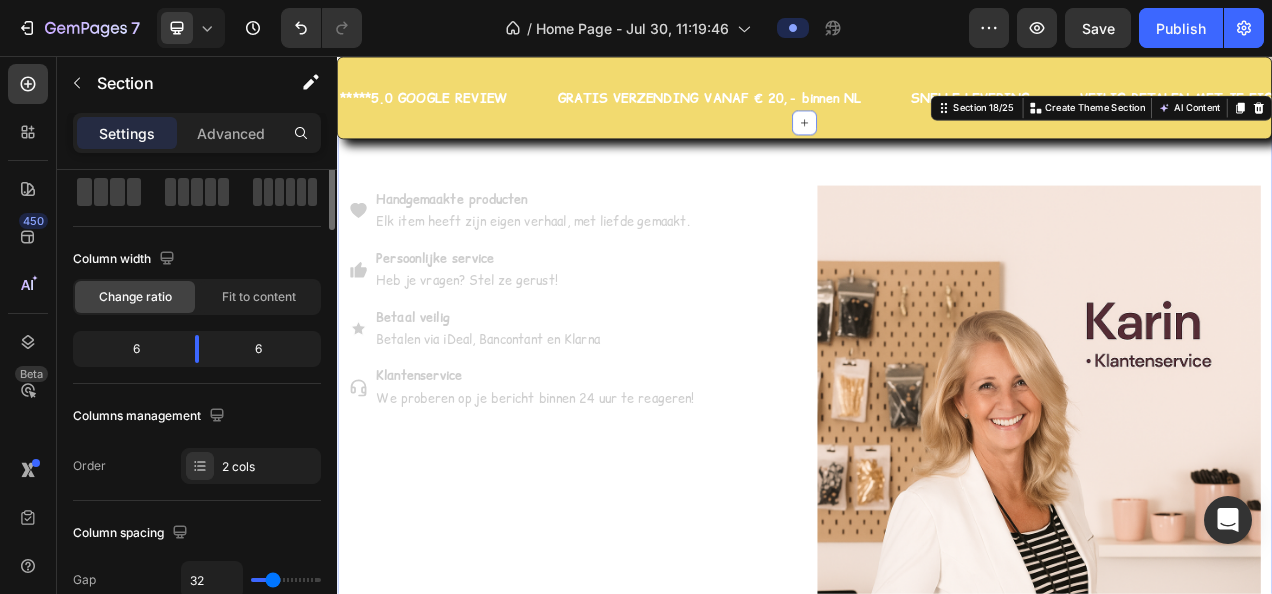 click on "Handgemaakte producten Elk item heeft zijn eigen verhaal, met liefde gemaakt.
Persoonlijke service Heb je vragen? Stel ze gerust!
Betaal veilig Betalen via iDeal, Bancontant en Klarna
Klantenservice We proberen op je bericht binnen 24 uur te reageren! Item List" at bounding box center (636, 649) 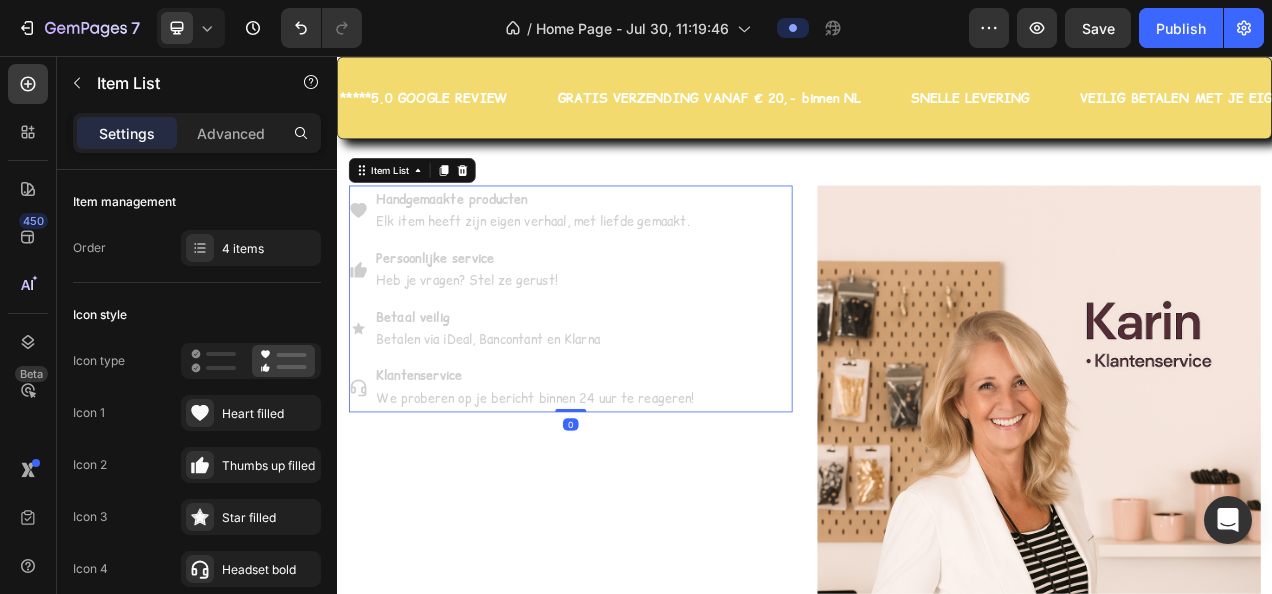 click on "Handgemaakte producten" at bounding box center (591, 239) 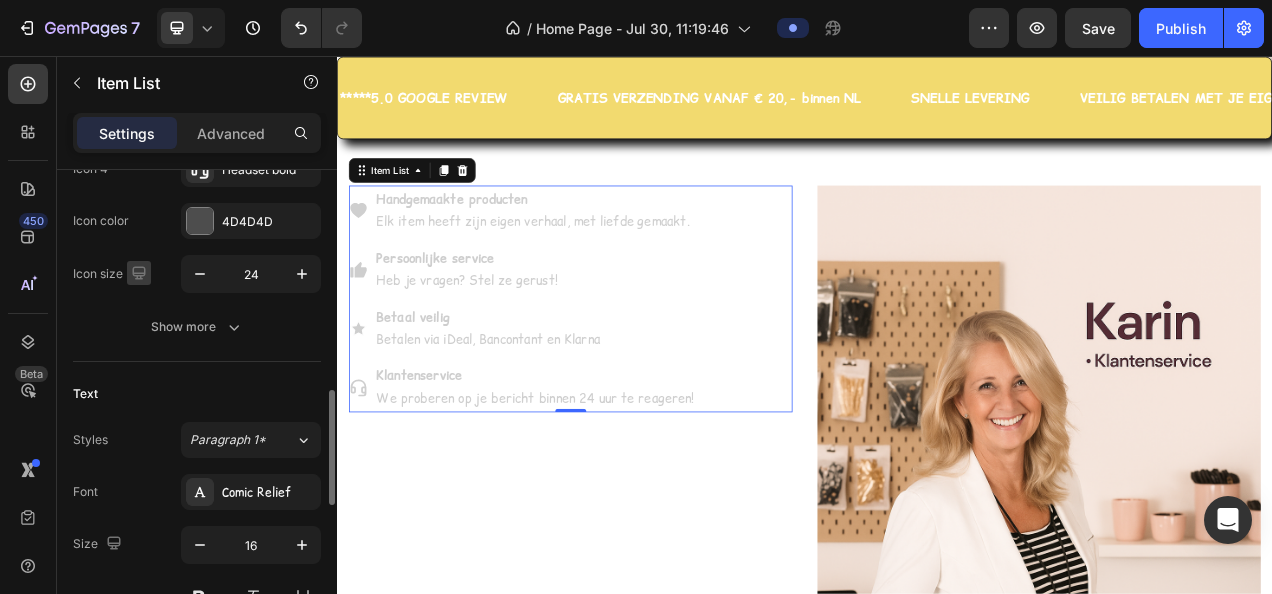 scroll, scrollTop: 600, scrollLeft: 0, axis: vertical 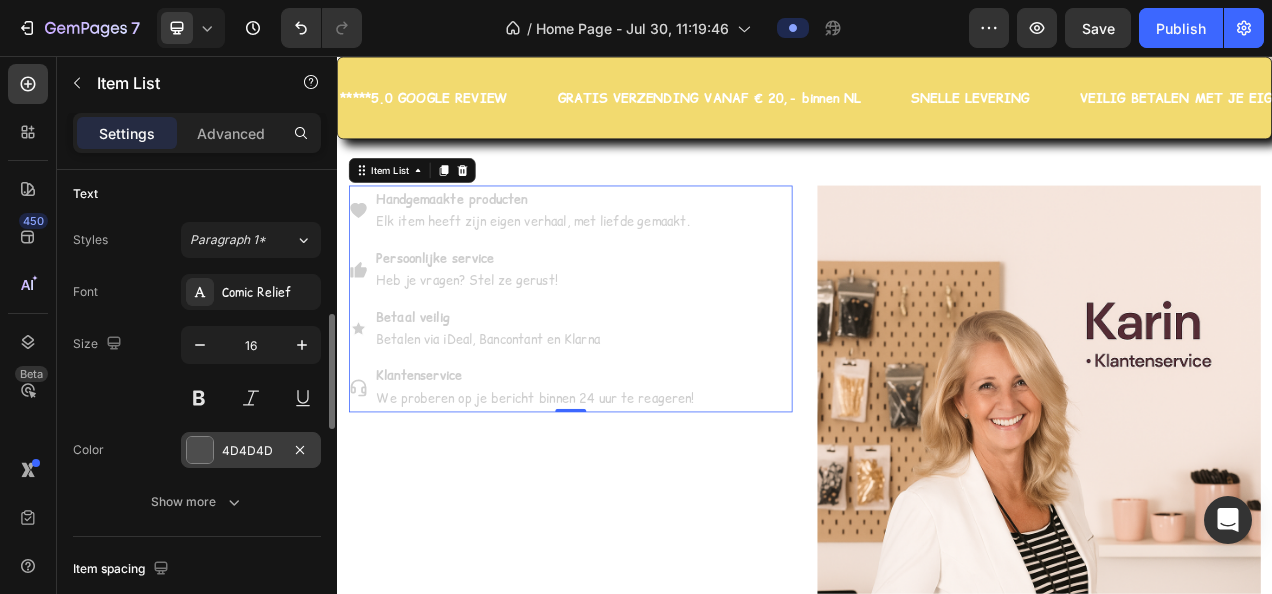 click on "4D4D4D" at bounding box center (251, 451) 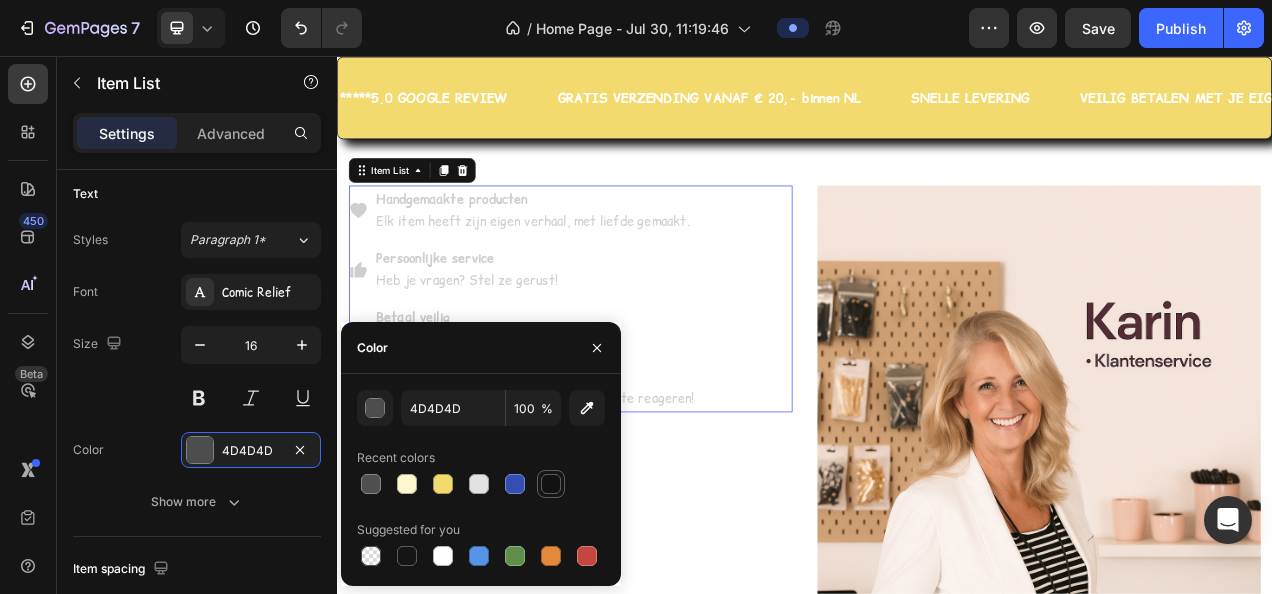 click at bounding box center [551, 484] 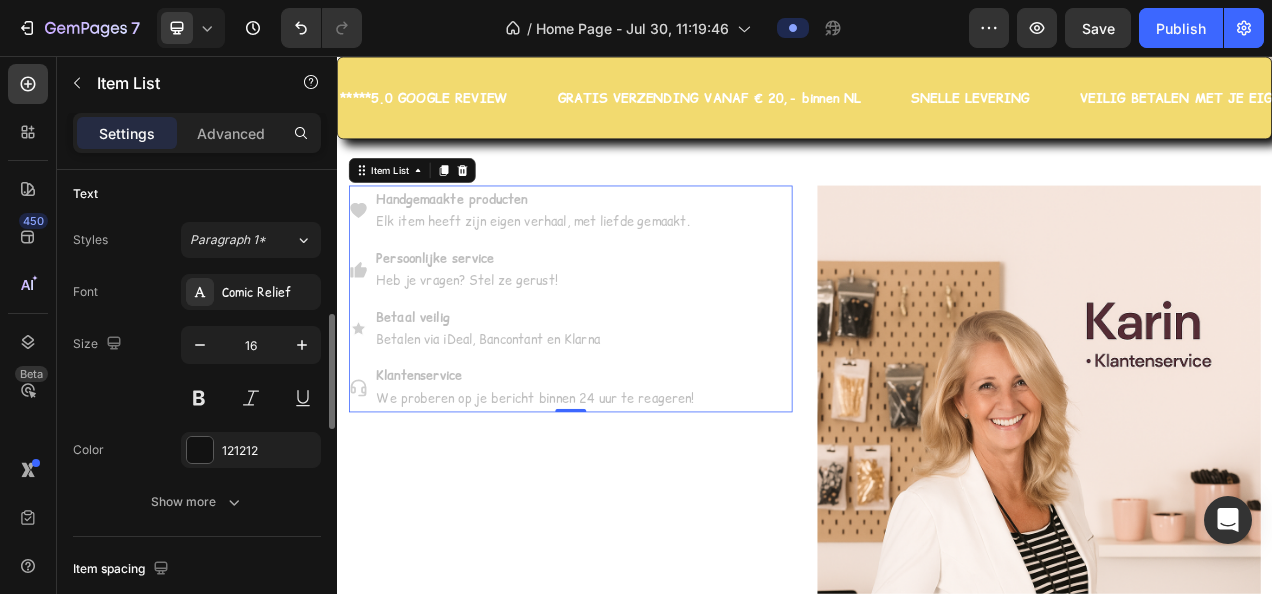 click on "Size 16" at bounding box center [197, 371] 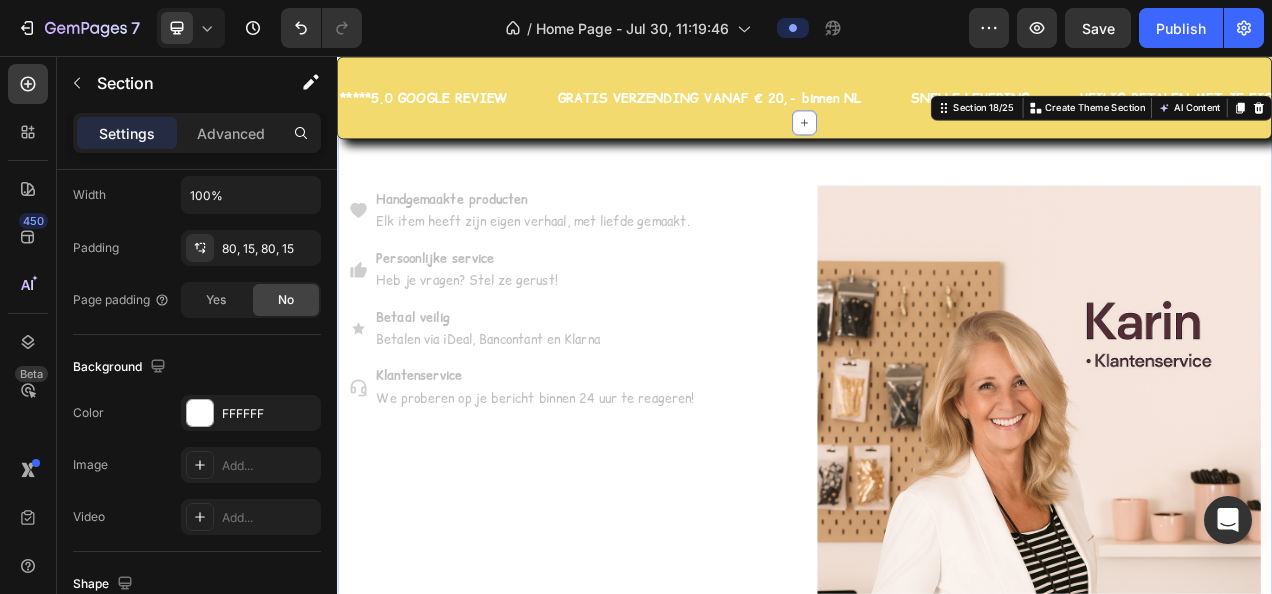 click on "Handgemaakte producten Elk item heeft zijn eigen verhaal, met liefde gemaakt.
Persoonlijke service Heb je vragen? Stel ze gerust!
Betaal veilig Betalen via iDeal, Bancontant en Klarna
Klantenservice We proberen op je bericht binnen 24 uur te reageren! Item List" at bounding box center (636, 649) 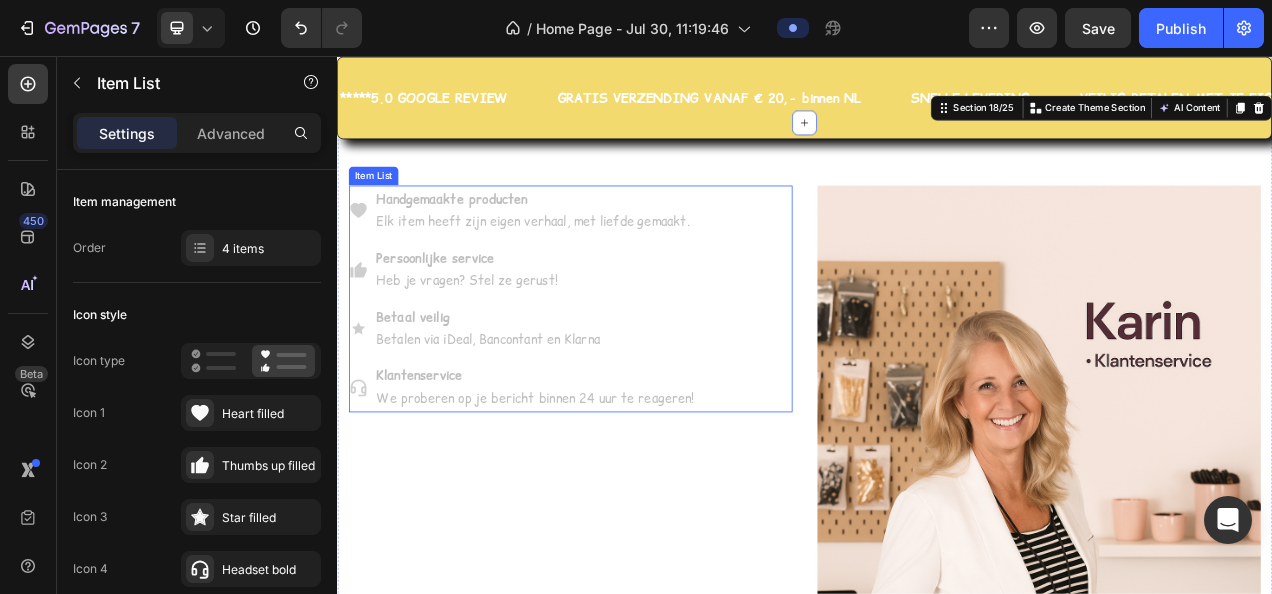 click on "Handgemaakte producten Elk item heeft zijn eigen verhaal, met liefde gemaakt.
Persoonlijke service Heb je vragen? Stel ze gerust!
Betaal veilig Betalen via iDeal, Bancontant en Klarna
Klantenservice We proberen op je bericht binnen 24 uur te reageren!" at bounding box center (636, 367) 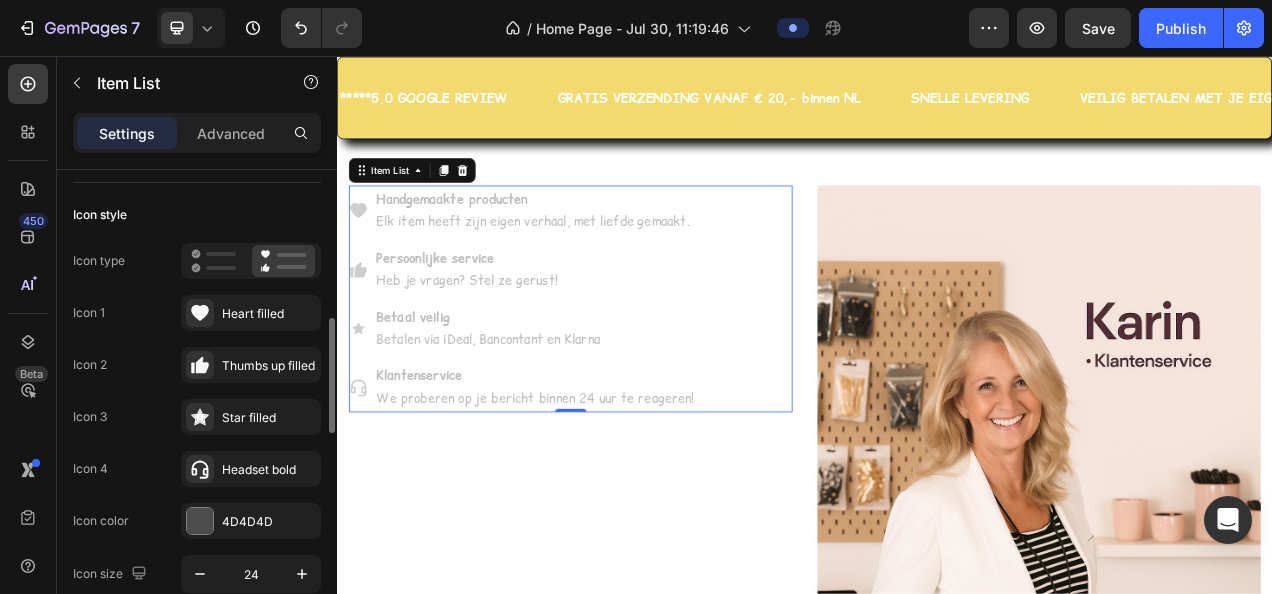 scroll, scrollTop: 200, scrollLeft: 0, axis: vertical 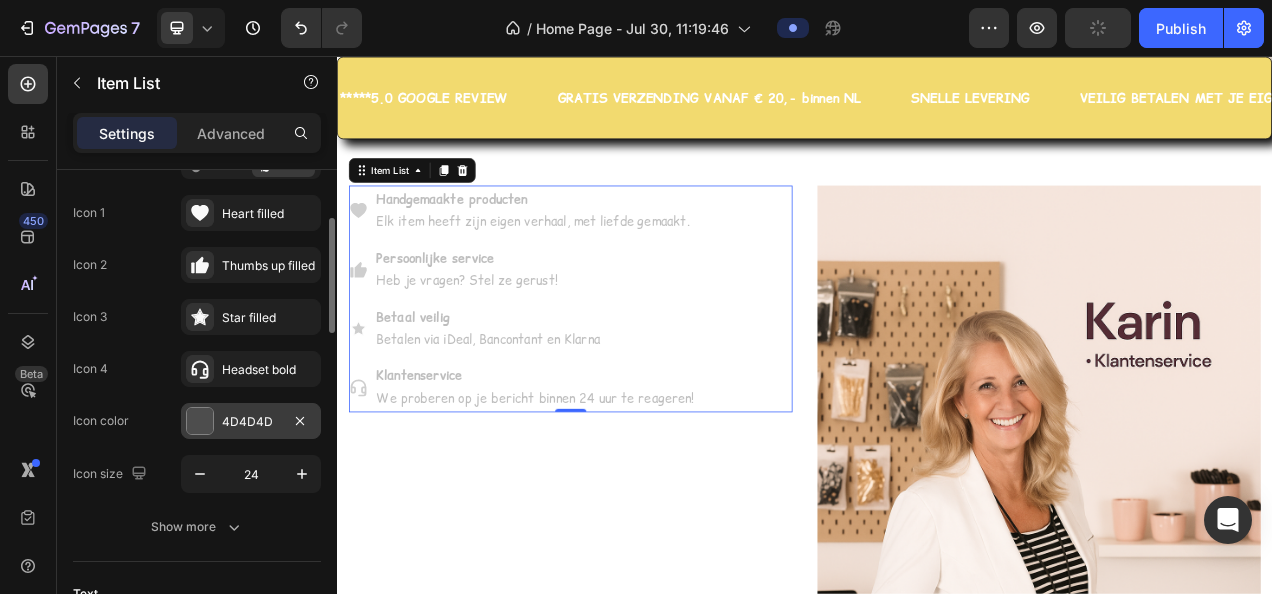 click on "4D4D4D" at bounding box center (251, 422) 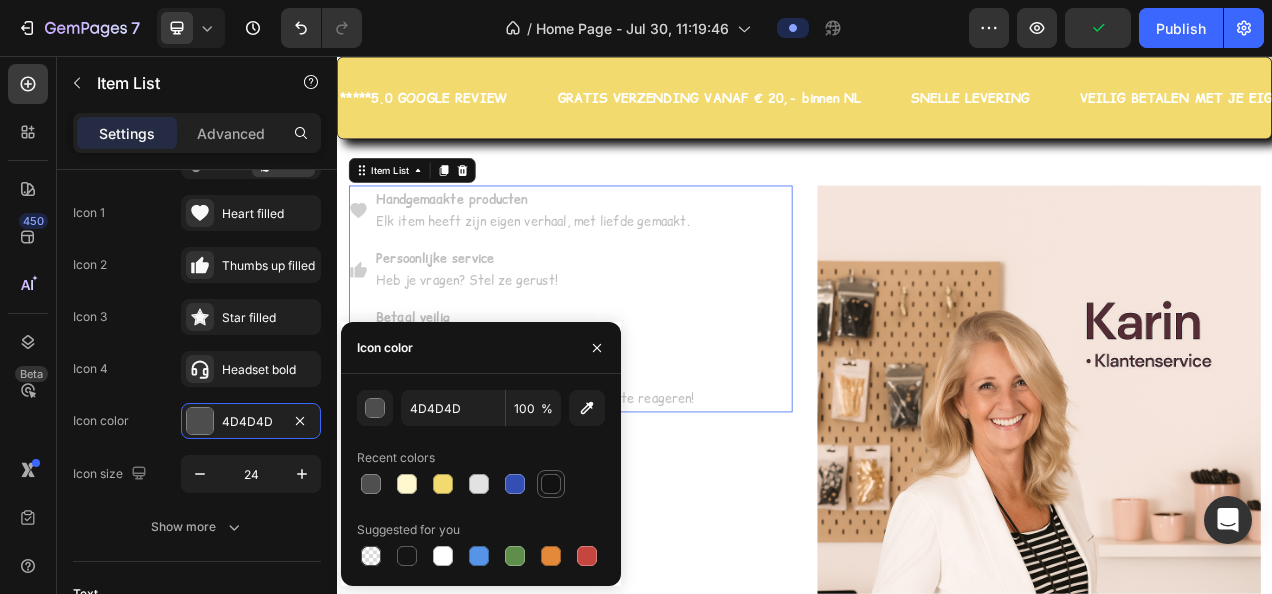 click at bounding box center [551, 484] 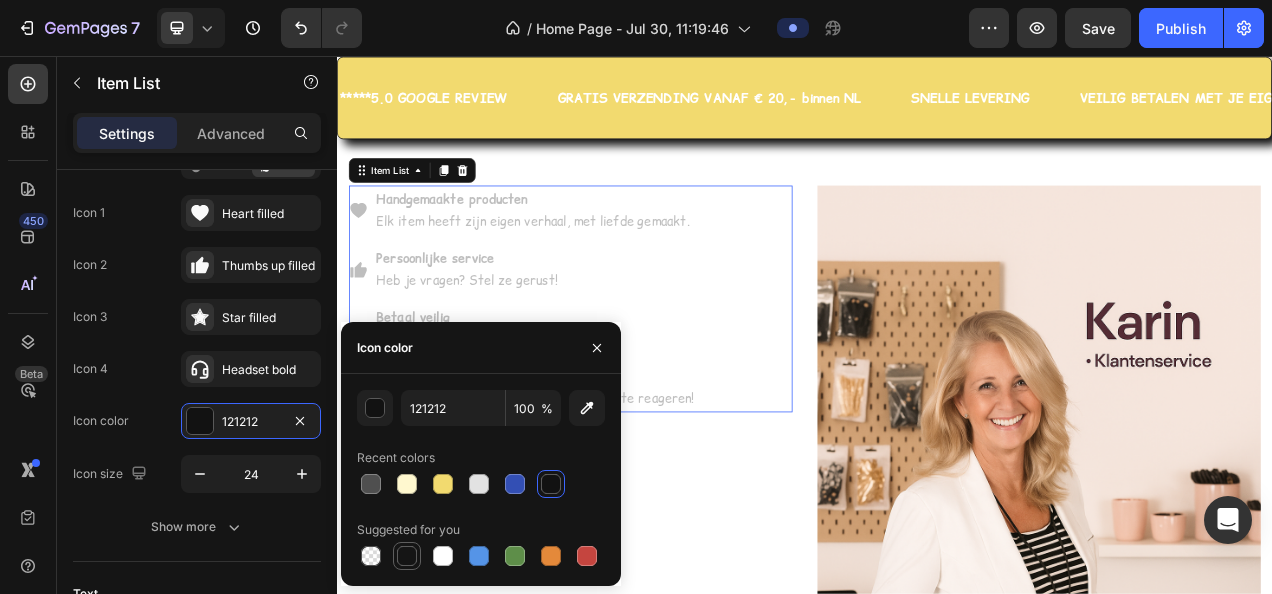 click at bounding box center [407, 556] 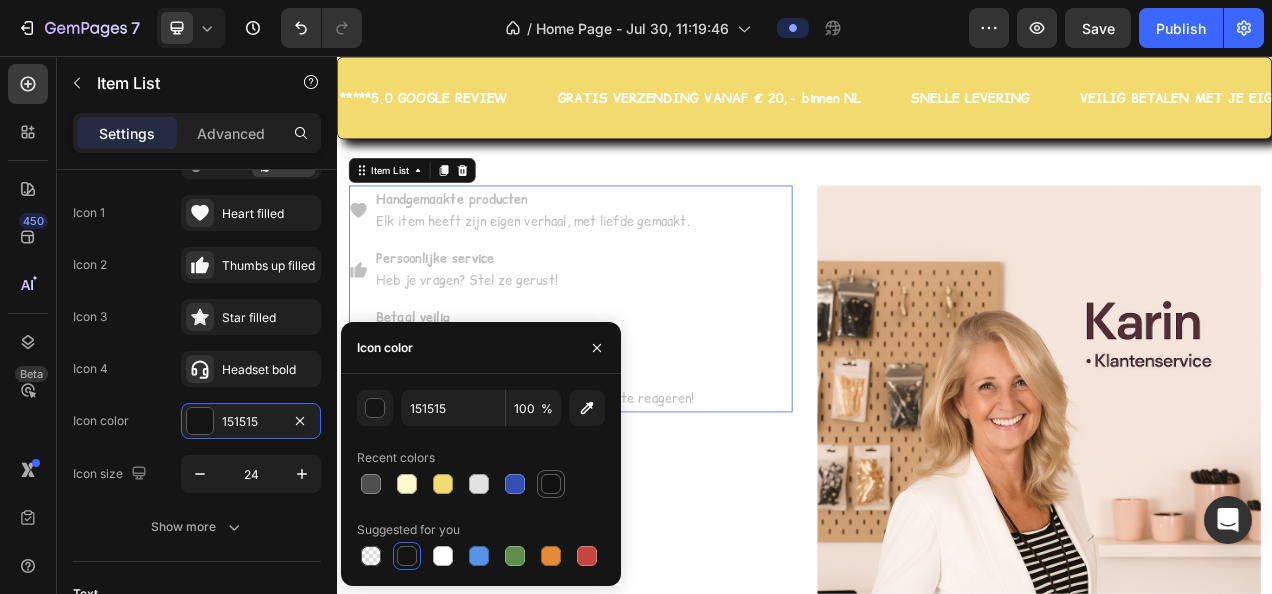 click at bounding box center (551, 484) 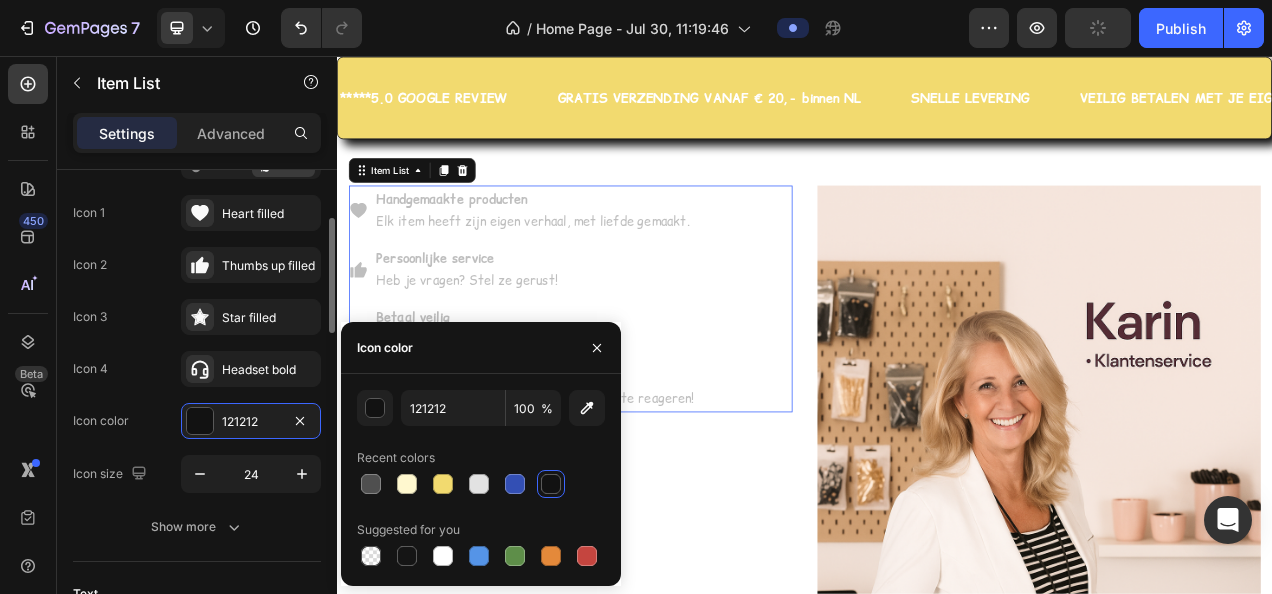 click on "Icon color 121212" at bounding box center [197, 421] 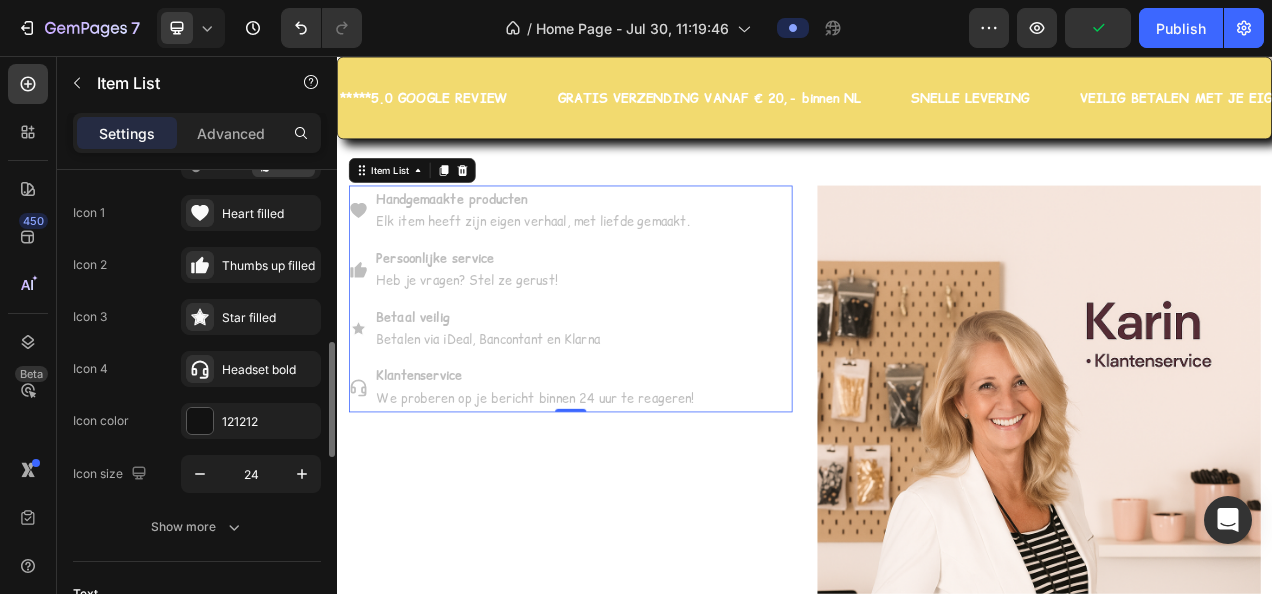 scroll, scrollTop: 300, scrollLeft: 0, axis: vertical 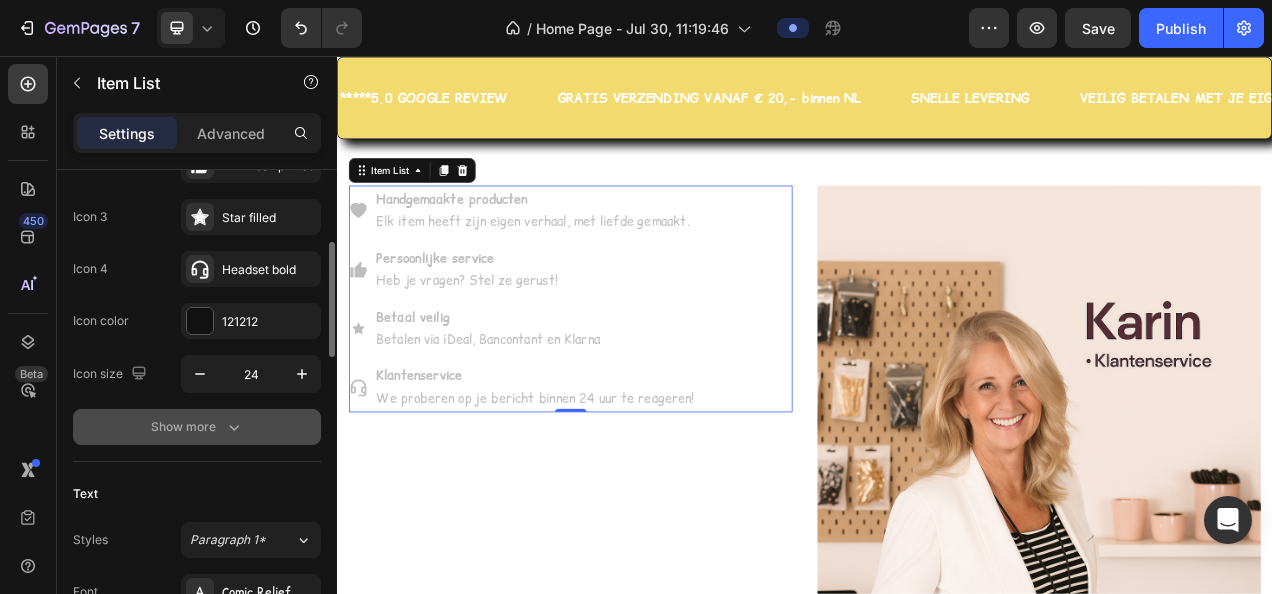 click 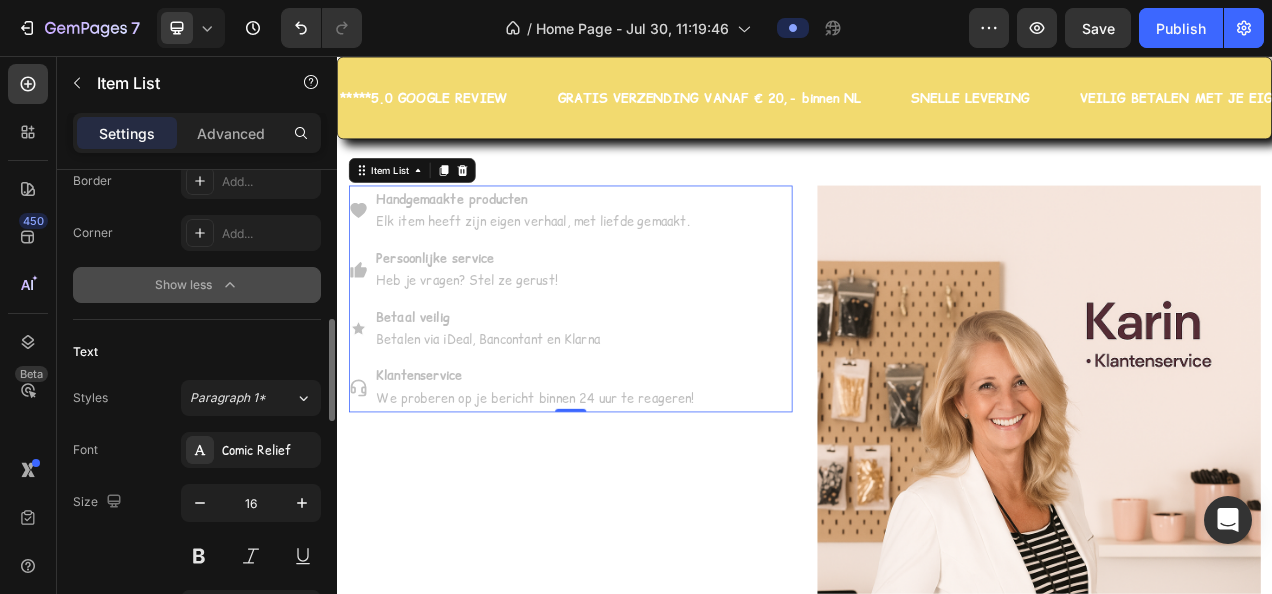 scroll, scrollTop: 800, scrollLeft: 0, axis: vertical 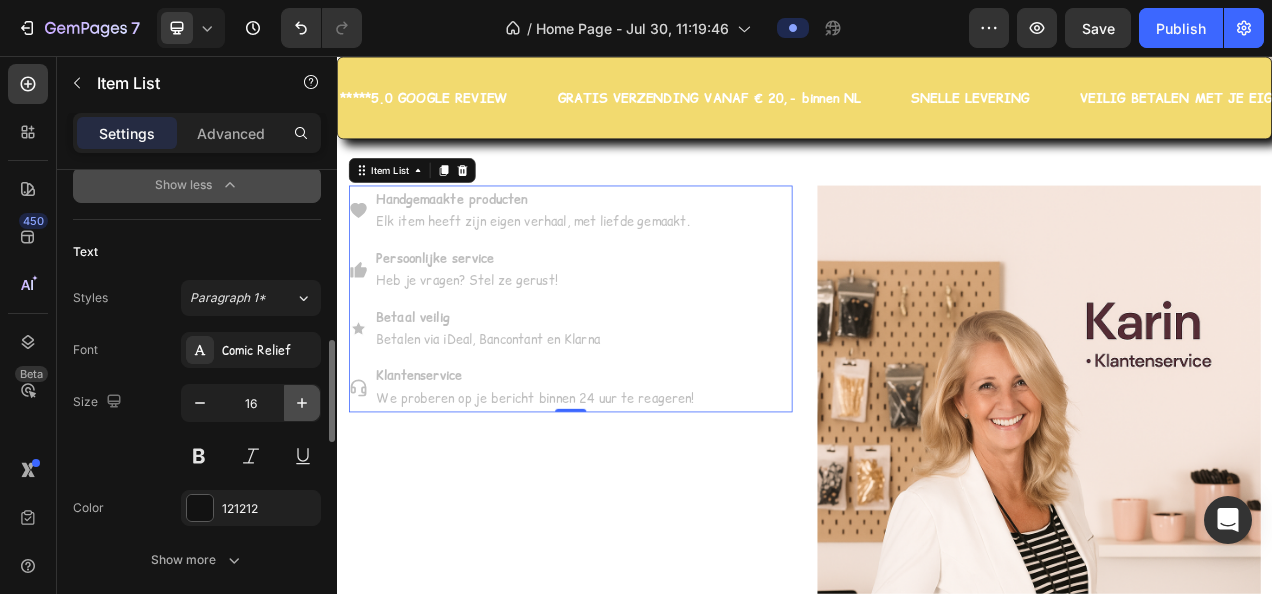 click 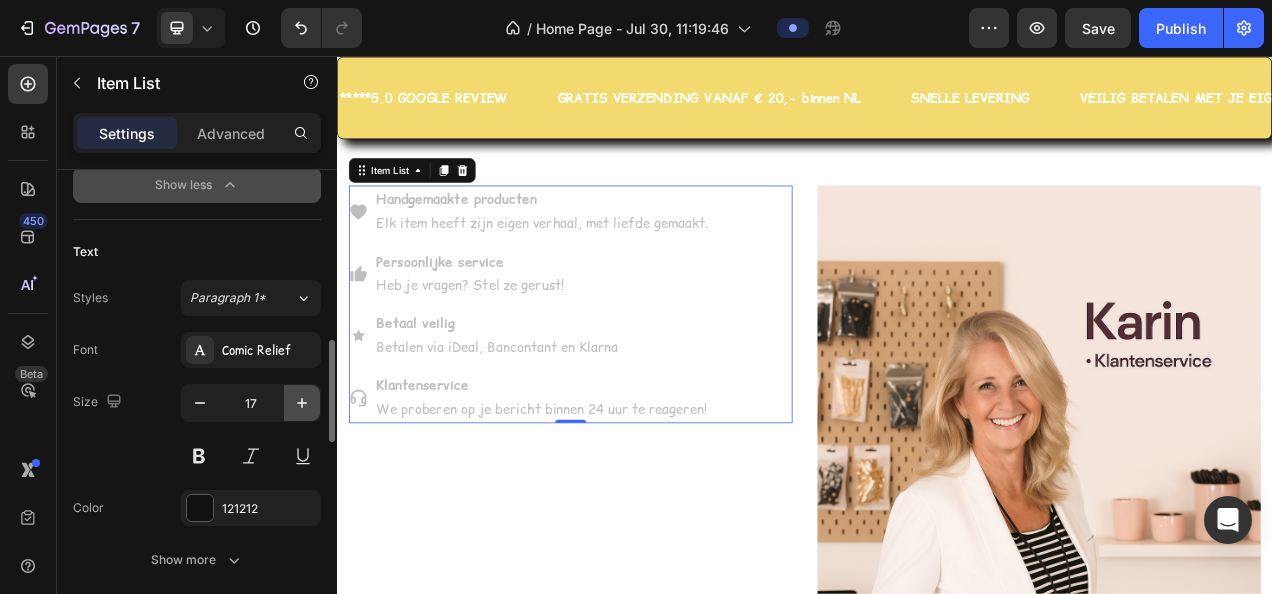 click 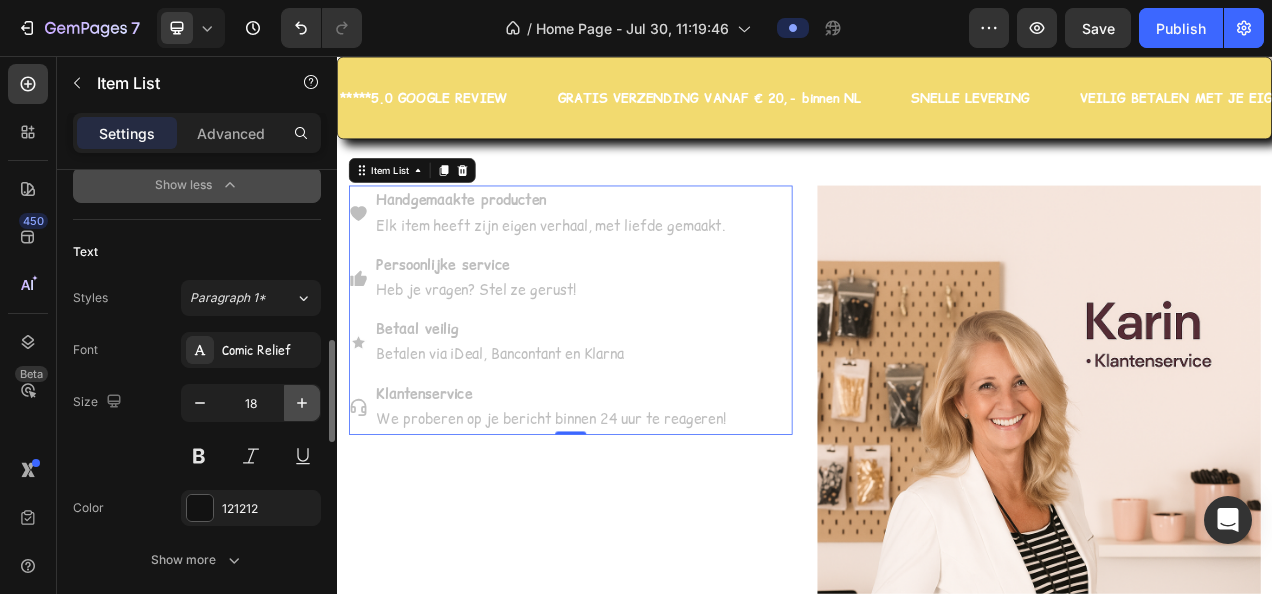 click 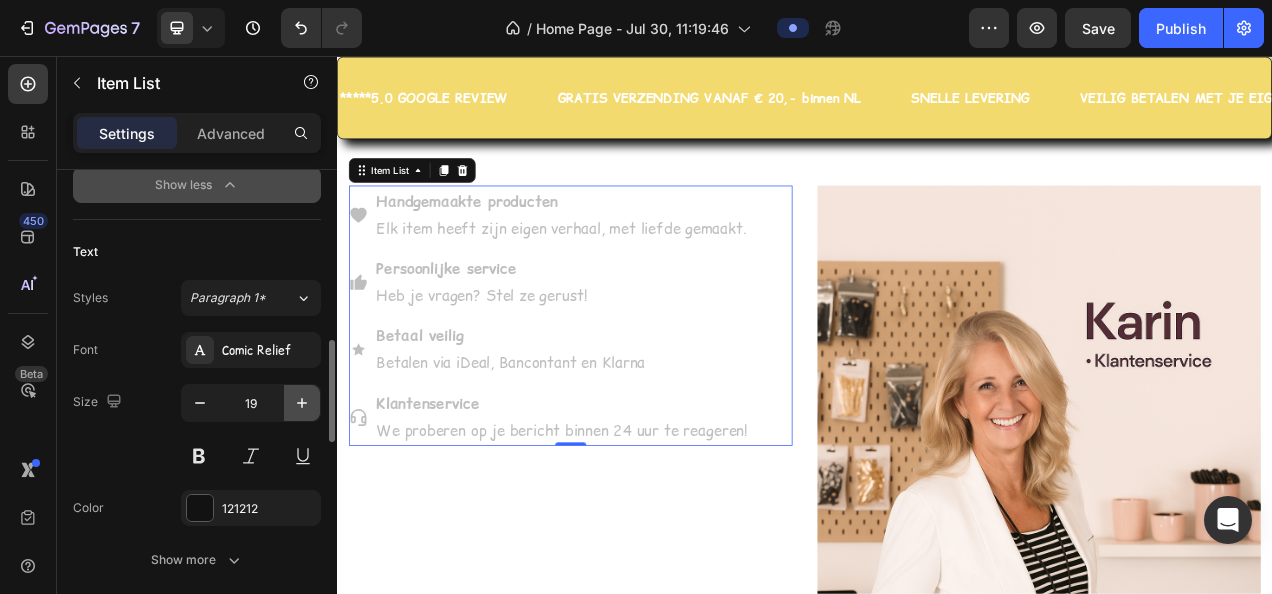 click 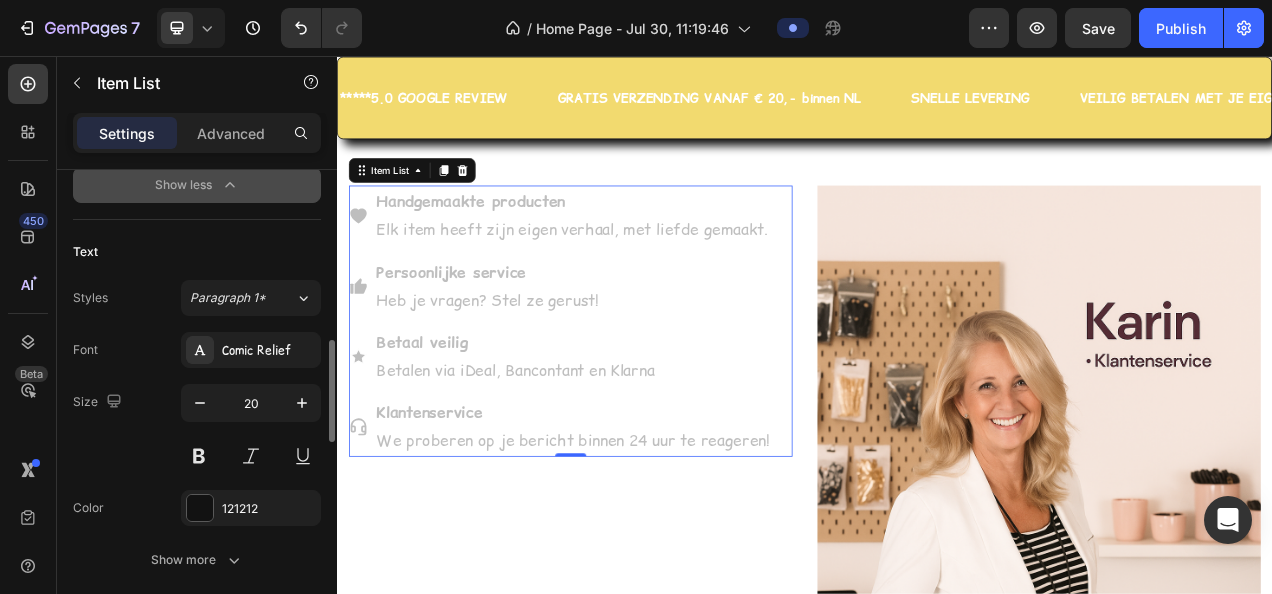 click on "Size 20" at bounding box center (197, 429) 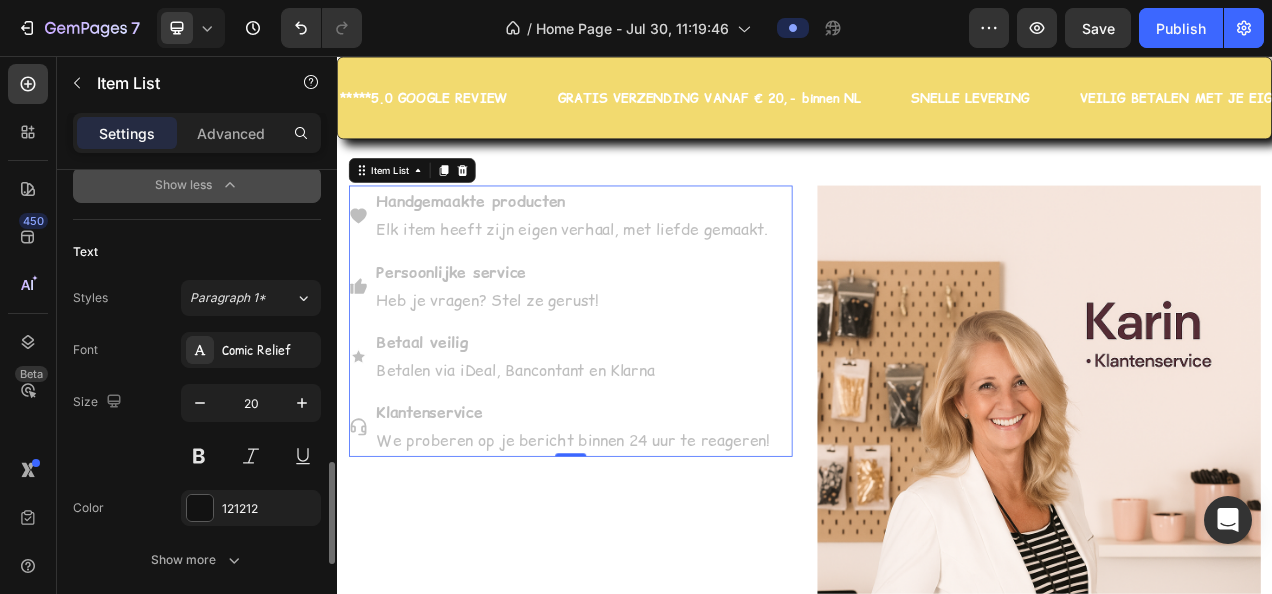 scroll, scrollTop: 900, scrollLeft: 0, axis: vertical 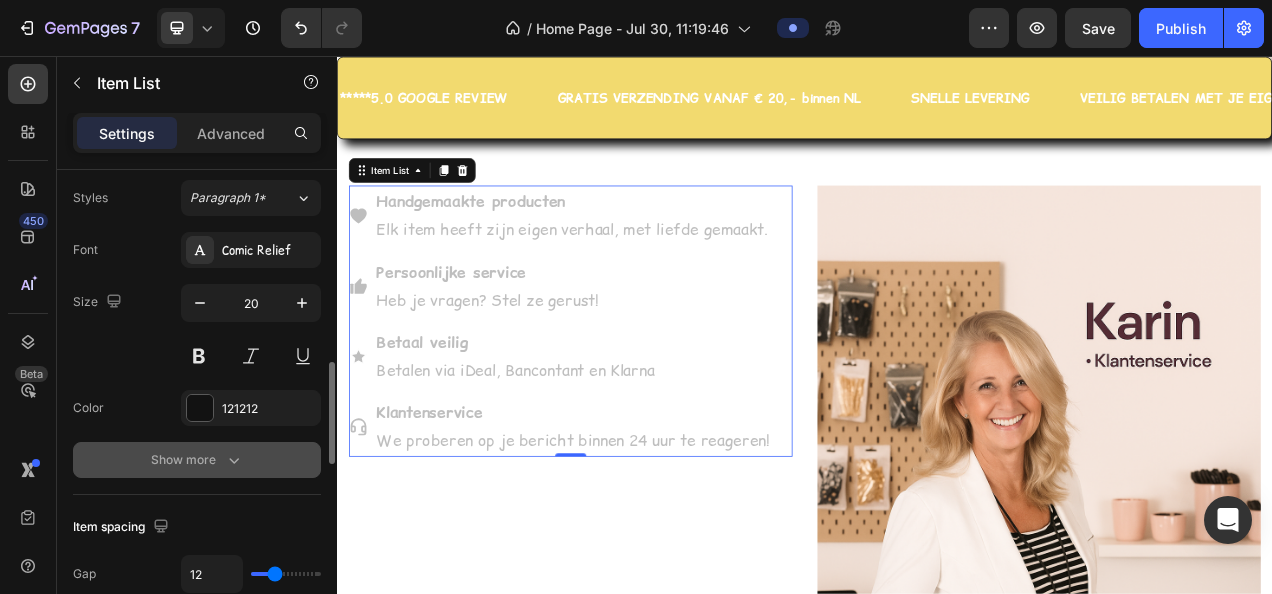 click 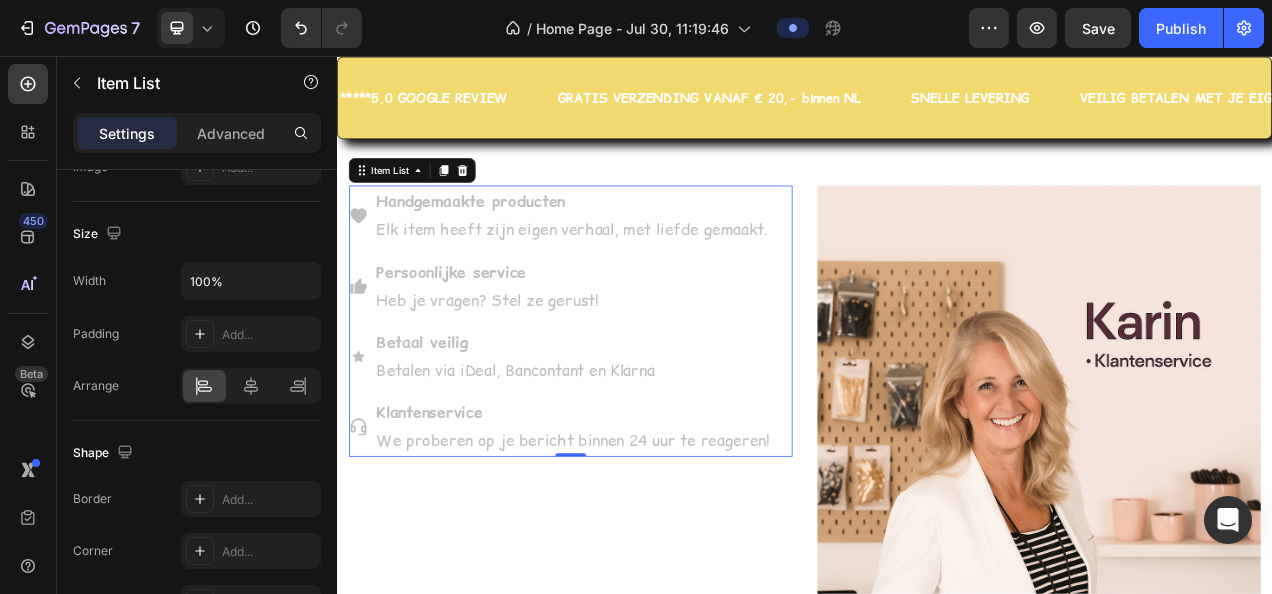 scroll, scrollTop: 1984, scrollLeft: 0, axis: vertical 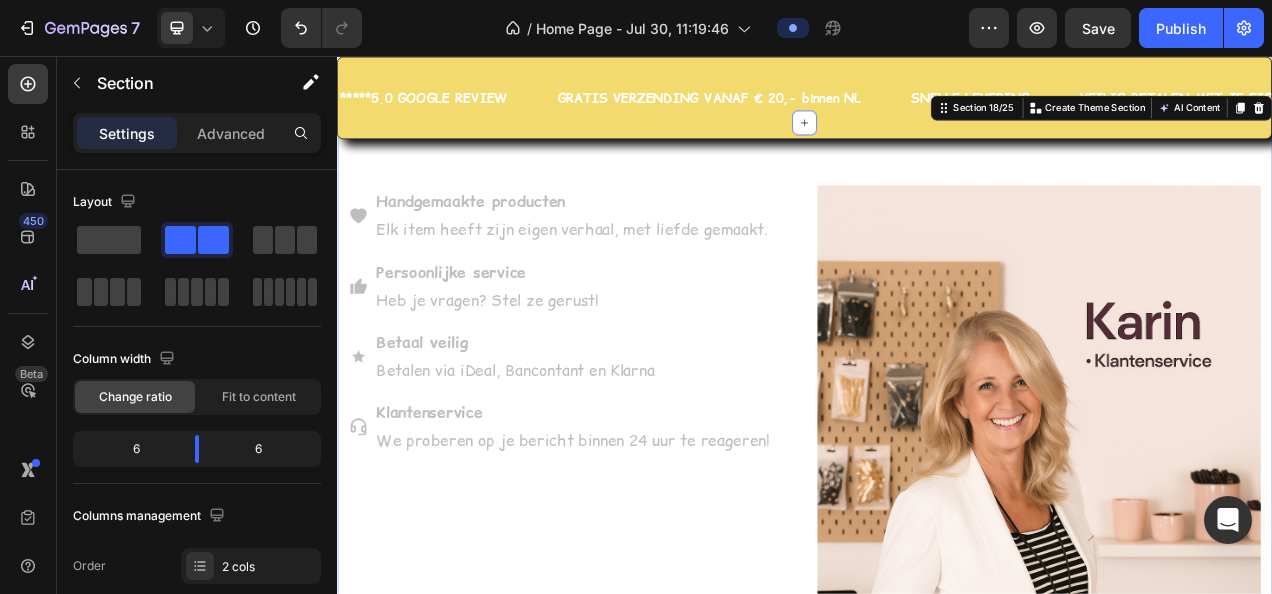 click on "Handgemaakte producten Elk item heeft zijn eigen verhaal, met liefde gemaakt.
Persoonlijke service Heb je vragen? Stel ze gerust!
Betaal veilig Betalen via iDeal, Bancontant en Klarna
Klantenservice We proberen op je bericht binnen 24 uur te reageren! Item List" at bounding box center (636, 649) 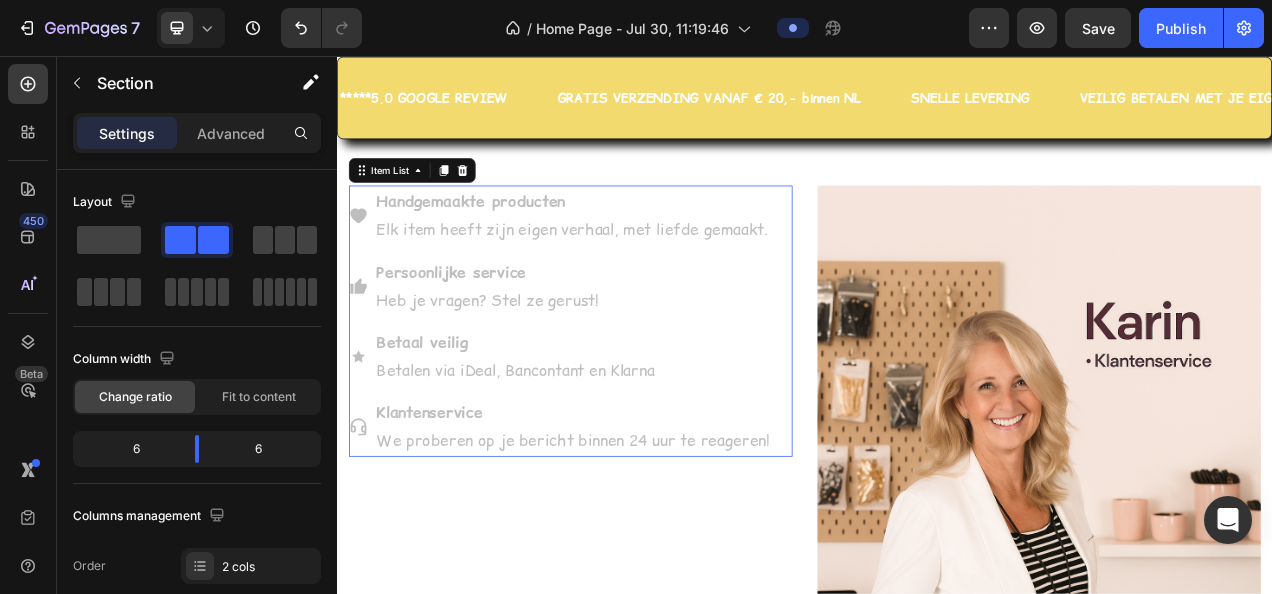 click on "Elk item heeft zijn eigen verhaal, met liefde gemaakt." at bounding box center [639, 279] 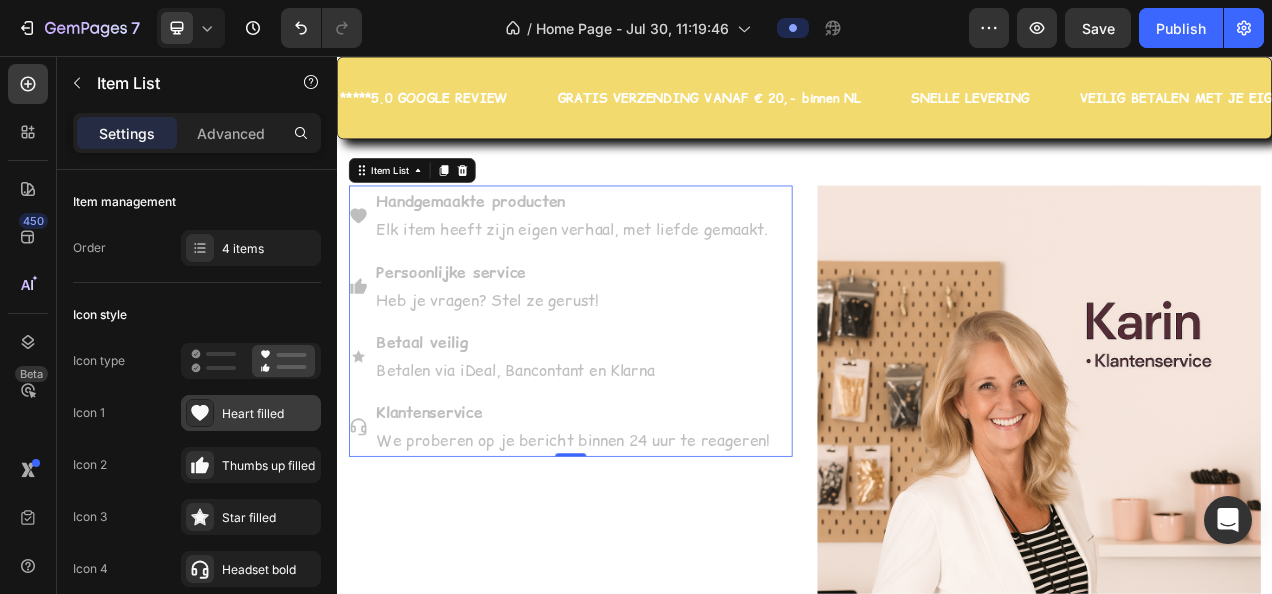 click on "Heart filled" at bounding box center [269, 414] 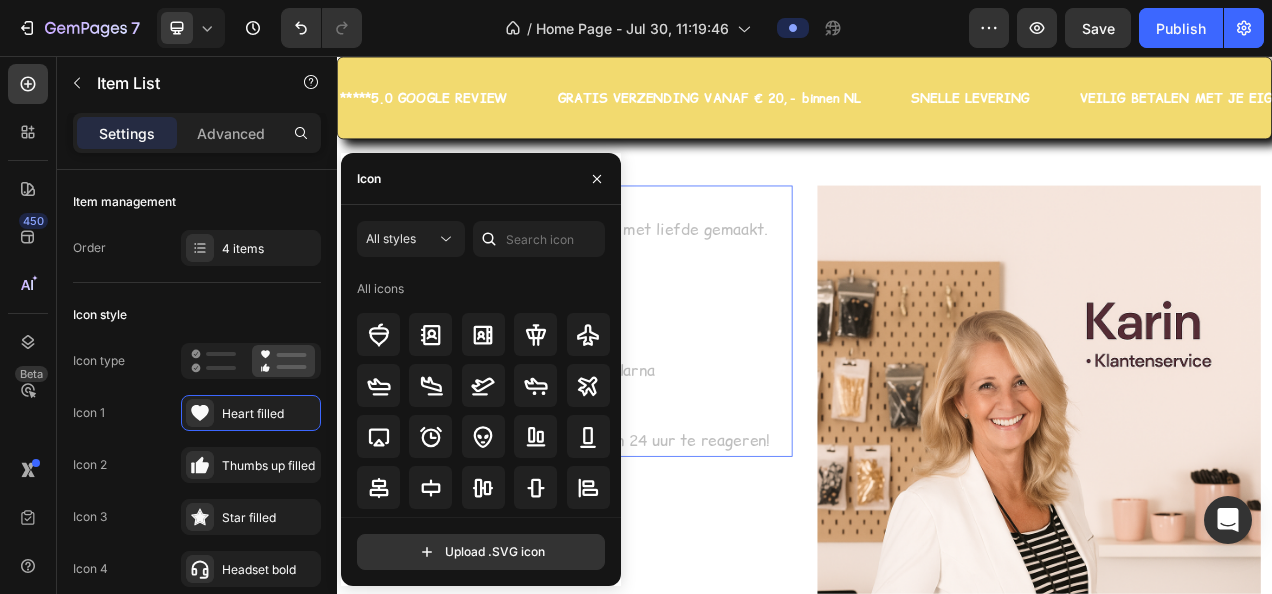 click on "Icon 1
Heart filled" 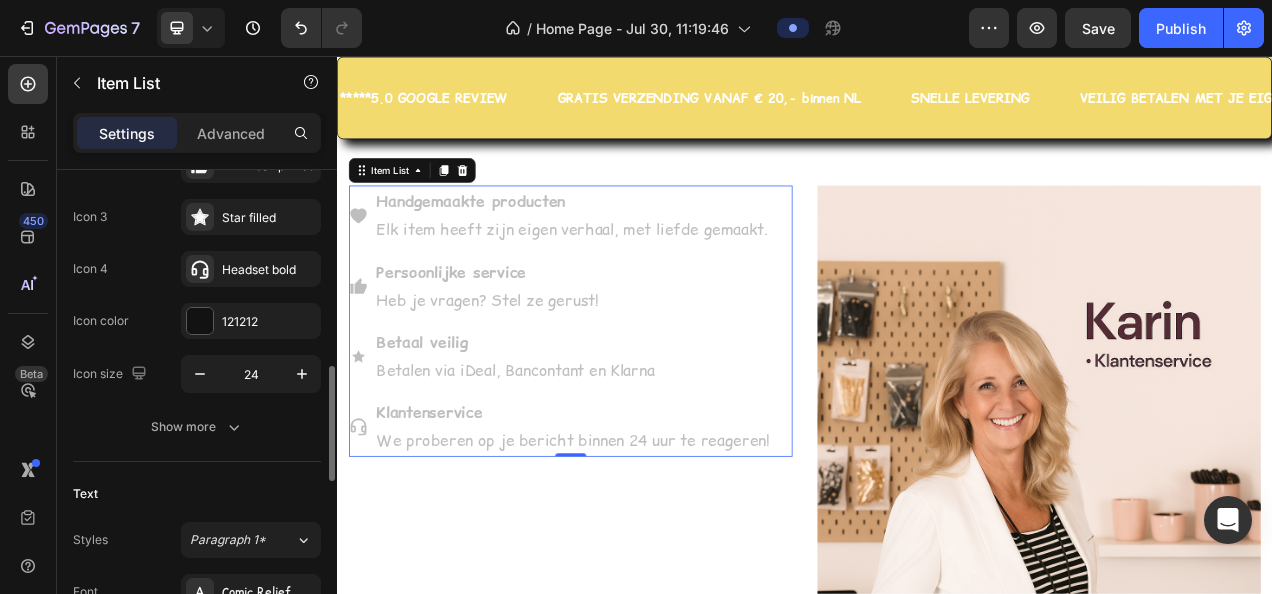 scroll, scrollTop: 500, scrollLeft: 0, axis: vertical 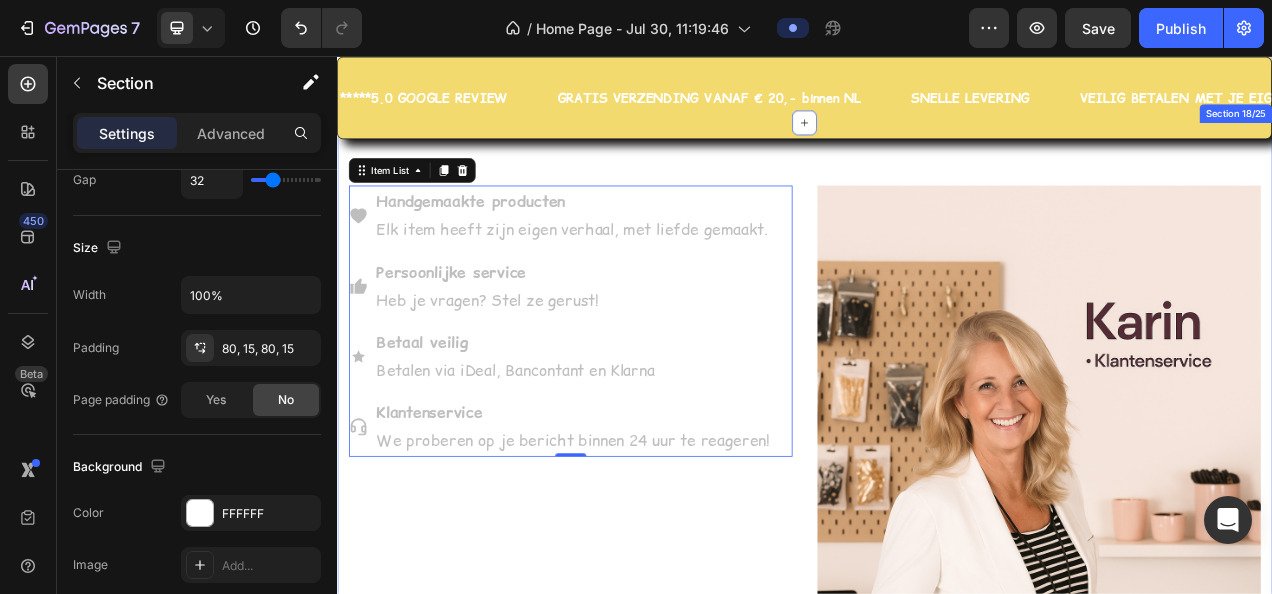 click on "Handgemaakte producten Elk item heeft zijn eigen verhaal, met liefde gemaakt.
Persoonlijke service Heb je vragen? Stel ze gerust!
Betaal veilig Betalen via iDeal, Bancontant en Klarna
Klantenservice We proberen op je bericht binnen 24 uur te reageren! Item List   0" at bounding box center [636, 649] 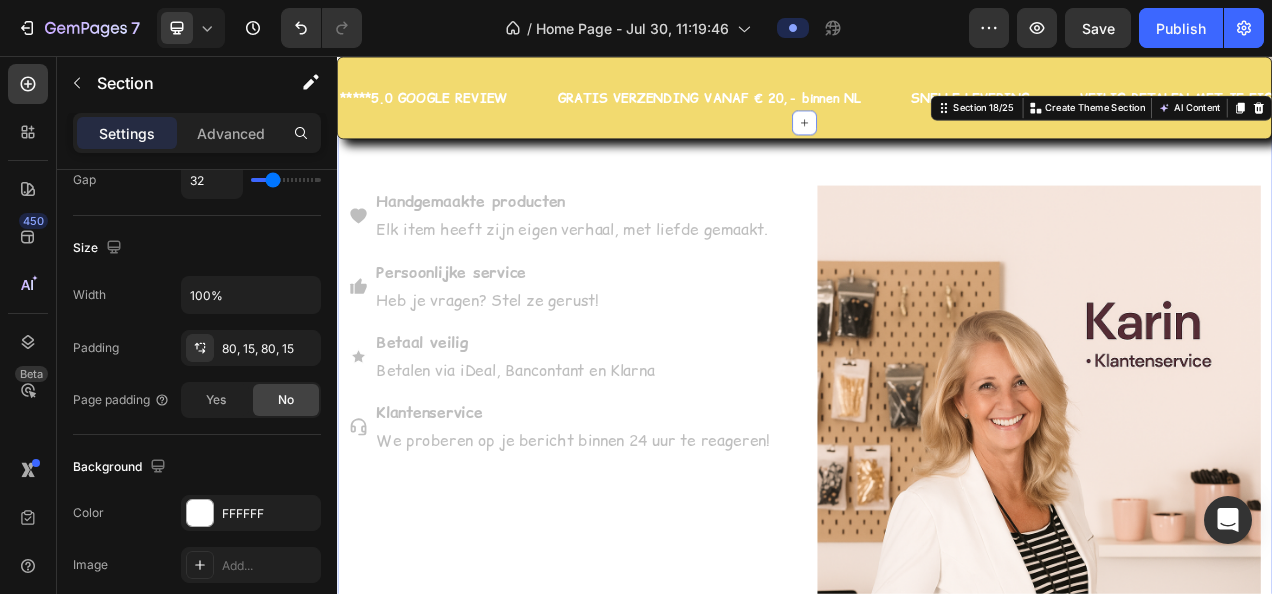 scroll, scrollTop: 0, scrollLeft: 0, axis: both 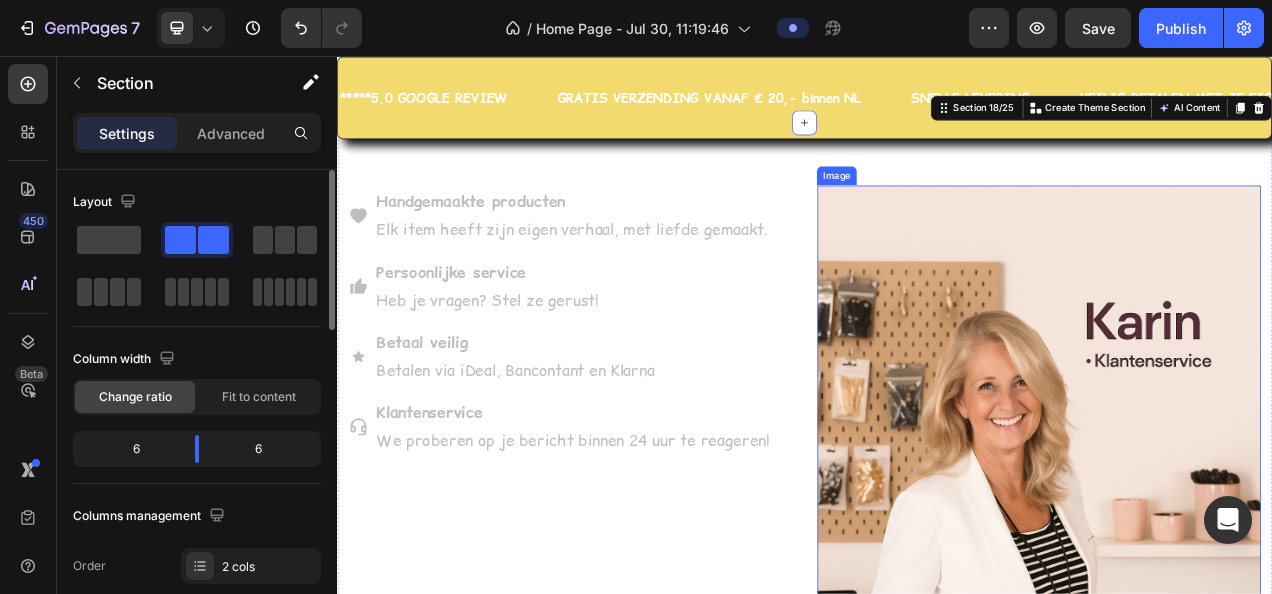 click at bounding box center [1237, 649] 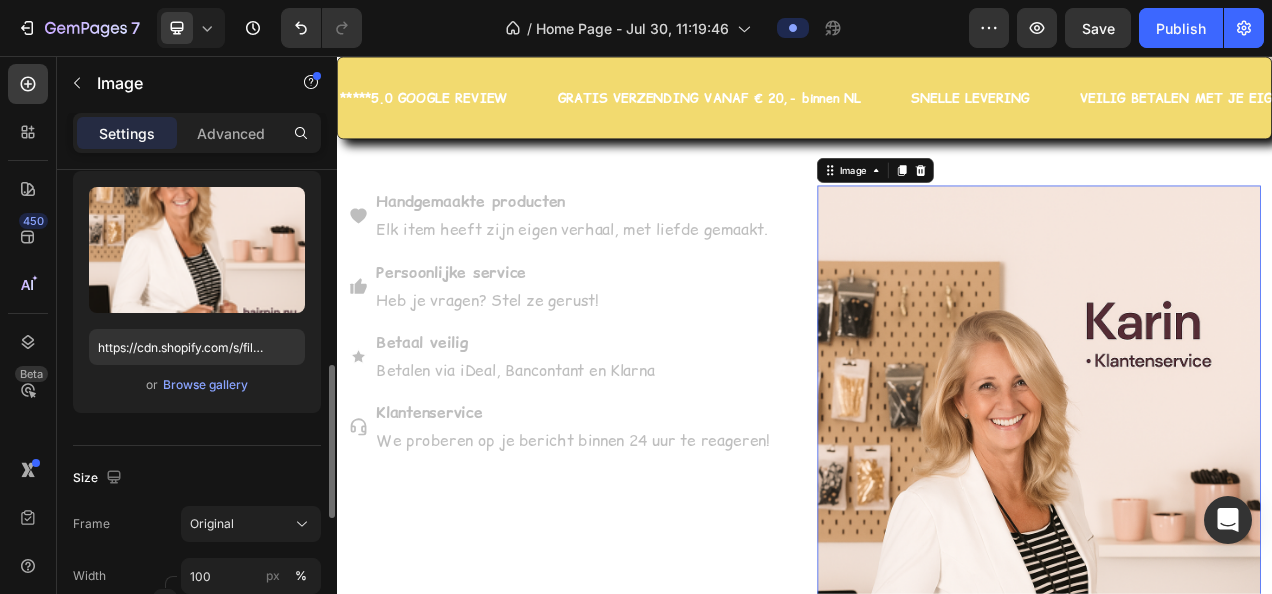 scroll, scrollTop: 300, scrollLeft: 0, axis: vertical 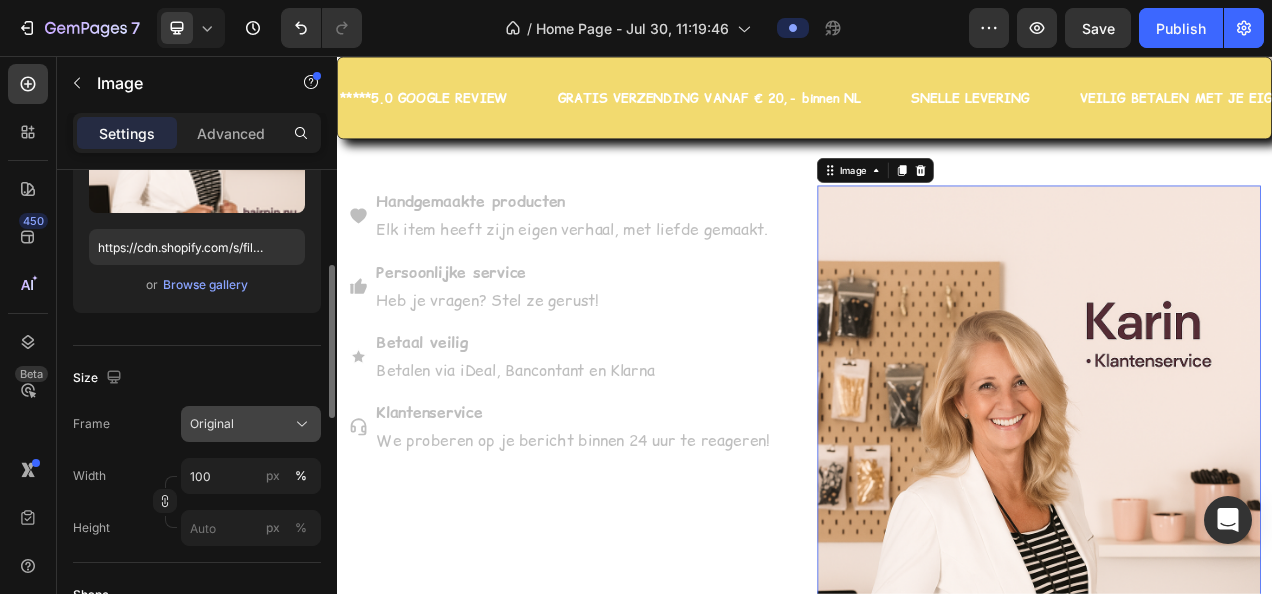 click 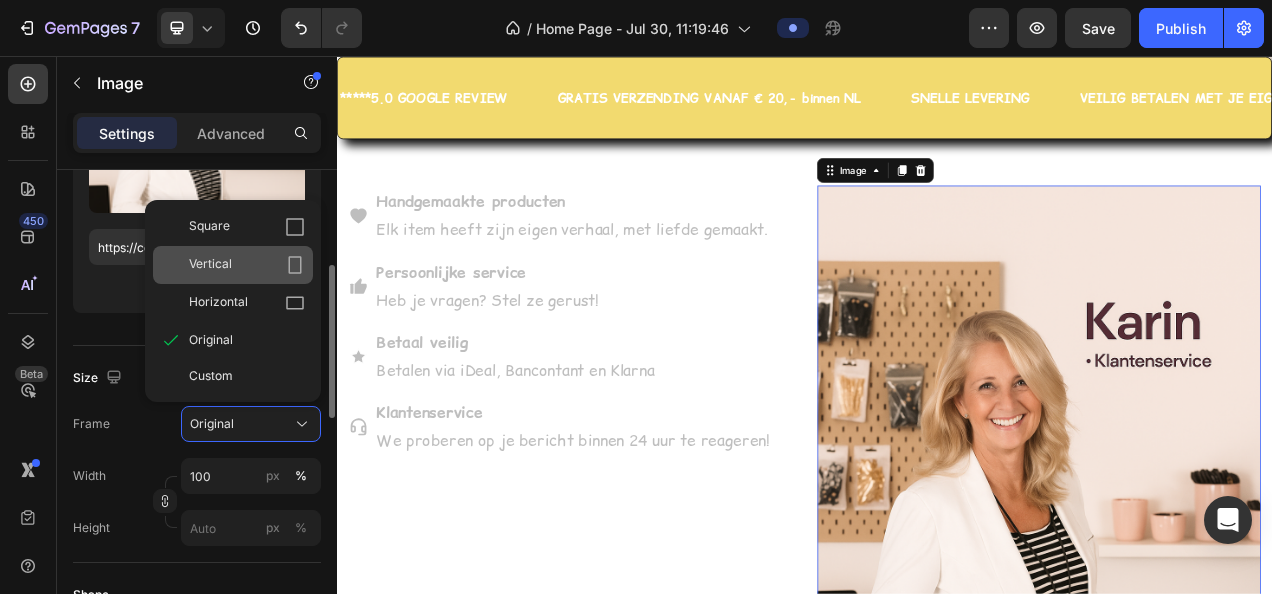 click 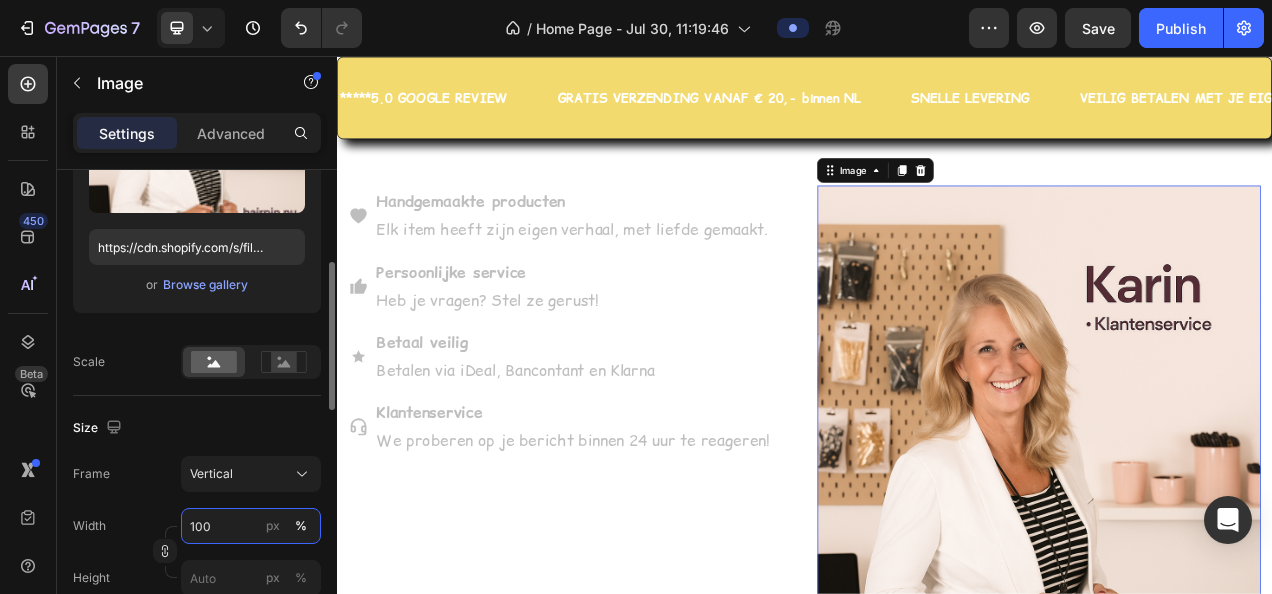 click on "100" at bounding box center (251, 526) 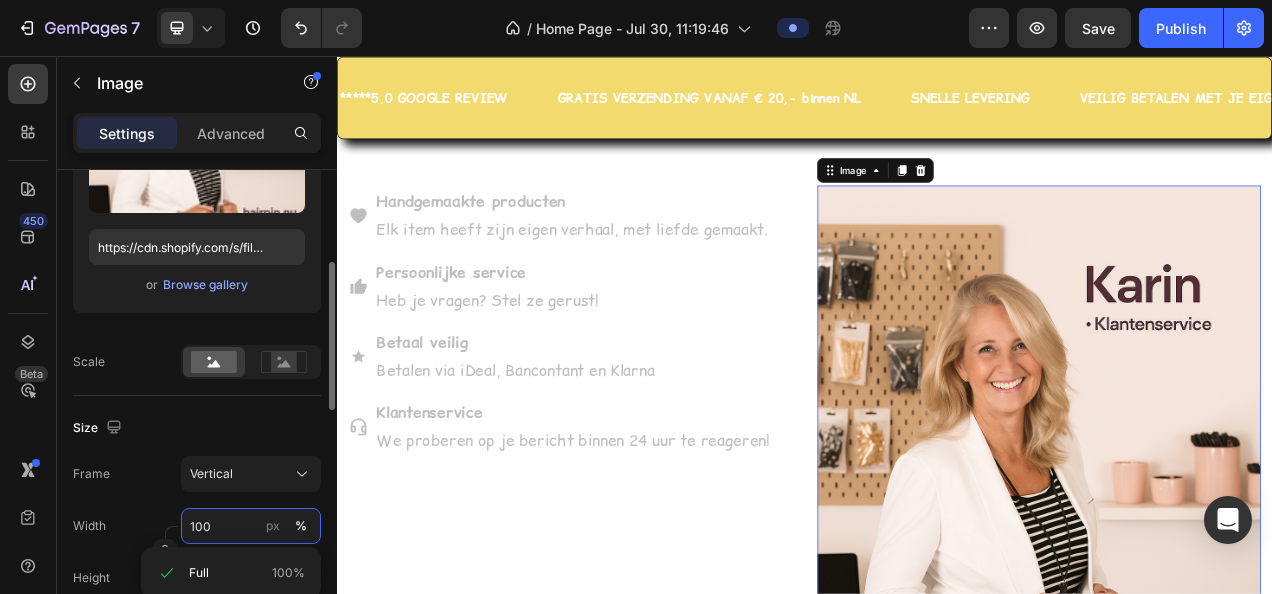 scroll, scrollTop: 400, scrollLeft: 0, axis: vertical 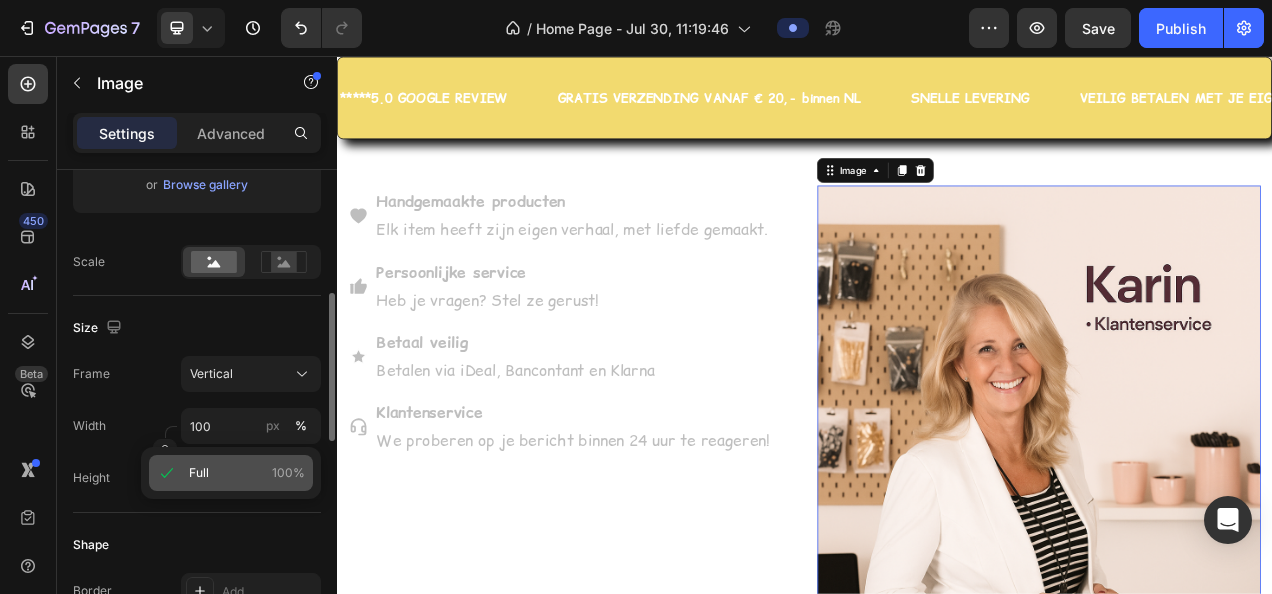 click on "Full" at bounding box center (199, 473) 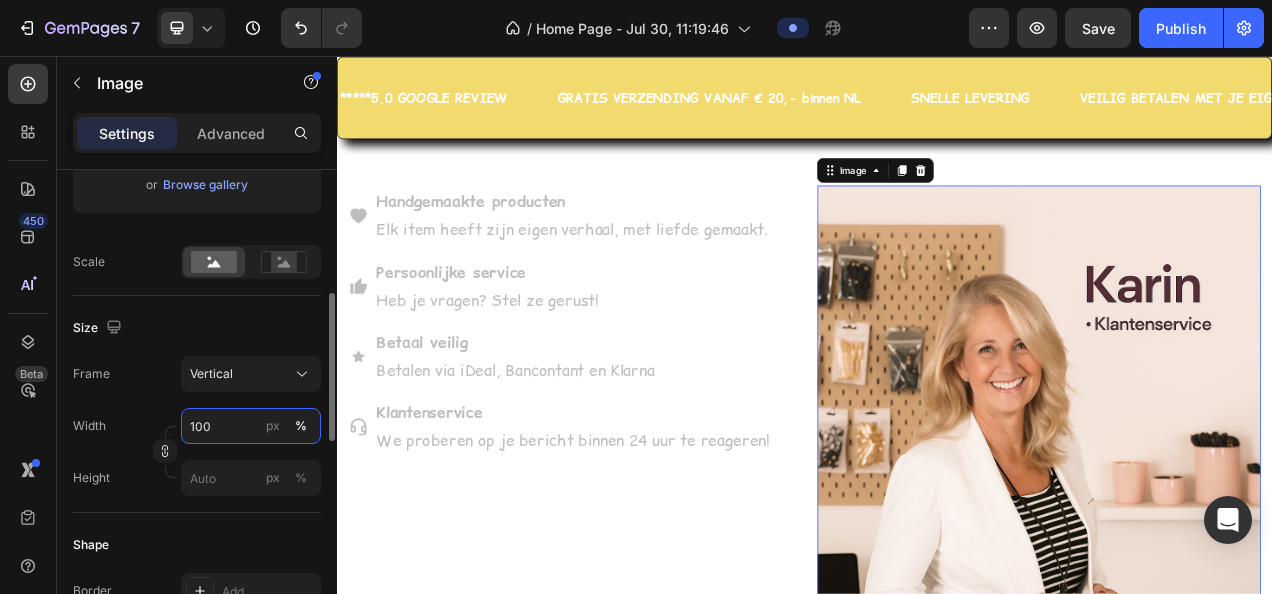 click on "100" at bounding box center [251, 426] 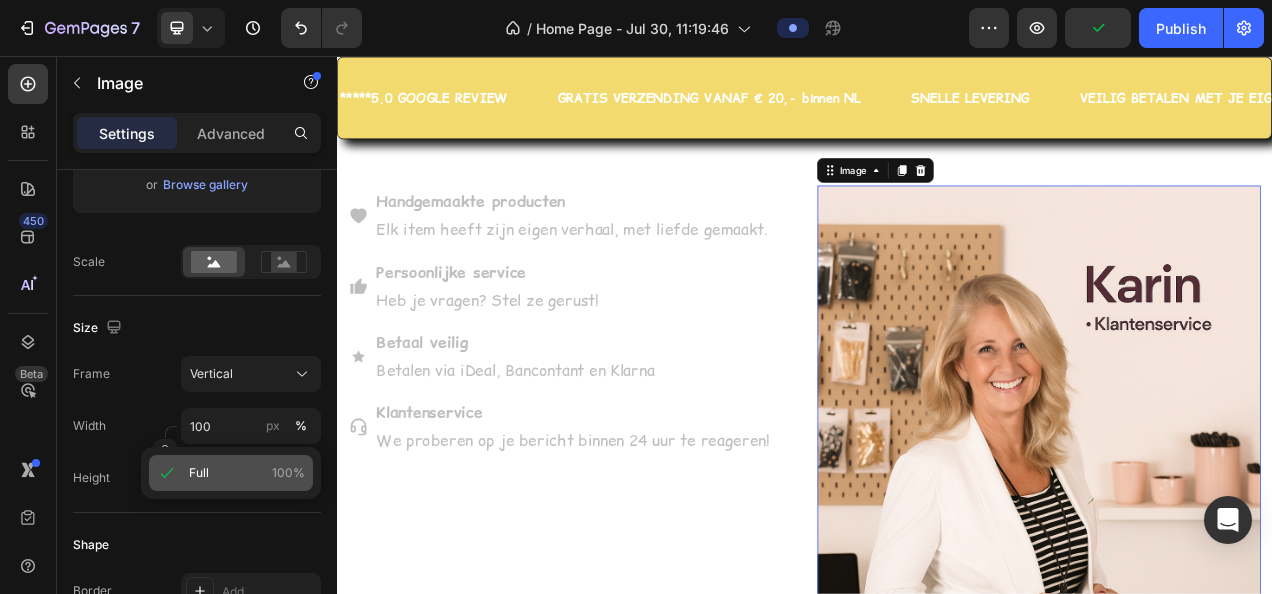 click 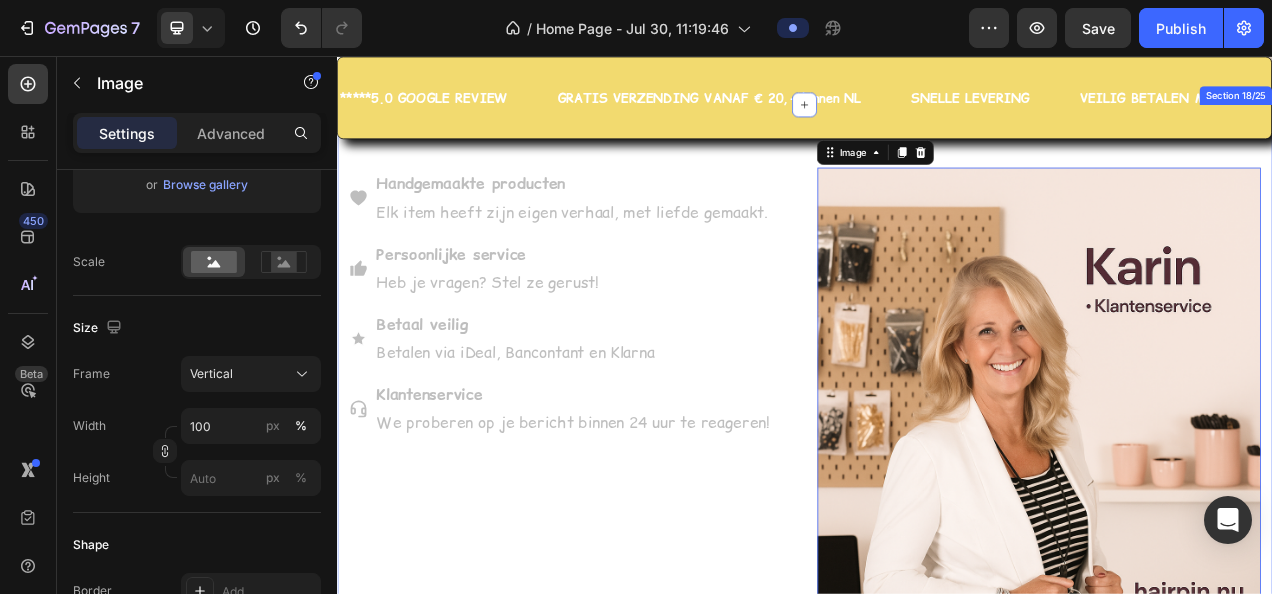 scroll, scrollTop: 7676, scrollLeft: 0, axis: vertical 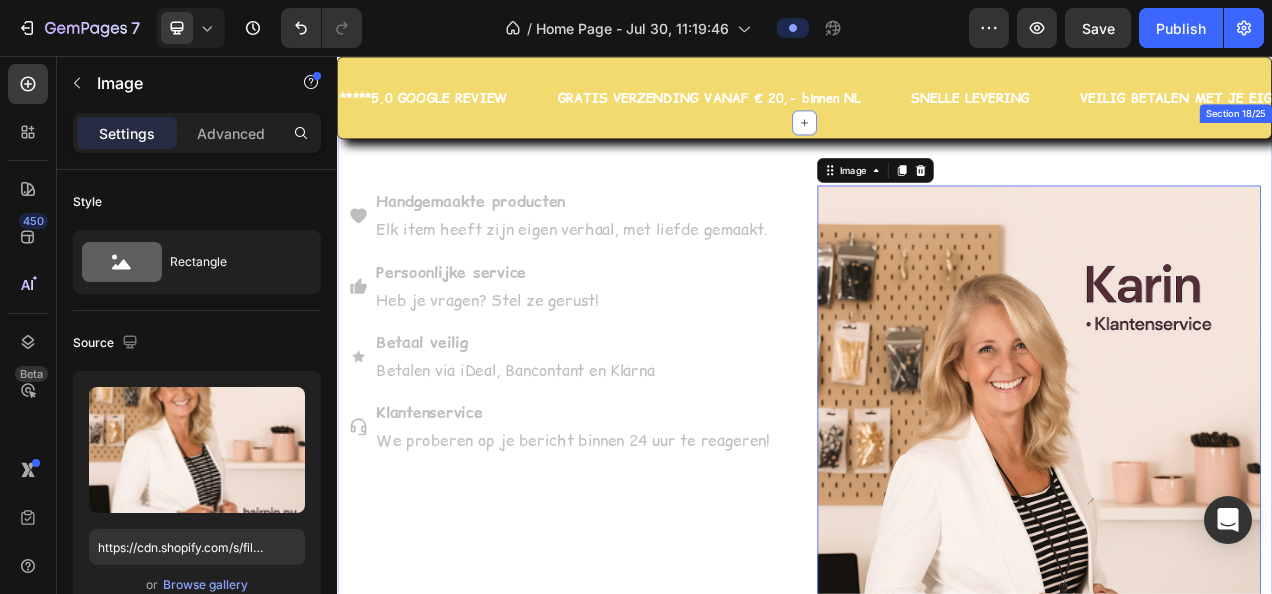 click on "Handgemaakte producten Elk item heeft zijn eigen verhaal, met liefde gemaakt.
Persoonlijke service Heb je vragen? Stel ze gerust!
Betaal veilig Betalen via iDeal, Bancontant en Klarna
Klantenservice We proberen op je bericht binnen 24 uur te reageren! Item List" at bounding box center (636, 601) 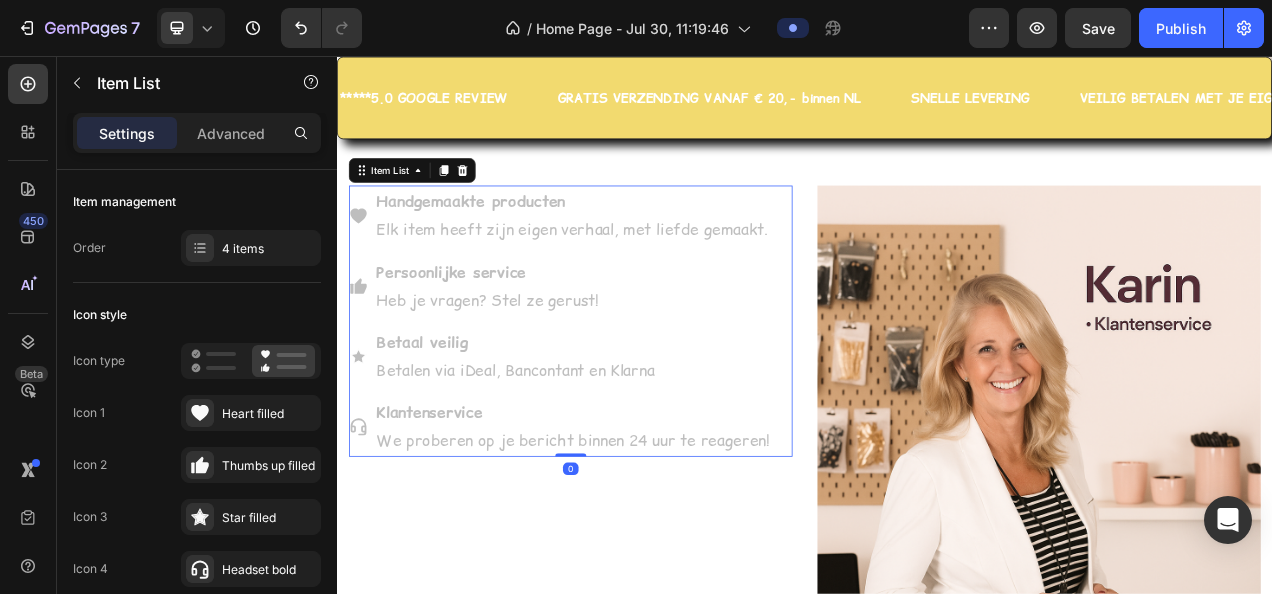 click on "Handgemaakte producten" at bounding box center (508, 243) 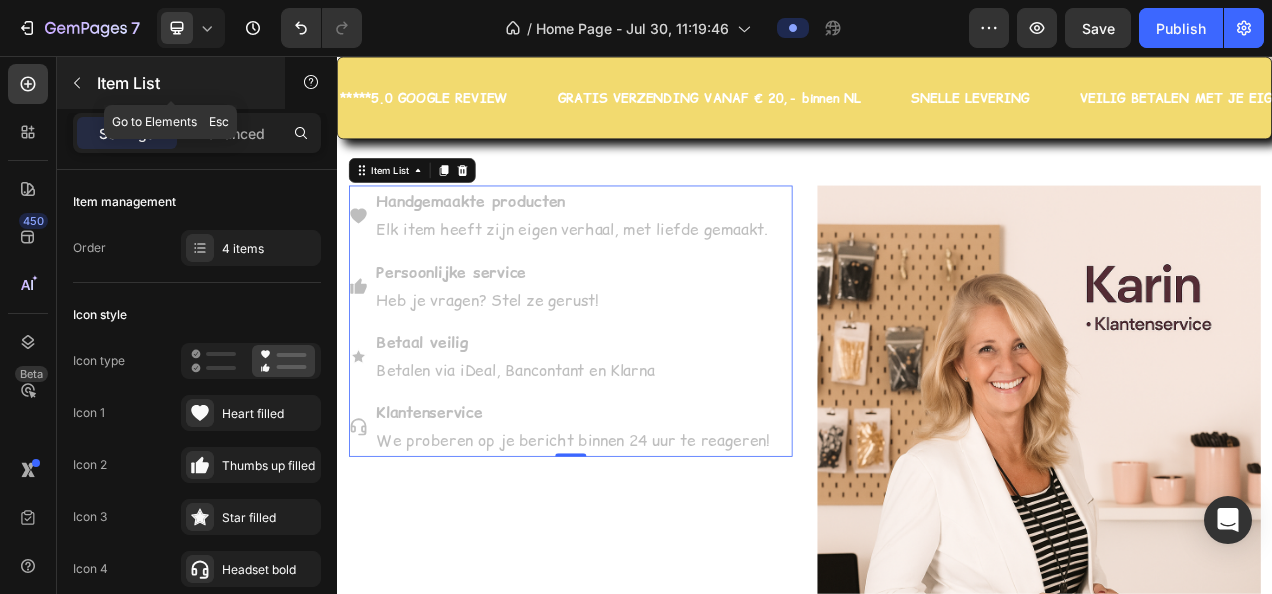 click on "Item List" at bounding box center [182, 83] 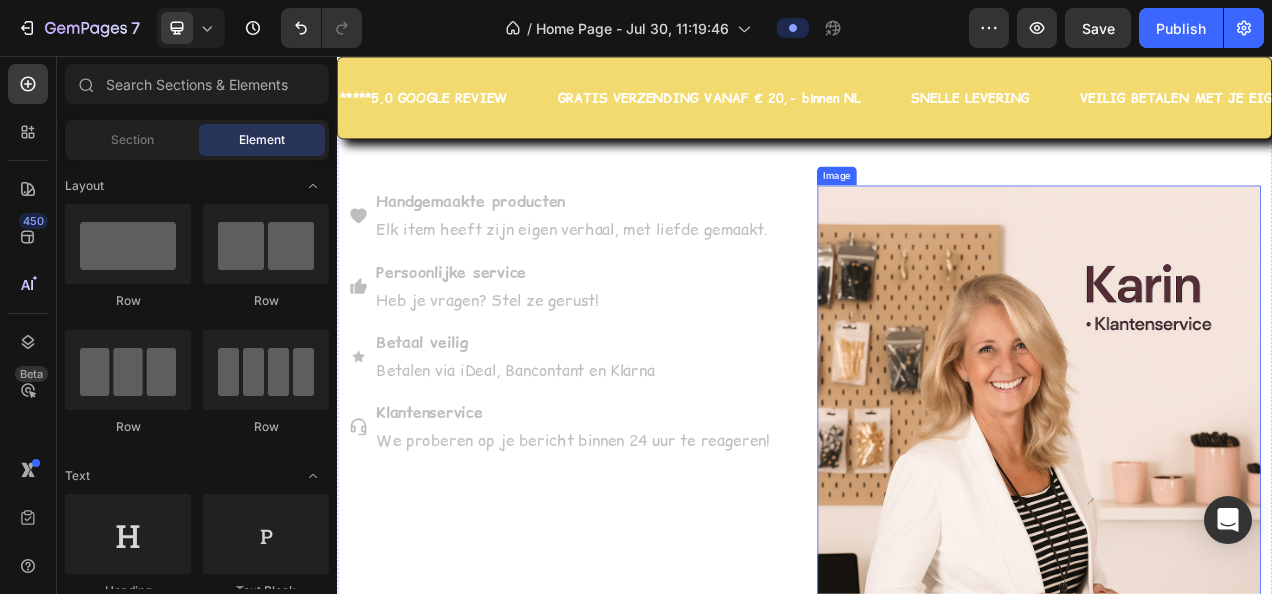 click at bounding box center [1237, 601] 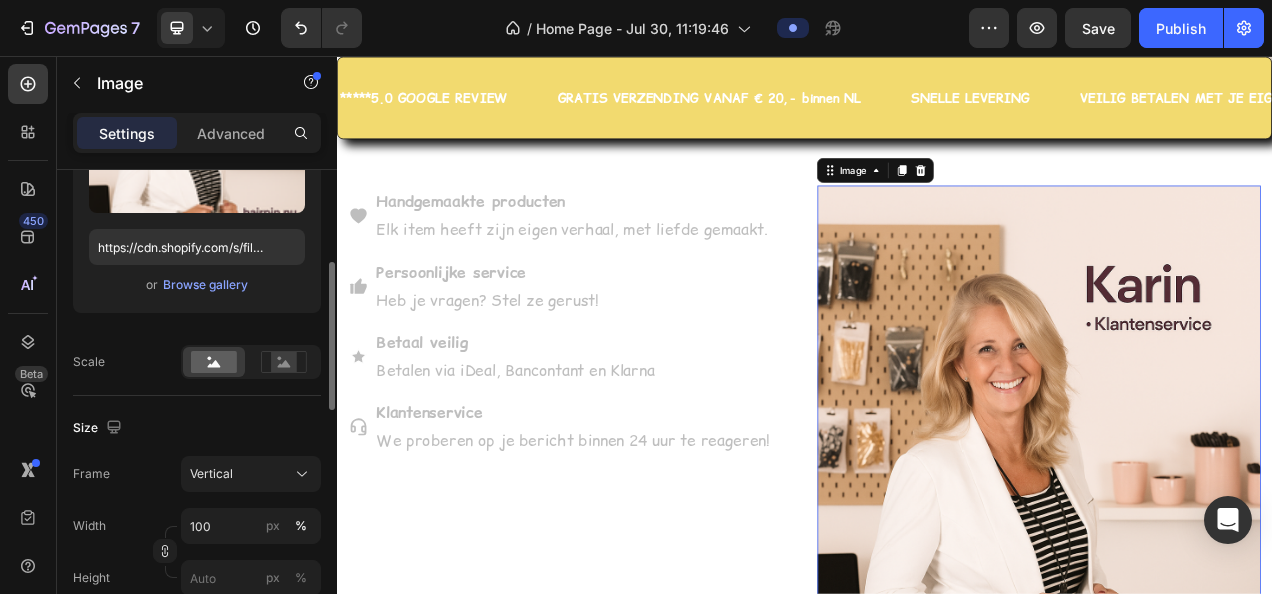 scroll, scrollTop: 400, scrollLeft: 0, axis: vertical 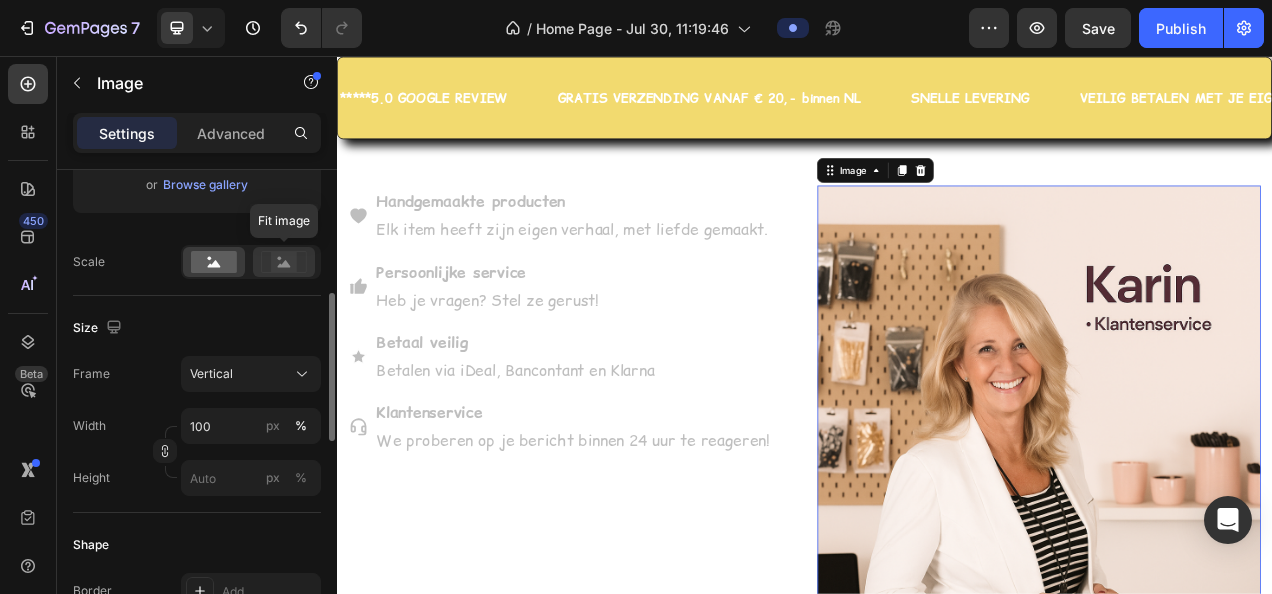 click 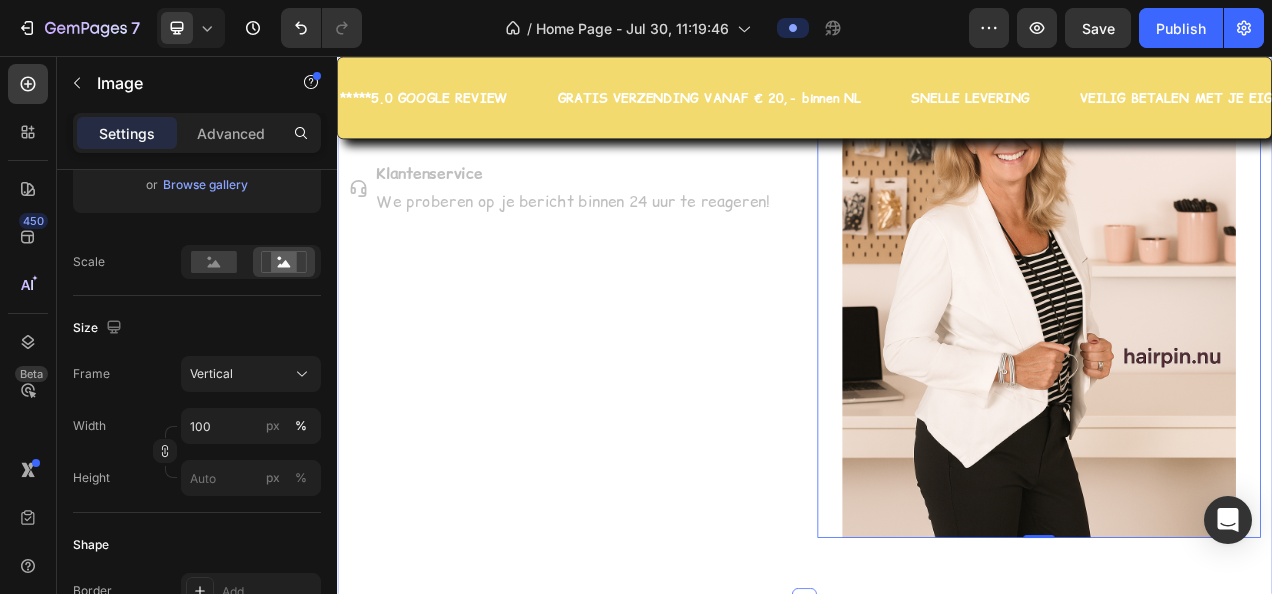scroll, scrollTop: 7676, scrollLeft: 0, axis: vertical 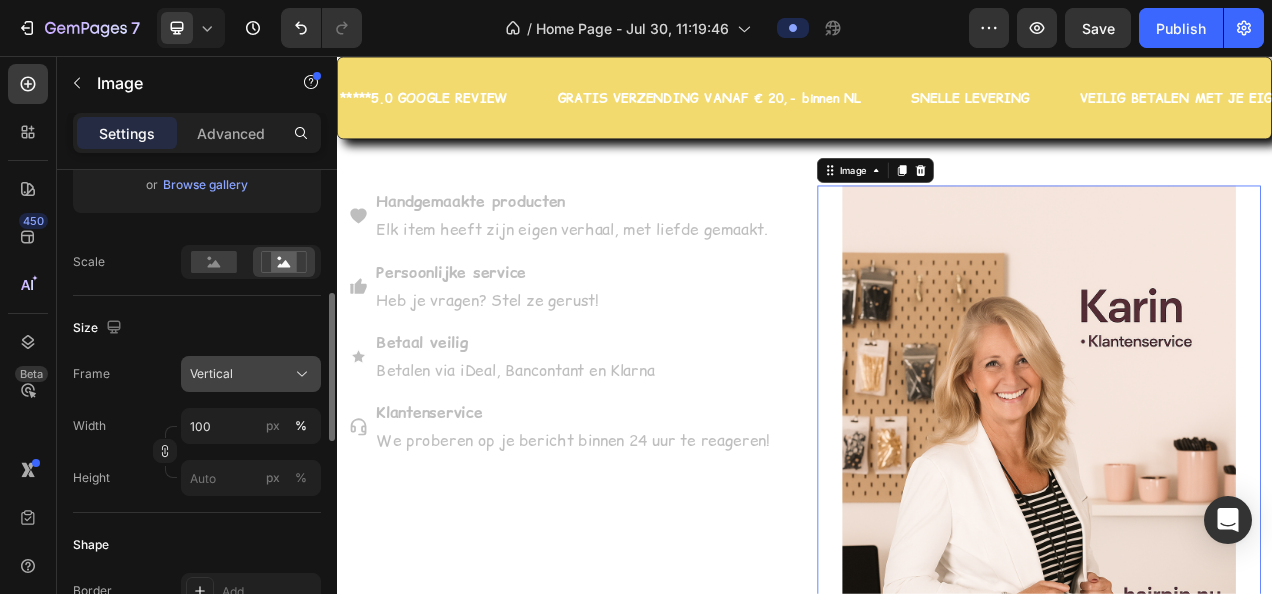click 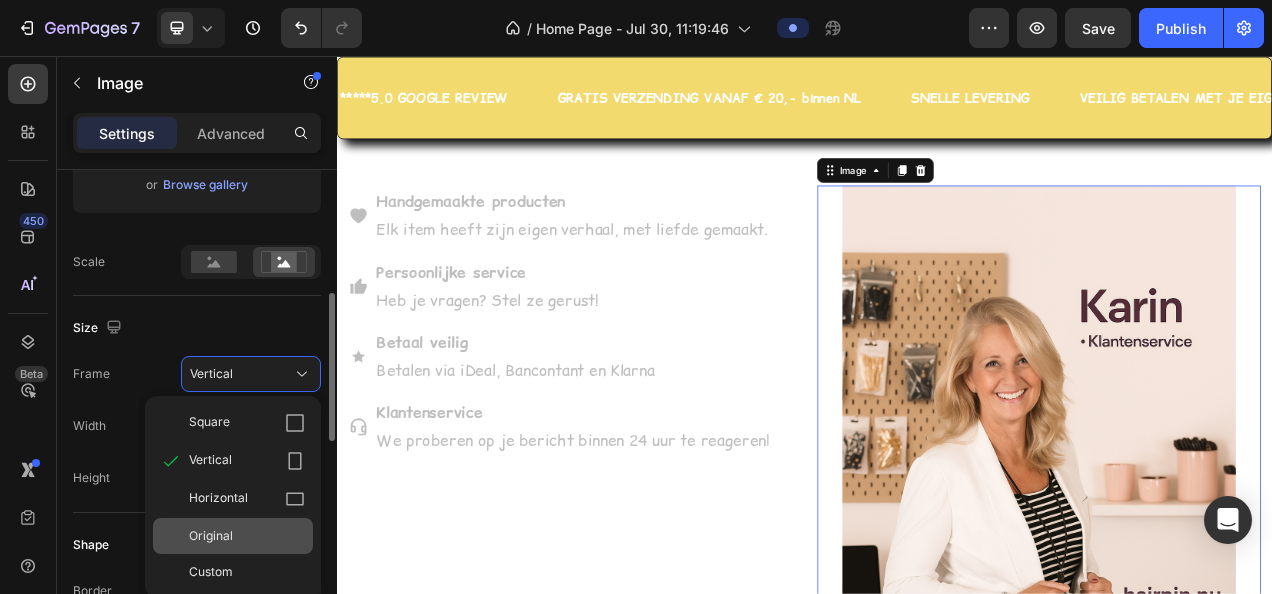 click on "Original" 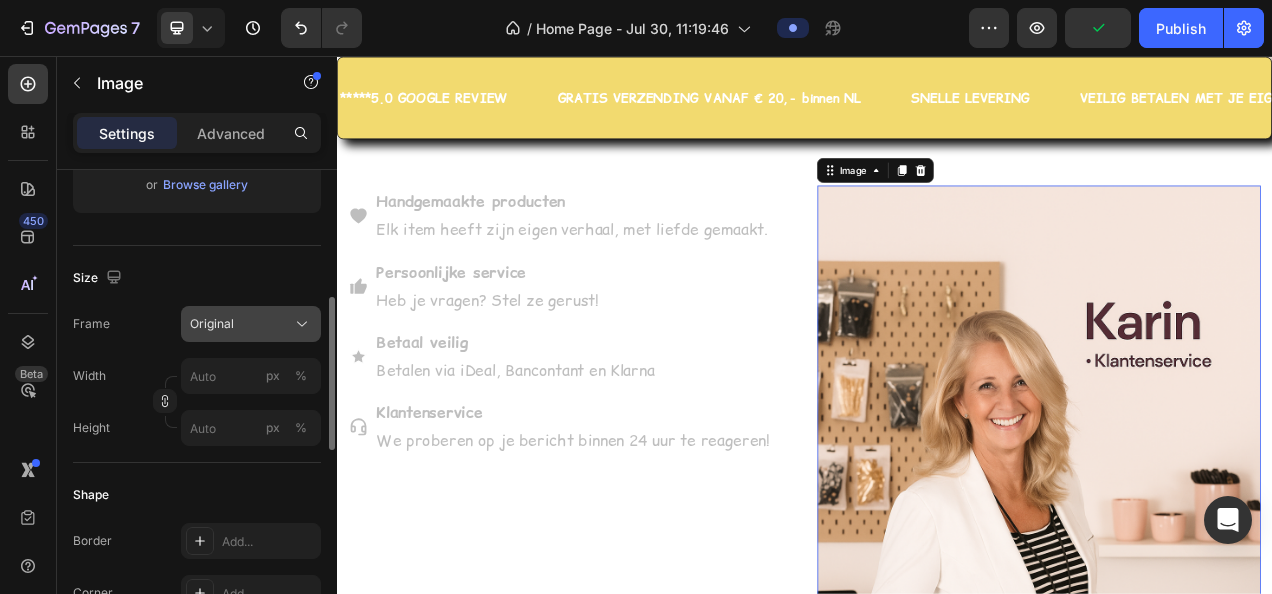 click 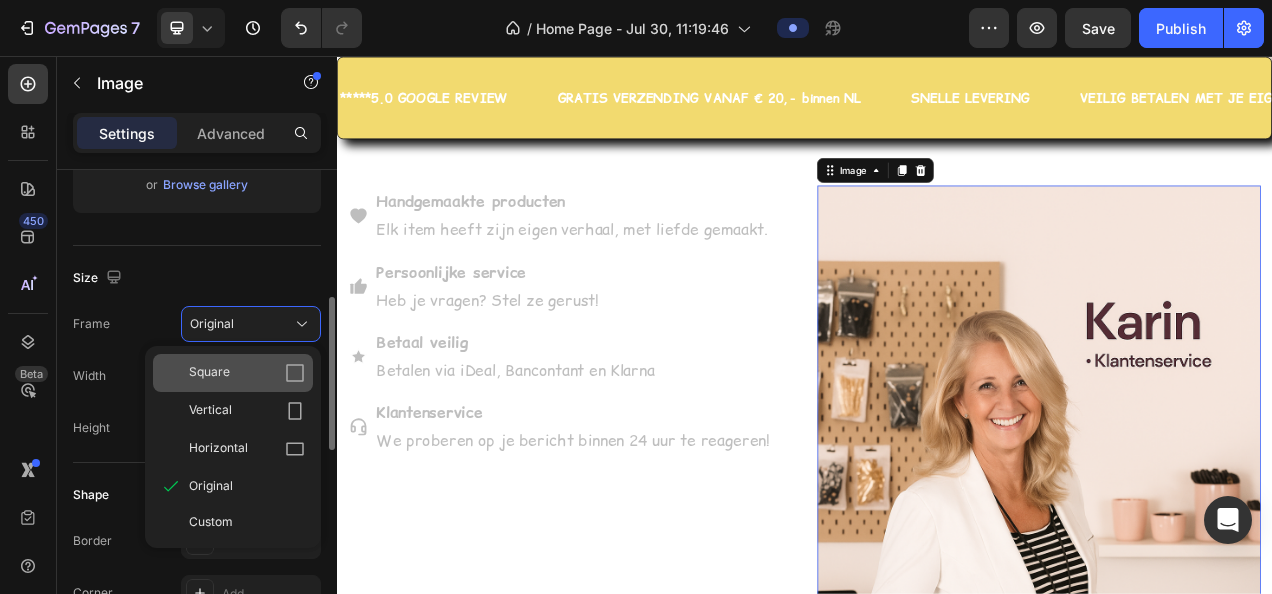 click on "Square" 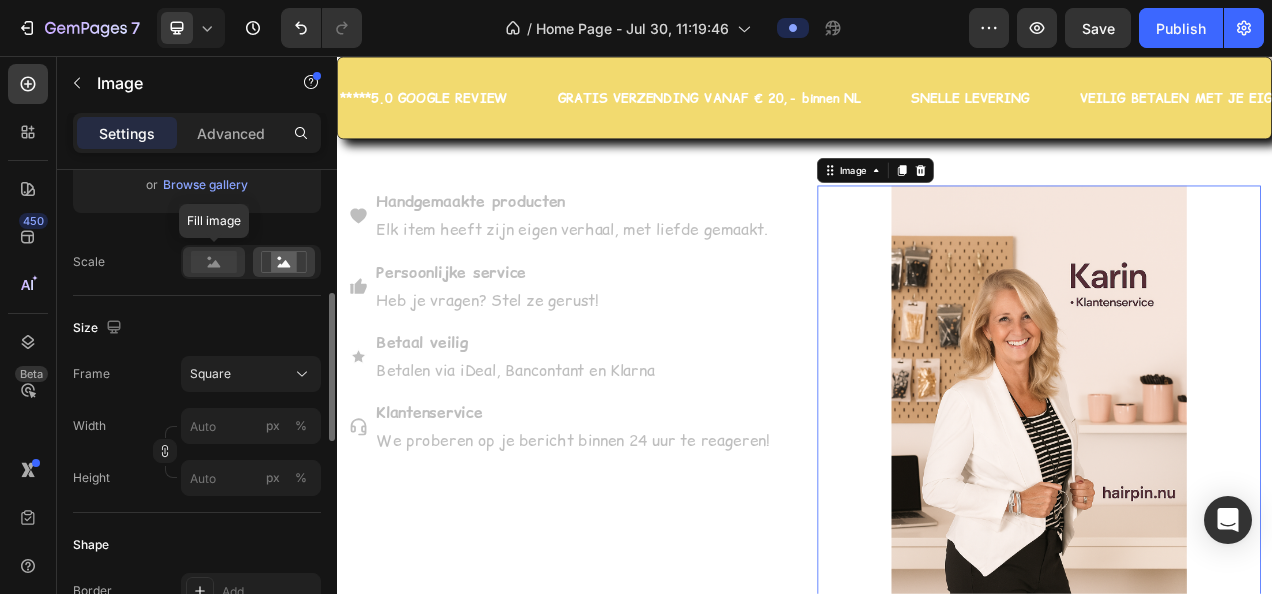 click 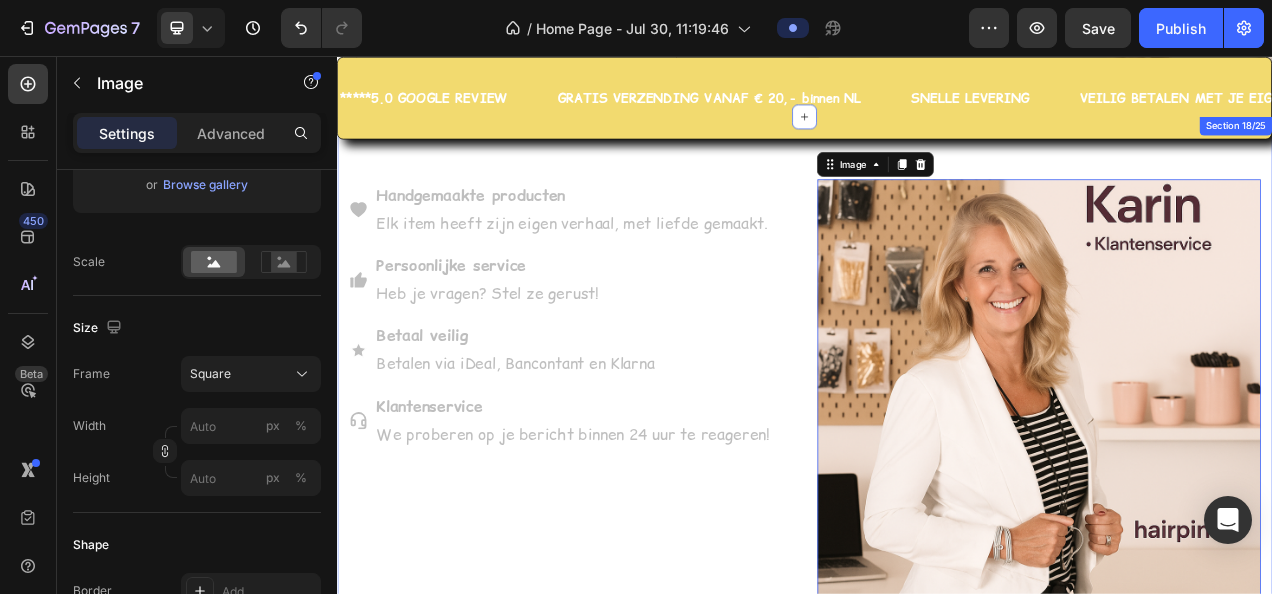scroll, scrollTop: 7676, scrollLeft: 0, axis: vertical 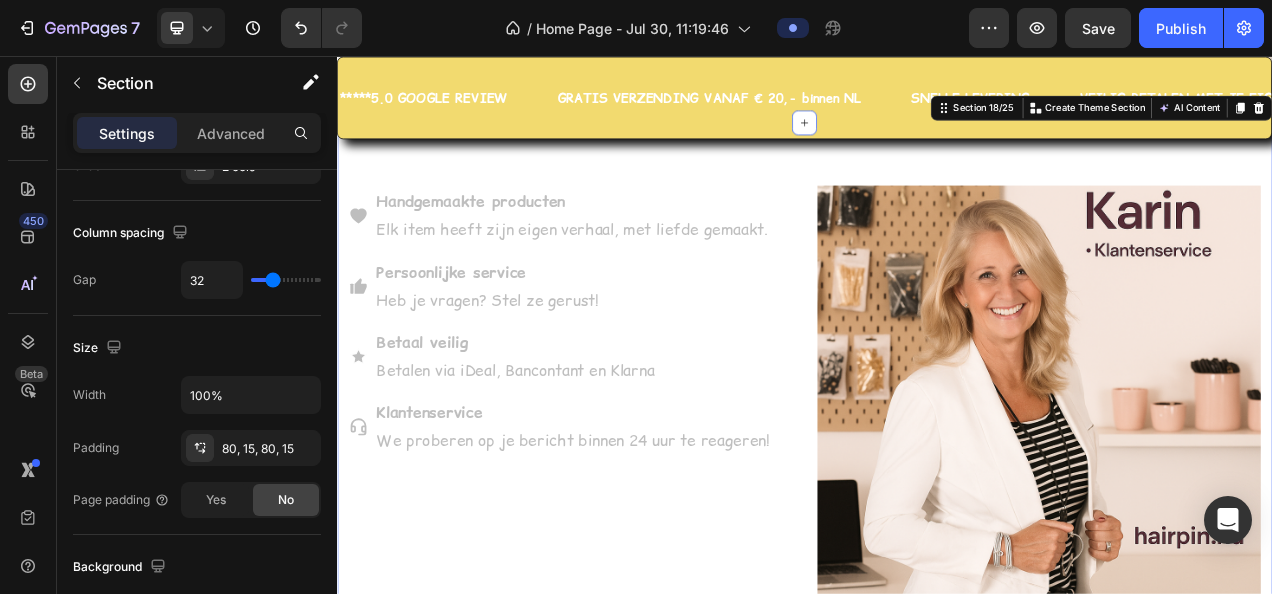 click on "Handgemaakte producten Elk item heeft zijn eigen verhaal, met liefde gemaakt.
Persoonlijke service Heb je vragen? Stel ze gerust!
Betaal veilig Betalen via iDeal, Bancontant en Klarna
Klantenservice We proberen op je bericht binnen 24 uur te reageren! Item List" at bounding box center [636, 506] 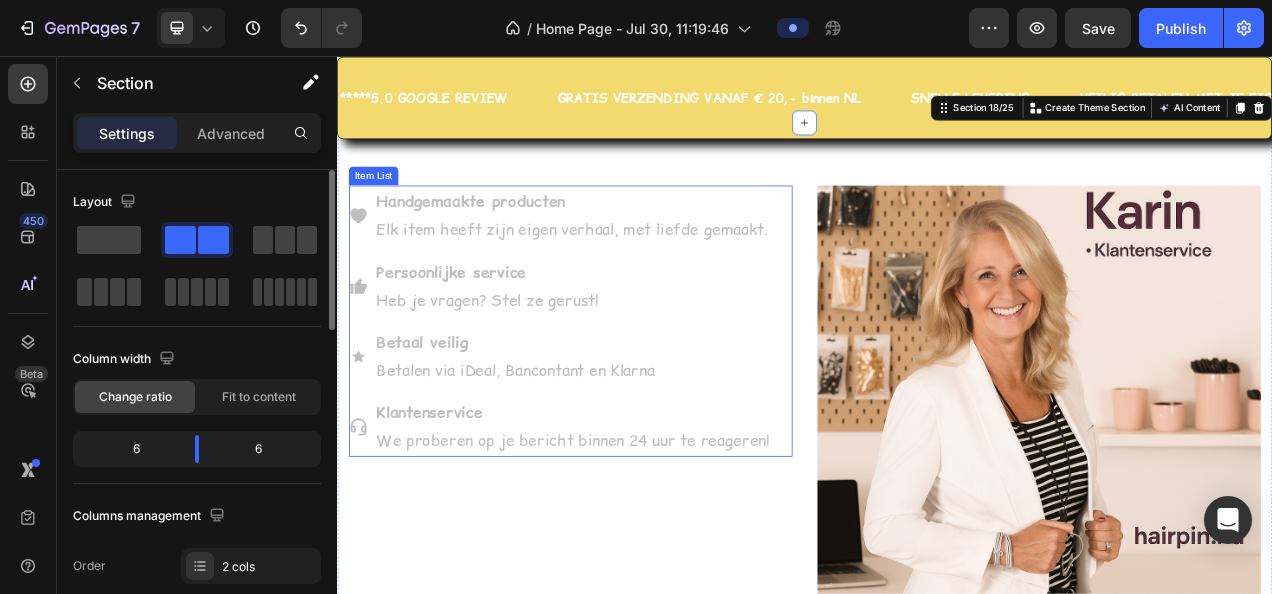 click on "We proberen op je bericht binnen 24 uur te reageren!" at bounding box center [639, 549] 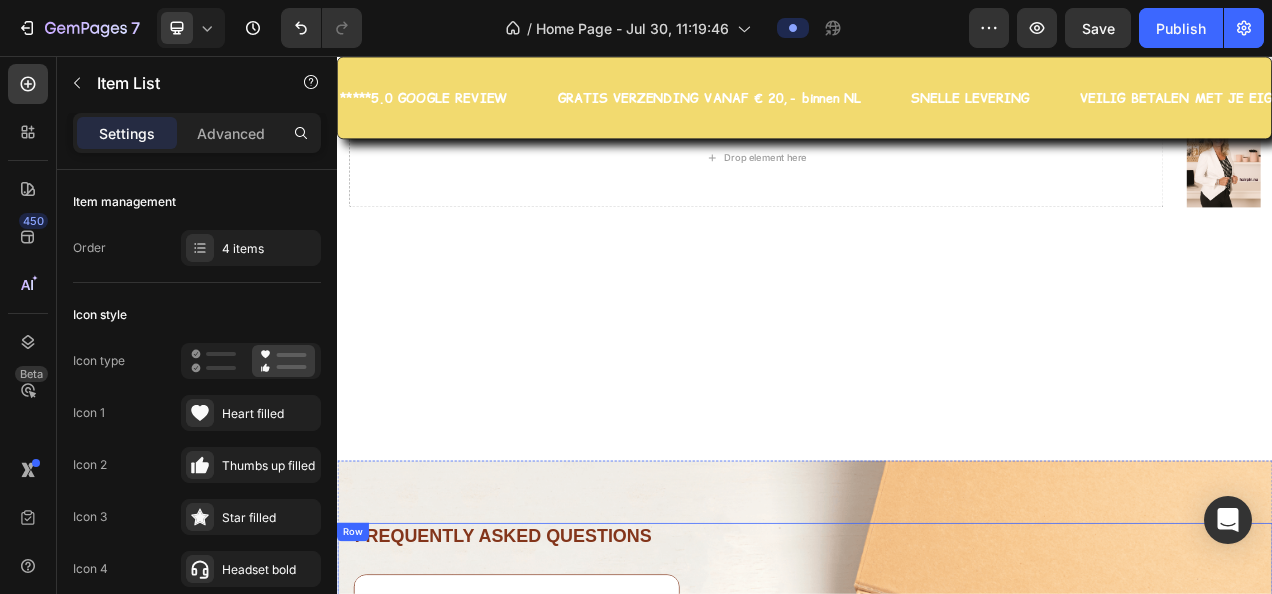 scroll, scrollTop: 6176, scrollLeft: 0, axis: vertical 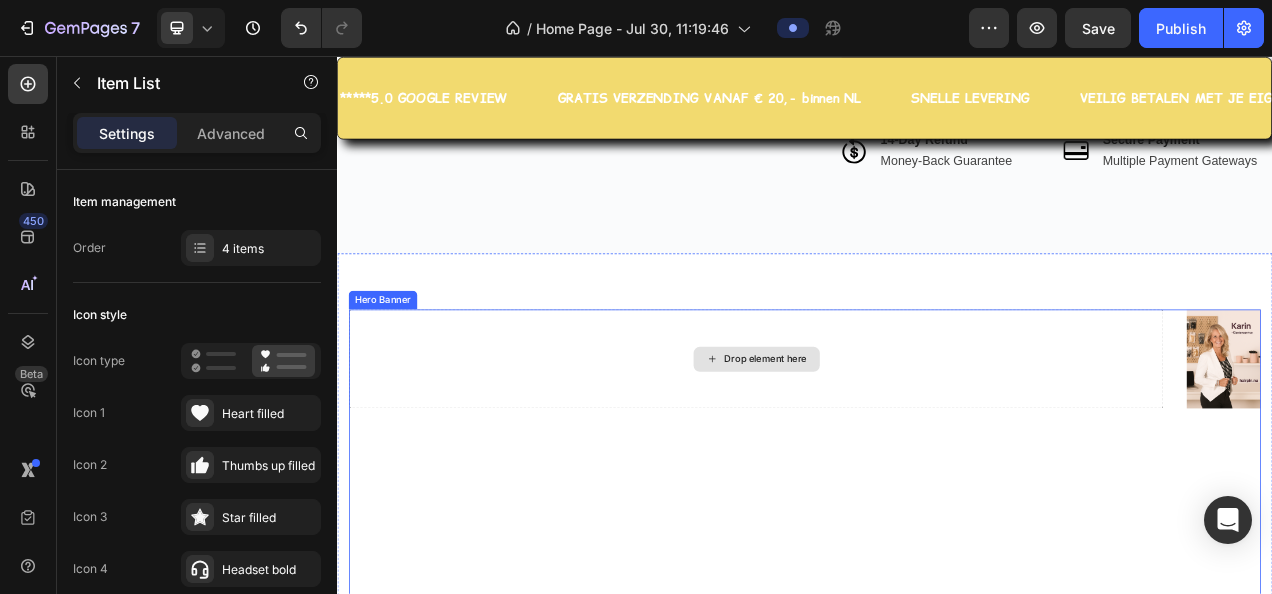 click on "Drop element here" at bounding box center (874, 444) 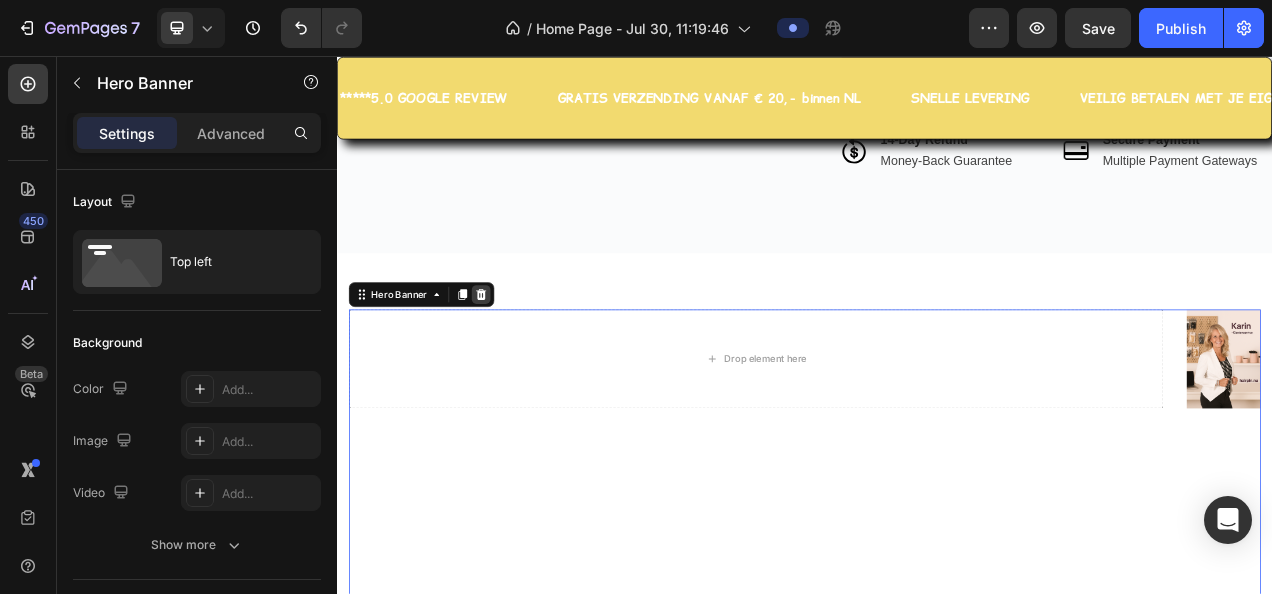click 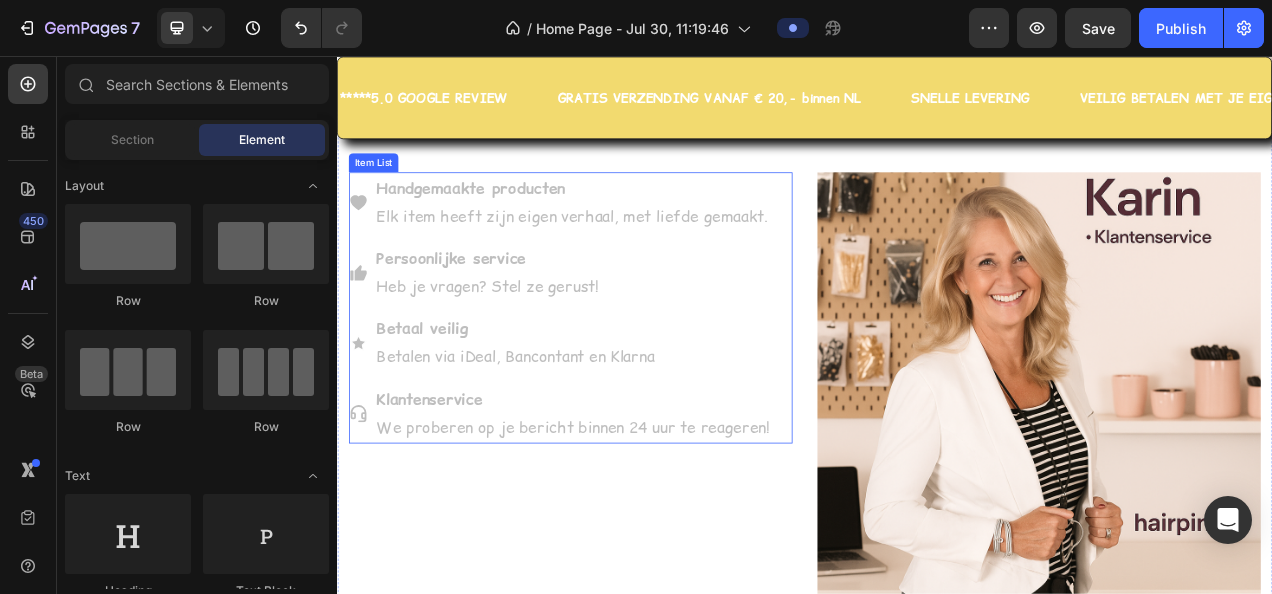 scroll, scrollTop: 7376, scrollLeft: 0, axis: vertical 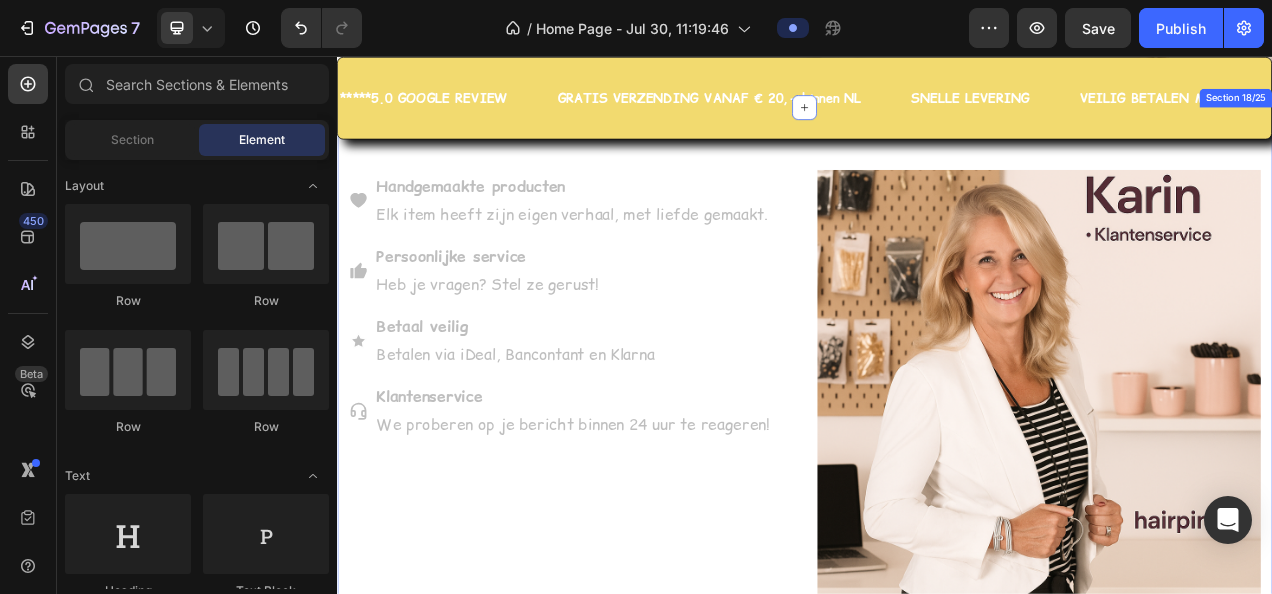 click on "Handgemaakte producten Elk item heeft zijn eigen verhaal, met liefde gemaakt.
Persoonlijke service Heb je vragen? Stel ze gerust!
Betaal veilig Betalen via iDeal, Bancontant en Klarna
Klantenservice We proberen op je bericht binnen 24 uur te reageren! Item List" at bounding box center (636, 486) 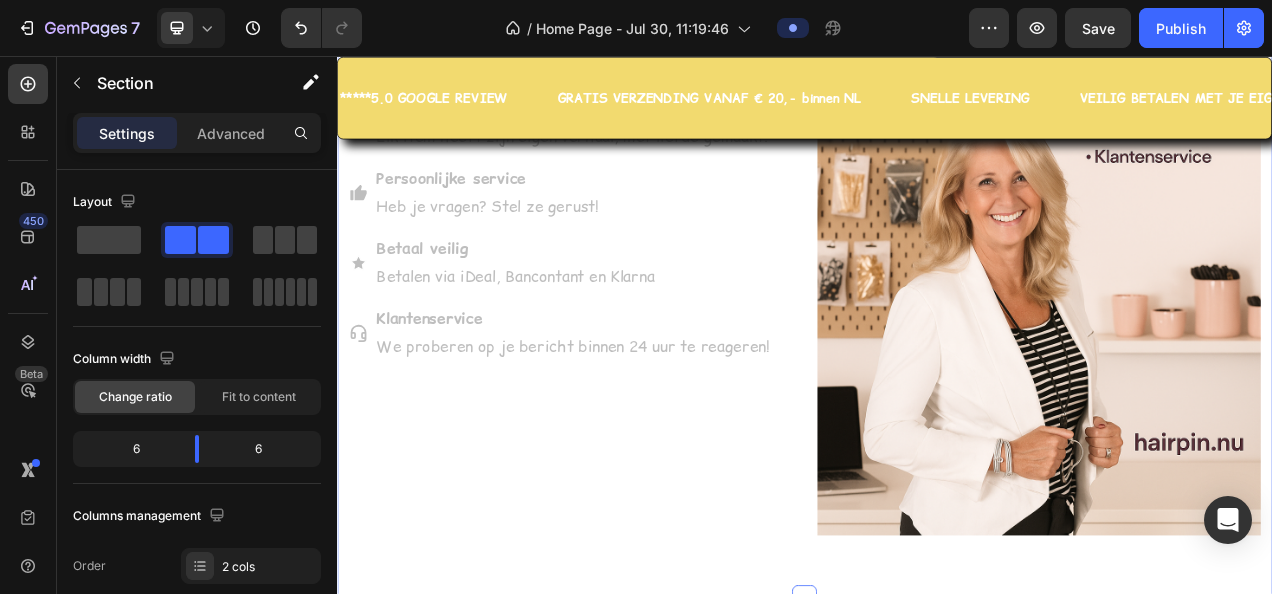 scroll, scrollTop: 7376, scrollLeft: 0, axis: vertical 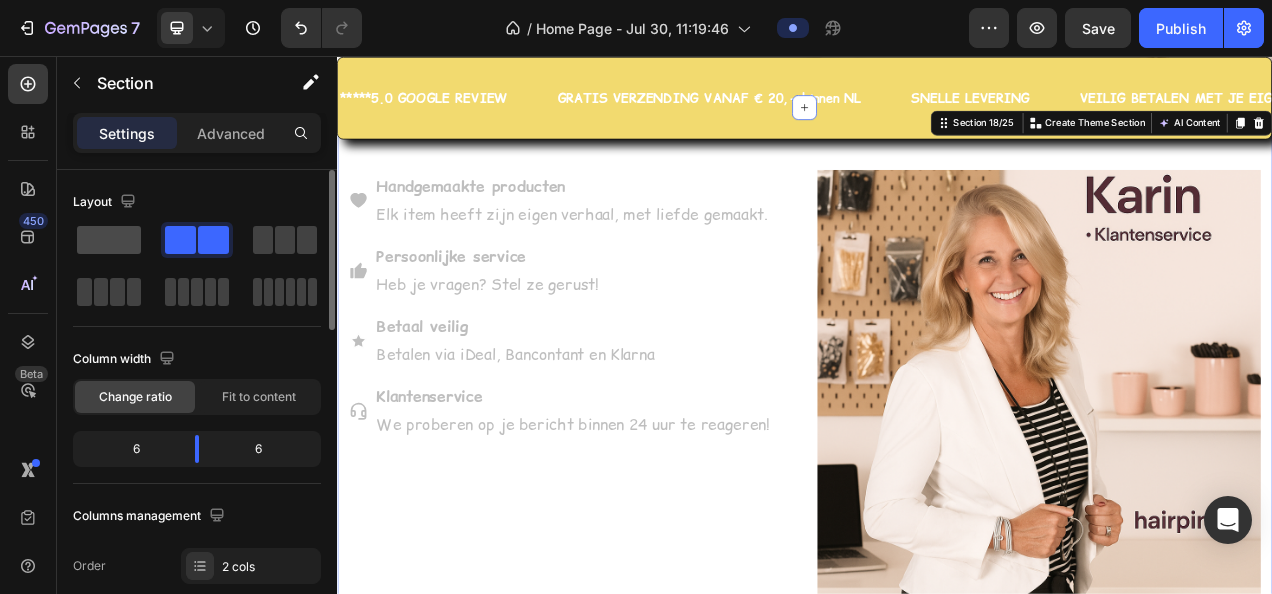 click 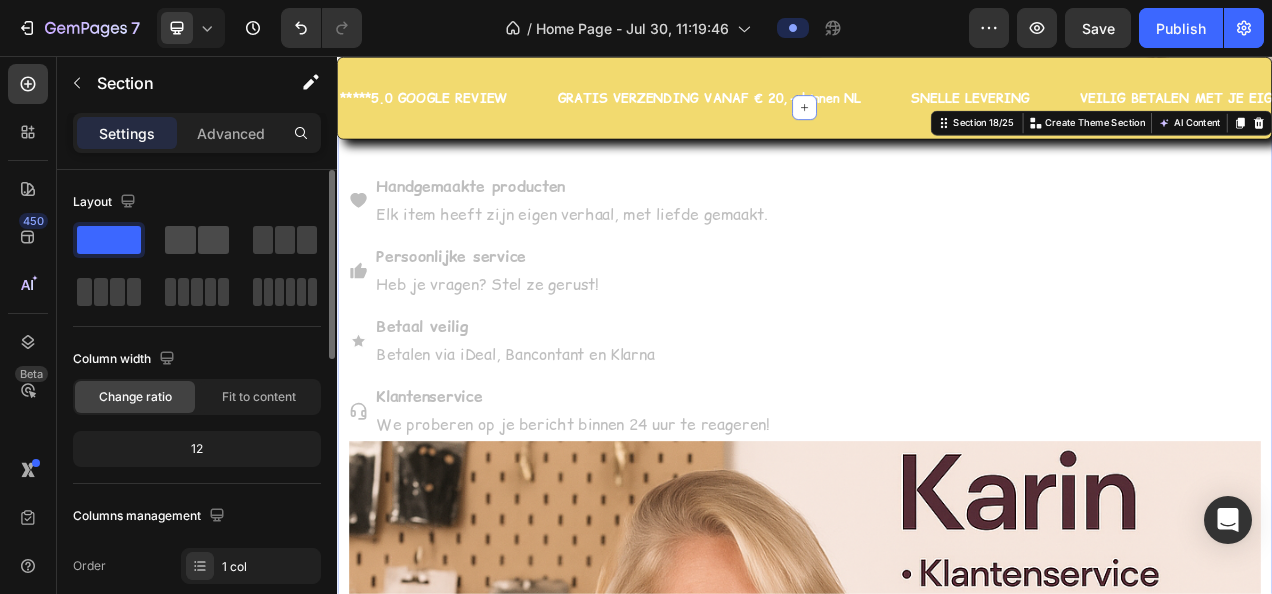 click 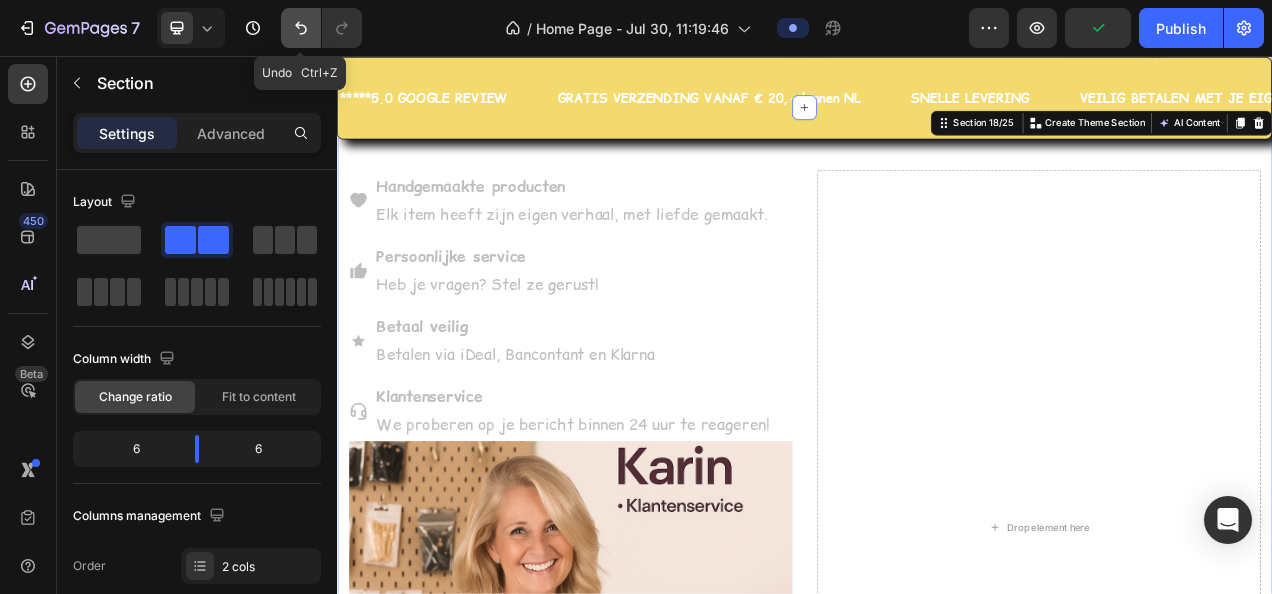 click 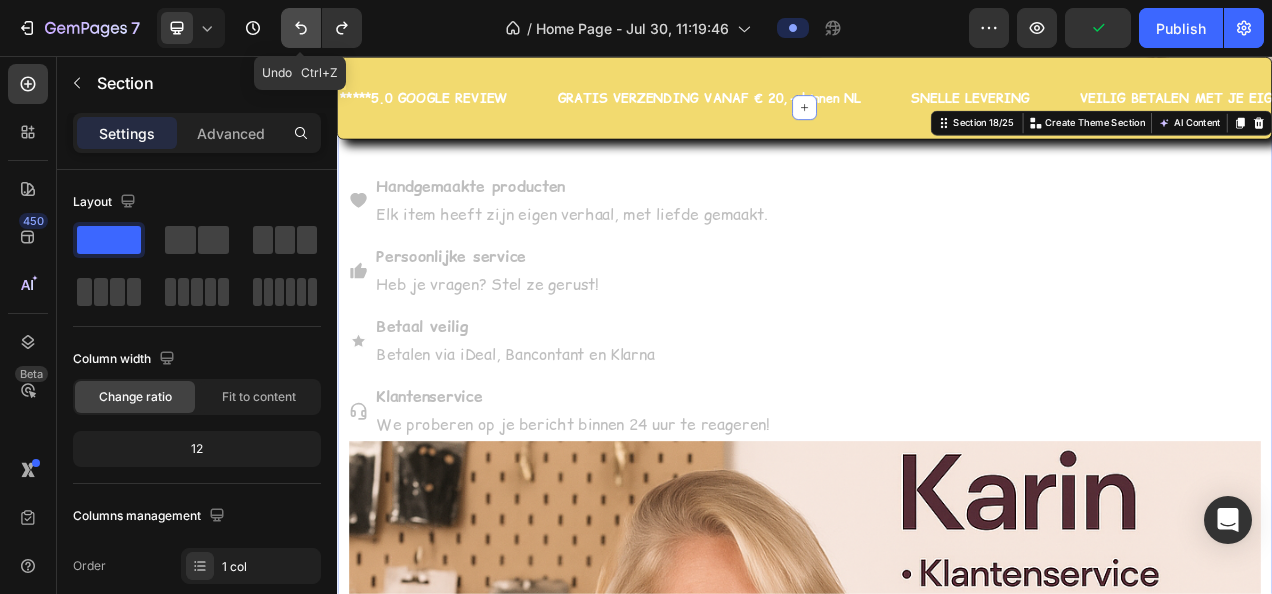 click 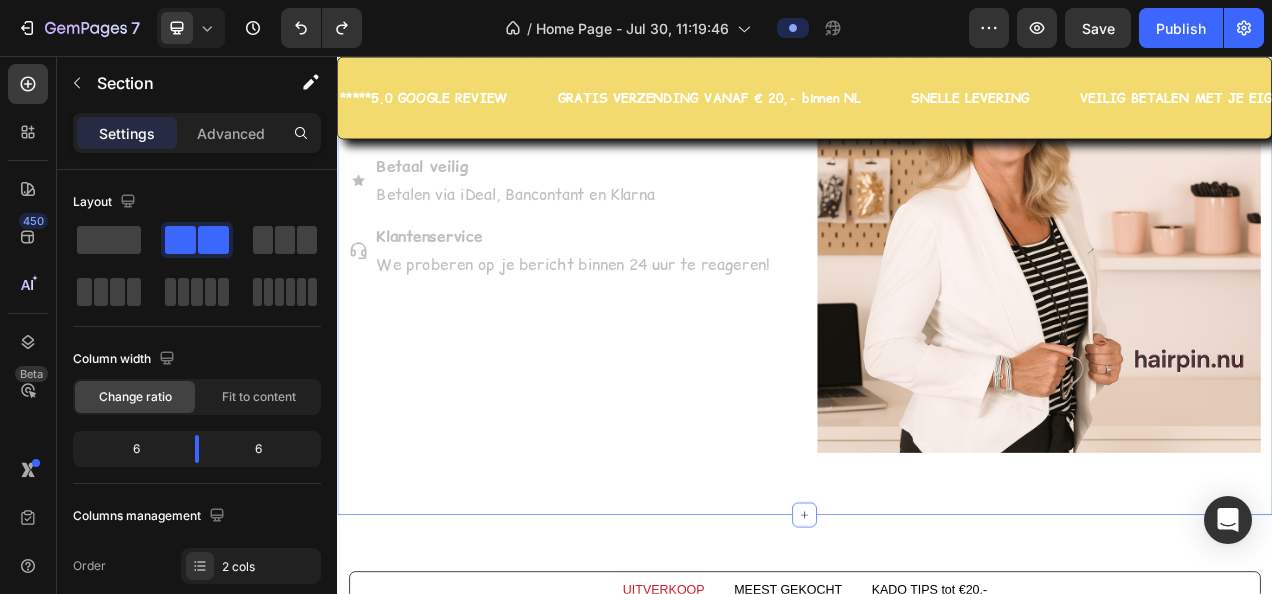 scroll, scrollTop: 7476, scrollLeft: 0, axis: vertical 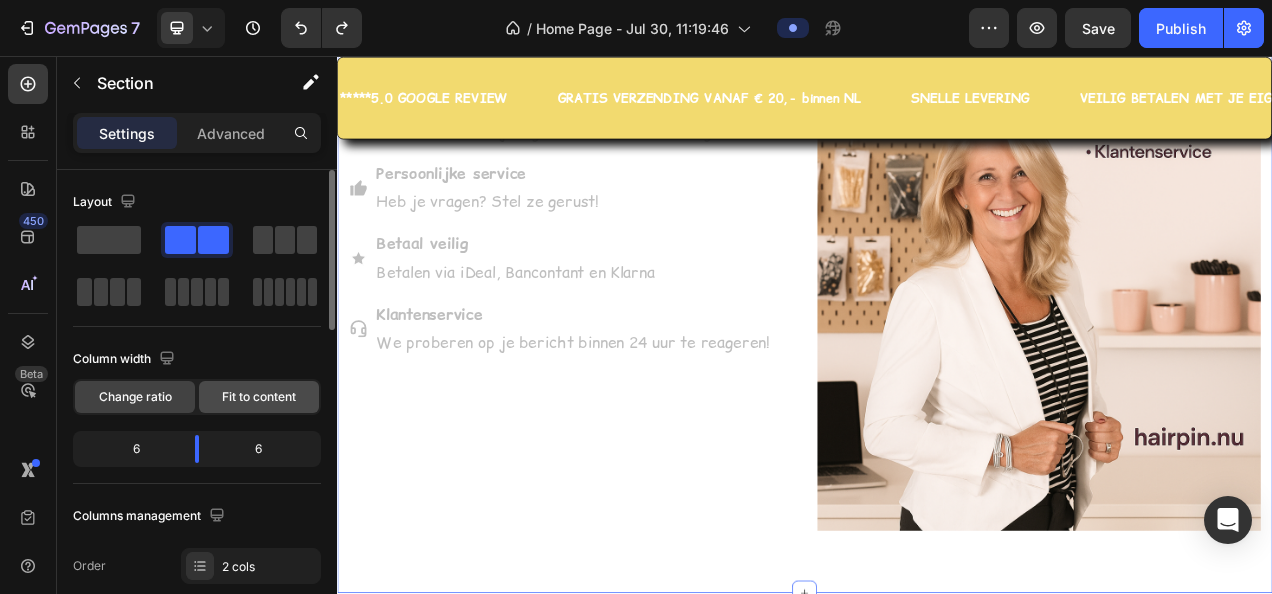 click on "Fit to content" 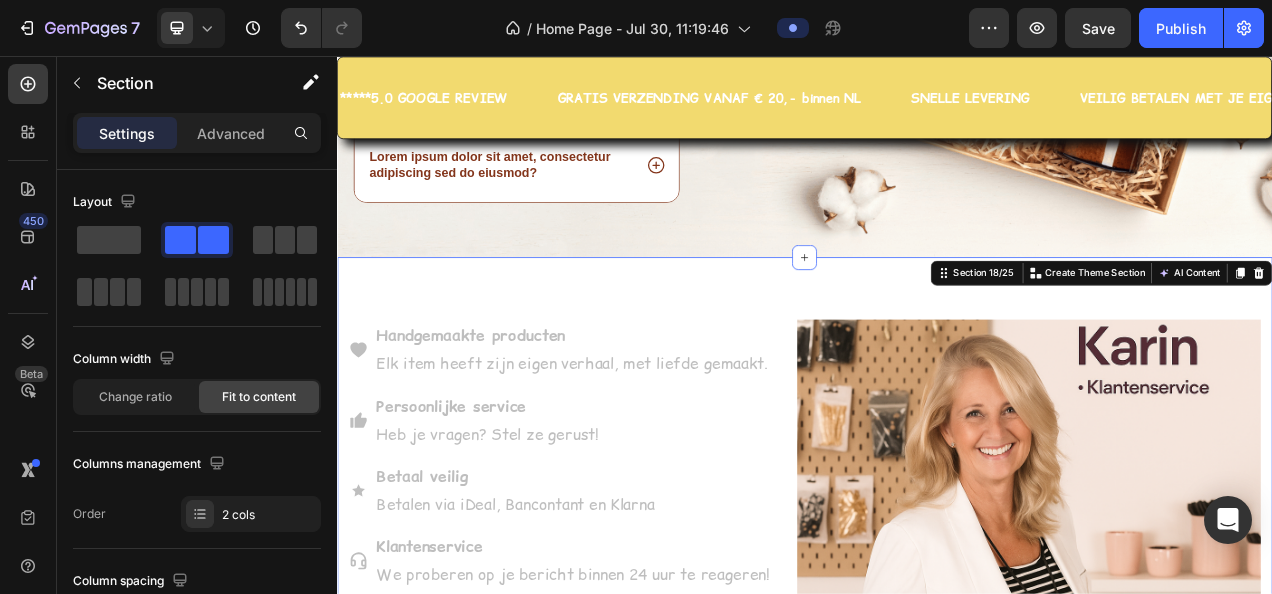 scroll, scrollTop: 7176, scrollLeft: 0, axis: vertical 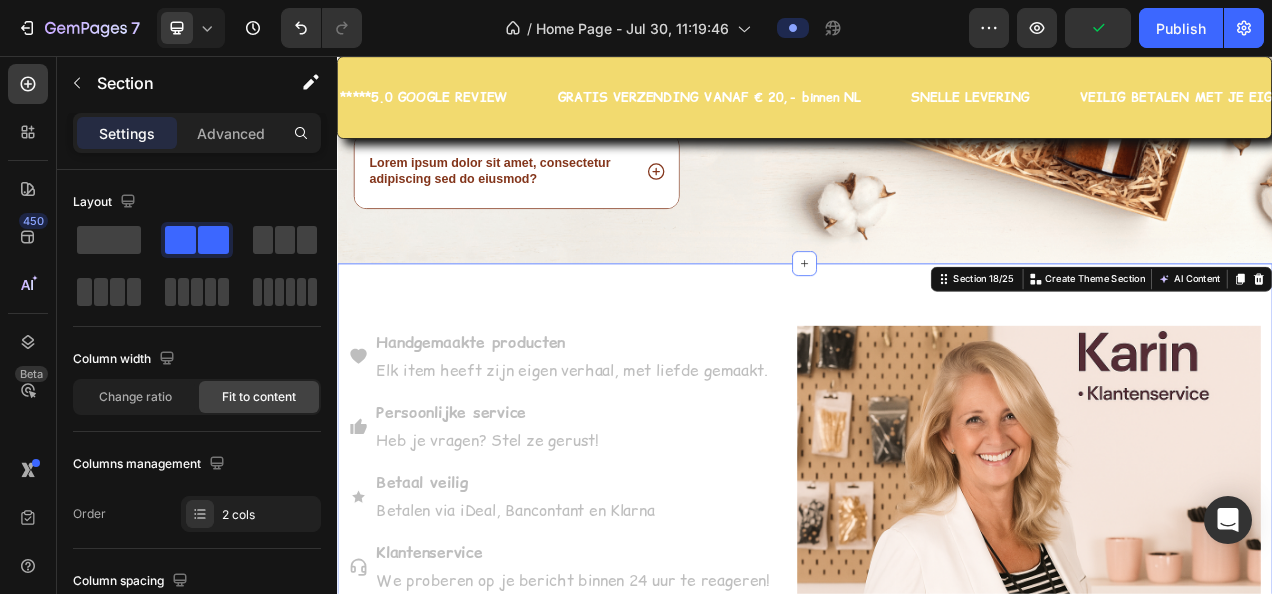 click on "Handgemaakte producten Elk item heeft zijn eigen verhaal, met liefde gemaakt.
Persoonlijke service Heb je vragen? Stel ze gerust!
Betaal veilig Betalen via iDeal, Bancontant en Klarna
Klantenservice We proberen op je bericht binnen 24 uur te reageren! Item List Image Section 18/25   You can create reusable sections Create Theme Section AI Content Write with GemAI What would you like to describe here? Tone and Voice Persuasive Product Color Hairclip haarspeld roze print XL Show more Generate" at bounding box center (937, 699) 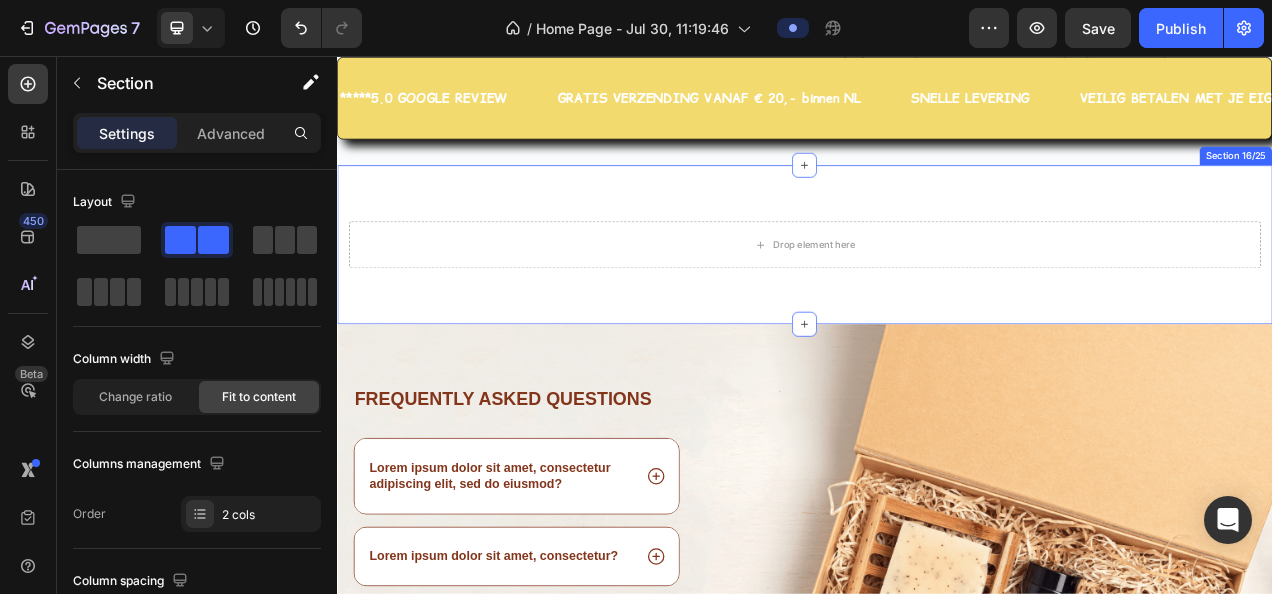 scroll, scrollTop: 6276, scrollLeft: 0, axis: vertical 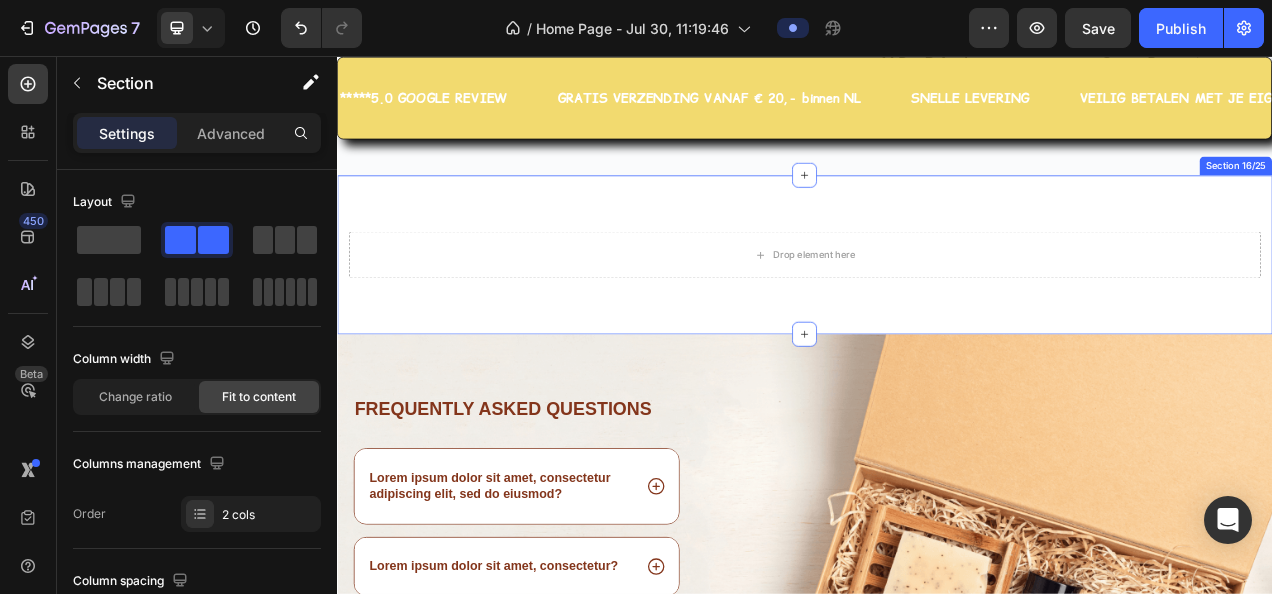 click on "Drop element here Section 16/25" at bounding box center [937, 311] 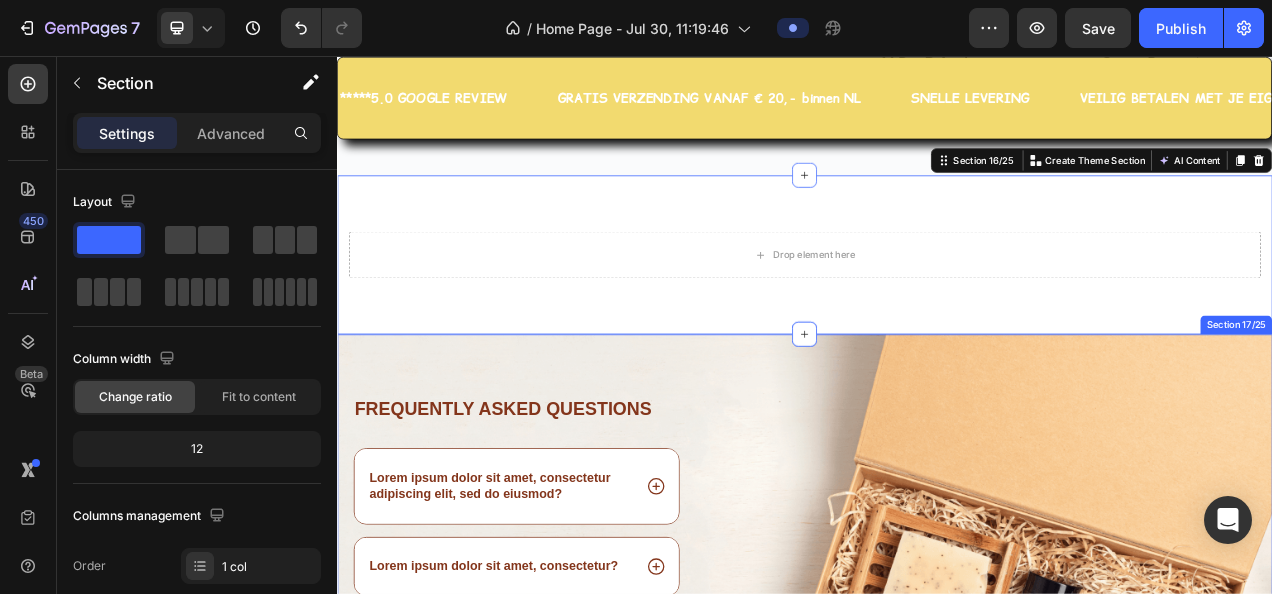 click on "Frequently asked questions Heading
Lorem ipsum dolor sit amet, consectetur adipiscing elit, sed do eiusmod?
Lorem ipsum dolor sit amet, consectetur?
Lorem ipsum dolor sit amet, consectetur elit sed do eiusmod?
Lorem ipsum dolor sit amet consectetur?
Lorem ipsum dolor sit amet, consectetur adipiscing sed do eiusmod? Accordion Row Image Row Section 17/25" at bounding box center (937, 776) 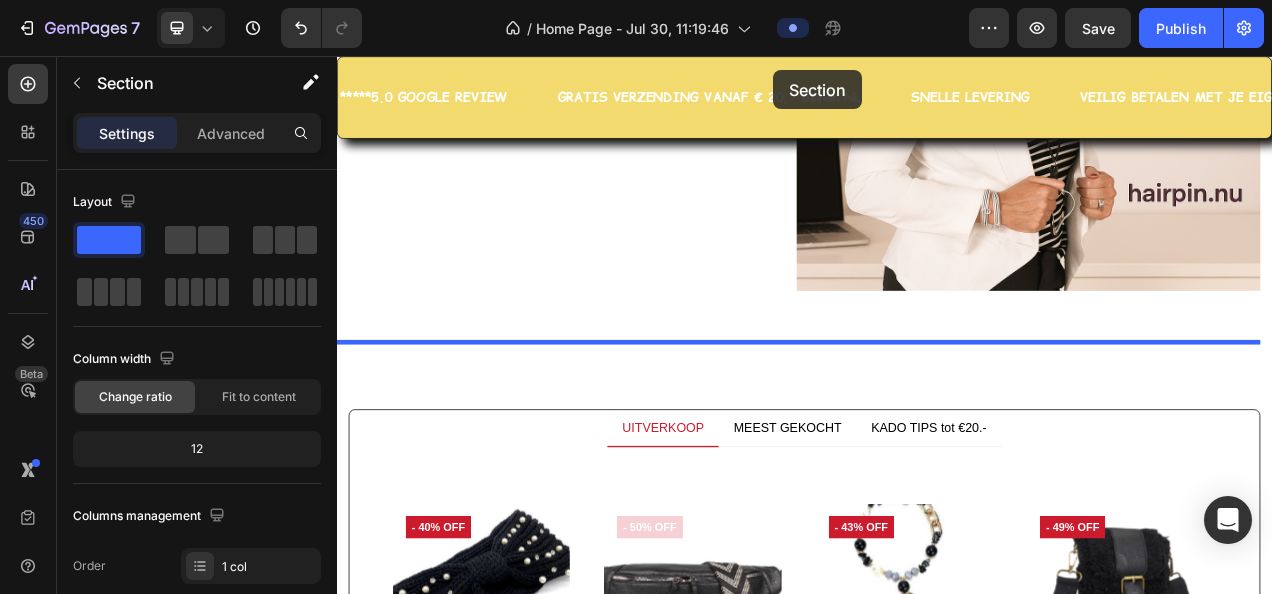 scroll, scrollTop: 7730, scrollLeft: 0, axis: vertical 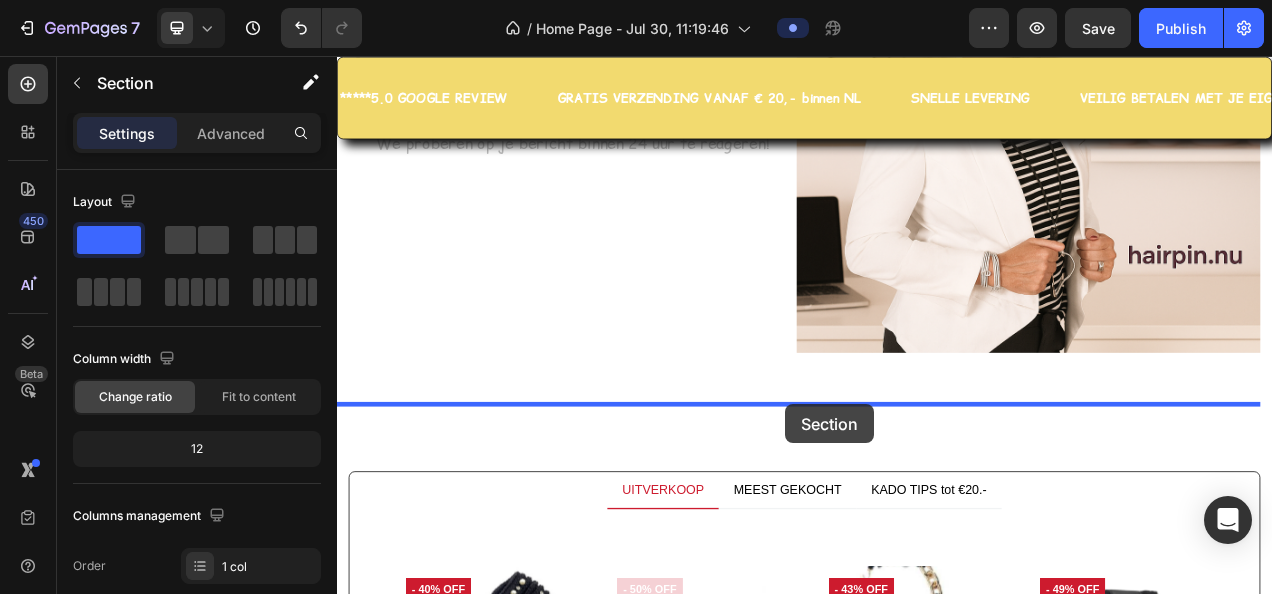 drag, startPoint x: 1095, startPoint y: 470, endPoint x: 912, endPoint y: 503, distance: 185.9516 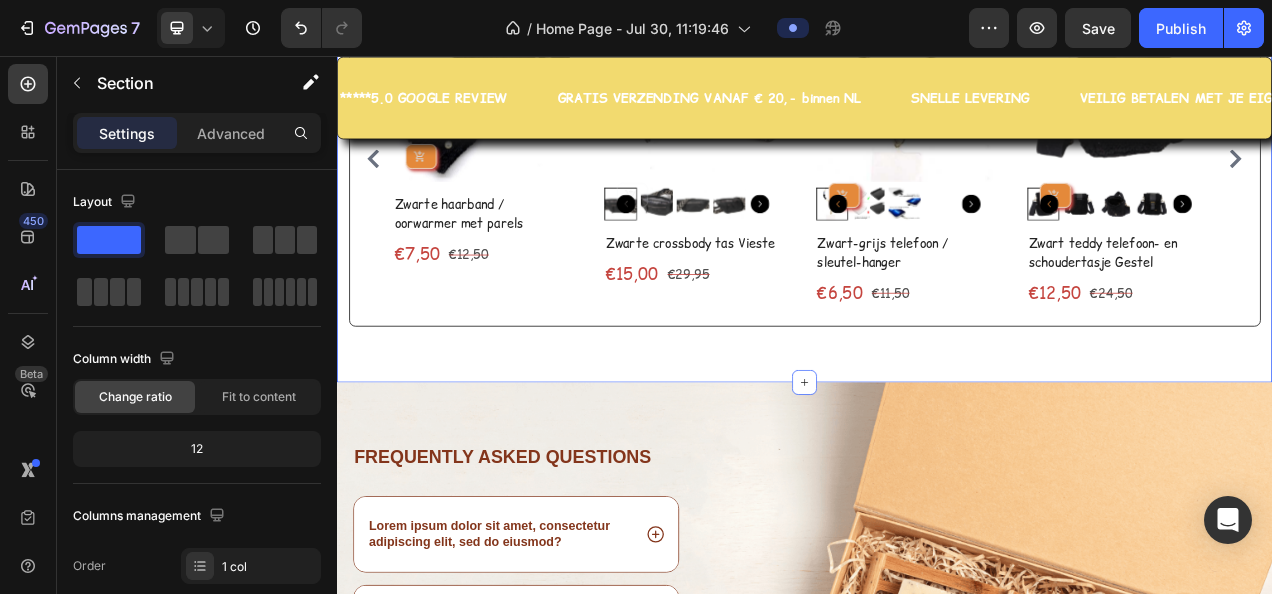 scroll, scrollTop: 7011, scrollLeft: 0, axis: vertical 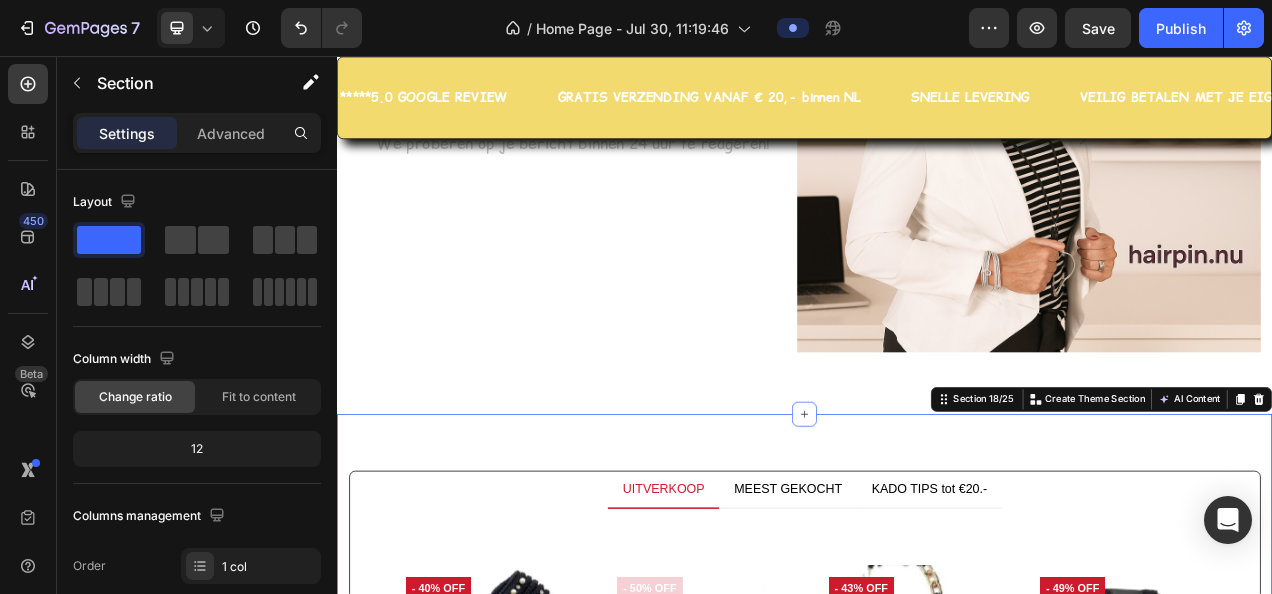 click on "UITVERKOOP MEEST GEKOCHT KADO TIPS tot €20.-
Product Images - 40% off Product Badge (P) Cart Button Row Zwarte haarband / oorwarmer met parels (P) Title €7,50 (P) Price (P) Price €12,50 (P) Price (P) Price Row Product List
Product Images - 50% off Product Badge (P) Cart Button Row Zwarte crossbody tas Vieste (P) Title €15,00 (P) Price (P) Price €29,95 (P) Price (P) Price Row Product List
Product Images - 43% off Product Badge (P) Cart Button Row Zwart-grijs telefoon / sleutel-hanger (P) Title €6,50 (P) Price (P) Price €11,50 (P) Price (P) Price Row Product List
Product Images - 49% off Product Badge (P) Cart Button Row Zwart teddy telefoon- en schoudertasje Gestel (P) Title €12,50 (P) Price (P) Price €24,50 (P) Price (P) Price Row Product List
Product List
Product Images No discount   Not be displayed when published Product Badge (P) Cart Button Row (P) Title €14,50 (P) Price" at bounding box center (937, 855) 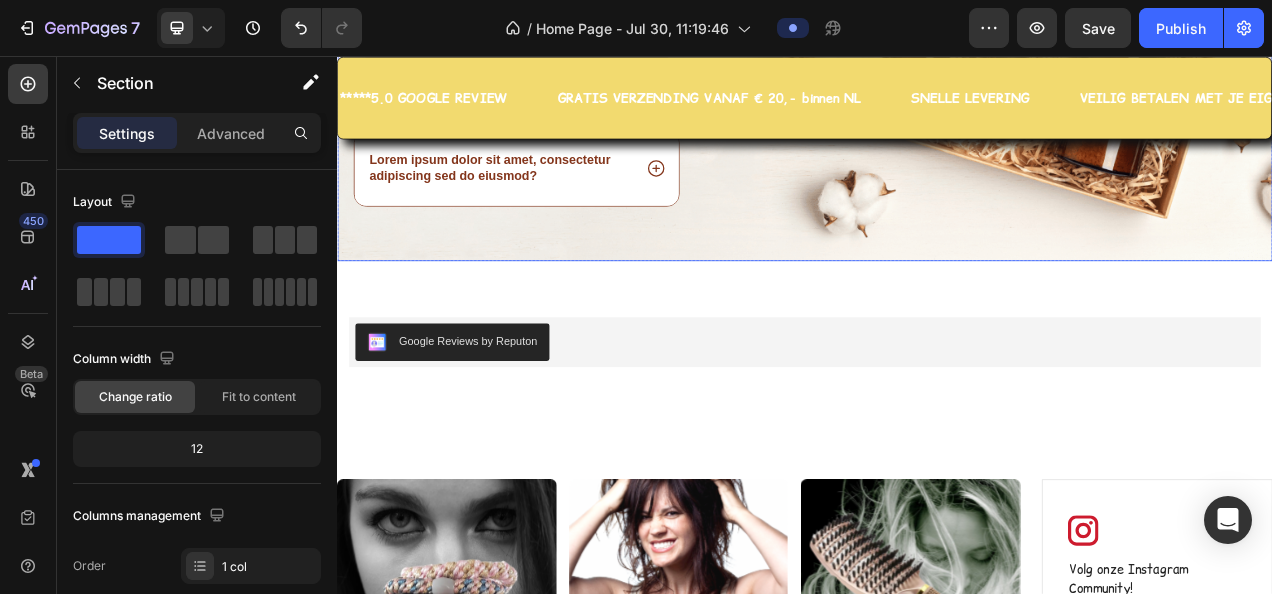 scroll, scrollTop: 8611, scrollLeft: 0, axis: vertical 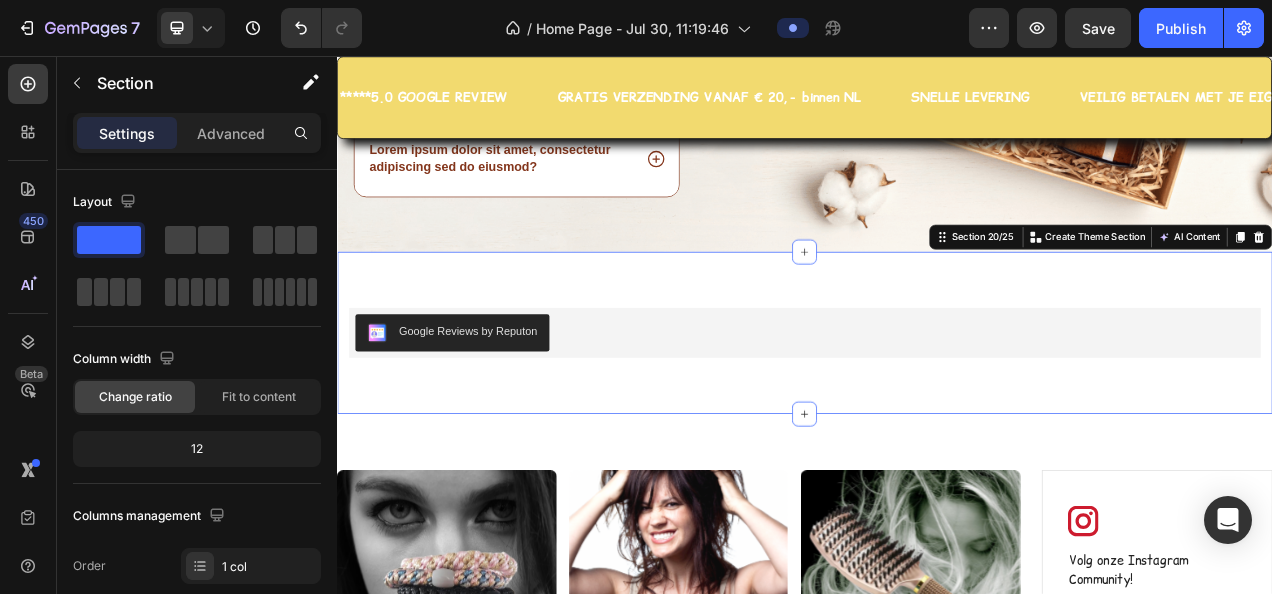 click on "Google Reviews by Reputon  Google Reviews by Reputon  Section 20/25   You can create reusable sections Create Theme Section AI Content Write with GemAI What would you like to describe here? Tone and Voice Persuasive Product Color Hairclip haarspeld roze print XL Show more Generate" at bounding box center (937, 411) 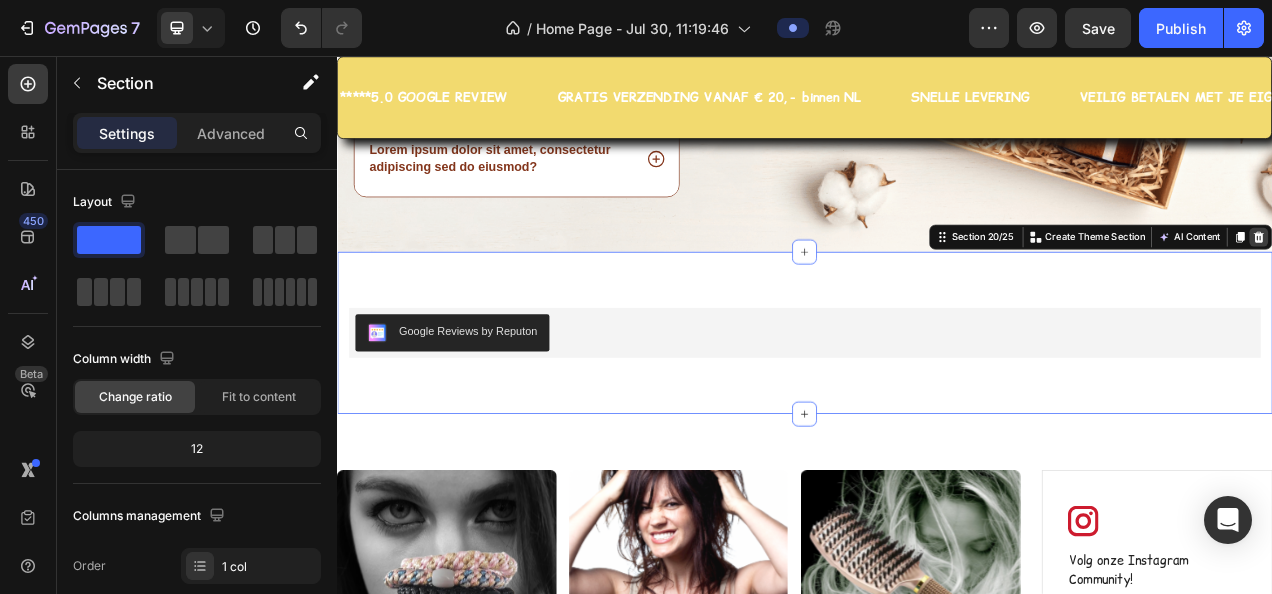 click 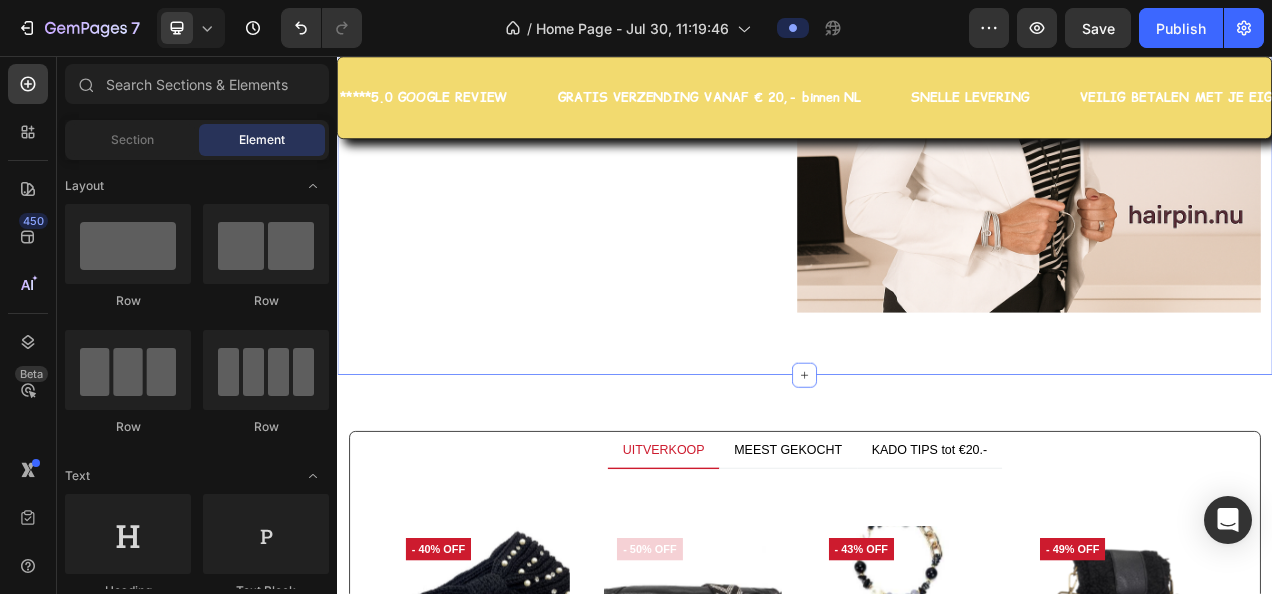 scroll, scrollTop: 7111, scrollLeft: 0, axis: vertical 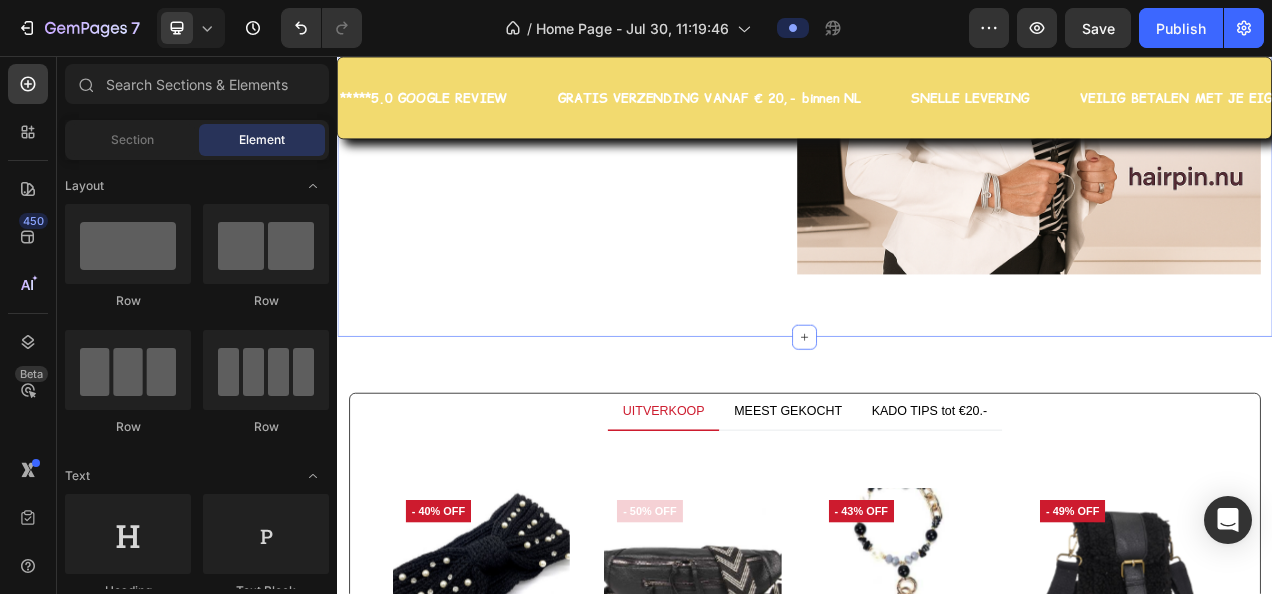 click on "UITVERKOOP MEEST GEKOCHT KADO TIPS tot €20.-
Product Images - 40% off Product Badge (P) Cart Button Row Zwarte haarband / oorwarmer met parels (P) Title €7,50 (P) Price (P) Price €12,50 (P) Price (P) Price Row Product List
Product Images - 50% off Product Badge (P) Cart Button Row Zwarte crossbody tas Vieste (P) Title €15,00 (P) Price (P) Price €29,95 (P) Price (P) Price Row Product List
Product Images - 43% off Product Badge (P) Cart Button Row Zwart-grijs telefoon / sleutel-hanger (P) Title €6,50 (P) Price (P) Price €11,50 (P) Price (P) Price Row Product List
Product Images - 49% off Product Badge (P) Cart Button Row Zwart teddy telefoon- en schoudertasje Gestel (P) Title €12,50 (P) Price (P) Price €24,50 (P) Price (P) Price Row Product List
Product List
Product Images No discount   Not be displayed when published Product Badge (P) Cart Button Row (P) Title €14,50 (P) Price" at bounding box center [937, 755] 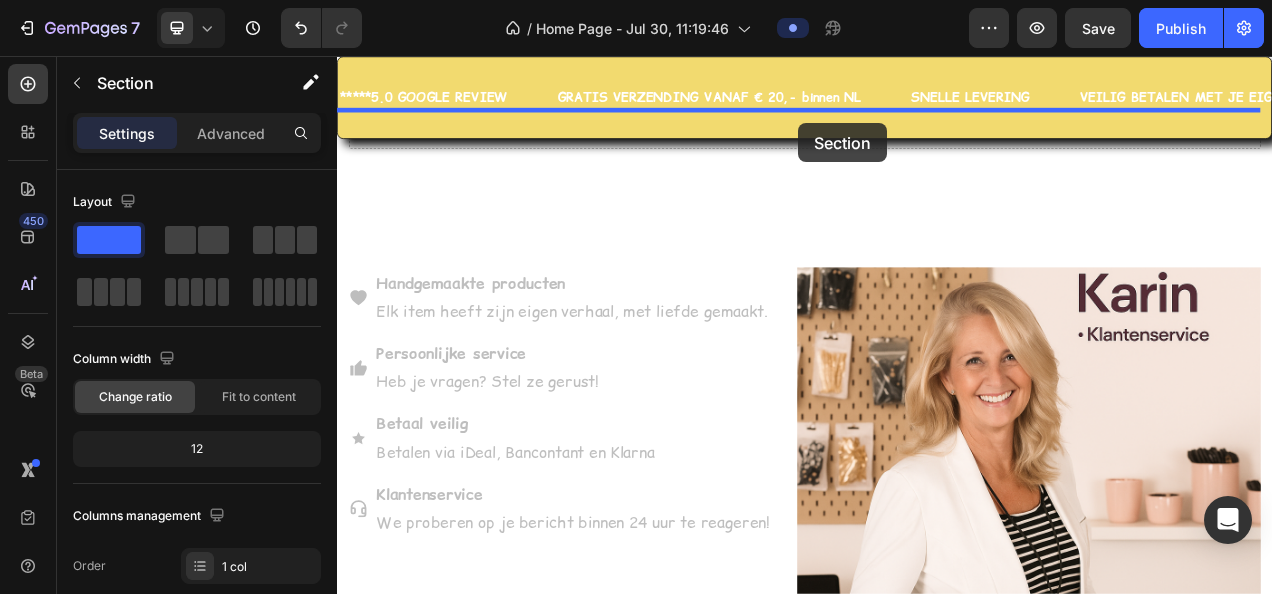 scroll, scrollTop: 6358, scrollLeft: 0, axis: vertical 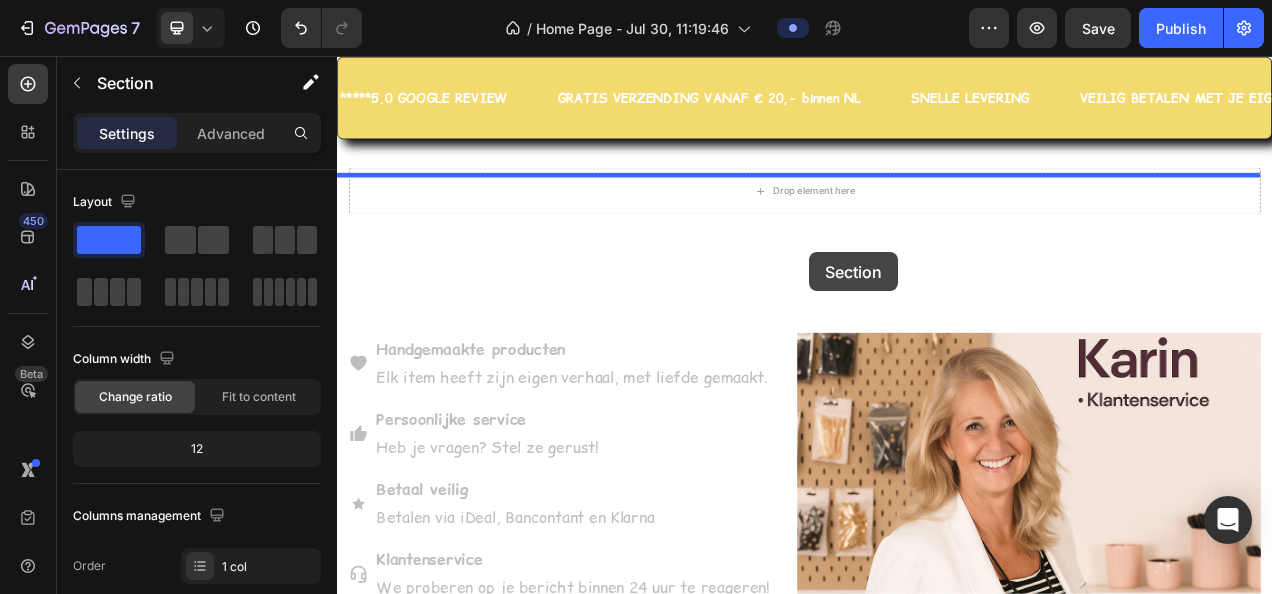 drag, startPoint x: 1095, startPoint y: 381, endPoint x: 943, endPoint y: 308, distance: 168.62088 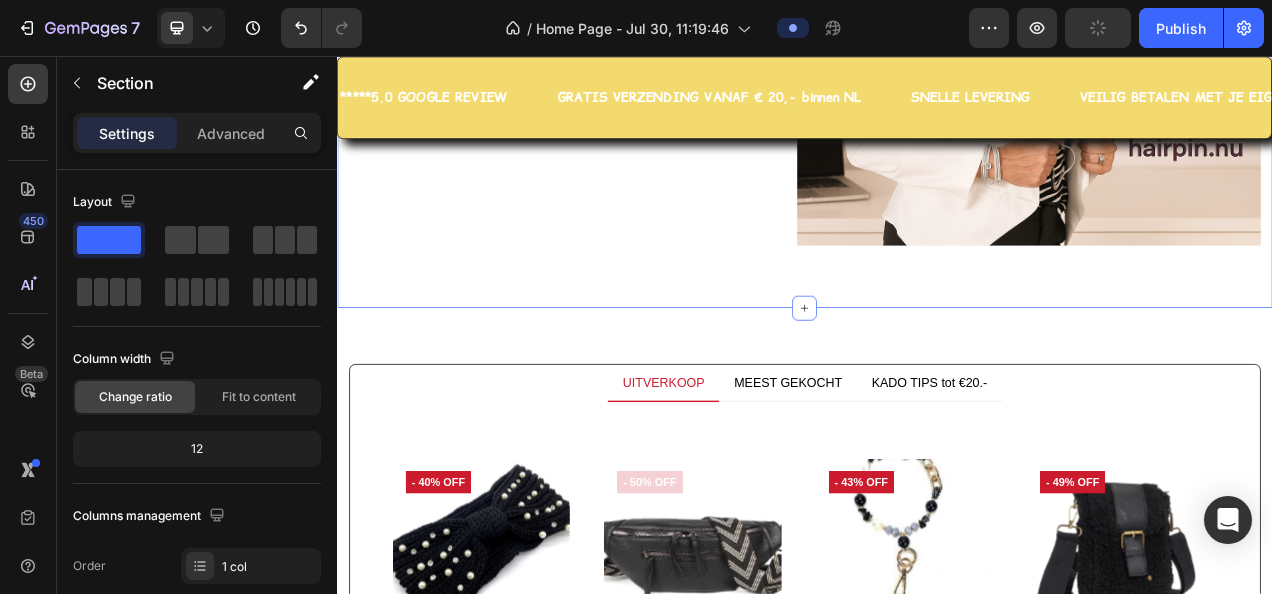 scroll, scrollTop: 7058, scrollLeft: 0, axis: vertical 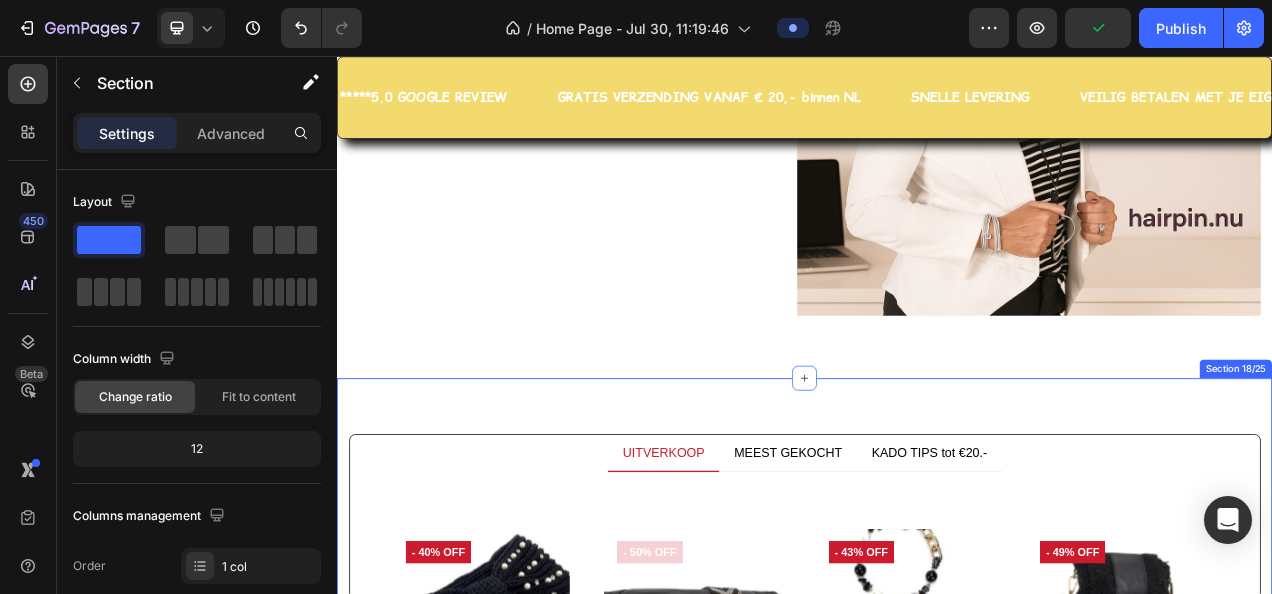 click on "UITVERKOOP MEEST GEKOCHT KADO TIPS tot €20.-
Product Images - 40% off Product Badge (P) Cart Button Row Zwarte haarband / oorwarmer met parels (P) Title €7,50 (P) Price (P) Price €12,50 (P) Price (P) Price Row Product List
Product Images - 50% off Product Badge (P) Cart Button Row Zwarte crossbody tas Vieste (P) Title €15,00 (P) Price (P) Price €29,95 (P) Price (P) Price Row Product List
Product Images - 43% off Product Badge (P) Cart Button Row Zwart-grijs telefoon / sleutel-hanger (P) Title €6,50 (P) Price (P) Price €11,50 (P) Price (P) Price Row Product List
Product Images - 49% off Product Badge (P) Cart Button Row Zwart teddy telefoon- en schoudertasje Gestel (P) Title €12,50 (P) Price (P) Price €24,50 (P) Price (P) Price Row Product List
Product List
Product Images No discount   Not be displayed when published Product Badge (P) Cart Button Row (P) Title €14,50 (P) Price" at bounding box center (937, 808) 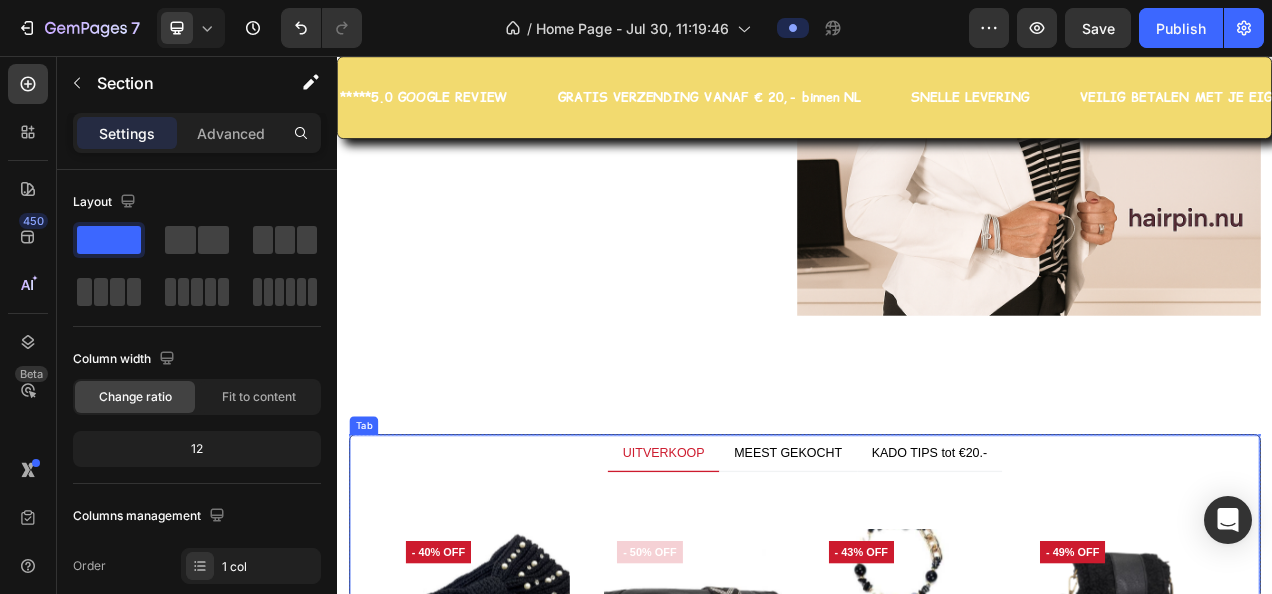 click on "UITVERKOOP MEEST GEKOCHT KADO TIPS tot €20.-" at bounding box center (937, 566) 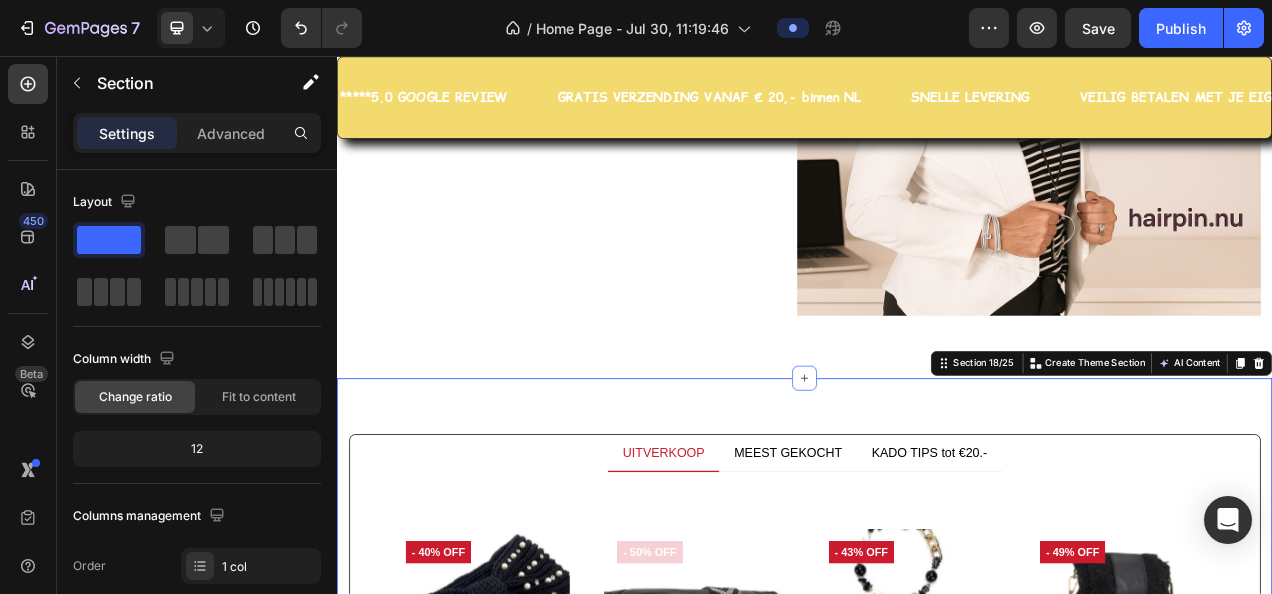 click on "UITVERKOOP MEEST GEKOCHT KADO TIPS tot €20.-
Product Images - 40% off Product Badge (P) Cart Button Row Zwarte haarband / oorwarmer met parels (P) Title €7,50 (P) Price (P) Price €12,50 (P) Price (P) Price Row Product List
Product Images - 50% off Product Badge (P) Cart Button Row Zwarte crossbody tas Vieste (P) Title €15,00 (P) Price (P) Price €29,95 (P) Price (P) Price Row Product List
Product Images - 43% off Product Badge (P) Cart Button Row Zwart-grijs telefoon / sleutel-hanger (P) Title €6,50 (P) Price (P) Price €11,50 (P) Price (P) Price Row Product List
Product Images - 49% off Product Badge (P) Cart Button Row Zwart teddy telefoon- en schoudertasje Gestel (P) Title €12,50 (P) Price (P) Price €24,50 (P) Price (P) Price Row Product List
Product List
Product Images No discount   Not be displayed when published Product Badge (P) Cart Button Row (P) Title €14,50 (P) Price" at bounding box center [937, 808] 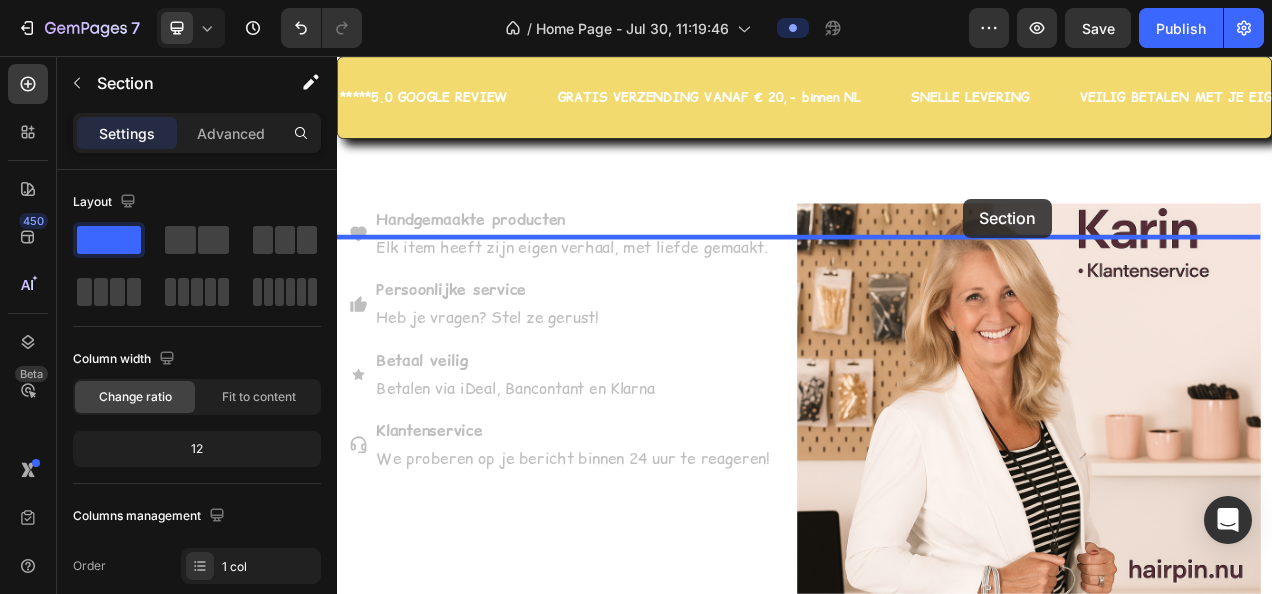 scroll, scrollTop: 6447, scrollLeft: 0, axis: vertical 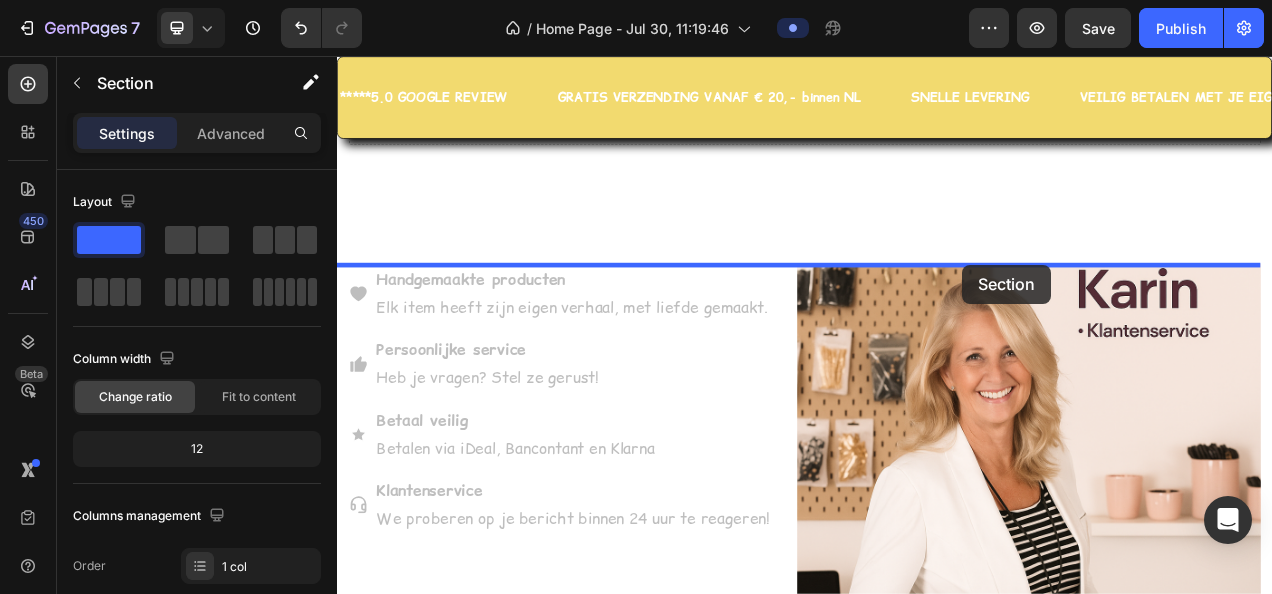 drag, startPoint x: 1100, startPoint y: 445, endPoint x: 1139, endPoint y: 324, distance: 127.12985 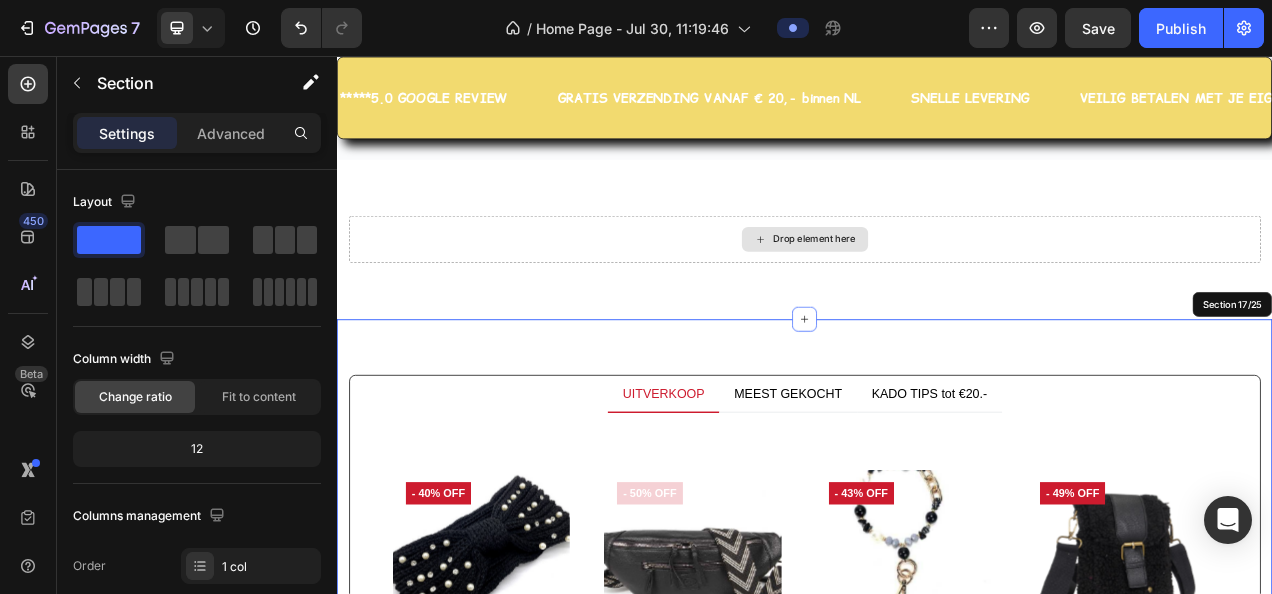 scroll, scrollTop: 6247, scrollLeft: 0, axis: vertical 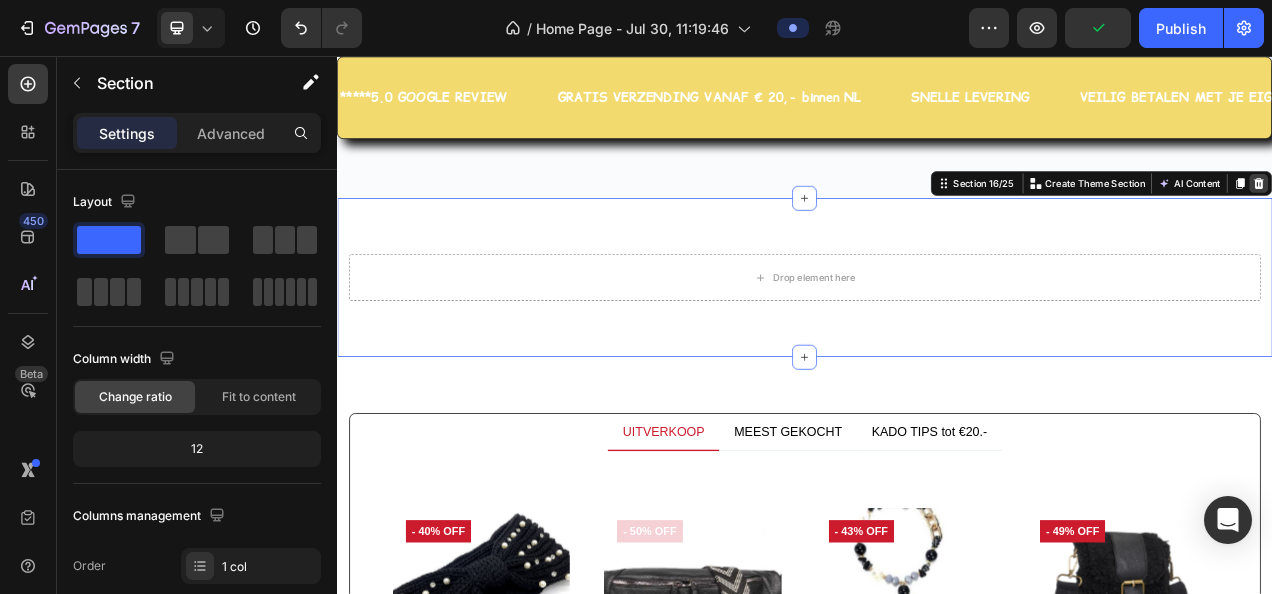 click 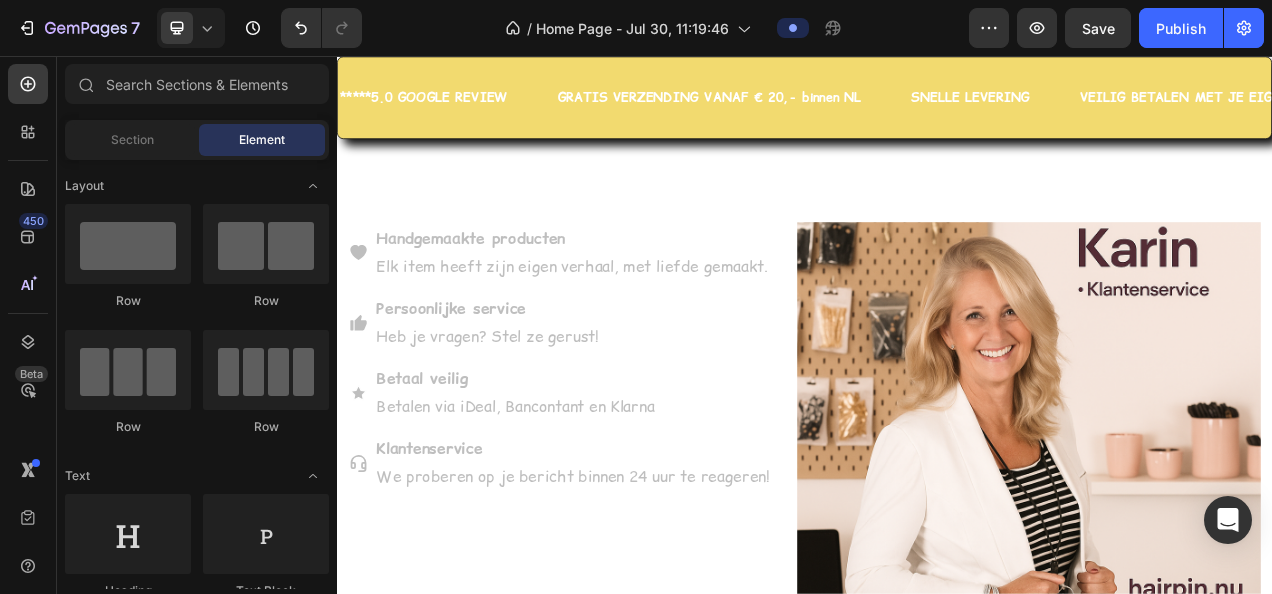 scroll, scrollTop: 6947, scrollLeft: 0, axis: vertical 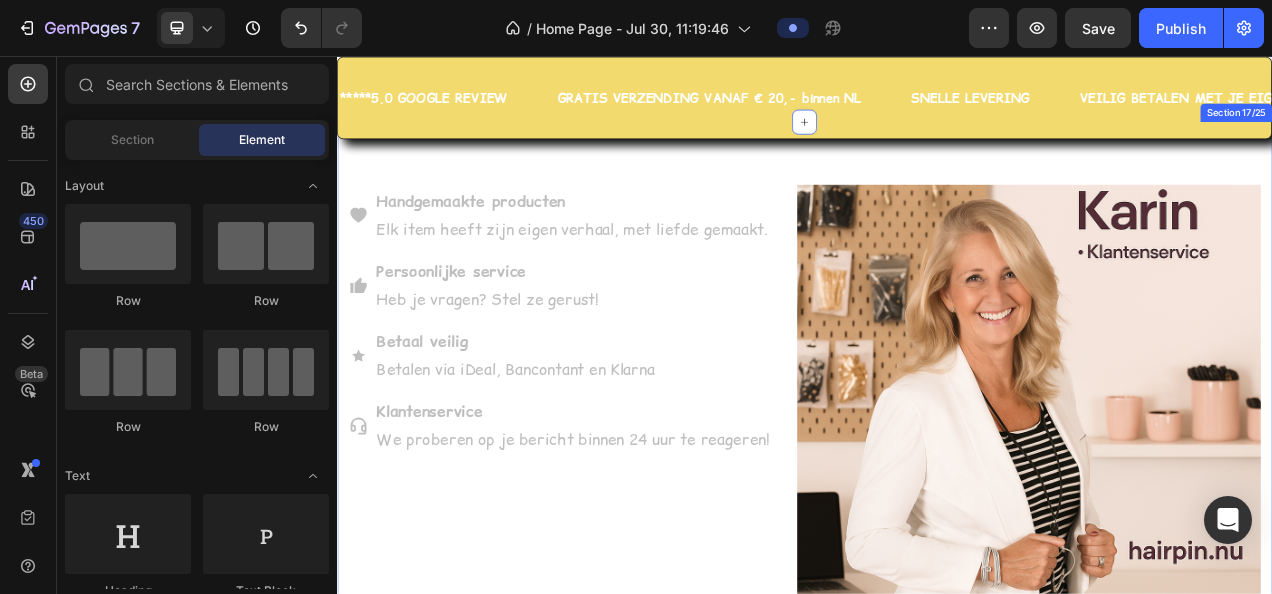 click on "Handgemaakte producten Elk item heeft zijn eigen verhaal, met liefde gemaakt.
Persoonlijke service Heb je vragen? Stel ze gerust!
Betaal veilig Betalen via iDeal, Bancontant en Klarna
Klantenservice We proberen op je bericht binnen 24 uur te reageren! Item List" at bounding box center [623, 518] 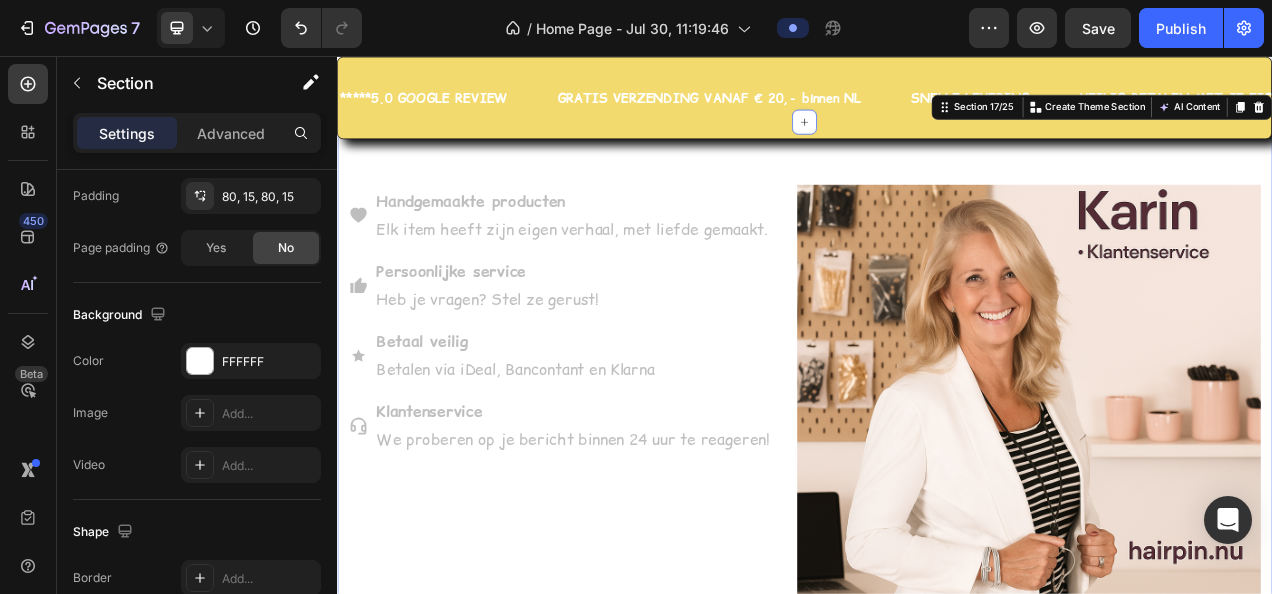 scroll, scrollTop: 800, scrollLeft: 0, axis: vertical 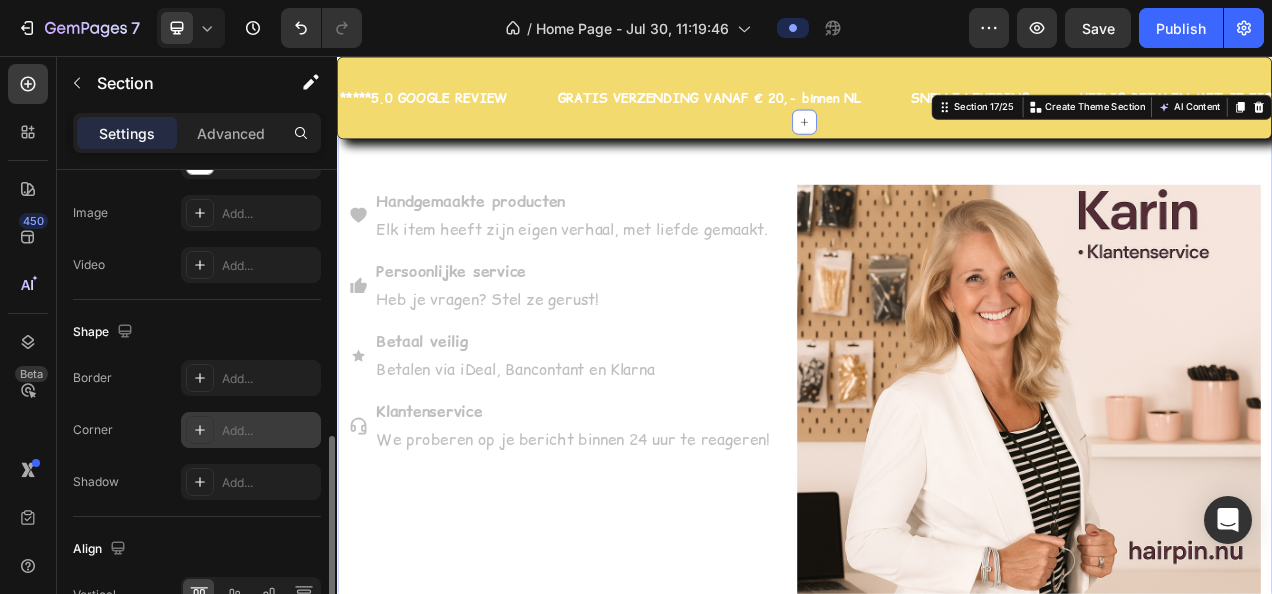 click on "Add..." at bounding box center (269, 431) 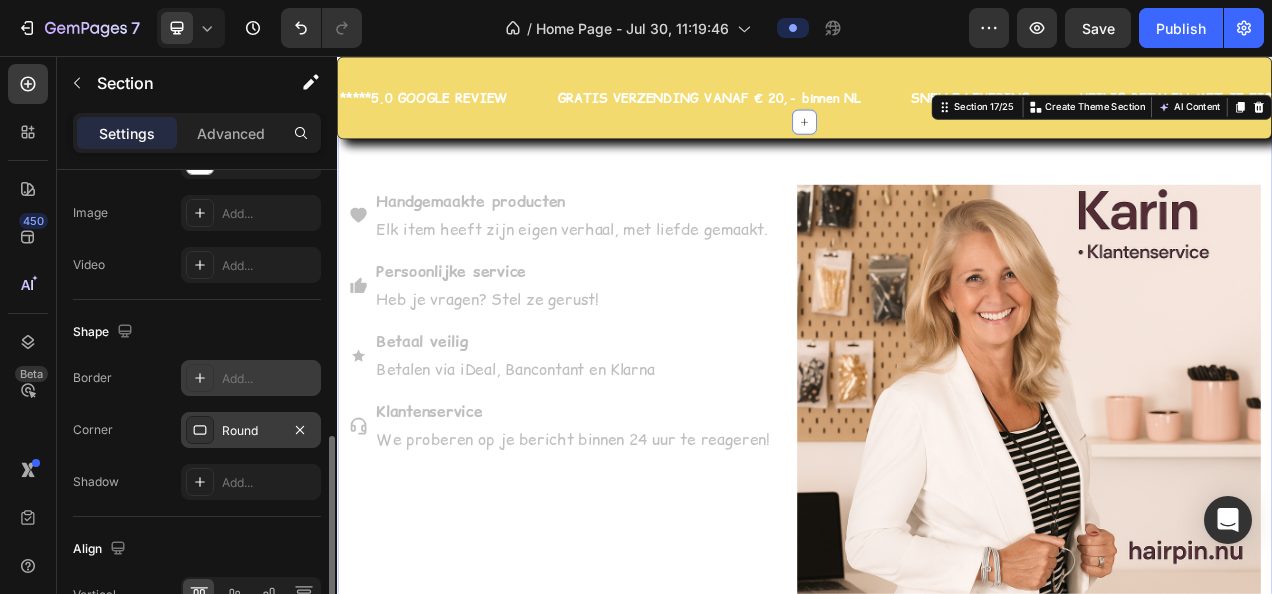 click on "Add..." at bounding box center (269, 379) 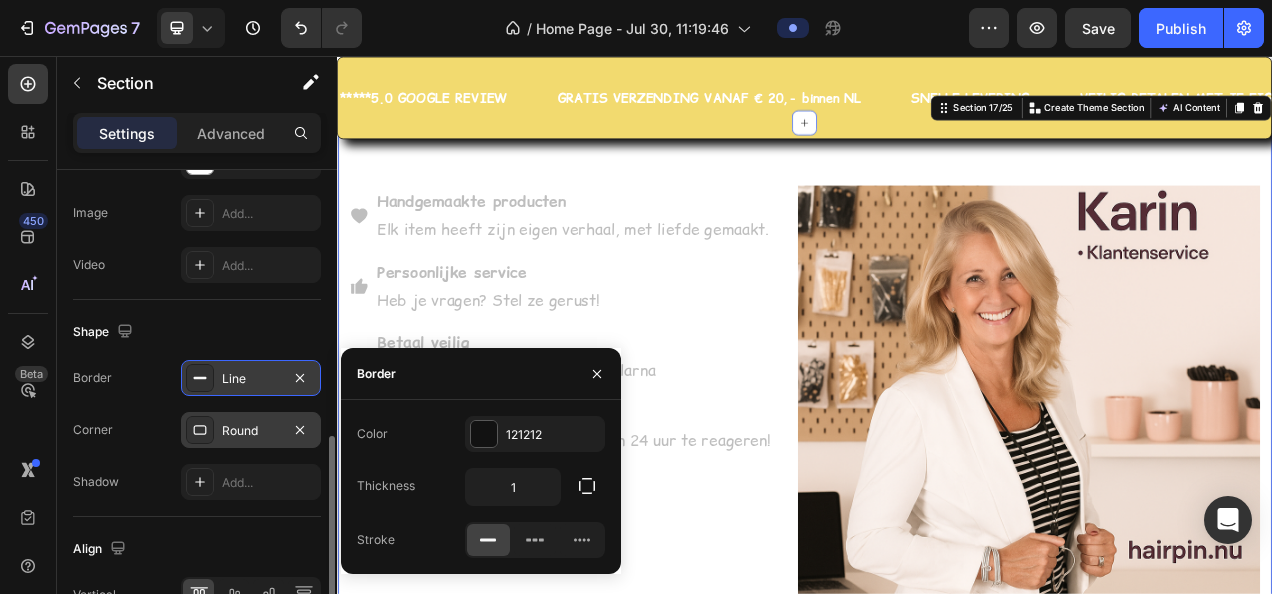 scroll, scrollTop: 900, scrollLeft: 0, axis: vertical 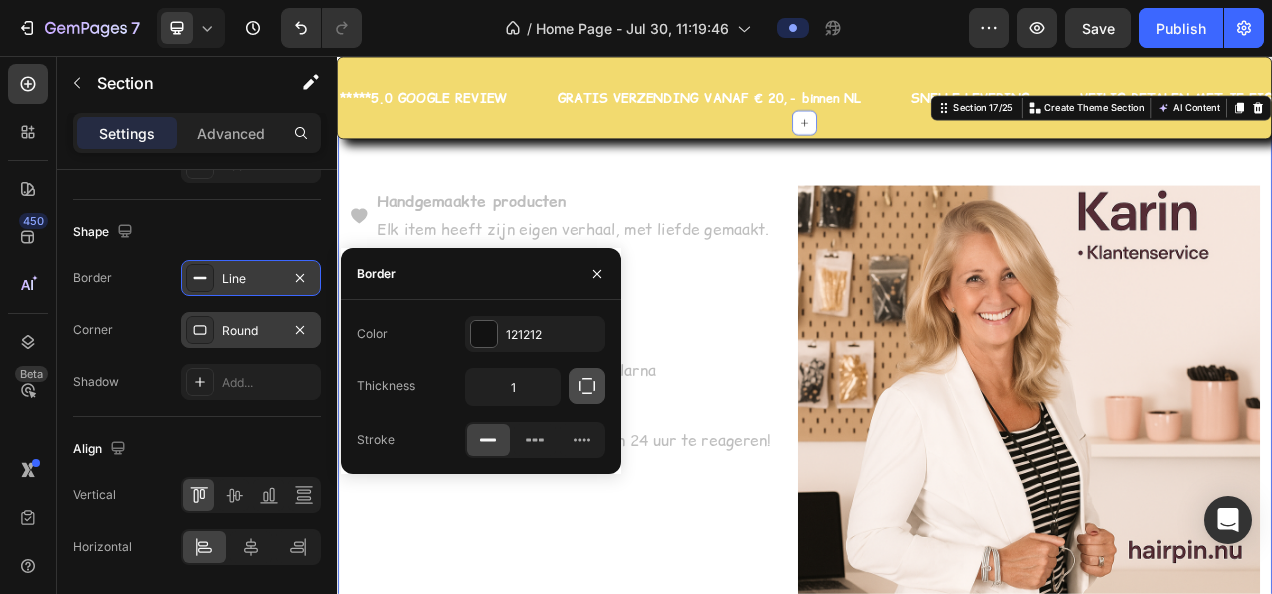 click 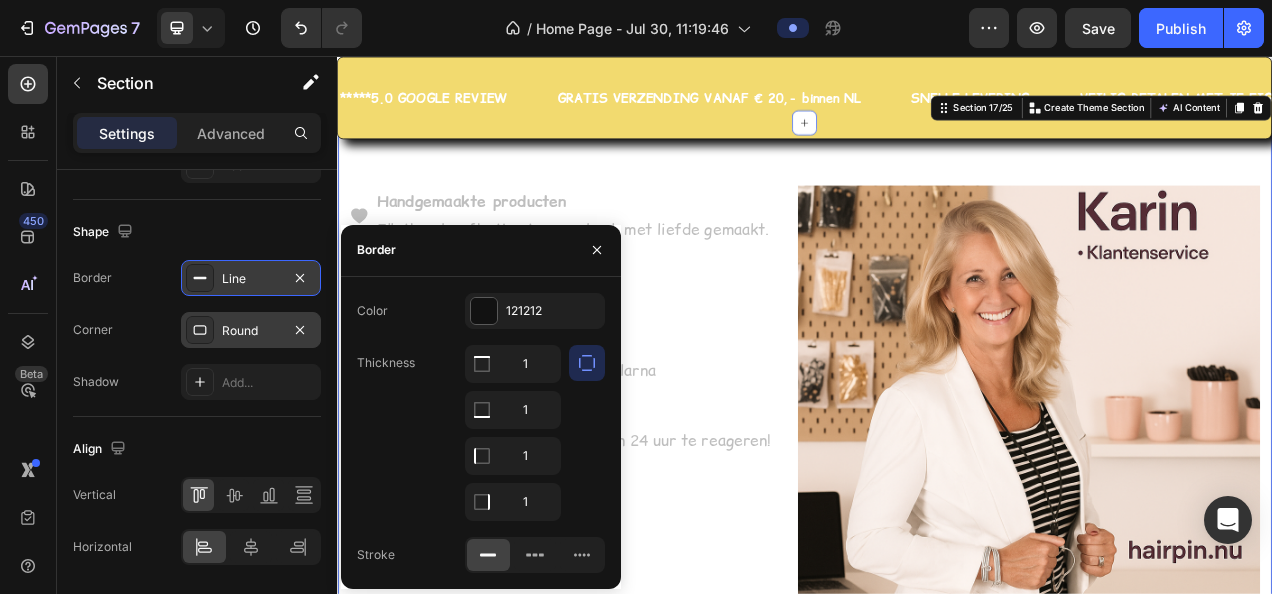 click on "Thickness 1 1 1 1" 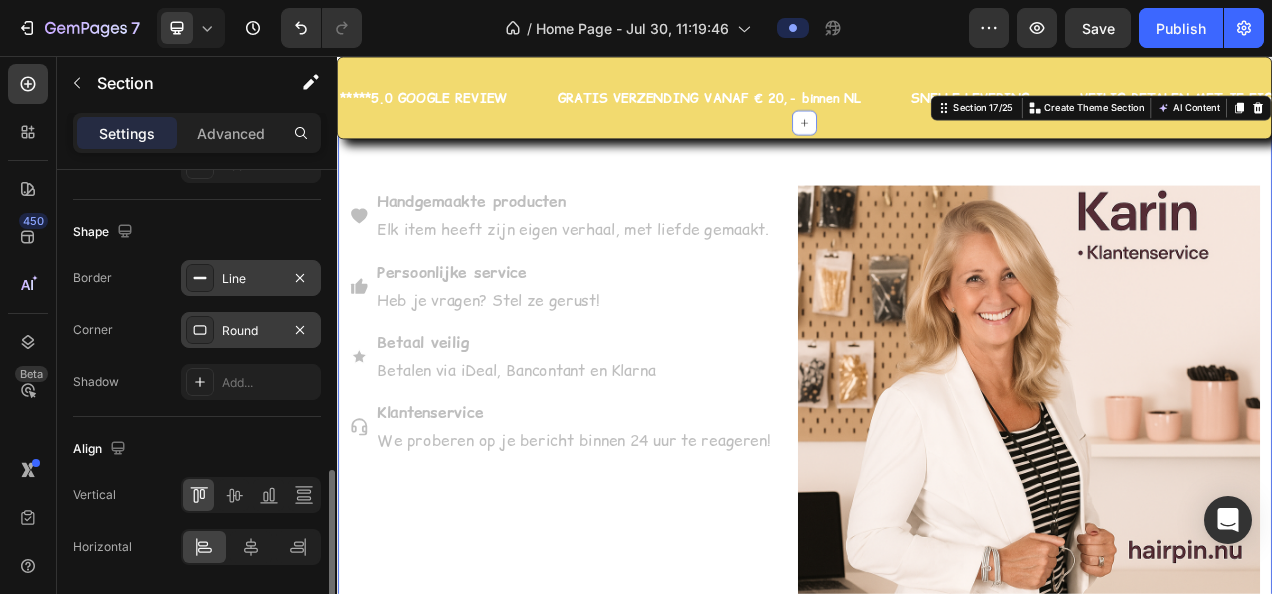 click on "Align Vertical Horizontal" 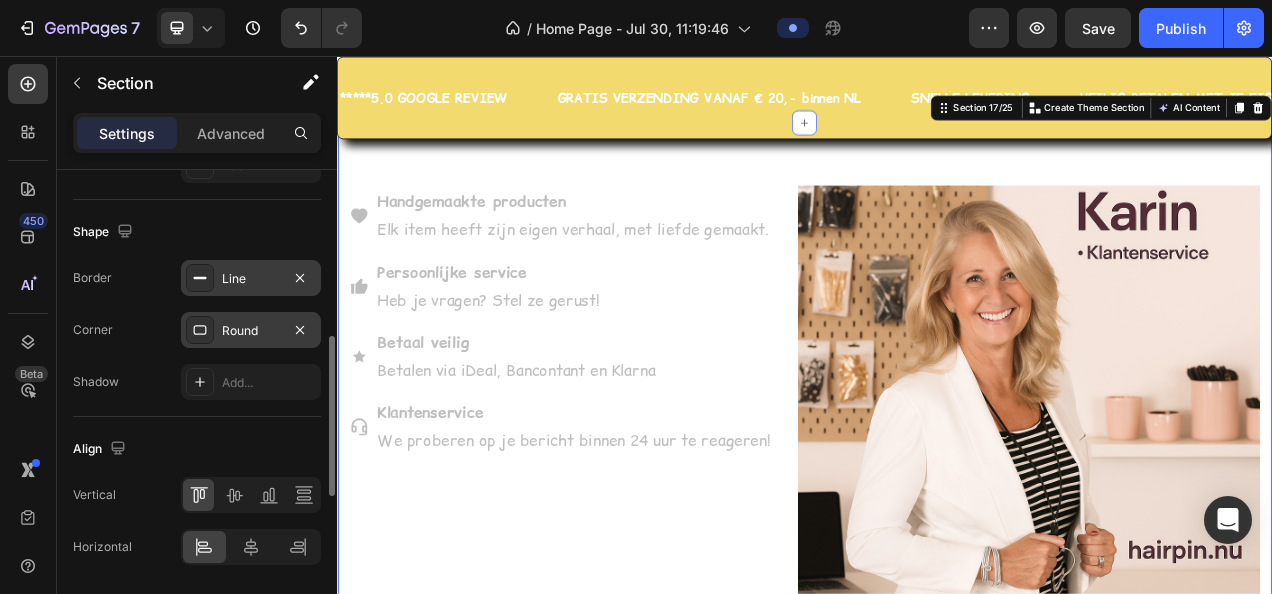 scroll, scrollTop: 800, scrollLeft: 0, axis: vertical 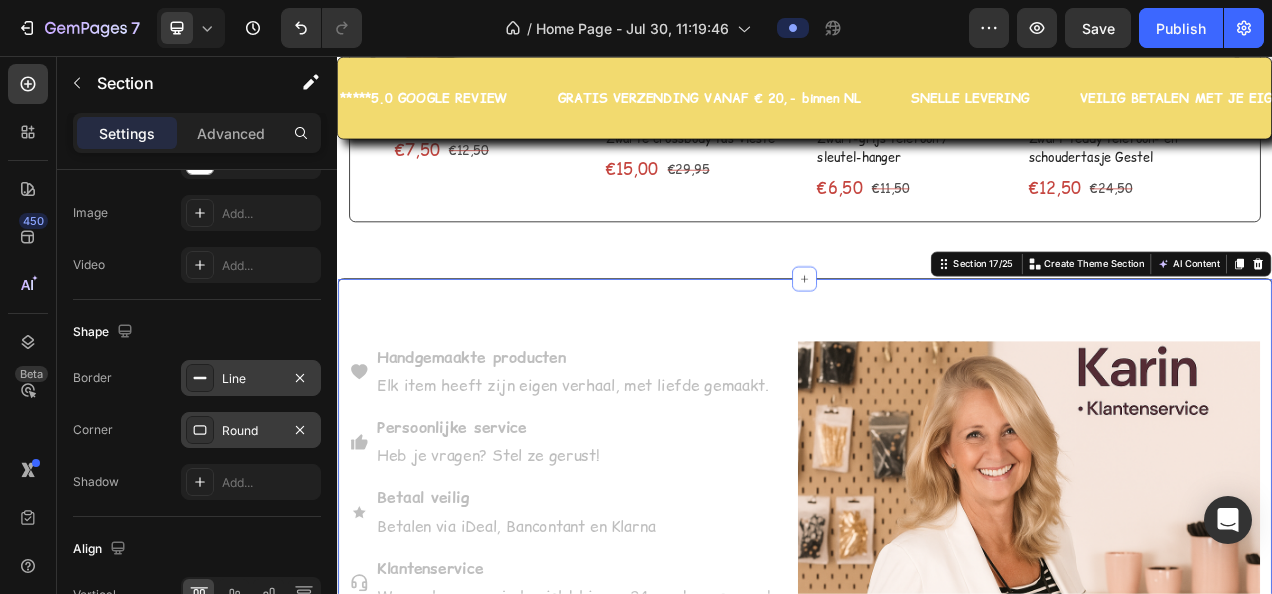 click on "Line" at bounding box center [251, 379] 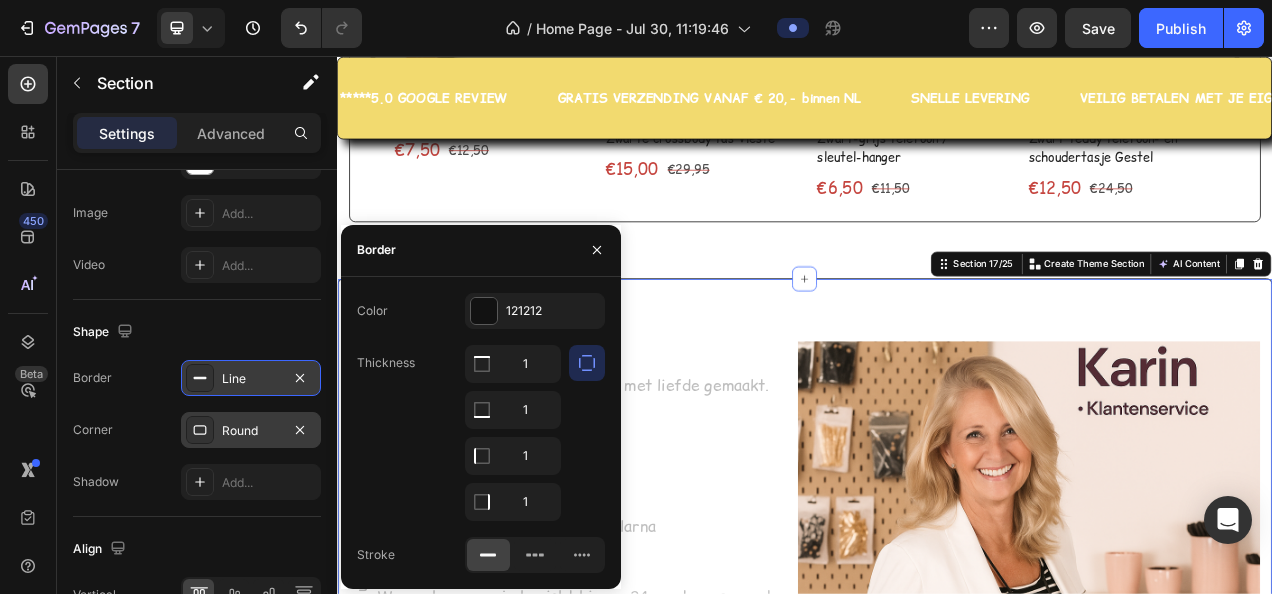 click on "Line" at bounding box center (251, 379) 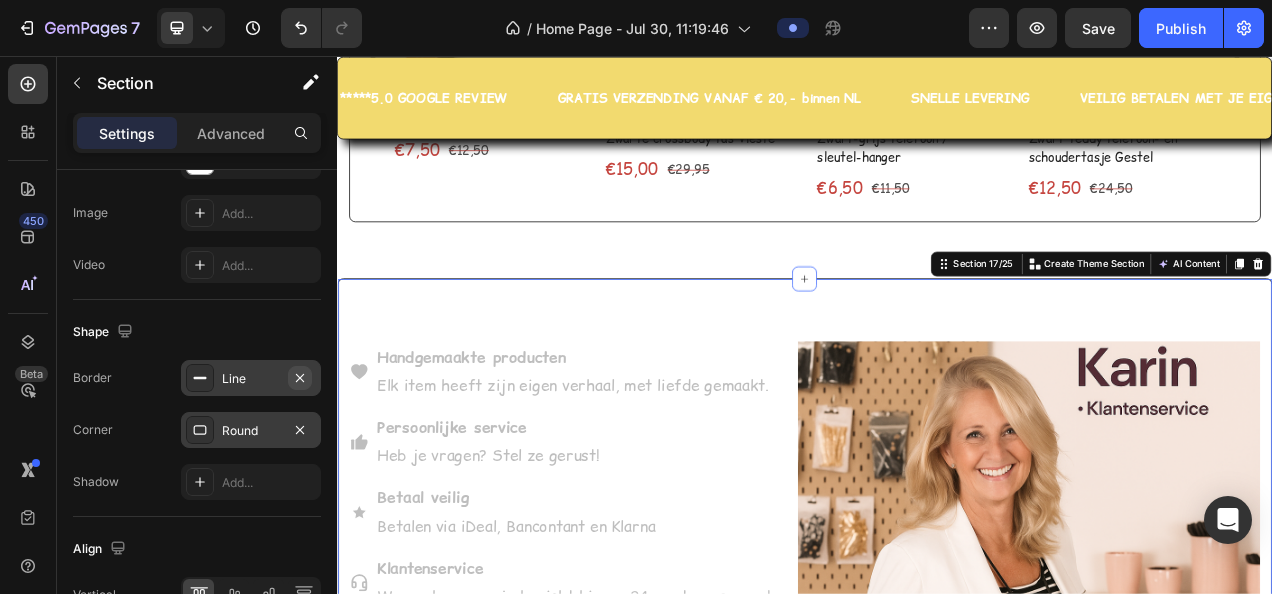 click 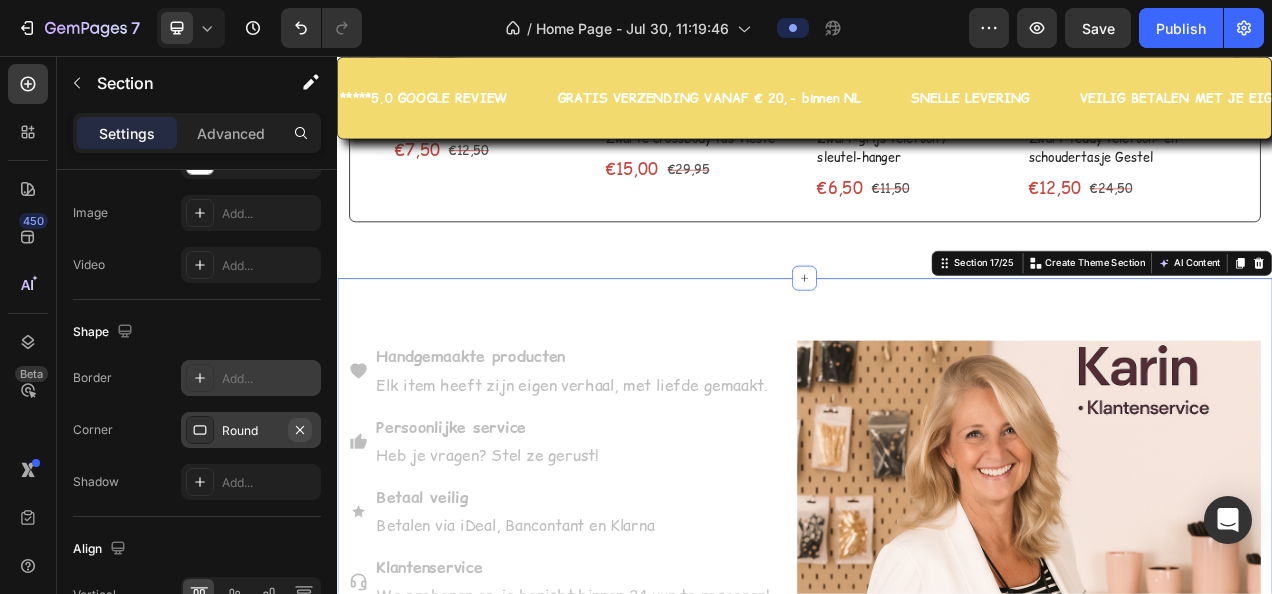 click 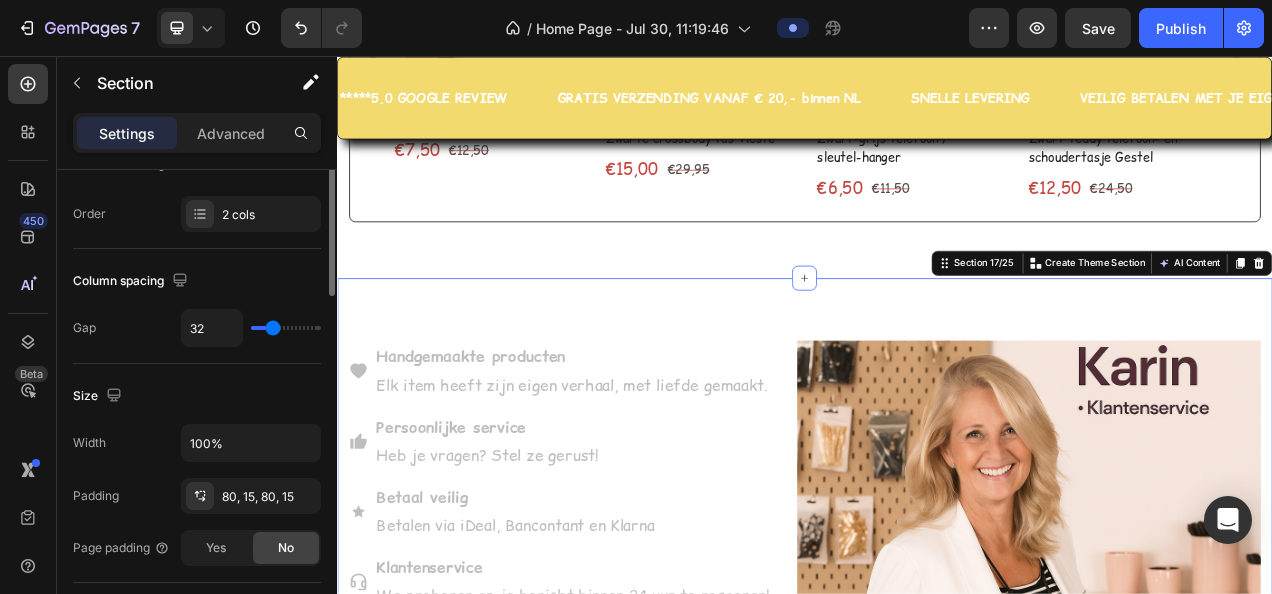 scroll, scrollTop: 200, scrollLeft: 0, axis: vertical 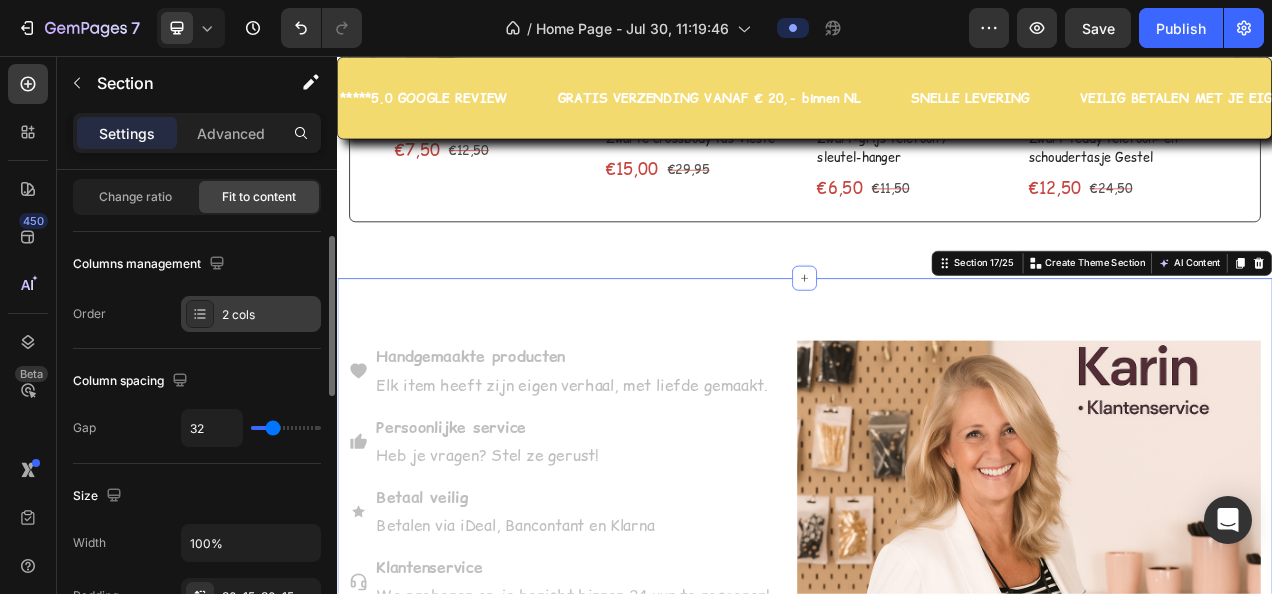 click on "2 cols" at bounding box center [269, 315] 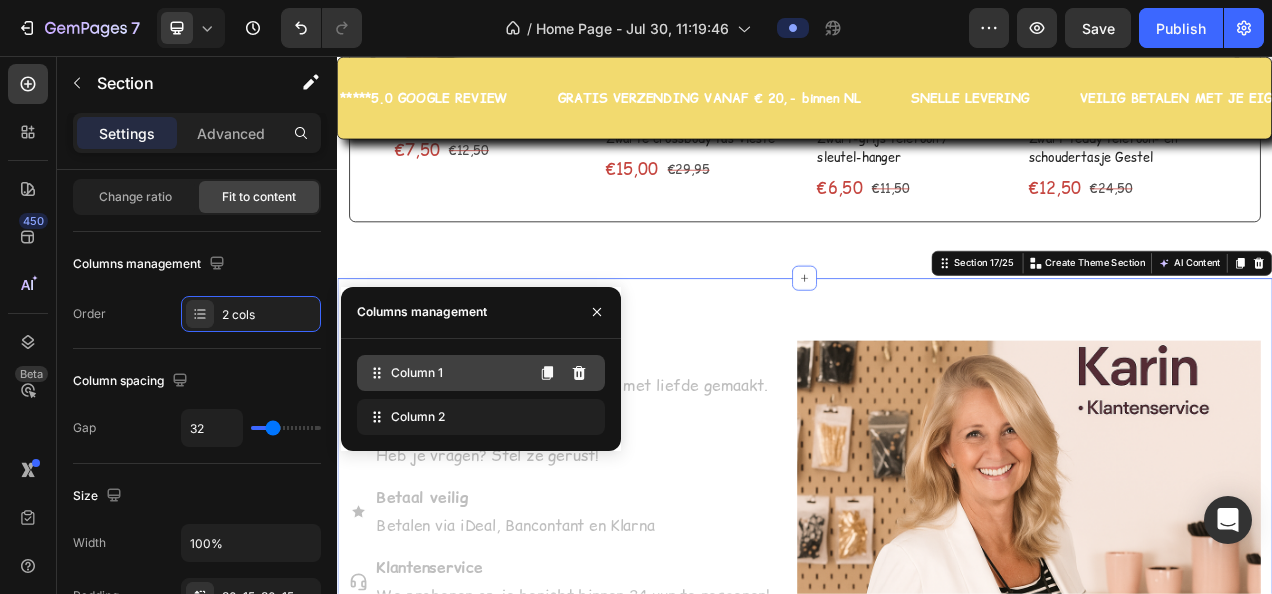 click on "Column 1" 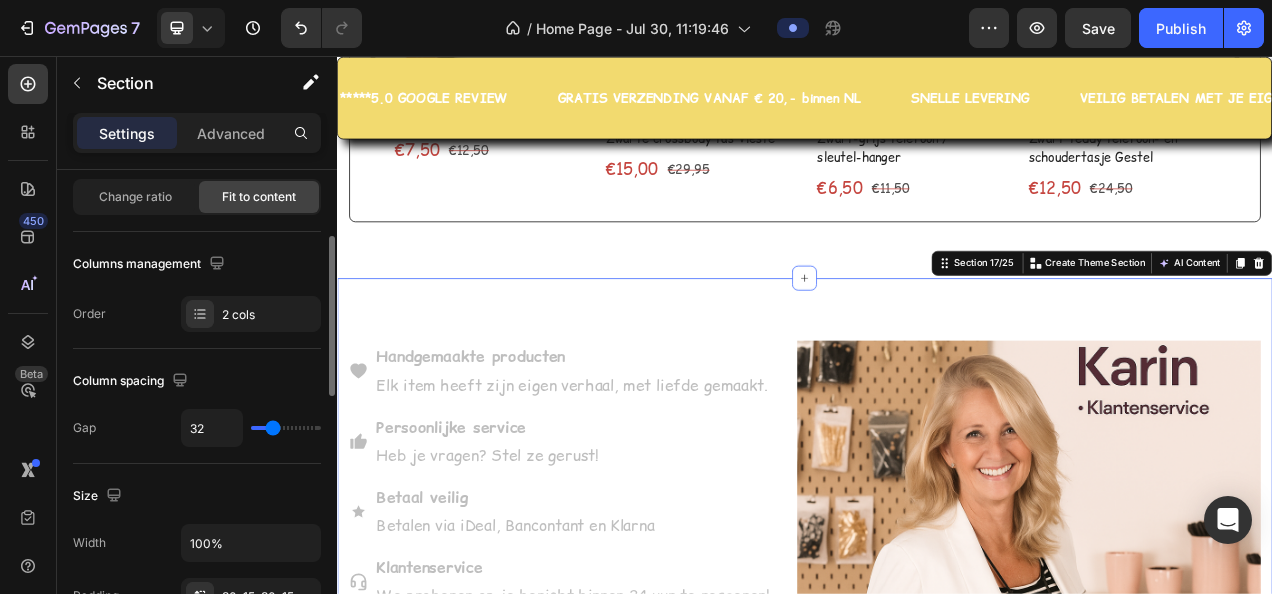 click on "Order 2 cols" at bounding box center [197, 314] 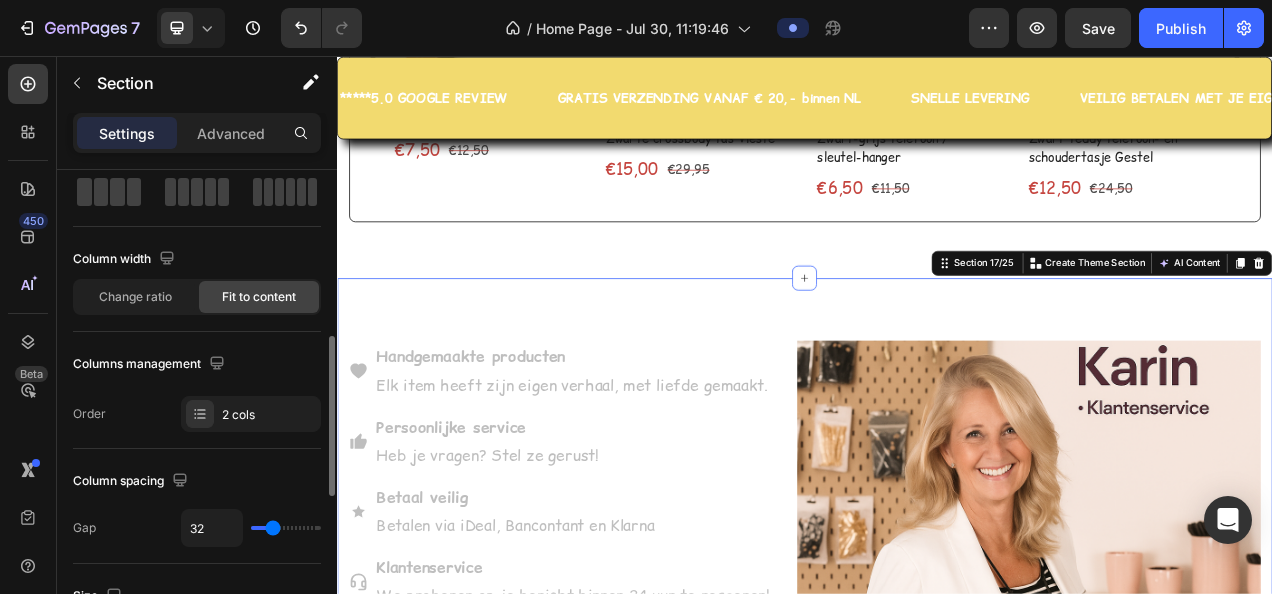 scroll, scrollTop: 200, scrollLeft: 0, axis: vertical 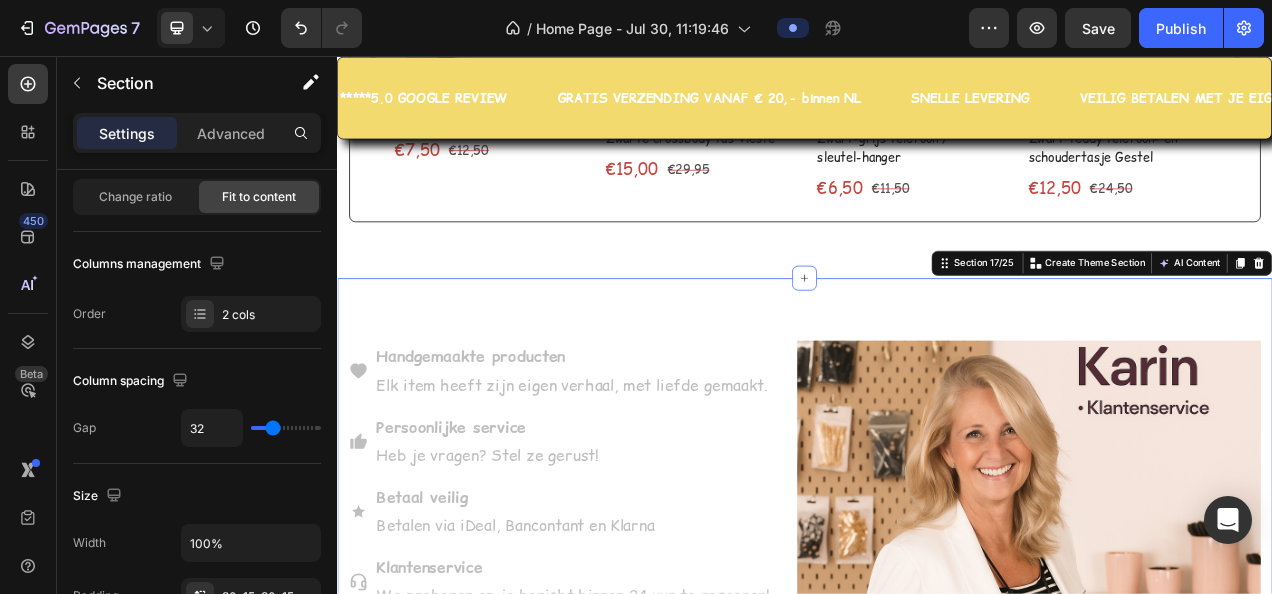 click on "Handgemaakte producten Elk item heeft zijn eigen verhaal, met liefde gemaakt.
Persoonlijke service Heb je vragen? Stel ze gerust!
Betaal veilig Betalen via iDeal, Bancontant en Klarna
Klantenservice We proberen op je bericht binnen 24 uur te reageren! Item List Image Section 17/25   You can create reusable sections Create Theme Section AI Content Write with GemAI What would you like to describe here? Tone and Voice Persuasive Product Color Hairclip haarspeld roze print XL Show more Generate" at bounding box center [937, 718] 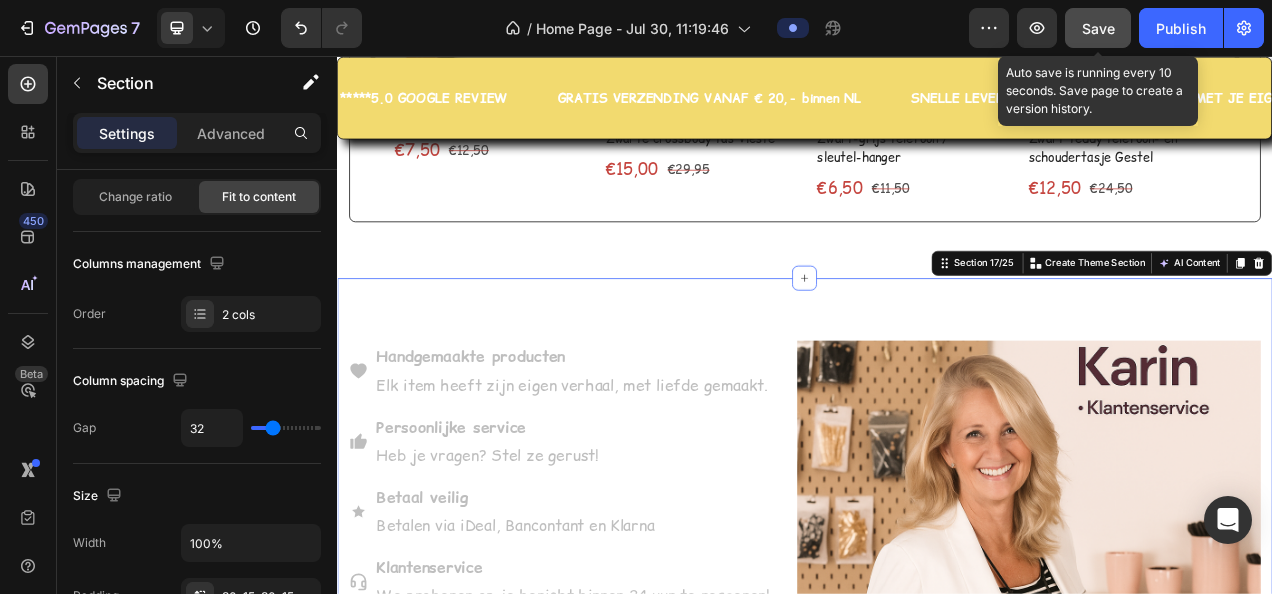 click on "Save" at bounding box center [1098, 28] 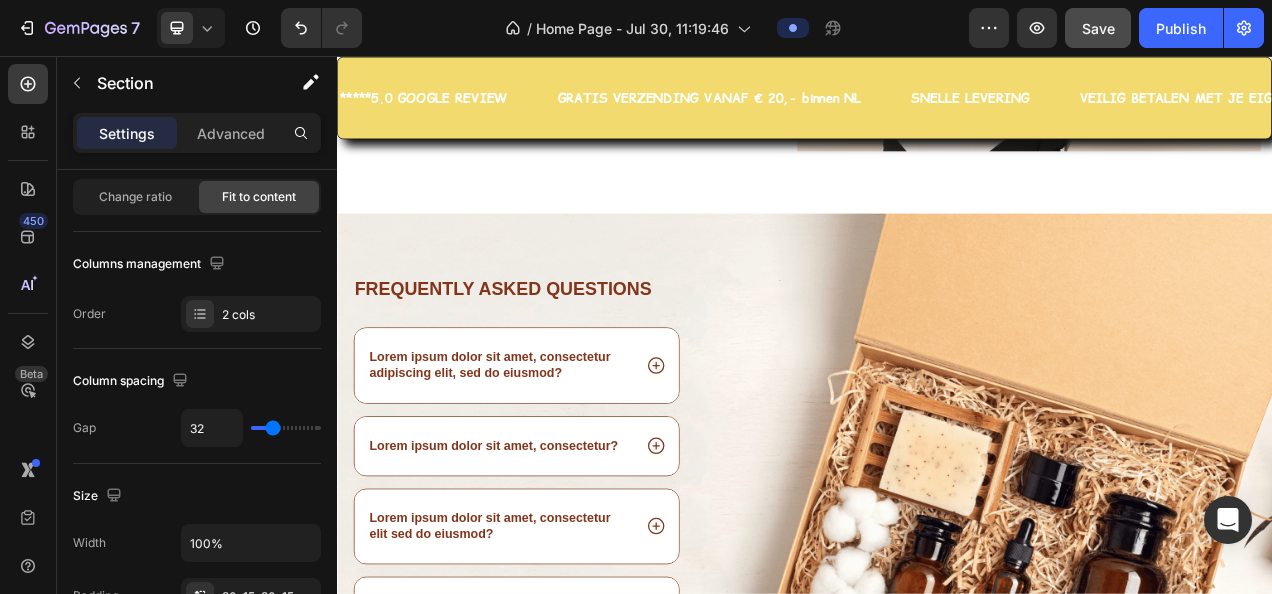scroll, scrollTop: 7247, scrollLeft: 0, axis: vertical 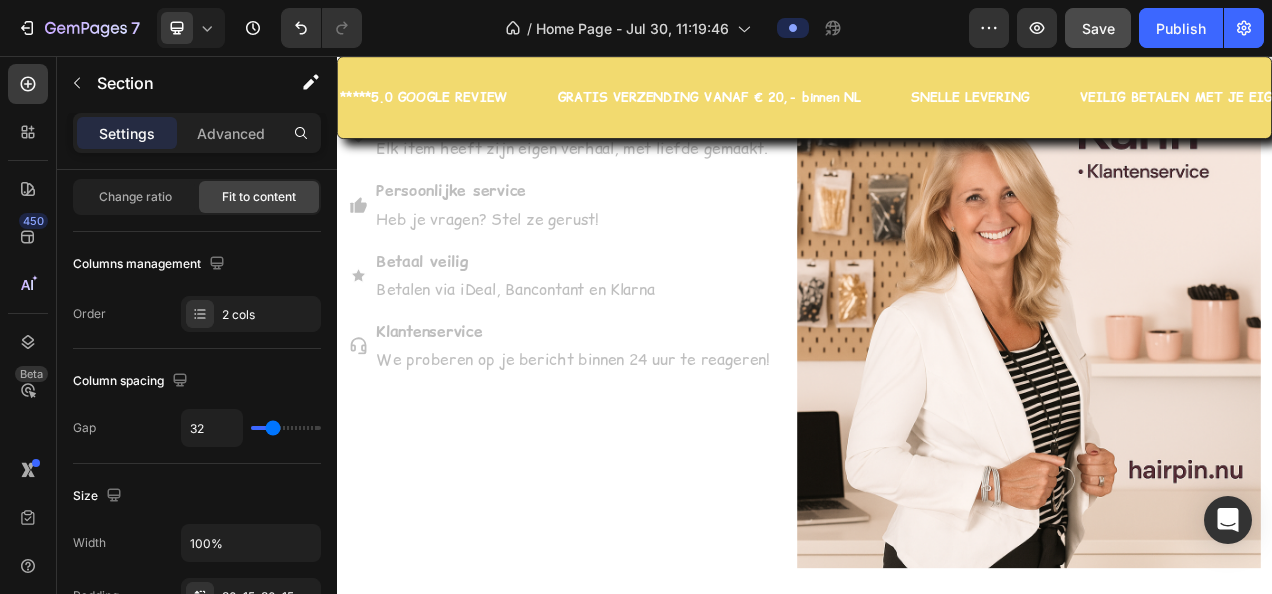 click on "Handgemaakte producten Elk item heeft zijn eigen verhaal, met liefde gemaakt.
Persoonlijke service Heb je vragen? Stel ze gerust!
Betaal veilig Betalen via iDeal, Bancontant en Klarna
Klantenservice We proberen op je bericht binnen 24 uur te reageren! Item List" at bounding box center (623, 415) 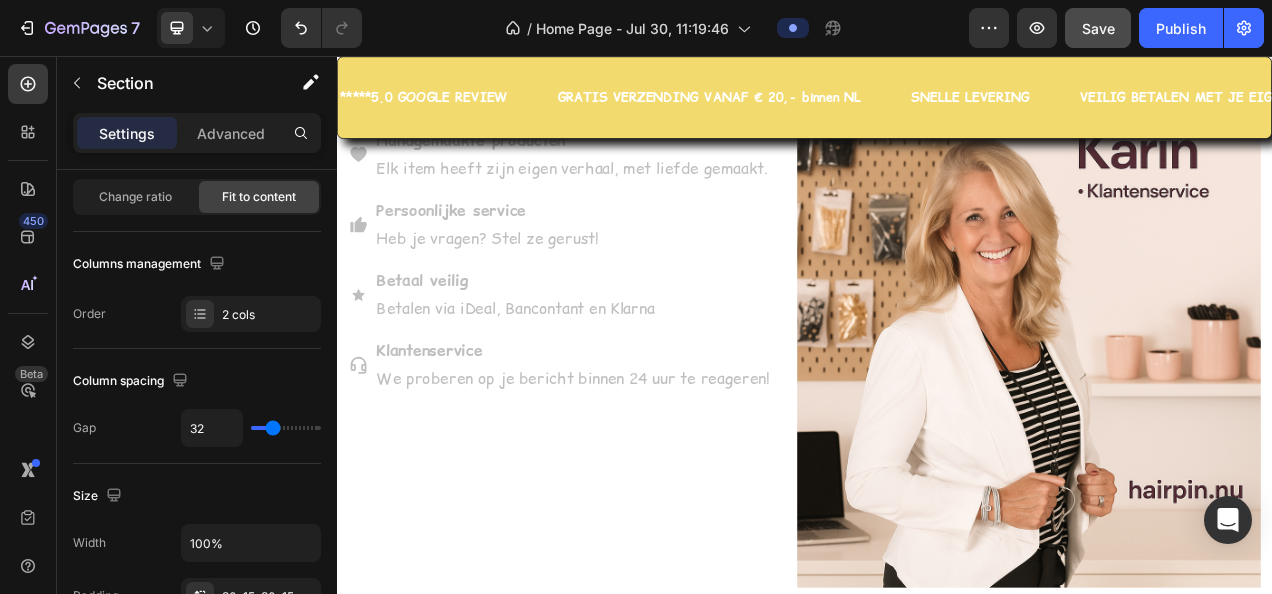 scroll, scrollTop: 6849, scrollLeft: 0, axis: vertical 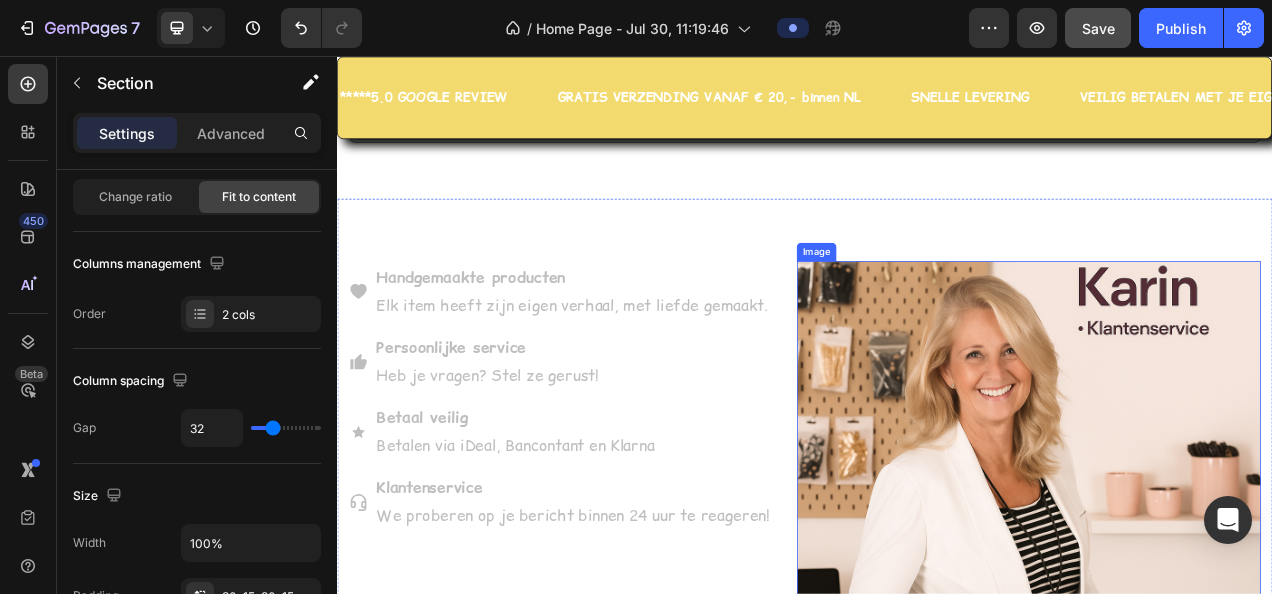 click at bounding box center [1224, 616] 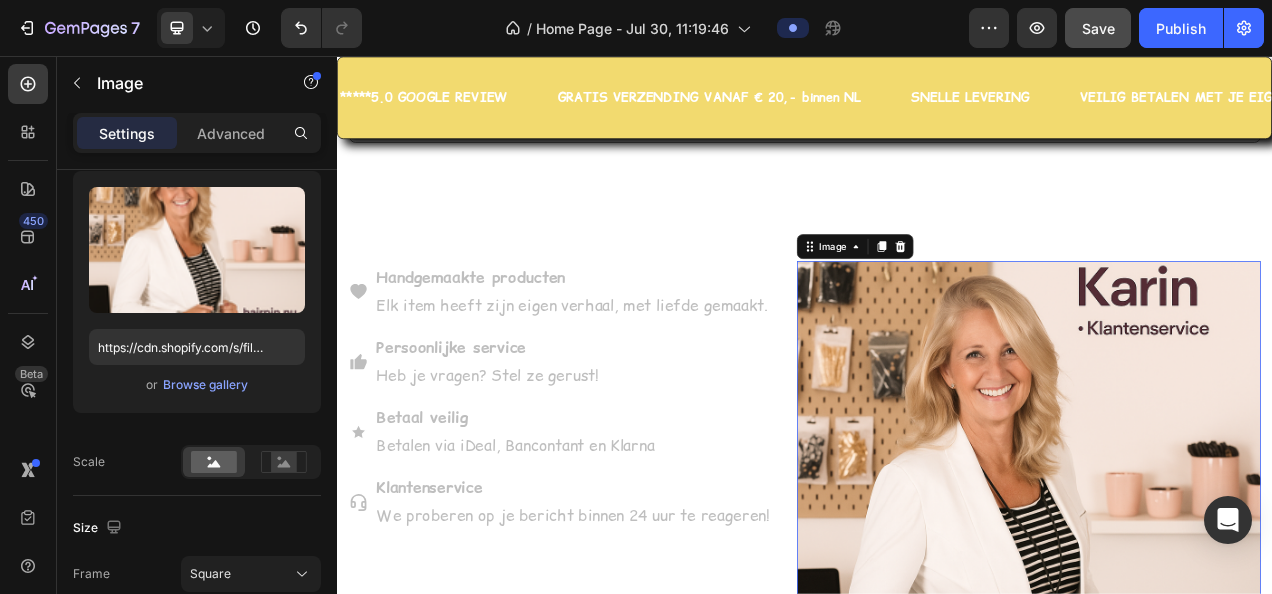 scroll, scrollTop: 0, scrollLeft: 0, axis: both 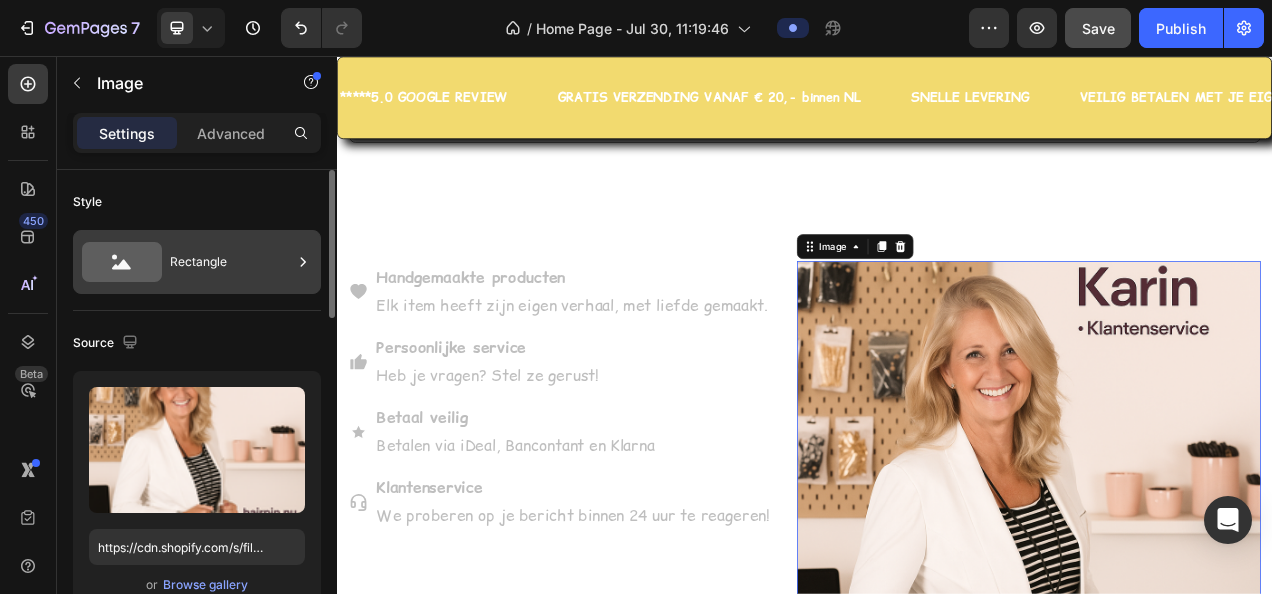 click on "Rectangle" at bounding box center [231, 262] 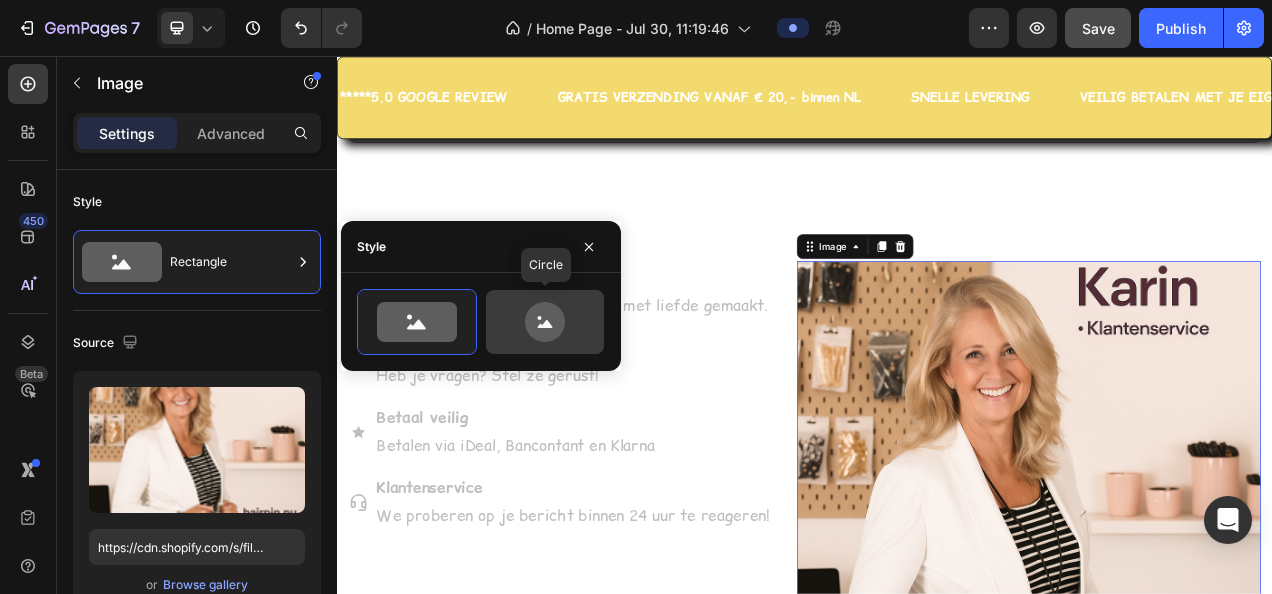 click 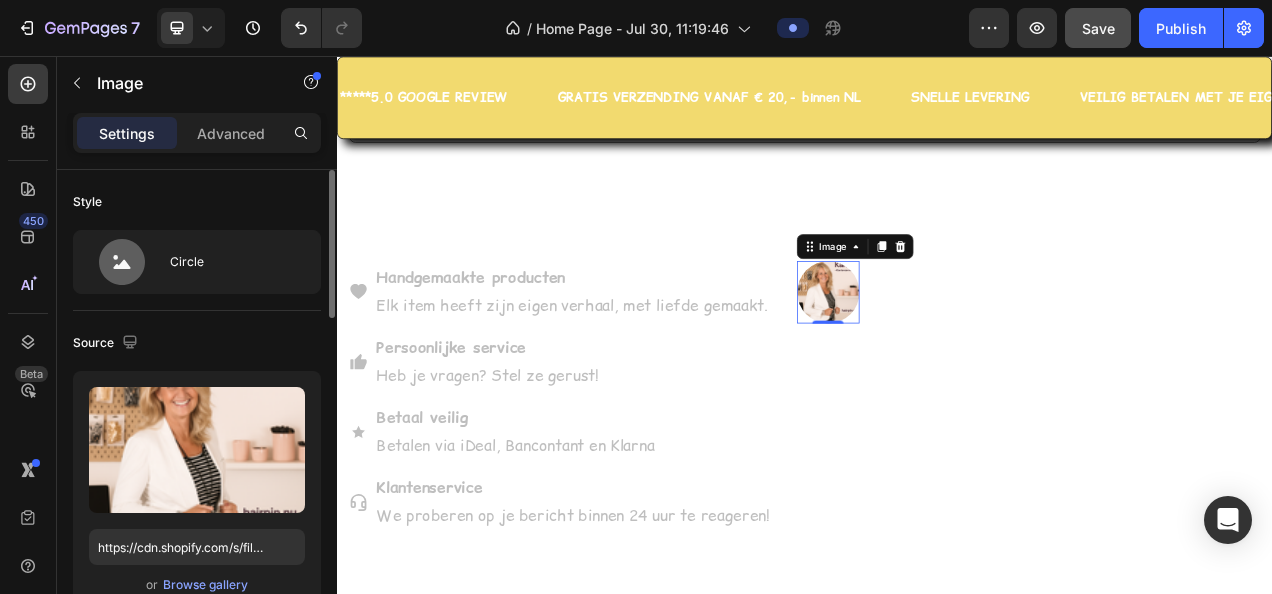 click on "Source" at bounding box center [197, 343] 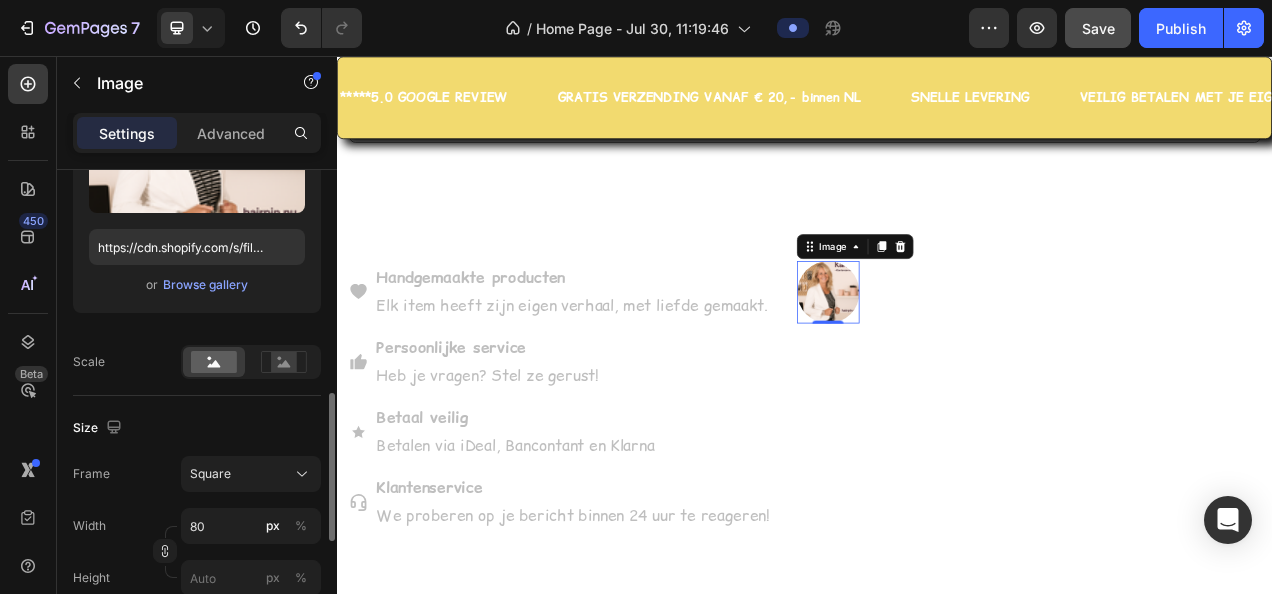 scroll, scrollTop: 400, scrollLeft: 0, axis: vertical 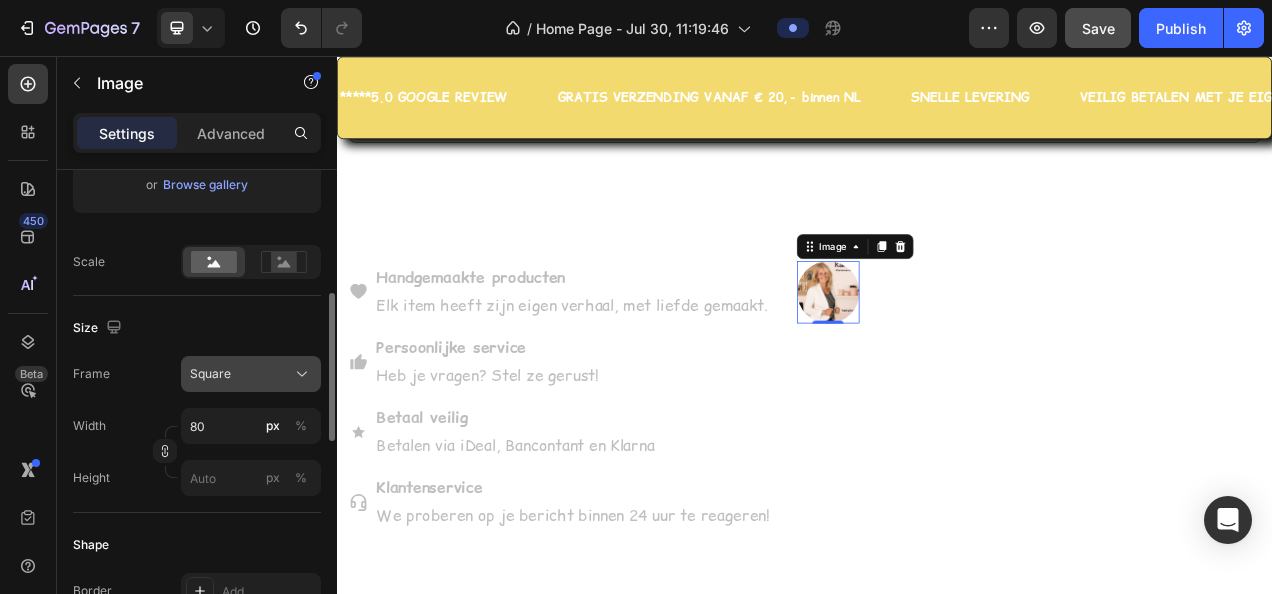 click 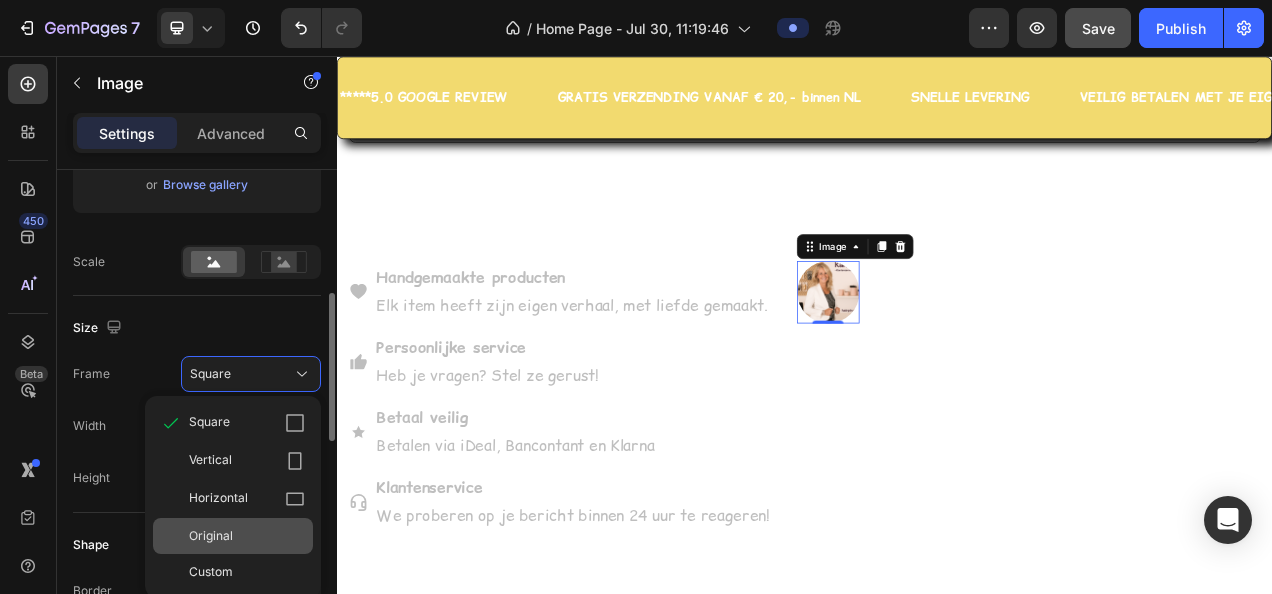 click on "Original" 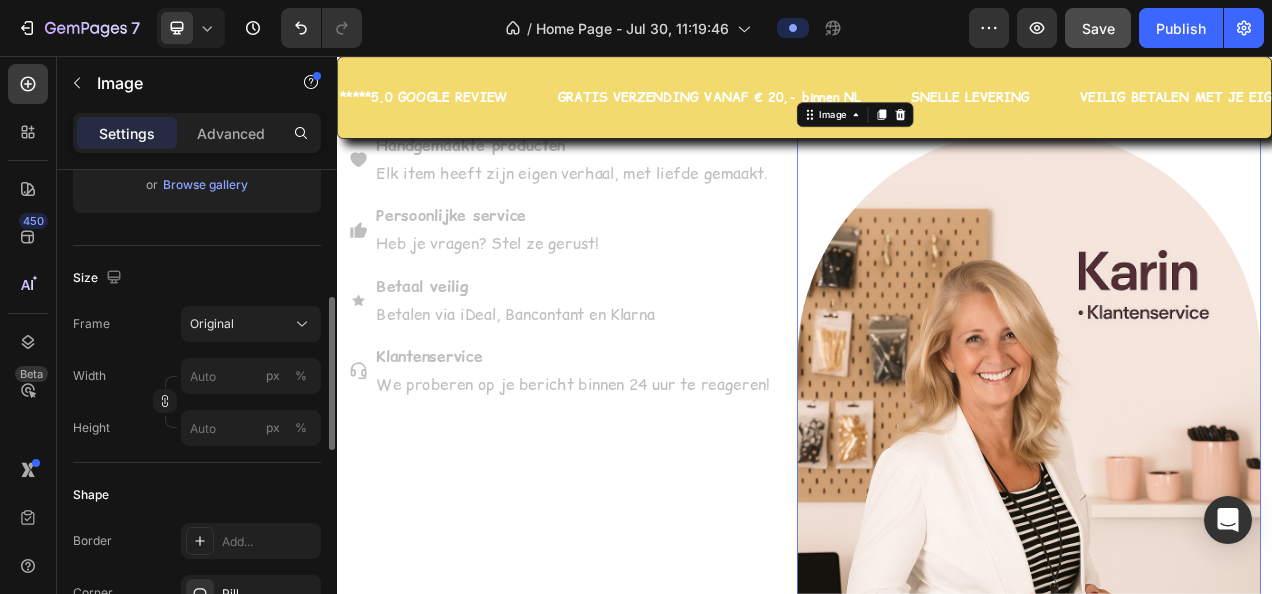 scroll, scrollTop: 6949, scrollLeft: 0, axis: vertical 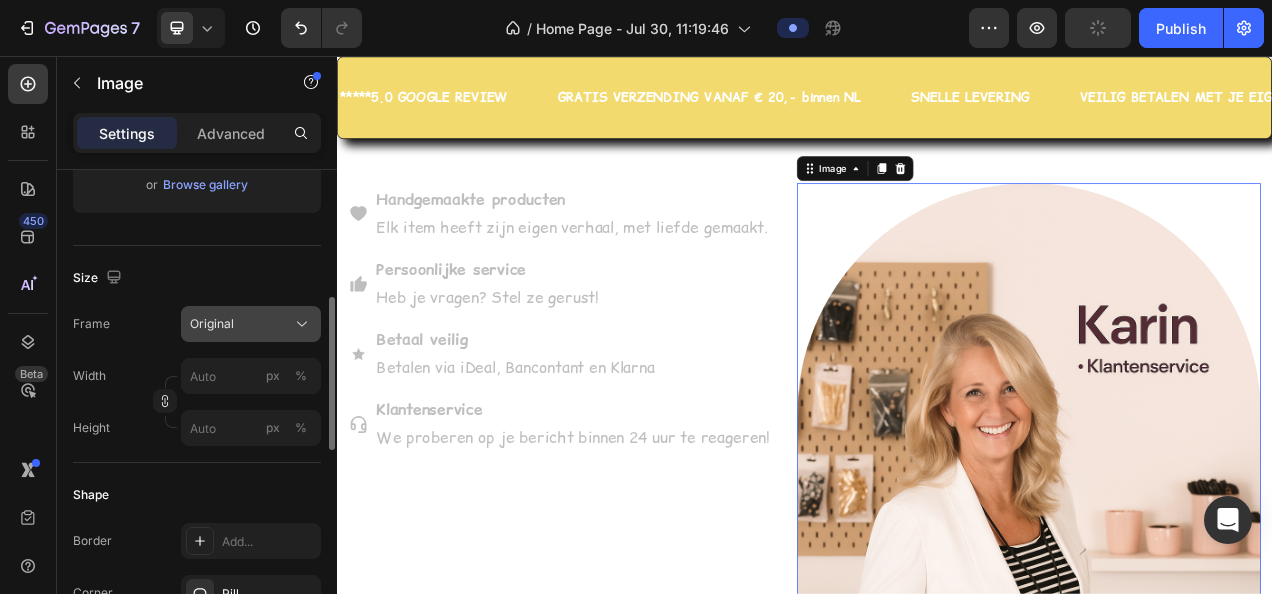 click 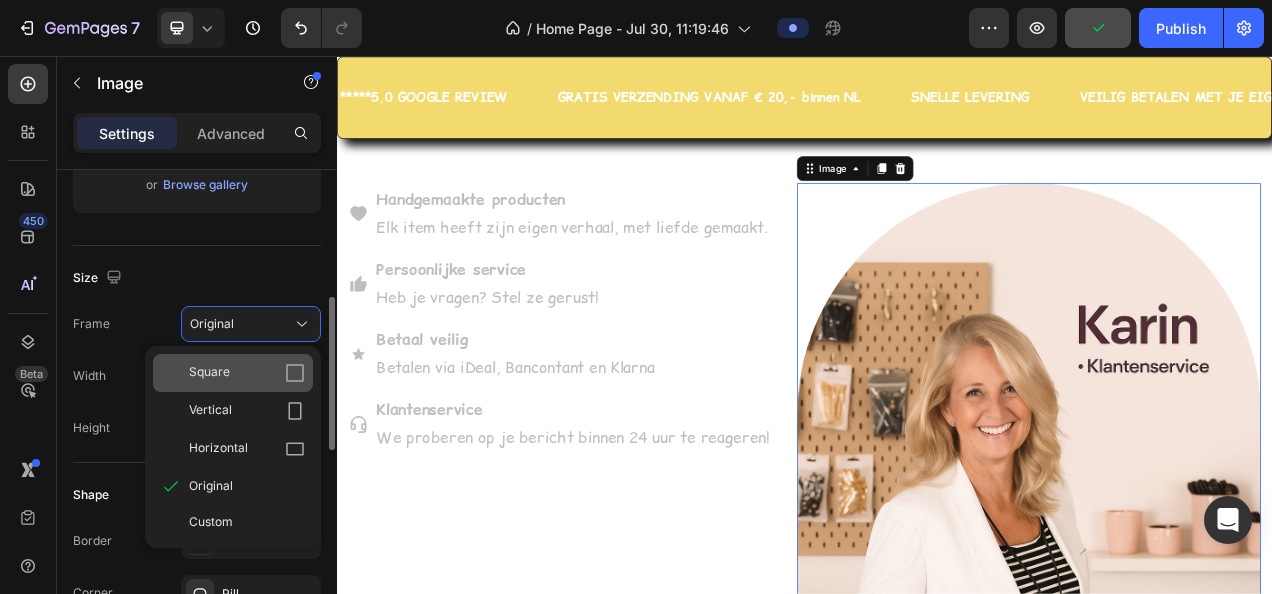 click 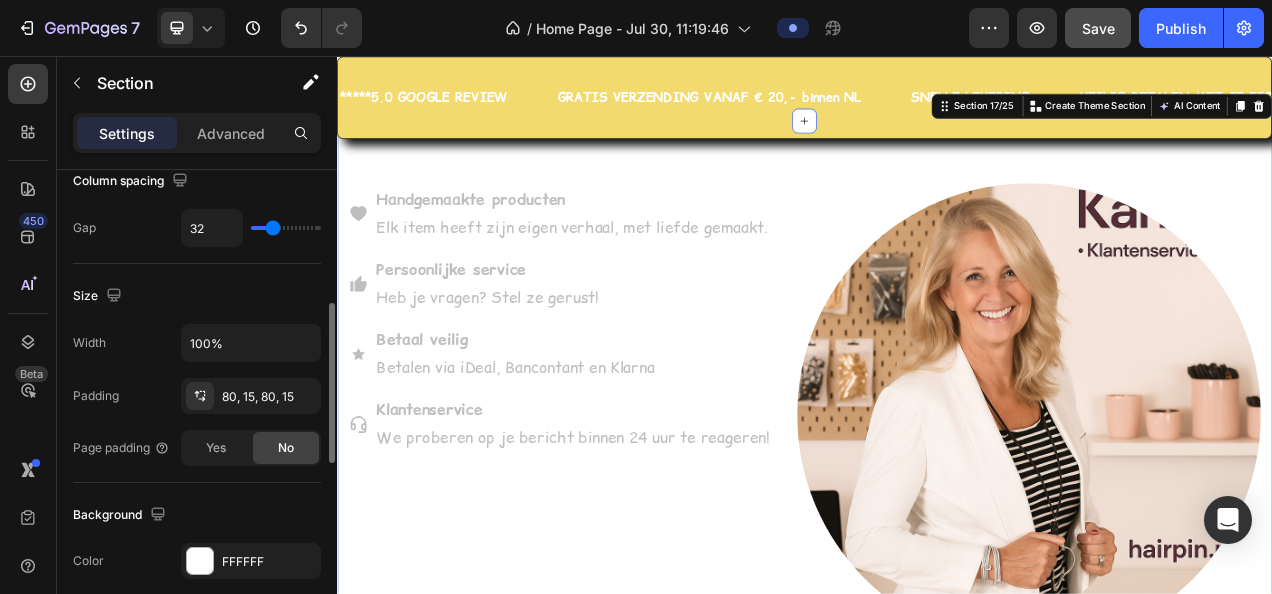 click on "Handgemaakte producten Elk item heeft zijn eigen verhaal, met liefde gemaakt.
Persoonlijke service Heb je vragen? Stel ze gerust!
Betaal veilig Betalen via iDeal, Bancontant en Klarna
Klantenservice We proberen op je bericht binnen 24 uur te reageren! Item List" at bounding box center (623, 516) 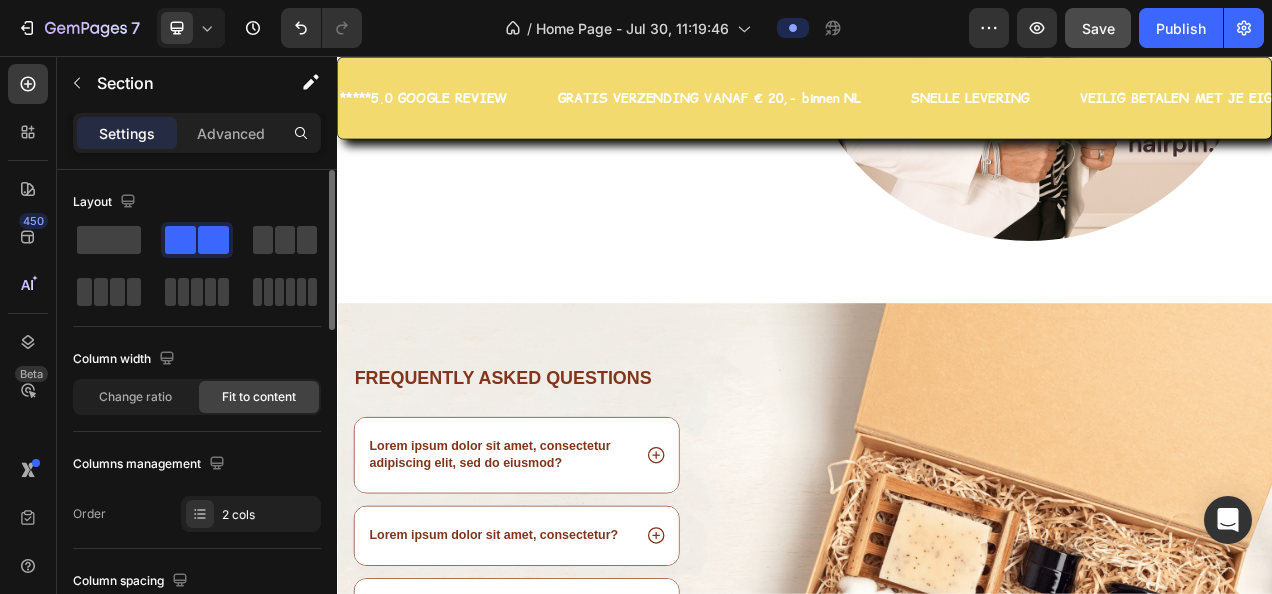 scroll, scrollTop: 6949, scrollLeft: 0, axis: vertical 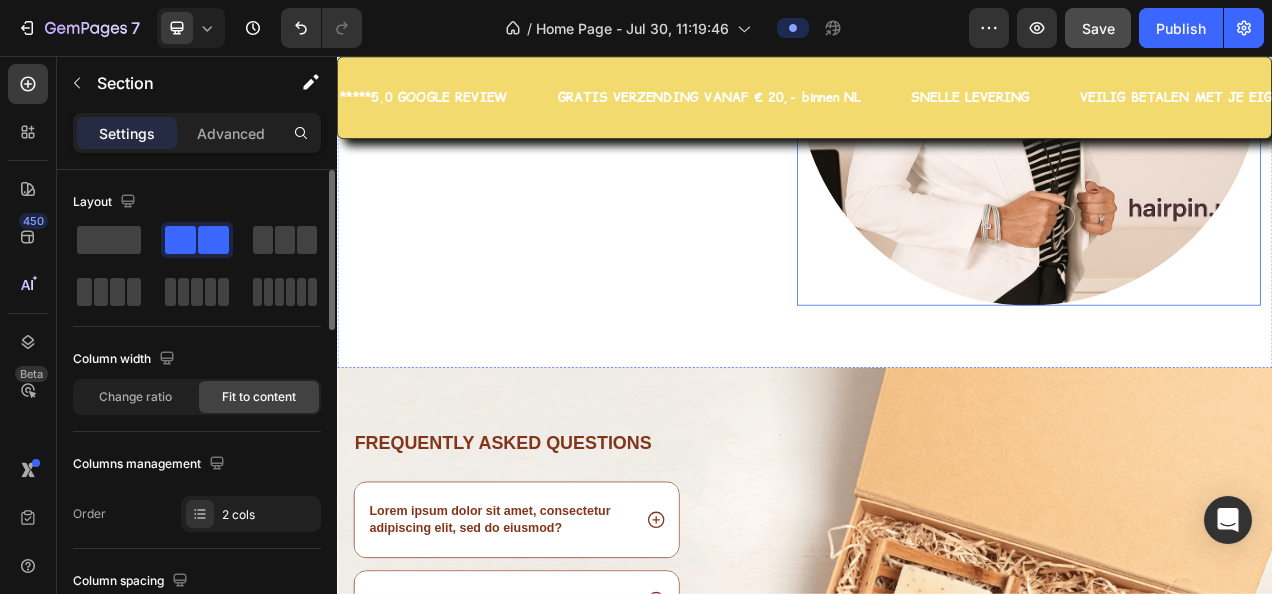 click at bounding box center (1224, 78) 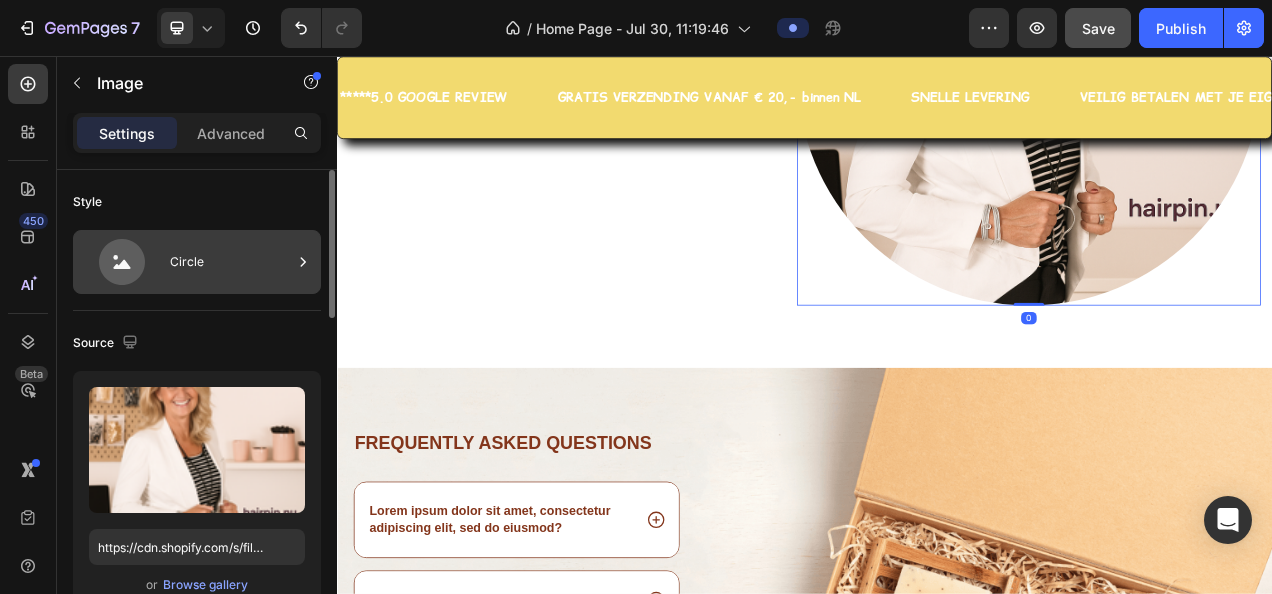 click on "Circle" at bounding box center [231, 262] 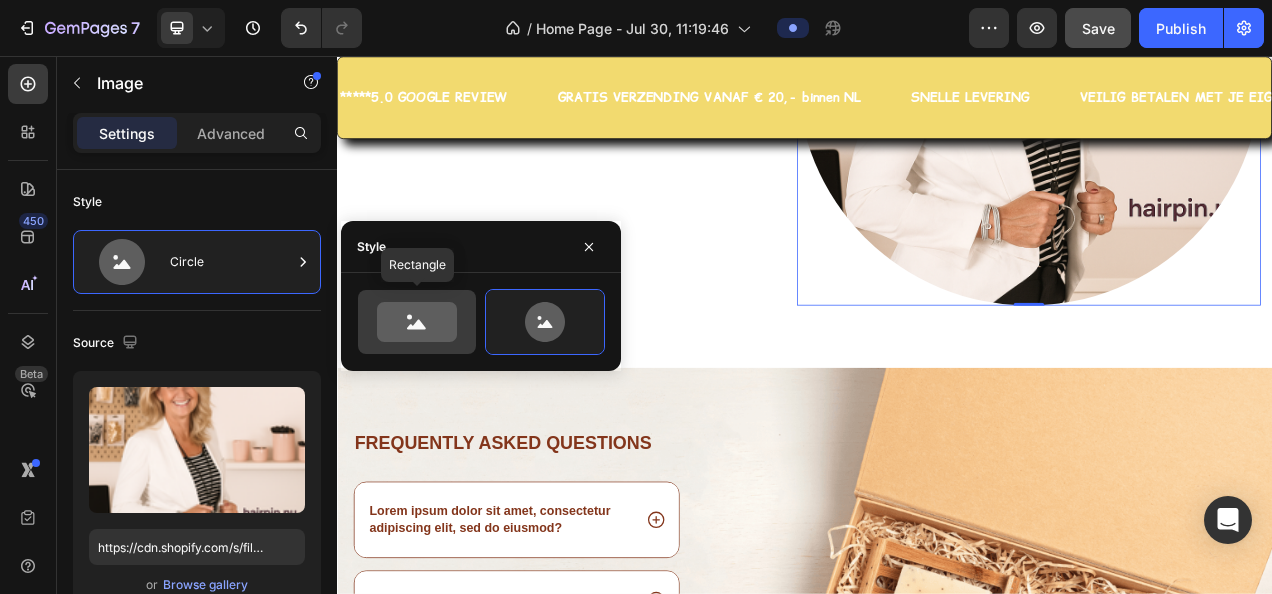 click 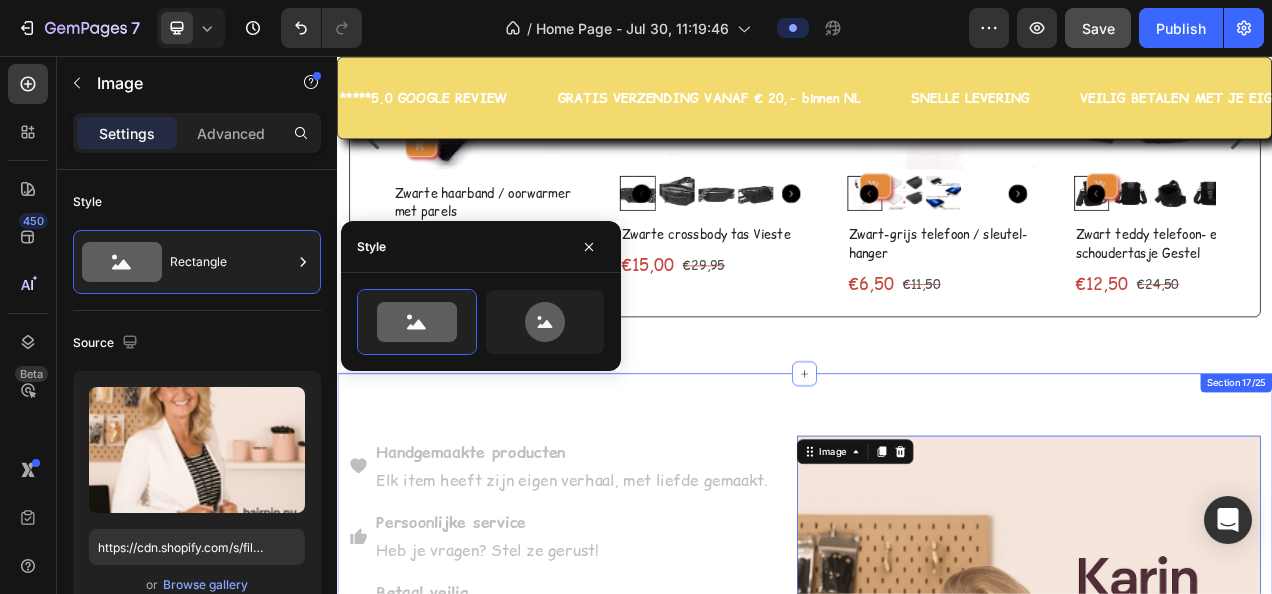 scroll, scrollTop: 6449, scrollLeft: 0, axis: vertical 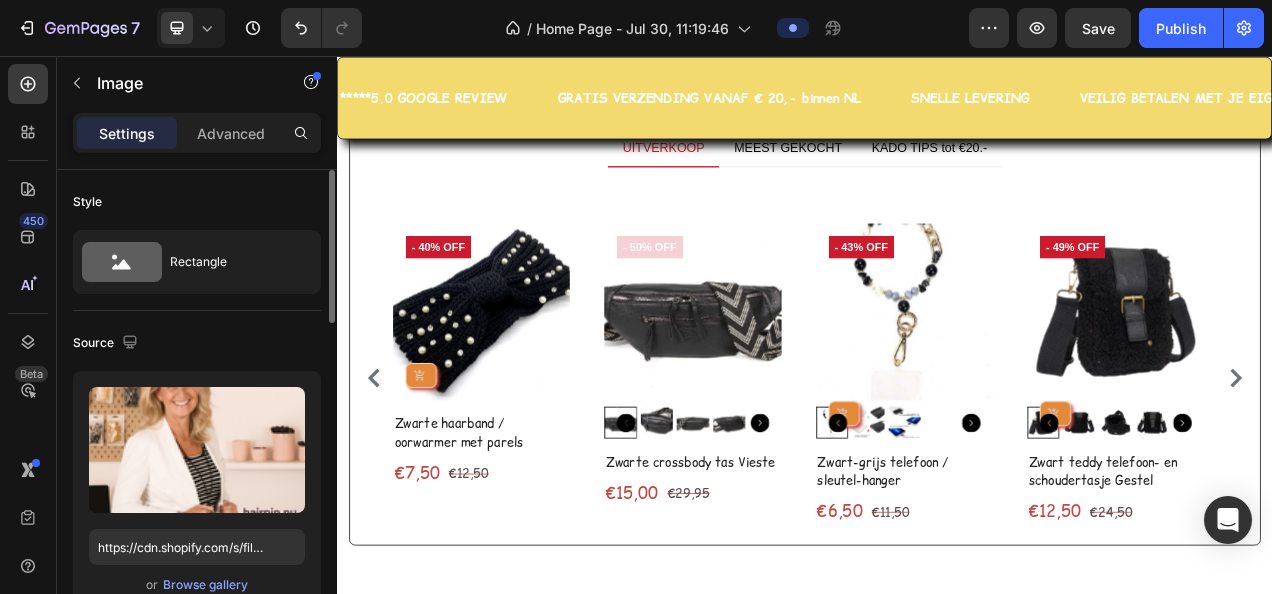 click on "Upload Image https://cdn.shopify.com/s/files/1/0091/4292/7440/files/gempages_575828060268397507-b7af6c59-28f6-46e4-b63b-173c7a612886.png or  Browse gallery" at bounding box center (197, 492) 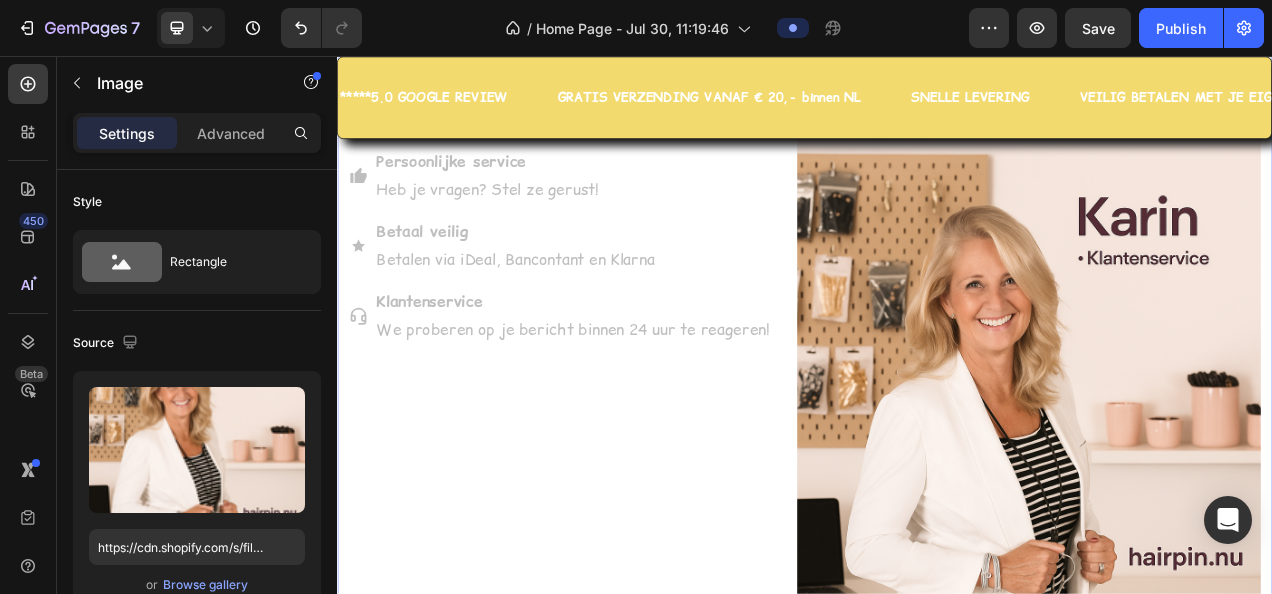 scroll, scrollTop: 6649, scrollLeft: 0, axis: vertical 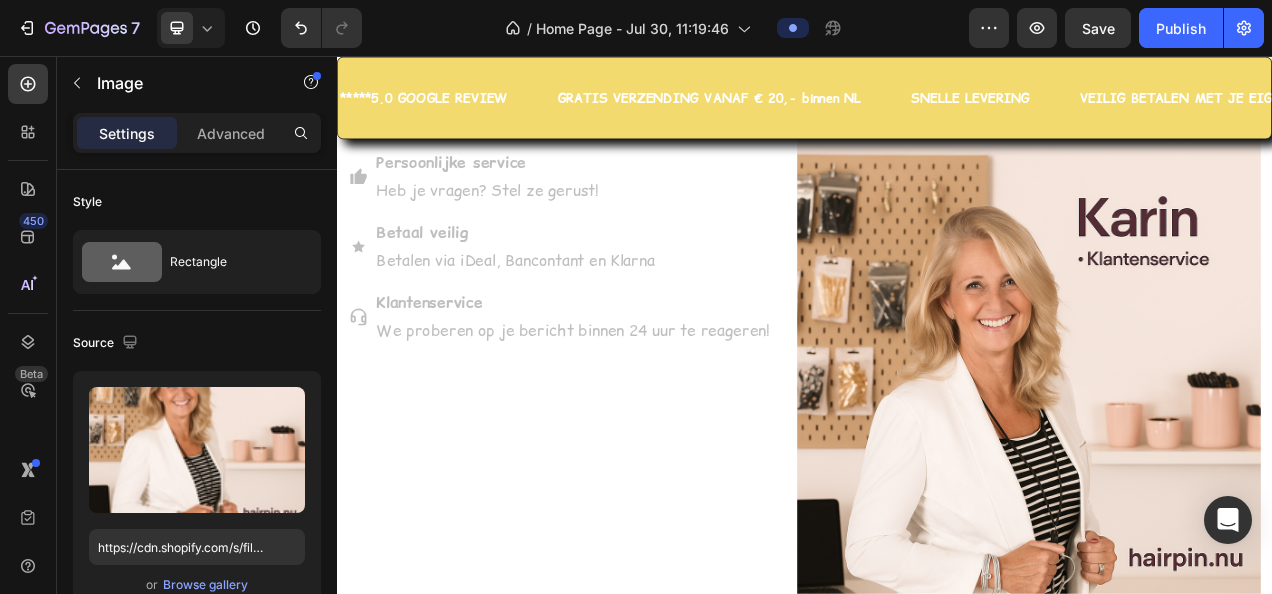 click at bounding box center (1224, 527) 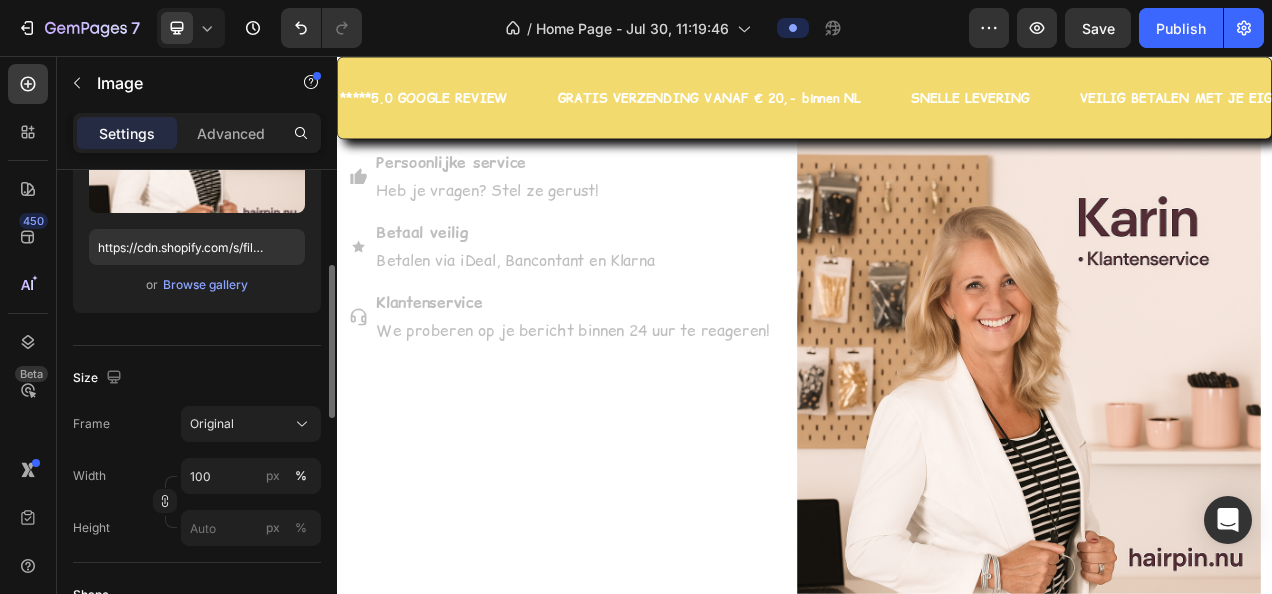 scroll, scrollTop: 400, scrollLeft: 0, axis: vertical 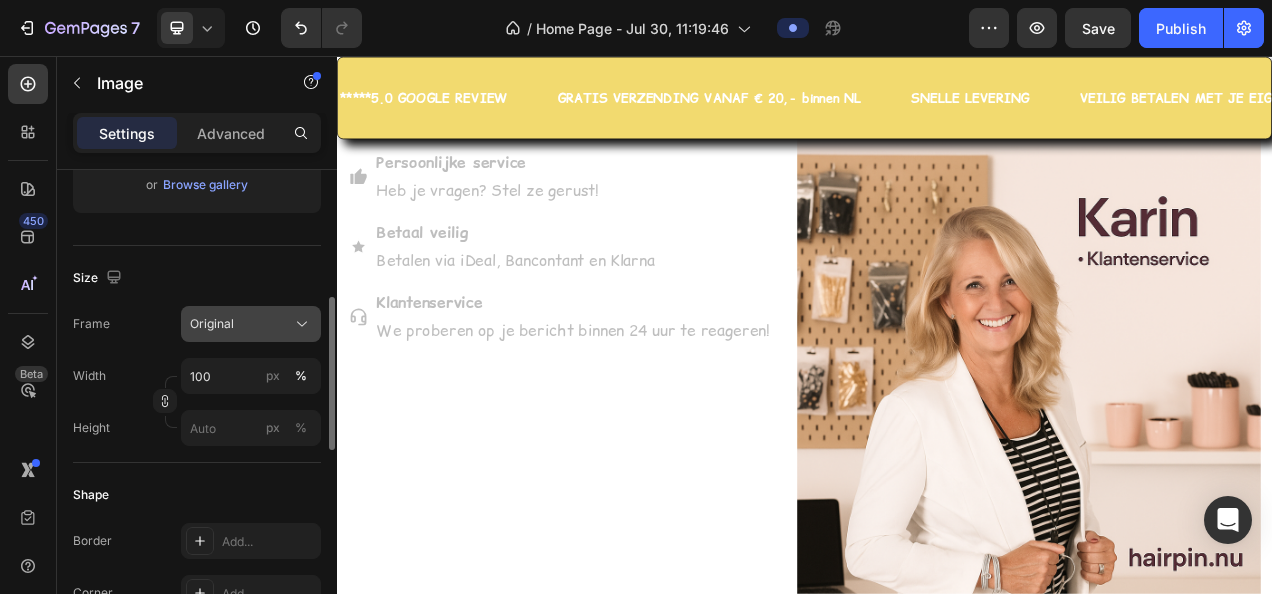 click 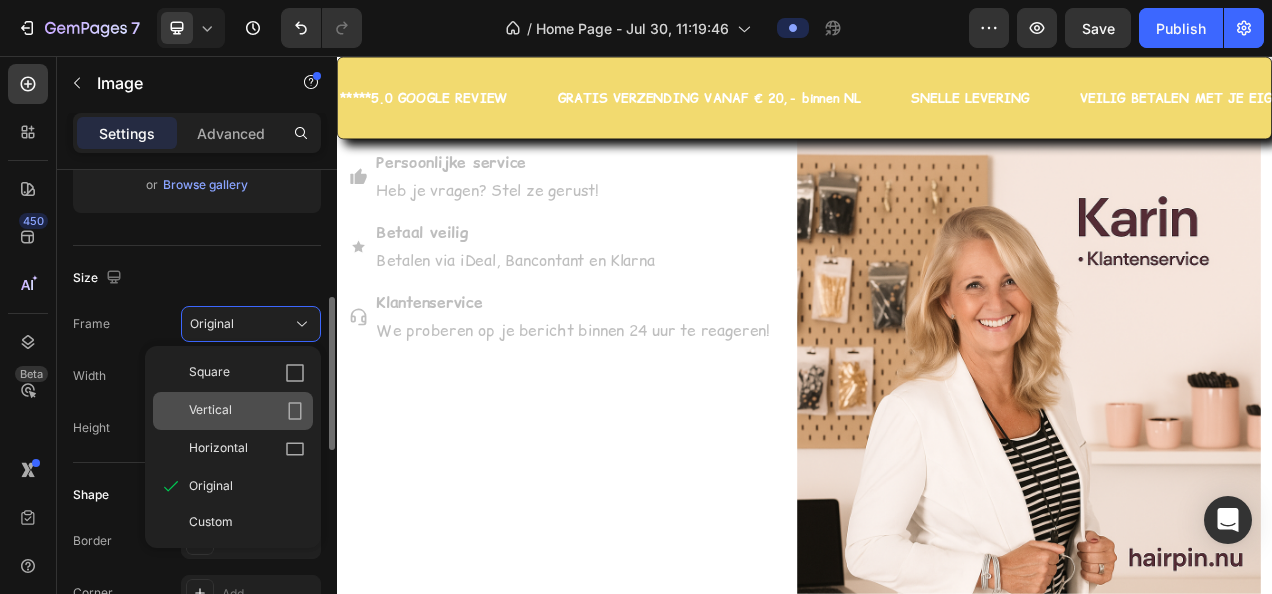 click 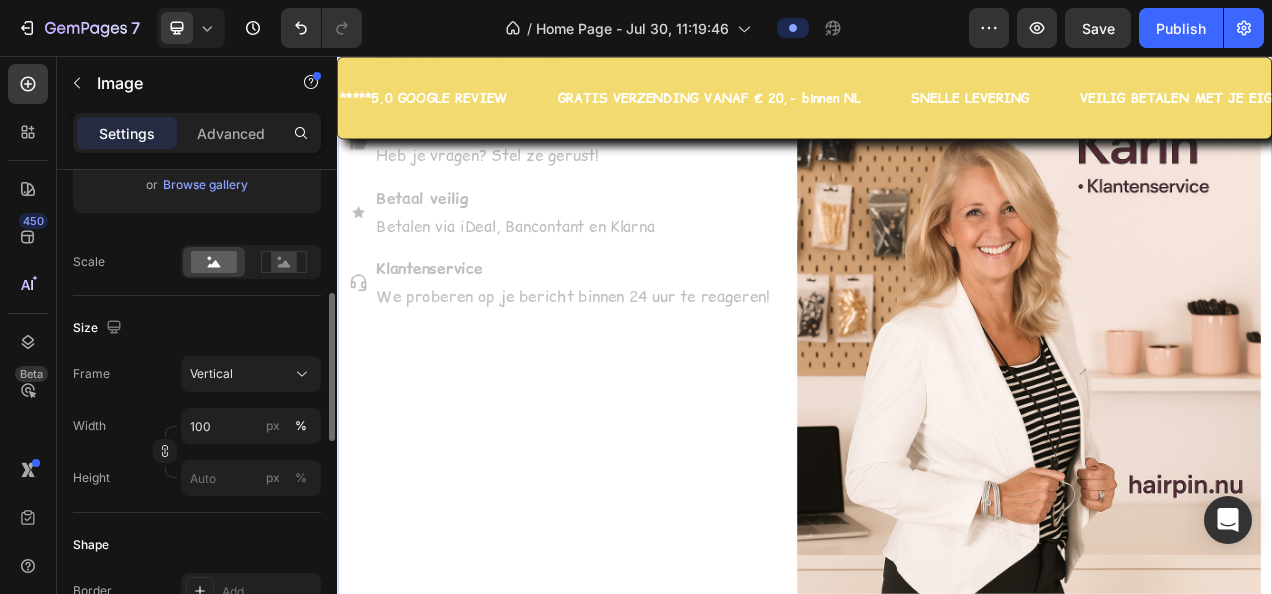scroll, scrollTop: 6649, scrollLeft: 0, axis: vertical 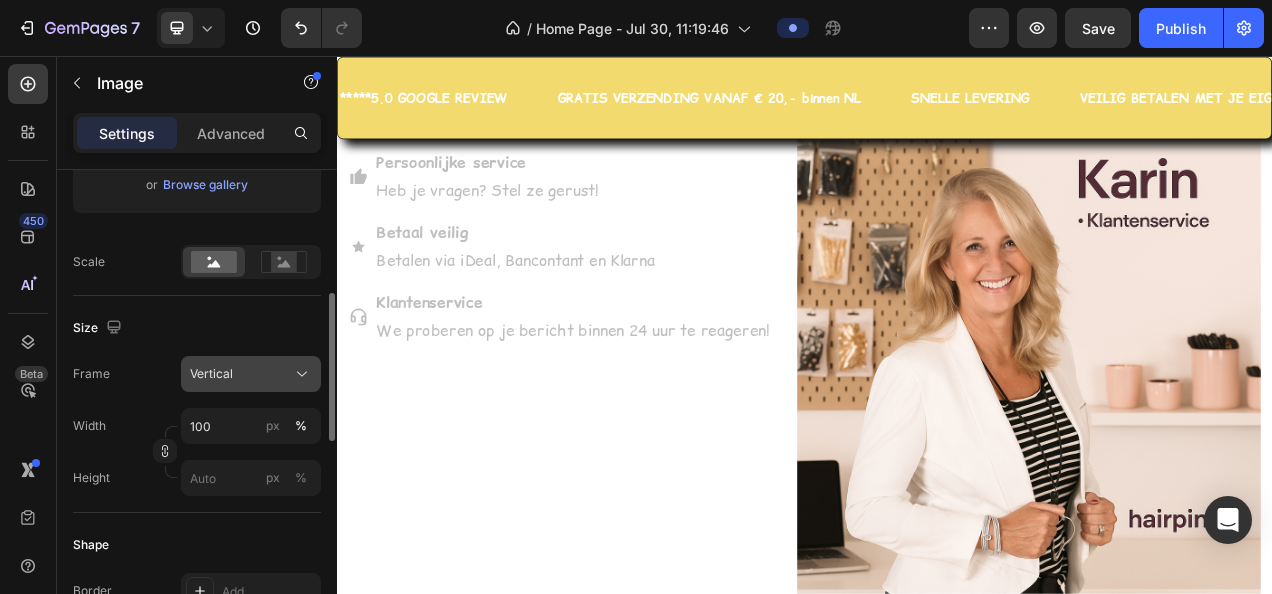 click 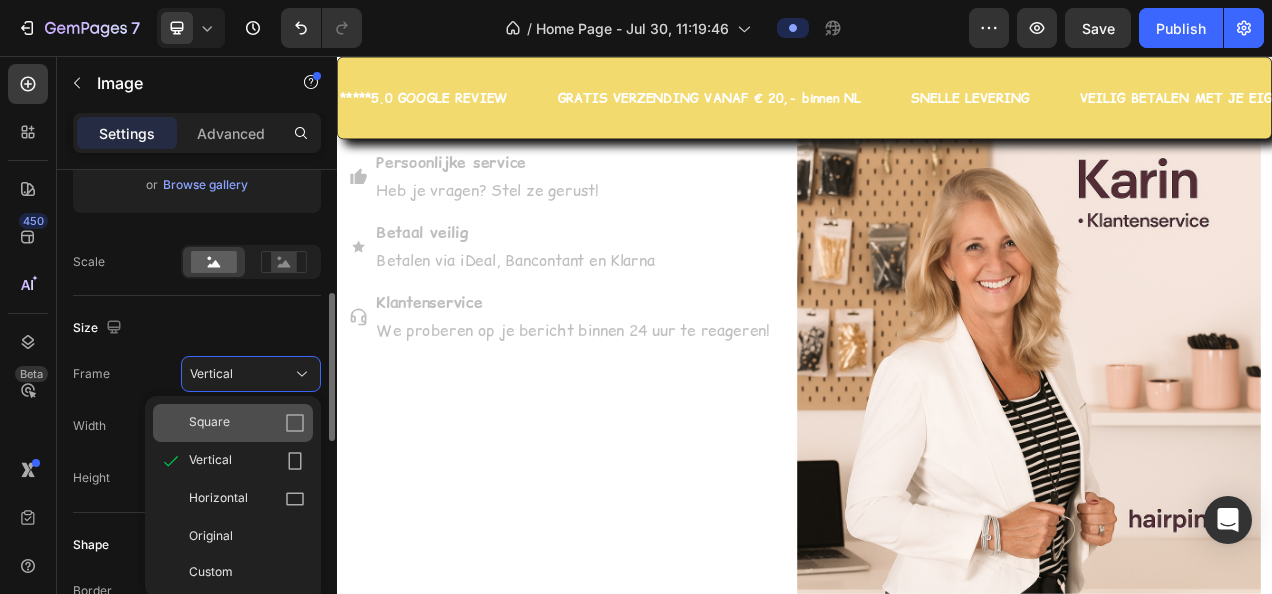 click 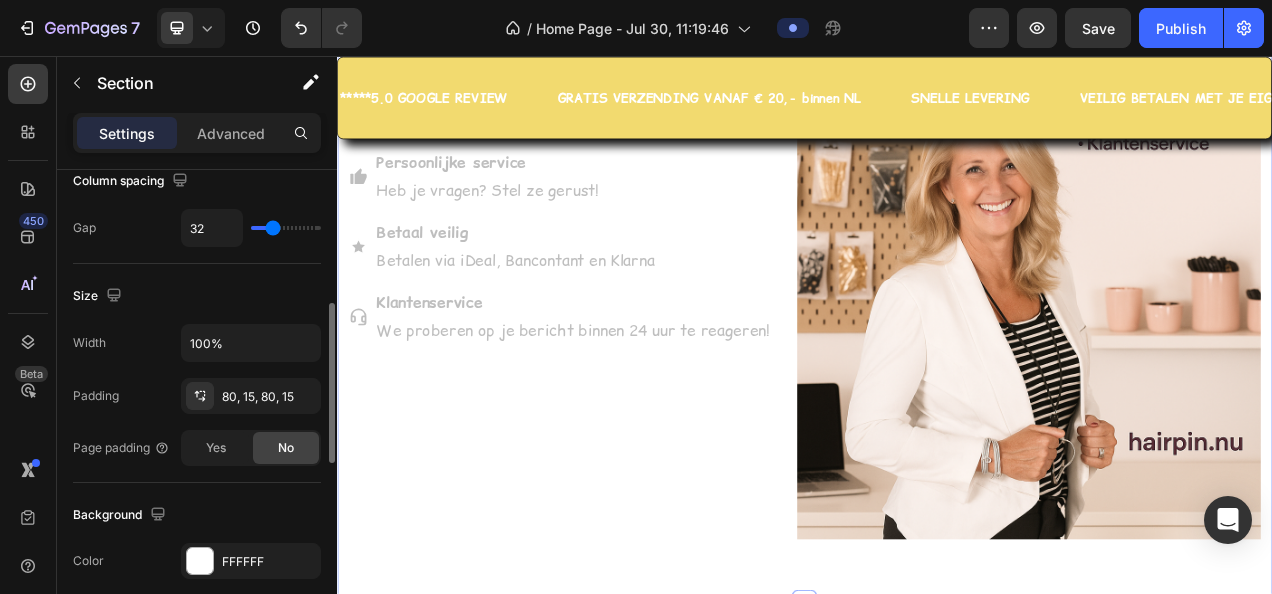 click on "Handgemaakte producten Elk item heeft zijn eigen verhaal, met liefde gemaakt.
Persoonlijke service Heb je vragen? Stel ze gerust!
Betaal veilig Betalen via iDeal, Bancontant en Klarna
Klantenservice We proberen op je bericht binnen 24 uur te reageren! Item List" at bounding box center (623, 378) 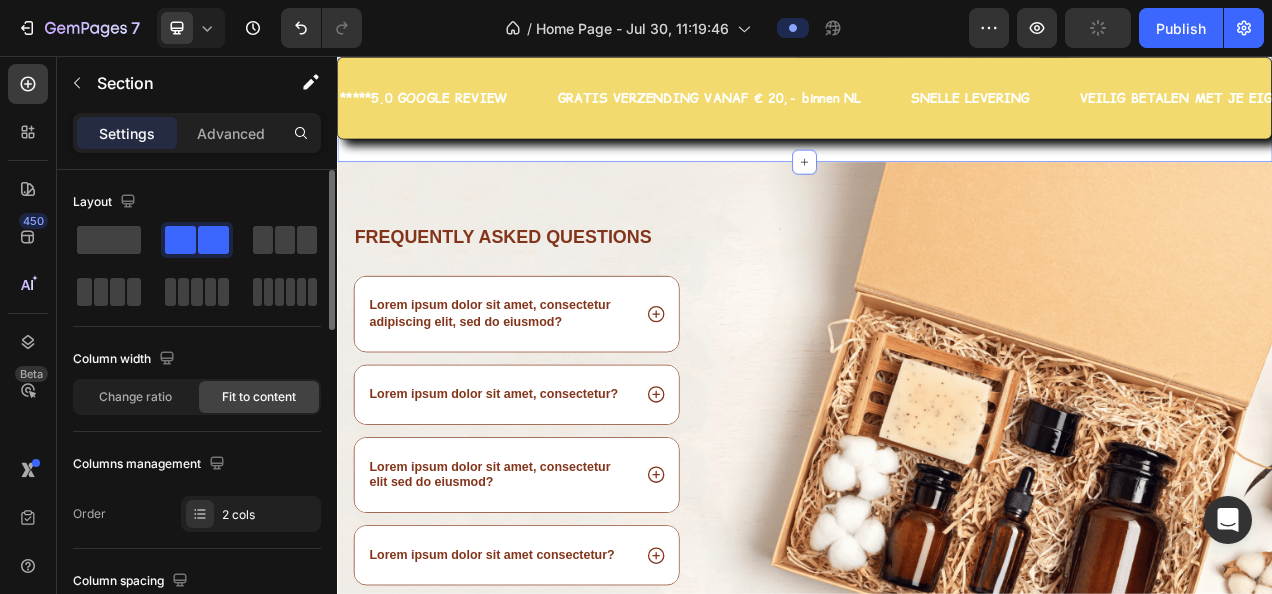 scroll, scrollTop: 7249, scrollLeft: 0, axis: vertical 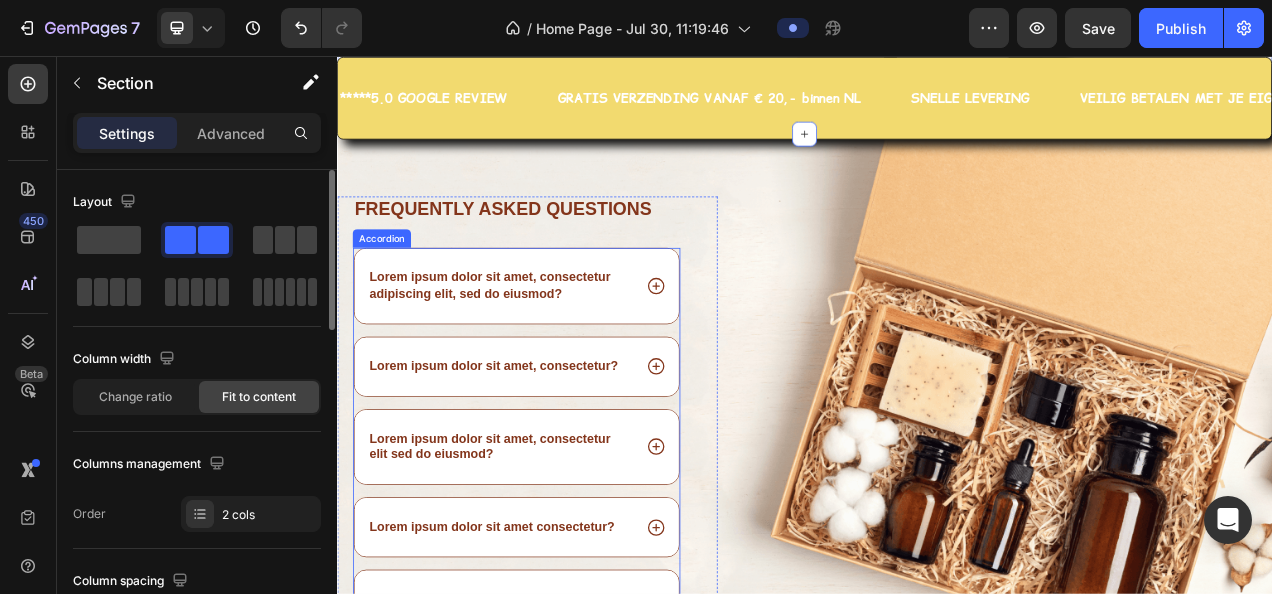 click on "Lorem ipsum dolor sit amet, consectetur adipiscing elit, sed do eiusmod?" at bounding box center [546, 351] 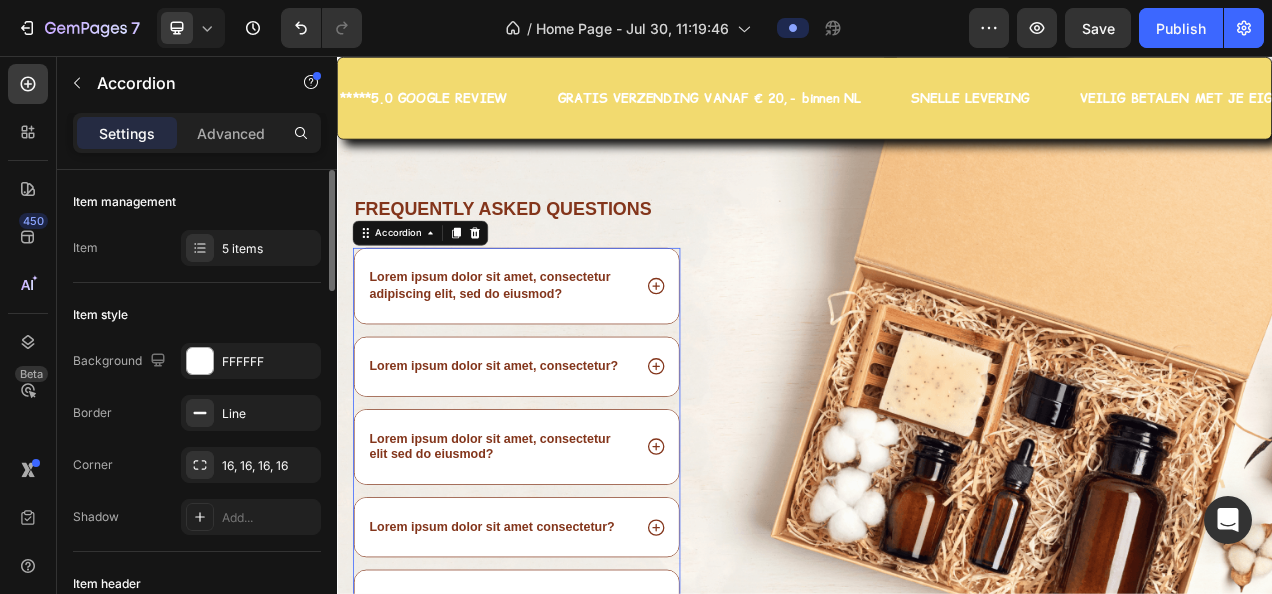 click on "Lorem ipsum dolor sit amet, consectetur adipiscing elit, sed do eiusmod?" at bounding box center (546, 351) 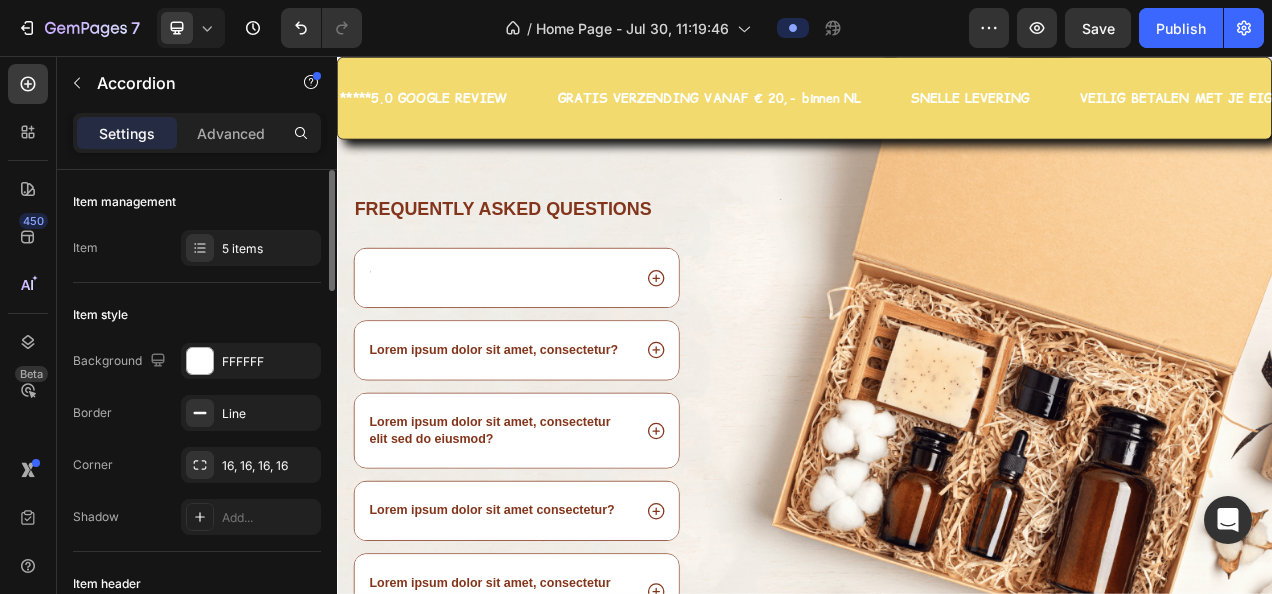 scroll, scrollTop: 7238, scrollLeft: 0, axis: vertical 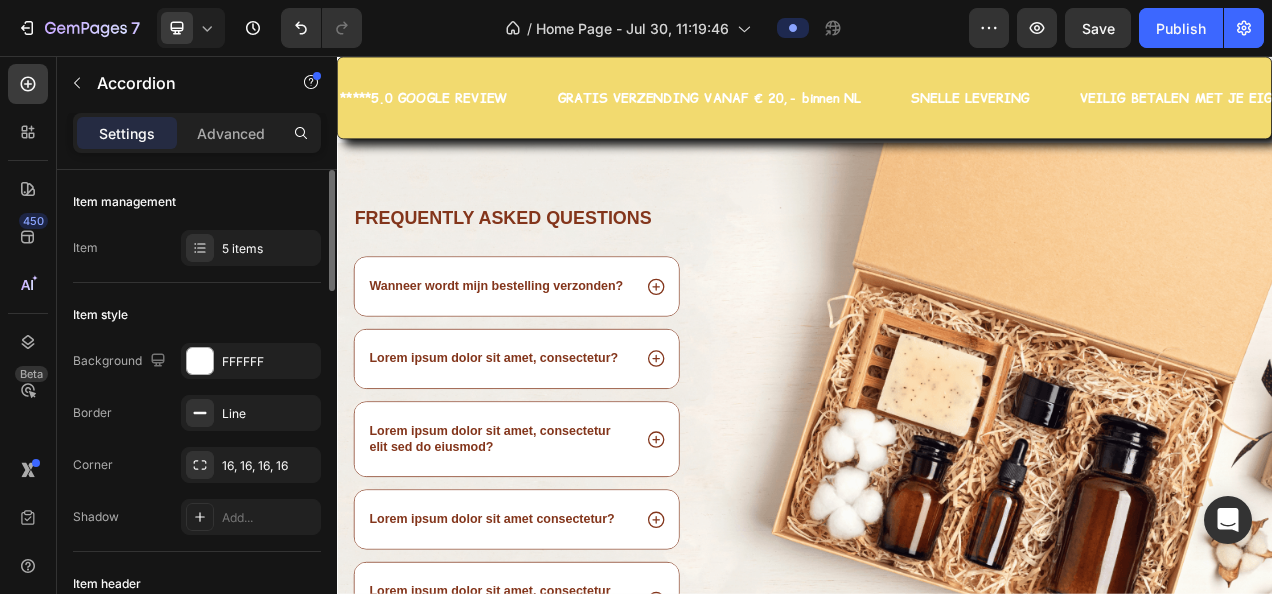 click 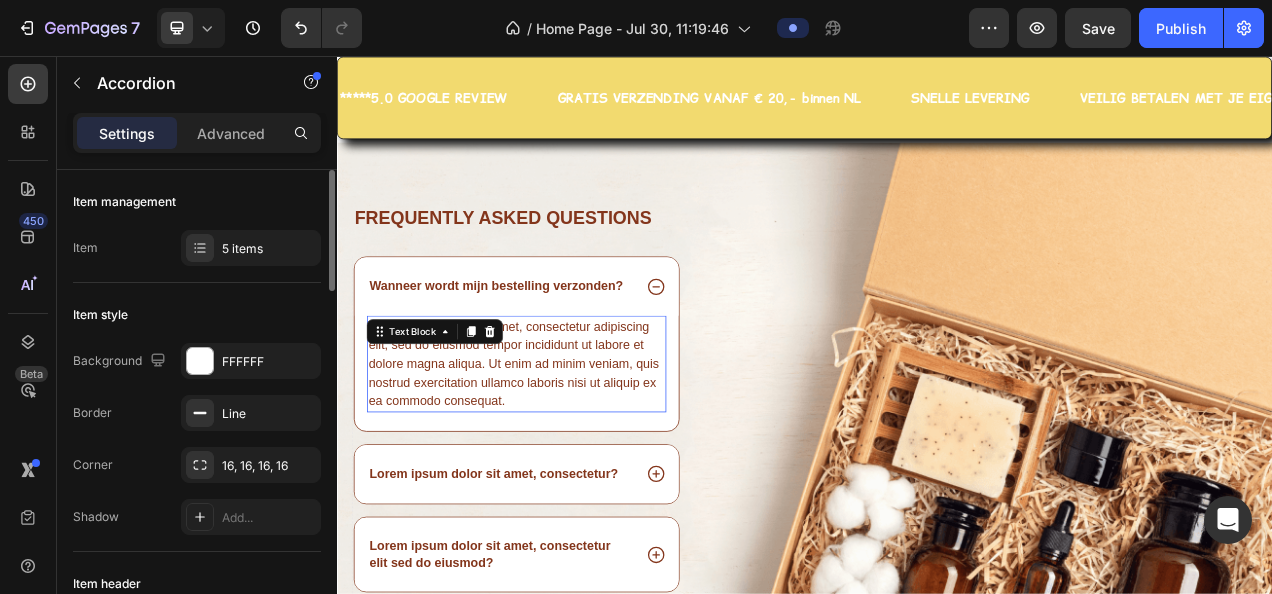 click on "Lorem ipsum dolor sit amet, consectetur adipiscing elit, sed do eiusmod tempor incididunt ut labore et dolore magna aliqua. Ut enim ad minim veniam, quis nostrud exercitation ullamco laboris nisi ut aliquip ex ea commodo consequat. Text Block   0" at bounding box center [567, 451] 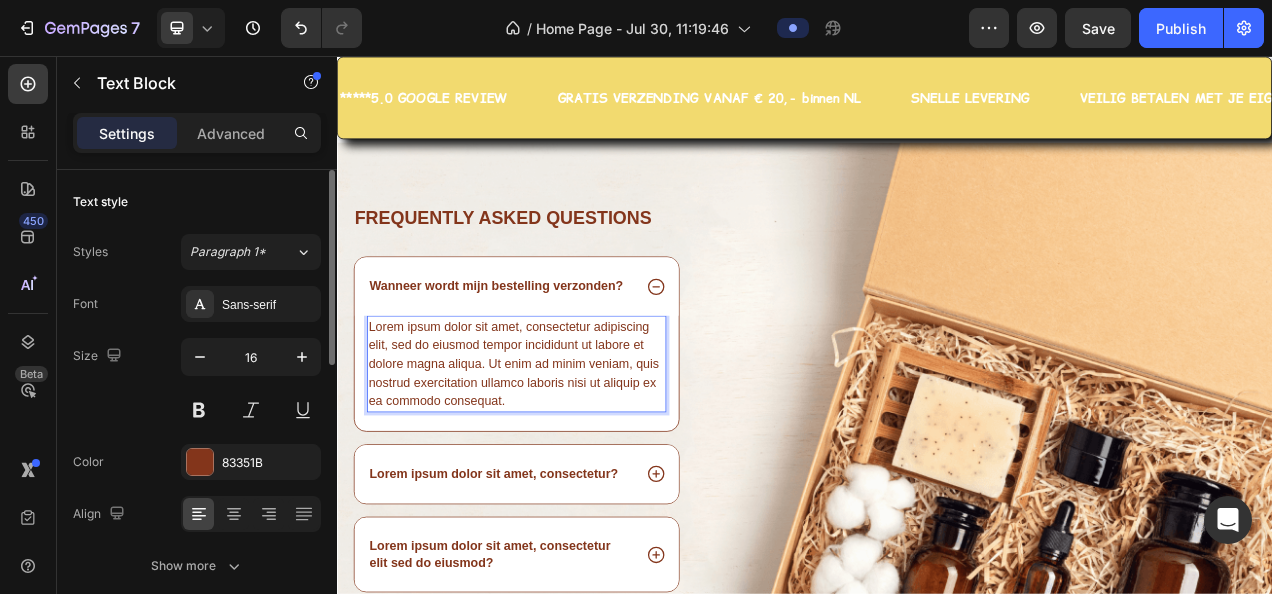 click on "Lorem ipsum dolor sit amet, consectetur adipiscing elit, sed do eiusmod tempor incididunt ut labore et dolore magna aliqua. Ut enim ad minim veniam, quis nostrud exercitation ullamco laboris nisi ut aliquip ex ea commodo consequat." at bounding box center (567, 451) 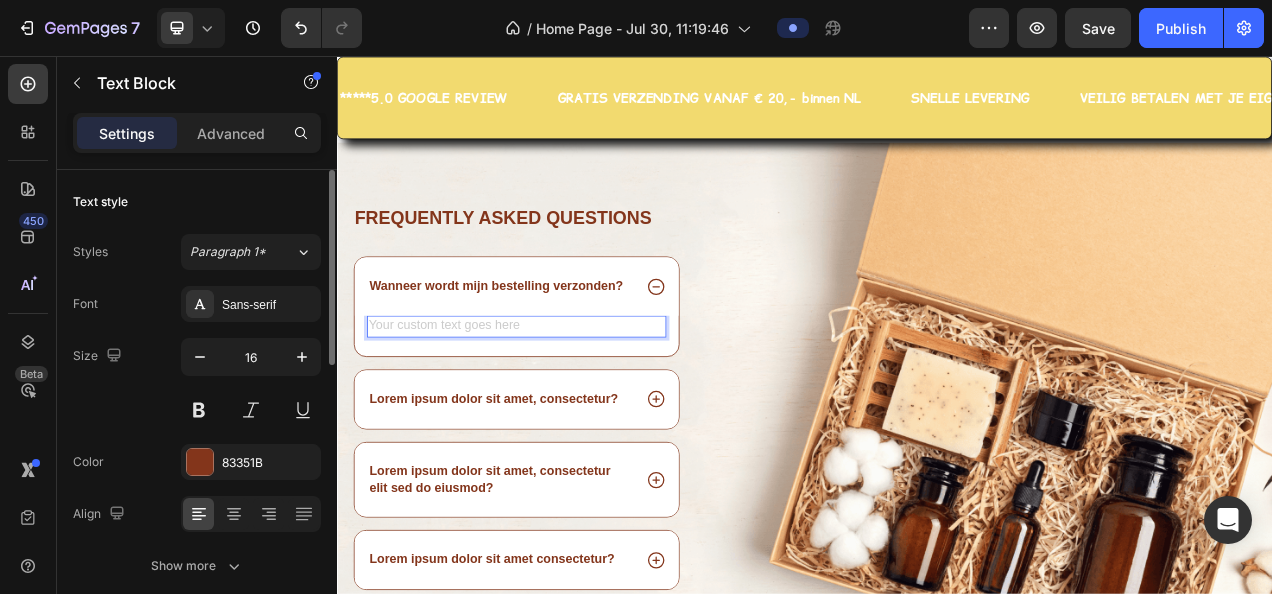 click at bounding box center (567, 403) 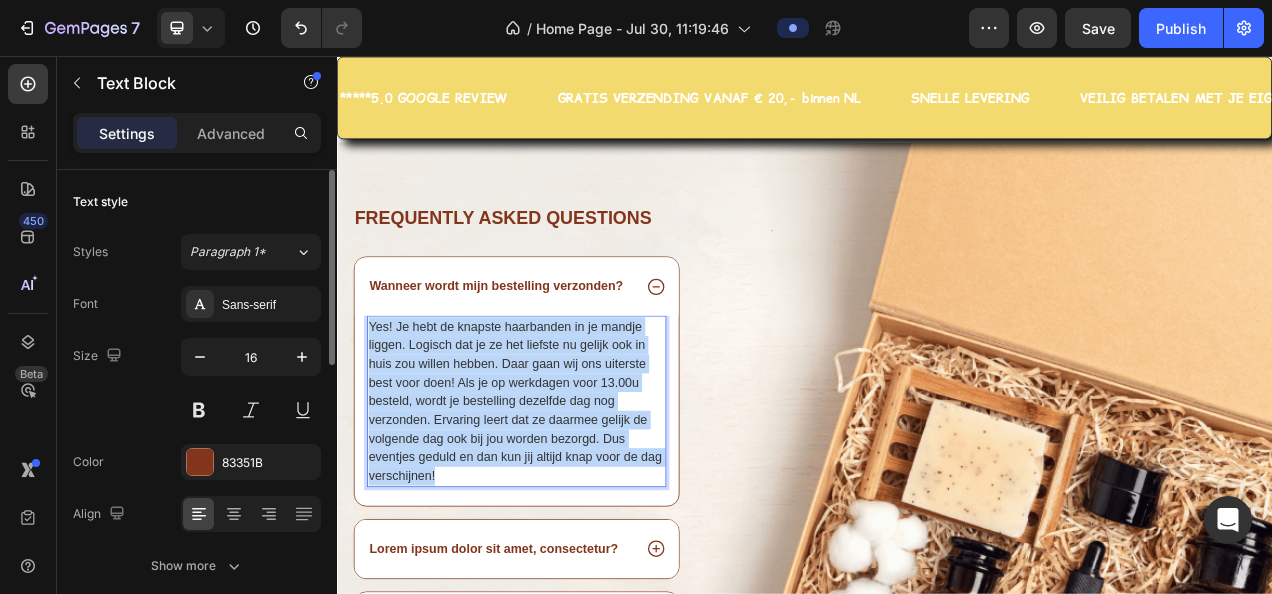 drag, startPoint x: 381, startPoint y: 382, endPoint x: 543, endPoint y: 571, distance: 248.9277 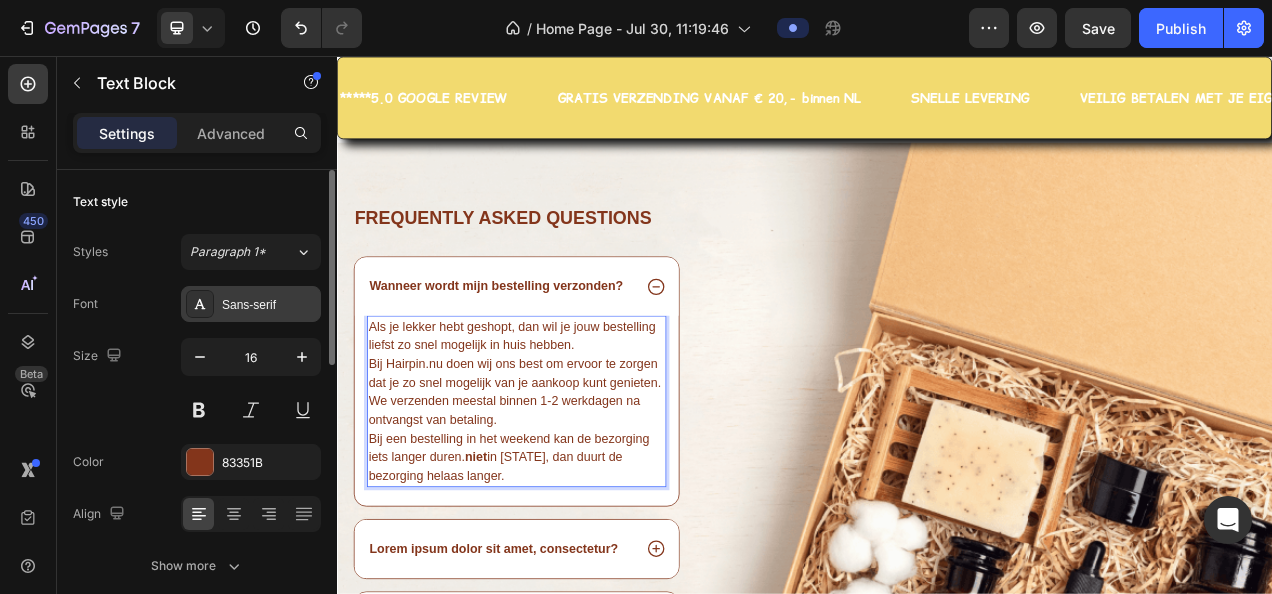 click on "Sans-serif" at bounding box center [269, 305] 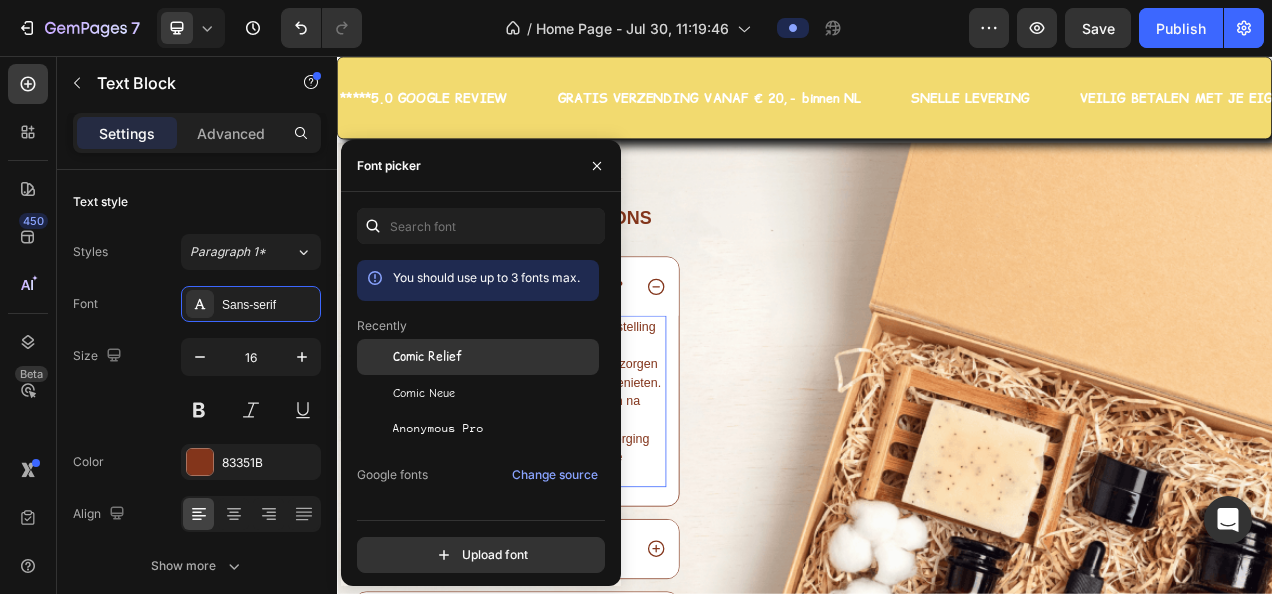 click on "Comic Relief" at bounding box center [427, 357] 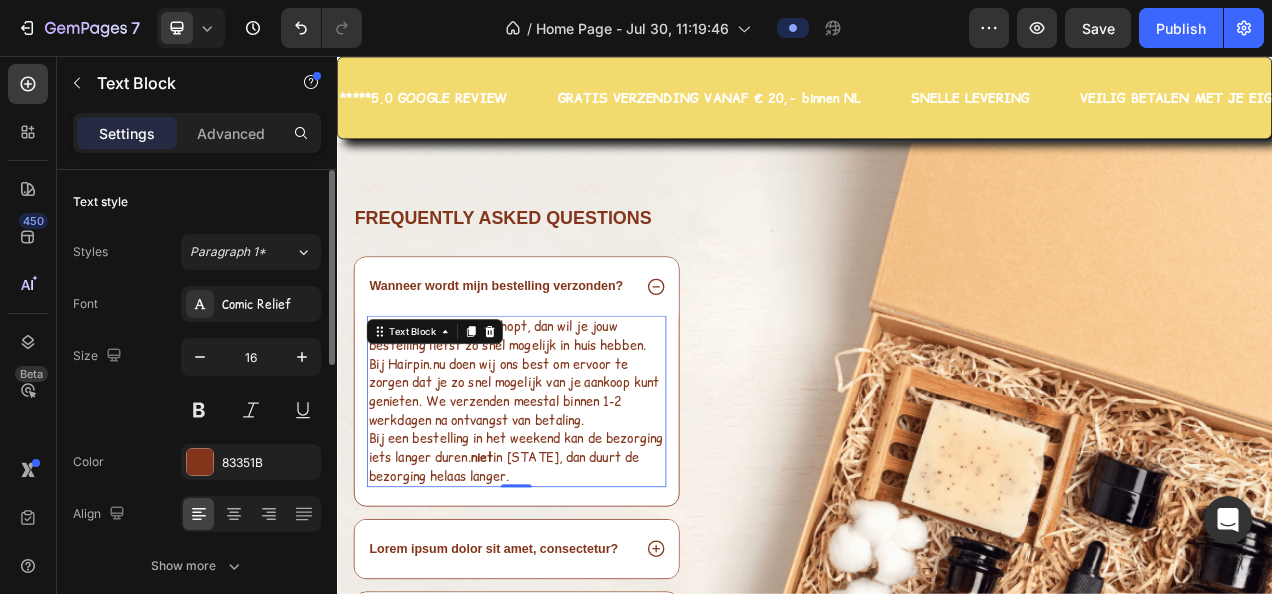 click on "Size 16" at bounding box center (197, 383) 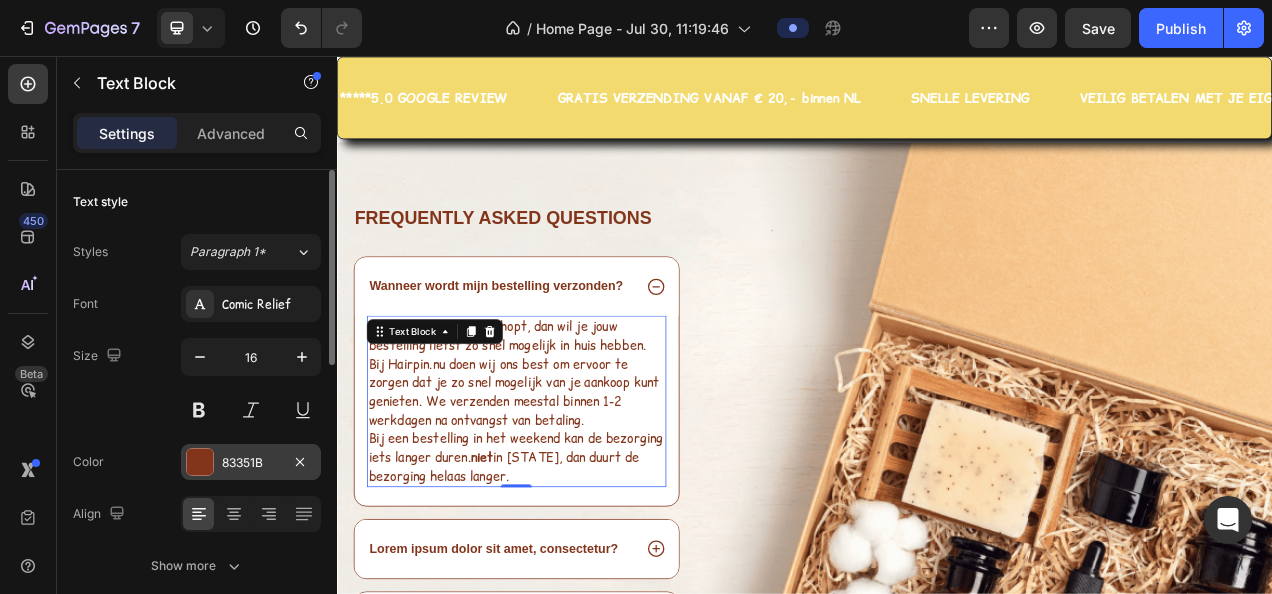 click on "83351B" at bounding box center (251, 463) 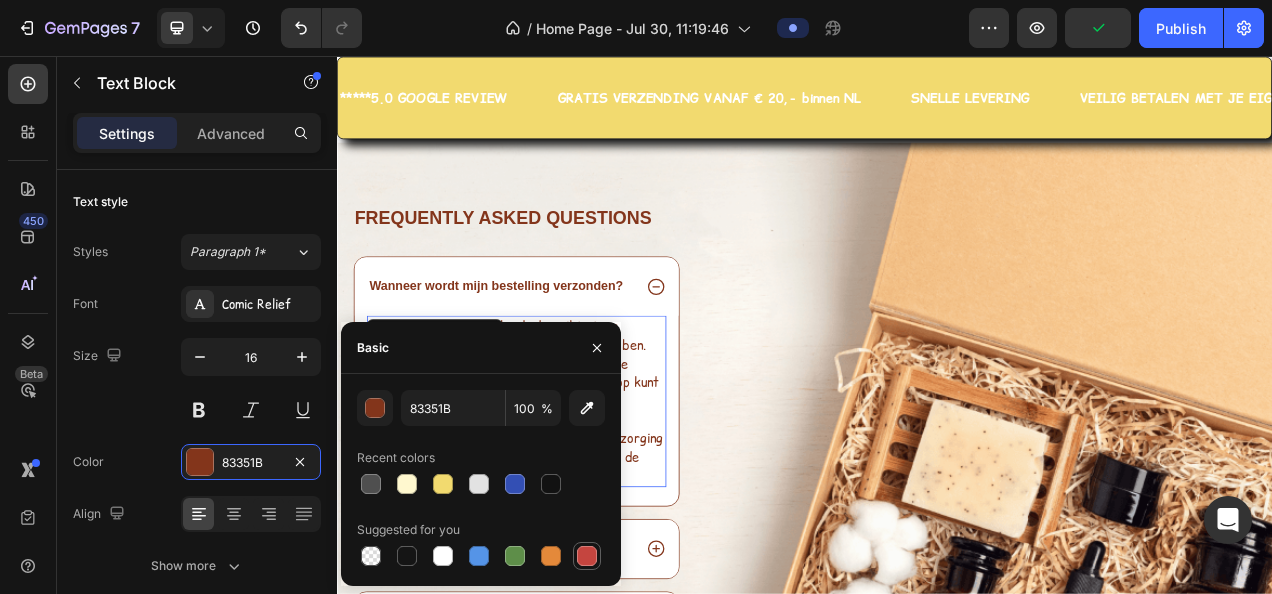 click at bounding box center (587, 556) 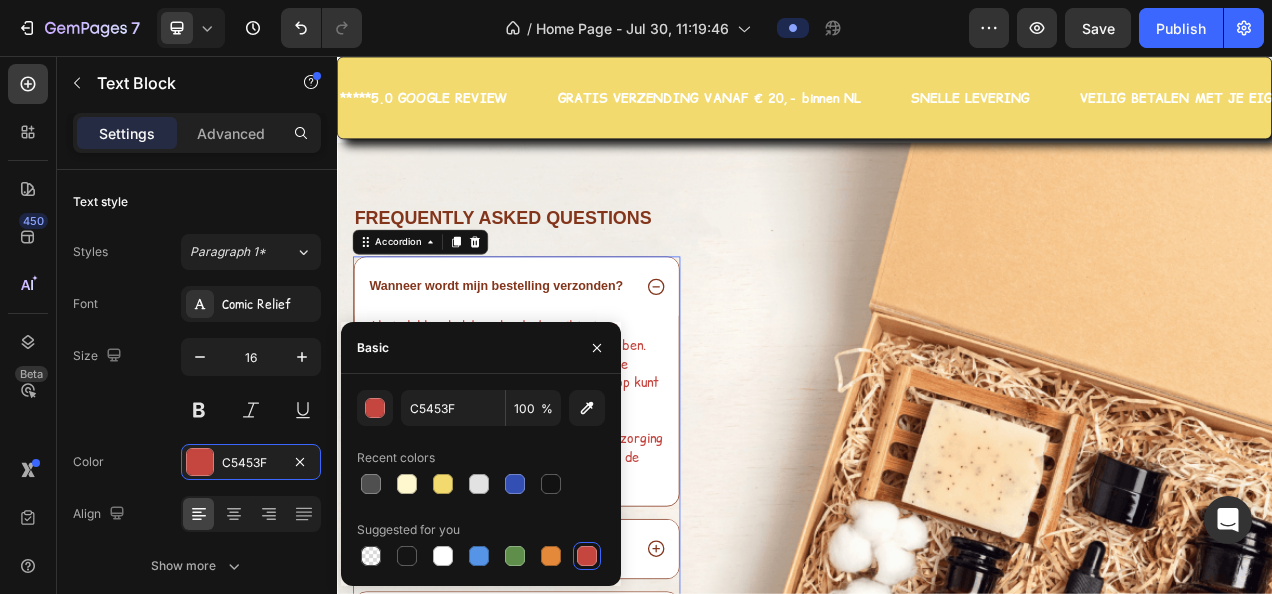 click on "Wanneer wordt mijn bestelling verzonden?" at bounding box center (541, 351) 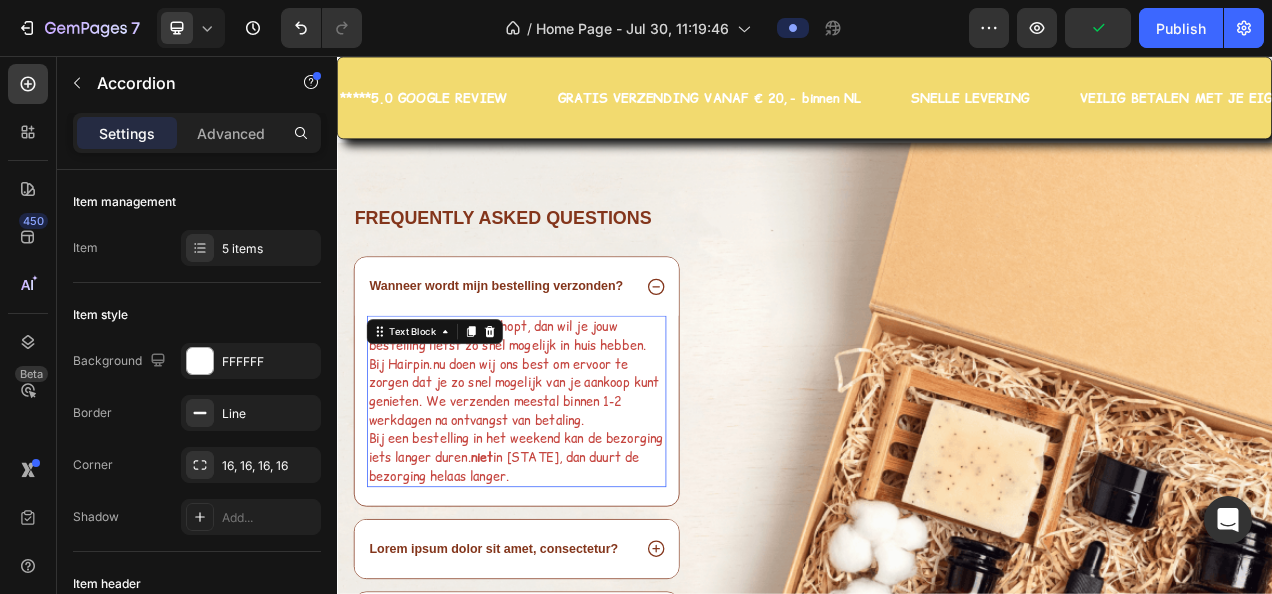 click on "Bij Hairpin.nu doen wij ons best om ervoor te zorgen dat je zo snel mogelijk van je aankoop kunt genieten. We verzenden meestal binnen 1-2 werkdagen na ontvangst van betaling." at bounding box center [567, 487] 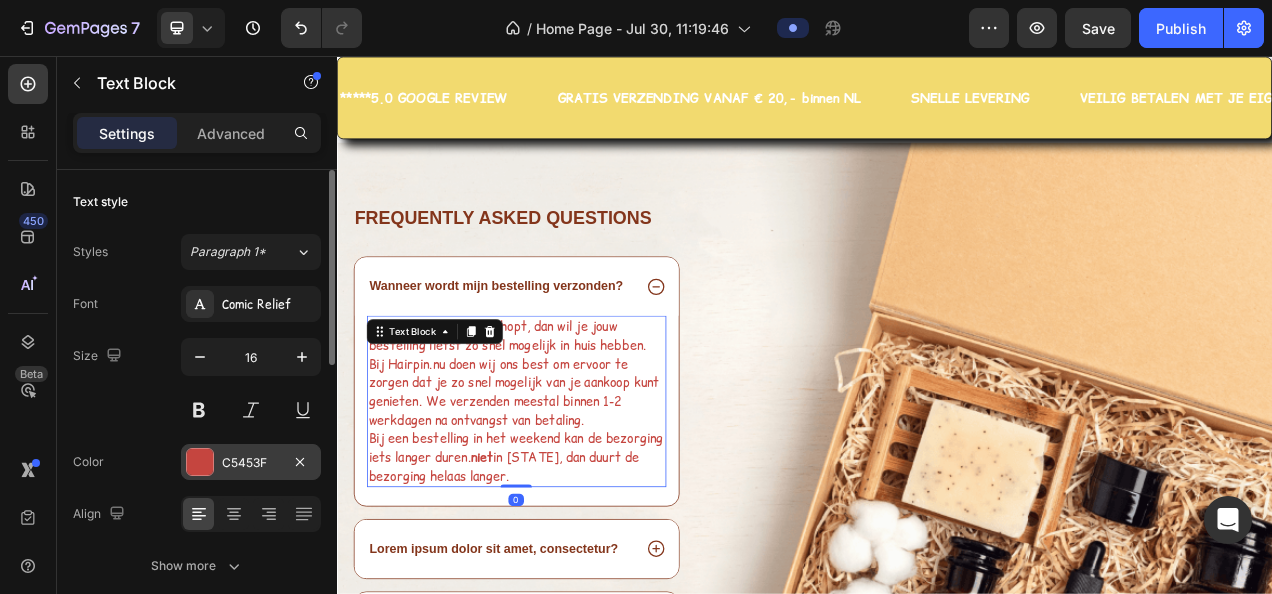 click on "C5453F" at bounding box center [251, 463] 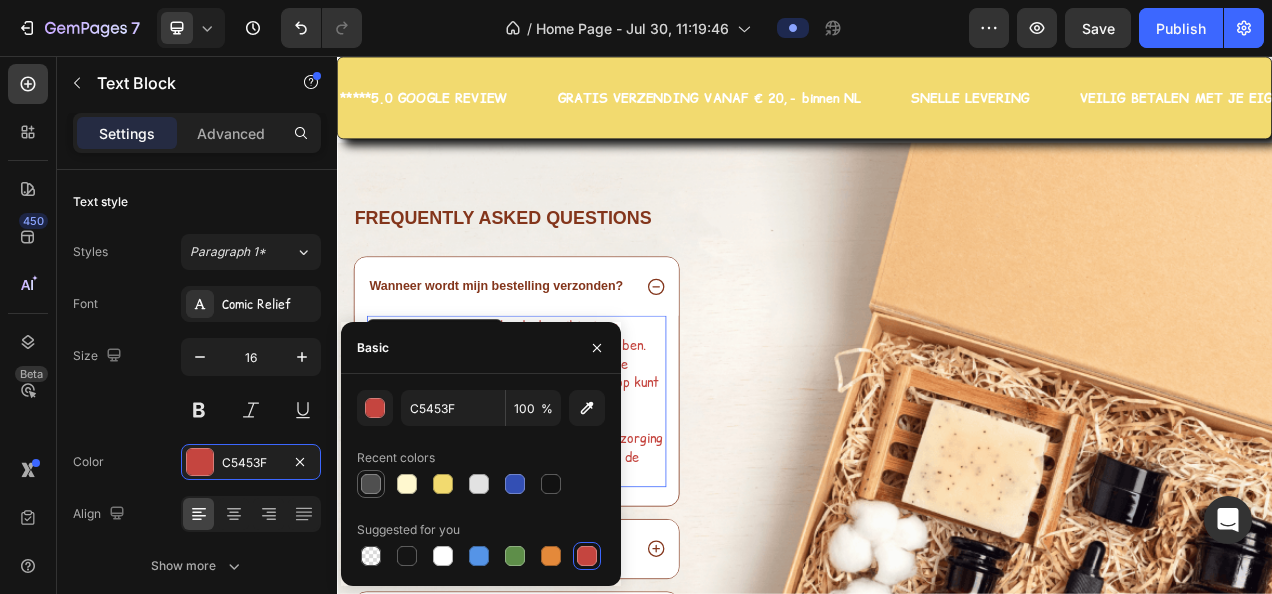 click at bounding box center [371, 484] 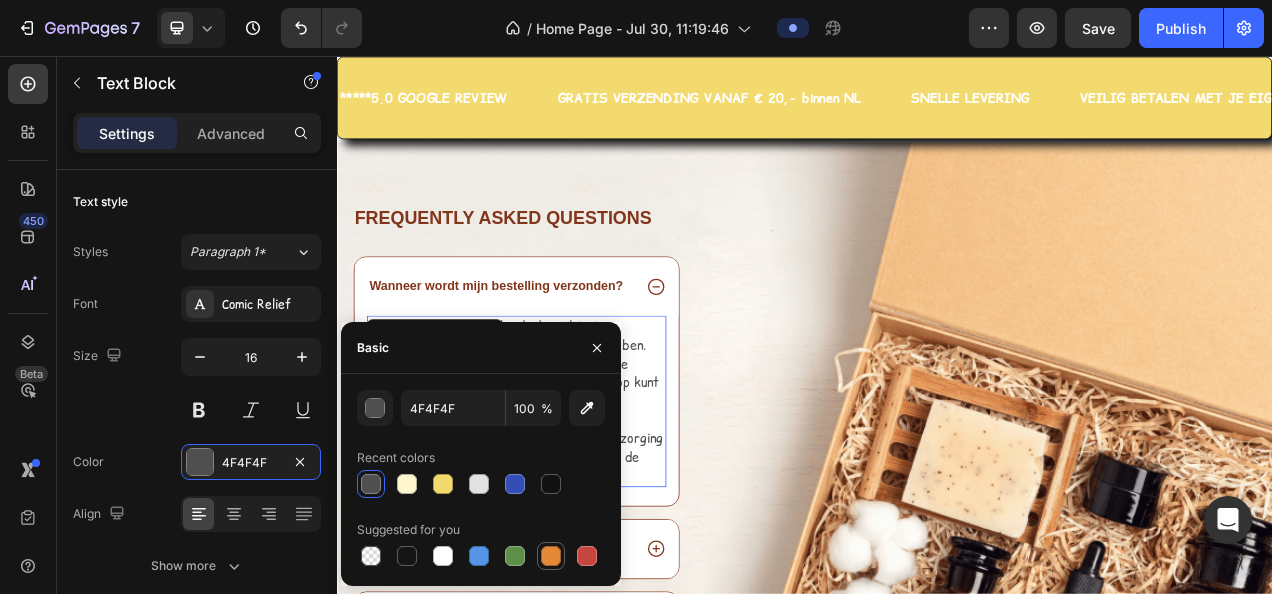 click at bounding box center [551, 556] 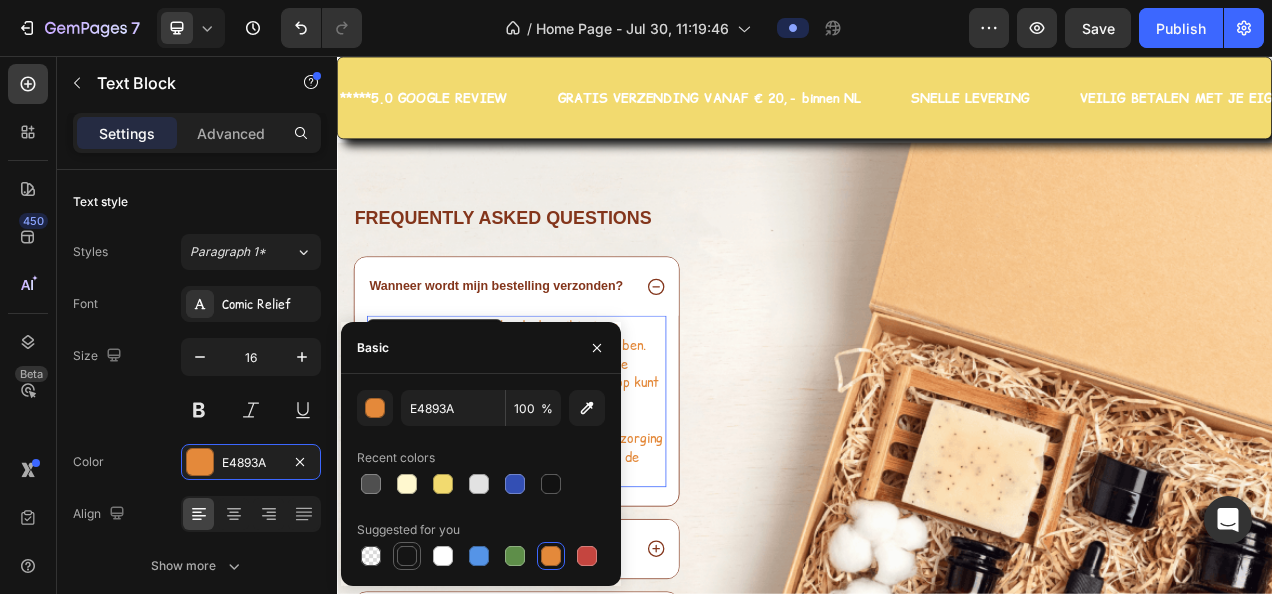 click at bounding box center [407, 556] 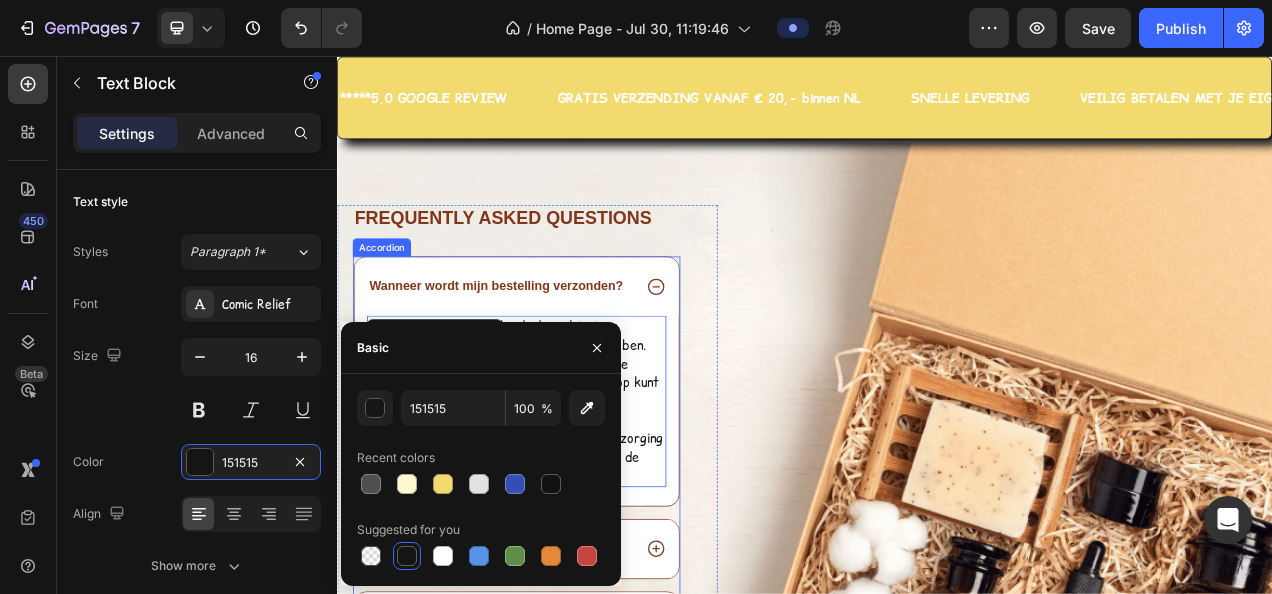 click on "Wanneer wordt mijn bestelling verzonden?" at bounding box center [541, 351] 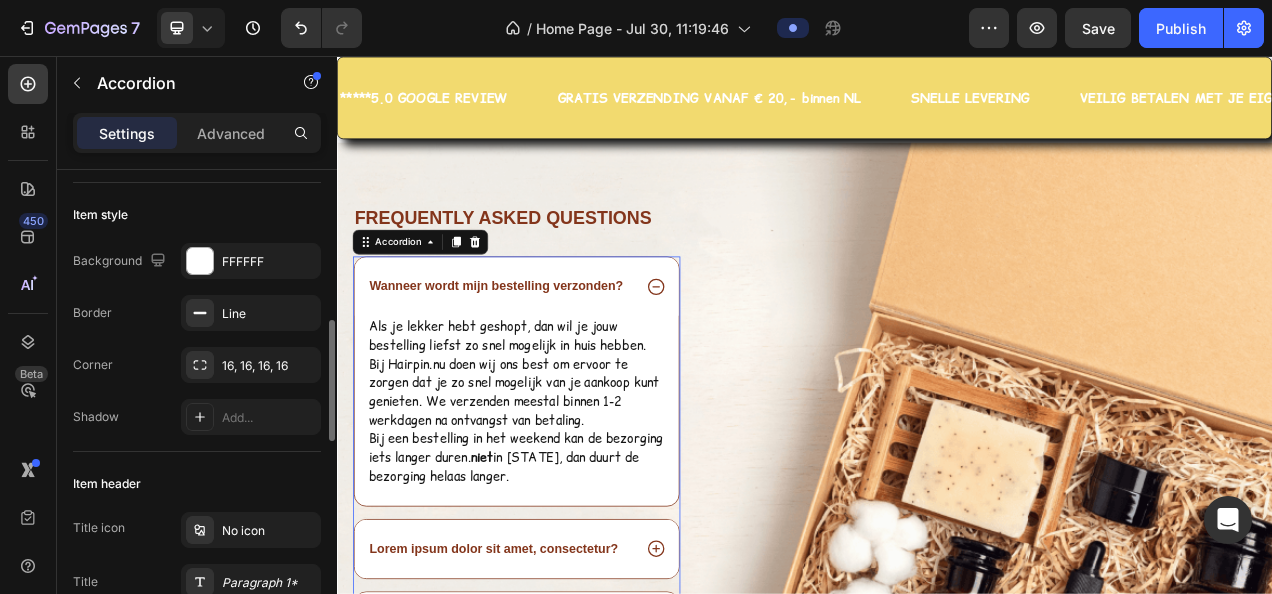 scroll, scrollTop: 0, scrollLeft: 0, axis: both 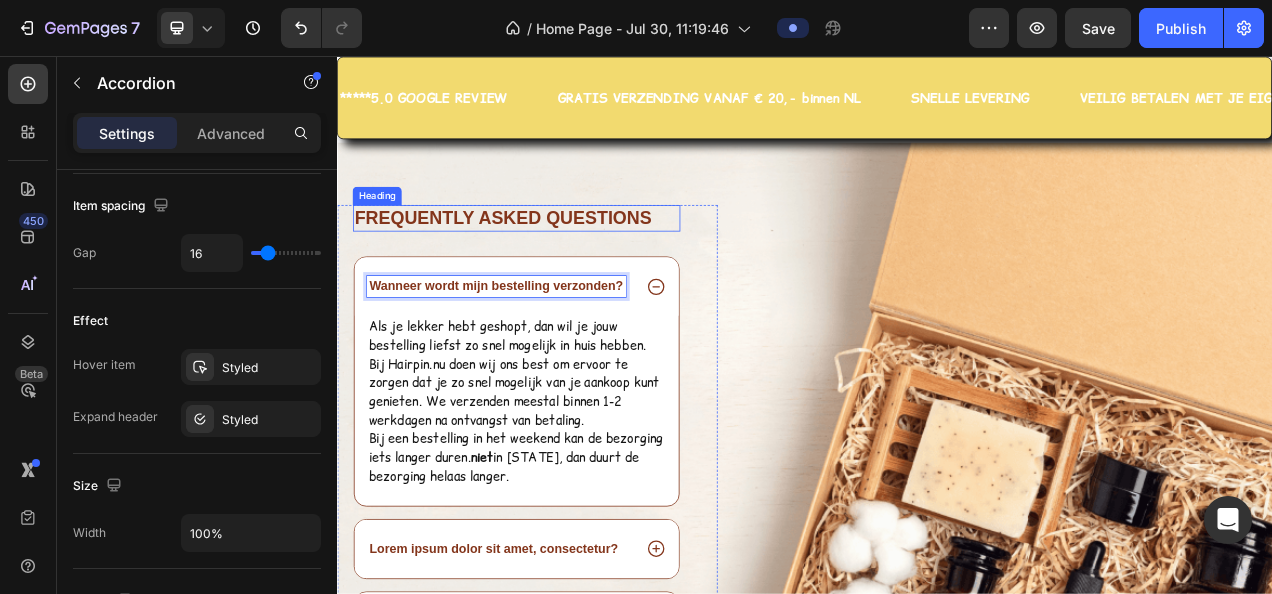 click on "Frequently asked questions" at bounding box center [567, 264] 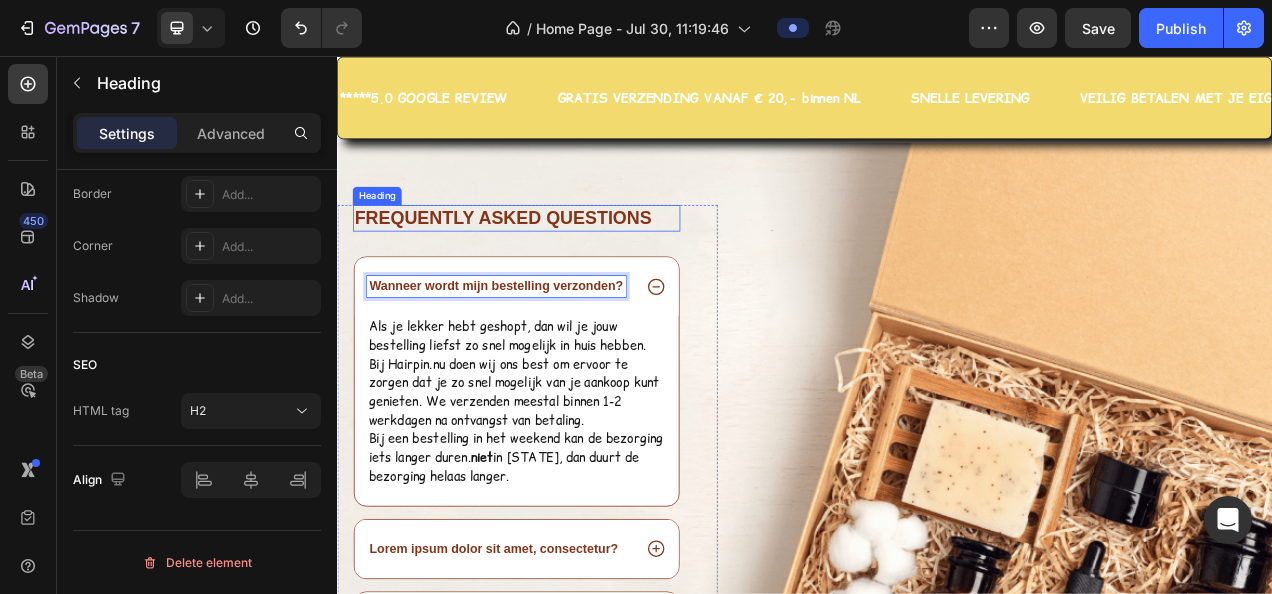scroll, scrollTop: 0, scrollLeft: 0, axis: both 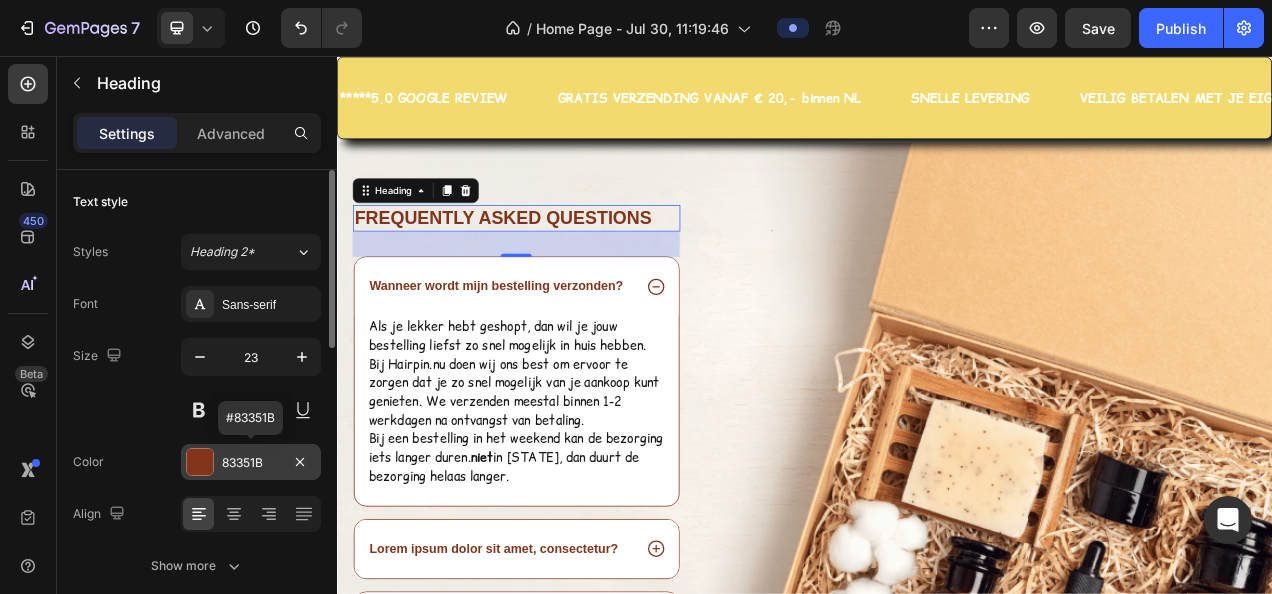 click on "83351B" at bounding box center (251, 463) 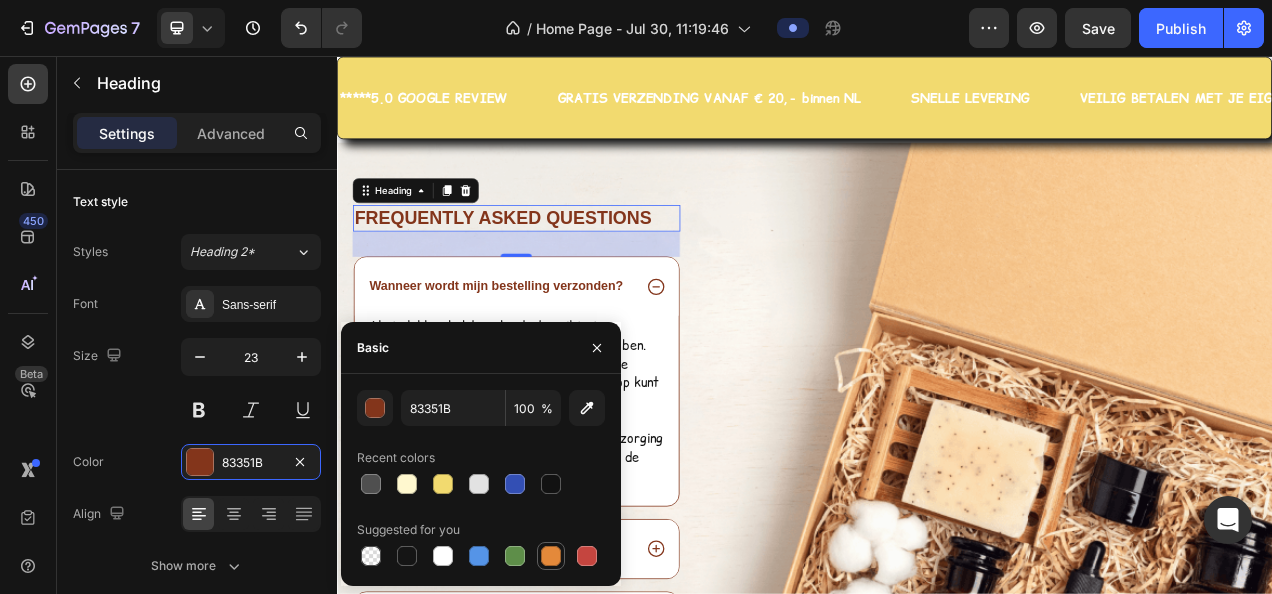 click at bounding box center (551, 556) 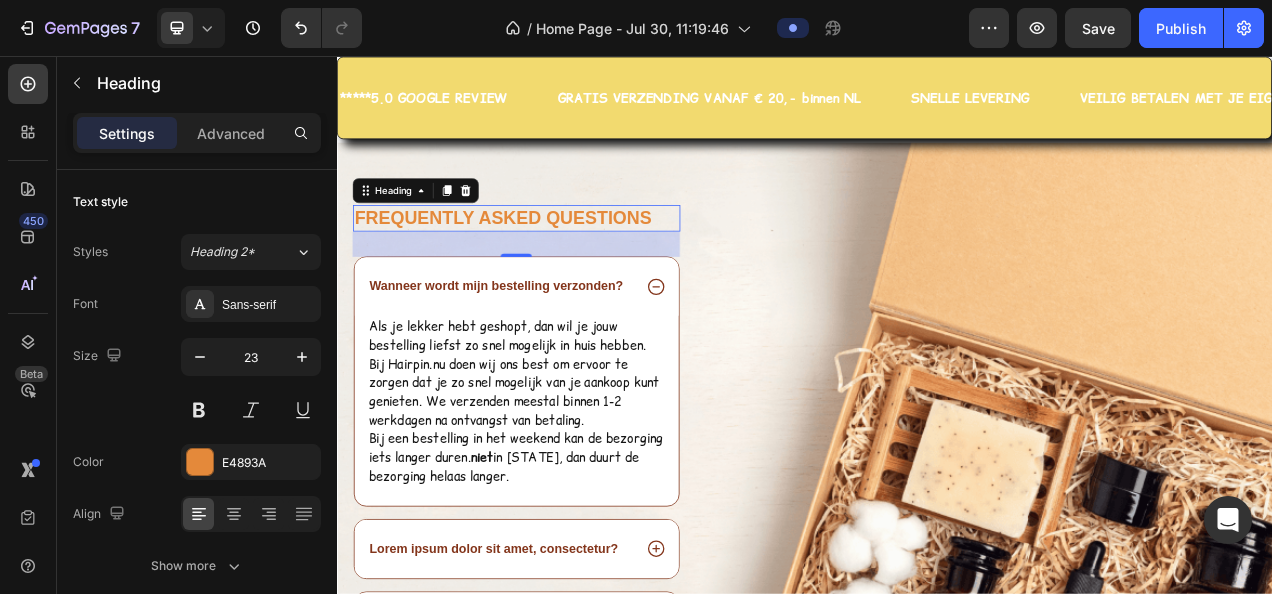 click on "Frequently asked questions" at bounding box center [567, 264] 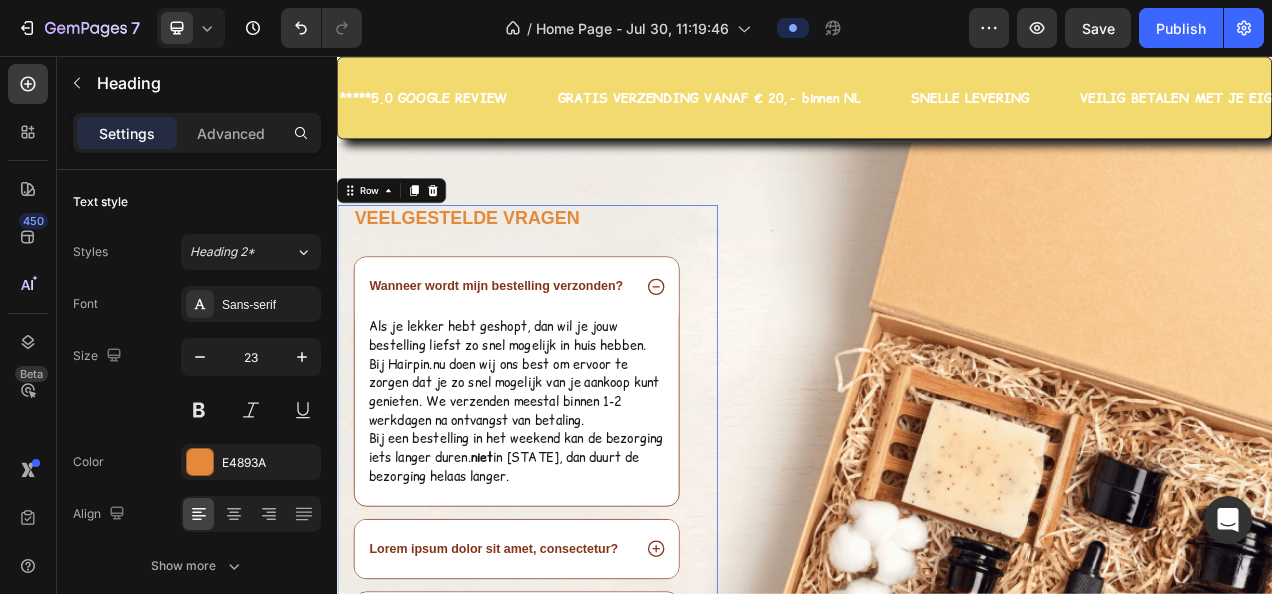 click on "Veelgestelde vragen Heading
Wanneer wordt mijn bestelling verzonden? Als je lekker hebt geshopt, dan wil je jouw bestelling liefst zo snel mogelijk in huis hebben. Bij Hairpin.nu doen wij ons best om ervoor te zorgen dat je zo snel mogelijk van je aankoop kunt genieten. We verzenden meestal binnen 1-2 werkdagen na ontvangst van betaling. Bij een bestelling in het weekend kan de bezorging iets langer duren. Woon je  niet  in Nederland, dan duurt de bezorging helaas langer. Text Block
Lorem ipsum dolor sit amet, consectetur?
Lorem ipsum dolor sit amet, consectetur elit sed do eiusmod?
Lorem ipsum dolor sit amet consectetur?
Lorem ipsum dolor sit amet, consectetur adipiscing sed do eiusmod? Accordion" at bounding box center [567, 662] 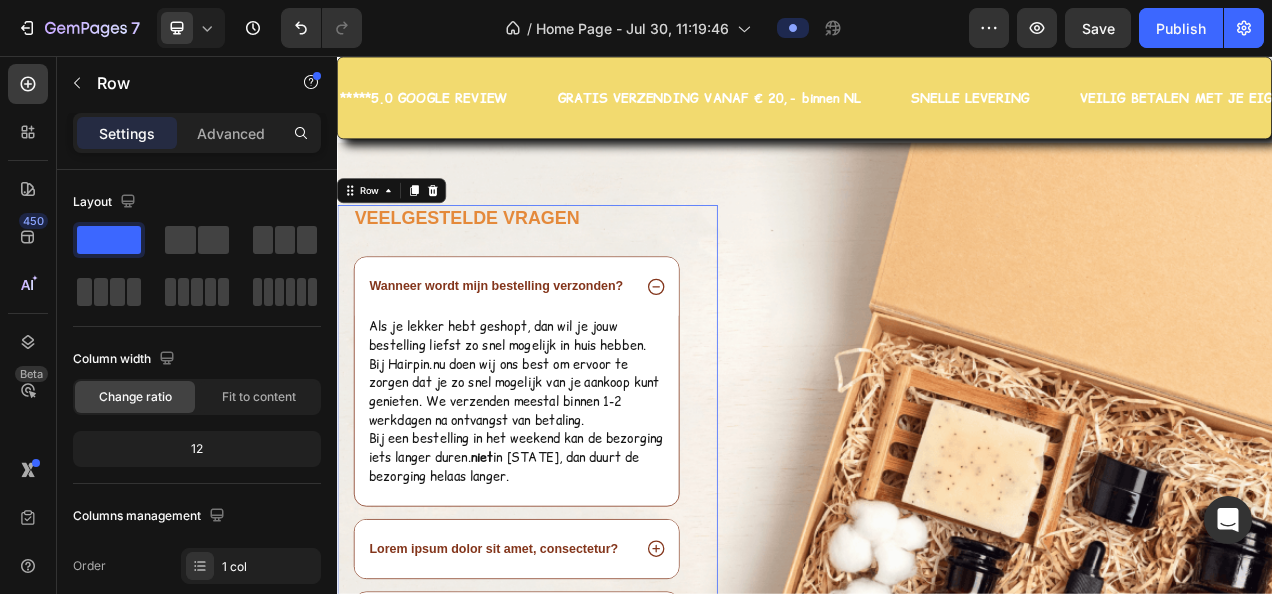 click on "Veelgestelde vragen Heading
Wanneer wordt mijn bestelling verzonden? Als je lekker hebt geshopt, dan wil je jouw bestelling liefst zo snel mogelijk in huis hebben. Bij Hairpin.nu doen wij ons best om ervoor te zorgen dat je zo snel mogelijk van je aankoop kunt genieten. We verzenden meestal binnen 1-2 werkdagen na ontvangst van betaling. Bij een bestelling in het weekend kan de bezorging iets langer duren. Woon je  niet  in Nederland, dan duurt de bezorging helaas langer. Text Block
Lorem ipsum dolor sit amet, consectetur?
Lorem ipsum dolor sit amet, consectetur elit sed do eiusmod?
Lorem ipsum dolor sit amet consectetur?
Lorem ipsum dolor sit amet, consectetur adipiscing sed do eiusmod? Accordion Row   38" at bounding box center [581, 662] 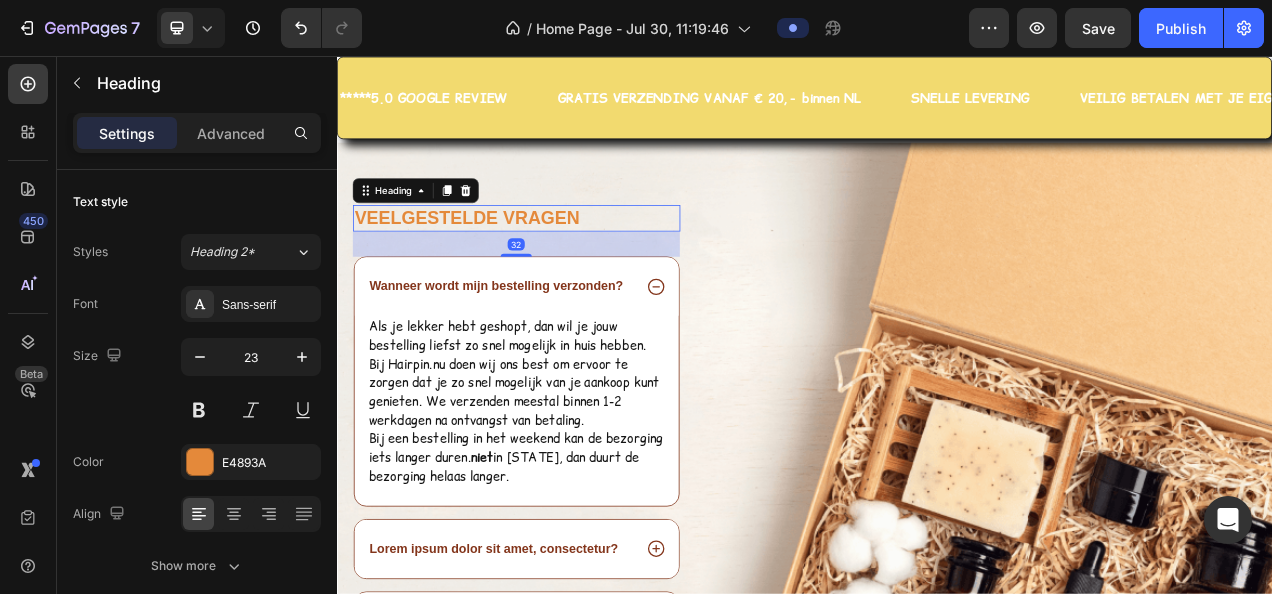 click on "Veelgestelde vragen" at bounding box center (567, 264) 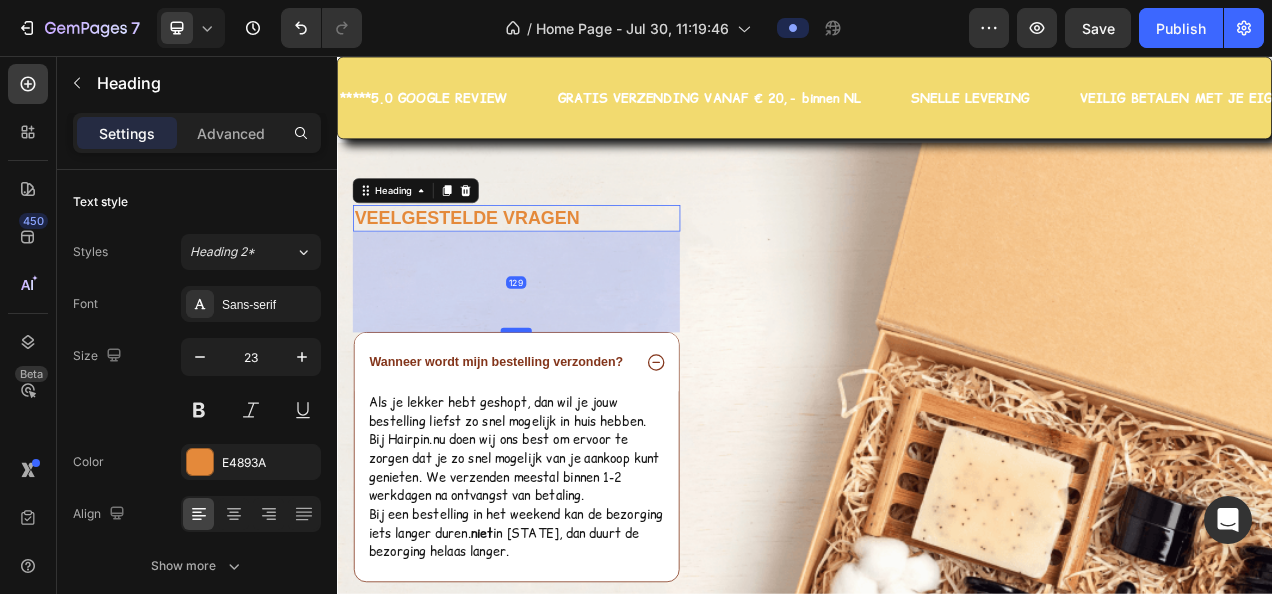 drag, startPoint x: 564, startPoint y: 296, endPoint x: 563, endPoint y: 393, distance: 97.00516 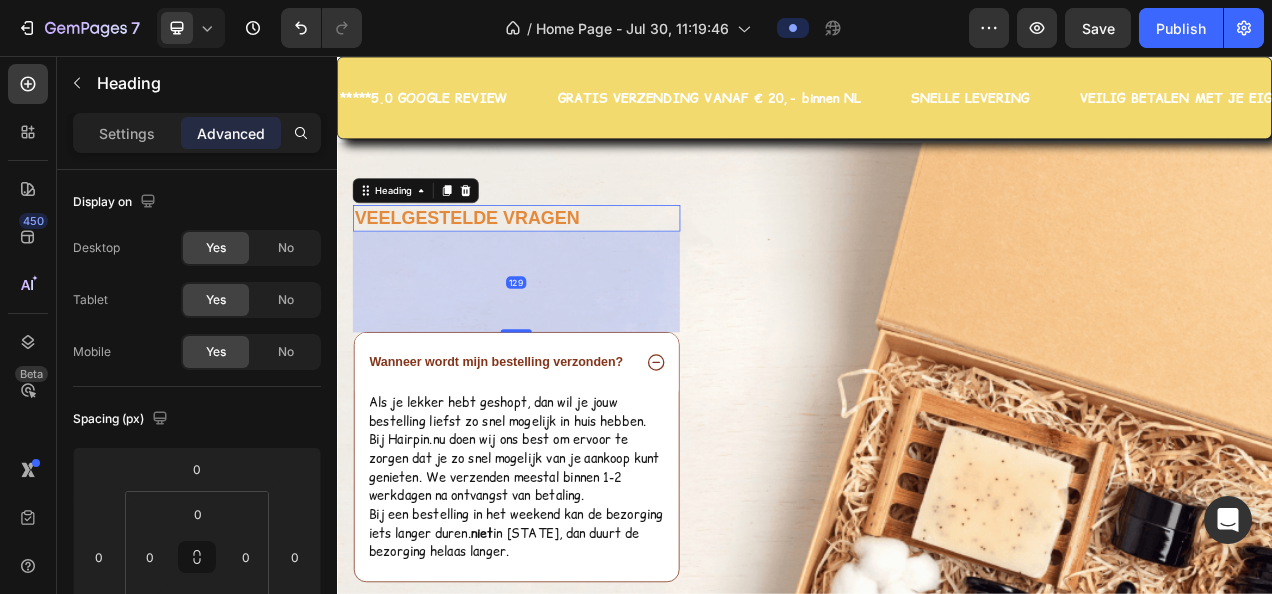 click on "129" at bounding box center [567, 345] 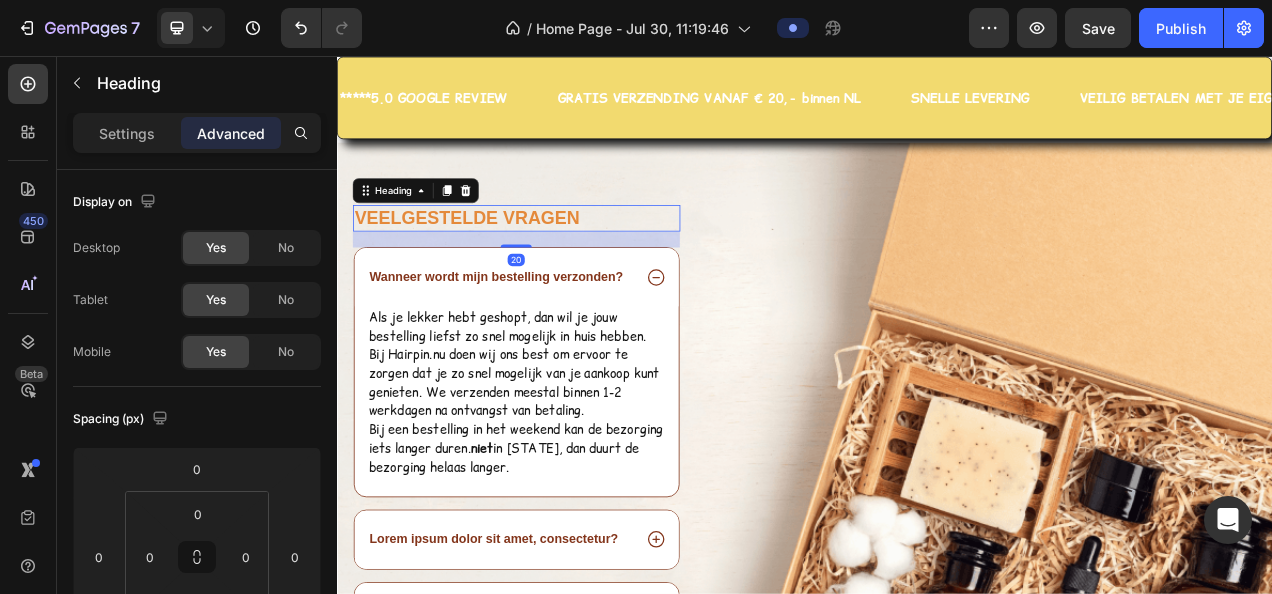 drag, startPoint x: 568, startPoint y: 390, endPoint x: 587, endPoint y: 281, distance: 110.64357 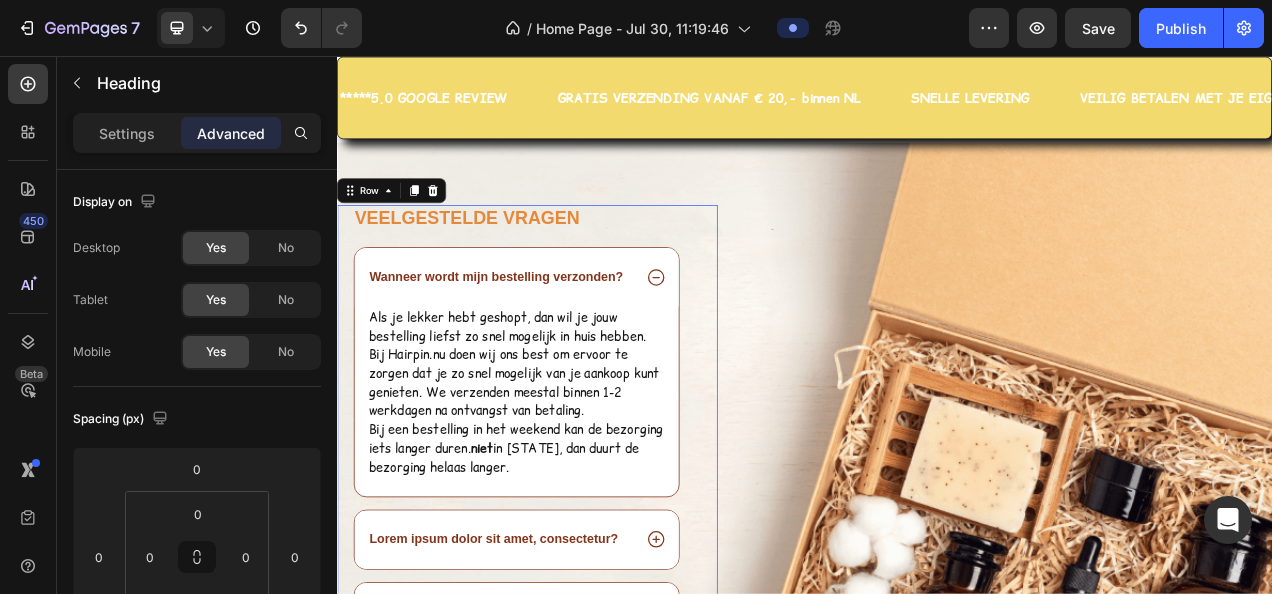 click on "Veelgestelde vragen Heading
Wanneer wordt mijn bestelling verzonden? Als je lekker hebt geshopt, dan wil je jouw bestelling liefst zo snel mogelijk in huis hebben. Bij Hairpin.nu doen wij ons best om ervoor te zorgen dat je zo snel mogelijk van je aankoop kunt genieten. We verzenden meestal binnen 1-2 werkdagen na ontvangst van betaling. Bij een bestelling in het weekend kan de bezorging iets langer duren. Woon je  niet  in Nederland, dan duurt de bezorging helaas langer. Text Block
Lorem ipsum dolor sit amet, consectetur?
Lorem ipsum dolor sit amet, consectetur elit sed do eiusmod?
Lorem ipsum dolor sit amet consectetur?
Lorem ipsum dolor sit amet, consectetur adipiscing sed do eiusmod? Accordion Row   0" at bounding box center [581, 656] 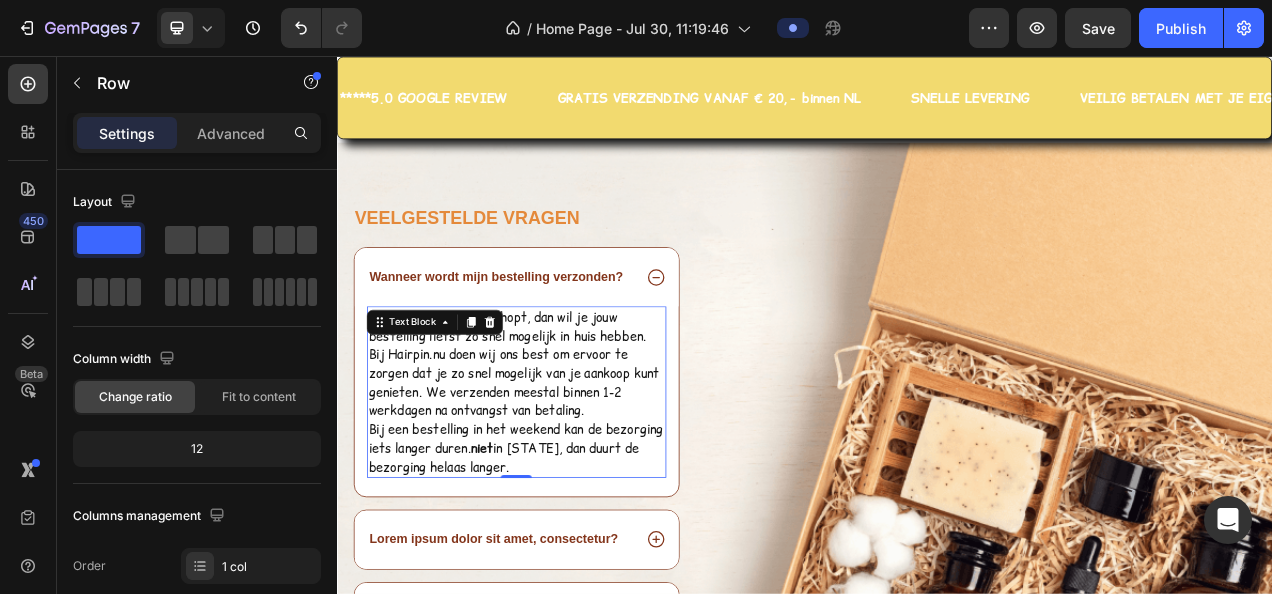 click on "Bij Hairpin.nu doen wij ons best om ervoor te zorgen dat je zo snel mogelijk van je aankoop kunt genieten. We verzenden meestal binnen 1-2 werkdagen na ontvangst van betaling." at bounding box center (567, 475) 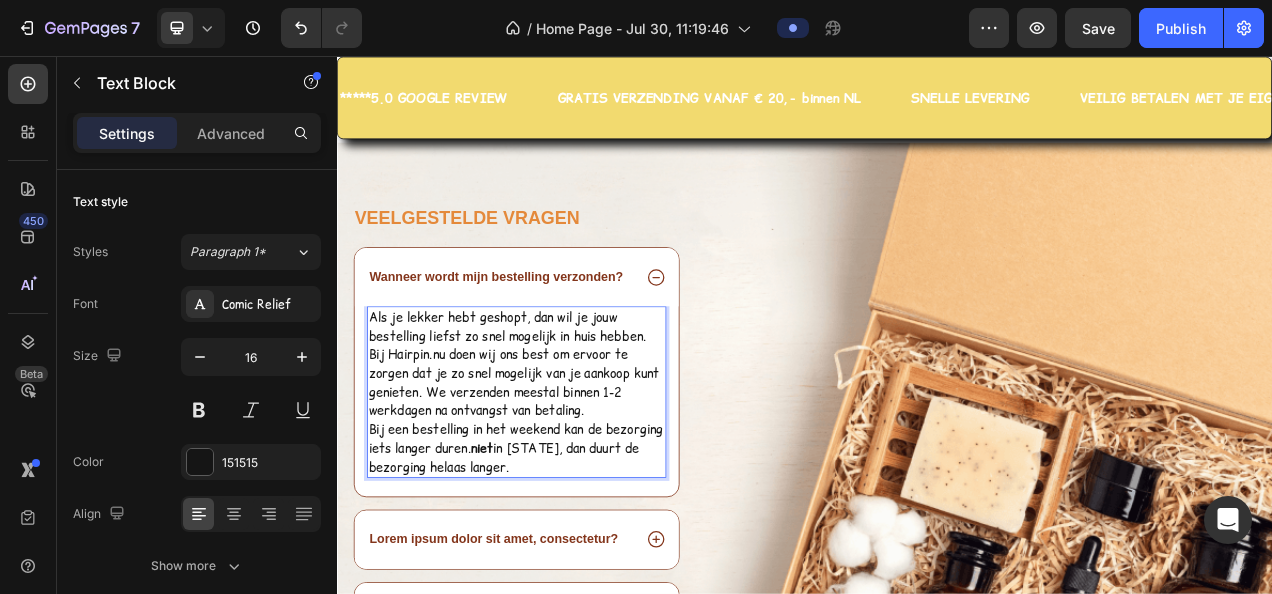 click on "Bij Hairpin.nu doen wij ons best om ervoor te zorgen dat je zo snel mogelijk van je aankoop kunt genieten. We verzenden meestal binnen 1-2 werkdagen na ontvangst van betaling." at bounding box center (567, 475) 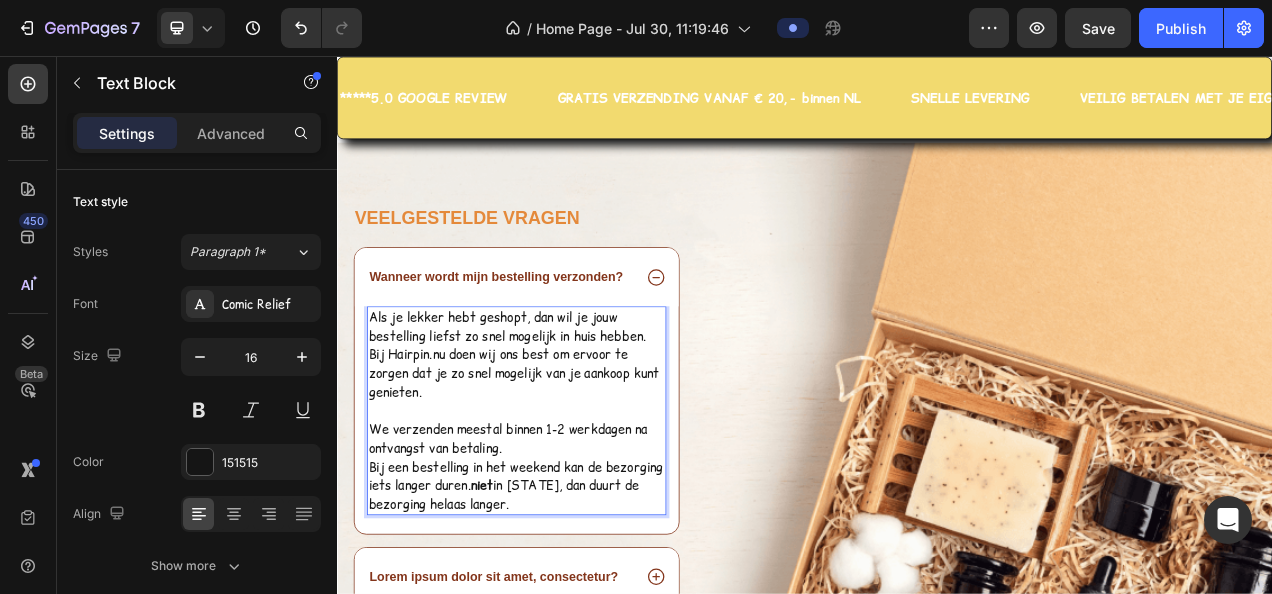 click on "We verzenden meestal binnen 1-2 werkdagen na ontvangst van betaling." at bounding box center (567, 547) 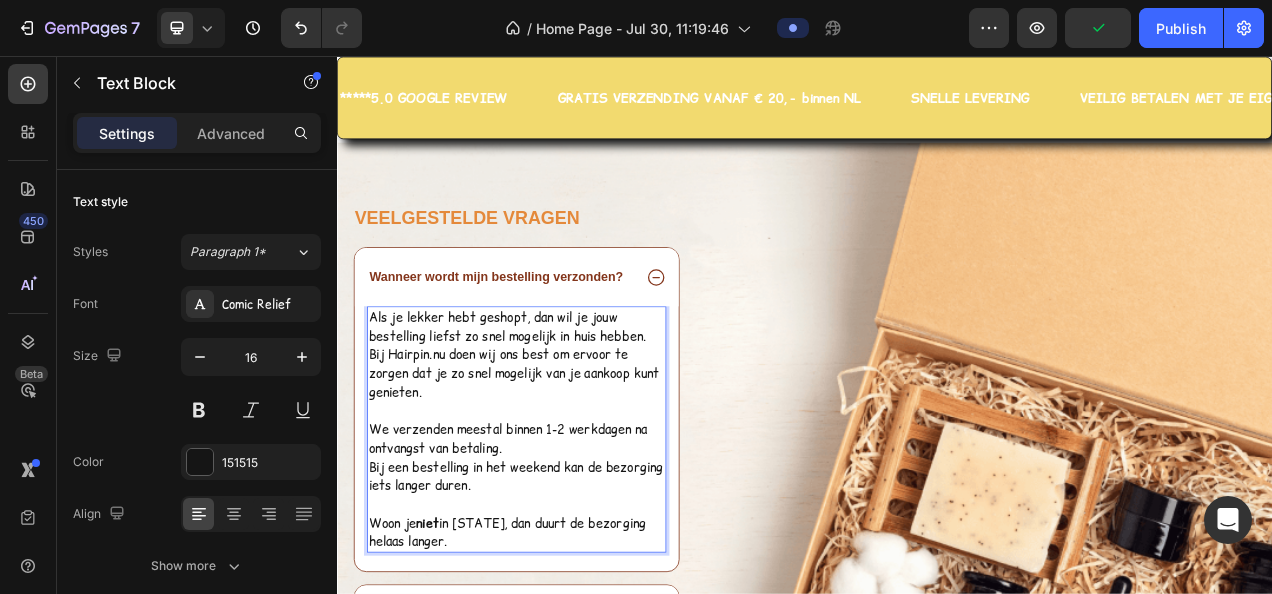 scroll, scrollTop: 7338, scrollLeft: 0, axis: vertical 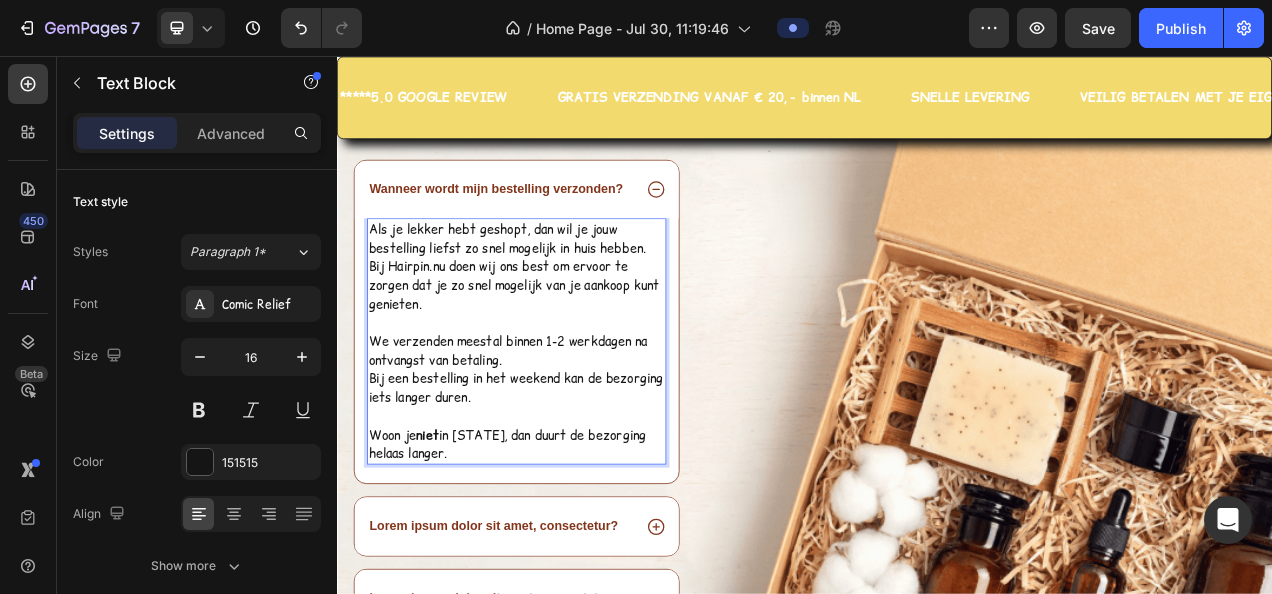 click at bounding box center [567, 398] 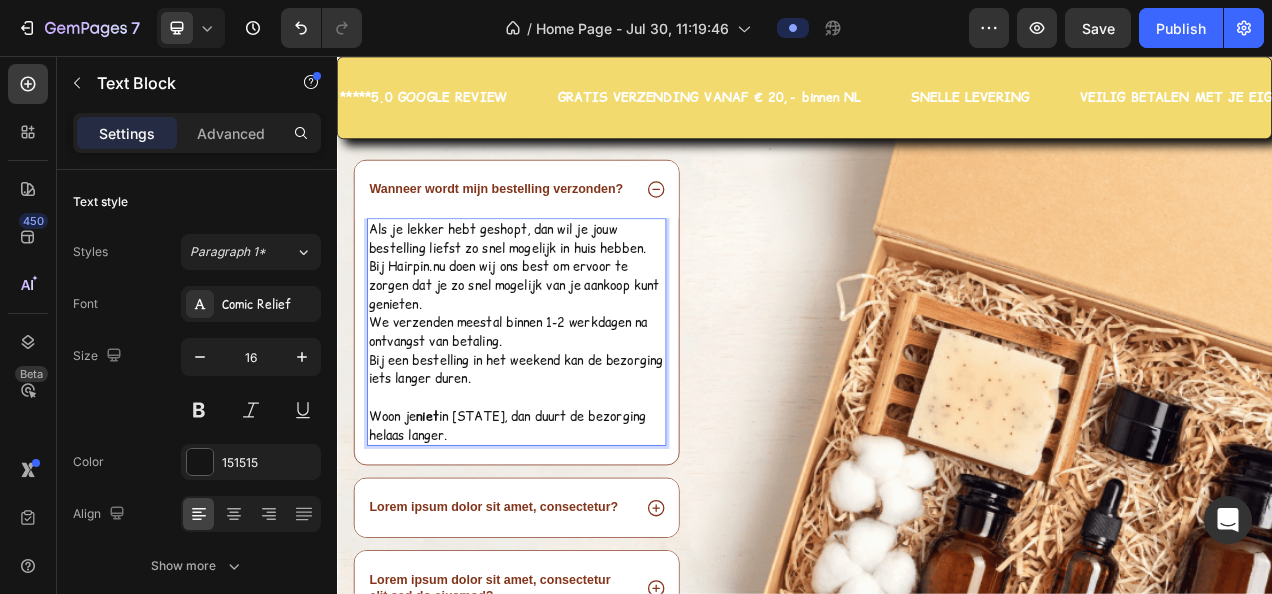 click on "Bij Hairpin.nu doen wij ons best om ervoor te zorgen dat je zo snel mogelijk van je aankoop kunt genieten." at bounding box center [567, 350] 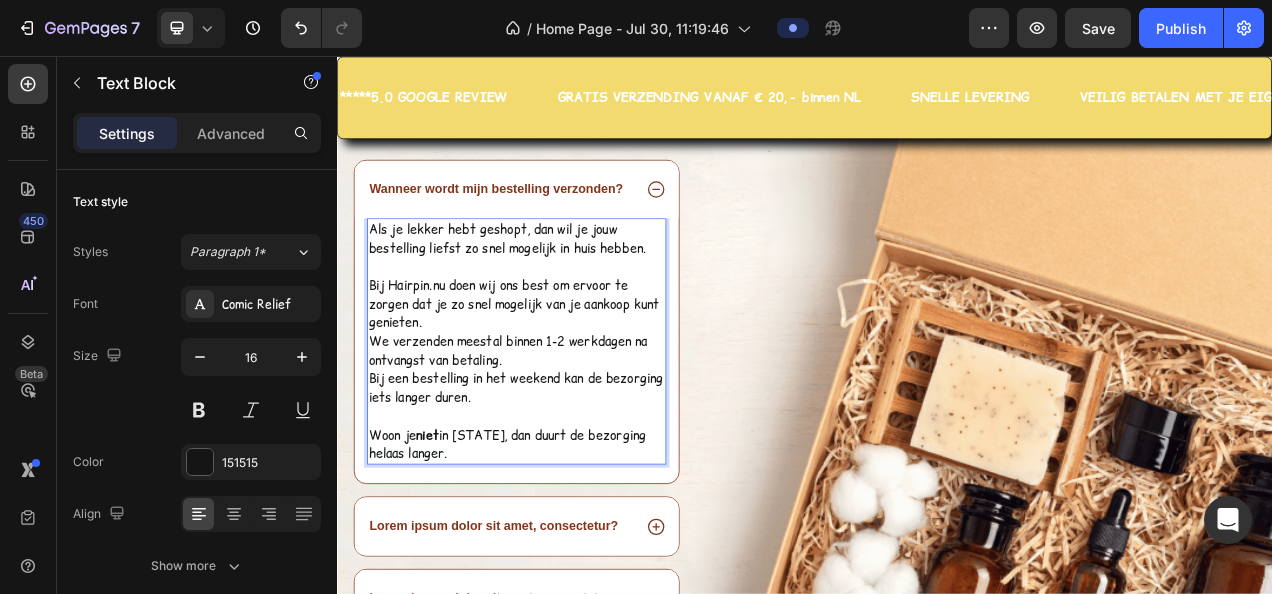click on "We verzenden meestal binnen 1-2 werkdagen na ontvangst van betaling." at bounding box center (567, 434) 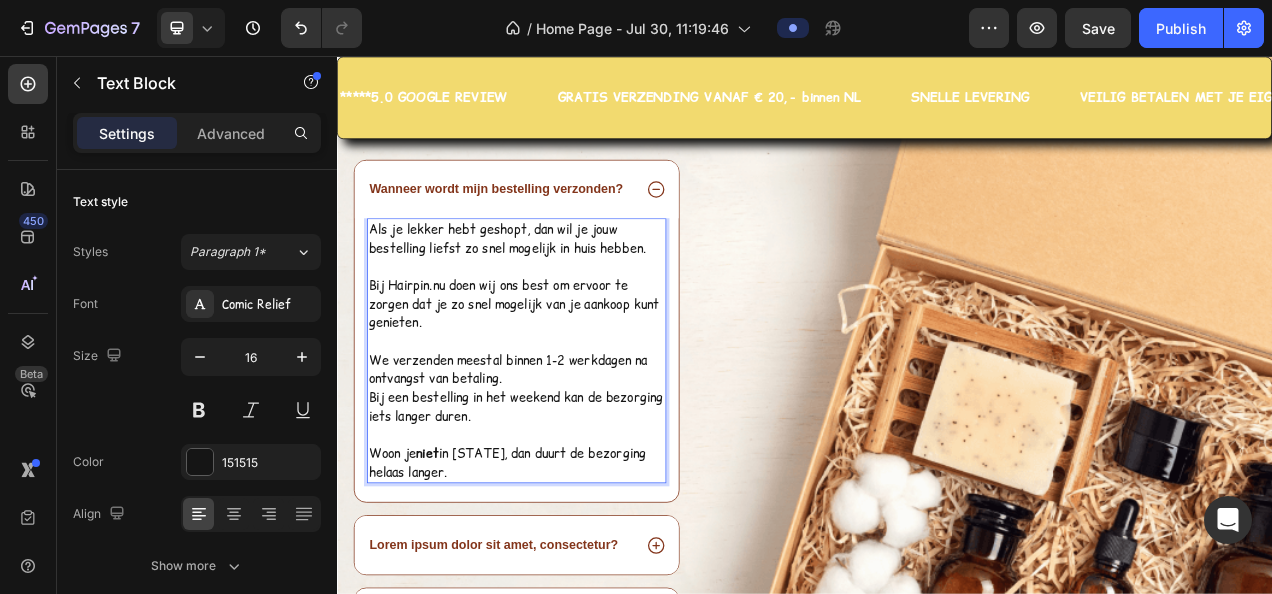 click on "Woon je  niet  in Nederland, dan duurt de bezorging helaas langer." at bounding box center (567, 578) 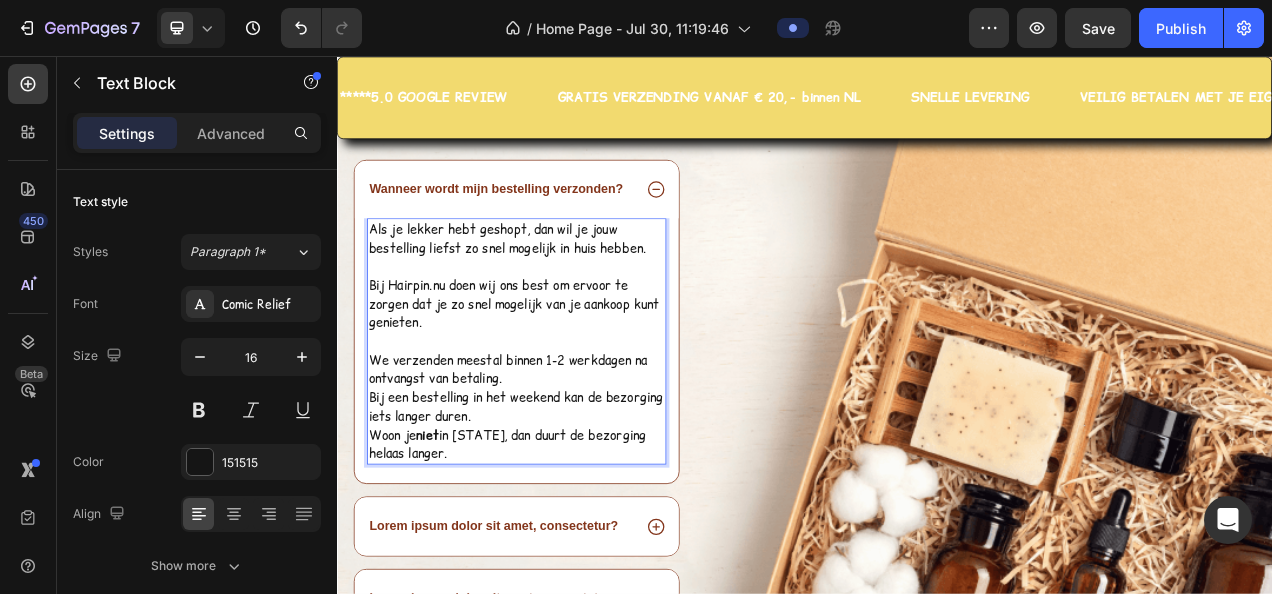 click on "Bij een bestelling in het weekend kan de bezorging iets langer duren." at bounding box center [567, 506] 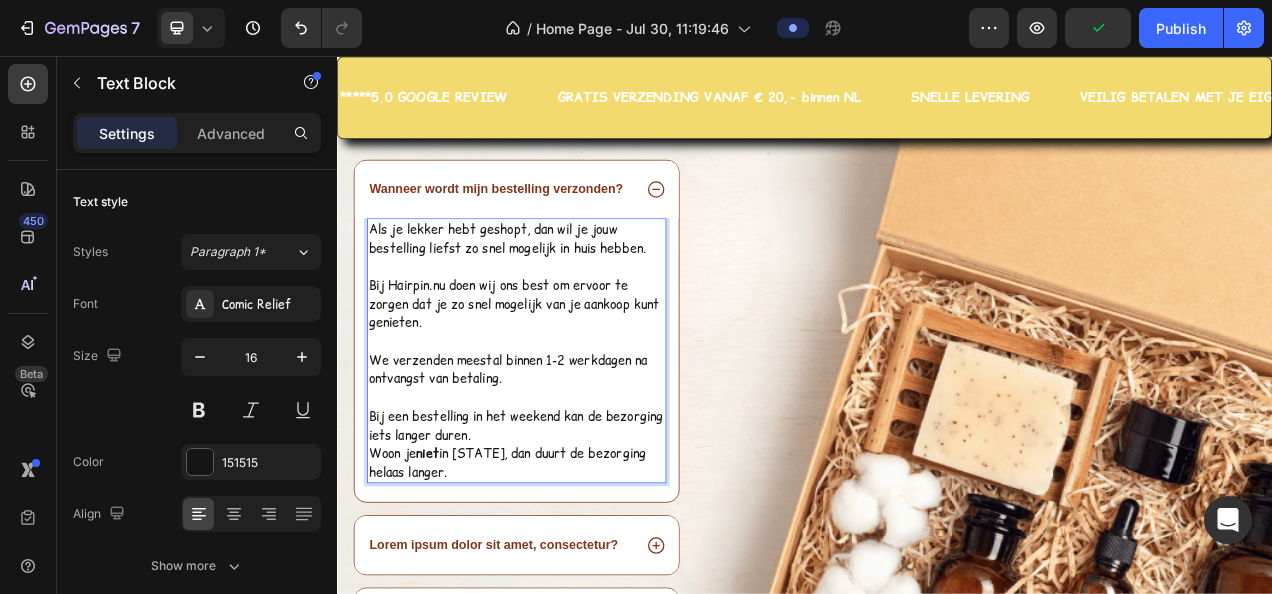 click on "We verzenden meestal binnen 1-2 werkdagen na ontvangst van betaling." at bounding box center (567, 458) 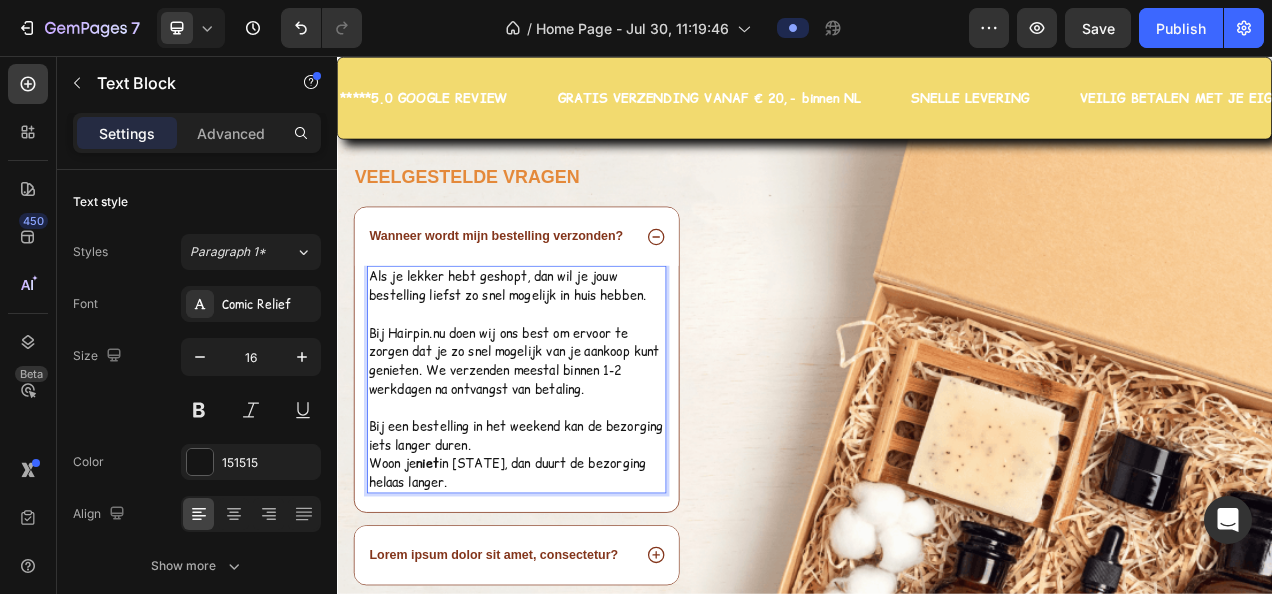 scroll, scrollTop: 7138, scrollLeft: 0, axis: vertical 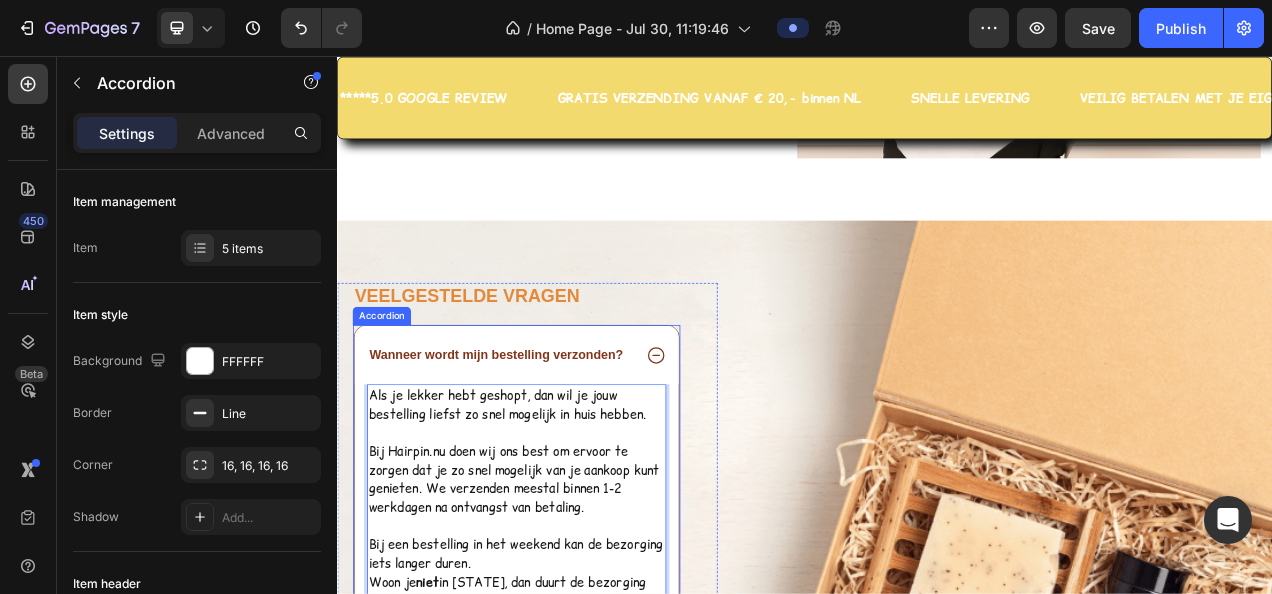 click on "Wanneer wordt mijn bestelling verzonden?" at bounding box center (541, 439) 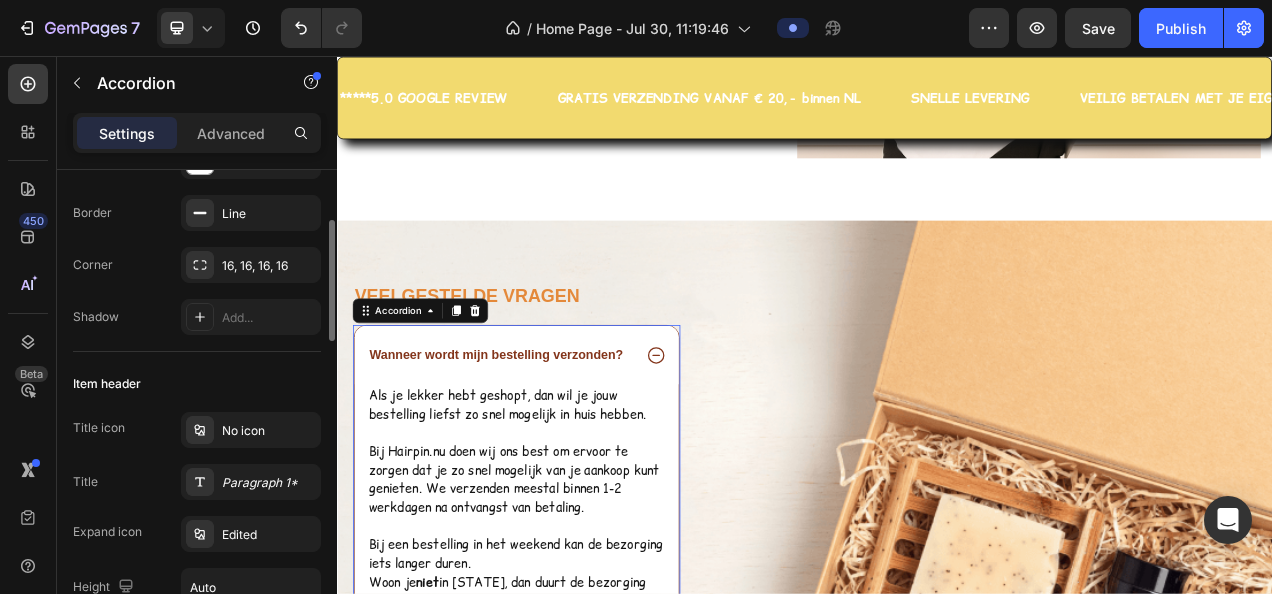 scroll, scrollTop: 300, scrollLeft: 0, axis: vertical 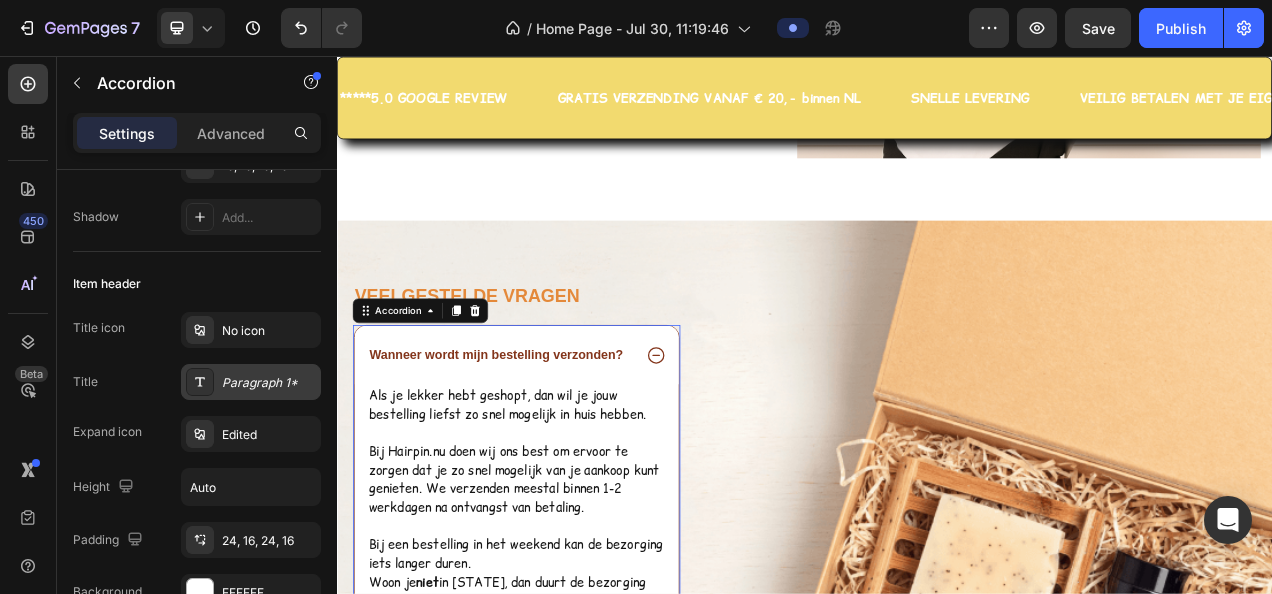 click on "Paragraph 1*" at bounding box center [269, 383] 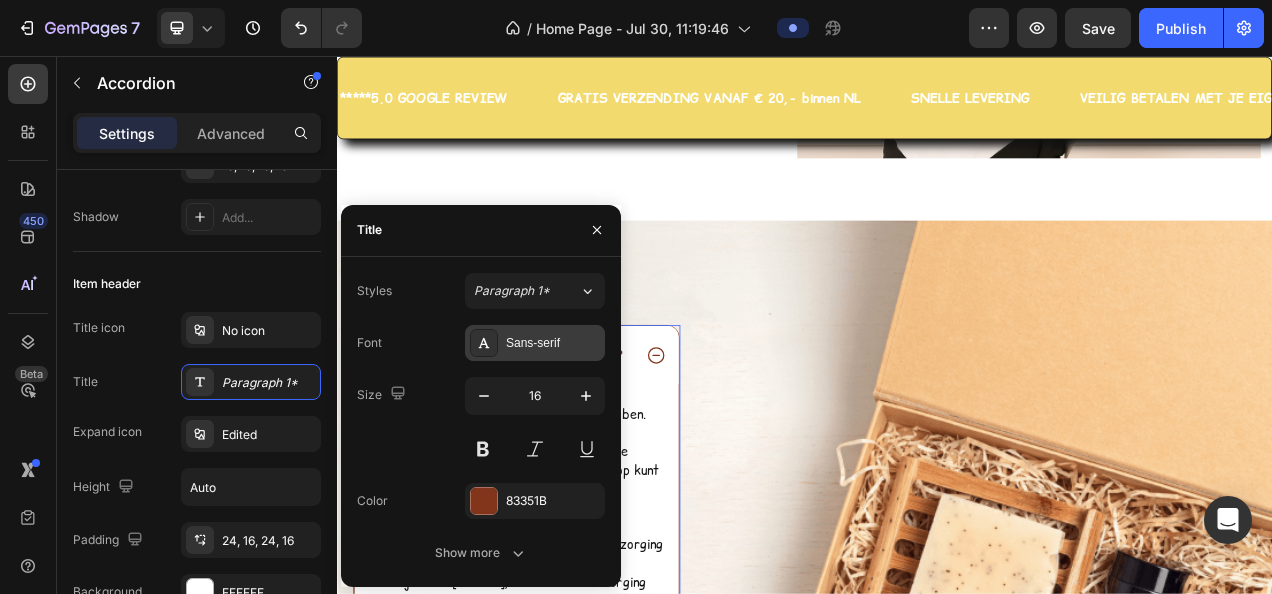 click on "Sans-serif" at bounding box center (553, 343) 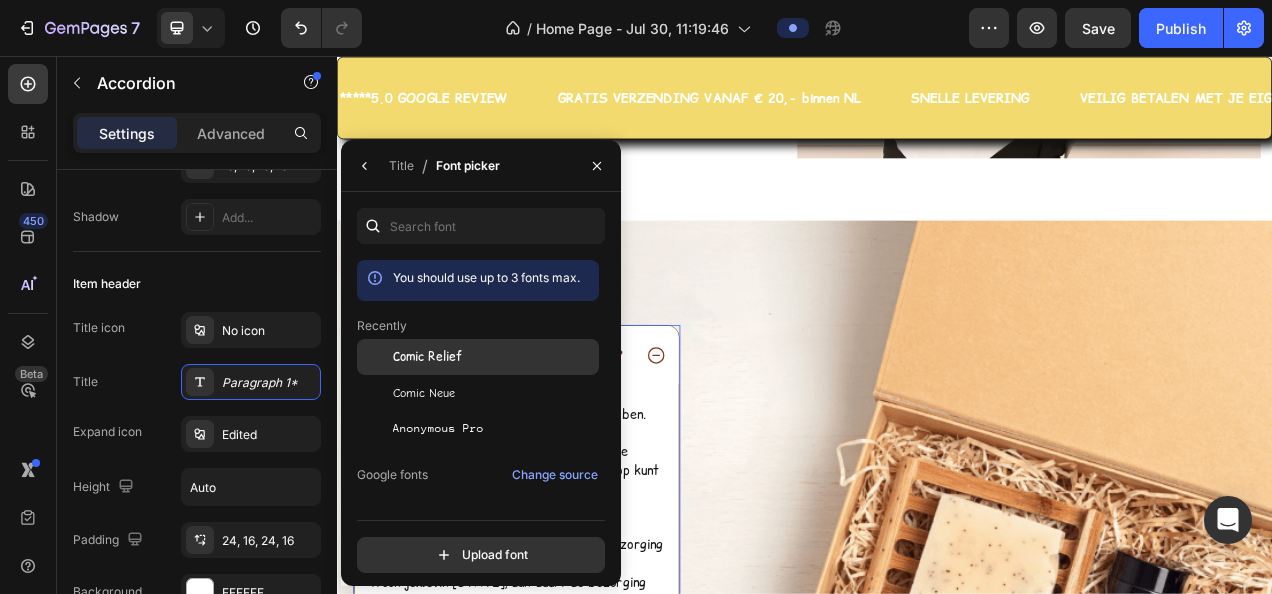 click on "Comic Relief" at bounding box center [427, 357] 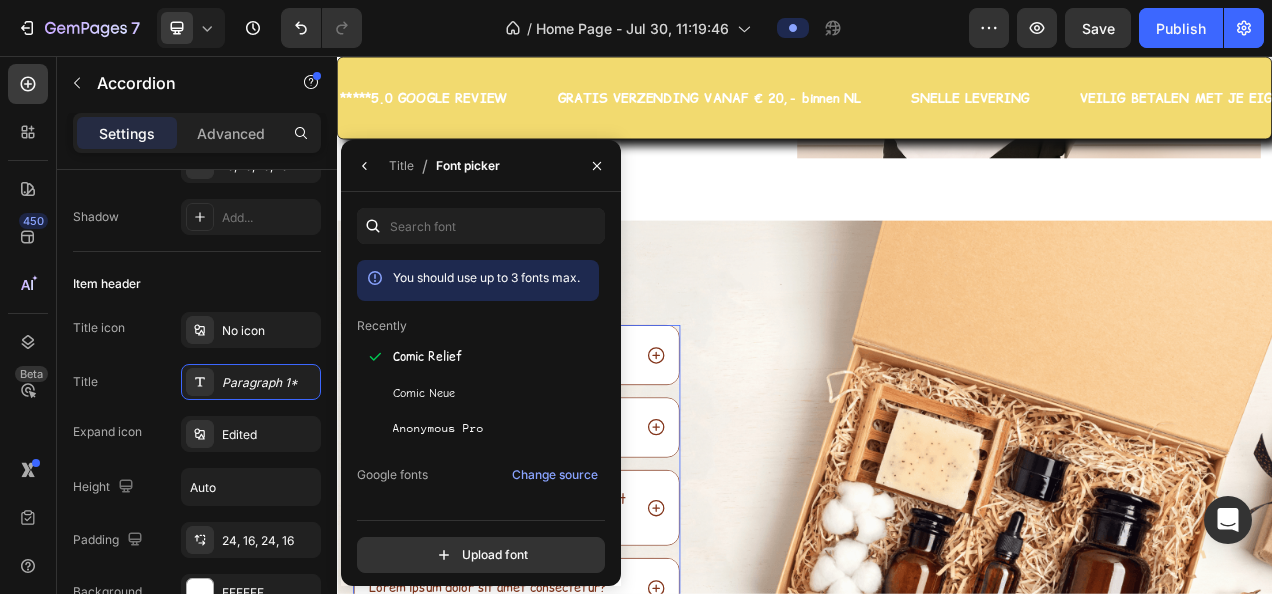 click on "You should use up to 3 fonts max." 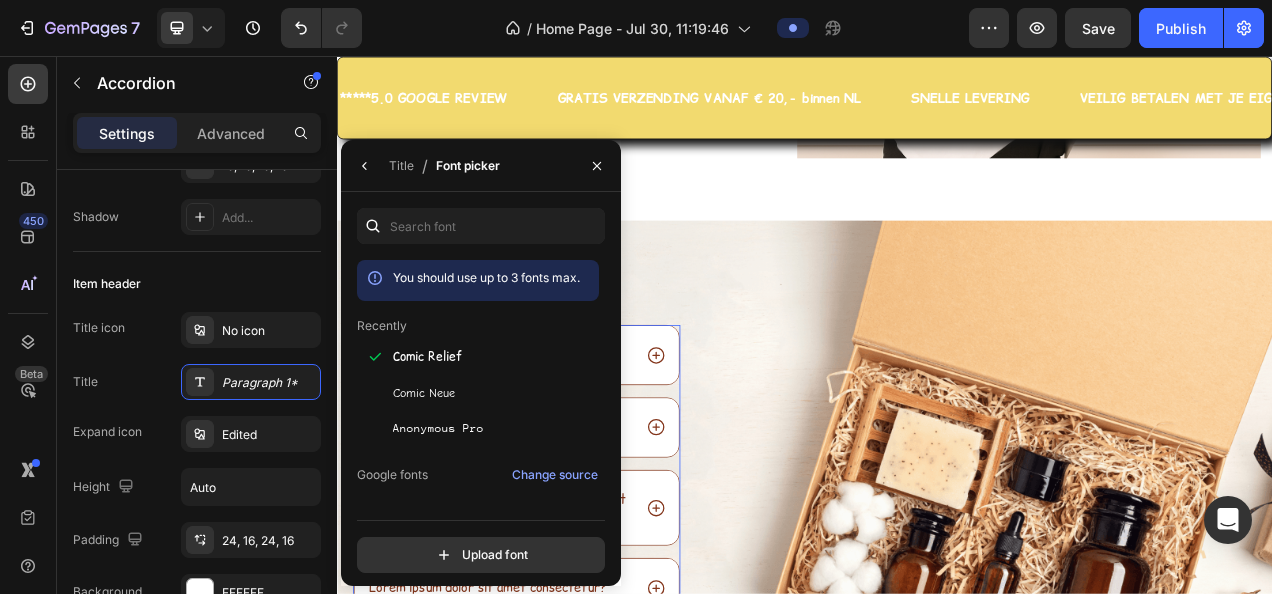 click on "Recently" 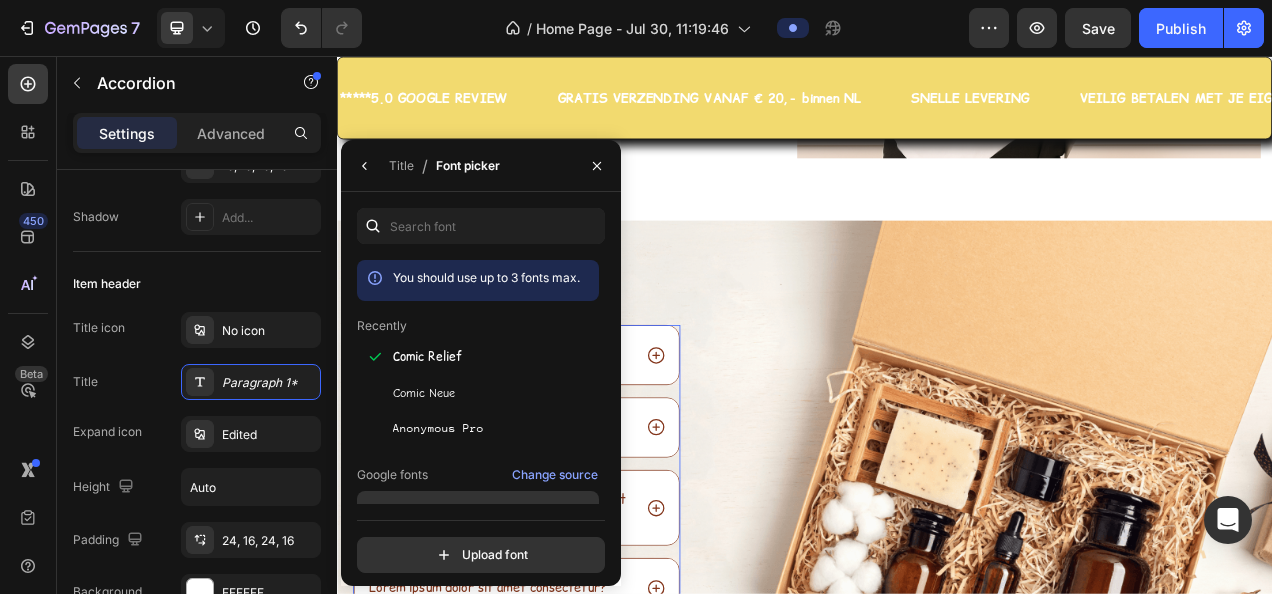 click at bounding box center (375, 509) 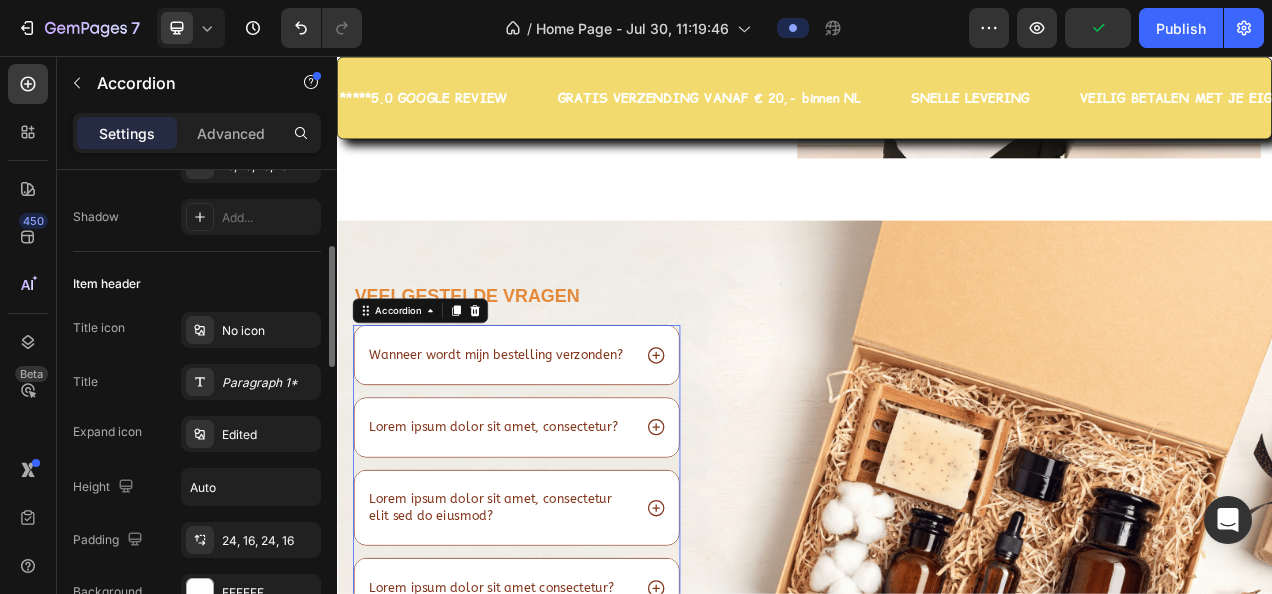 click on "Title icon No icon Title Paragraph 1* Expand icon Edited Height Auto Padding 24, 16, 24, 16 Background FFFFFF" at bounding box center [197, 461] 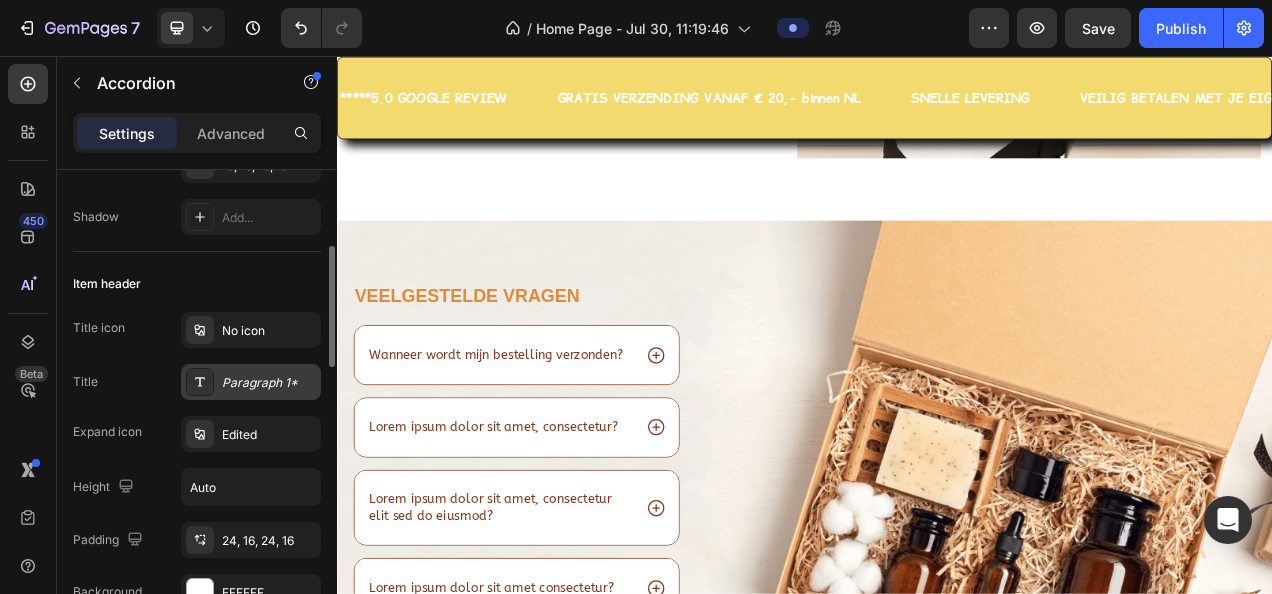 click on "Paragraph 1*" at bounding box center [269, 383] 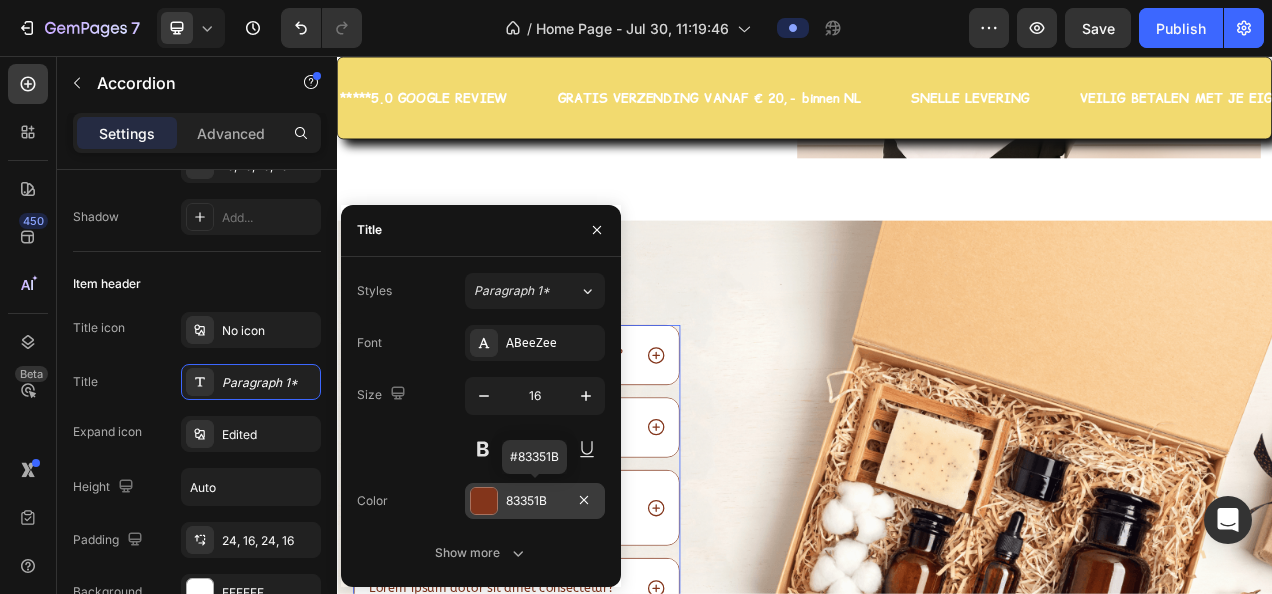 click on "83351B" at bounding box center [535, 501] 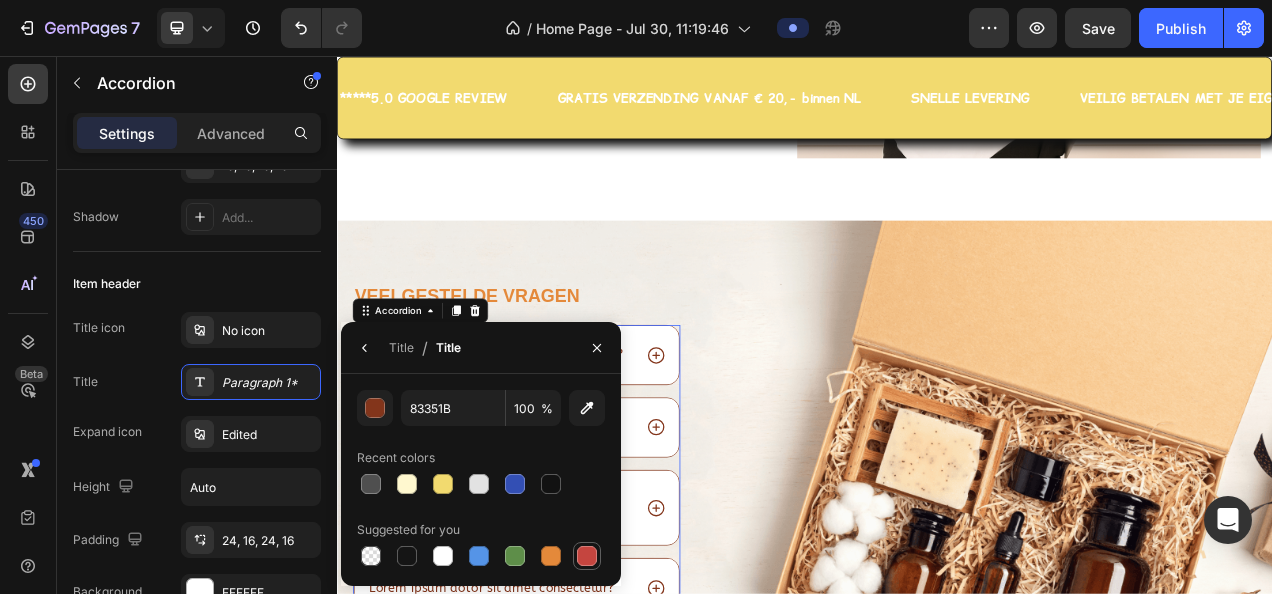 click at bounding box center [587, 556] 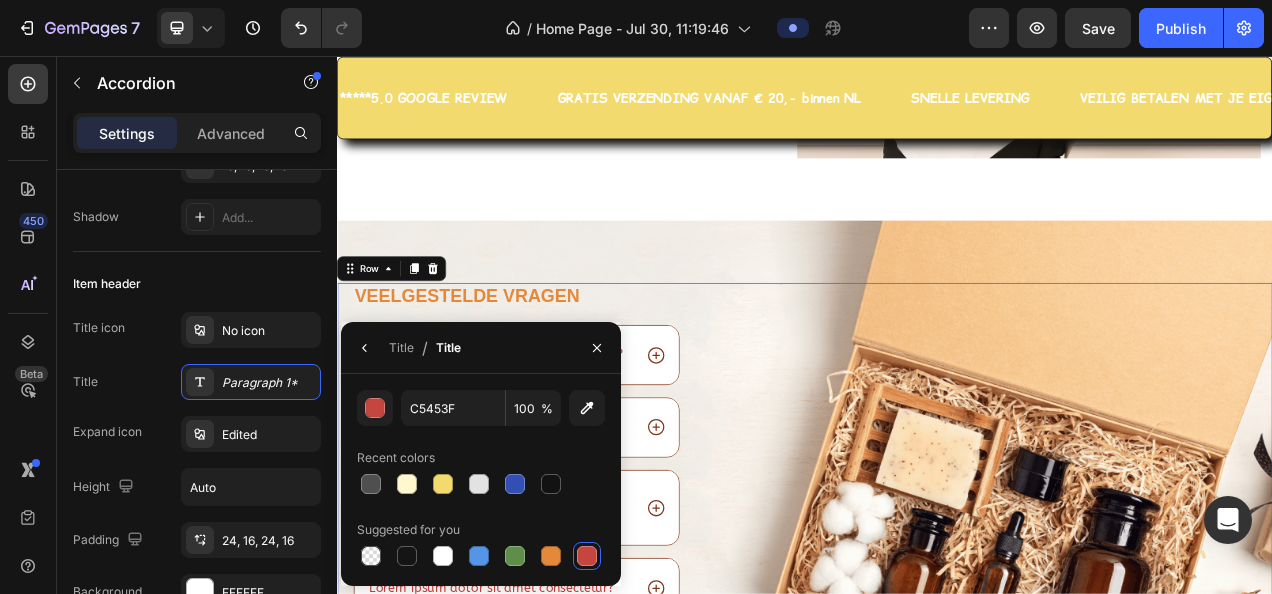 click on "Image" at bounding box center (1196, 653) 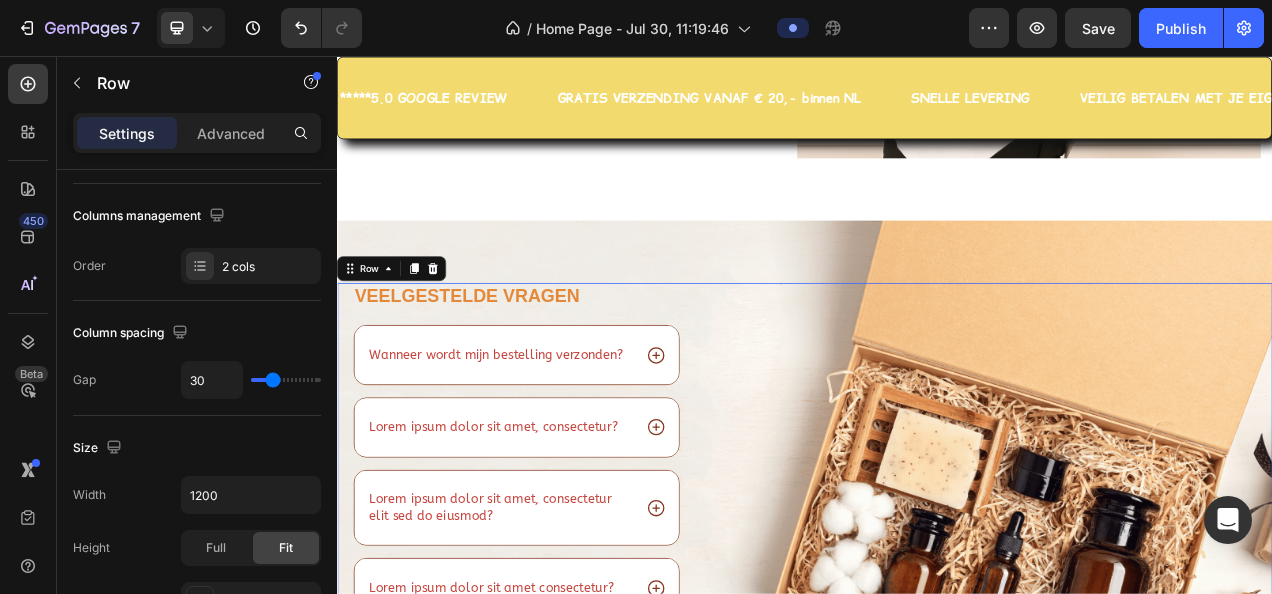 scroll, scrollTop: 0, scrollLeft: 0, axis: both 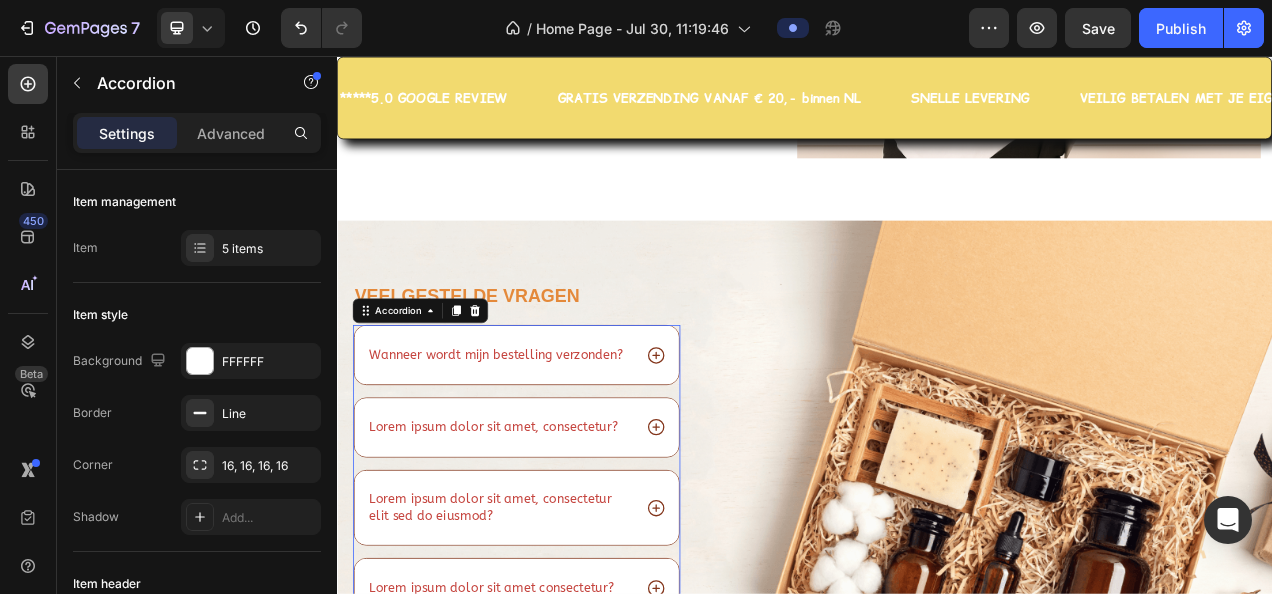click on "Wanneer wordt mijn bestelling verzonden?" at bounding box center [541, 439] 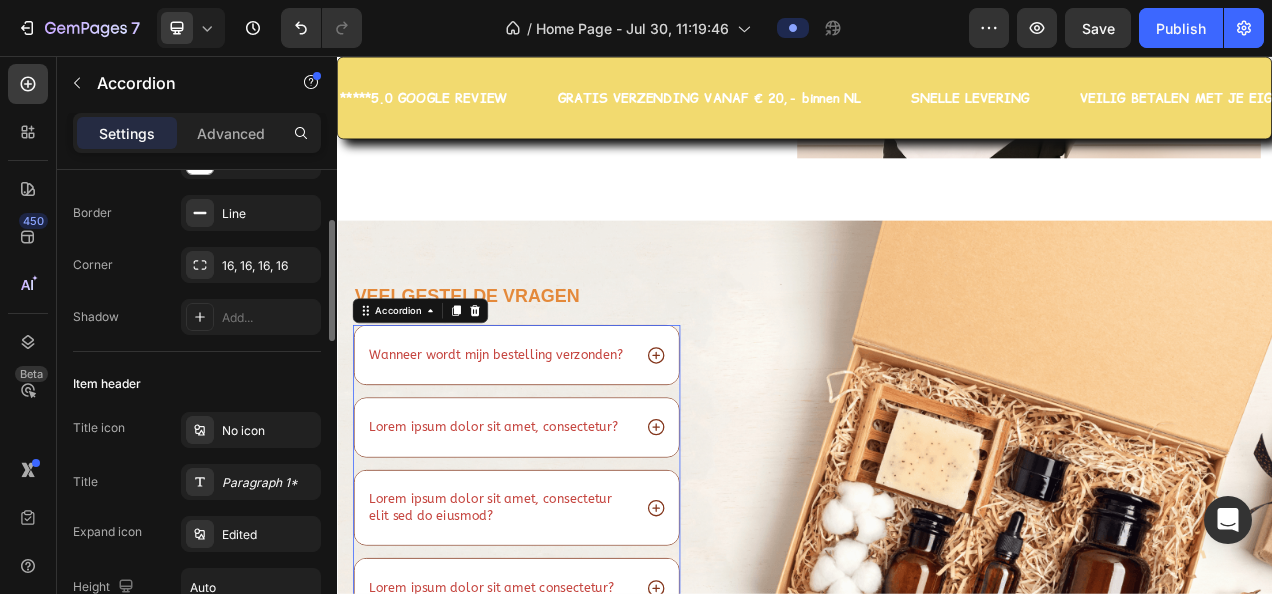 scroll, scrollTop: 300, scrollLeft: 0, axis: vertical 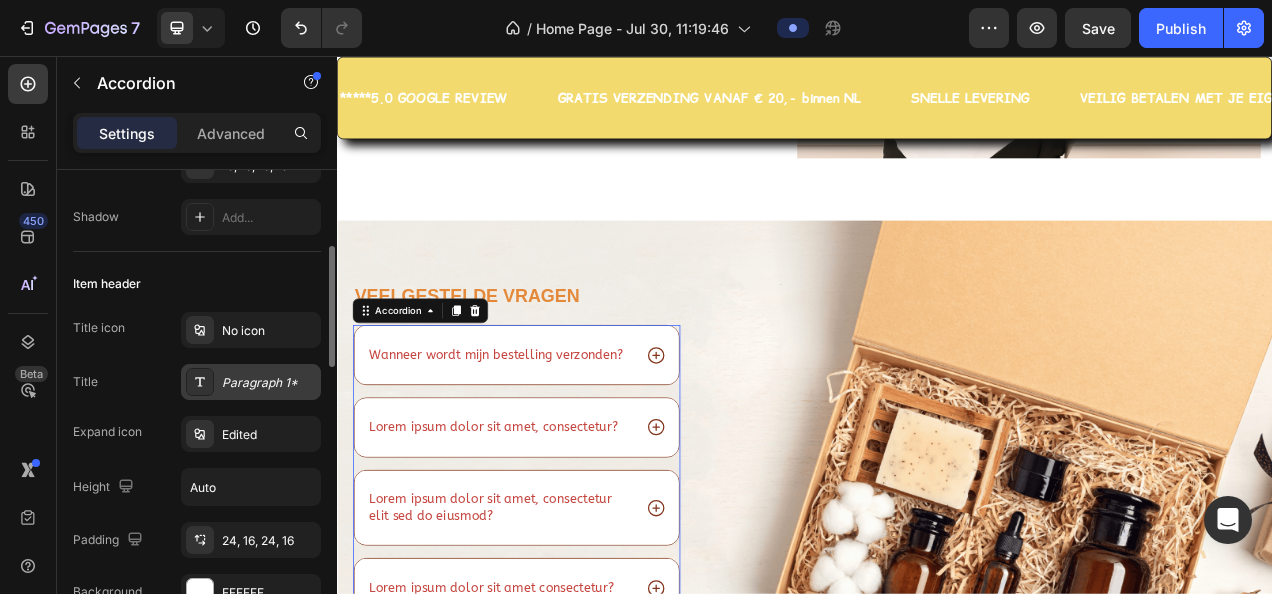 click on "Paragraph 1*" at bounding box center (269, 383) 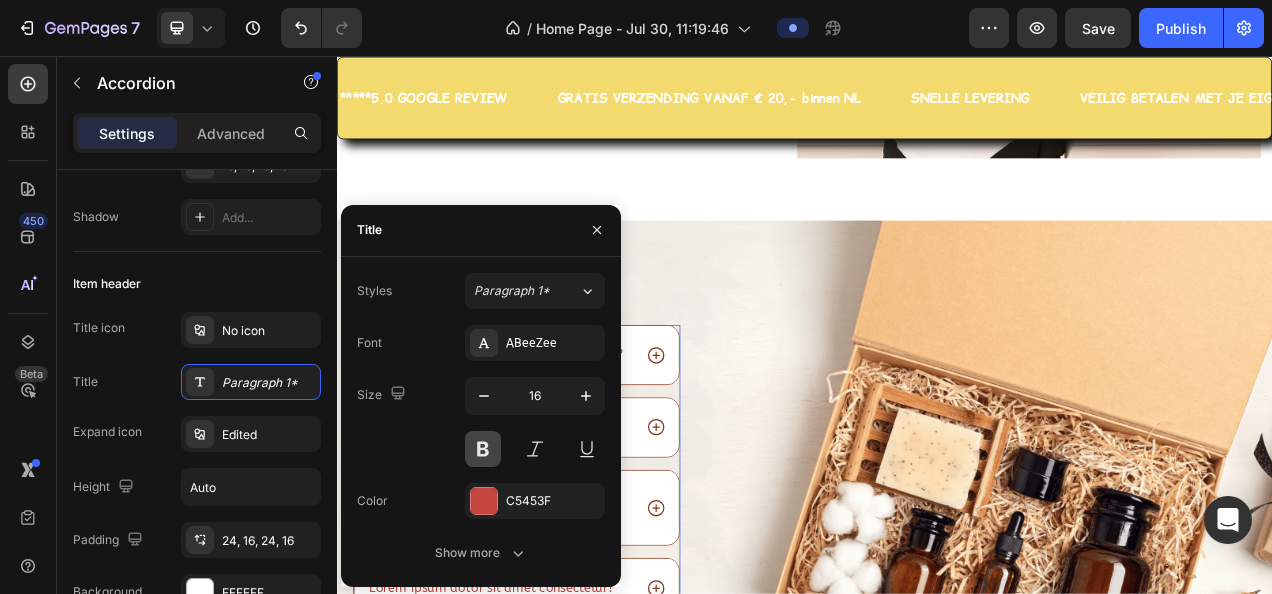 click at bounding box center [483, 449] 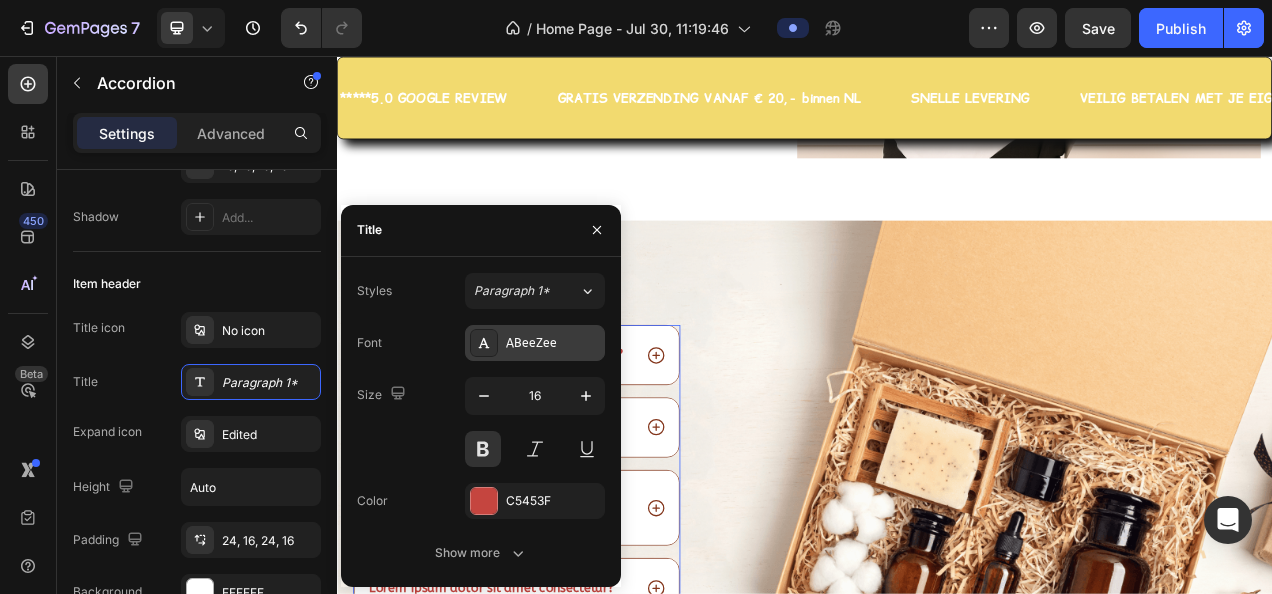 click on "ABeeZee" at bounding box center [535, 343] 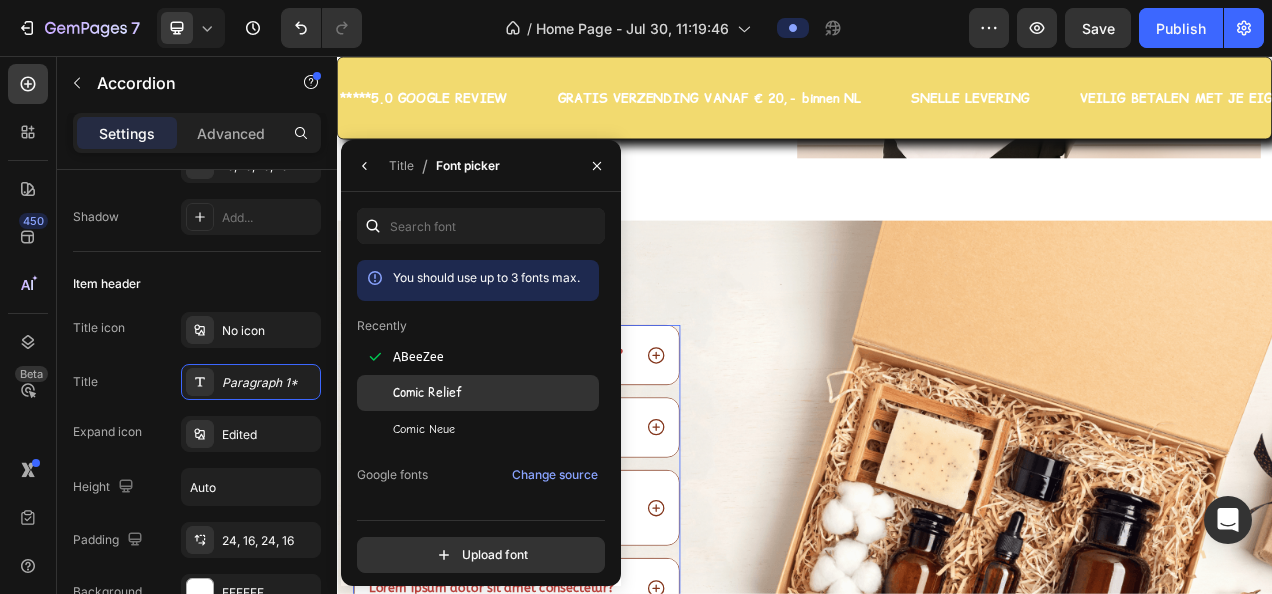 click on "Comic Relief" at bounding box center (427, 393) 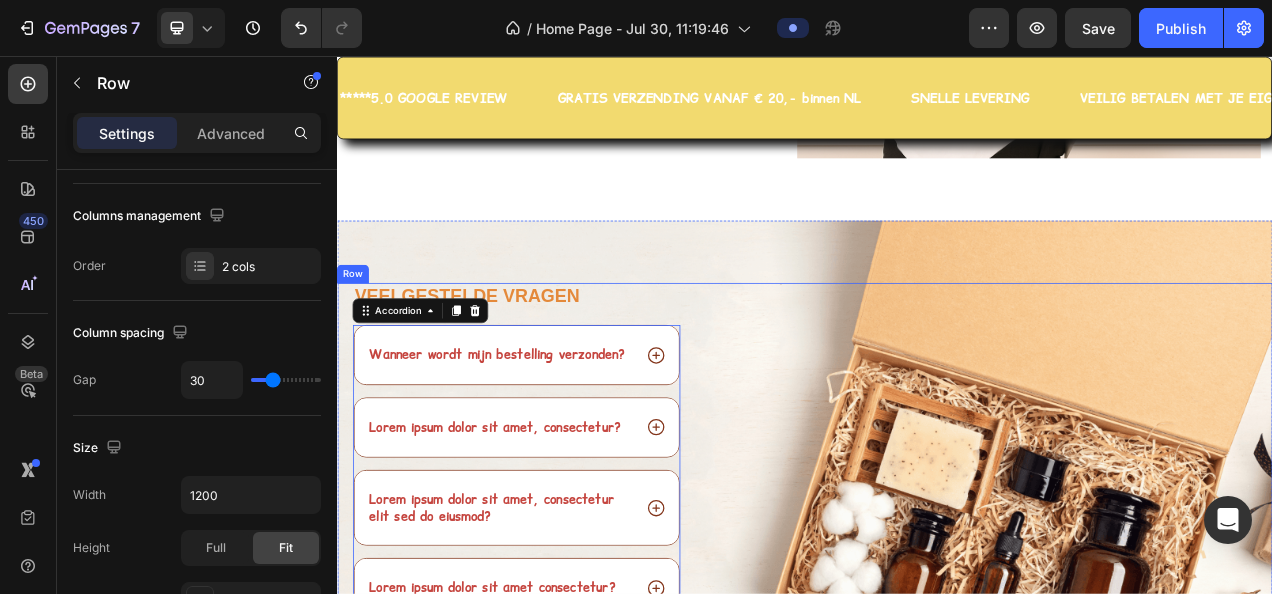 click on "Veelgestelde vragen Heading
Wanneer wordt mijn bestelling verzonden?
Lorem ipsum dolor sit amet, consectetur?
Lorem ipsum dolor sit amet, consectetur elit sed do eiusmod?
Lorem ipsum dolor sit amet consectetur?
Lorem ipsum dolor sit amet, consectetur adipiscing sed do eiusmod? Accordion   32 Row Image Row" at bounding box center (937, 653) 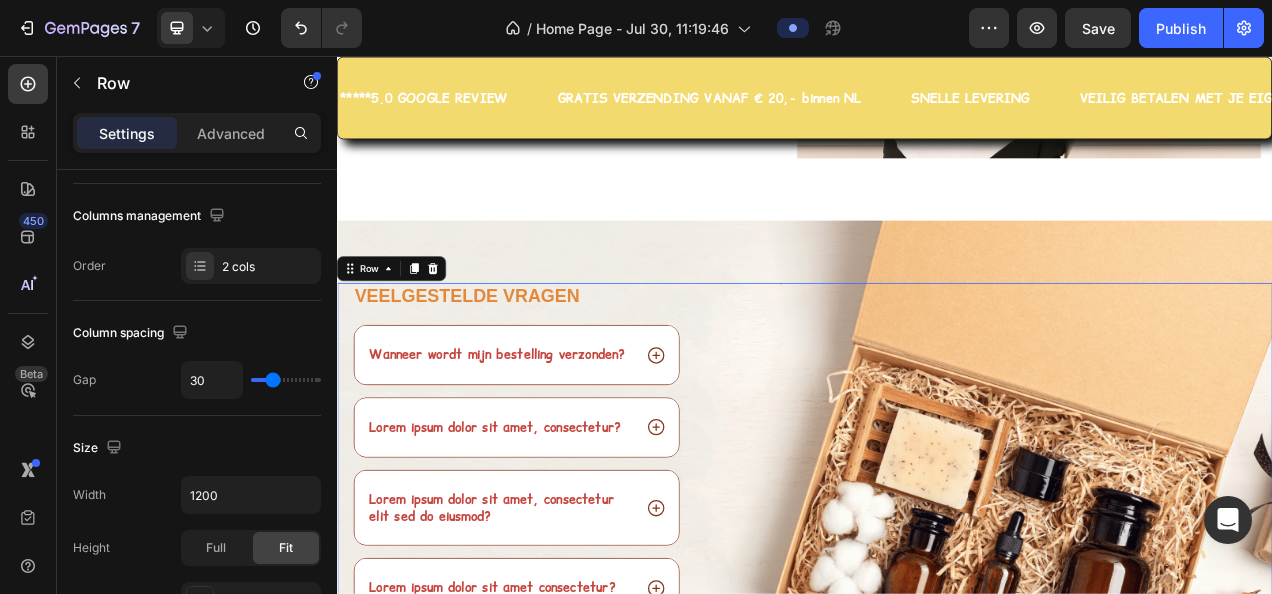 scroll, scrollTop: 0, scrollLeft: 0, axis: both 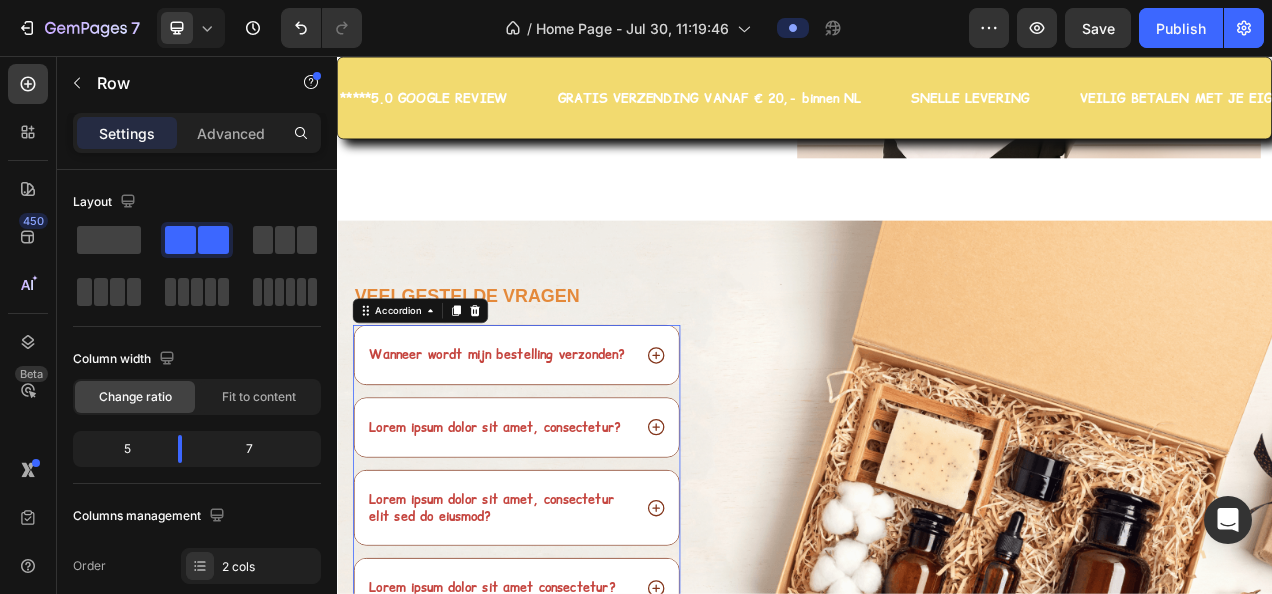 click on "Wanneer wordt mijn bestelling verzonden?" at bounding box center [542, 439] 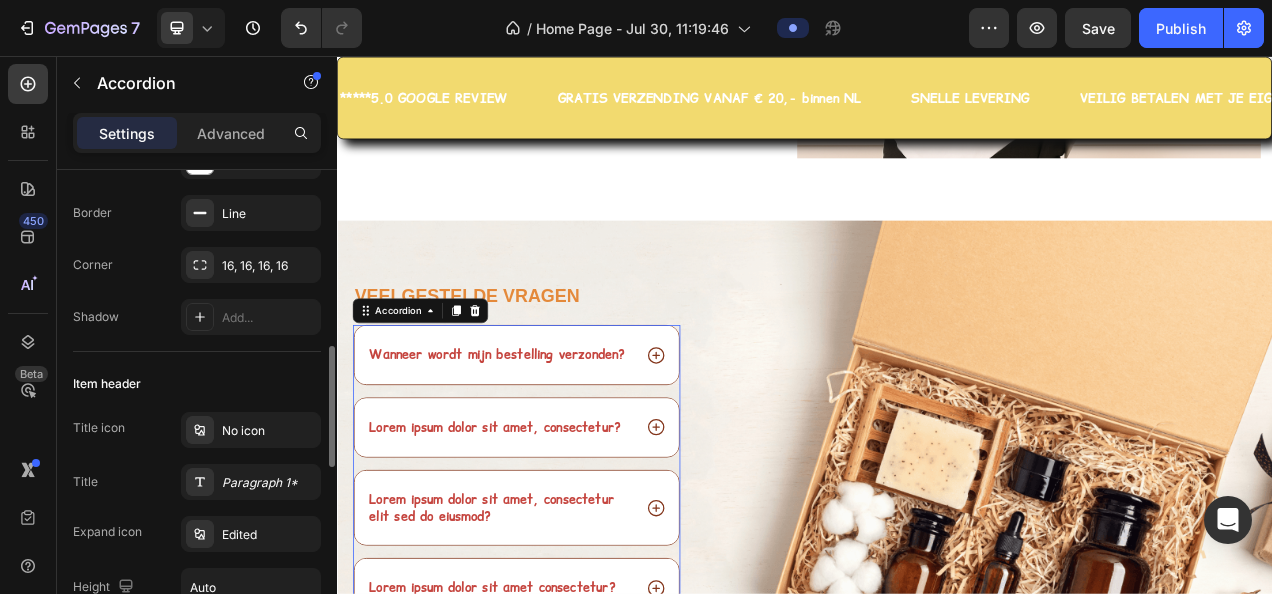 scroll, scrollTop: 300, scrollLeft: 0, axis: vertical 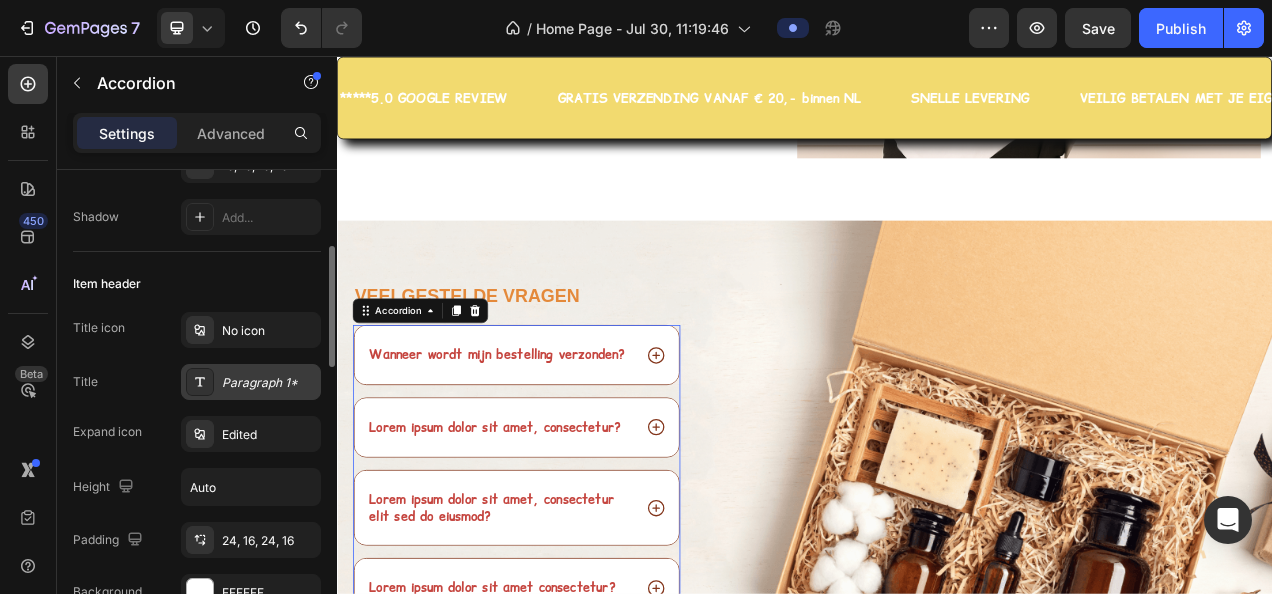 click on "Paragraph 1*" at bounding box center (269, 383) 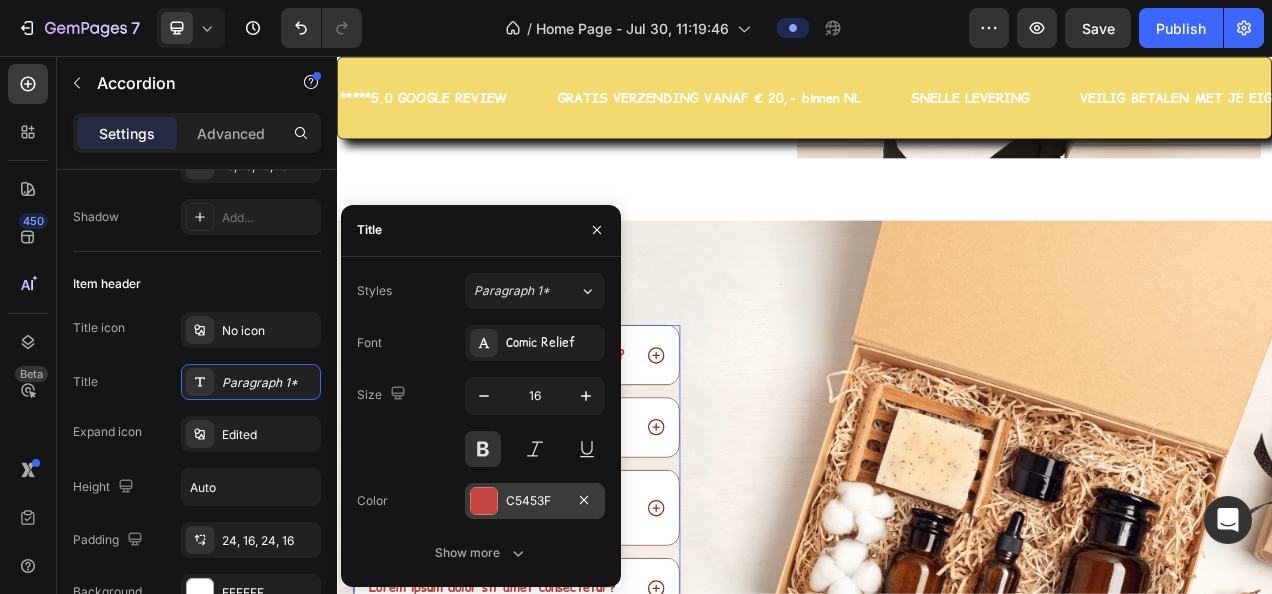 click on "C5453F" at bounding box center (535, 501) 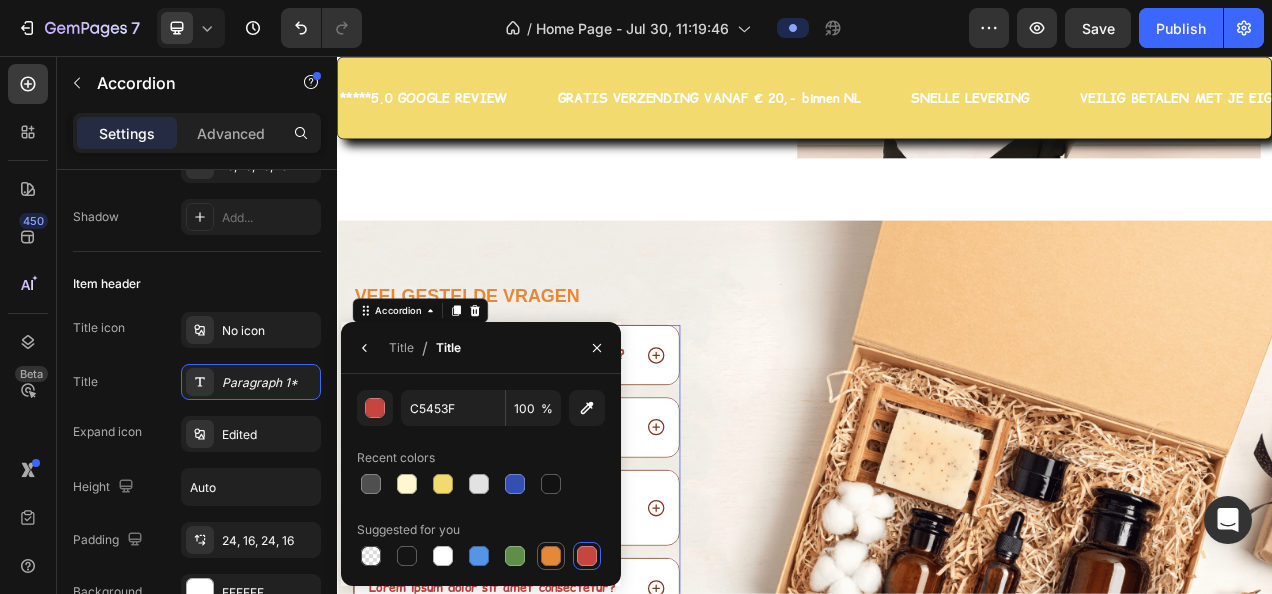 click at bounding box center (551, 556) 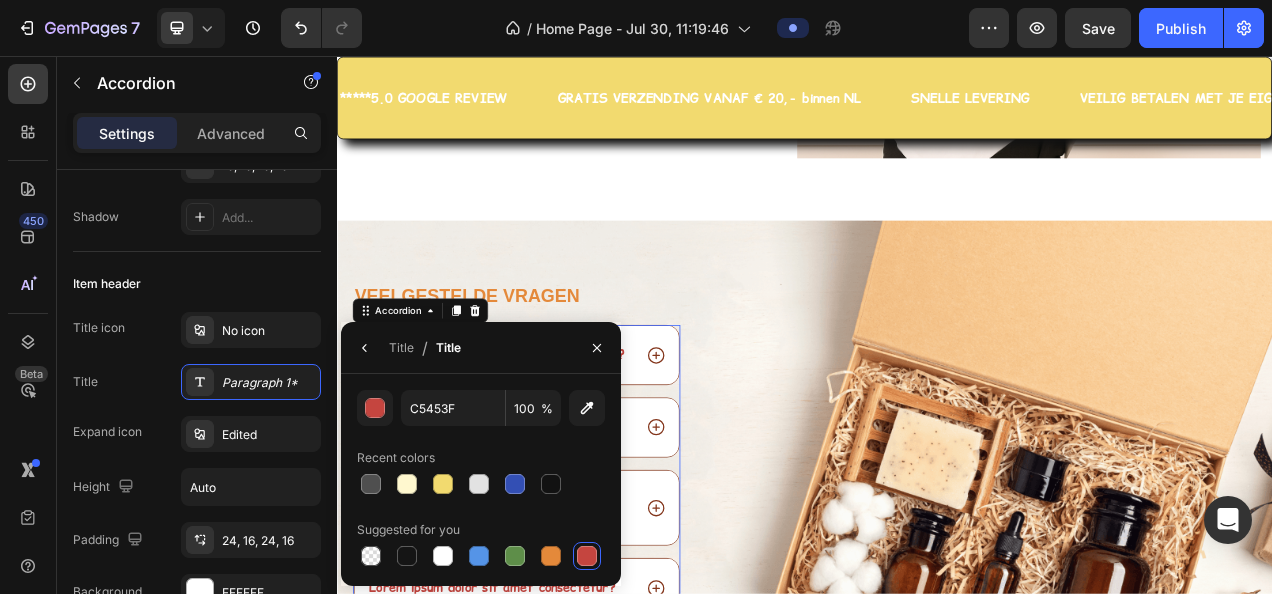 type on "E4893A" 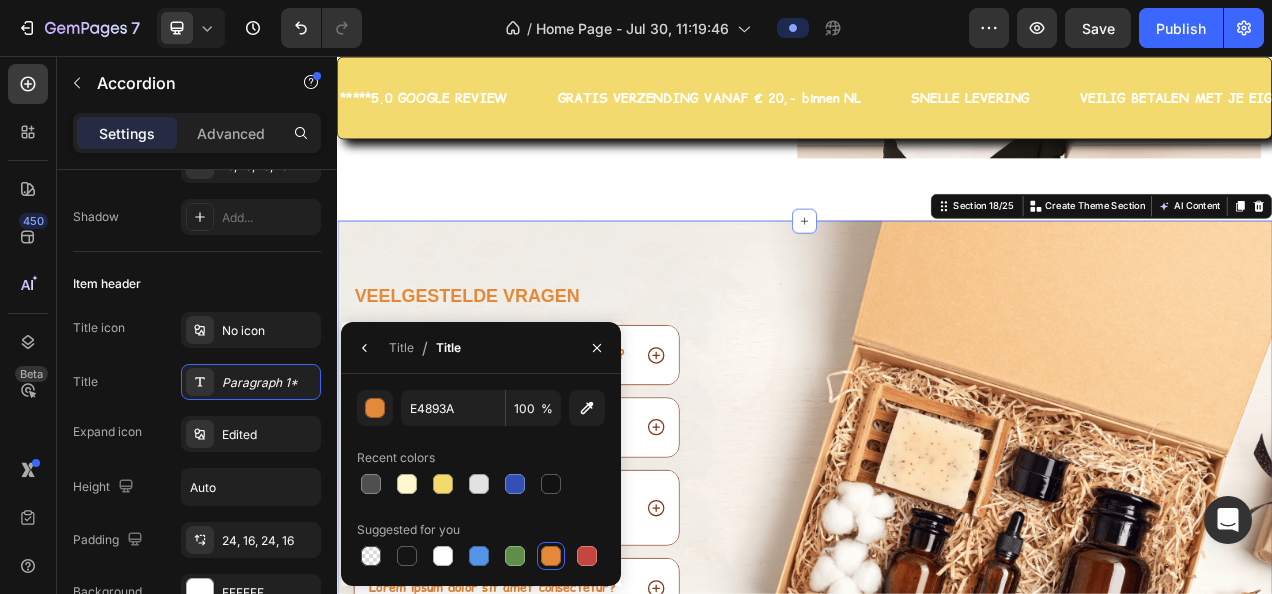 click on "Veelgestelde vragen Heading
Wanneer wordt mijn bestelling verzonden?
Lorem ipsum dolor sit amet, consectetur?
Lorem ipsum dolor sit amet, consectetur elit sed do eiusmod?
Lorem ipsum dolor sit amet consectetur?
Lorem ipsum dolor sit amet, consectetur adipiscing sed do eiusmod? Accordion Row Image Row Section 18/25   You can create reusable sections Create Theme Section AI Content Write with GemAI What would you like to describe here? Tone and Voice Persuasive Product Show more Generate" at bounding box center [937, 613] 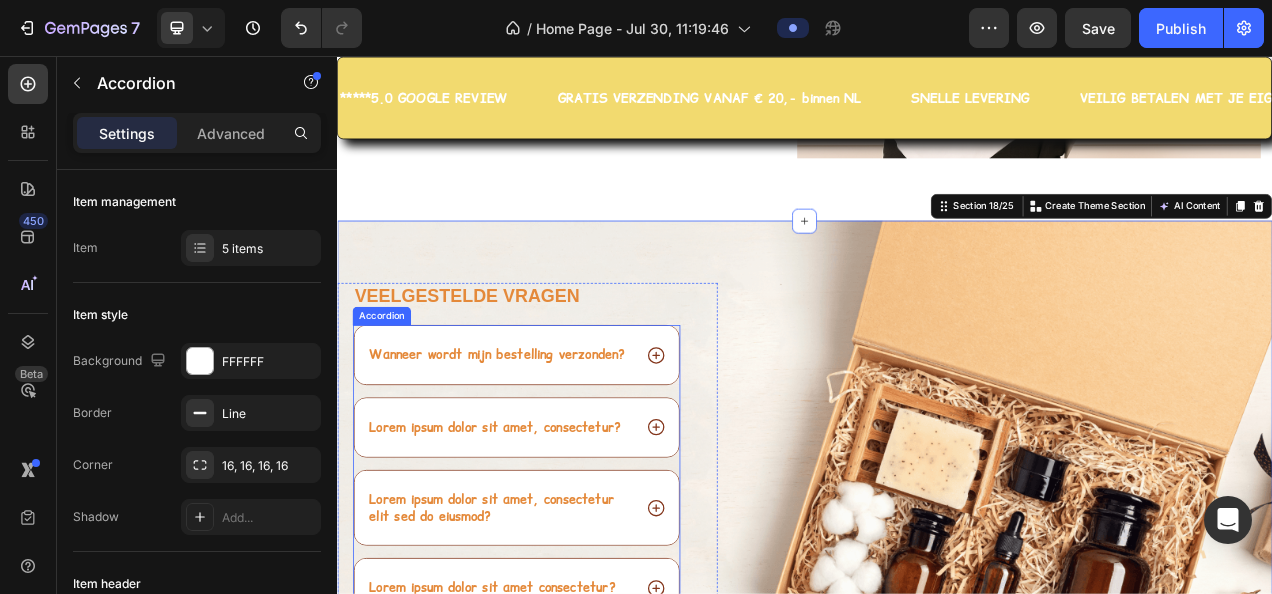 click 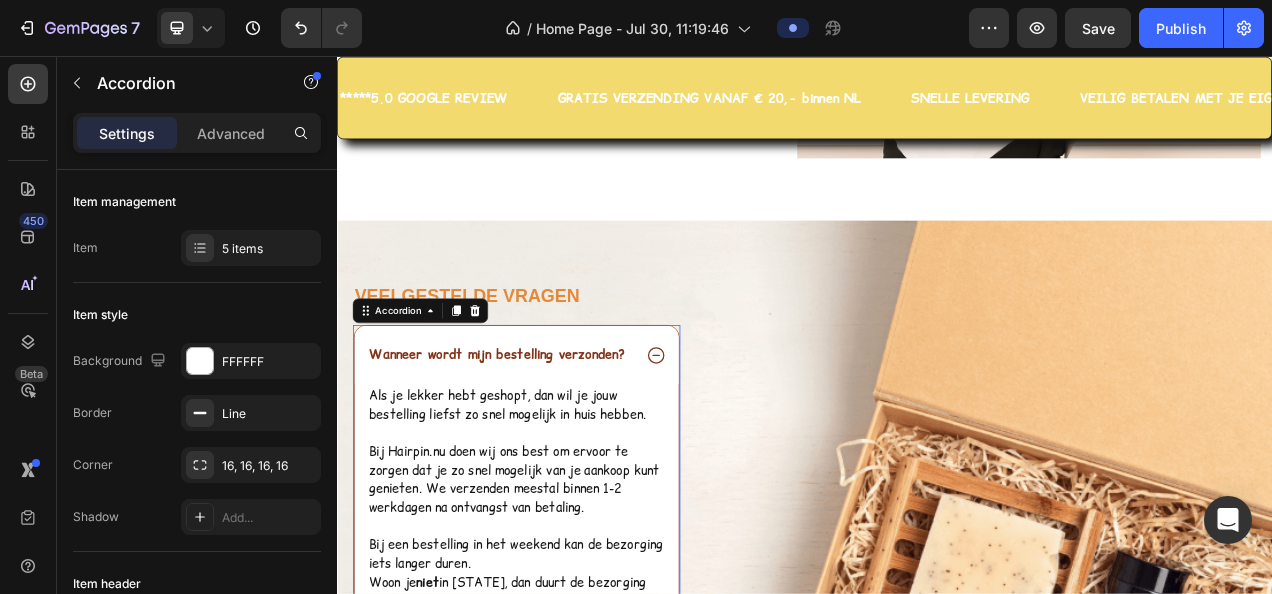 click 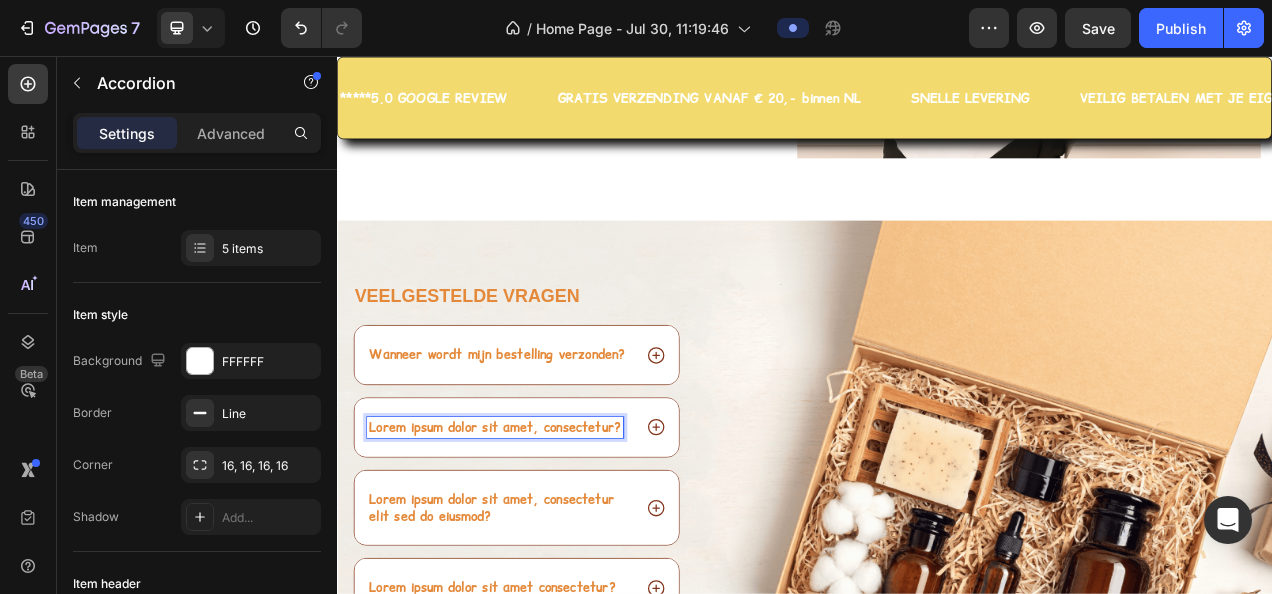 click on "Lorem ipsum dolor sit amet, consectetur?" at bounding box center (546, 532) 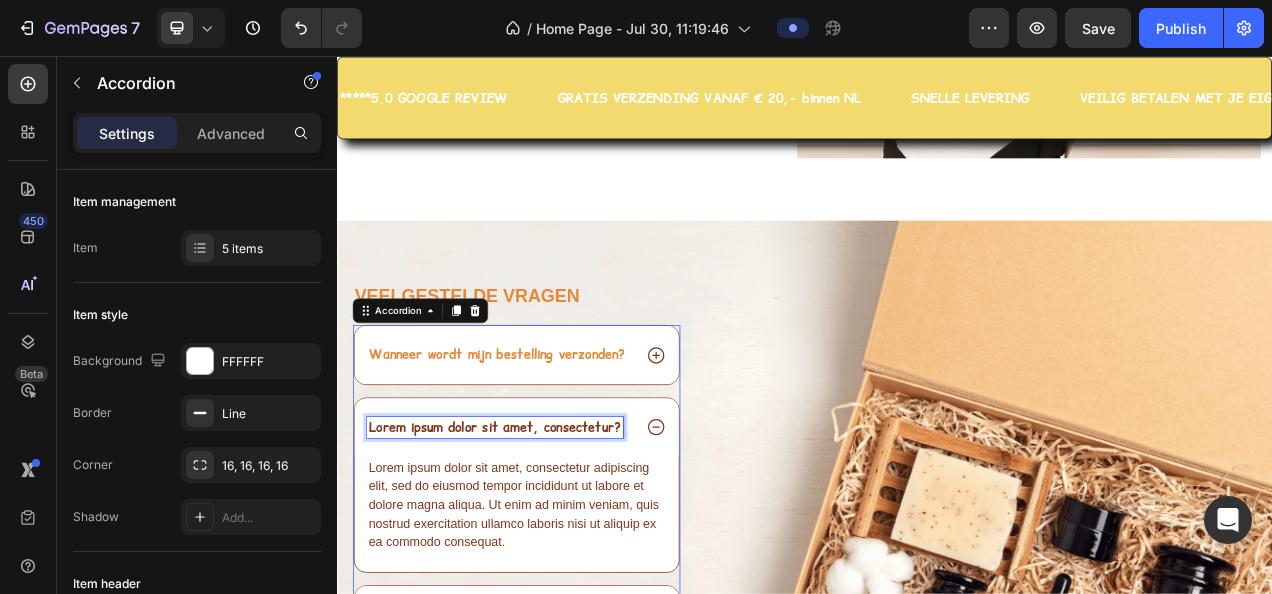 click on "Lorem ipsum dolor sit amet, consectetur?" at bounding box center [539, 532] 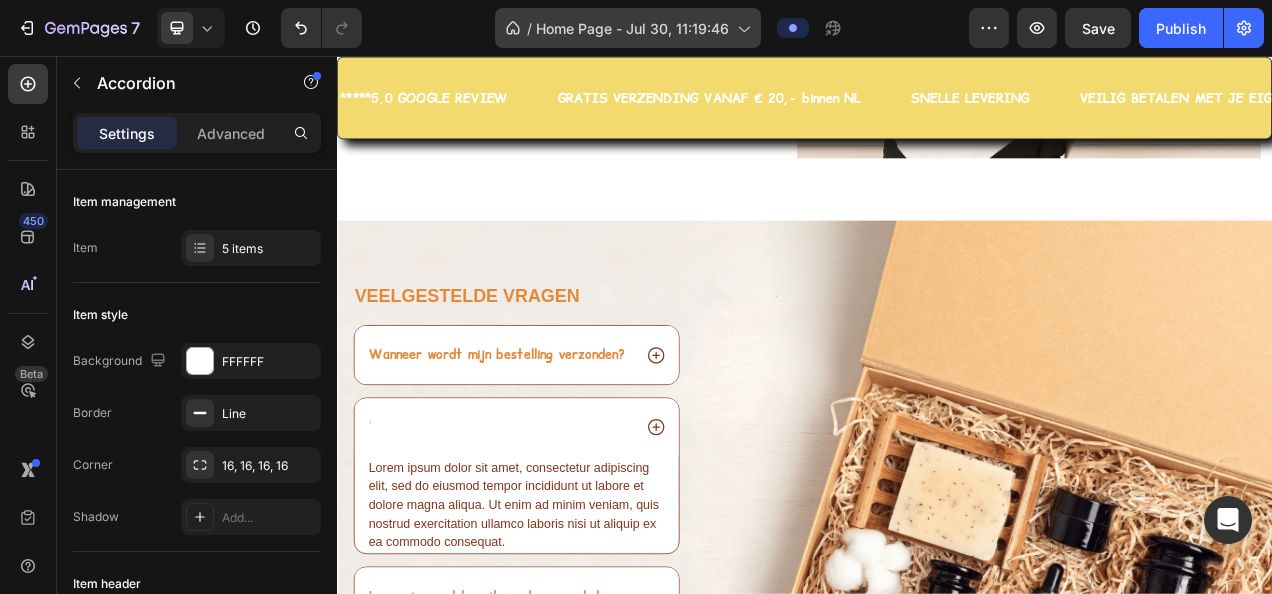 scroll, scrollTop: 7128, scrollLeft: 0, axis: vertical 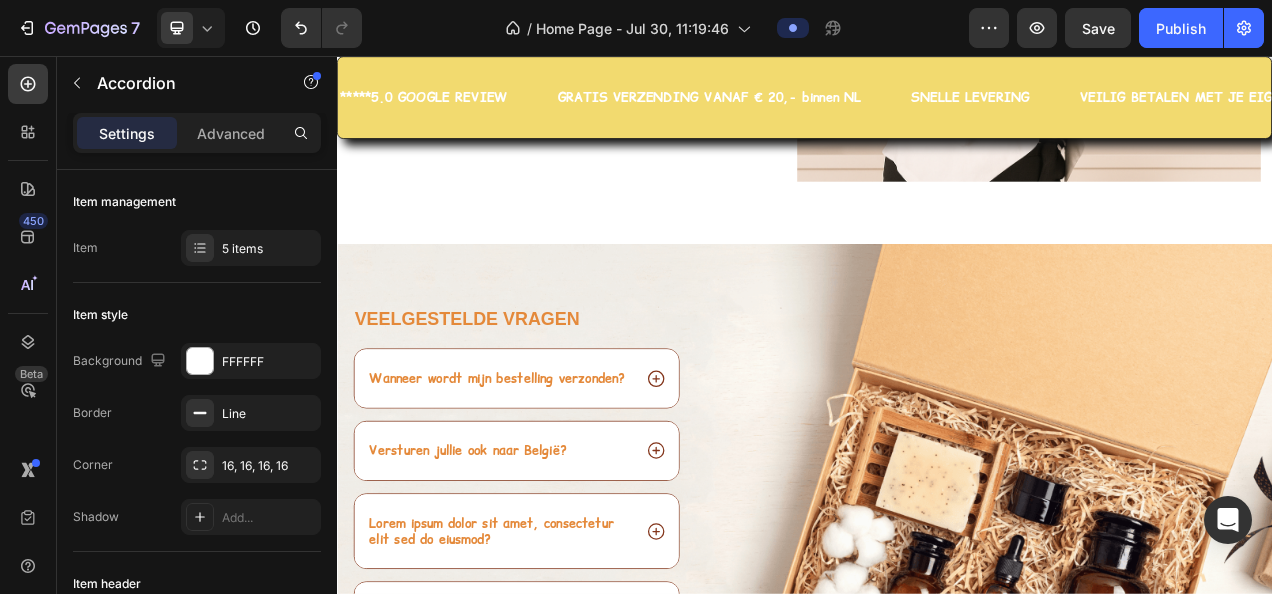 click on "Versturen jullie ook naar België?" at bounding box center (504, 562) 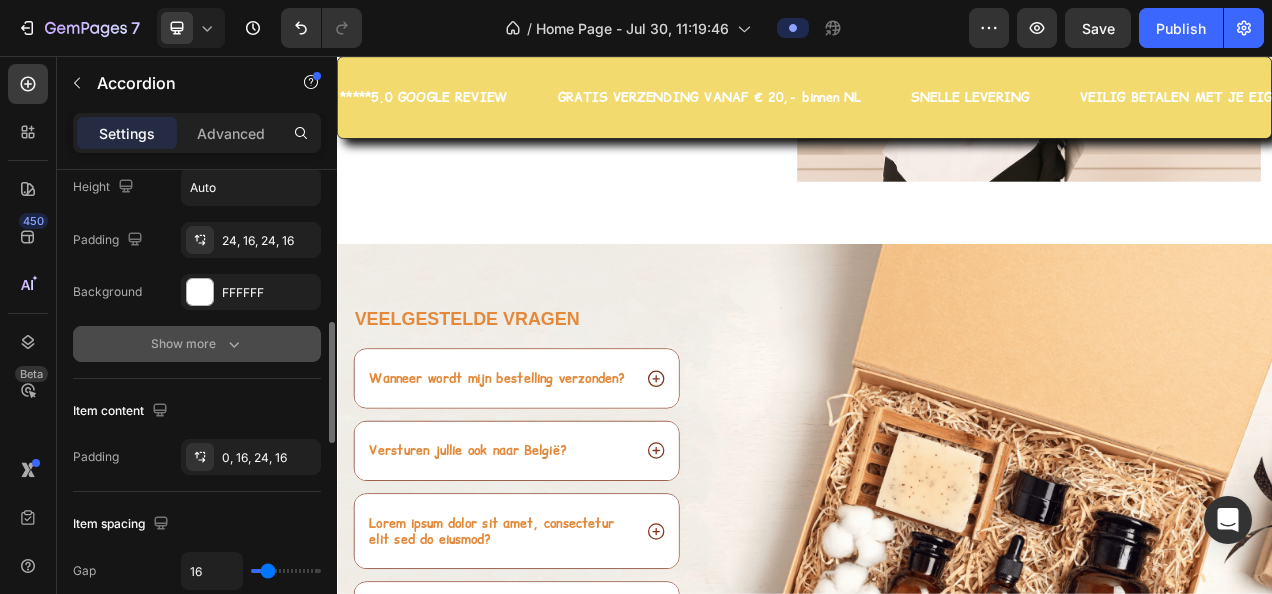 scroll, scrollTop: 400, scrollLeft: 0, axis: vertical 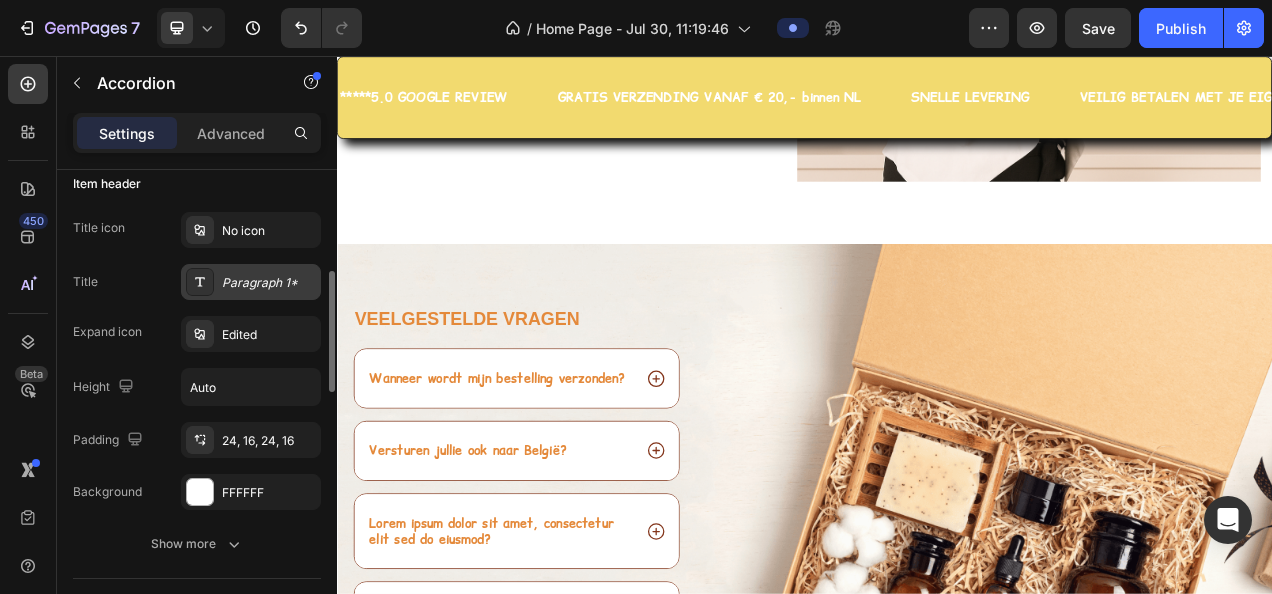 click on "Paragraph 1*" at bounding box center (269, 283) 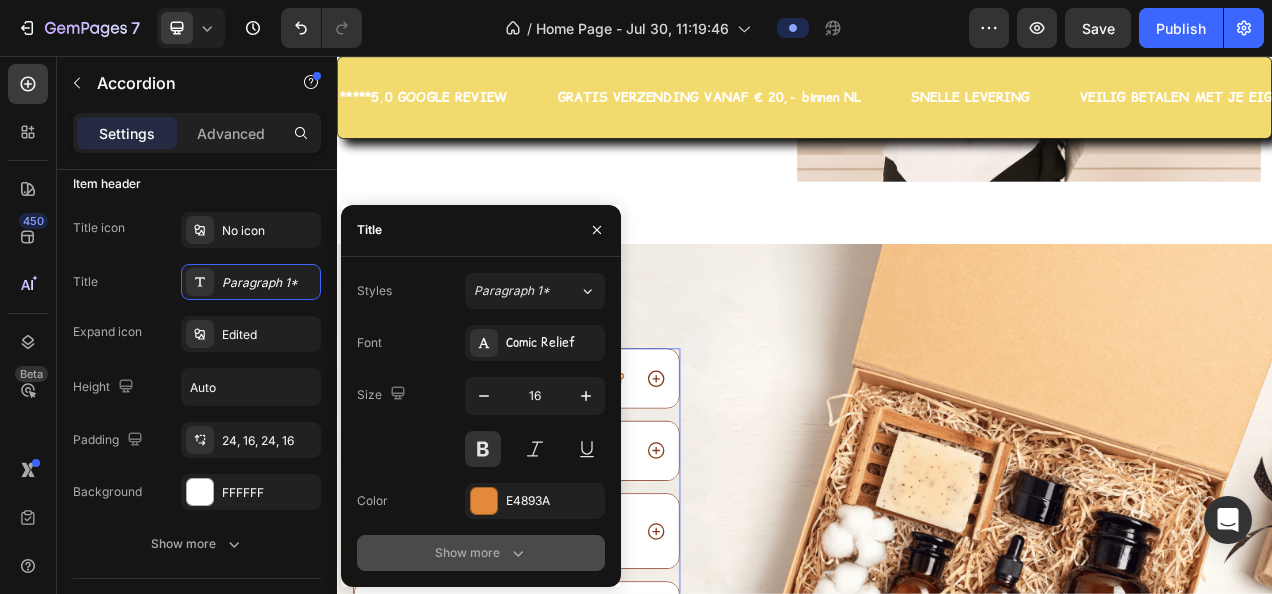 click on "Show more" at bounding box center (481, 553) 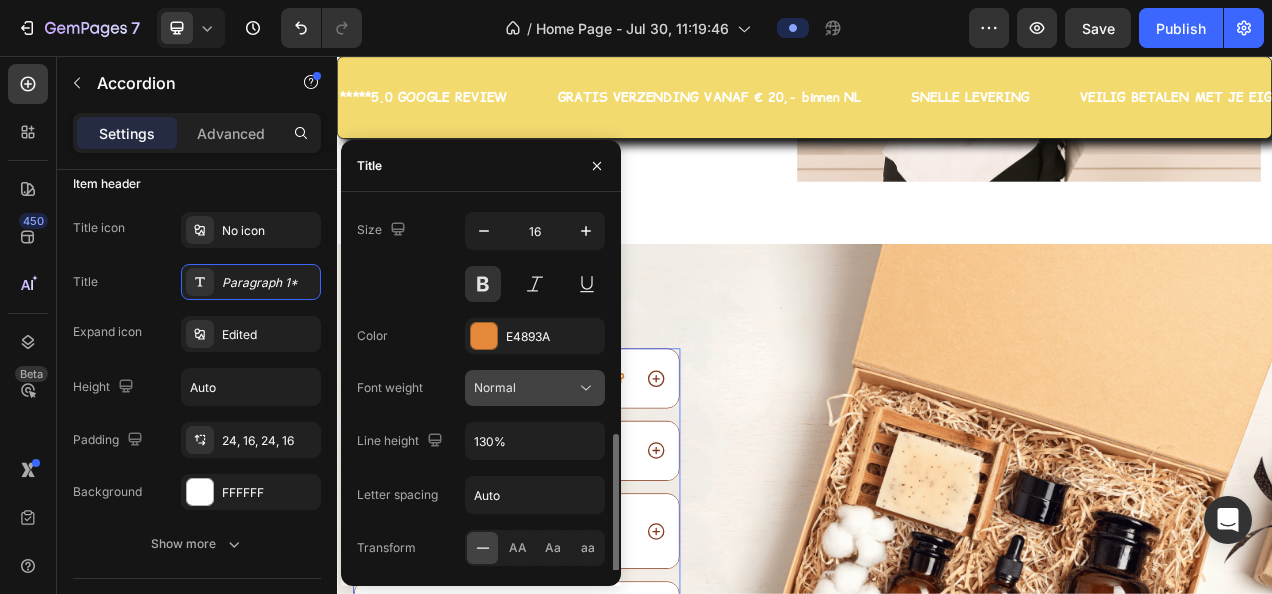 scroll, scrollTop: 198, scrollLeft: 0, axis: vertical 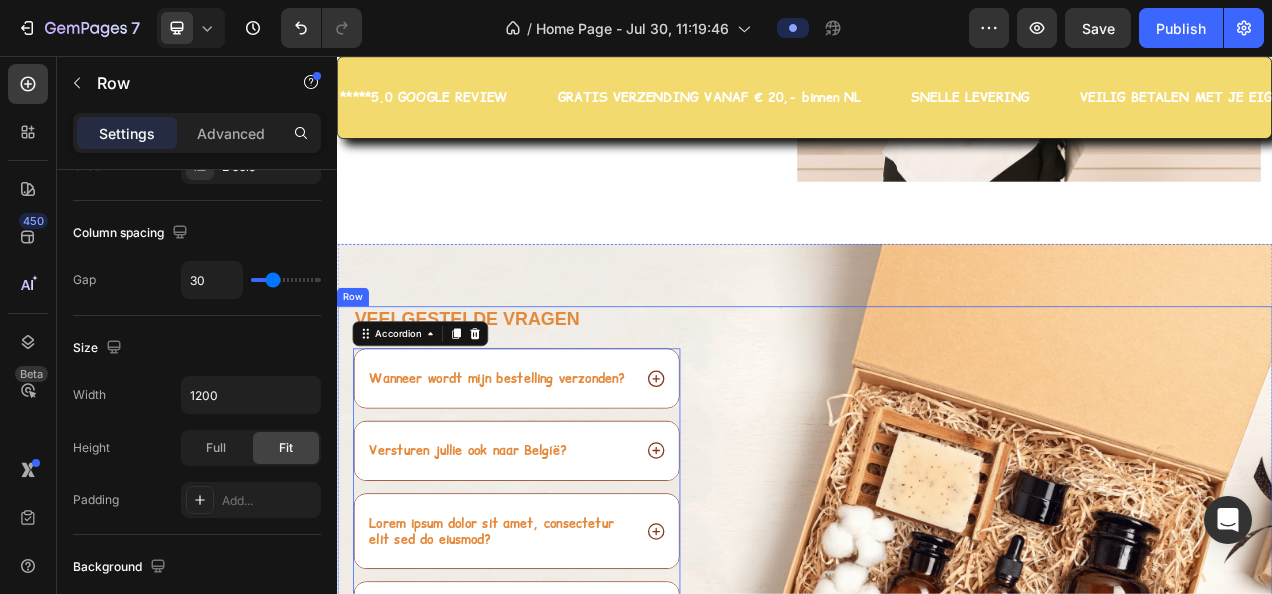 click on "Image" at bounding box center [1196, 683] 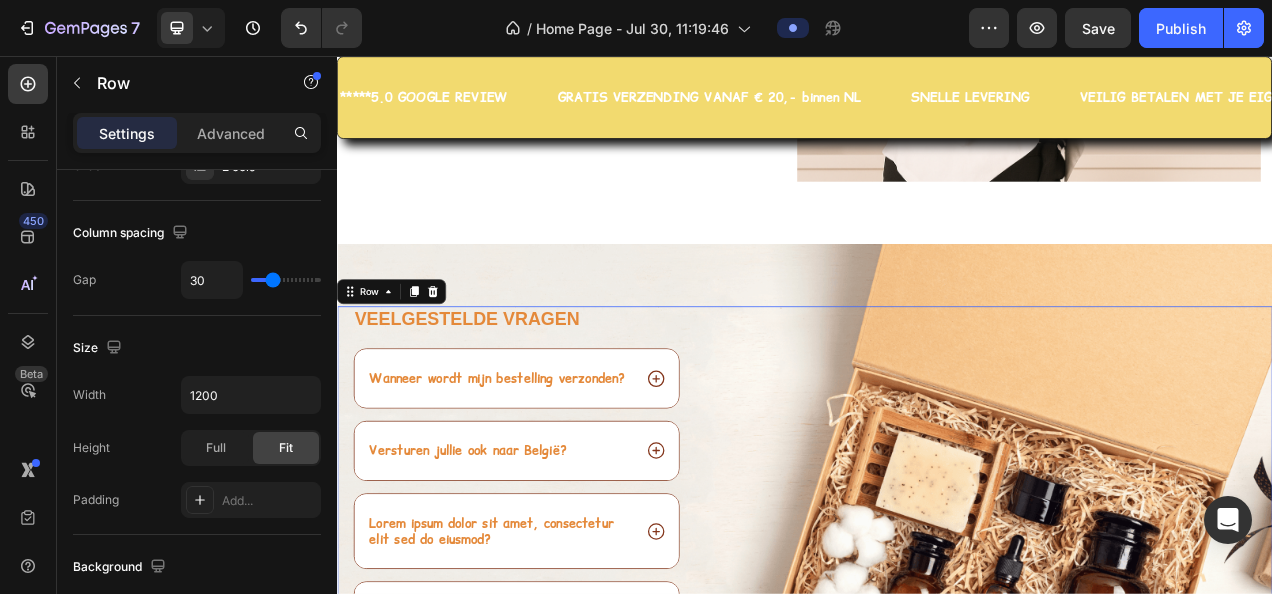 scroll, scrollTop: 0, scrollLeft: 0, axis: both 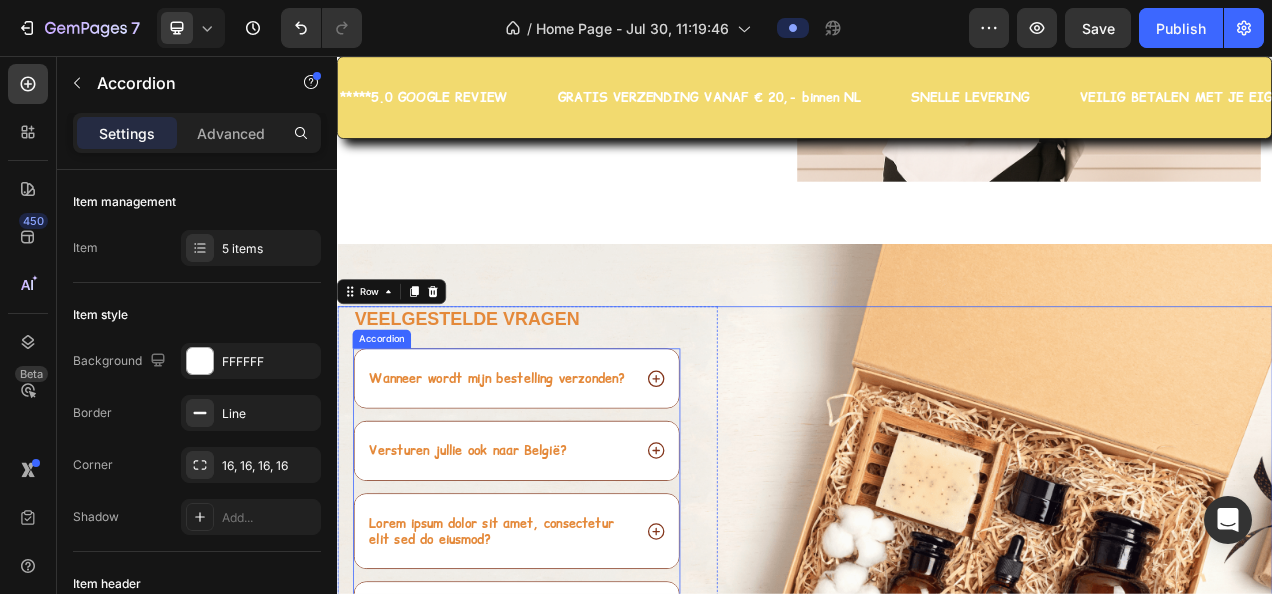 click 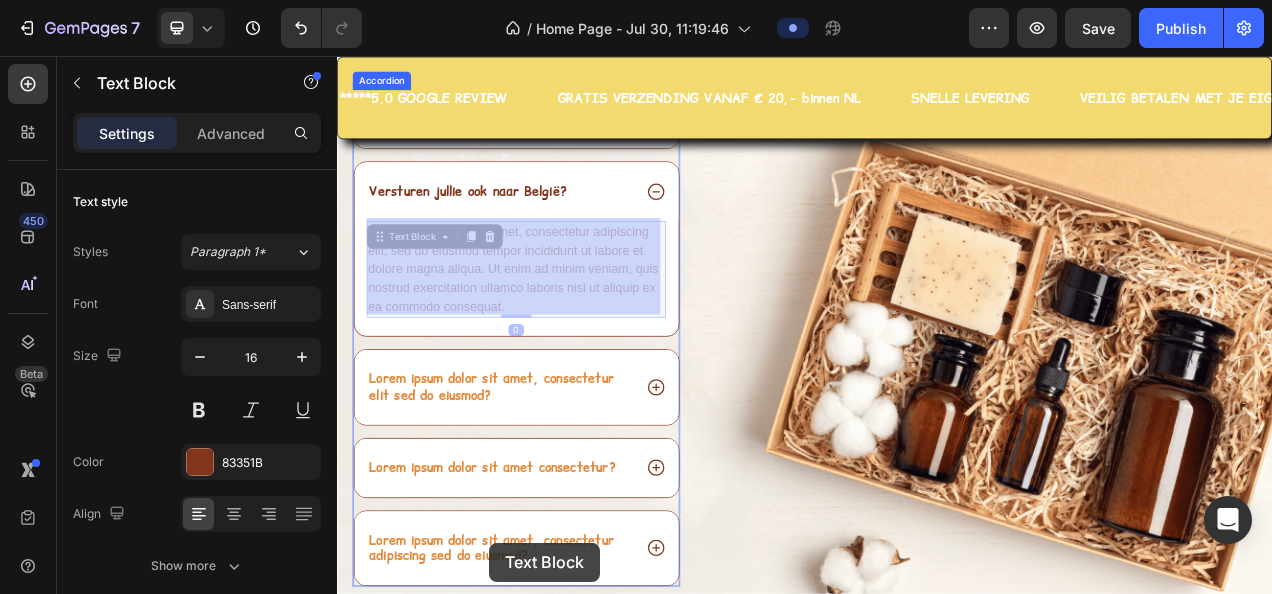 drag, startPoint x: 555, startPoint y: 687, endPoint x: 532, endPoint y: 681, distance: 23.769728 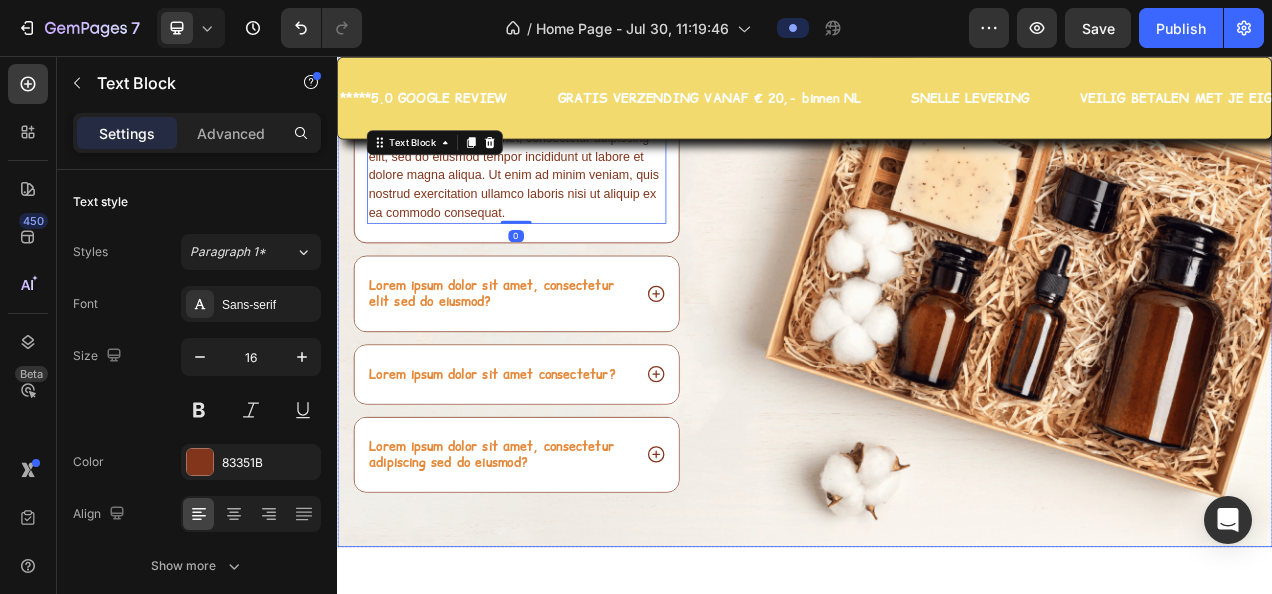 scroll, scrollTop: 7348, scrollLeft: 0, axis: vertical 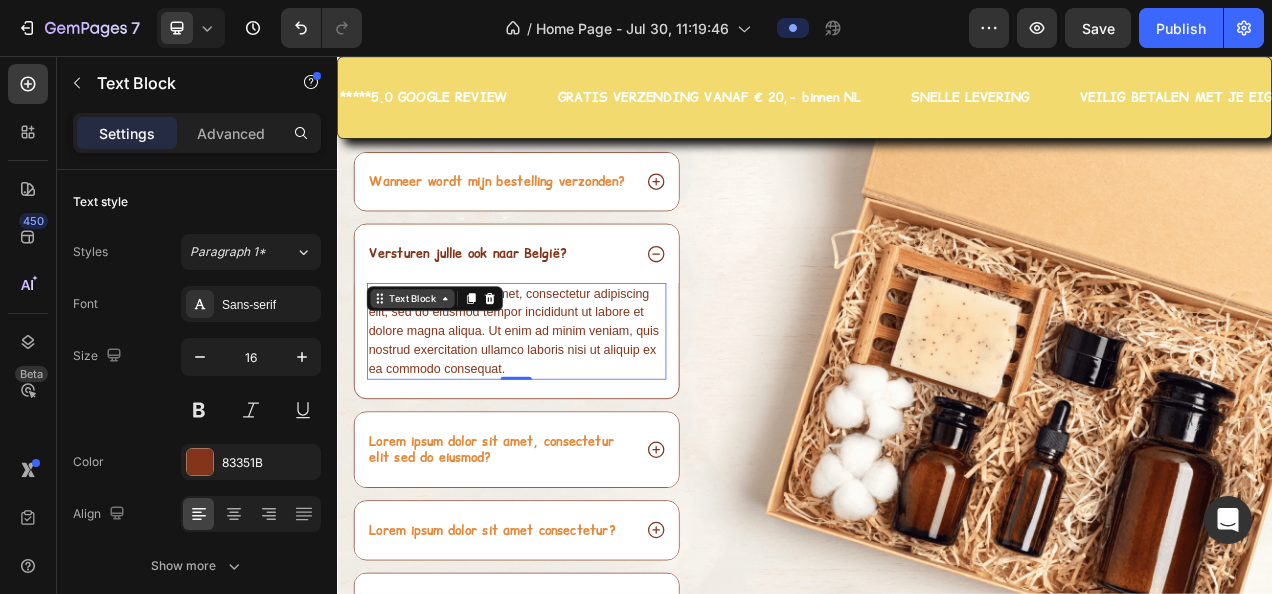 click on "Text Block" at bounding box center [434, 367] 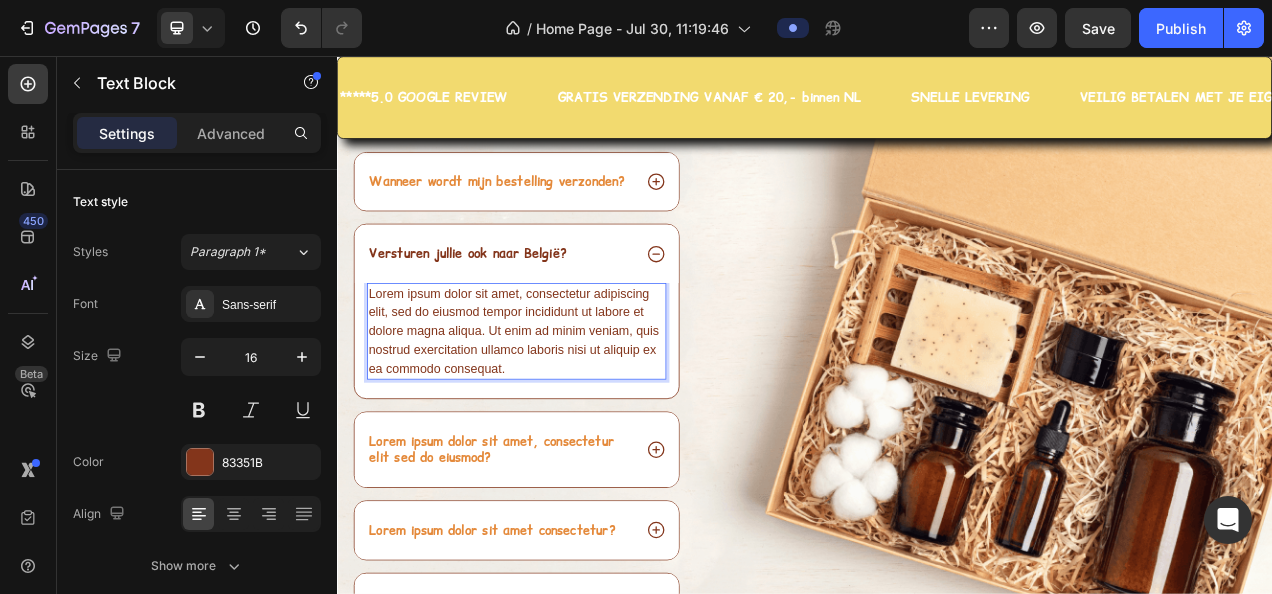 click on "Lorem ipsum dolor sit amet, consectetur adipiscing elit, sed do eiusmod tempor incididunt ut labore et dolore magna aliqua. Ut enim ad minim veniam, quis nostrud exercitation ullamco laboris nisi ut aliquip ex ea commodo consequat." at bounding box center (567, 409) 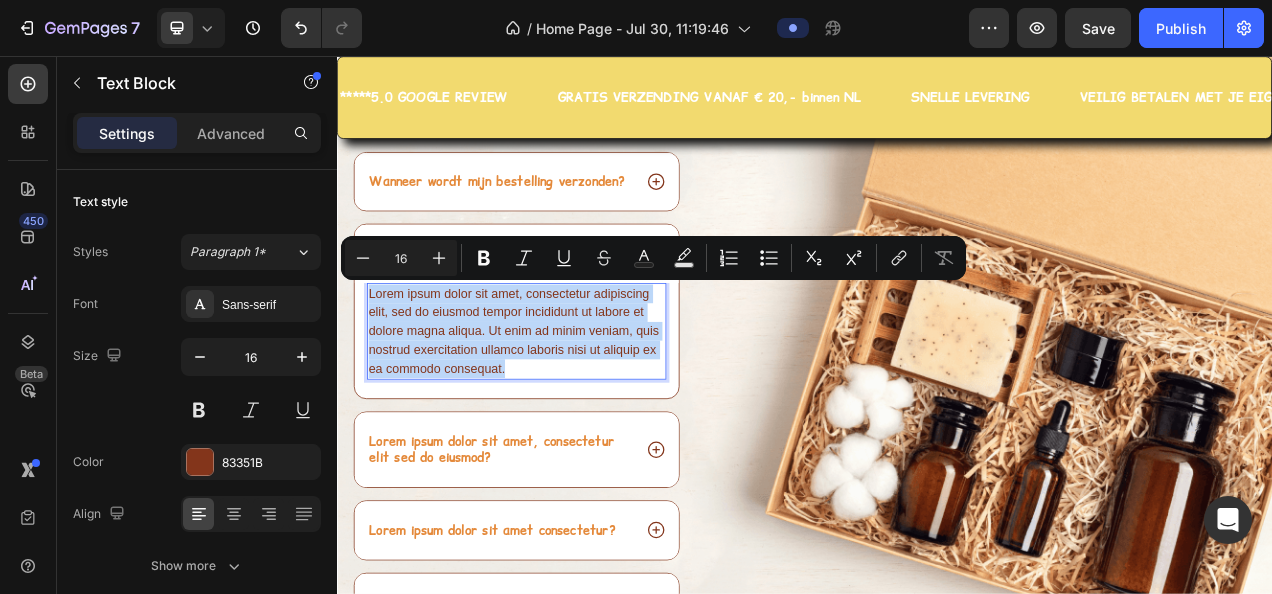 drag, startPoint x: 380, startPoint y: 352, endPoint x: 571, endPoint y: 448, distance: 213.76857 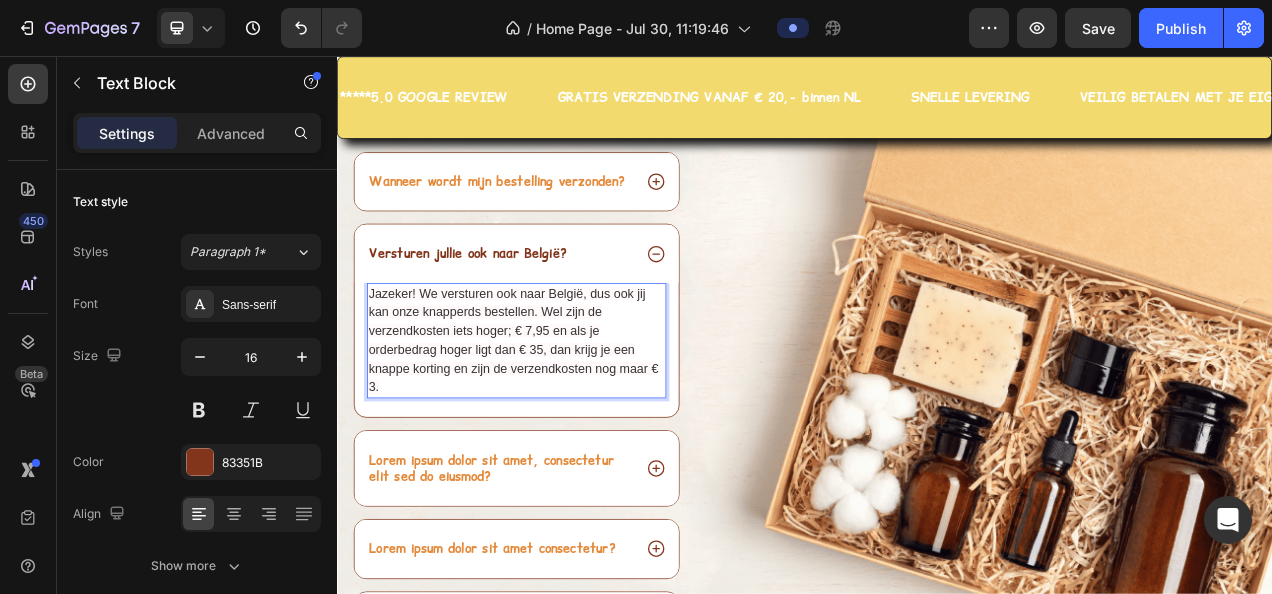 click on "Jazeker! We versturen ook naar België, dus ook jij kan onze knapperds bestellen. Wel zijn de verzendkosten iets hoger; € 7,95 en als je orderbedrag hoger ligt dan € 35, dan krijg je een knappe korting en zijn de verzendkosten nog maar € 3." at bounding box center [563, 420] 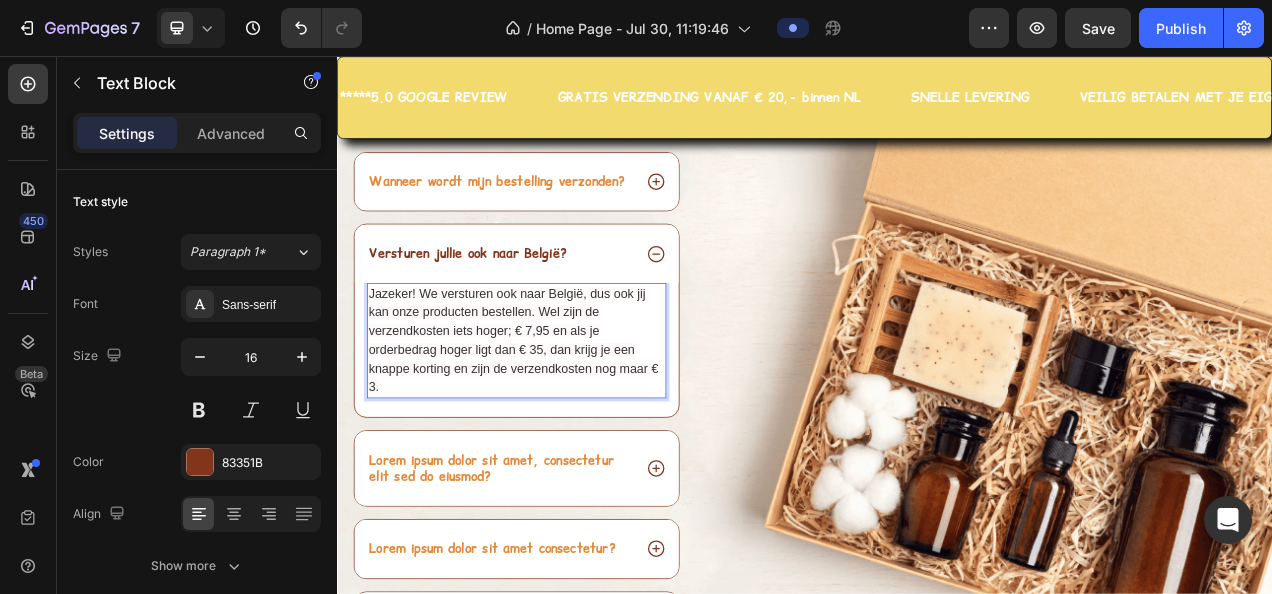click on "Jazeker! We versturen ook naar België, dus ook jij kan onze producten bestellen. Wel zijn de verzendkosten iets hoger; € 7,95 en als je orderbedrag hoger ligt dan € 35, dan krijg je een knappe korting en zijn de verzendkosten nog maar € 3." at bounding box center [563, 420] 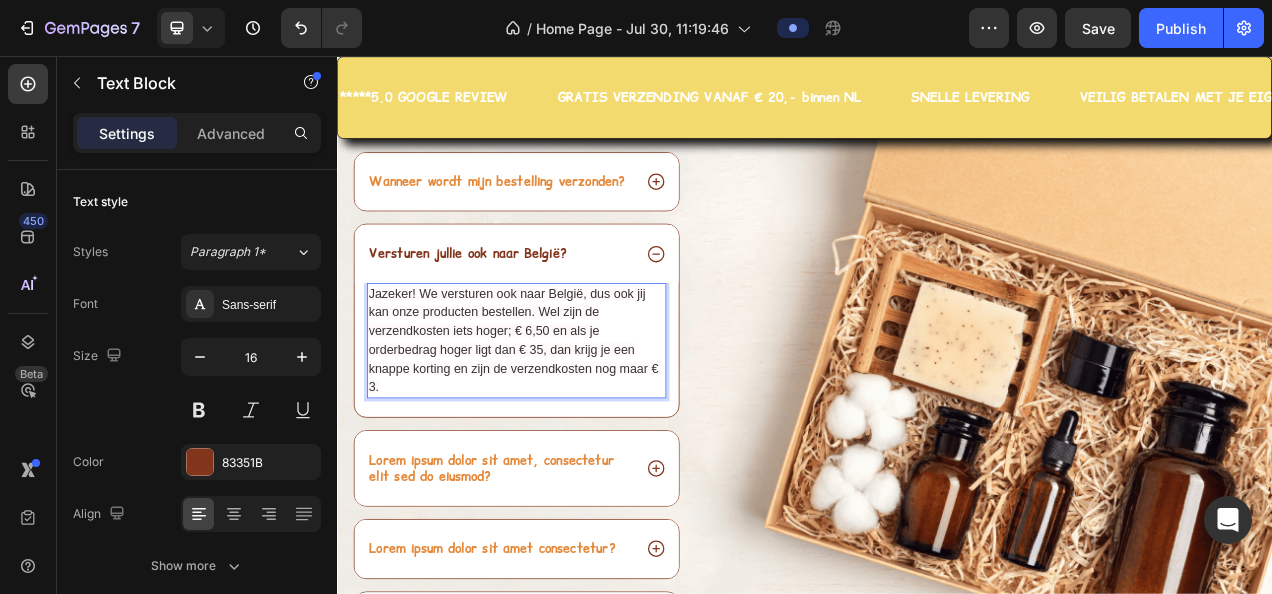 click on "Jazeker! We versturen ook naar België, dus ook jij kan onze producten bestellen. Wel zijn de verzendkosten iets hoger; € 6,50 en als je orderbedrag hoger ligt dan € 35, dan krijg je een knappe korting en zijn de verzendkosten nog maar € 3." at bounding box center (563, 420) 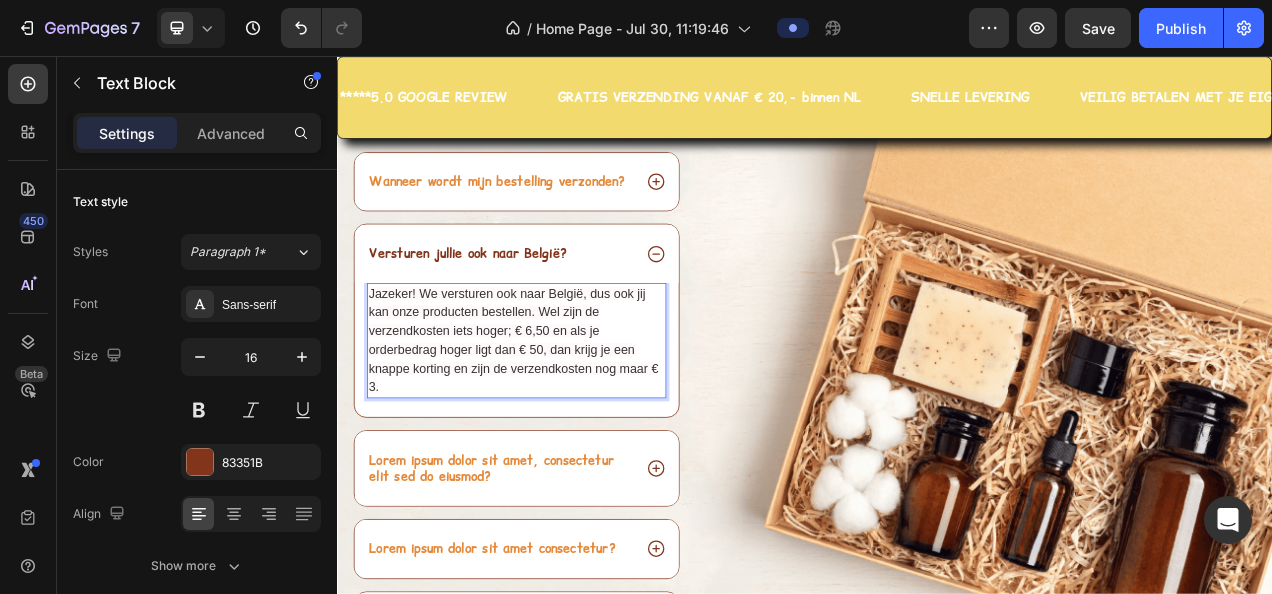 click on "Jazeker! We versturen ook naar België, dus ook jij kan onze producten bestellen. Wel zijn de verzendkosten iets hoger; € 6,50 en als je orderbedrag hoger ligt dan € 50, dan krijg je een knappe korting en zijn de verzendkosten nog maar € 3." at bounding box center [563, 420] 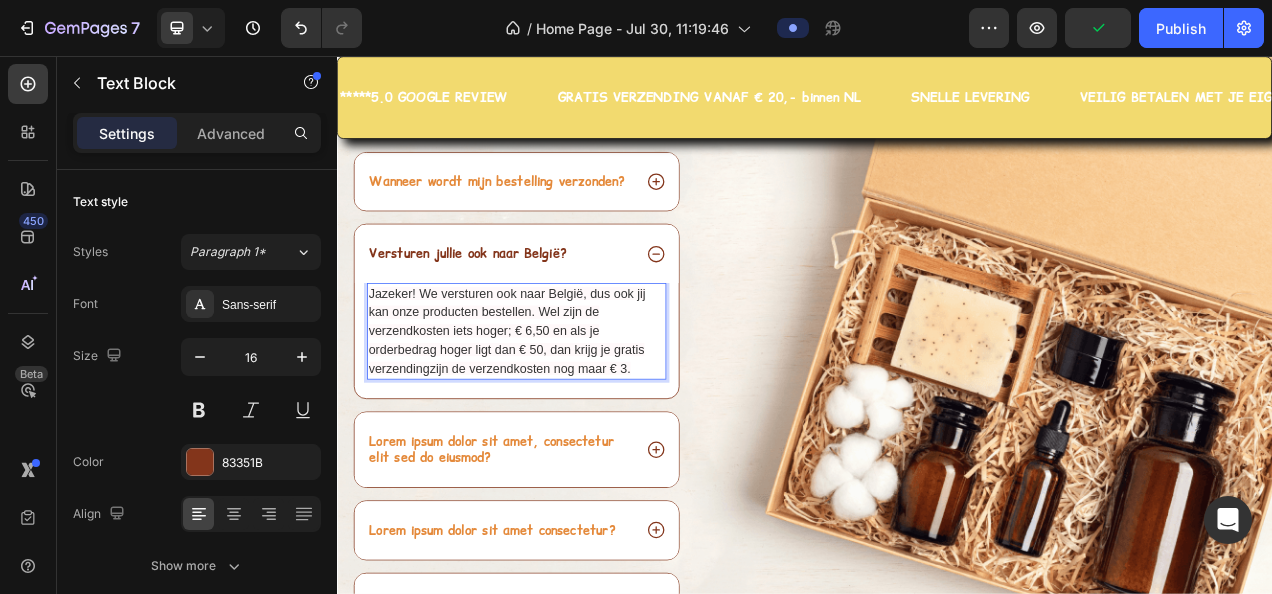 click on "Jazeker! We versturen ook naar België, dus ook jij kan onze producten bestellen. Wel zijn de verzendkosten iets hoger; € 6,50 en als je orderbedrag hoger ligt dan € 50, dan krijg je gratis verzendingzijn de verzendkosten nog maar € 3." at bounding box center [567, 409] 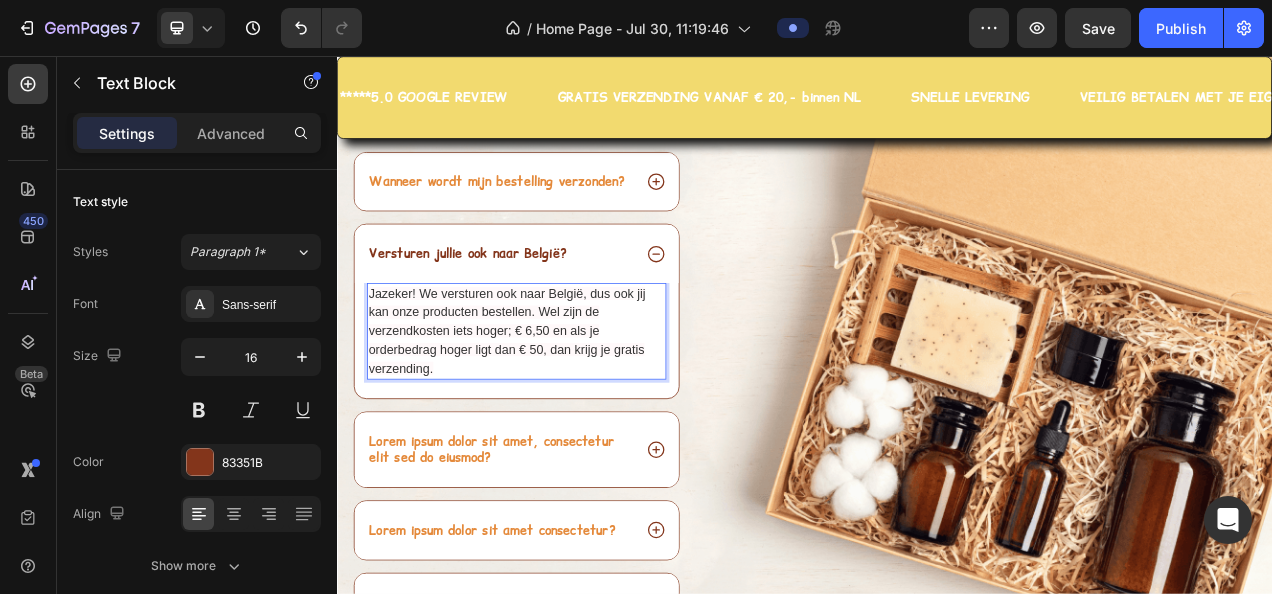 click on "Jazeker! We versturen ook naar België, dus ook jij kan onze producten bestellen. Wel zijn de verzendkosten iets hoger; € 6,50 en als je orderbedrag hoger ligt dan € 50, dan krijg je gratis verzending." at bounding box center [554, 408] 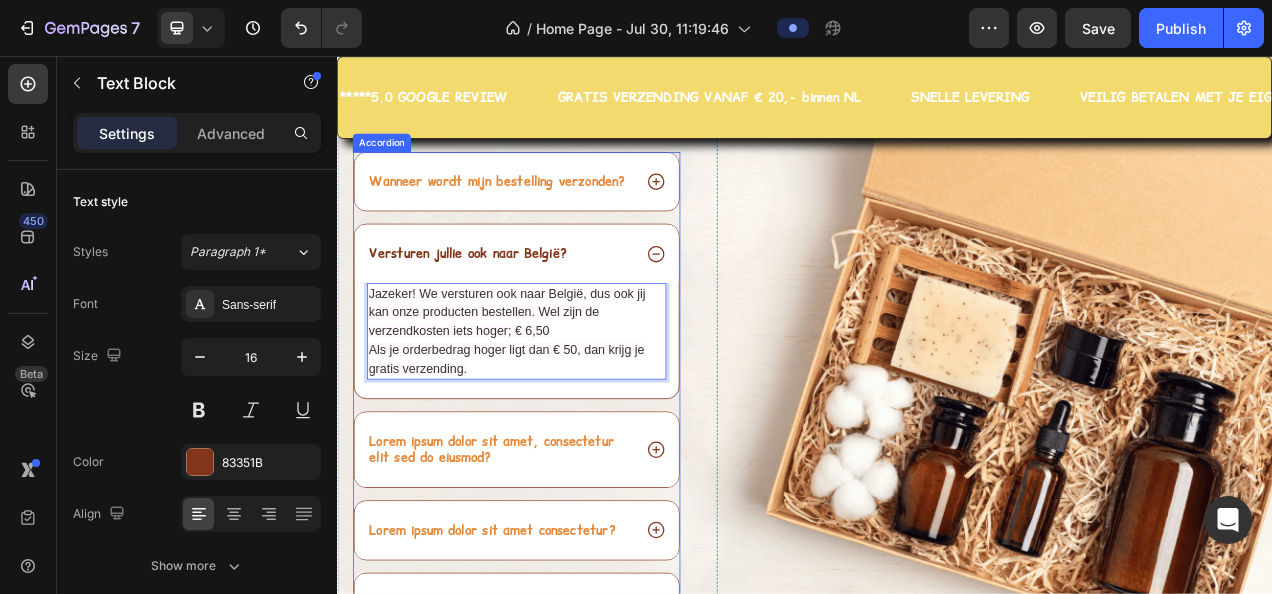 click on "Lorem ipsum dolor sit amet, consectetur elit sed do eiusmod?" at bounding box center (546, 561) 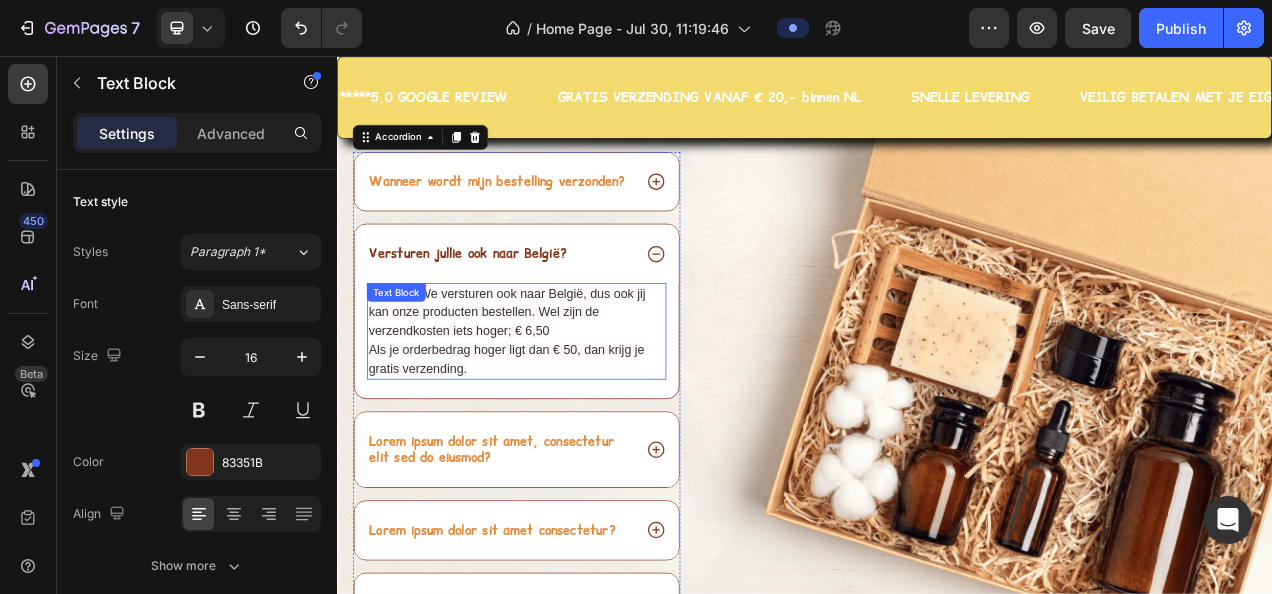 click on "Jazeker! We versturen ook naar België, dus ook jij kan onze producten bestellen. Wel zijn de verzendkosten iets hoger; € 6,50" at bounding box center (554, 384) 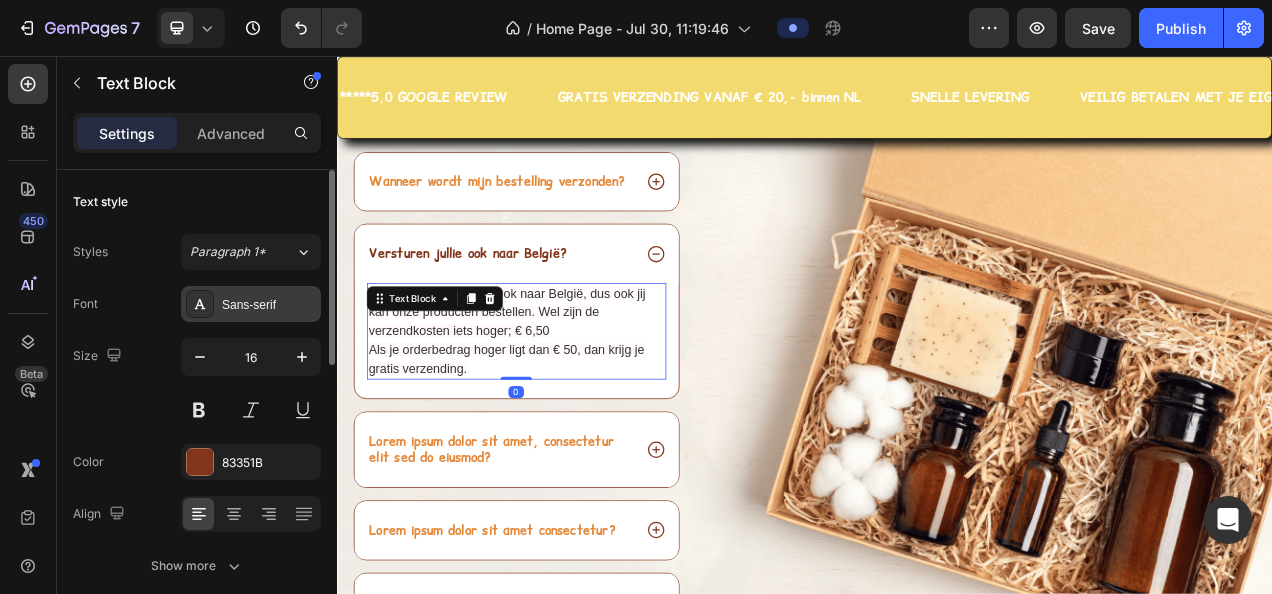 click on "Sans-serif" at bounding box center (269, 305) 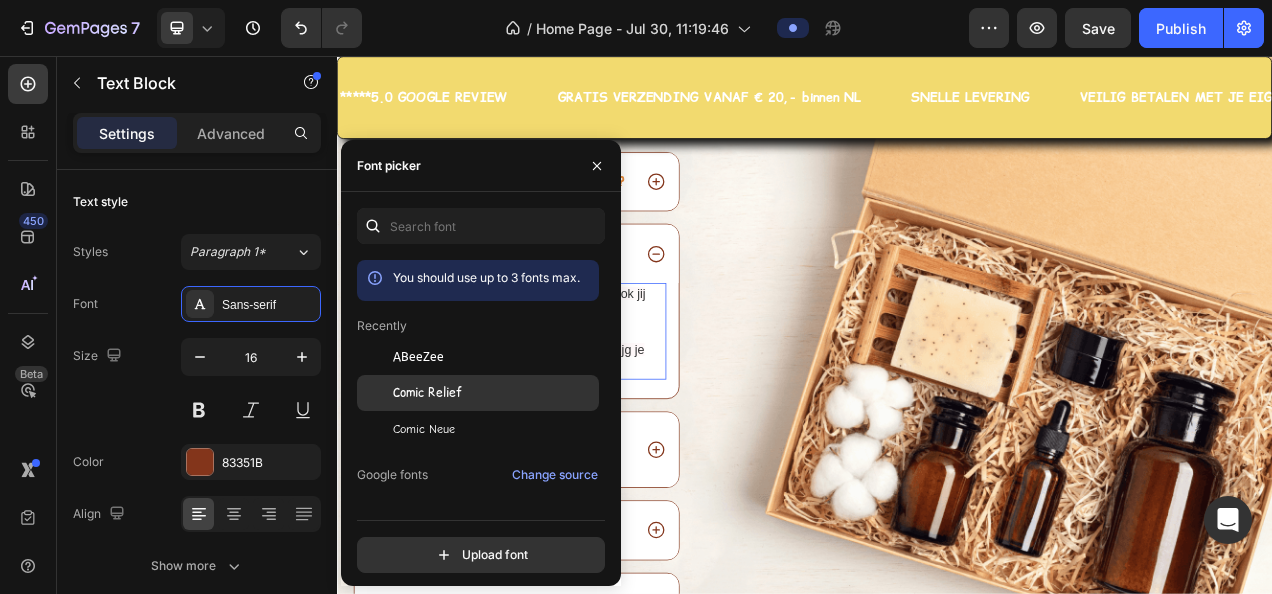 click on "Comic Relief" at bounding box center (427, 393) 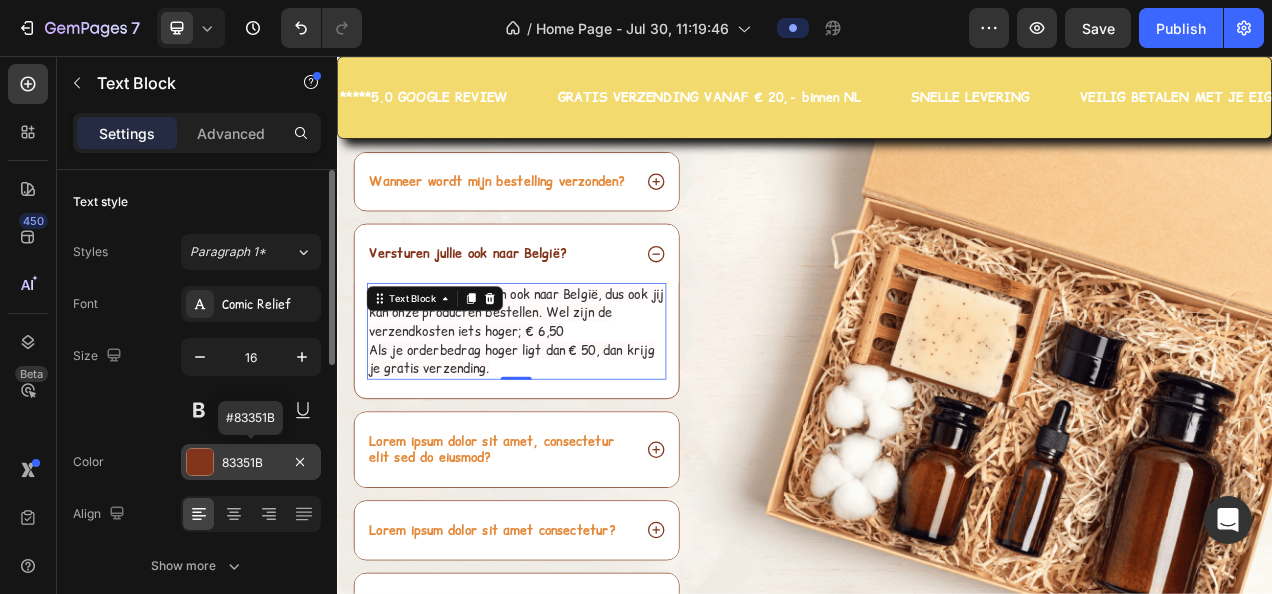 click on "83351B" at bounding box center [251, 463] 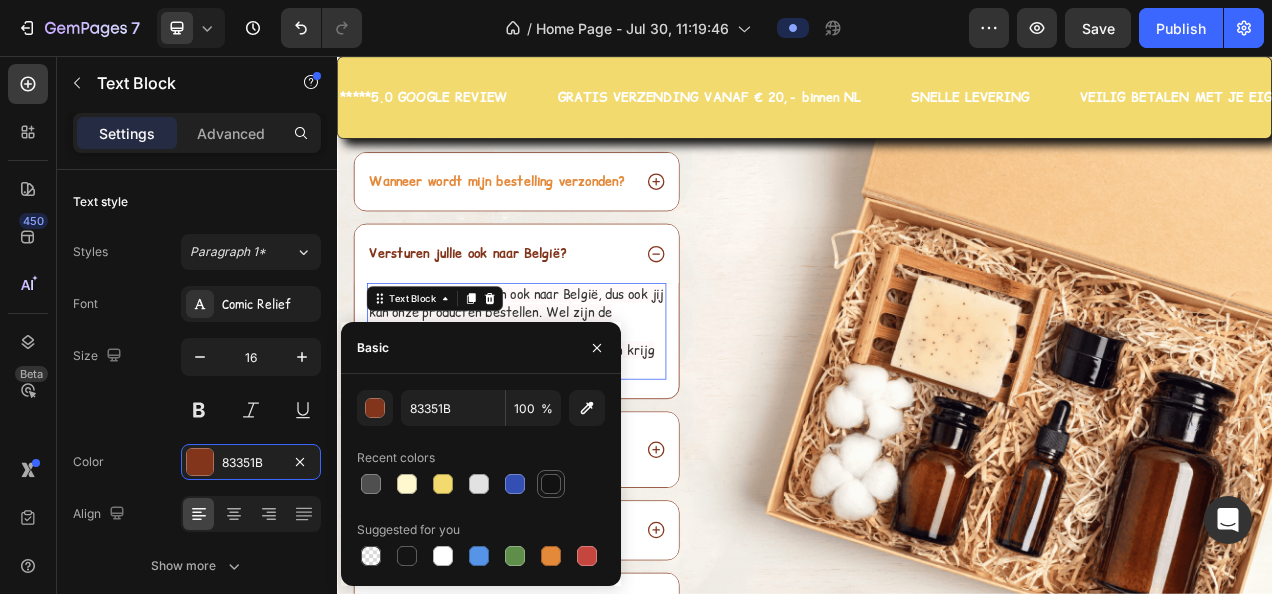 click at bounding box center (551, 484) 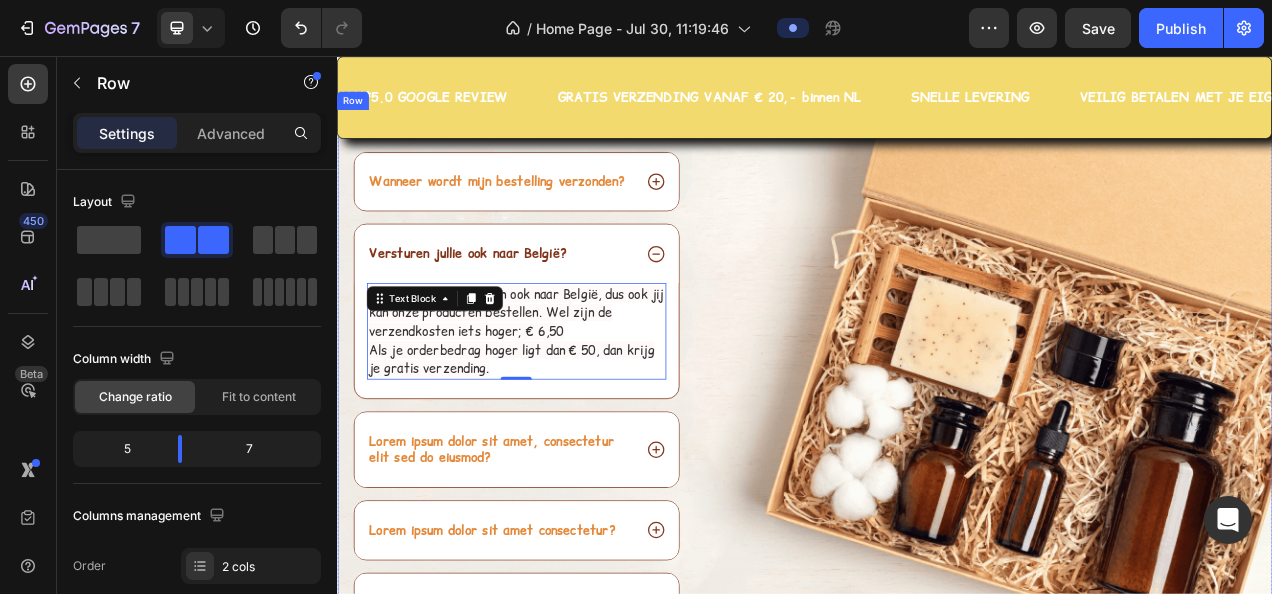 click on "Veelgestelde vragen Heading
Wanneer wordt mijn bestelling verzonden?
Versturen jullie ook naar België? Jazeker! We versturen ook naar België, dus ook jij kan onze producten bestellen. Wel zijn de verzendkosten iets hoger; € 6,50  Als je orderbedrag hoger ligt dan € 50, dan krijg je gratis verzending. Text Block   0
Lorem ipsum dolor sit amet, consectetur elit sed do eiusmod?
Lorem ipsum dolor sit amet consectetur?
Lorem ipsum dolor sit amet, consectetur adipiscing sed do eiusmod? Accordion Row Image Row" at bounding box center (937, 505) 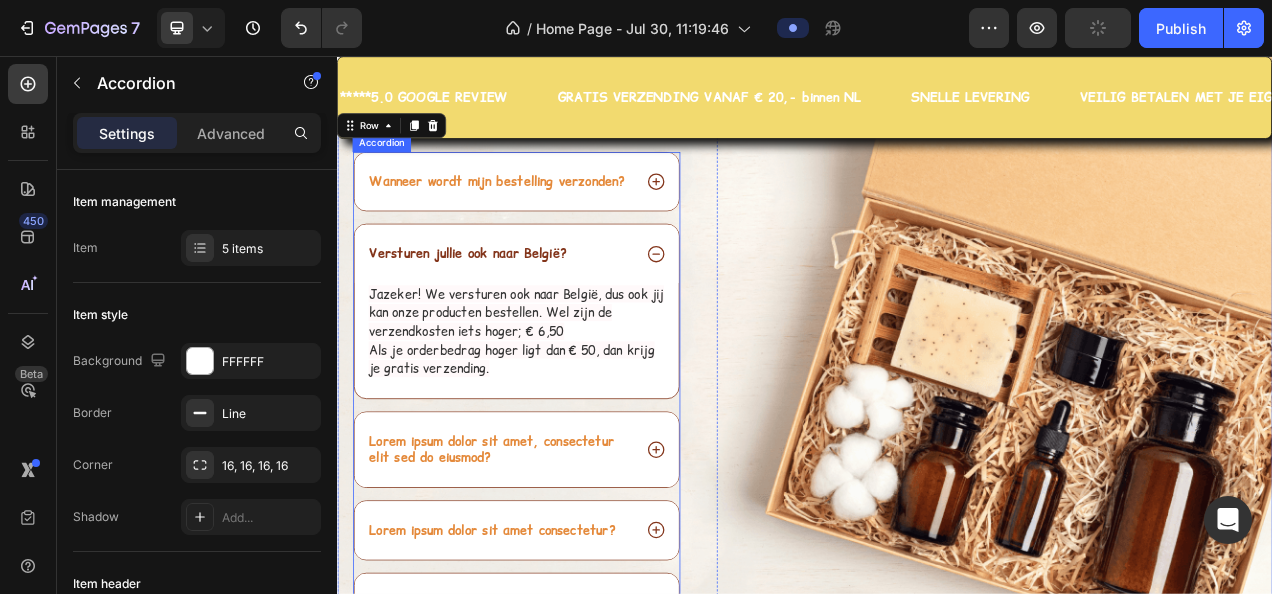 click on "Lorem ipsum dolor sit amet, consectetur elit sed do eiusmod?" at bounding box center (567, 561) 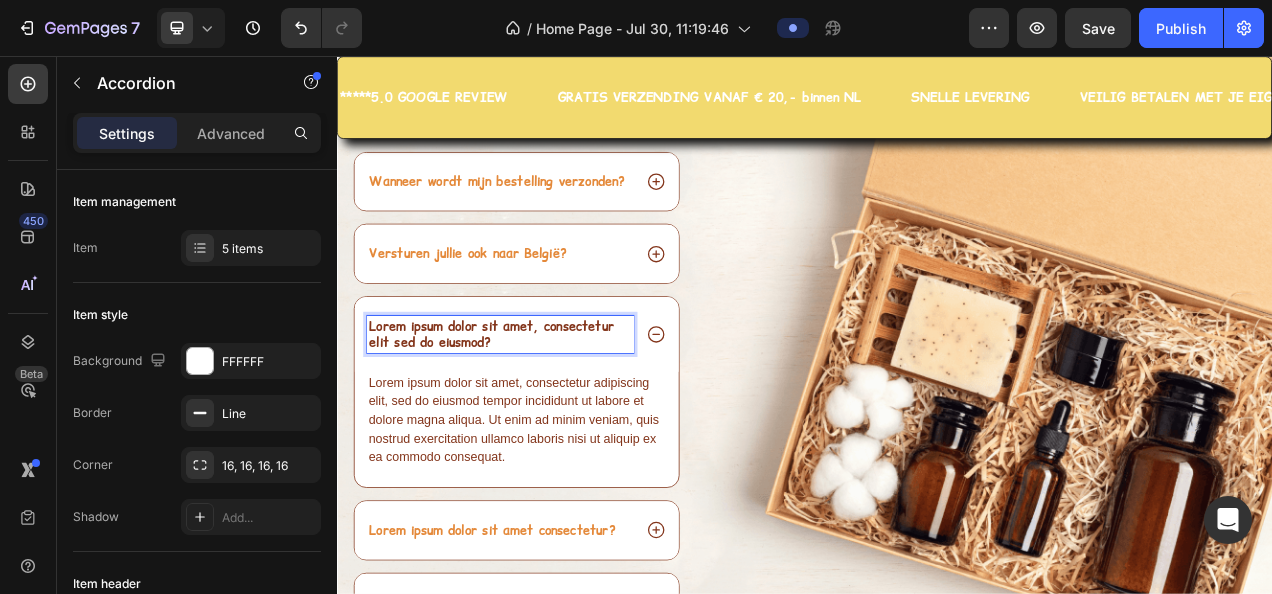 click on "Lorem ipsum dolor sit amet, consectetur elit sed do eiusmod?" at bounding box center [546, 413] 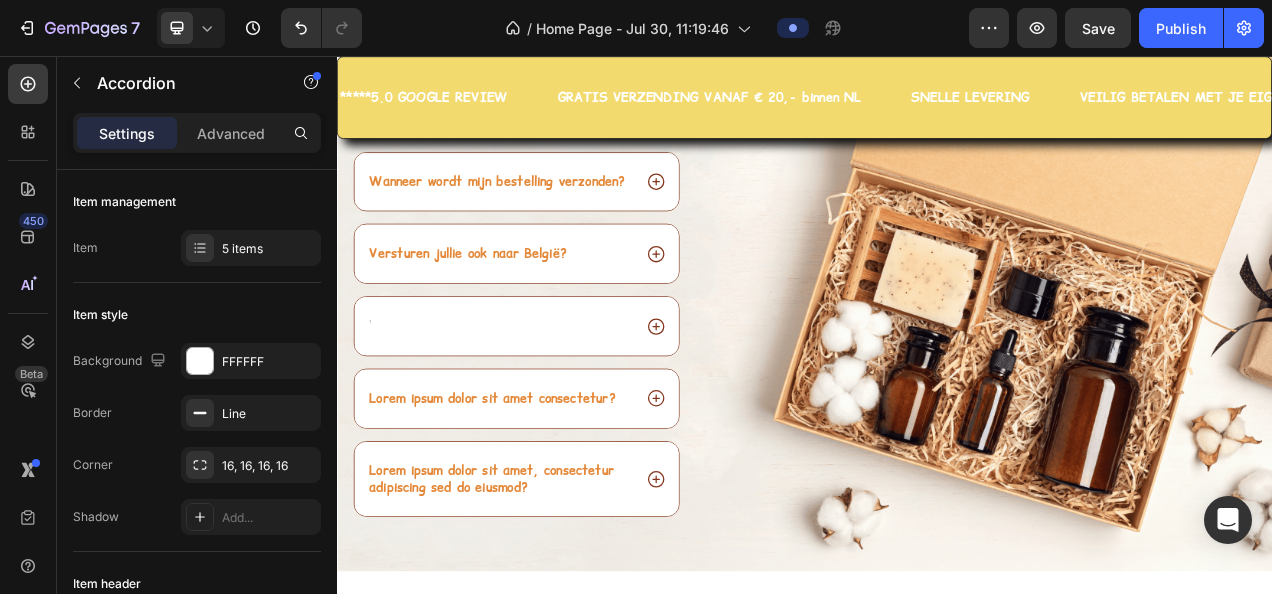 scroll, scrollTop: 7338, scrollLeft: 0, axis: vertical 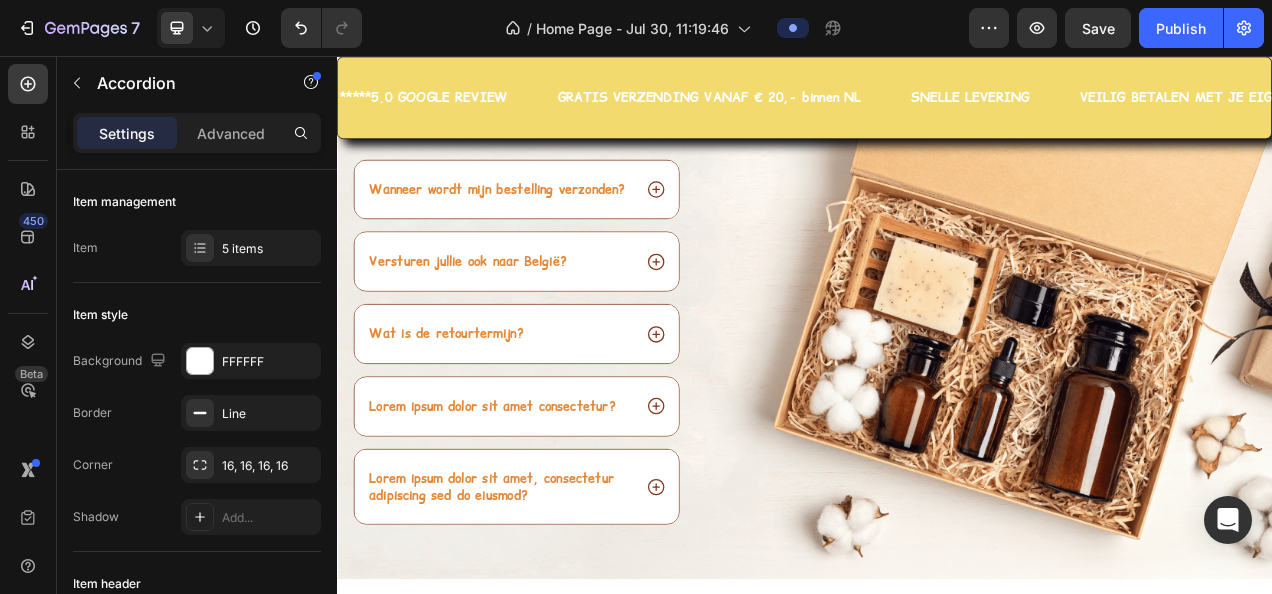 click 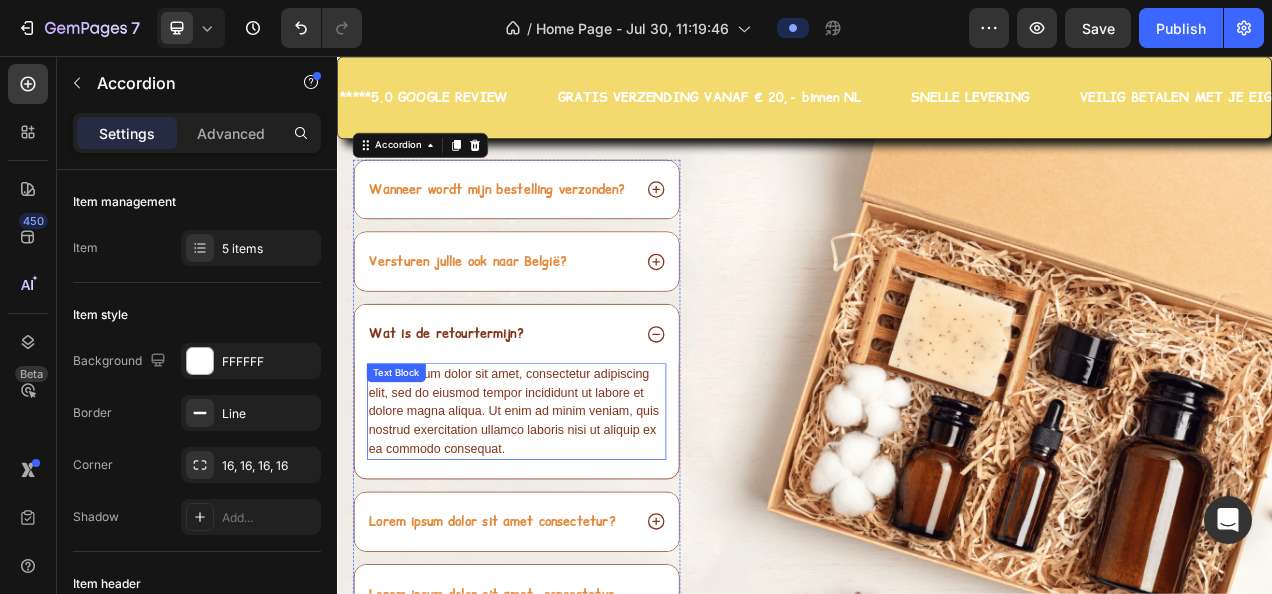 click on "Lorem ipsum dolor sit amet, consectetur adipiscing elit, sed do eiusmod tempor incididunt ut labore et dolore magna aliqua. Ut enim ad minim veniam, quis nostrud exercitation ullamco laboris nisi ut aliquip ex ea commodo consequat." at bounding box center (567, 512) 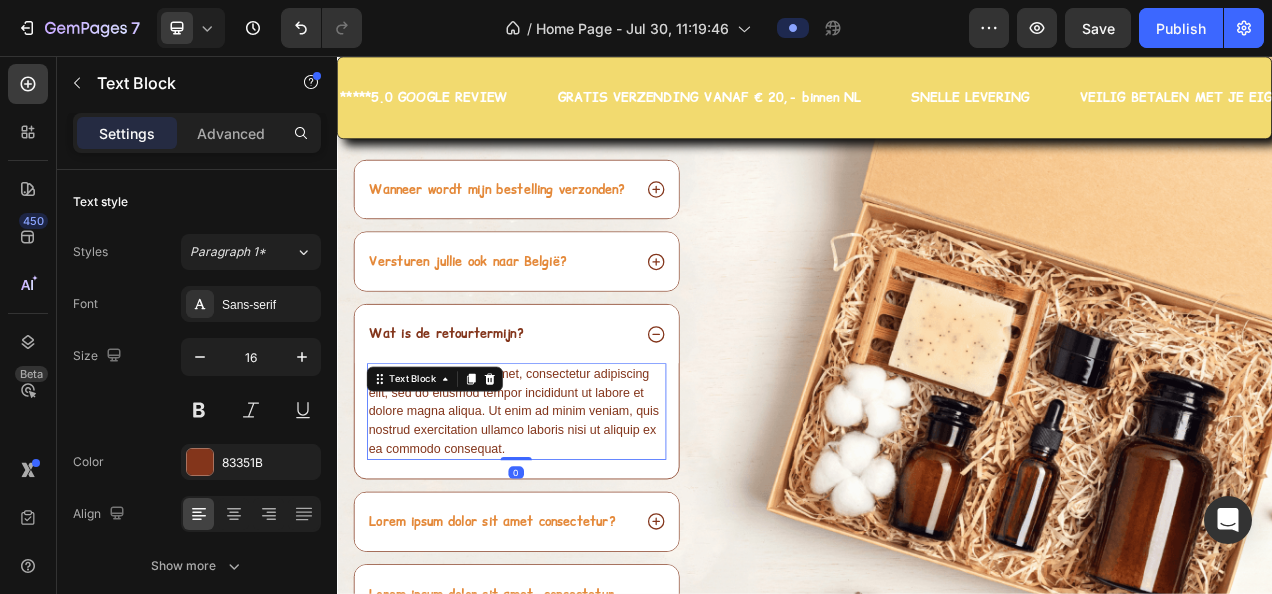 click on "Lorem ipsum dolor sit amet, consectetur adipiscing elit, sed do eiusmod tempor incididunt ut labore et dolore magna aliqua. Ut enim ad minim veniam, quis nostrud exercitation ullamco laboris nisi ut aliquip ex ea commodo consequat." at bounding box center (567, 512) 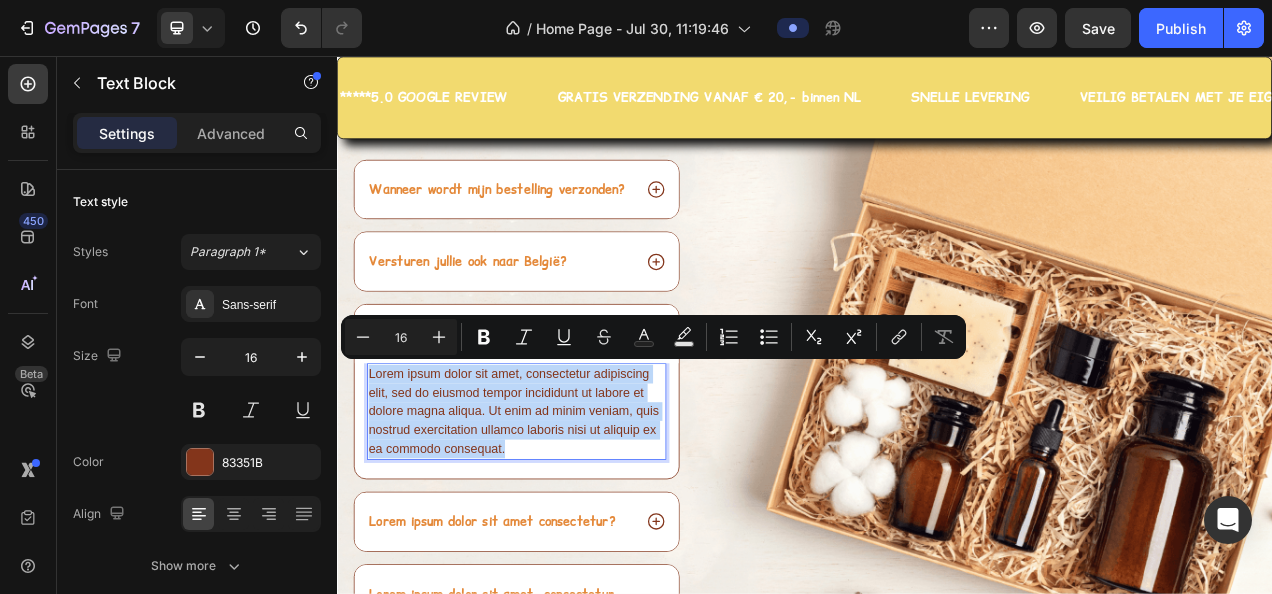 drag, startPoint x: 380, startPoint y: 453, endPoint x: 560, endPoint y: 549, distance: 204 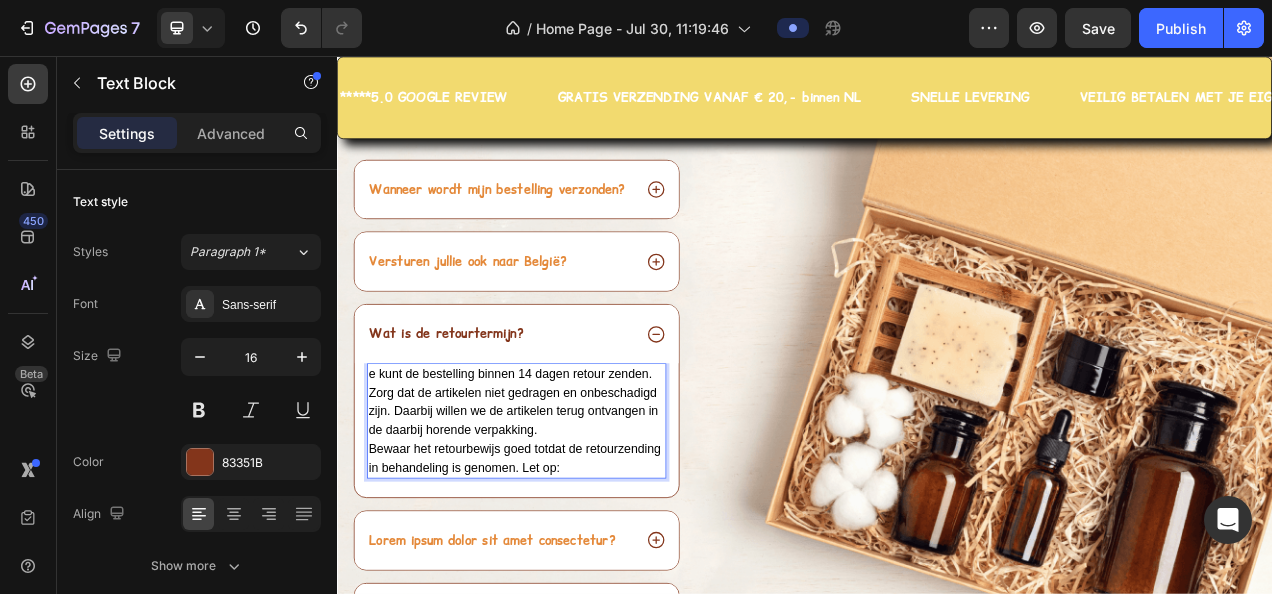 click on "e kunt de bestelling binnen 14 dagen retour zenden. Zorg dat de artikelen niet gedragen en onbeschadigd zijn. Daarbij willen we de artikelen terug ontvangen in de daarbij horende verpakking." at bounding box center (563, 499) 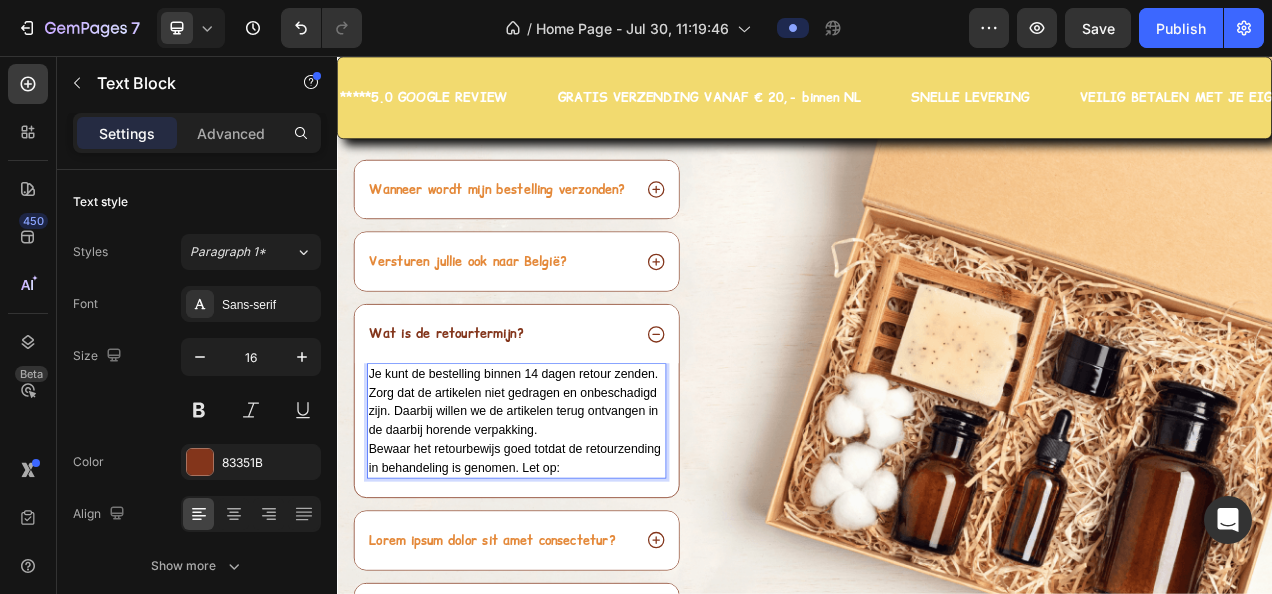 scroll, scrollTop: 7438, scrollLeft: 0, axis: vertical 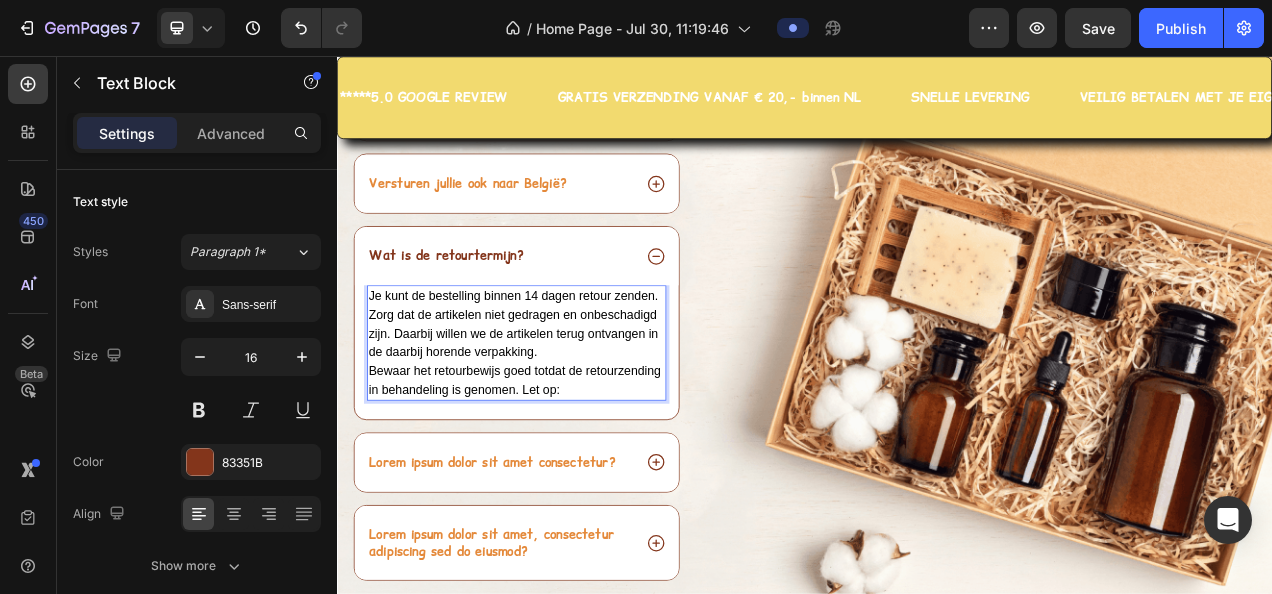 click on "Je kunt de bestelling binnen 14 dagen retour zenden. Zorg dat de artikelen niet gedragen en onbeschadigd zijn. Daarbij willen we de artikelen terug ontvangen in de daarbij horende verpakking. Bewaar het retourbewijs goed totdat de retourzending in behandeling is genomen. Let op:" at bounding box center (567, 424) 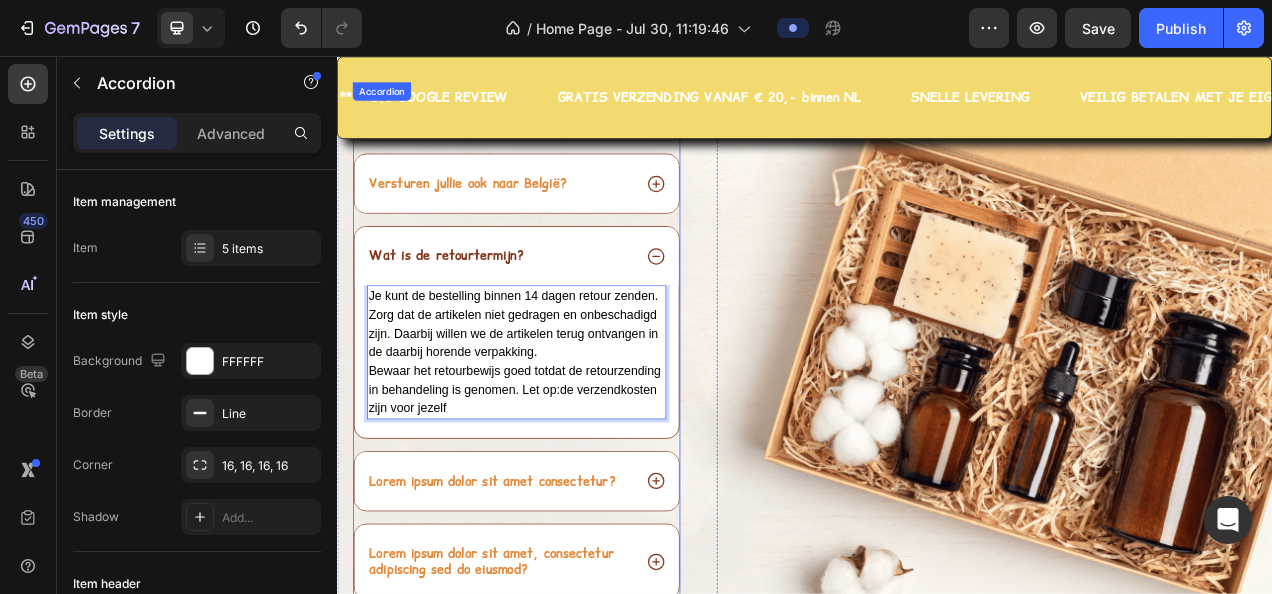 click on "Lorem ipsum dolor sit amet consectetur?" at bounding box center [536, 601] 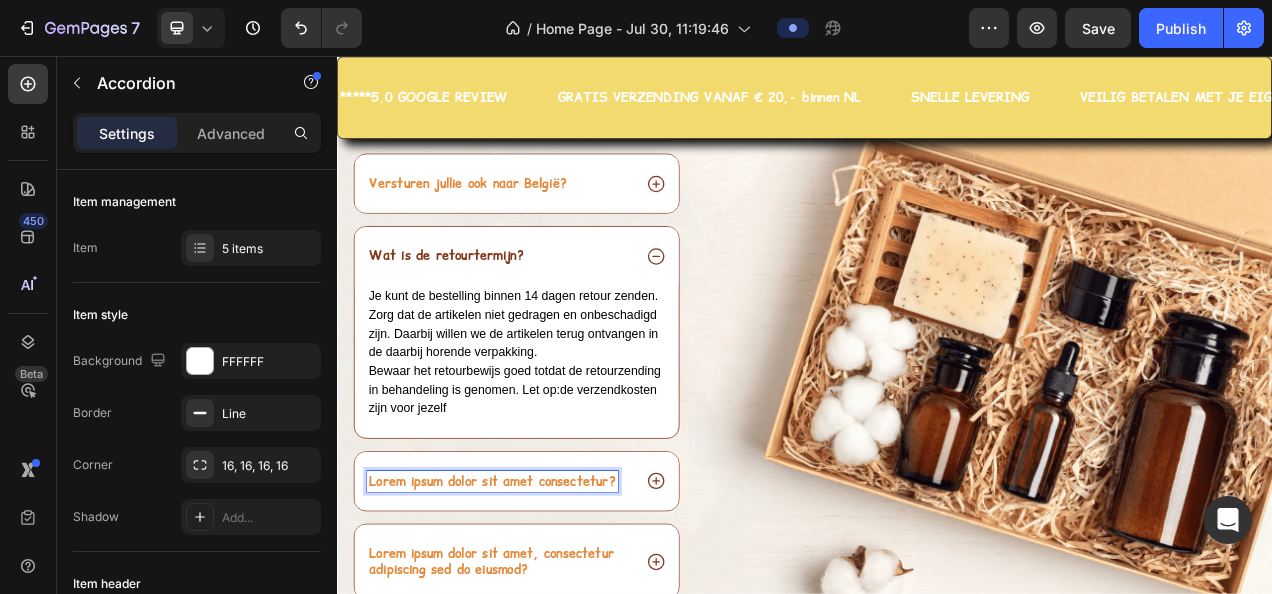 click on "Lorem ipsum dolor sit amet consectetur?" at bounding box center (536, 601) 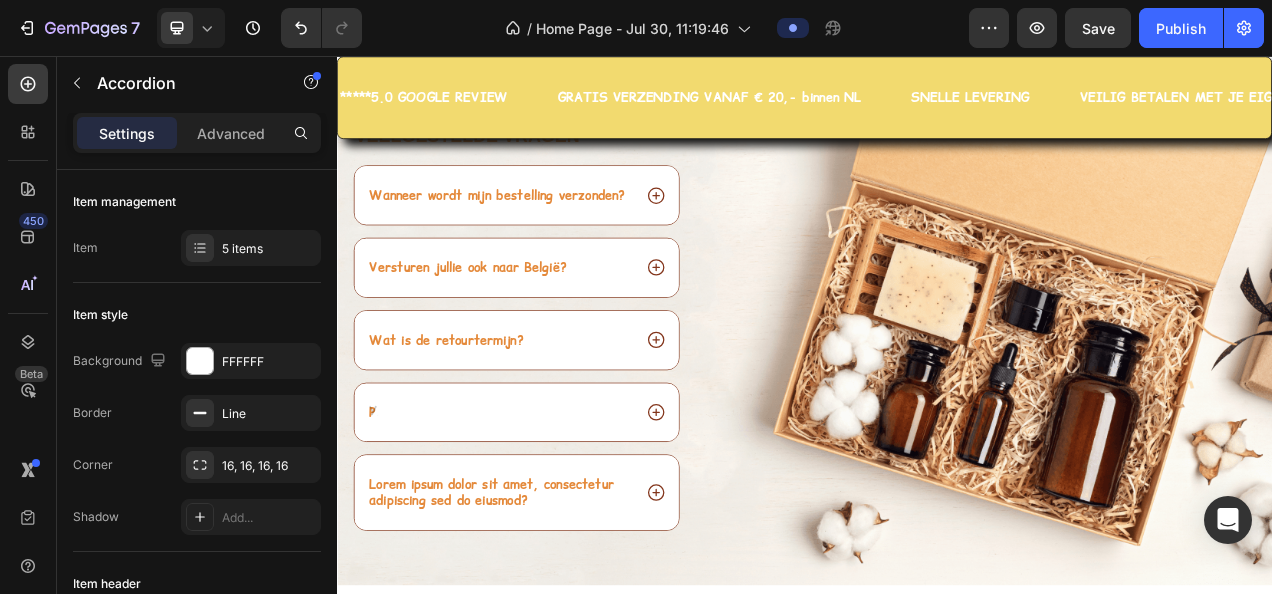 scroll, scrollTop: 7232, scrollLeft: 0, axis: vertical 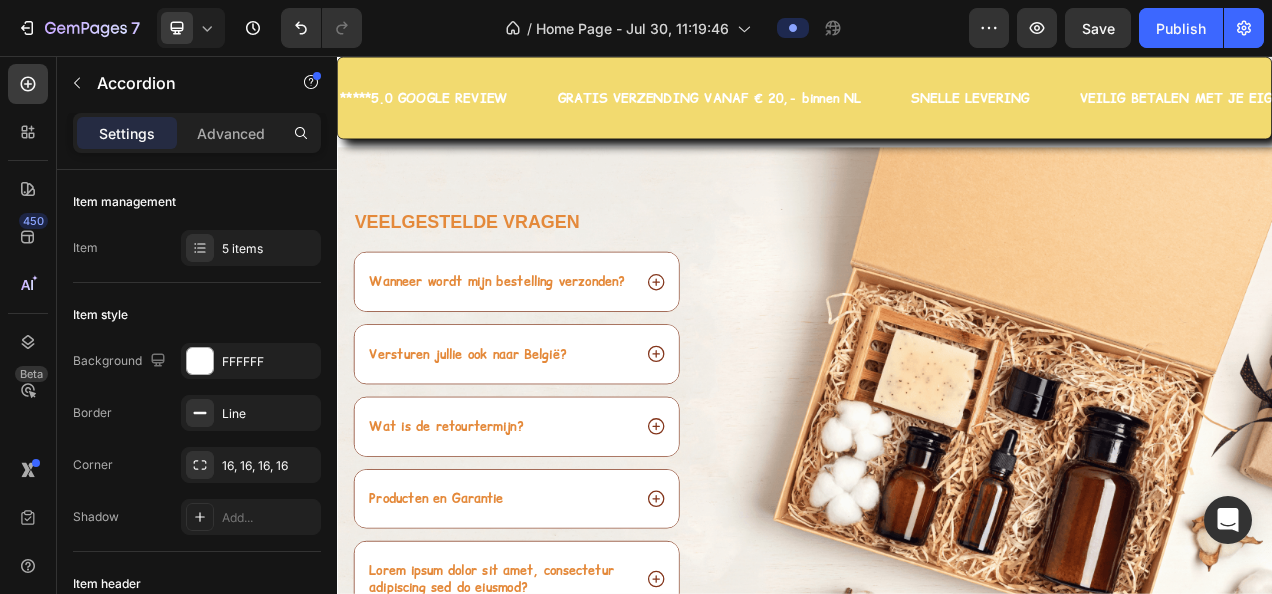 click 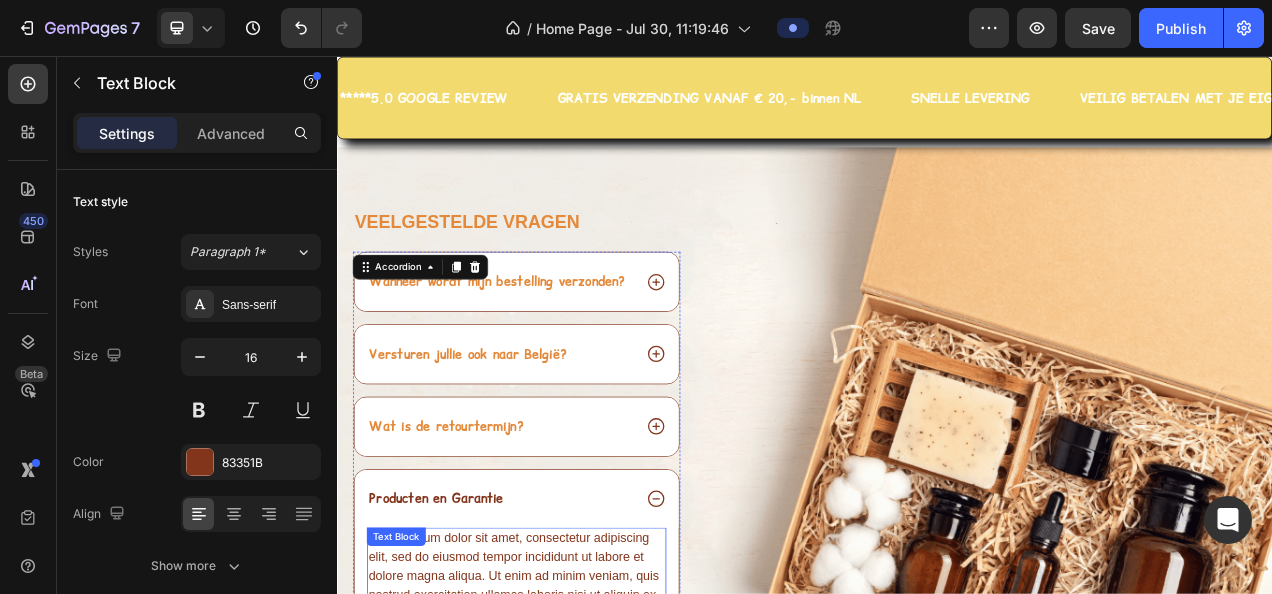 click on "Lorem ipsum dolor sit amet, consectetur adipiscing elit, sed do eiusmod tempor incididunt ut labore et dolore magna aliqua. Ut enim ad minim veniam, quis nostrud exercitation ullamco laboris nisi ut aliquip ex ea commodo consequat." at bounding box center [567, 723] 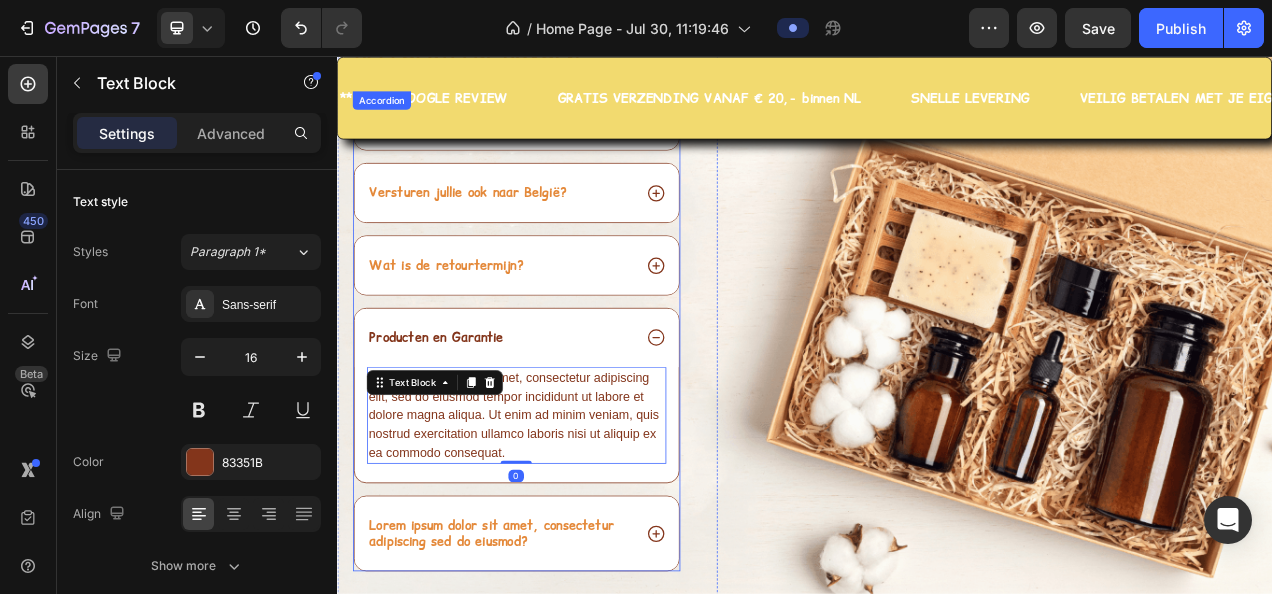 scroll, scrollTop: 7432, scrollLeft: 0, axis: vertical 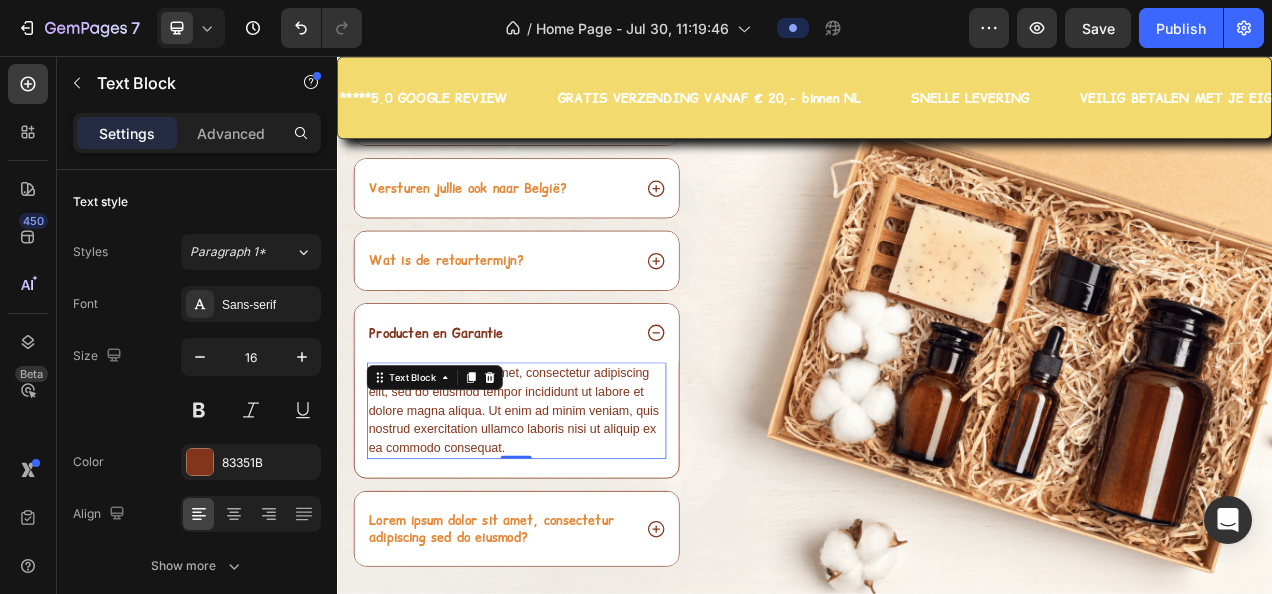 click on "Lorem ipsum dolor sit amet, consectetur adipiscing elit, sed do eiusmod tempor incididunt ut labore et dolore magna aliqua. Ut enim ad minim veniam, quis nostrud exercitation ullamco laboris nisi ut aliquip ex ea commodo consequat." at bounding box center [567, 511] 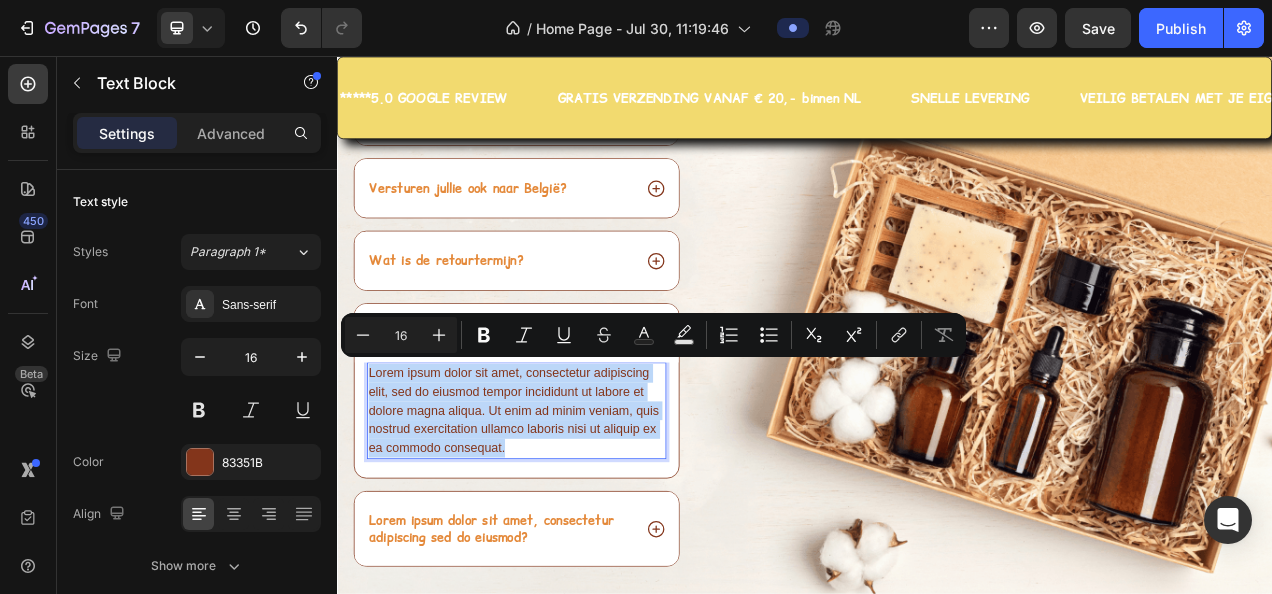 drag, startPoint x: 567, startPoint y: 546, endPoint x: 378, endPoint y: 456, distance: 209.33466 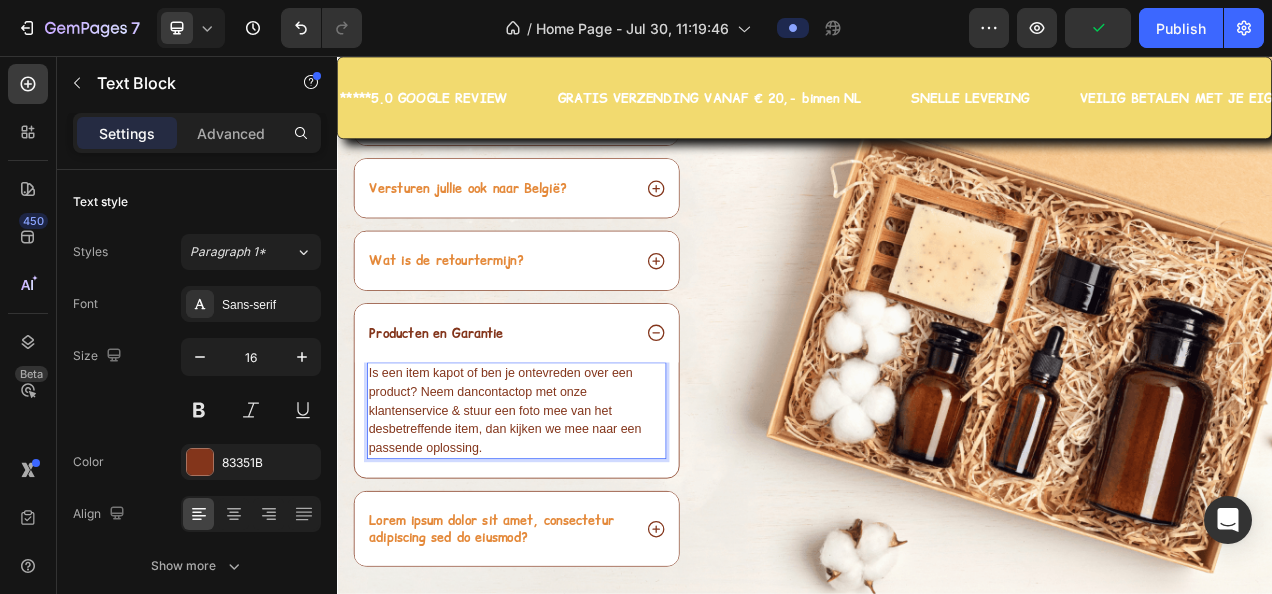 click on "Is een item kapot of ben je ontevreden over een product? Neem dan  contact  op met onze klantenservice & stuur een foto mee van het desbetreffende item, dan kijken we mee naar een passende oplossing." at bounding box center (567, 511) 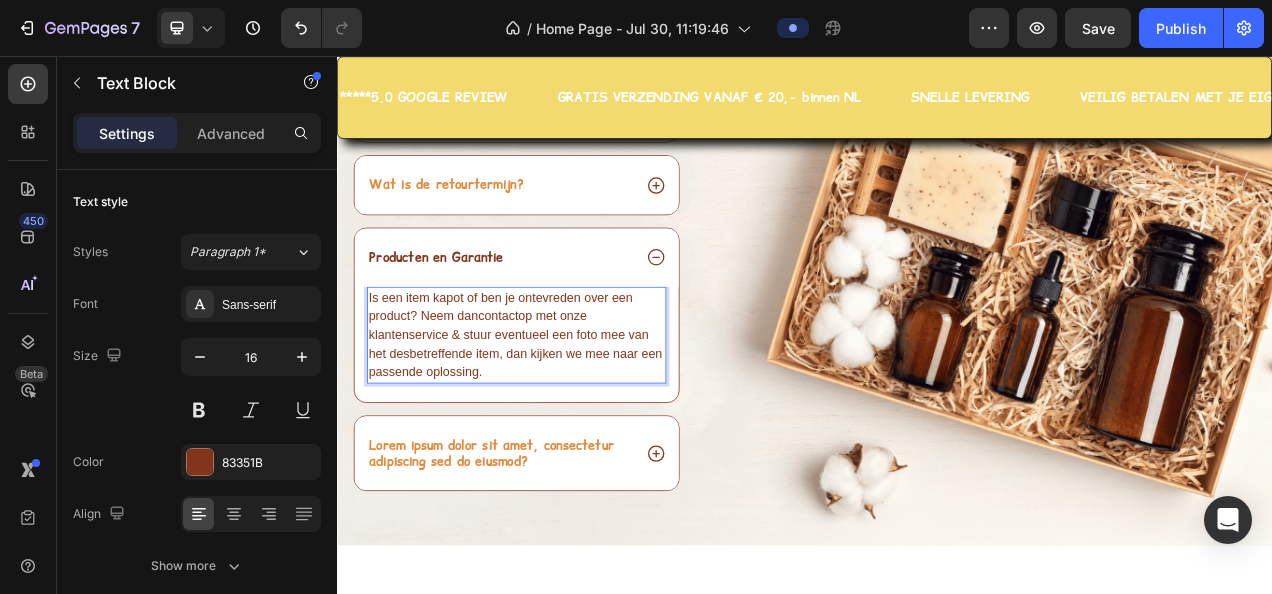 scroll, scrollTop: 7532, scrollLeft: 0, axis: vertical 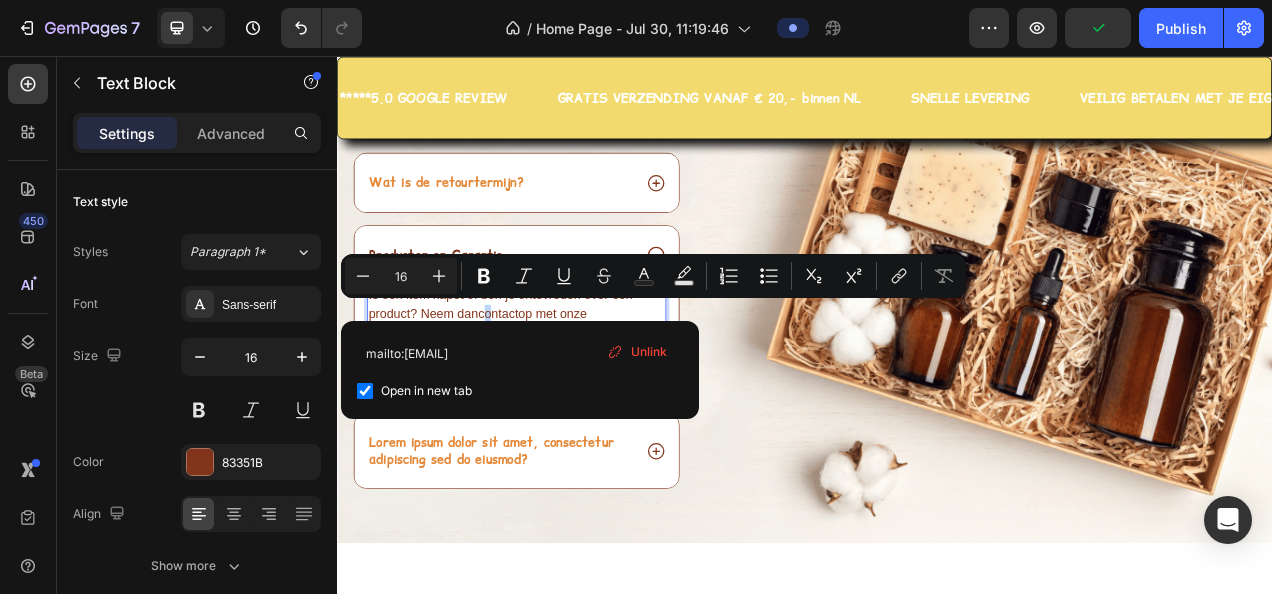 click on "contact" at bounding box center (544, 386) 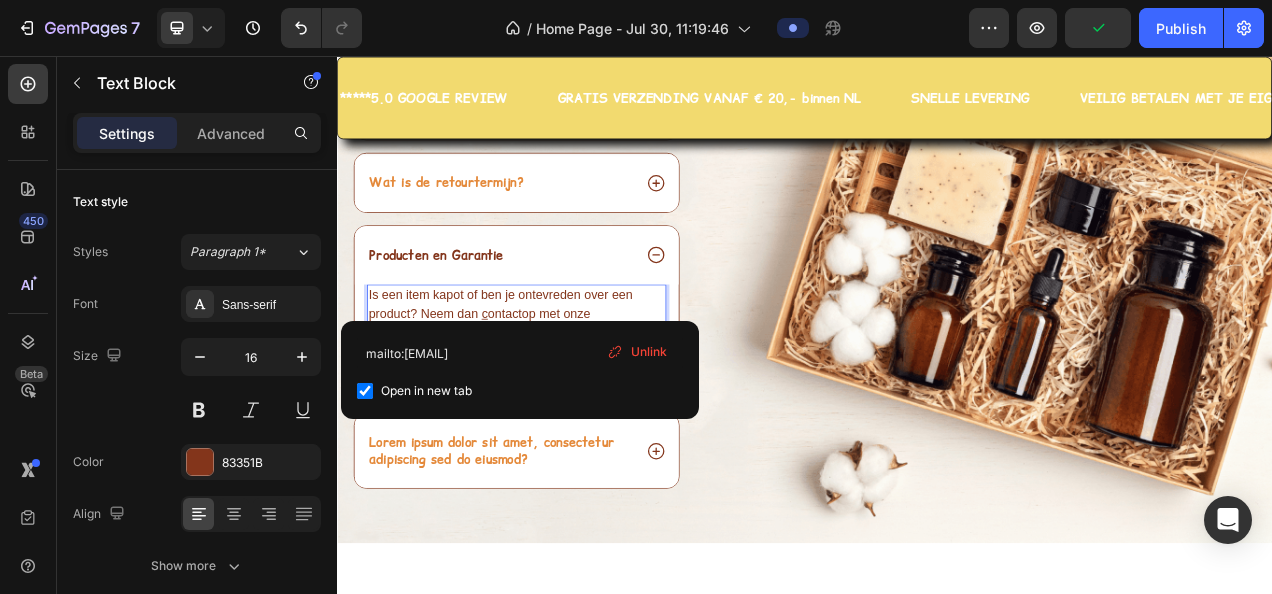click on "c ontact" at bounding box center [546, 386] 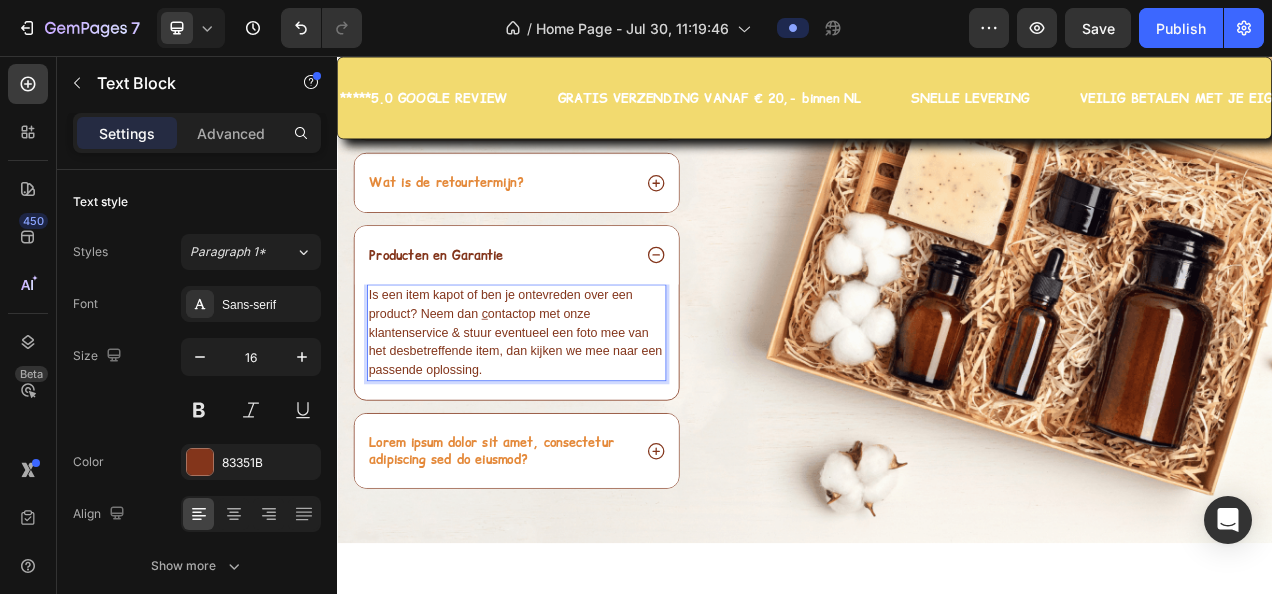click on "Is een item kapot of ben je ontevreden over een product? Neem dan   c ontact  op met onze klantenservice & stuur eventueel een foto mee van het desbetreffende item, dan kijken we mee naar een passende oplossing." at bounding box center [567, 411] 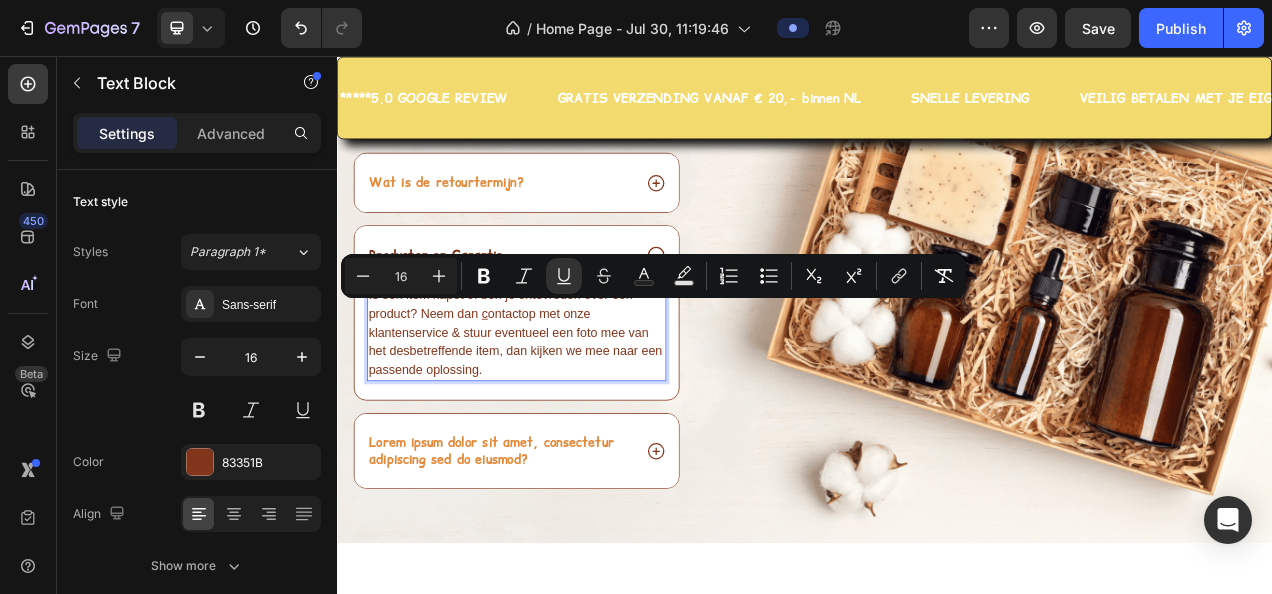 drag, startPoint x: 576, startPoint y: 375, endPoint x: 520, endPoint y: 378, distance: 56.0803 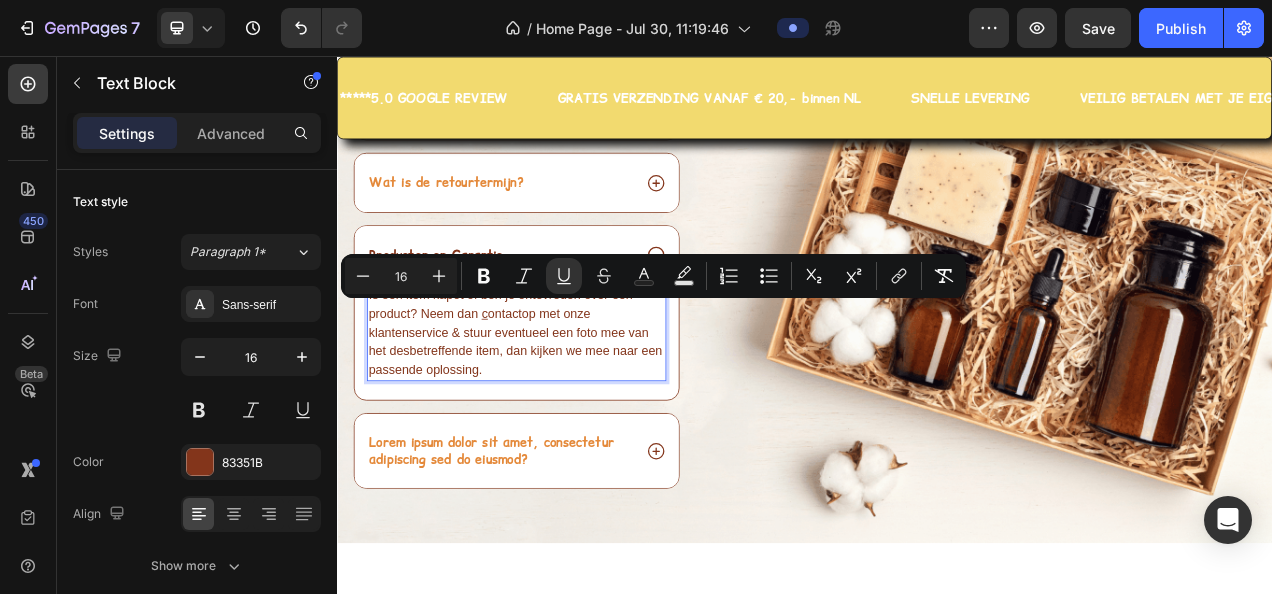 click on "c ontact" at bounding box center [546, 386] 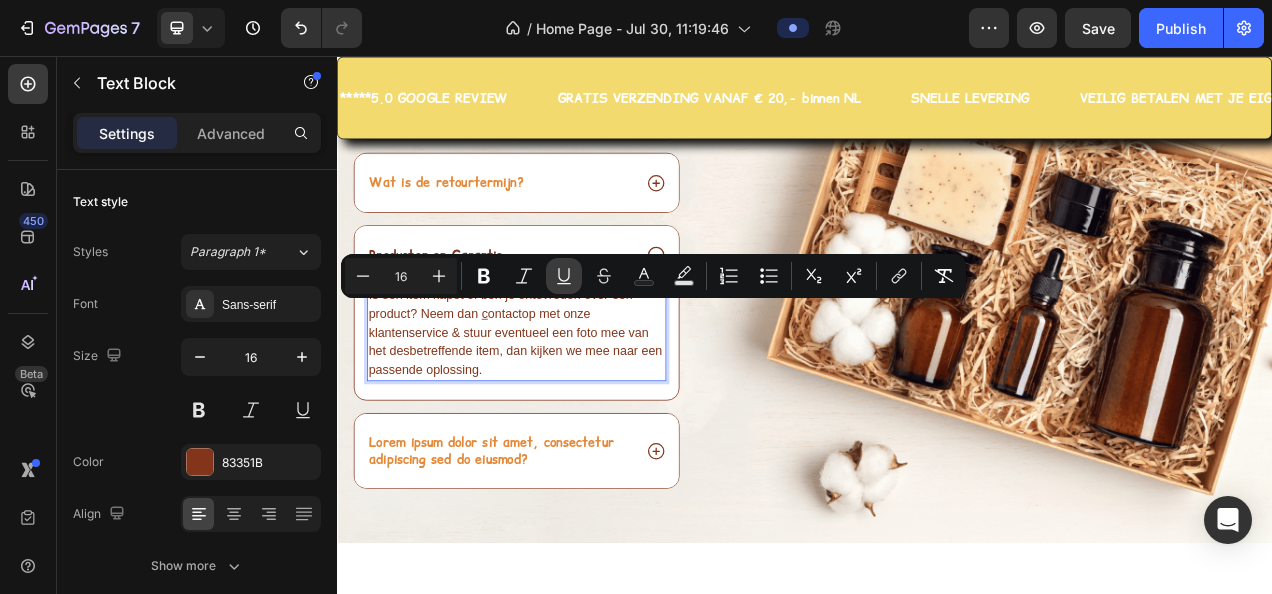 click 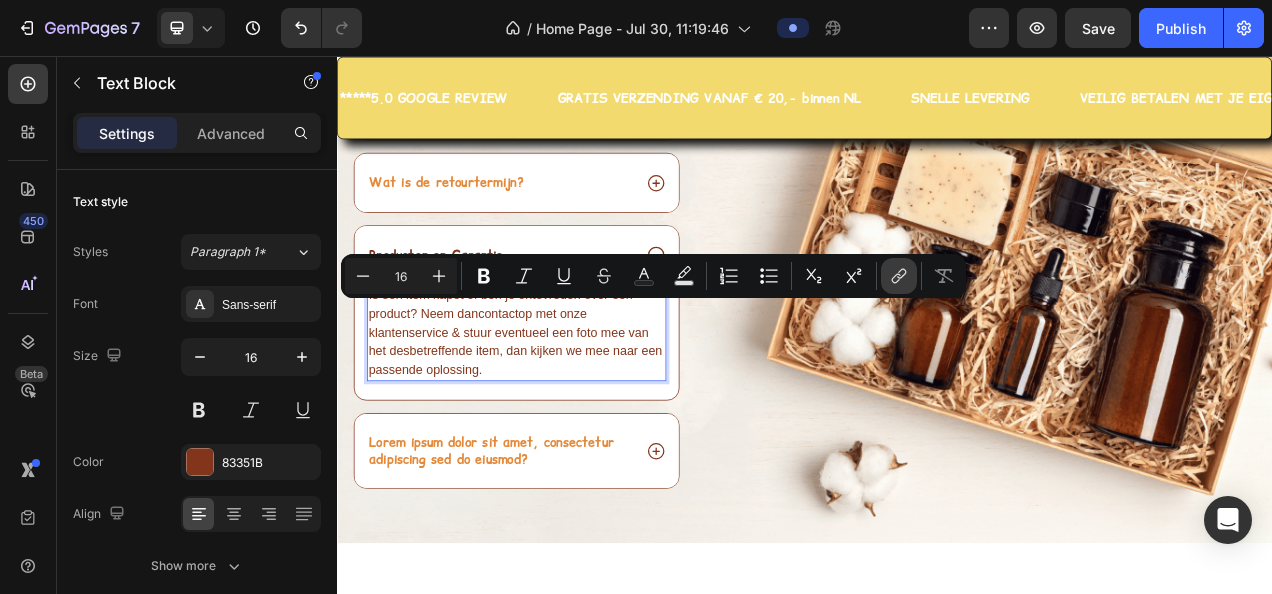 click 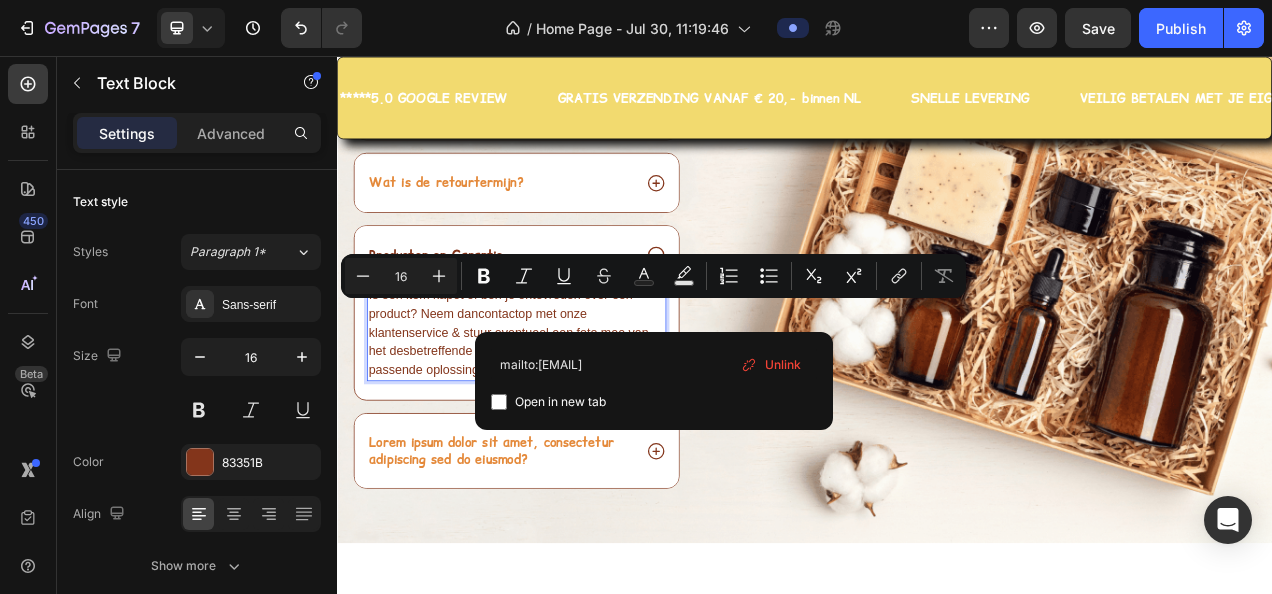 type on "mailto:info@hairpin.nu" 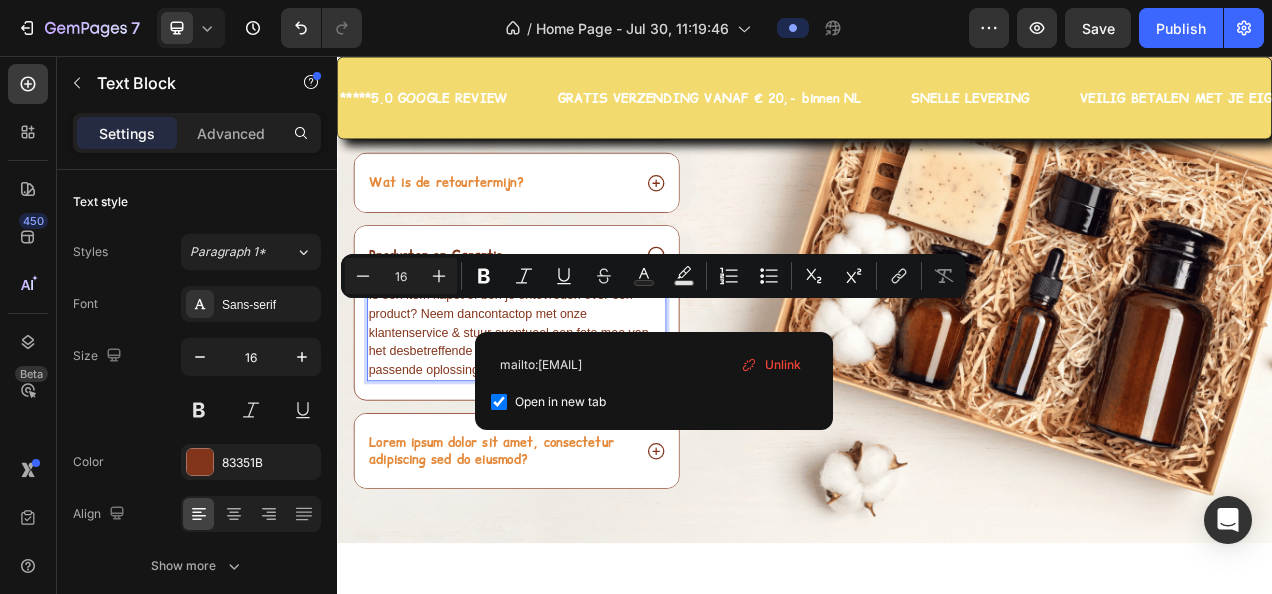 checkbox on "true" 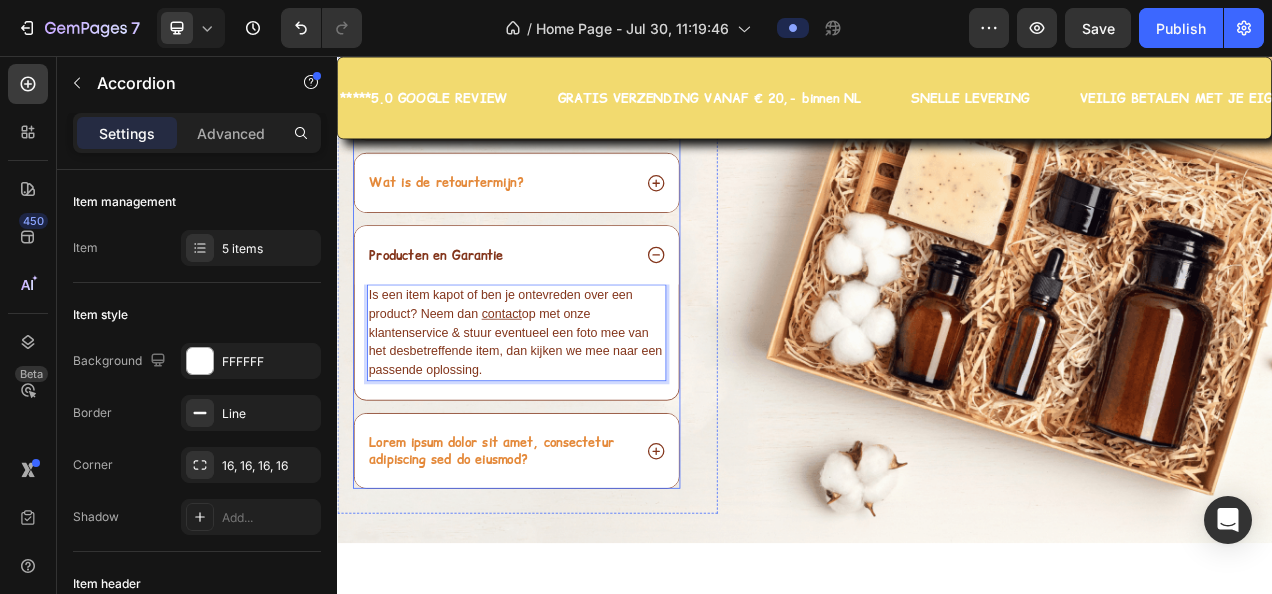 click on "Is een item kapot of ben je ontevreden over een product? Neem dan   contact  op met onze klantenservice & stuur eventueel een foto mee van het desbetreffende item, dan kijken we mee naar een passende oplossing. Text Block   0" at bounding box center [567, 423] 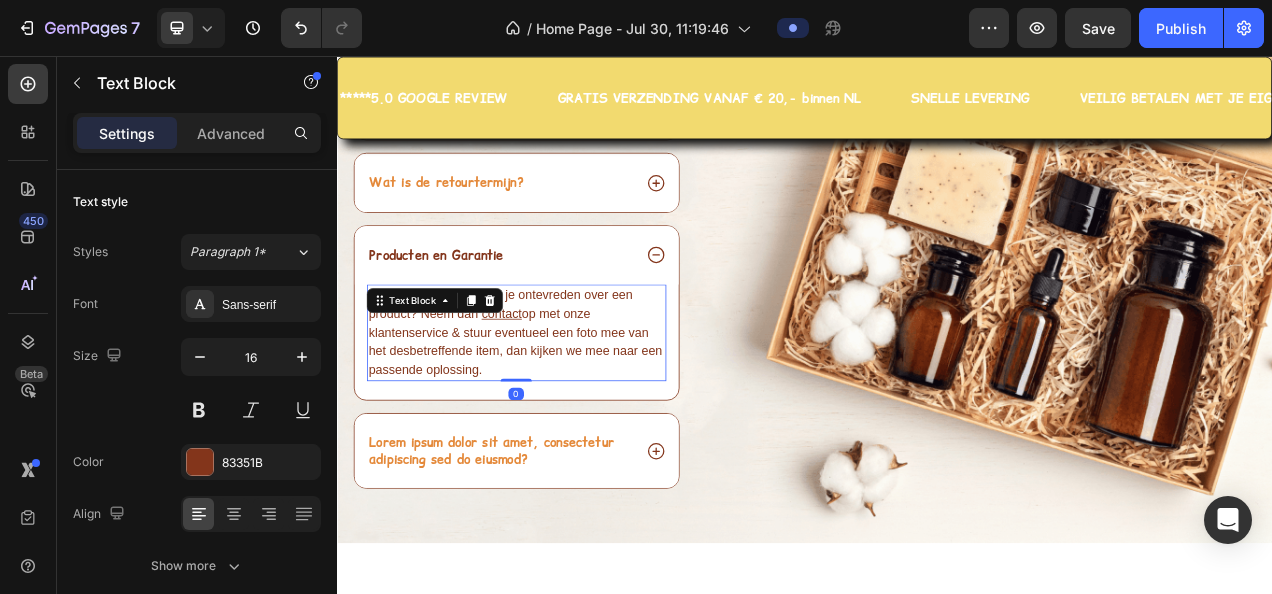 click on "Is een item kapot of ben je ontevreden over een product? Neem dan   contact  op met onze klantenservice & stuur eventueel een foto mee van het desbetreffende item, dan kijken we mee naar een passende oplossing." at bounding box center [567, 411] 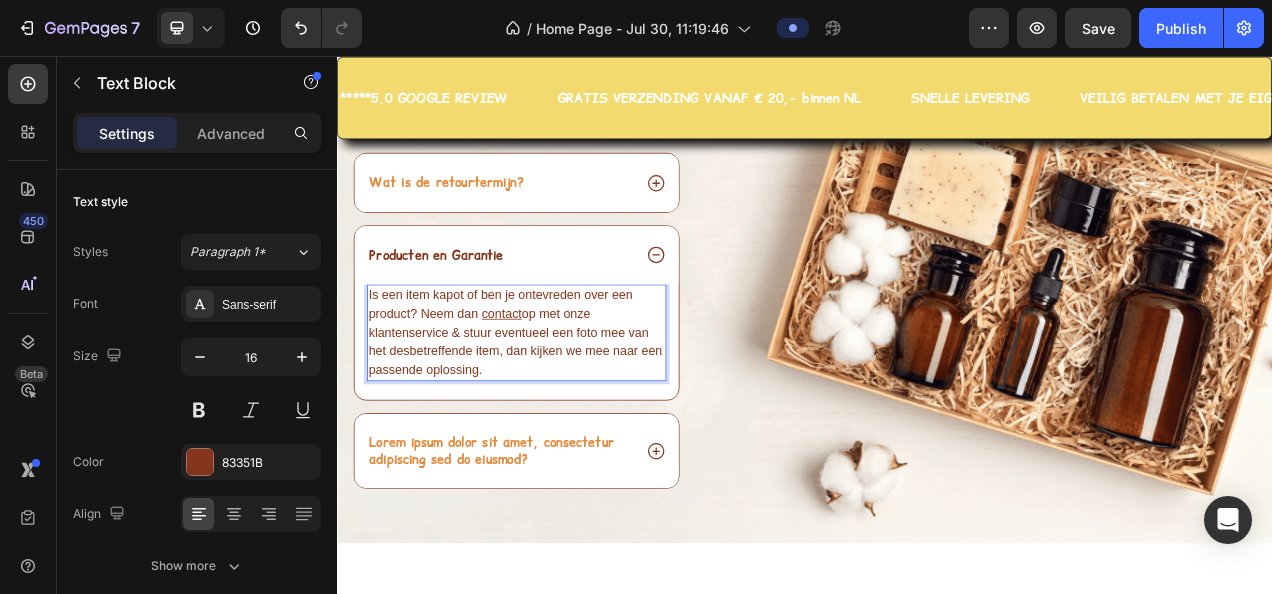 click on "contact" at bounding box center [548, 386] 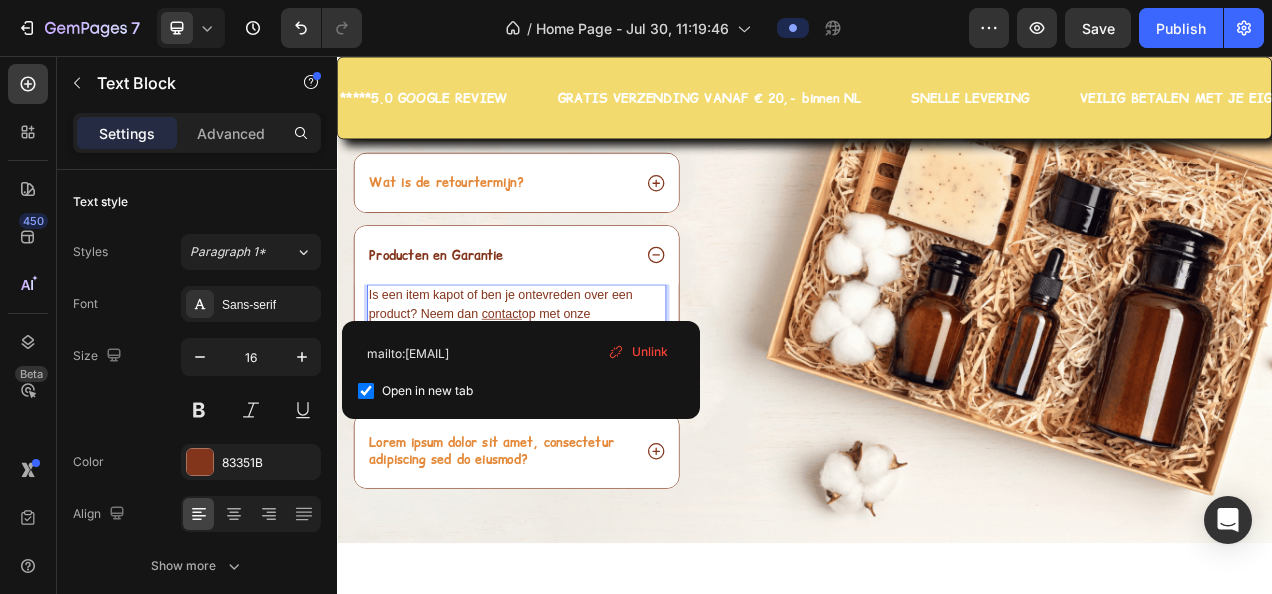 click on "contact" at bounding box center (548, 386) 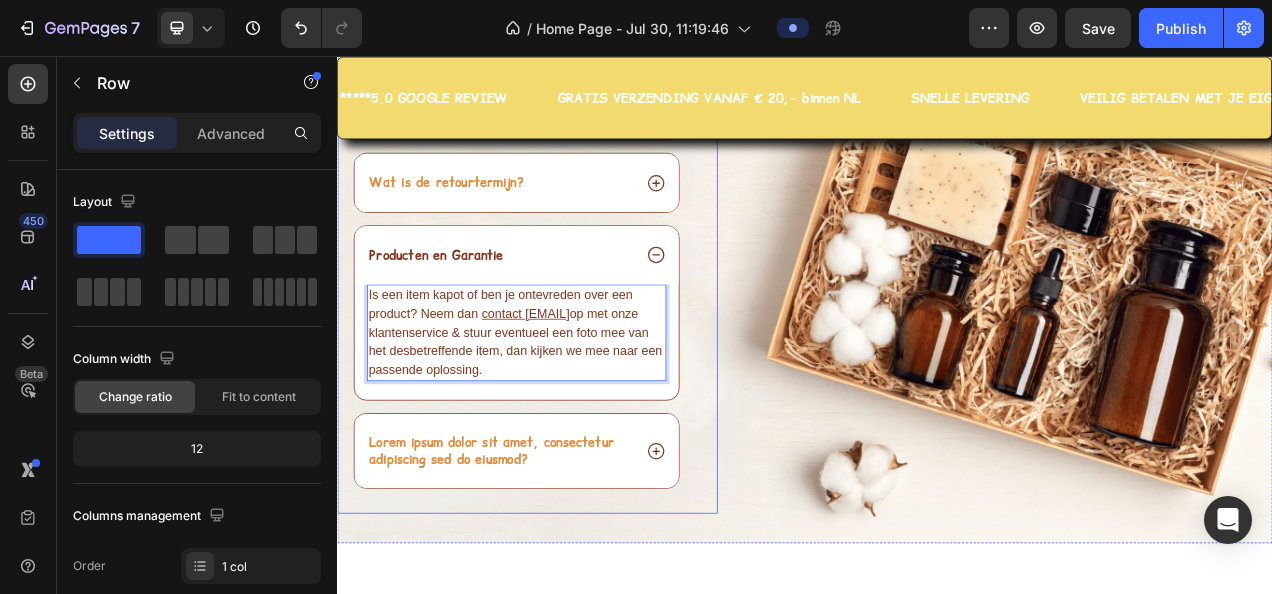 click on "Veelgestelde vragen Heading
Wanneer wordt mijn bestelling verzonden?
Versturen jullie ook naar België?
Wat is de retourtermijn?
Producten en Garantie Is een item kapot of ben je ontevreden over een product? Neem dan   contact info@hairpin.nu  op met onze klantenservice & stuur eventueel een foto mee van het desbetreffende item, dan kijken we mee naar een passende oplossing. Text Block   0
Lorem ipsum dolor sit amet, consectetur adipiscing sed do eiusmod? Accordion Row" at bounding box center [581, 292] 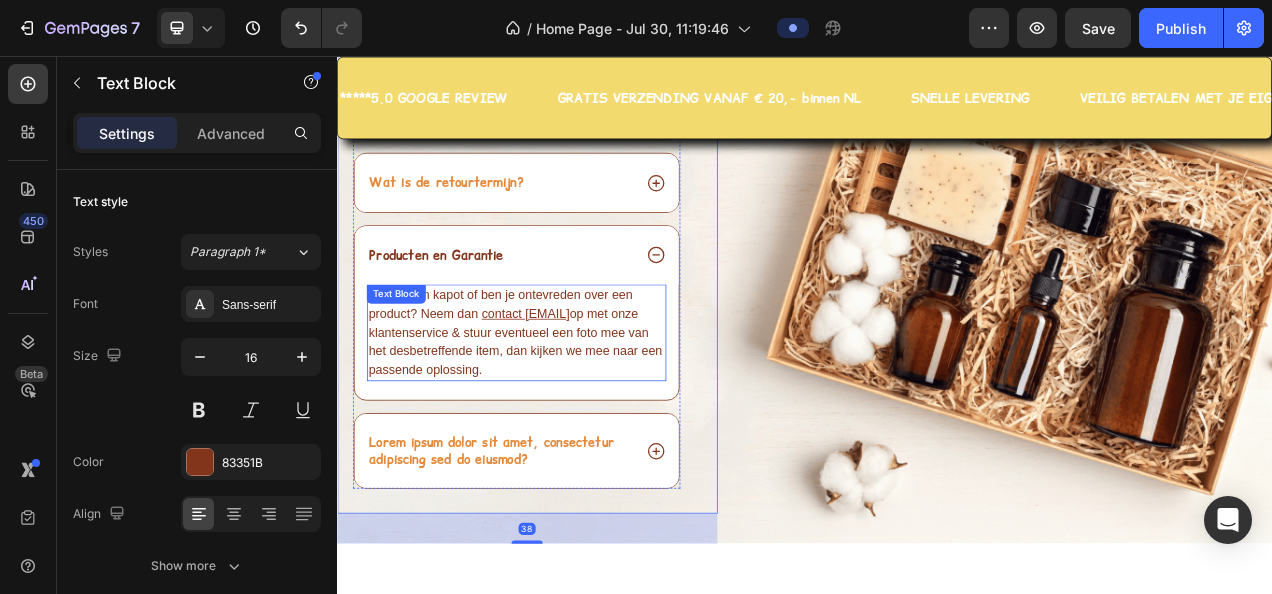 click on "Is een item kapot of ben je ontevreden over een product? Neem dan   contact info@hairpin.nu  op met onze klantenservice & stuur eventueel een foto mee van het desbetreffende item, dan kijken we mee naar een passende oplossing. Text Block" at bounding box center (567, 411) 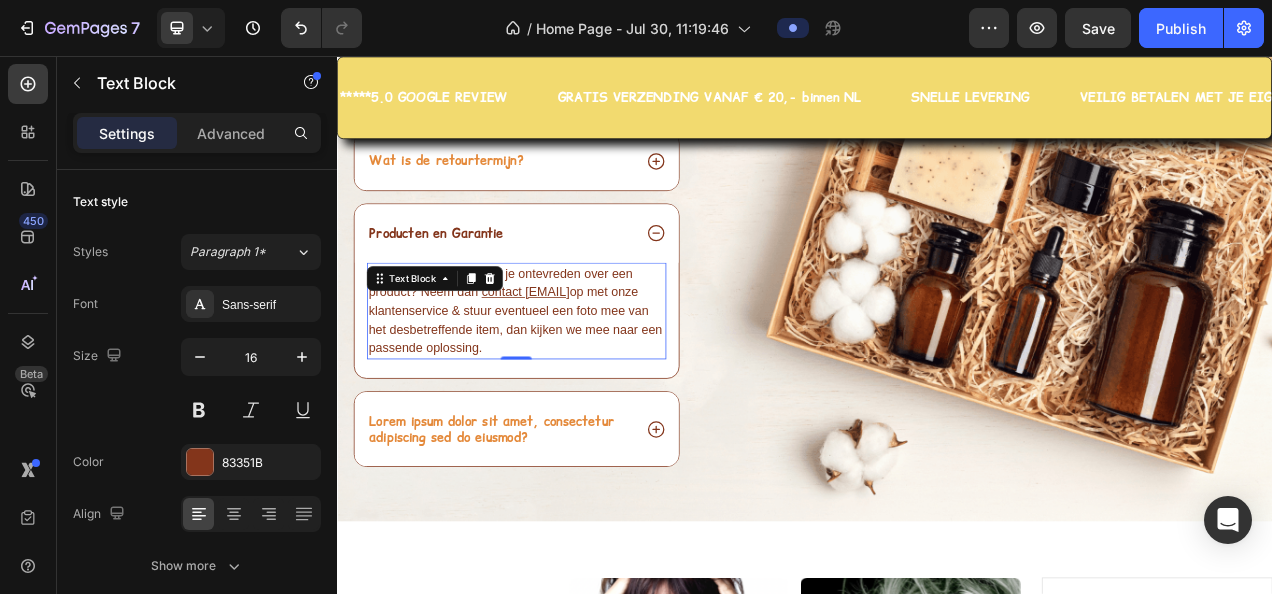 scroll, scrollTop: 7536, scrollLeft: 0, axis: vertical 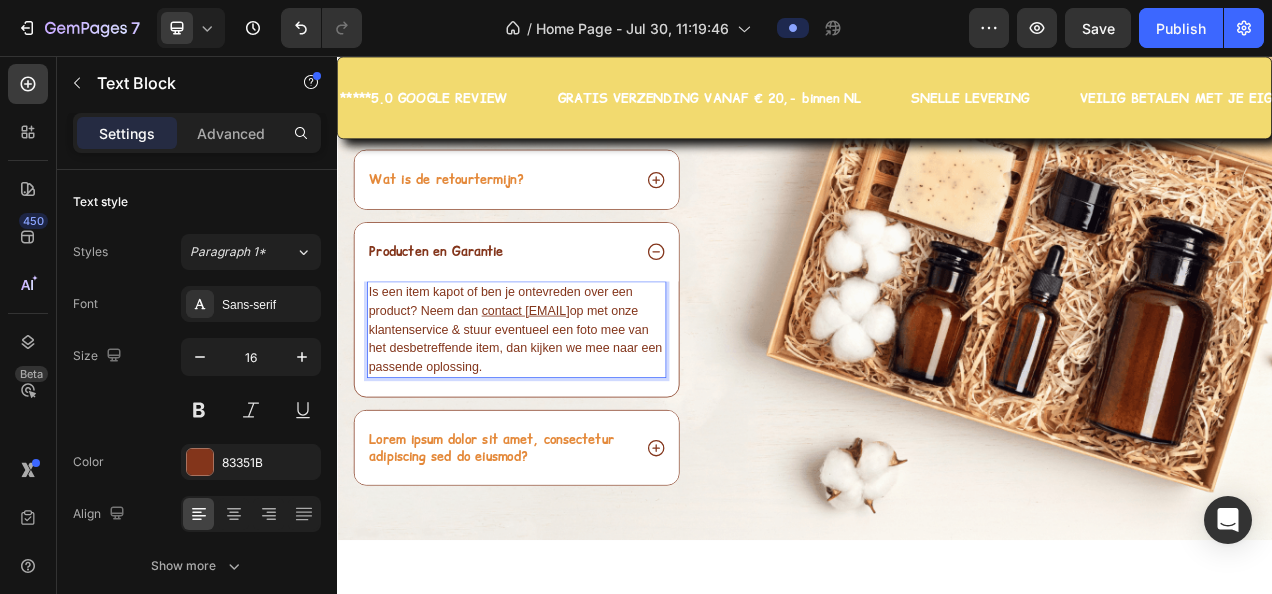 click on "contact info@hairpin.nu" at bounding box center (576, 382) 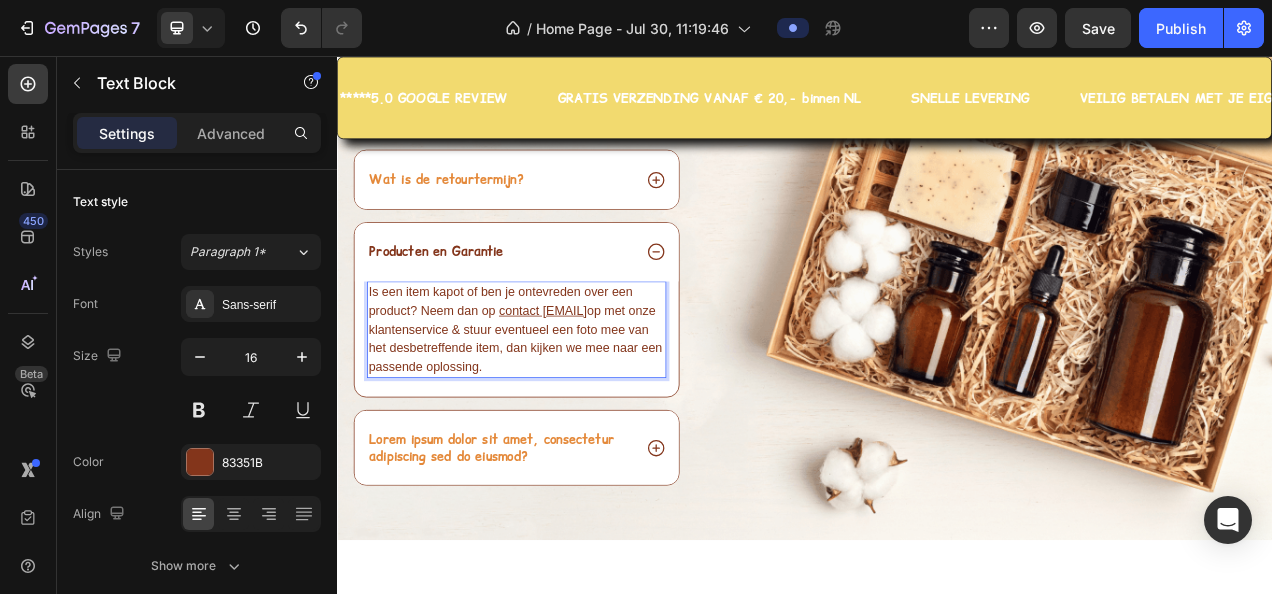 click on "Is een item kapot of ben je ontevreden over een product? Neem dan op   contact info@hairpin.nu  op met onze klantenservice & stuur eventueel een foto mee van het desbetreffende item, dan kijken we mee naar een passende oplossing." at bounding box center [567, 407] 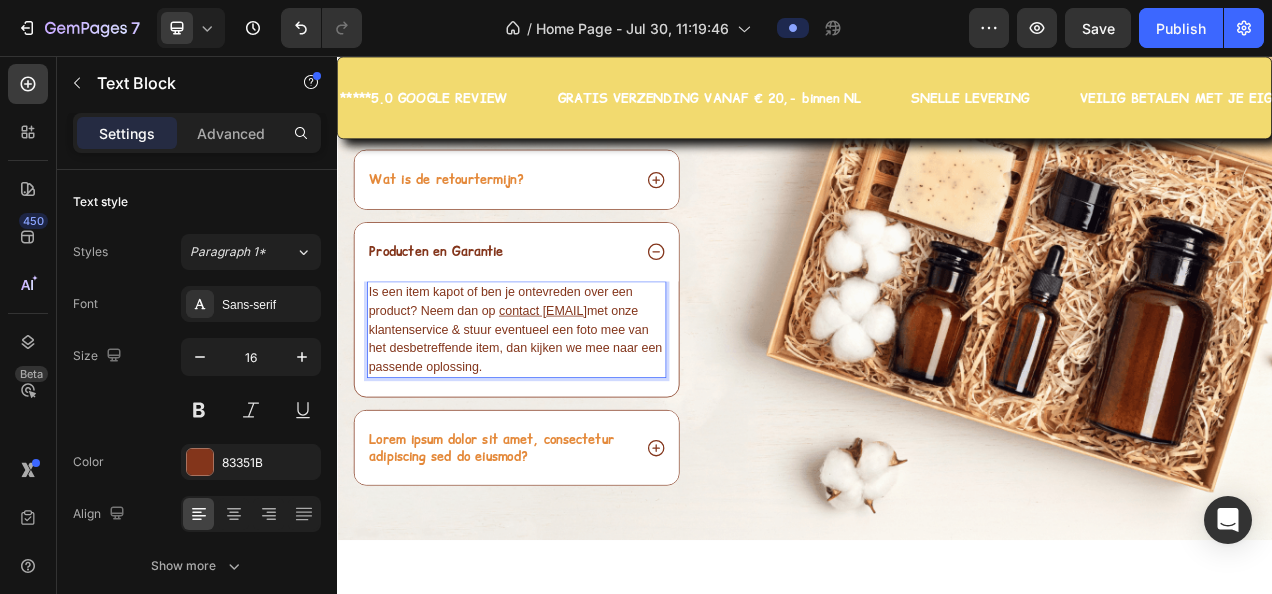 click on "Is een item kapot of ben je ontevreden over een product? Neem dan op   contact info@hairpin.nu   met onze klantenservice & stuur eventueel een foto mee van het desbetreffende item, dan kijken we mee naar een passende oplossing." at bounding box center (567, 407) 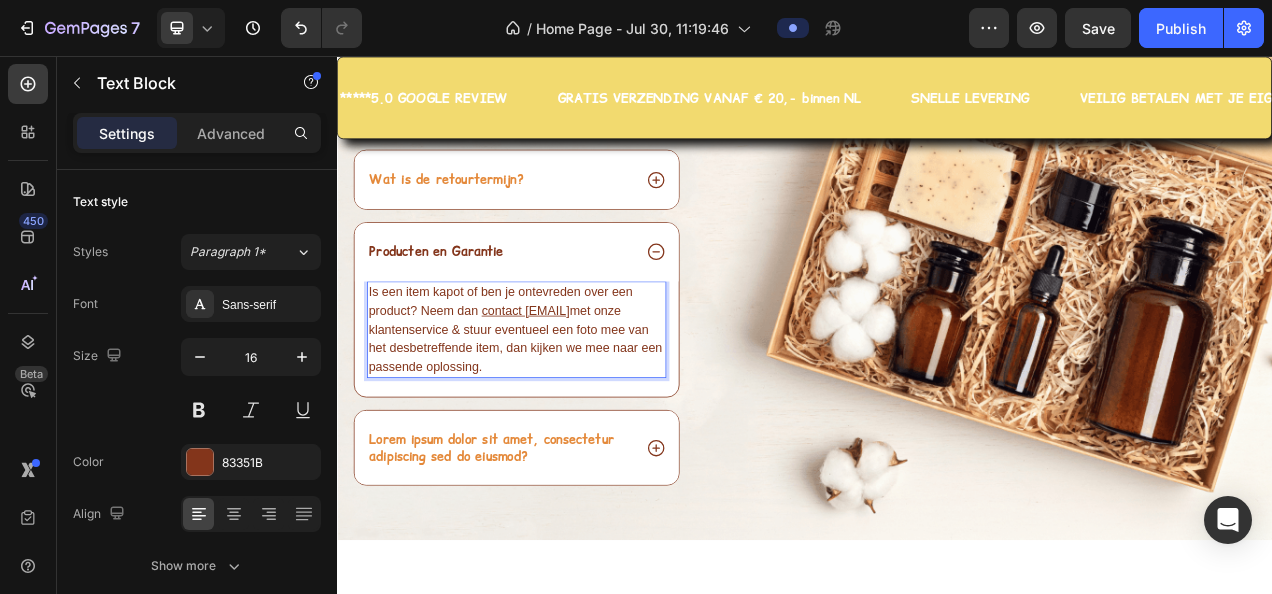 click on "Is een item kapot of ben je ontevreden over een product? Neem dan   contact info@hairpin.nu   met onze klantenservice & stuur eventueel een foto mee van het desbetreffende item, dan kijken we mee naar een passende oplossing." at bounding box center [567, 407] 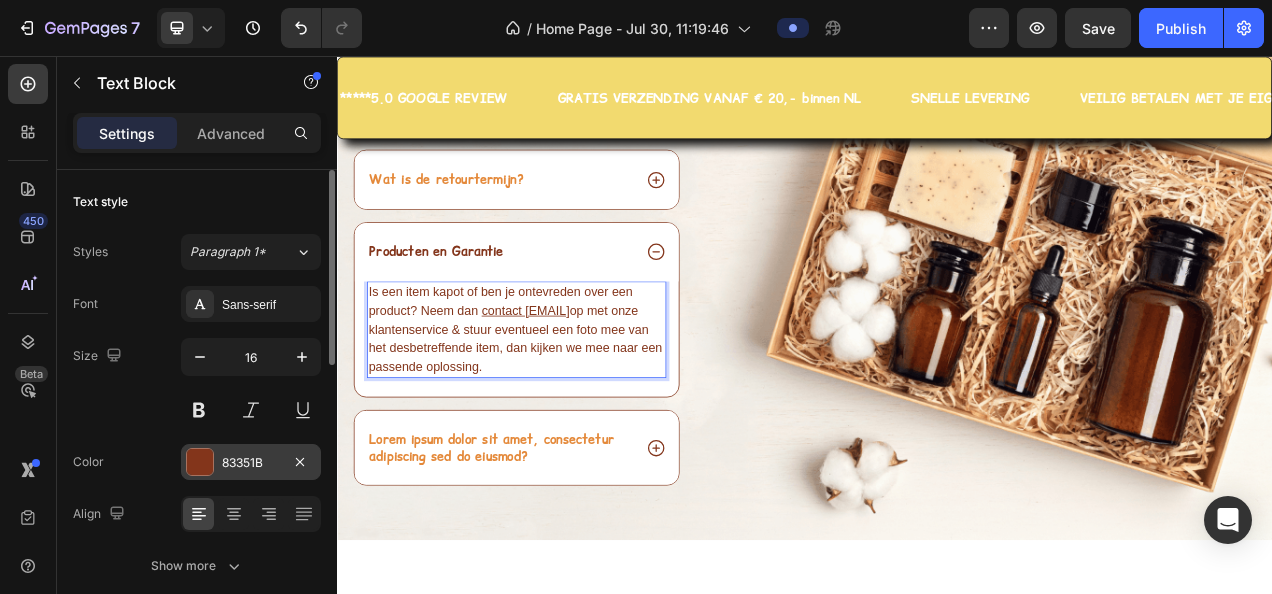 click on "83351B" at bounding box center [251, 463] 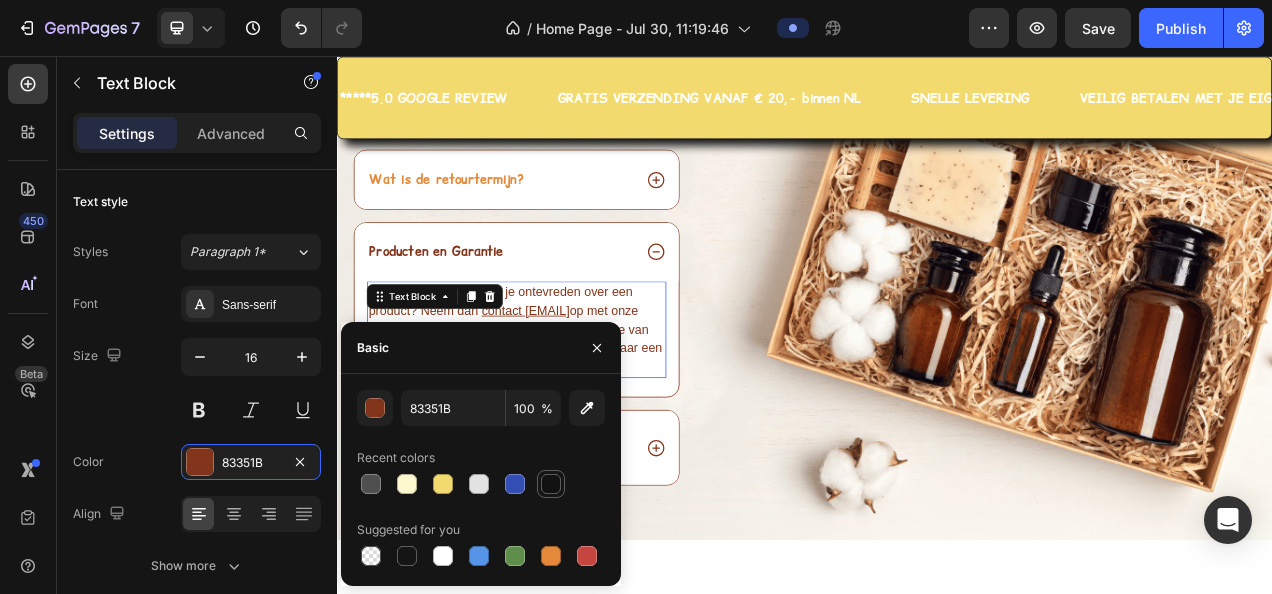 click at bounding box center [551, 484] 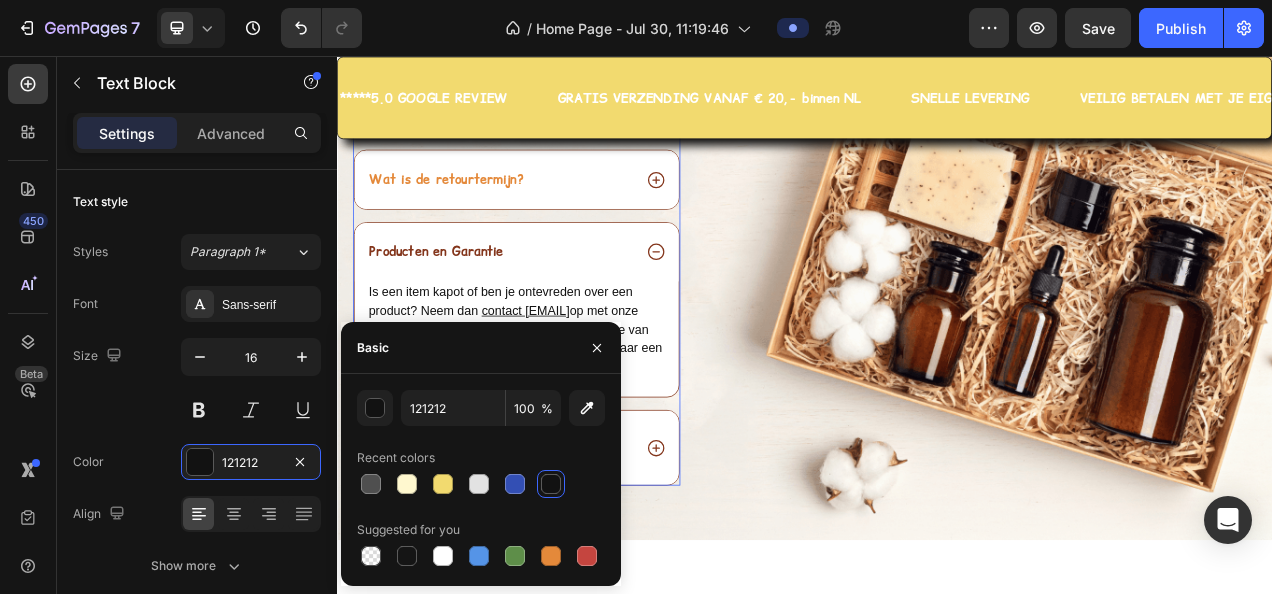 click on "Producten en Garantie" at bounding box center [464, 307] 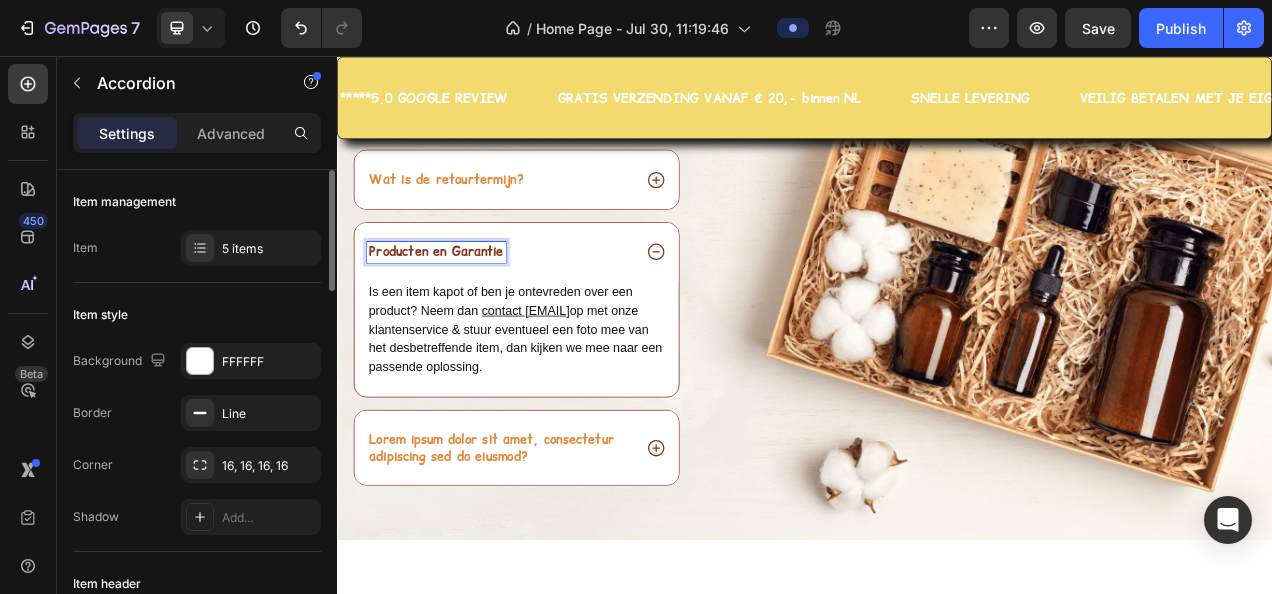 scroll, scrollTop: 200, scrollLeft: 0, axis: vertical 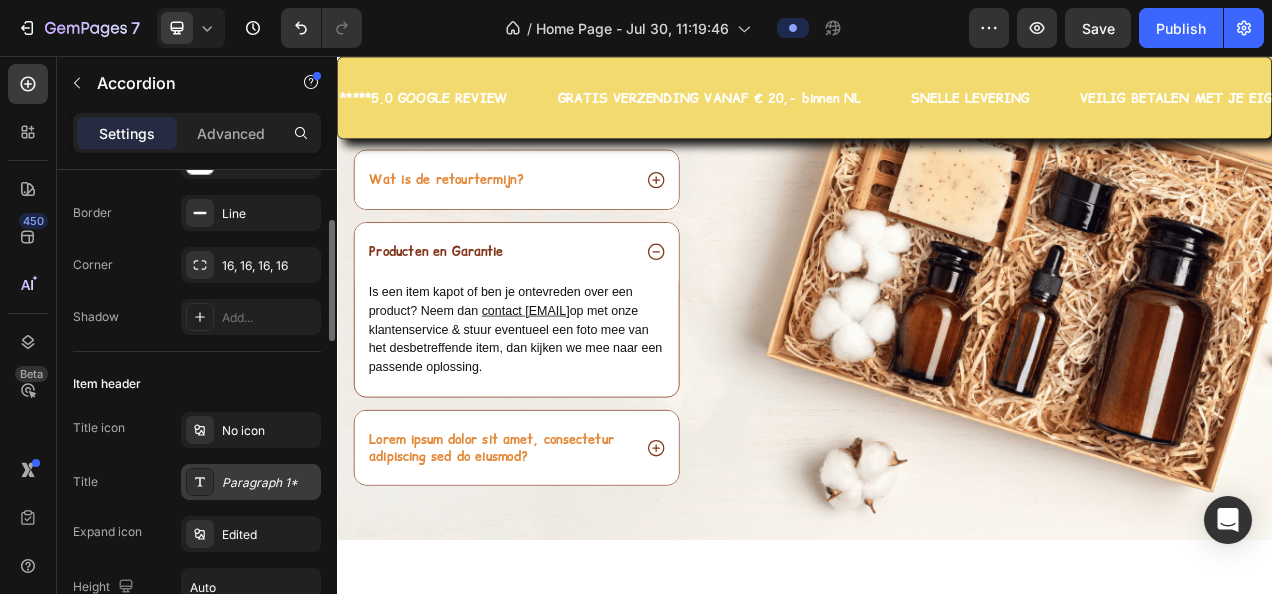 click on "Paragraph 1*" at bounding box center [269, 483] 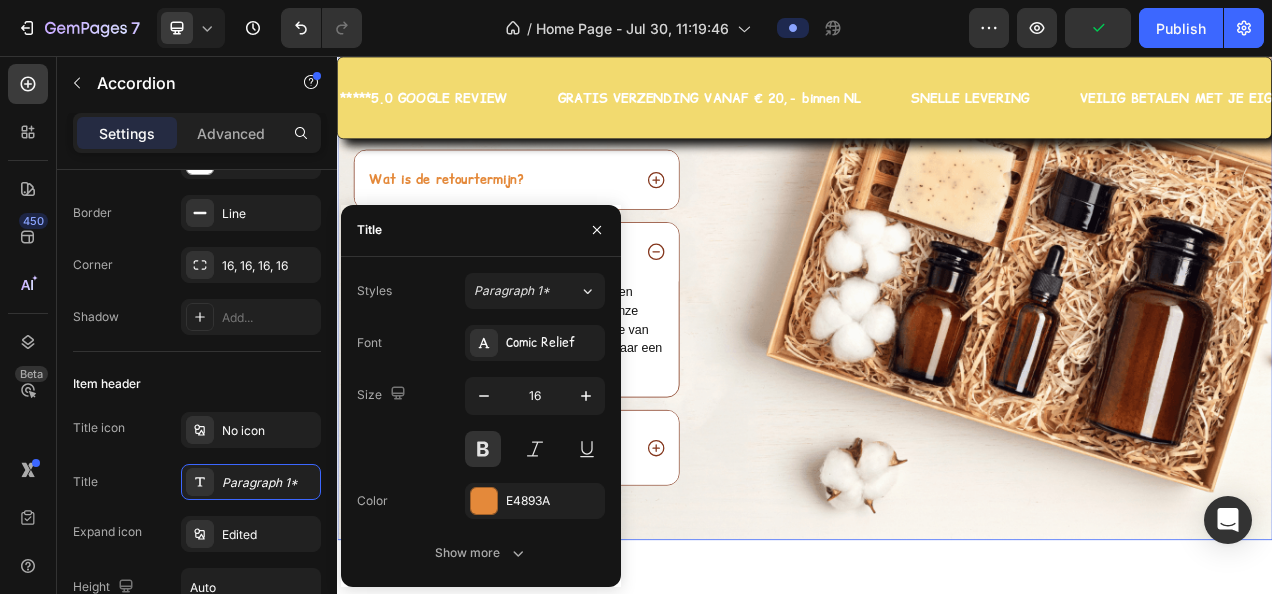 click on "Veelgestelde vragen Heading
Wanneer wordt mijn bestelling verzonden?
Versturen jullie ook naar België?
Wat is de retourtermijn?
Producten en Garantie Is een item kapot of ben je ontevreden over een product? Neem dan   contact info@hairpin.nu   op met onze klantenservice & stuur eventueel een foto mee van het desbetreffende item, dan kijken we mee naar een passende oplossing. Text Block
Lorem ipsum dolor sit amet, consectetur adipiscing sed do eiusmod? Accordion Row Image Row   0" at bounding box center (937, 307) 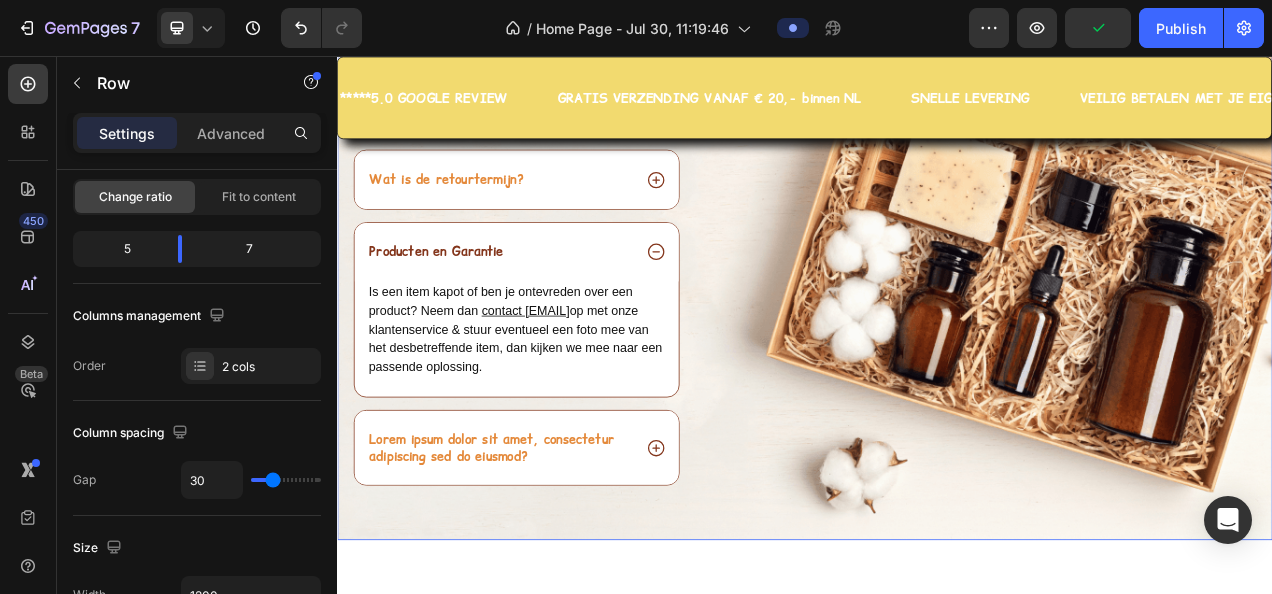 scroll, scrollTop: 0, scrollLeft: 0, axis: both 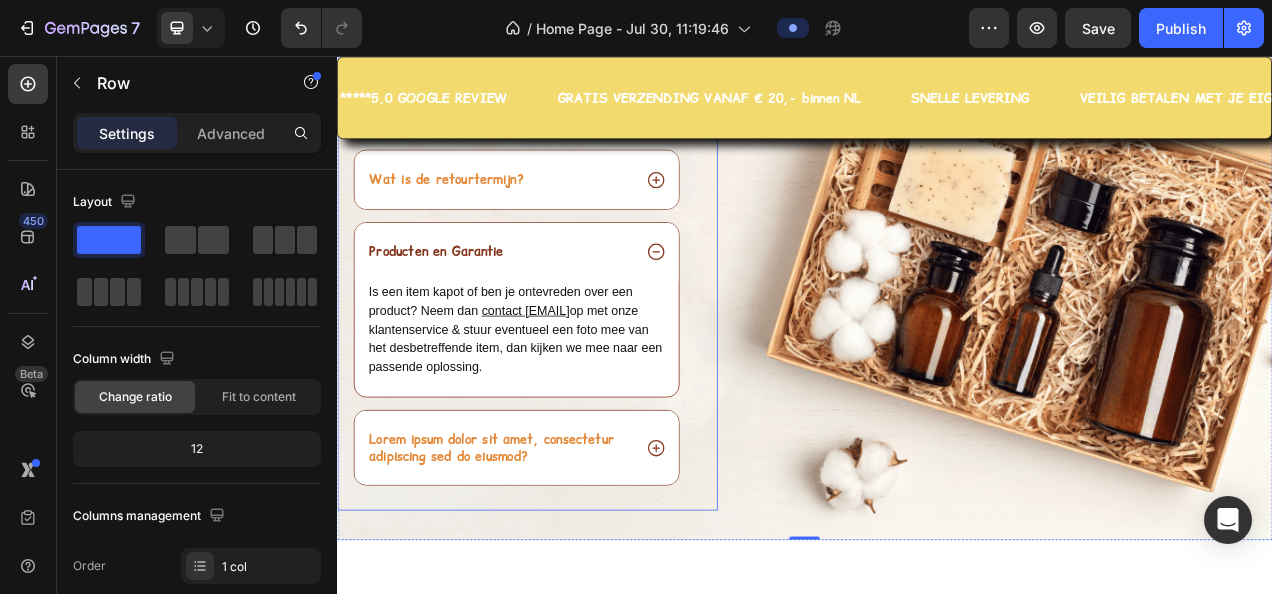 click on "Veelgestelde vragen Heading
Wanneer wordt mijn bestelling verzonden?
Versturen jullie ook naar België?
Wat is de retourtermijn?
Producten en Garantie Is een item kapot of ben je ontevreden over een product? Neem dan   contact info@hairpin.nu   op met onze klantenservice & stuur eventueel een foto mee van het desbetreffende item, dan kijken we mee naar een passende oplossing. Text Block
Lorem ipsum dolor sit amet, consectetur adipiscing sed do eiusmod? Accordion Row" at bounding box center [581, 288] 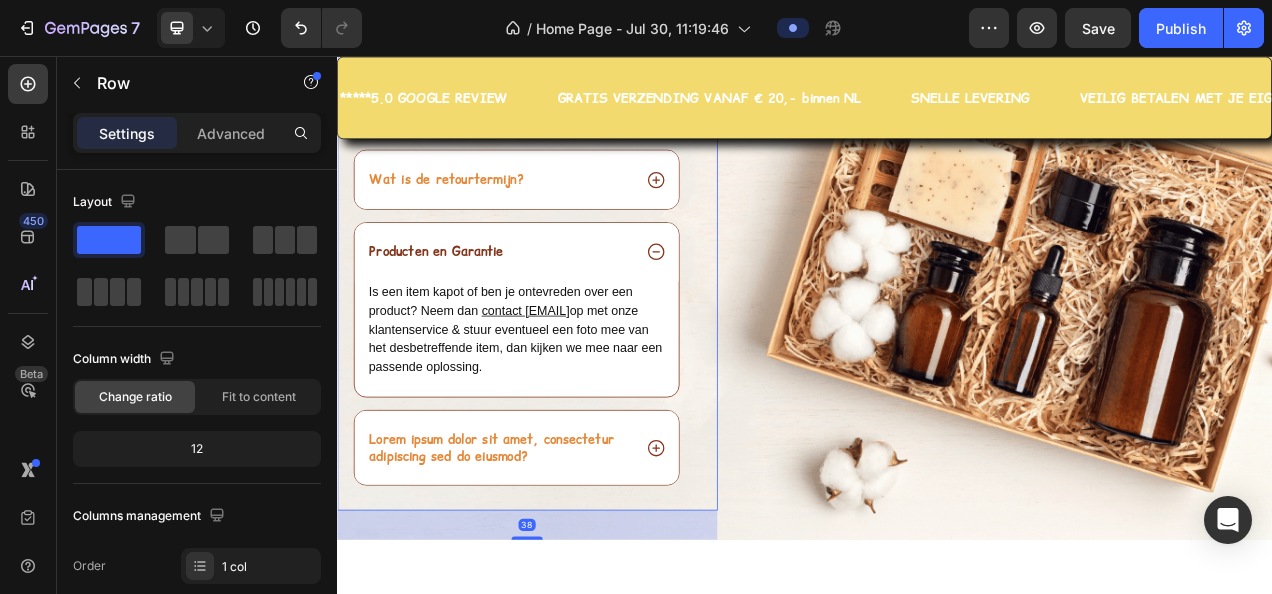 click on "Veelgestelde vragen Heading
Wanneer wordt mijn bestelling verzonden?
Versturen jullie ook naar België?
Wat is de retourtermijn?
Producten en Garantie Is een item kapot of ben je ontevreden over een product? Neem dan   contact info@hairpin.nu   op met onze klantenservice & stuur eventueel een foto mee van het desbetreffende item, dan kijken we mee naar een passende oplossing. Text Block
Lorem ipsum dolor sit amet, consectetur adipiscing sed do eiusmod? Accordion Row   38" at bounding box center [581, 288] 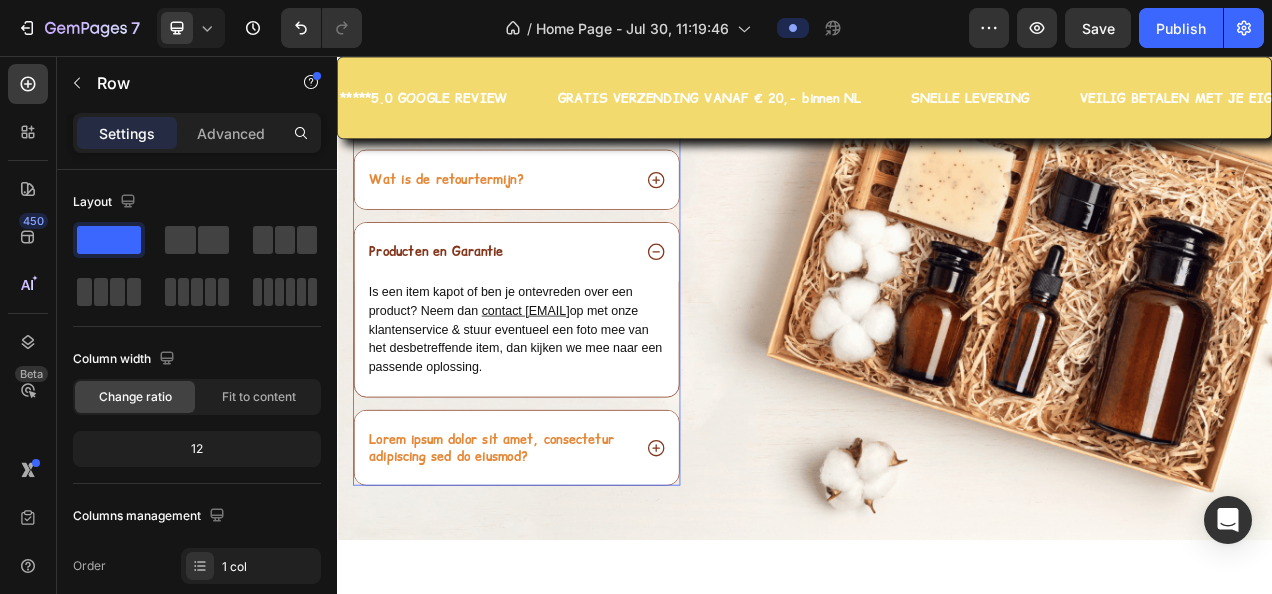 click on "Lorem ipsum dolor sit amet, consectetur adipiscing sed do eiusmod?" at bounding box center [567, 559] 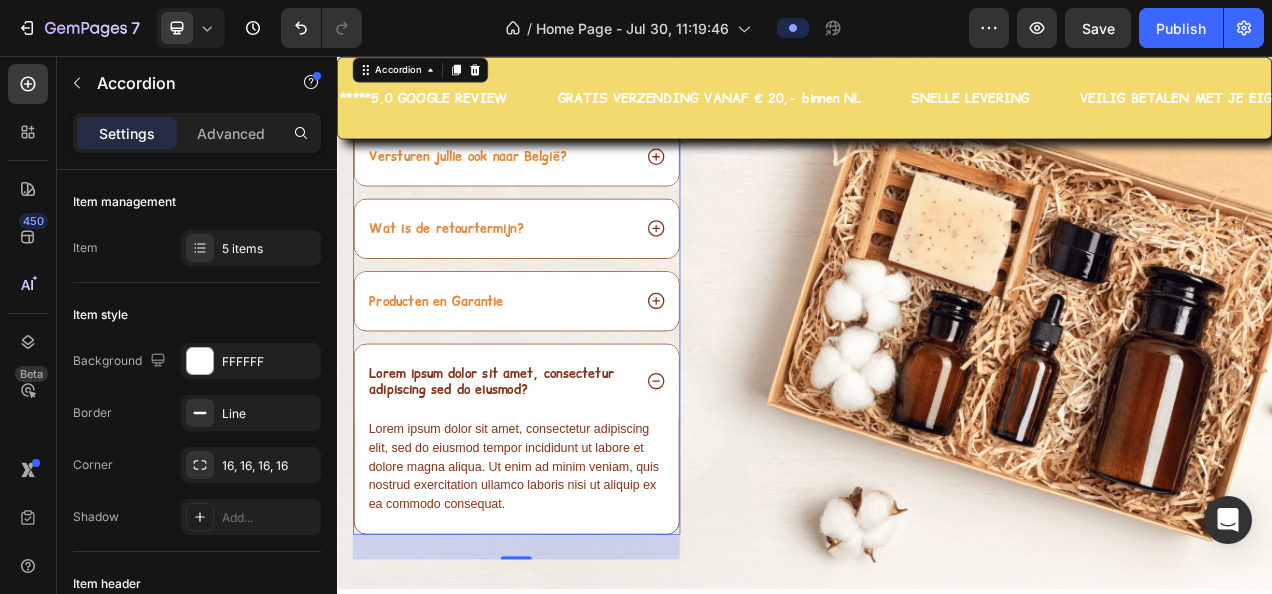 scroll, scrollTop: 7036, scrollLeft: 0, axis: vertical 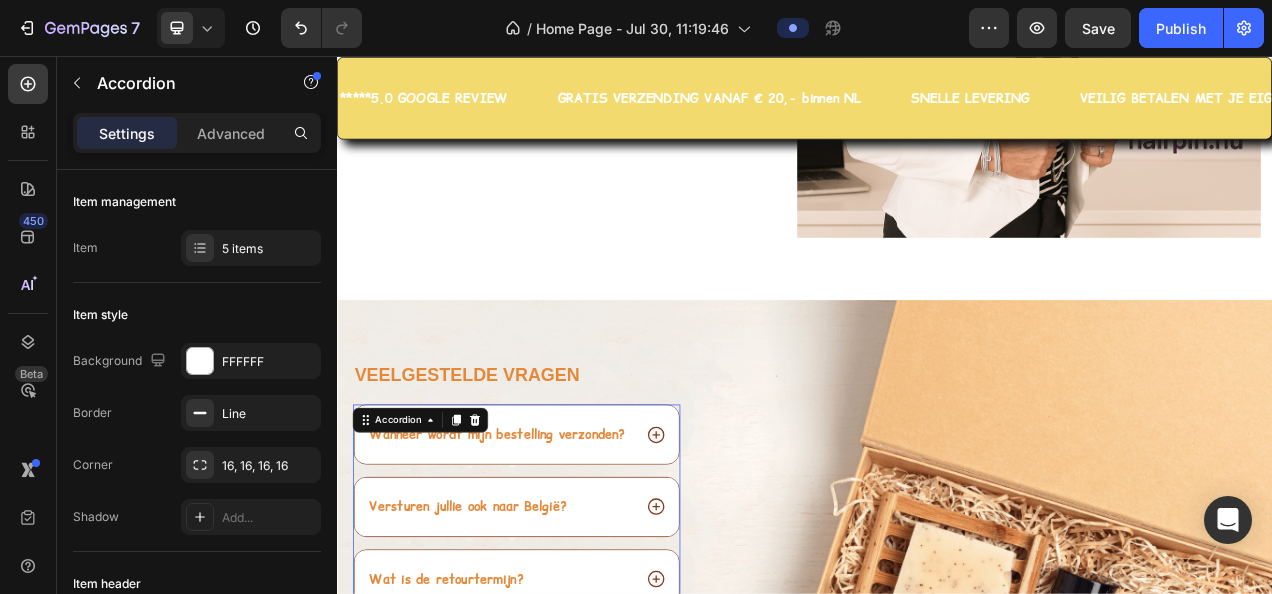 click 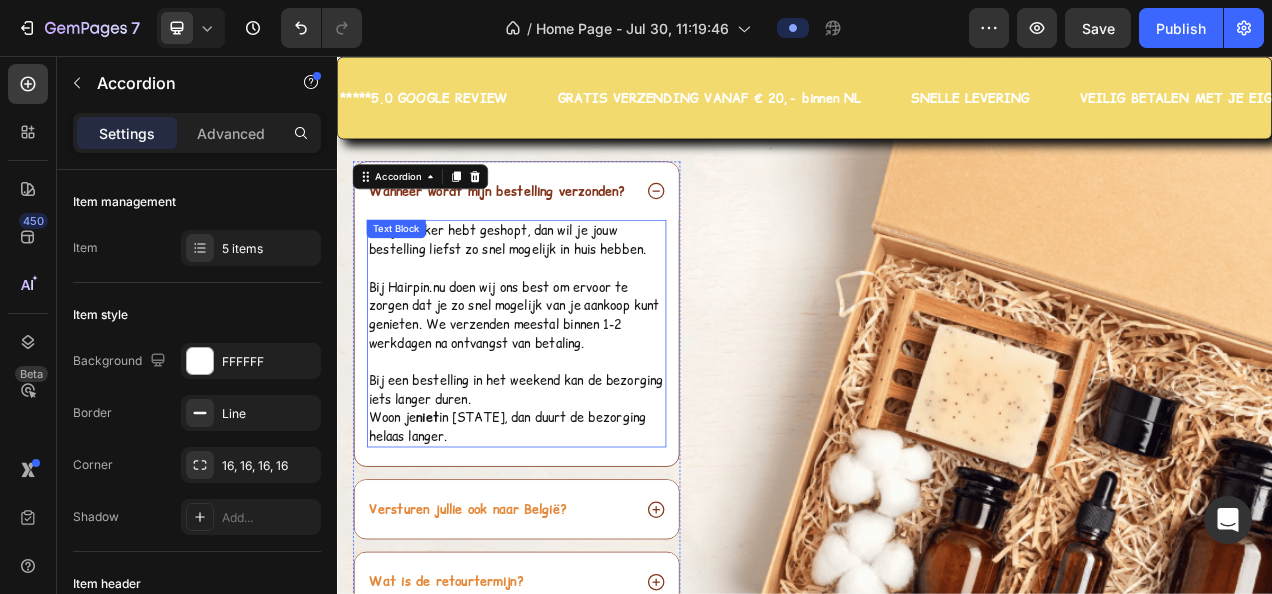 scroll, scrollTop: 7436, scrollLeft: 0, axis: vertical 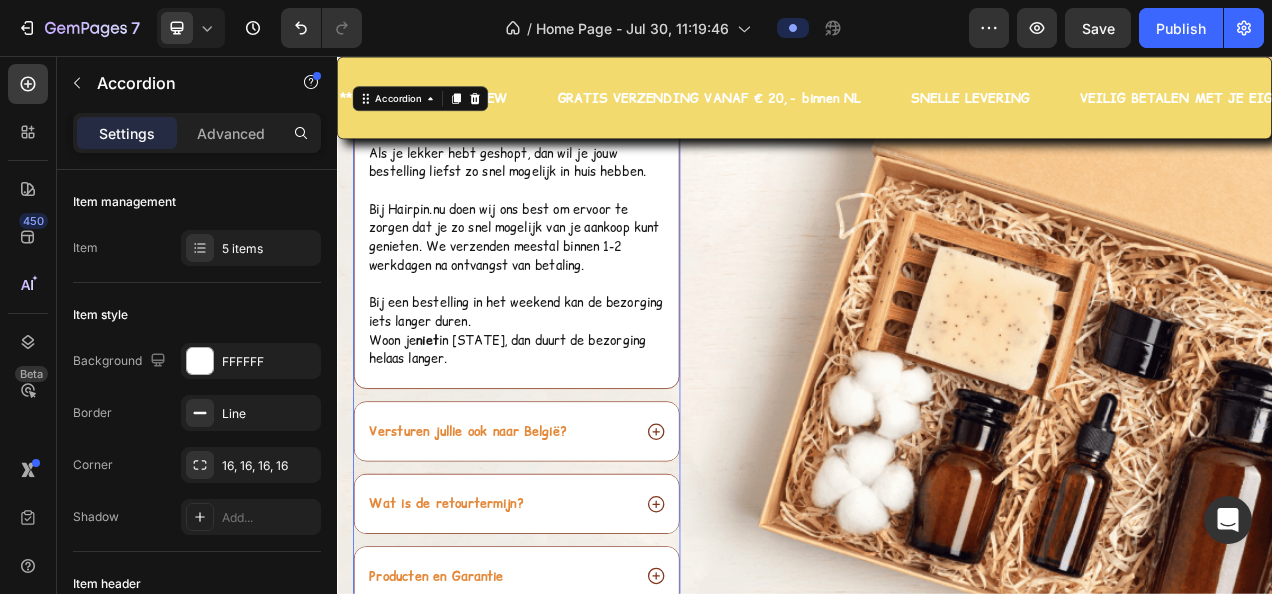 click 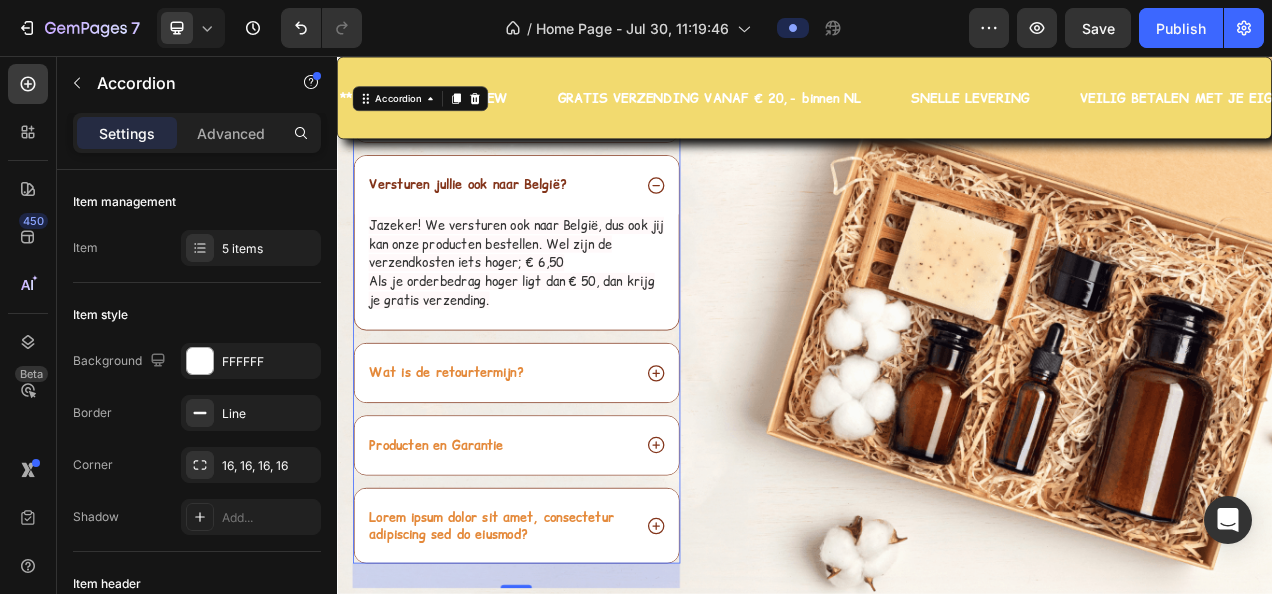 click 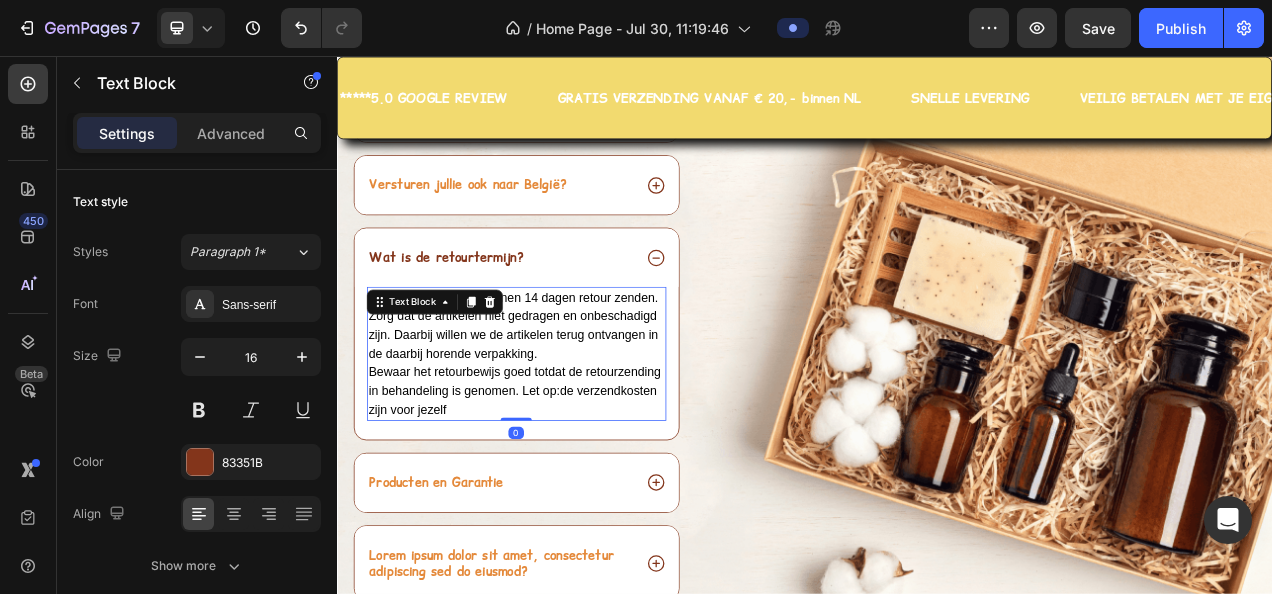 click on "Je kunt de bestelling binnen 14 dagen retour zenden. Zorg dat de artikelen niet gedragen en onbeschadigd zijn. Daarbij willen we de artikelen terug ontvangen in de daarbij horende verpakking." at bounding box center [563, 401] 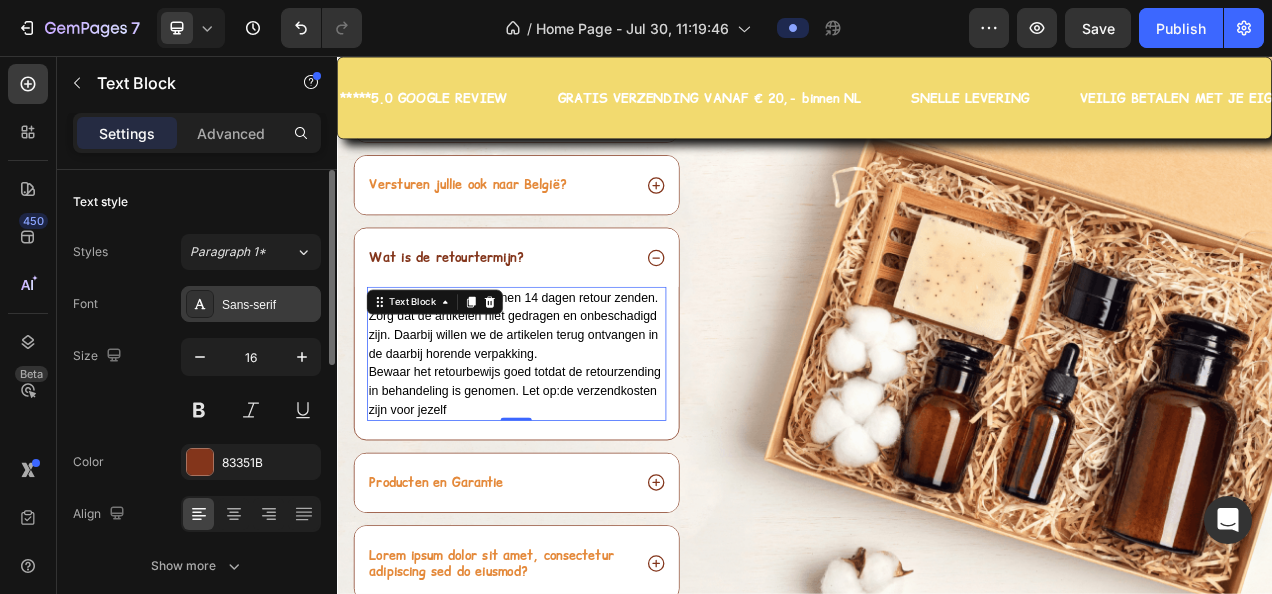 click on "Sans-serif" at bounding box center (269, 305) 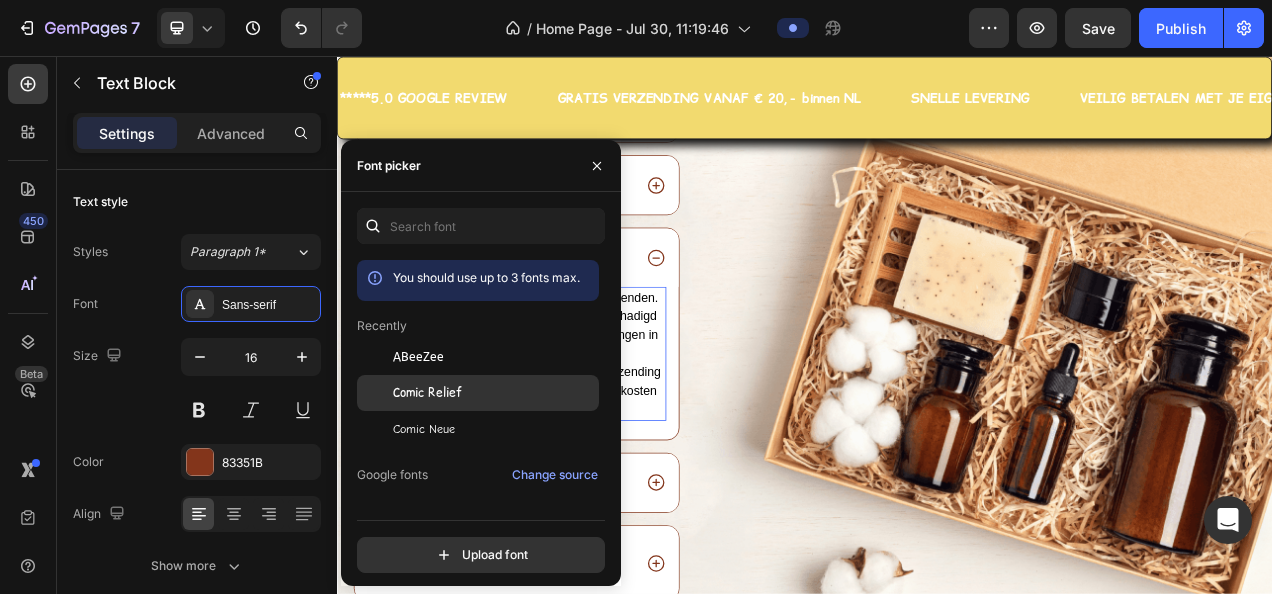 click on "Comic Relief" at bounding box center [427, 393] 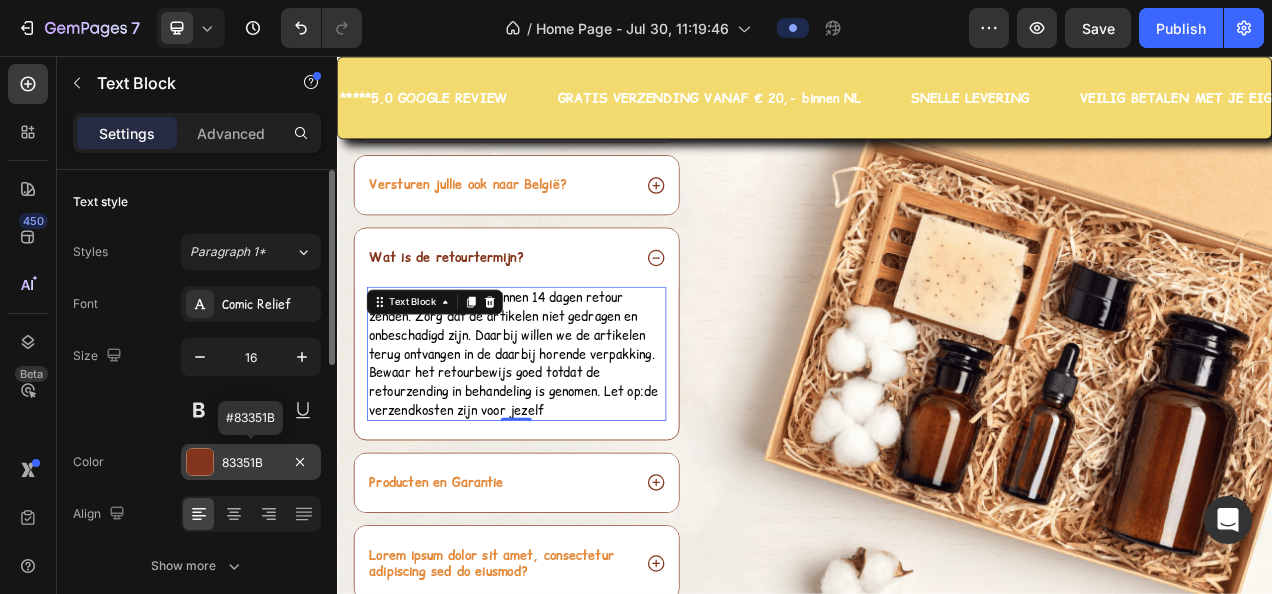 click on "83351B" at bounding box center (251, 463) 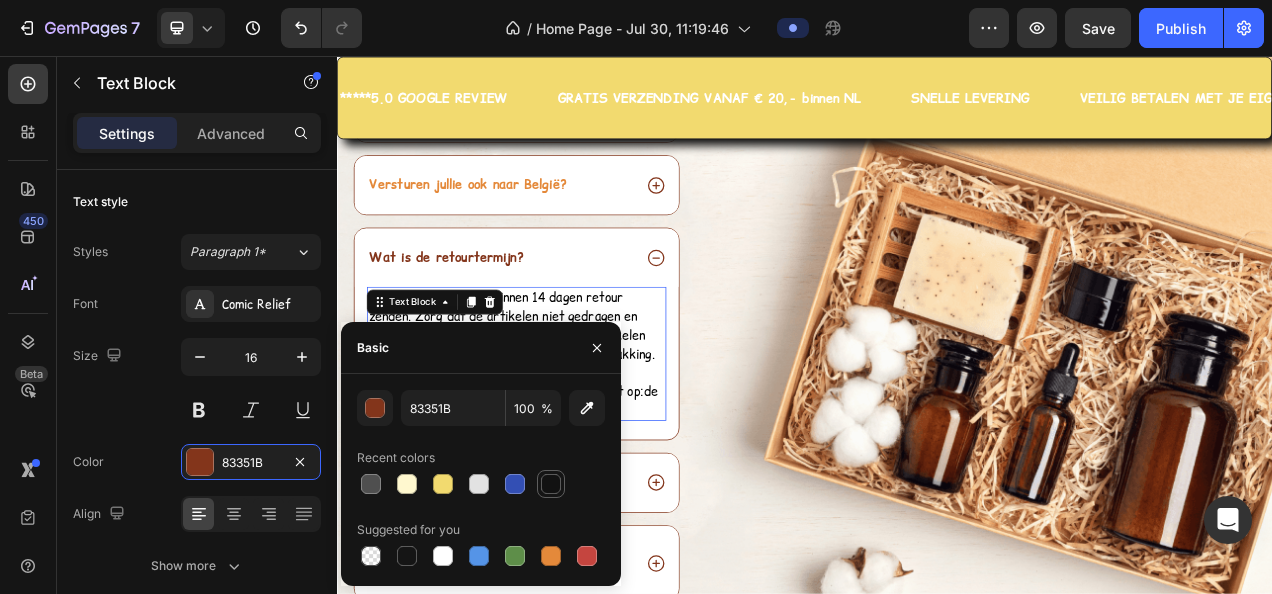 click at bounding box center (551, 484) 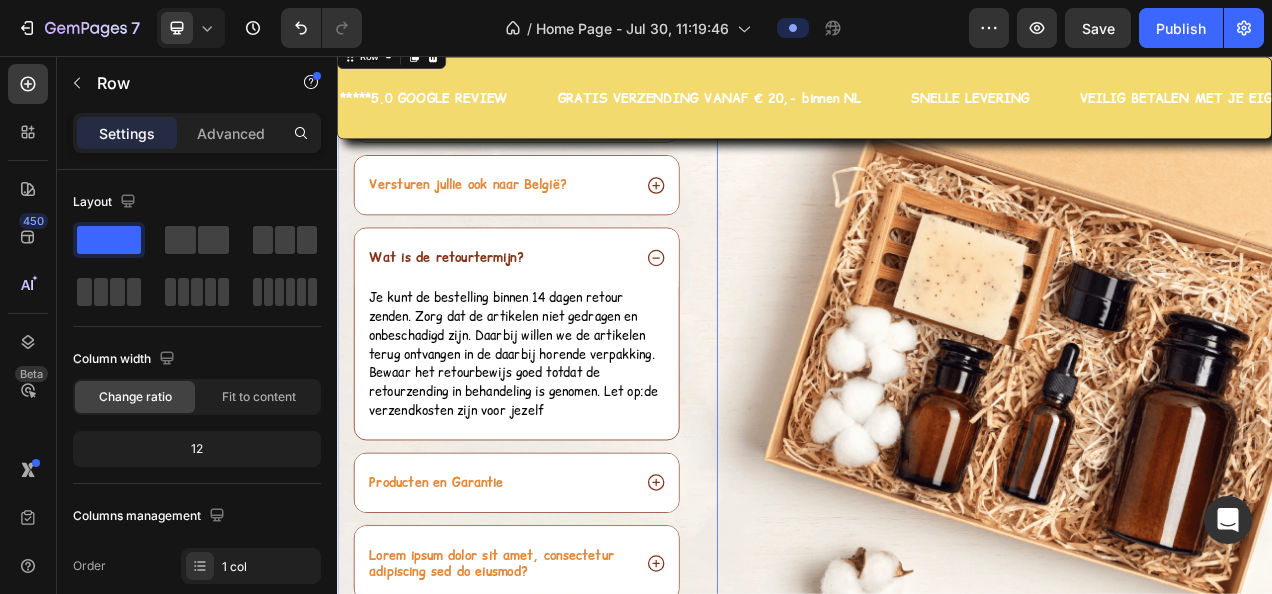 click on "Veelgestelde vragen Heading
Wanneer wordt mijn bestelling verzonden?
Versturen jullie ook naar België?
Wat is de retourtermijn? Je kunt de bestelling binnen 14 dagen retour zenden. Zorg dat de artikelen niet gedragen en onbeschadigd zijn. Daarbij willen we de artikelen terug ontvangen in de daarbij horende verpakking. Bewaar het retourbewijs goed totdat de retourzending in behandeling is genomen. Let op:de verzendkosten zijn voor jezelf Text Block
Producten en Garantie
Lorem ipsum dolor sit amet, consectetur adipiscing sed do eiusmod? Accordion Row   38" at bounding box center [581, 412] 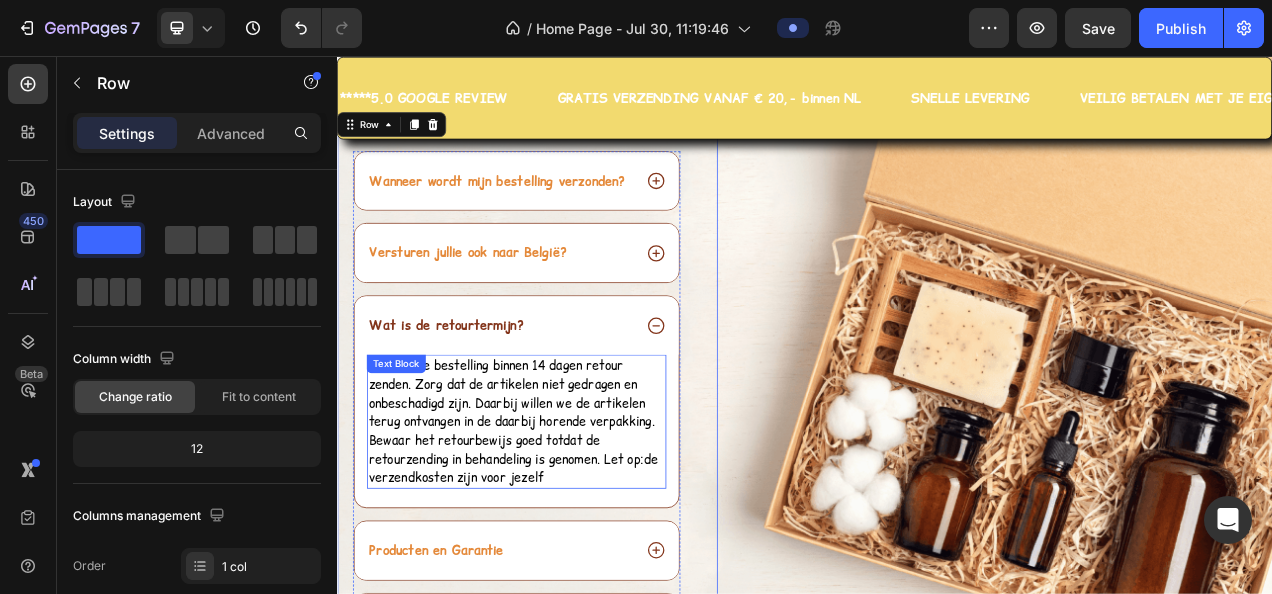 scroll, scrollTop: 7336, scrollLeft: 0, axis: vertical 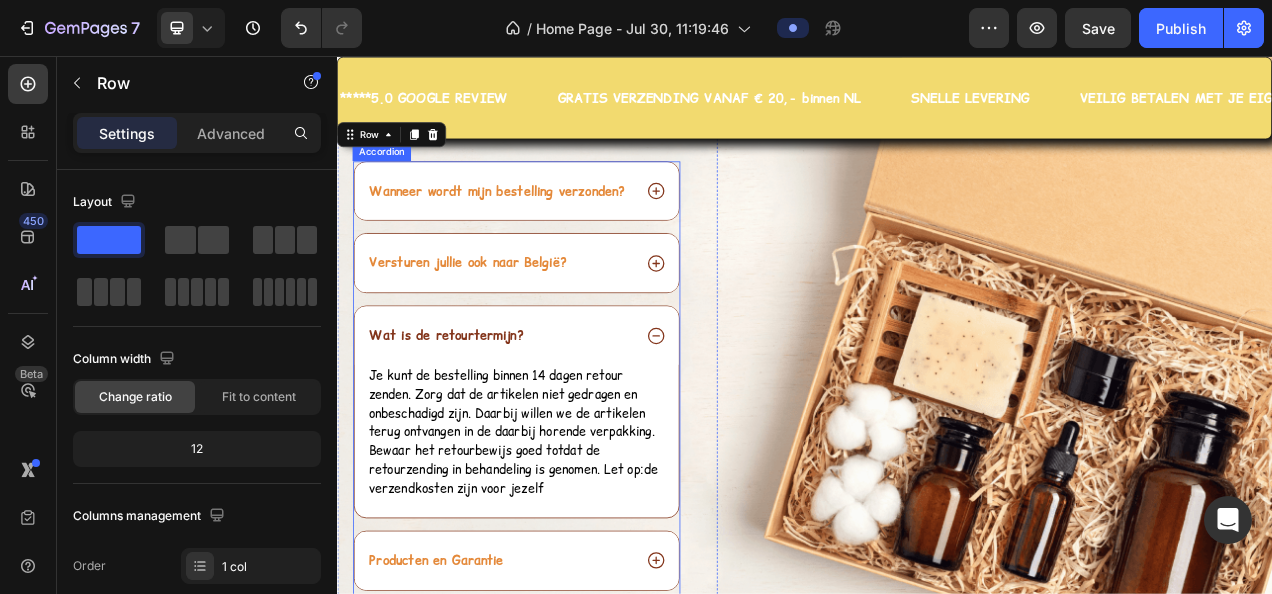 click 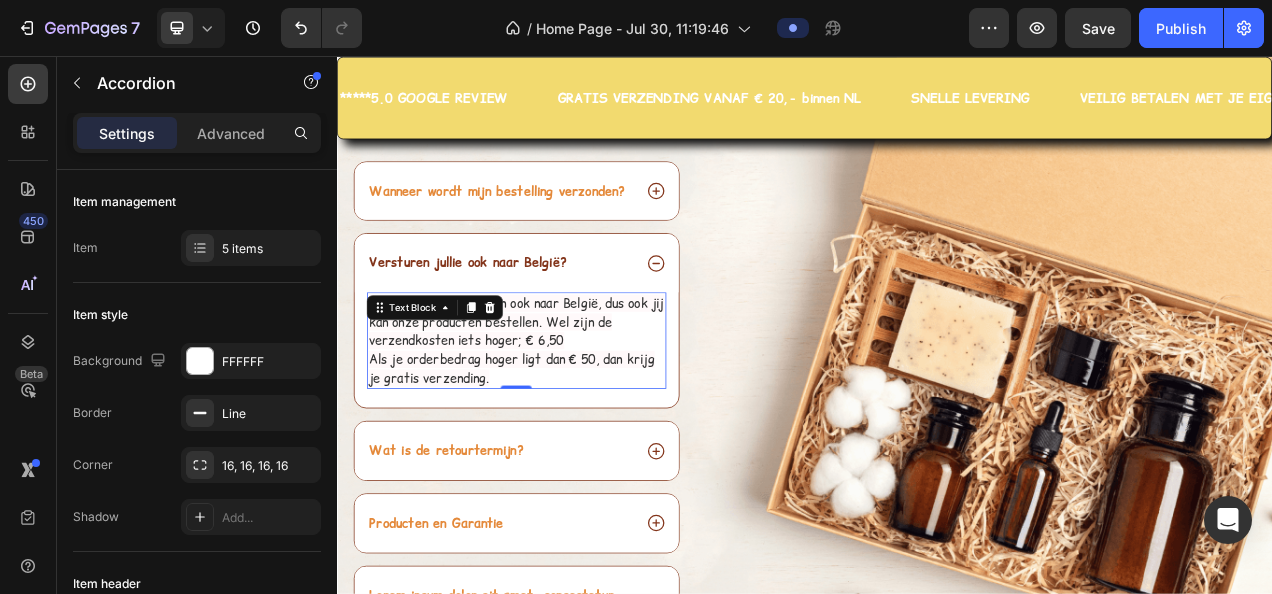 click on "Jazeker! We versturen ook naar België, dus ook jij kan onze producten bestellen. Wel zijn de verzendkosten iets hoger; € 6,50" at bounding box center (566, 397) 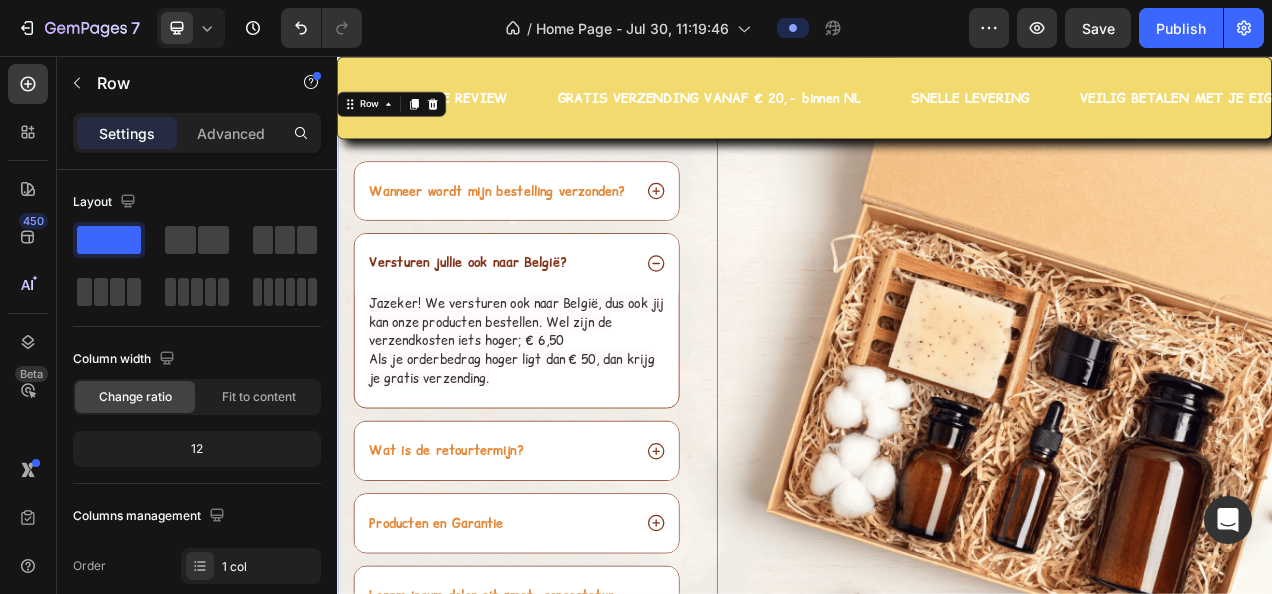 click on "Veelgestelde vragen Heading
Wanneer wordt mijn bestelling verzonden?
Versturen jullie ook naar België? Jazeker! We versturen ook naar België, dus ook jij kan onze producten bestellen. Wel zijn de verzendkosten iets hoger; € 6,50  Als je orderbedrag hoger ligt dan € 50, dan krijg je gratis verzending. Text Block
Wat is de retourtermijn?
Producten en Garantie
Lorem ipsum dolor sit amet, consectetur adipiscing sed do eiusmod? Accordion Row   38" at bounding box center (581, 488) 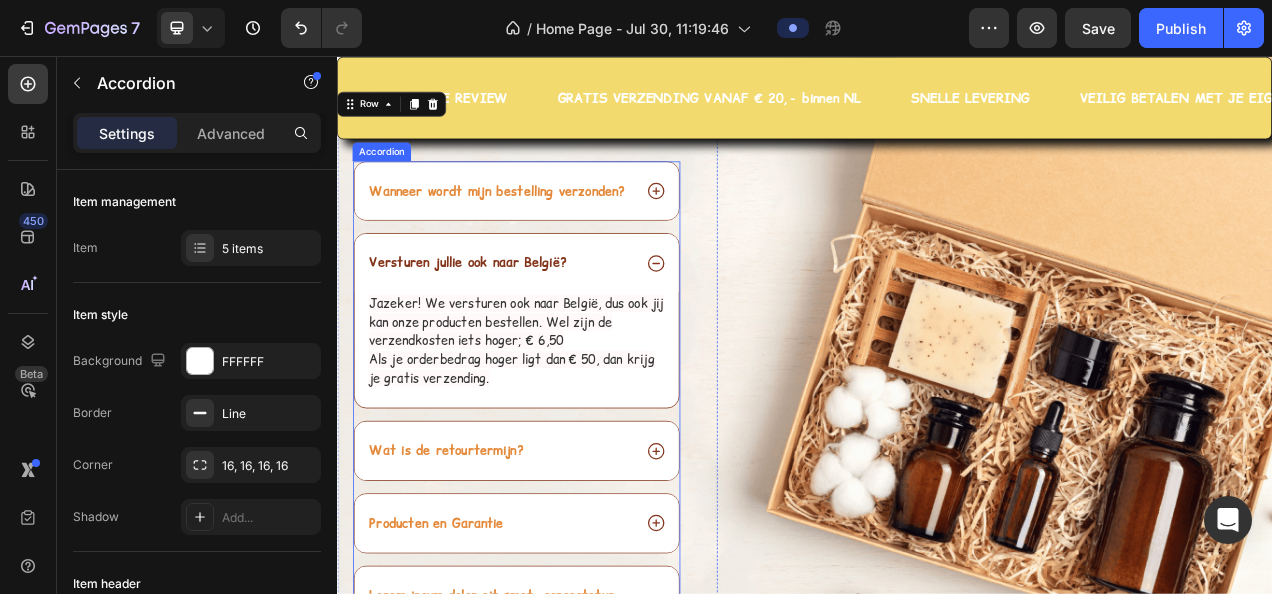 click on "Wanneer wordt mijn bestelling verzonden?" at bounding box center (567, 229) 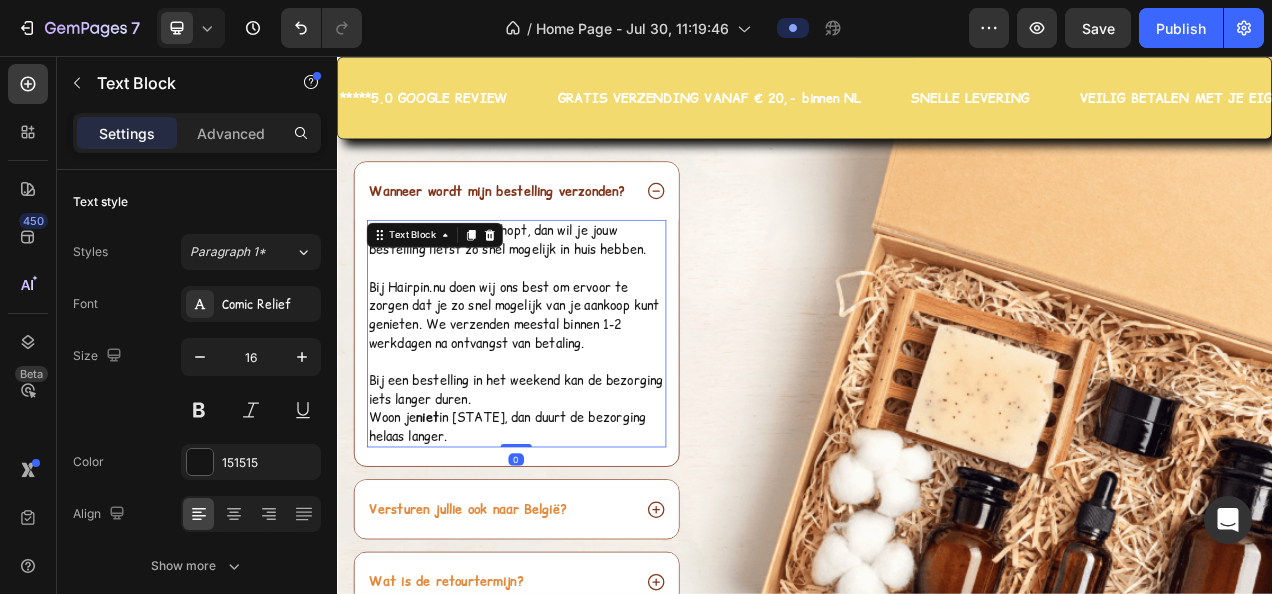 click at bounding box center (567, 328) 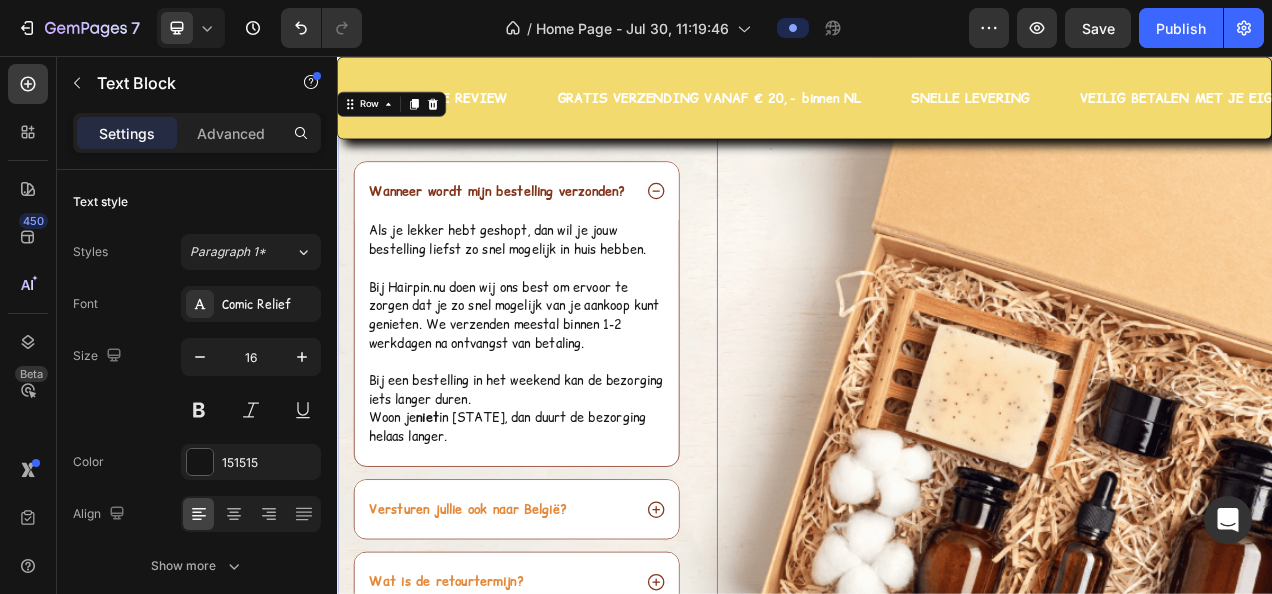 click on "Veelgestelde vragen Heading
Wanneer wordt mijn bestelling verzonden? Als je lekker hebt geshopt, dan wil je jouw bestelling liefst zo snel mogelijk in huis hebben.   Bij Hairpin.nu doen wij ons best om ervoor te zorgen dat je zo snel mogelijk van je aankoop kunt genieten. We verzenden meestal binnen 1-2 werkdagen na ontvangst van betaling.   Bij een bestelling in het weekend kan de bezorging iets langer duren.  Woon je  niet  in Nederland, dan duurt de bezorging helaas langer. Text Block
Versturen jullie ook naar België?
Wat is de retourtermijn?
Producten en Garantie
Lorem ipsum dolor sit amet, consectetur adipiscing sed do eiusmod? Accordion Row   0" at bounding box center [581, 572] 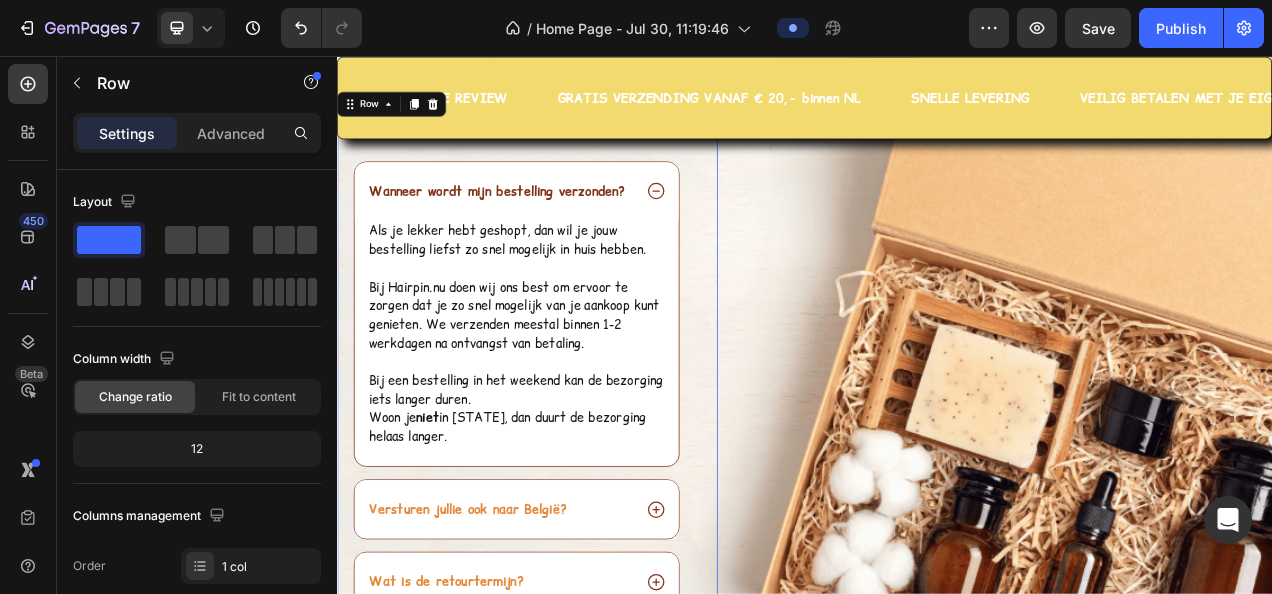 click on "Veelgestelde vragen Heading
Wanneer wordt mijn bestelling verzonden? Als je lekker hebt geshopt, dan wil je jouw bestelling liefst zo snel mogelijk in huis hebben.   Bij Hairpin.nu doen wij ons best om ervoor te zorgen dat je zo snel mogelijk van je aankoop kunt genieten. We verzenden meestal binnen 1-2 werkdagen na ontvangst van betaling.   Bij een bestelling in het weekend kan de bezorging iets langer duren.  Woon je  niet  in Nederland, dan duurt de bezorging helaas langer. Text Block
Versturen jullie ook naar België?
Wat is de retourtermijn?
Producten en Garantie
Lorem ipsum dolor sit amet, consectetur adipiscing sed do eiusmod? Accordion Row   38" at bounding box center (581, 572) 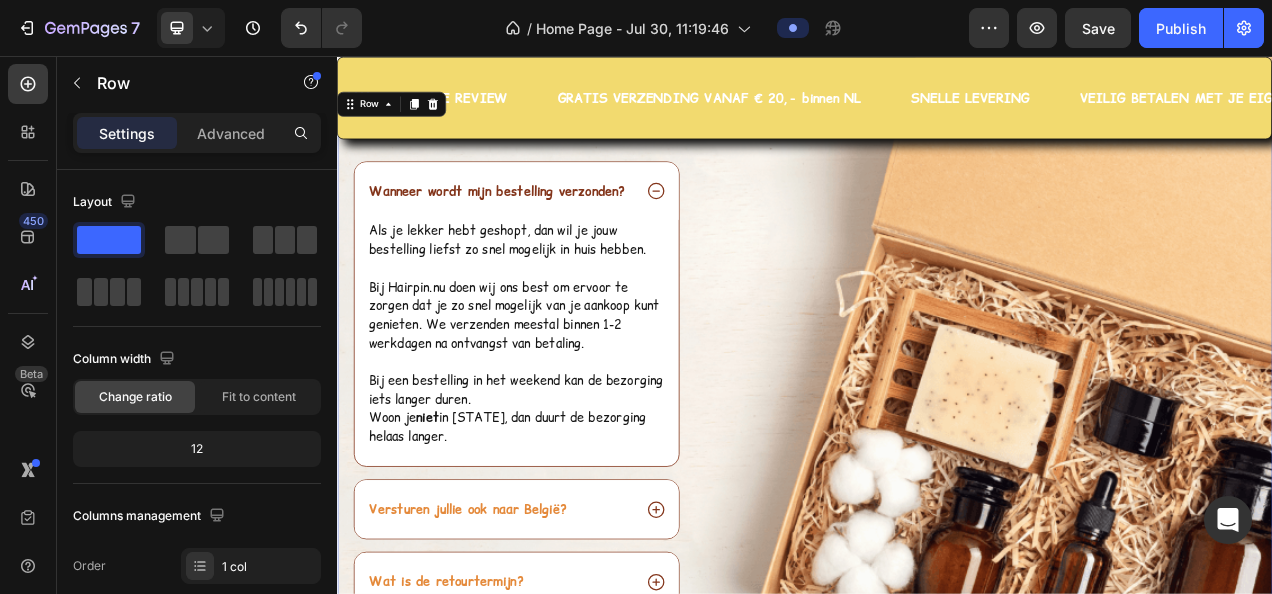 click on "Image" at bounding box center [1196, 591] 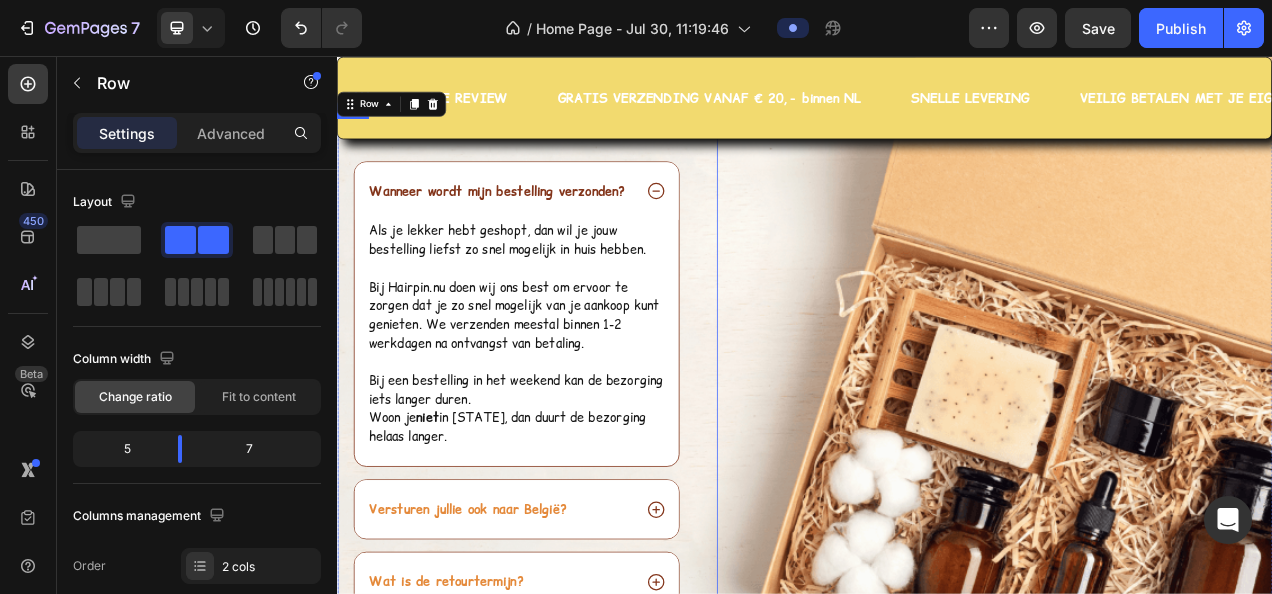 scroll, scrollTop: 7536, scrollLeft: 0, axis: vertical 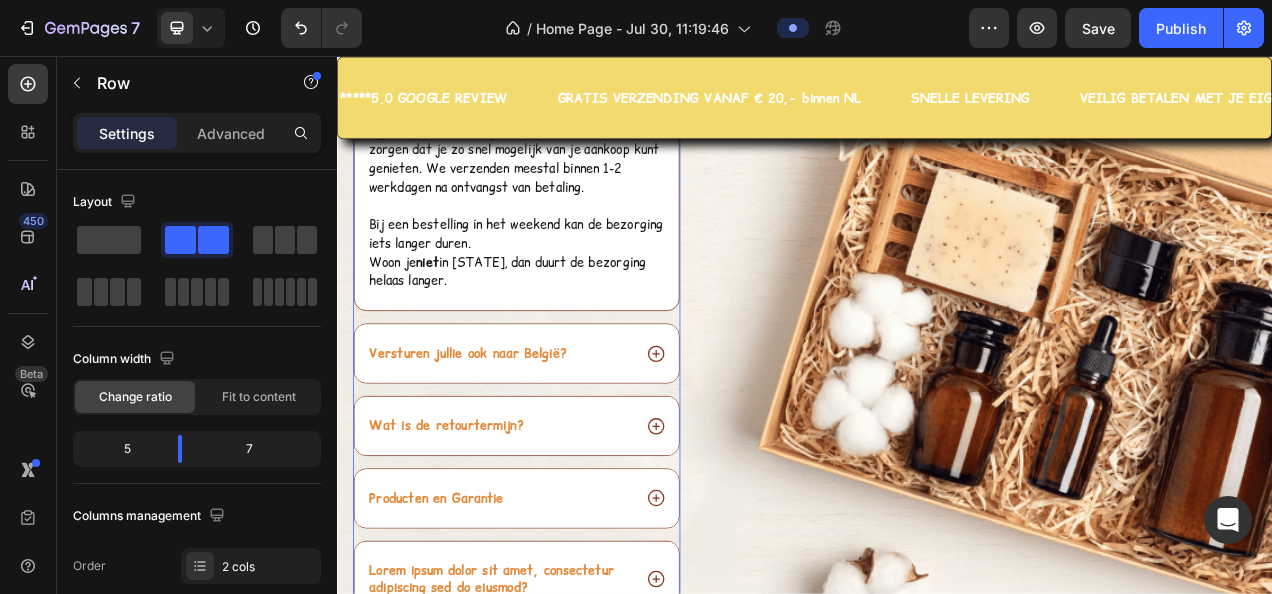 click 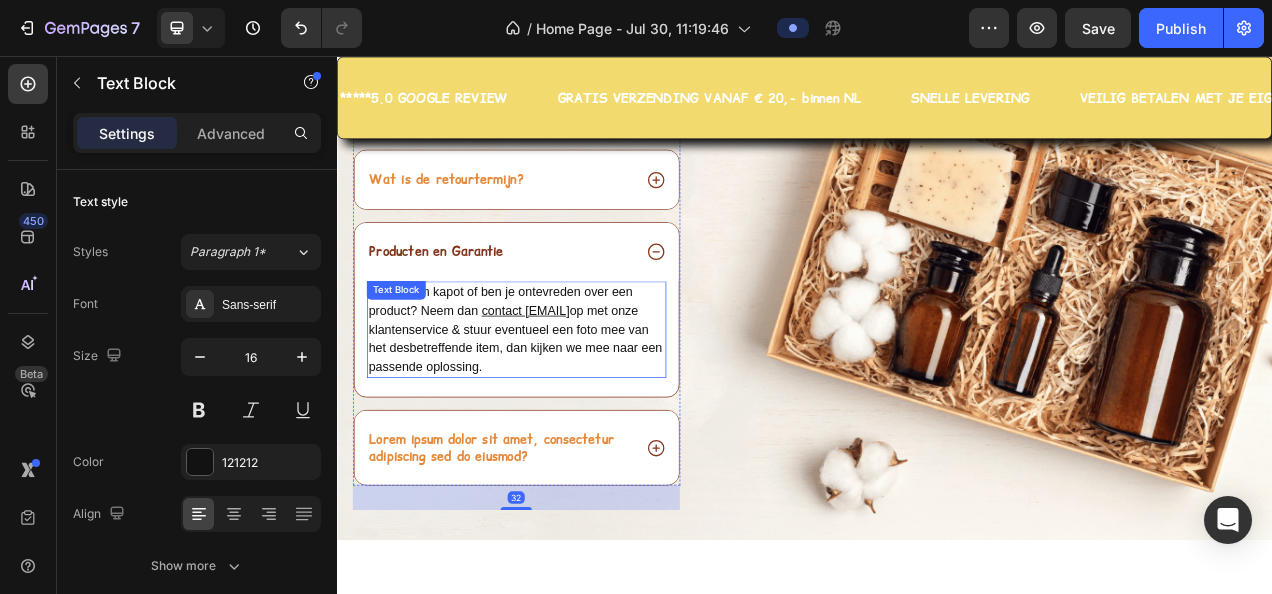 click on "Is een item kapot of ben je ontevreden over een product? Neem dan   contact info@hairpin.nu   op met onze klantenservice & stuur eventueel een foto mee van het desbetreffende item, dan kijken we mee naar een passende oplossing." at bounding box center (567, 407) 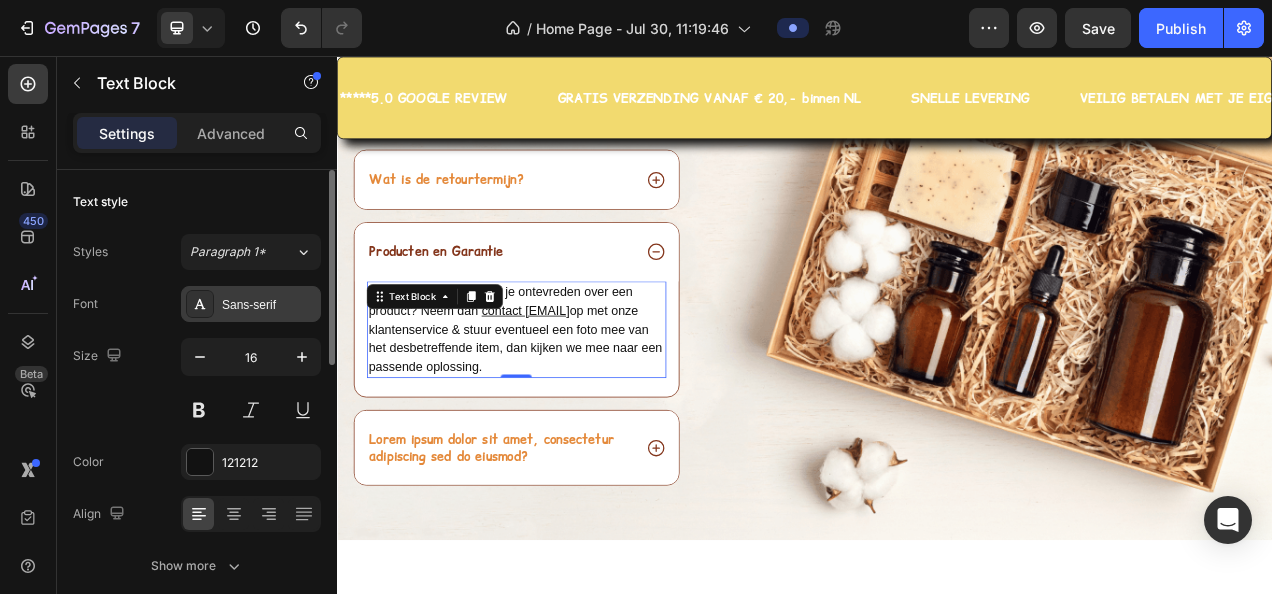 click on "Sans-serif" at bounding box center (251, 304) 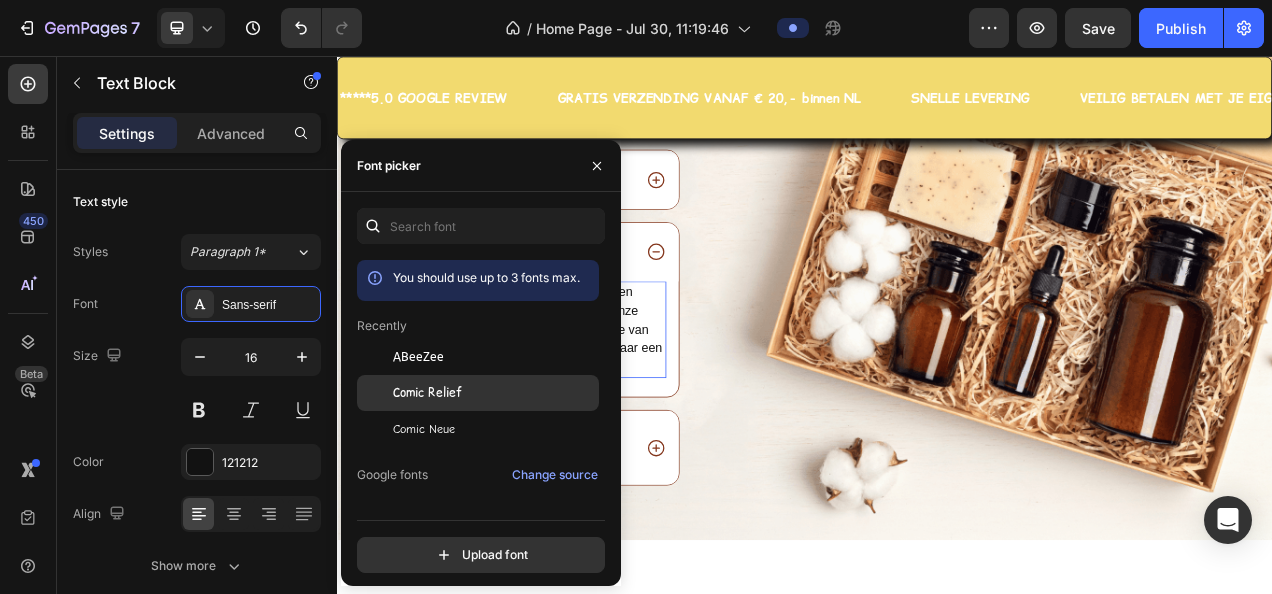click on "Comic Relief" at bounding box center [427, 393] 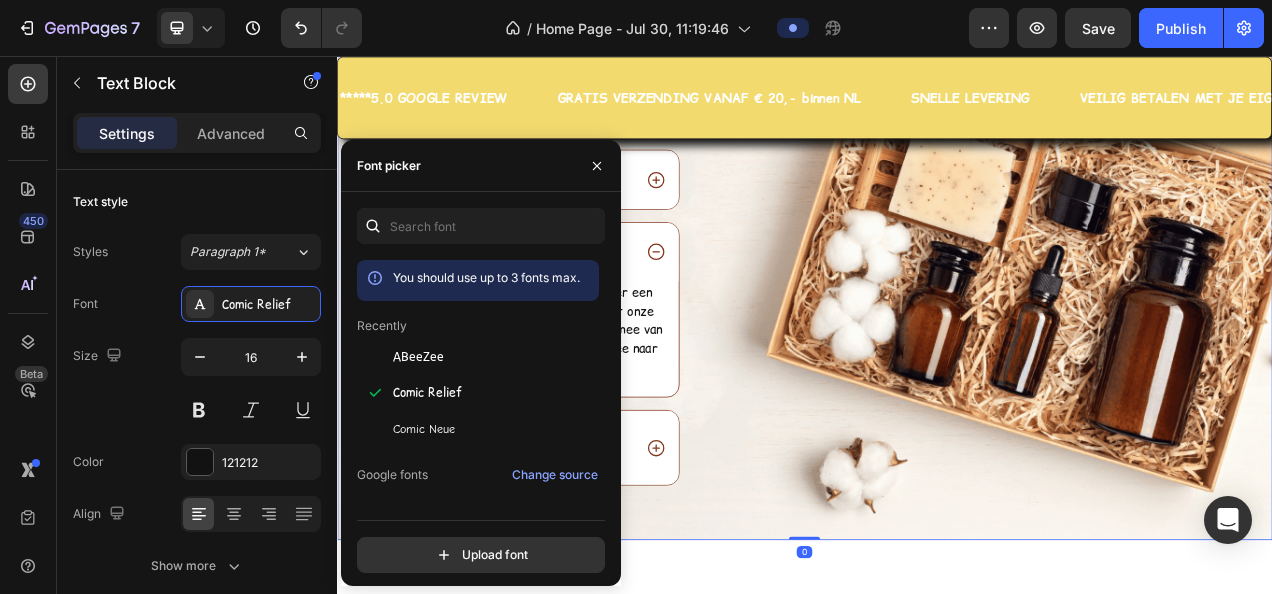 click on "Veelgestelde vragen Heading
Wanneer wordt mijn bestelling verzonden?
Versturen jullie ook naar België?
Wat is de retourtermijn?
Producten en Garantie Is een item kapot of ben je ontevreden over een product? Neem dan   contact info@hairpin.nu   op met onze klantenservice & stuur eventueel een foto mee van het desbetreffende item, dan kijken we mee naar een passende oplossing. Text Block
Lorem ipsum dolor sit amet, consectetur adipiscing sed do eiusmod? Accordion Row Image Row   0" at bounding box center [937, 307] 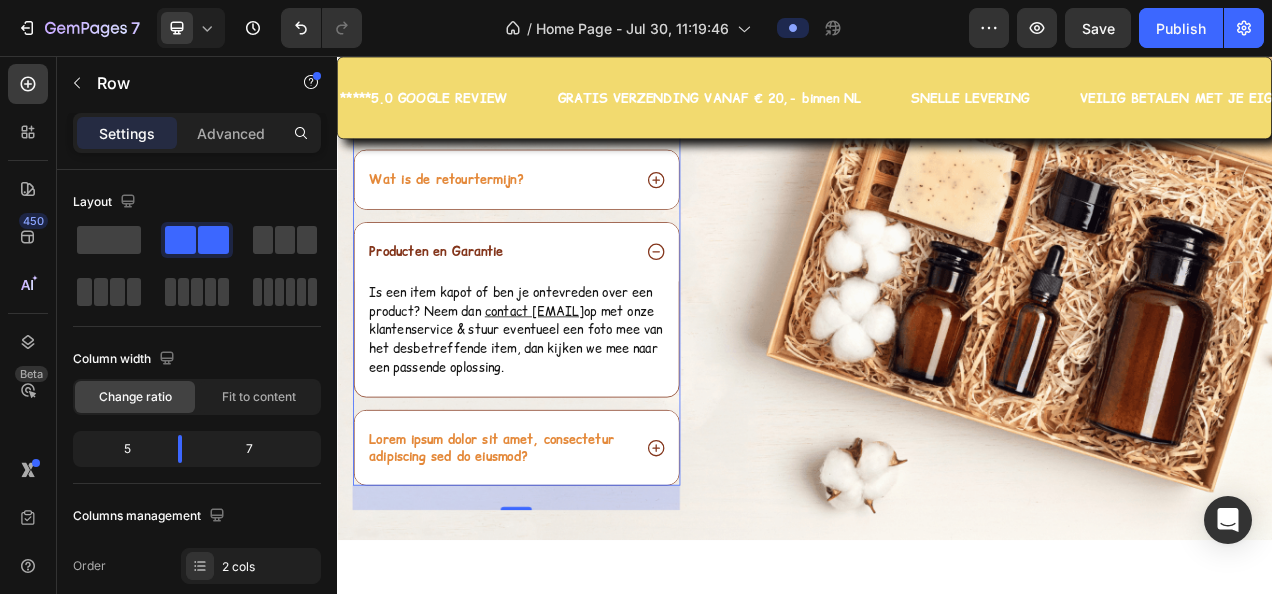 click on "Lorem ipsum dolor sit amet, consectetur adipiscing sed do eiusmod?" at bounding box center [546, 559] 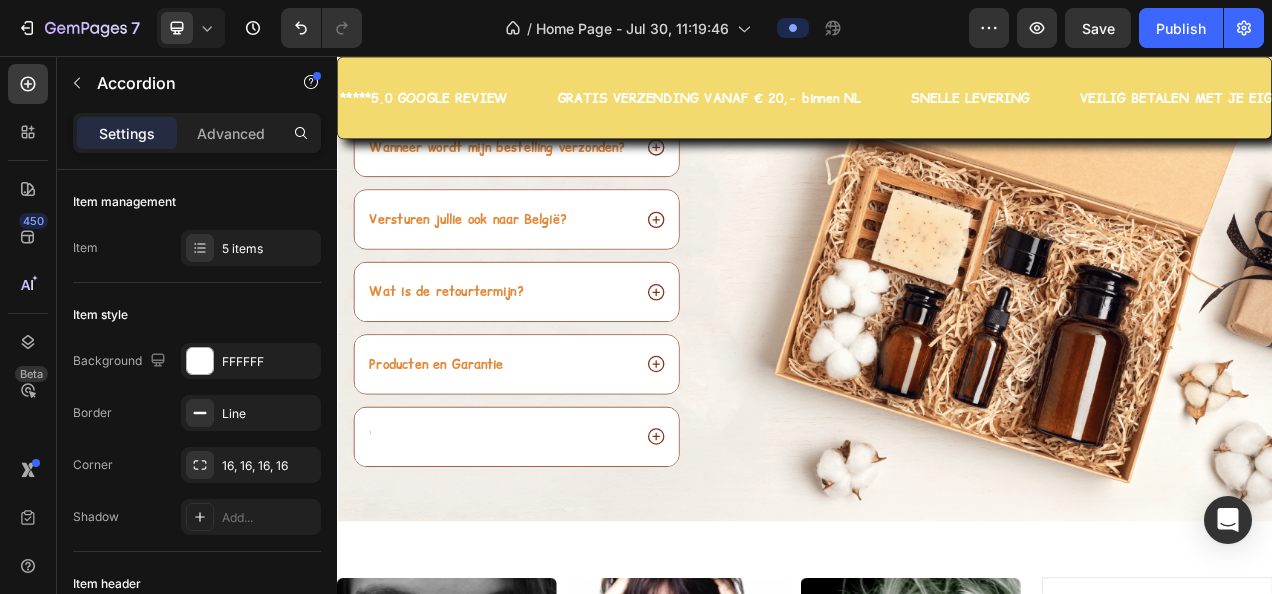 scroll, scrollTop: 7378, scrollLeft: 0, axis: vertical 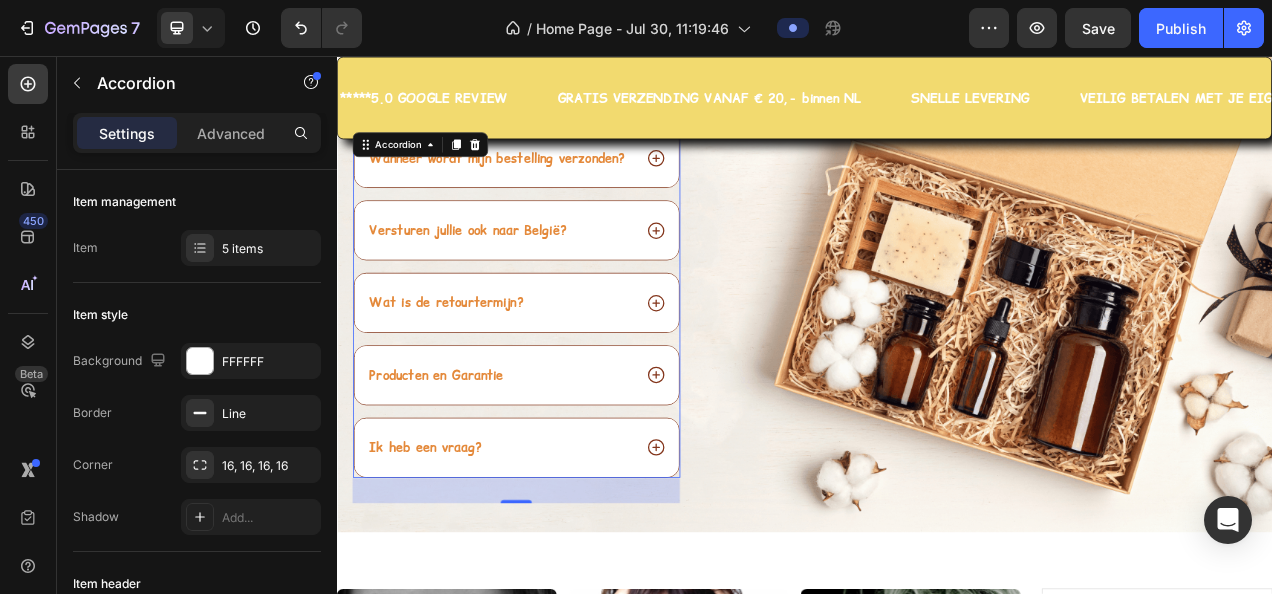 click 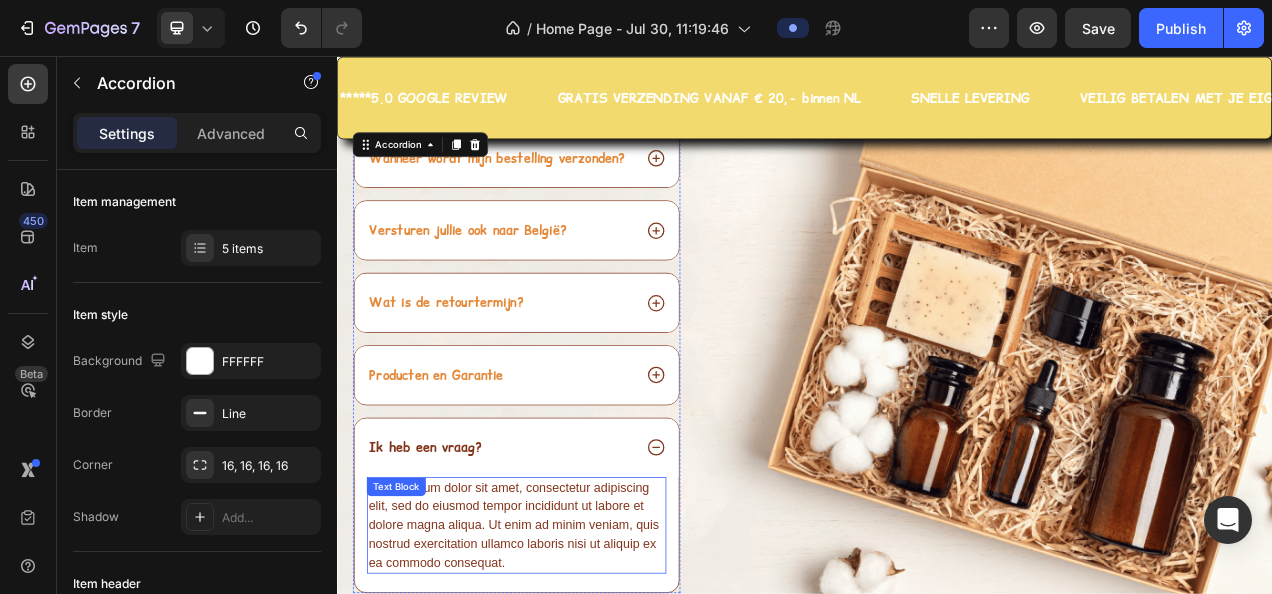 click on "Lorem ipsum dolor sit amet, consectetur adipiscing elit, sed do eiusmod tempor incididunt ut labore et dolore magna aliqua. Ut enim ad minim veniam, quis nostrud exercitation ullamco laboris nisi ut aliquip ex ea commodo consequat." at bounding box center (567, 658) 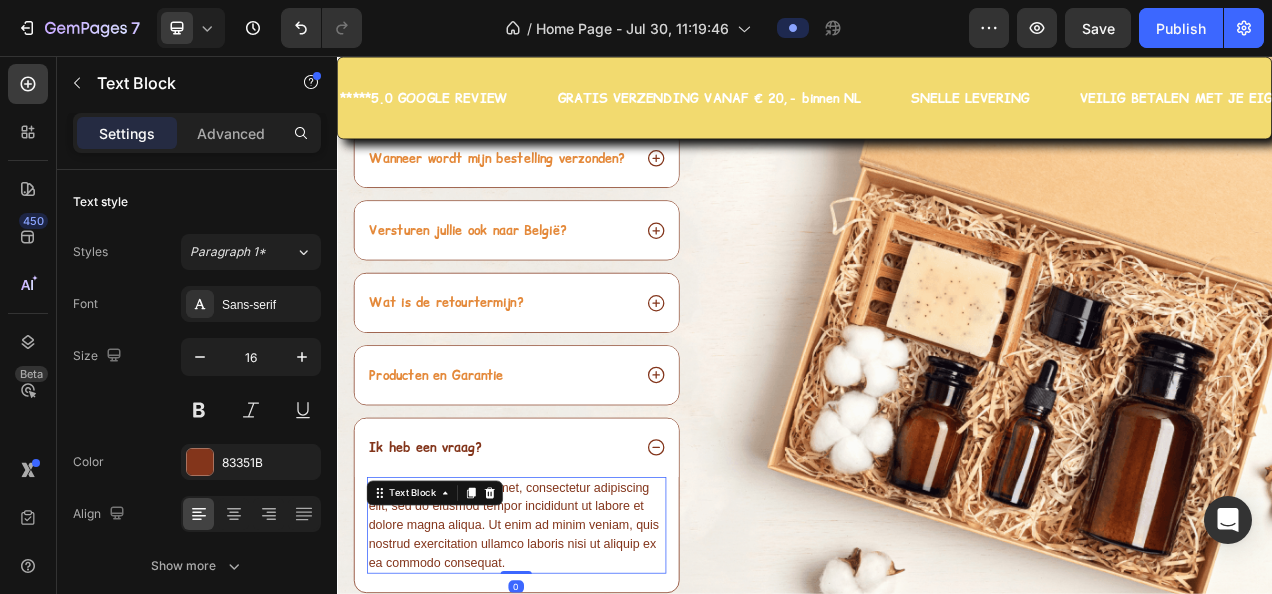 click on "Lorem ipsum dolor sit amet, consectetur adipiscing elit, sed do eiusmod tempor incididunt ut labore et dolore magna aliqua. Ut enim ad minim veniam, quis nostrud exercitation ullamco laboris nisi ut aliquip ex ea commodo consequat." at bounding box center [567, 658] 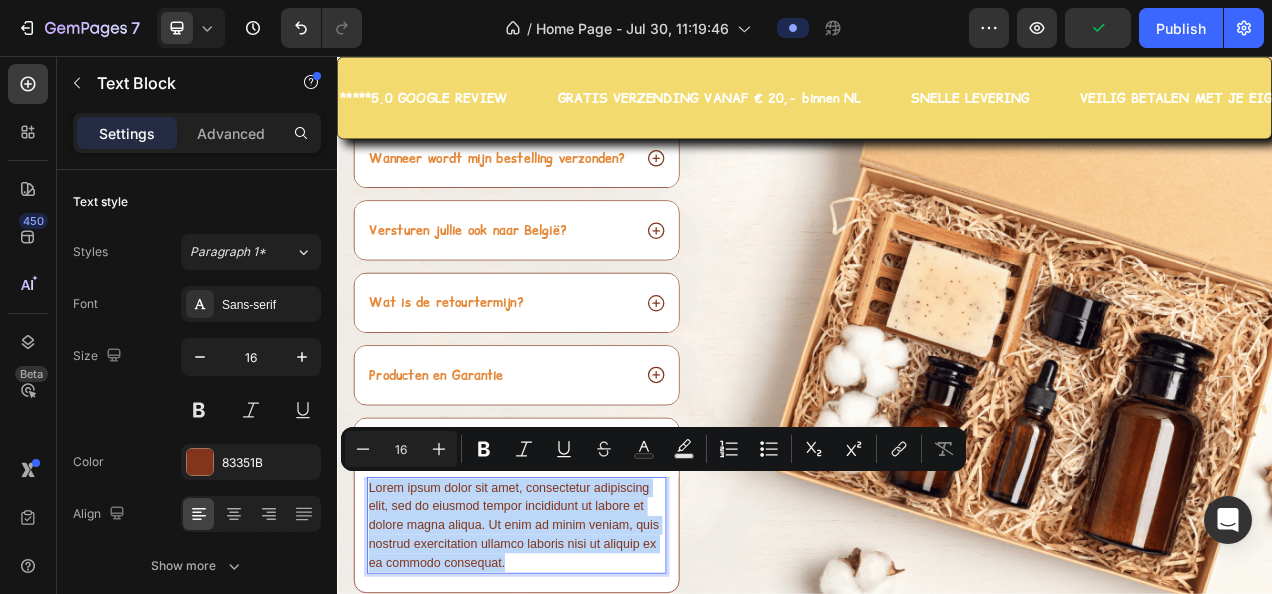 drag, startPoint x: 380, startPoint y: 598, endPoint x: 572, endPoint y: 693, distance: 214.21718 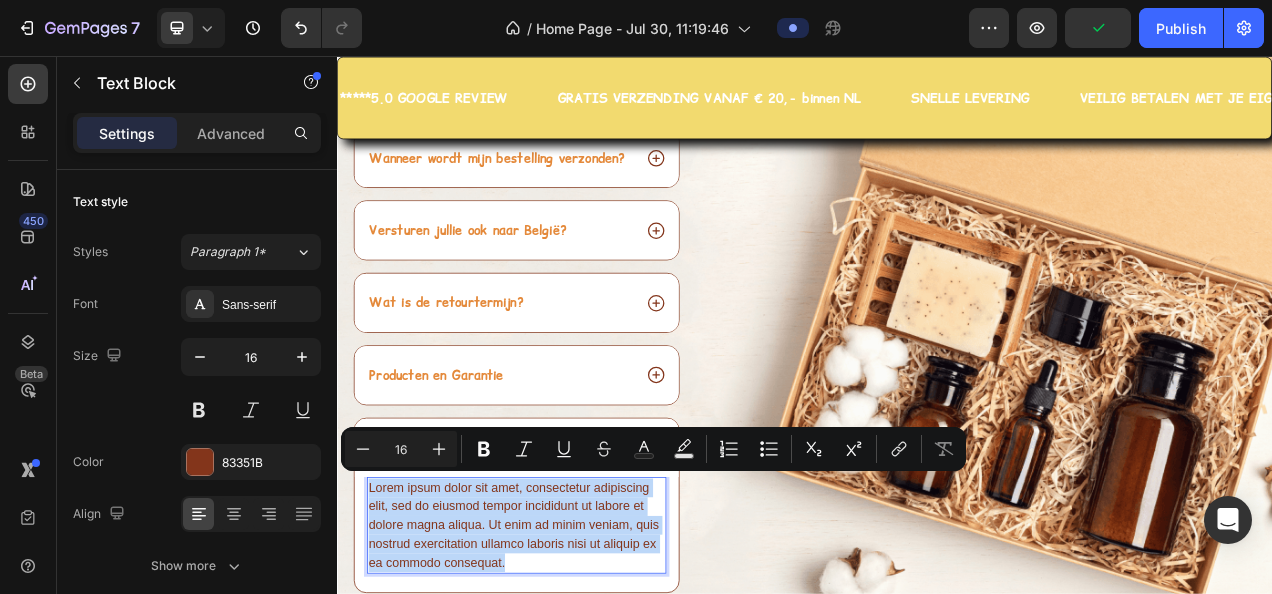 click on "Lorem ipsum dolor sit amet, consectetur adipiscing elit, sed do eiusmod tempor incididunt ut labore et dolore magna aliqua. Ut enim ad minim veniam, quis nostrud exercitation ullamco laboris nisi ut aliquip ex ea commodo consequat." at bounding box center [567, 658] 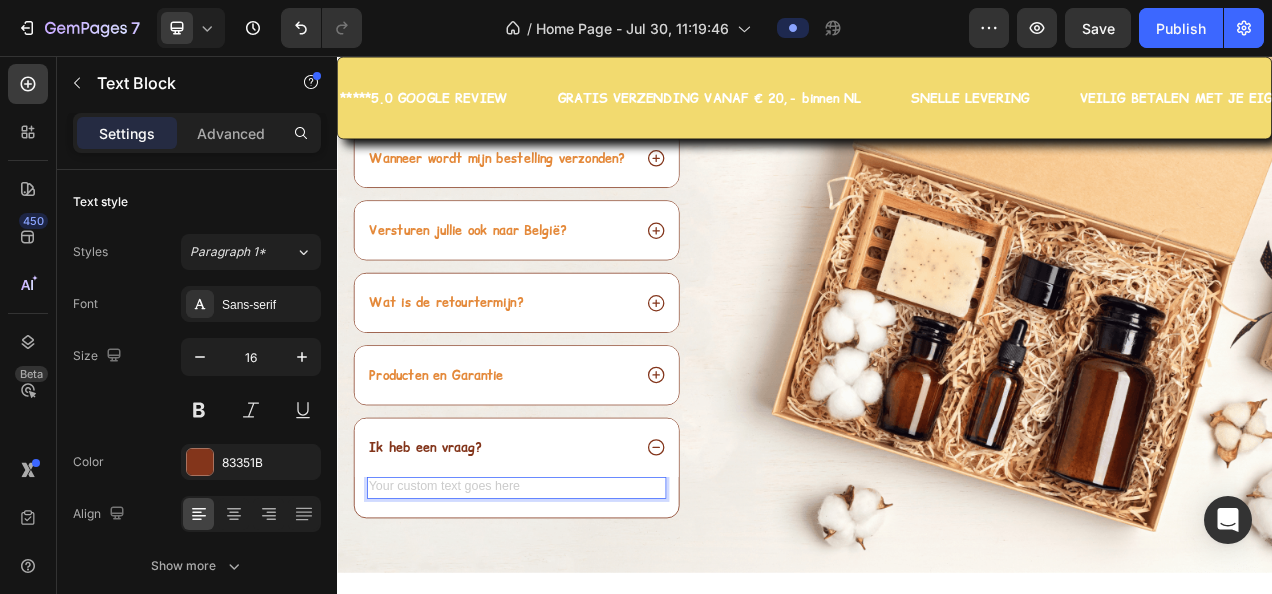 click at bounding box center [567, 610] 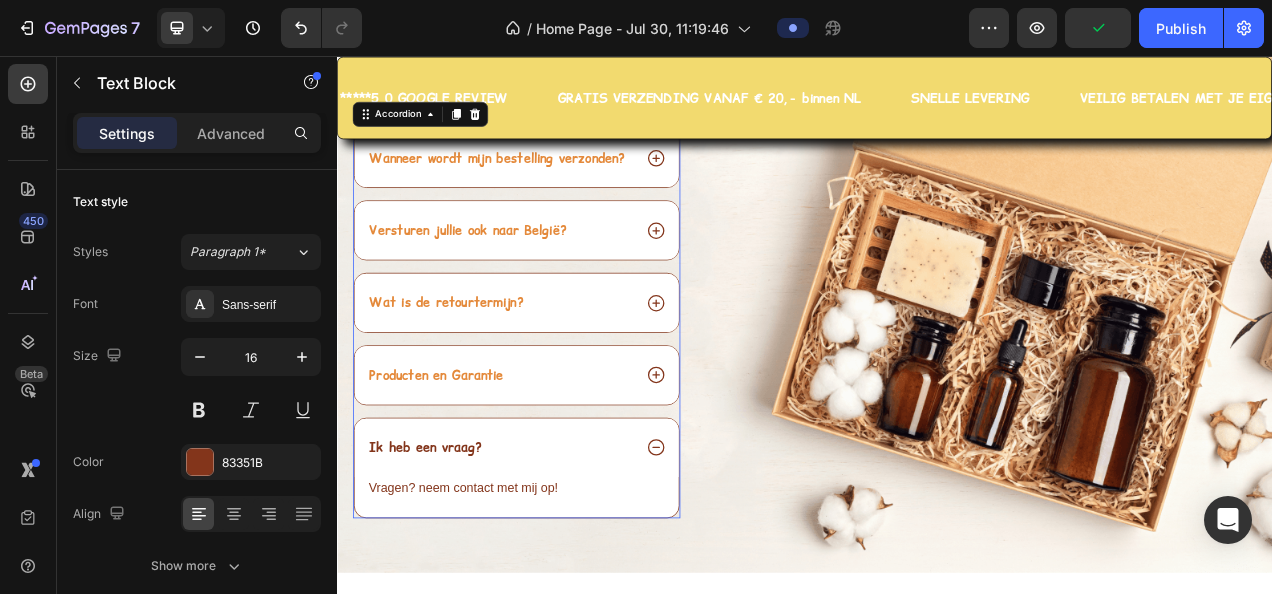 click on "Ik heb een vraag?" at bounding box center [546, 558] 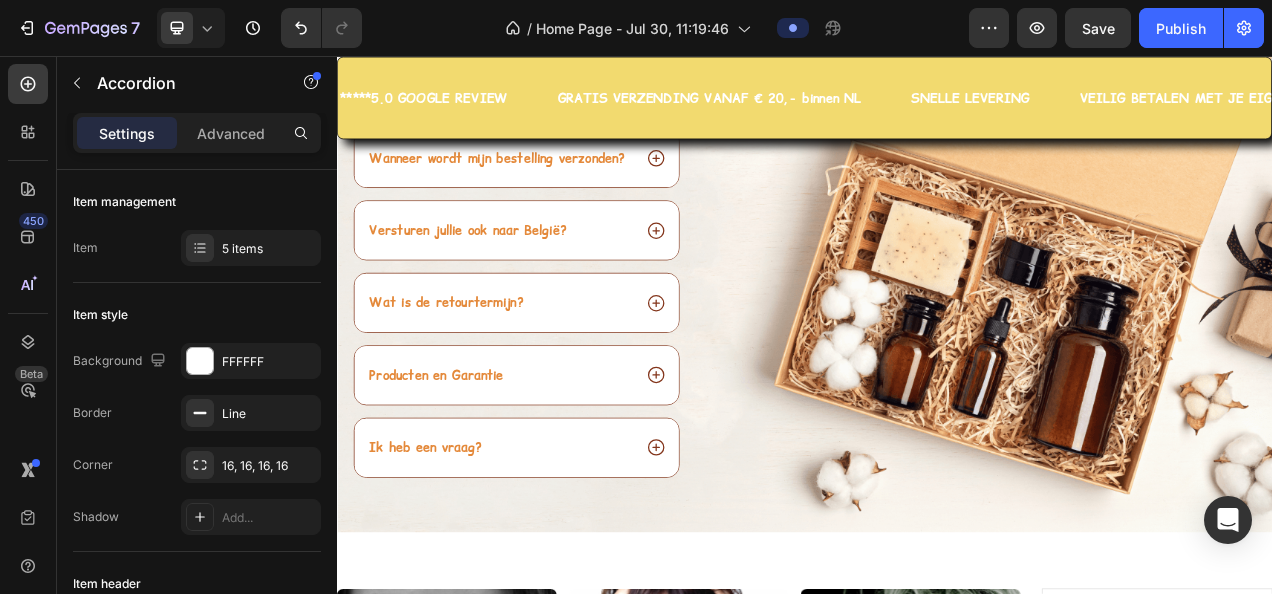 click on "Ik heb een vraag?" at bounding box center (546, 558) 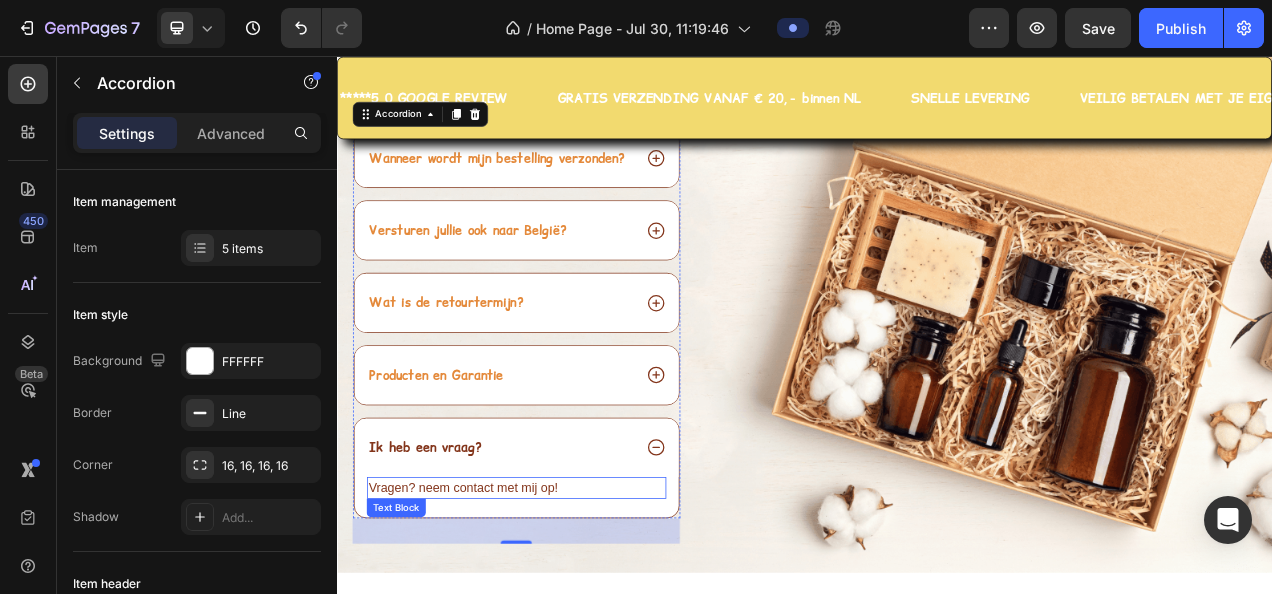 click on "Vragen? neem contact met mij op!" at bounding box center (567, 610) 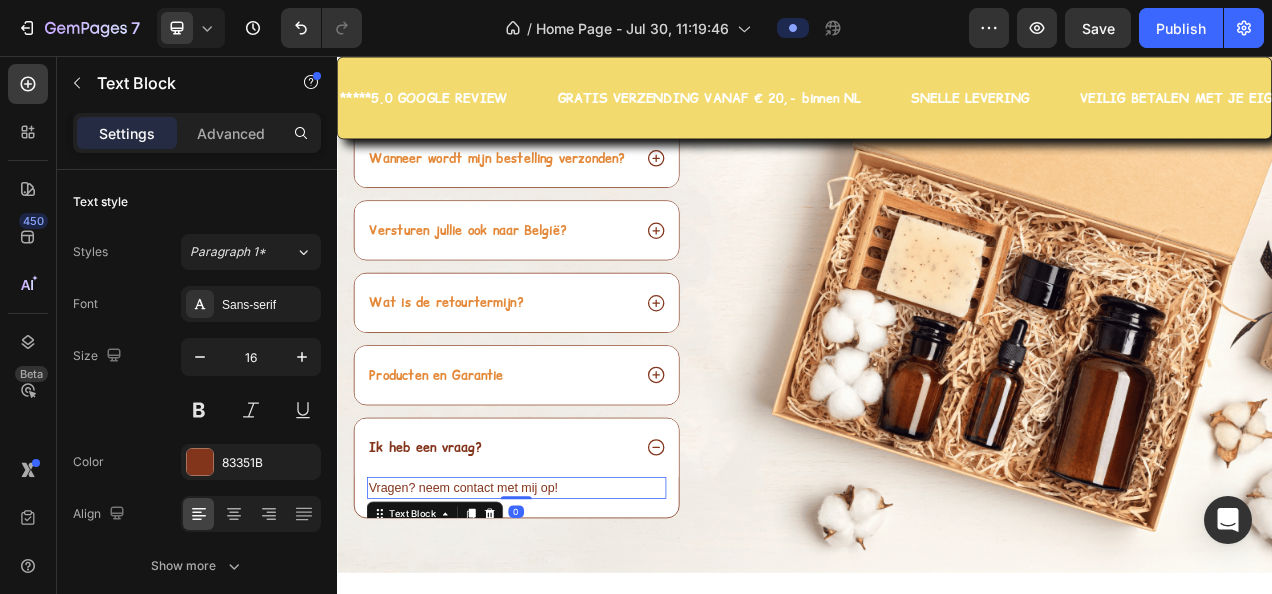 click on "Vragen? neem contact met mij op!" at bounding box center (567, 610) 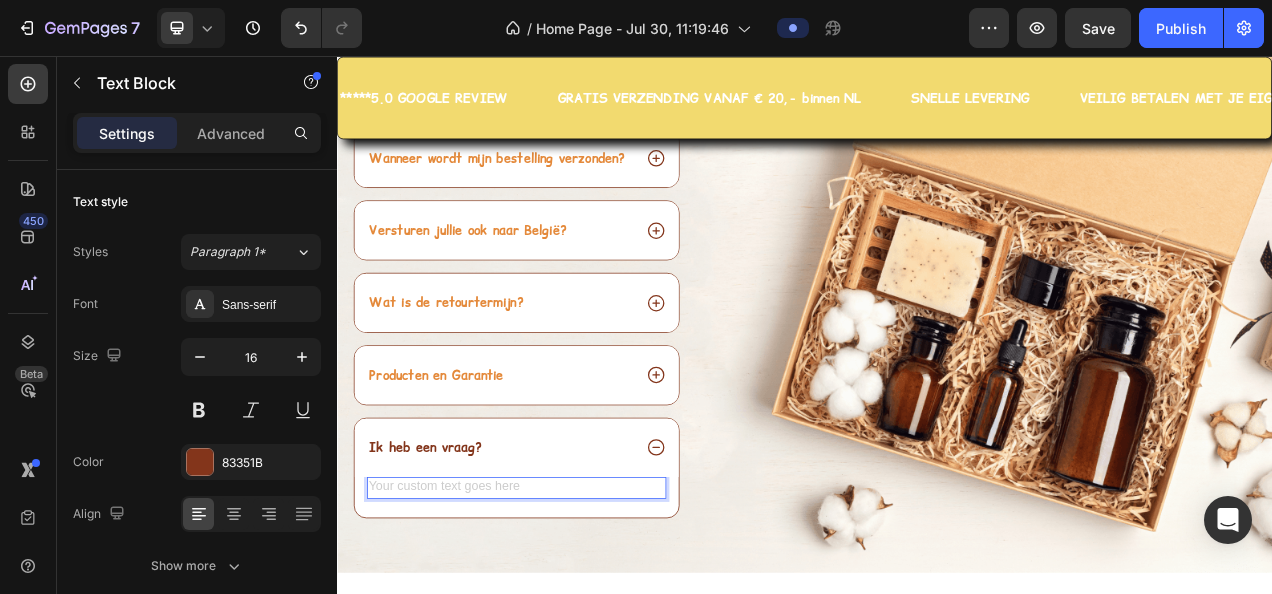 click at bounding box center [567, 610] 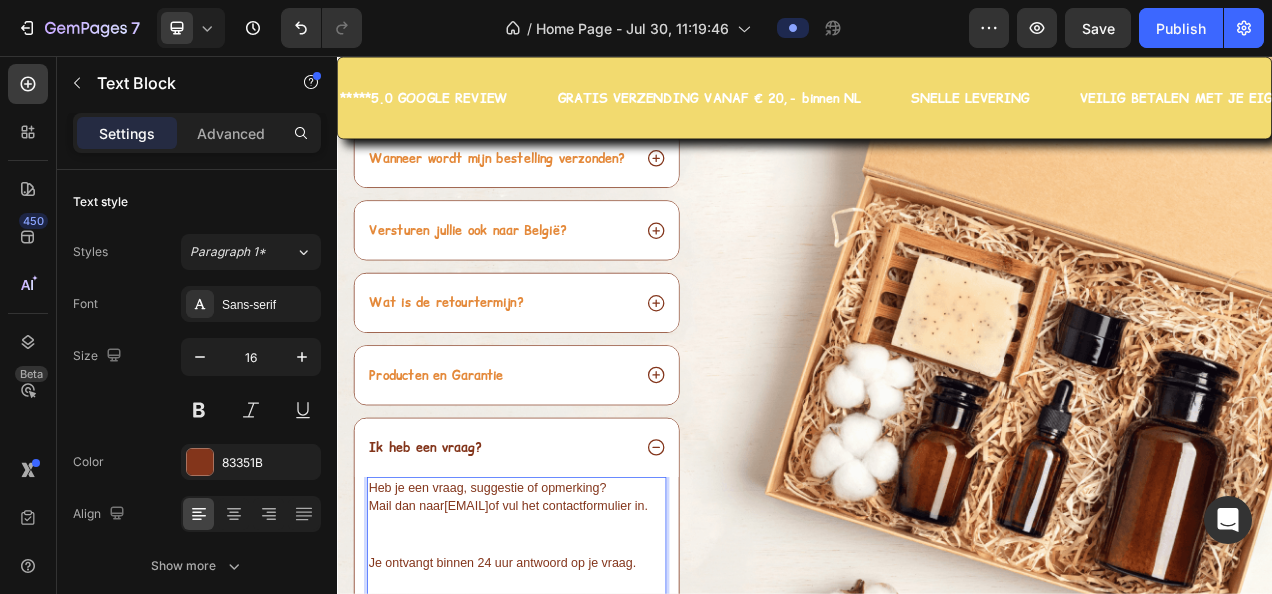 scroll, scrollTop: 7432, scrollLeft: 0, axis: vertical 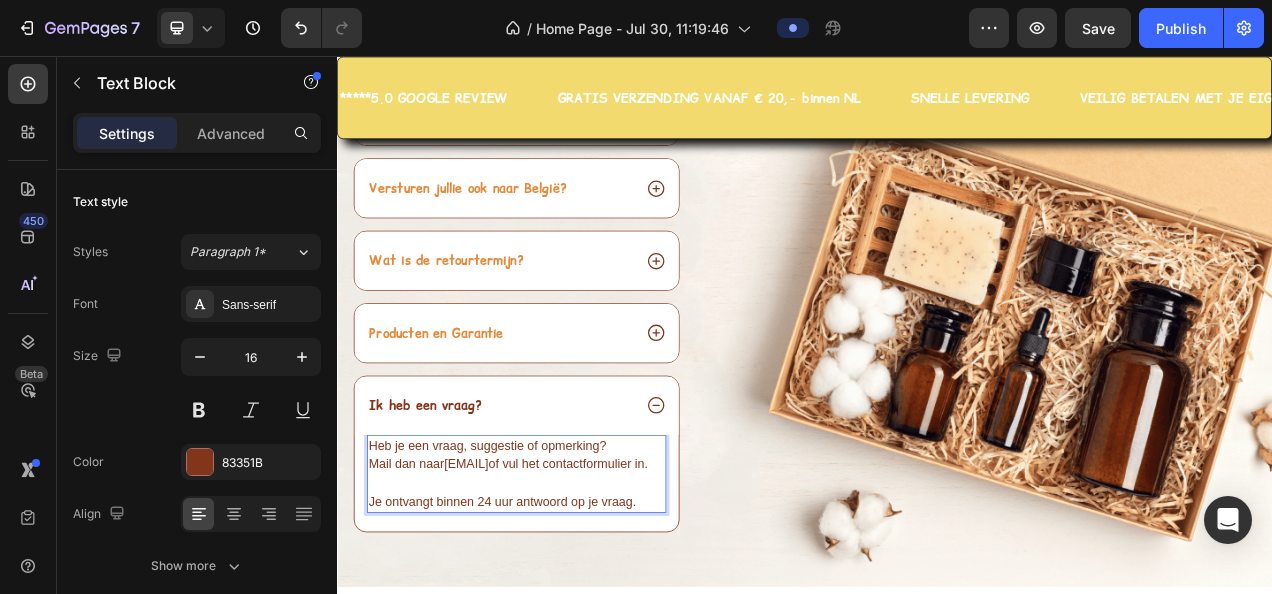 click on "info@hairpin.nu" at bounding box center [502, 579] 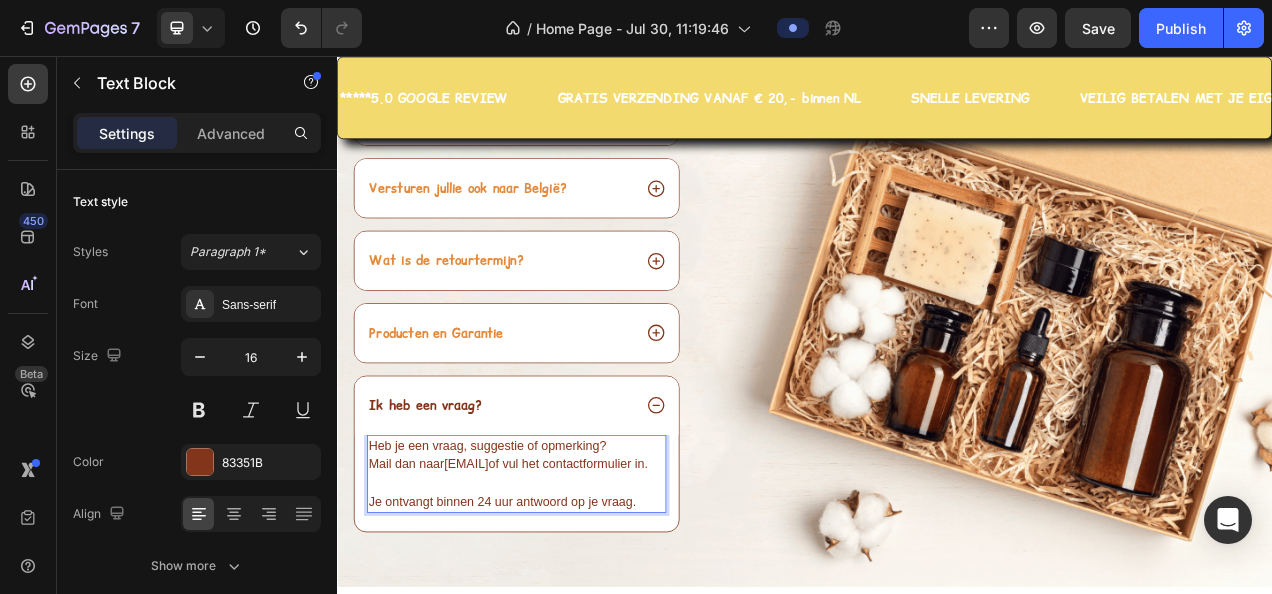 click on "Mail dan naar  info@hairpin.nu  of vul het contactformulier in." at bounding box center (567, 580) 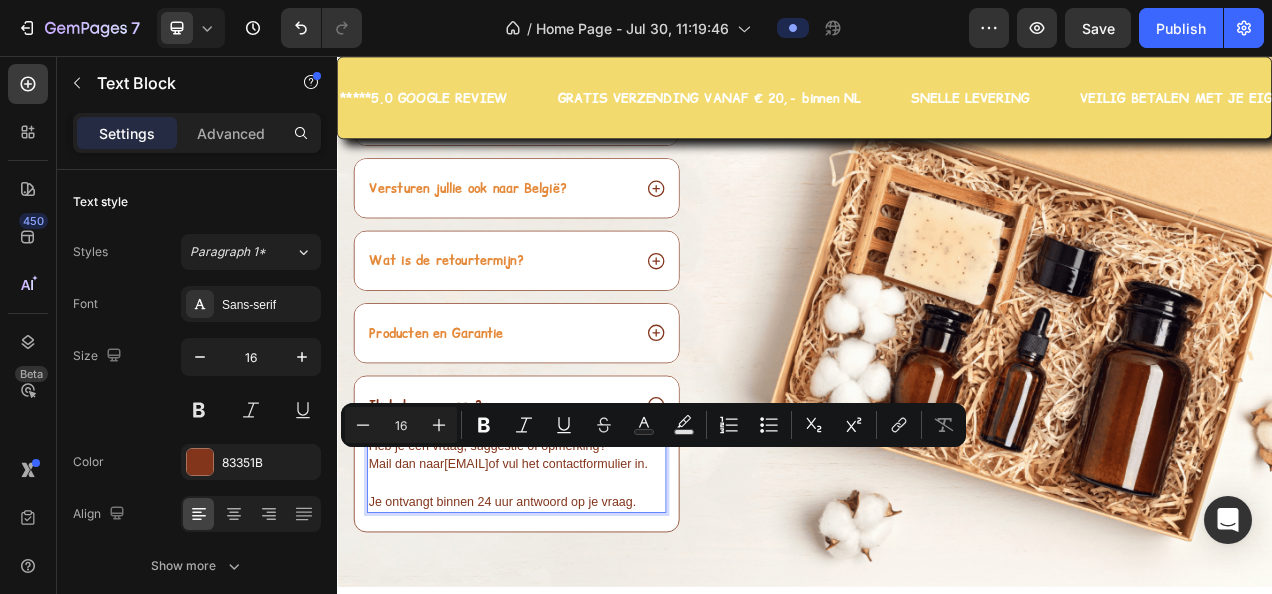 drag, startPoint x: 476, startPoint y: 566, endPoint x: 565, endPoint y: 567, distance: 89.005615 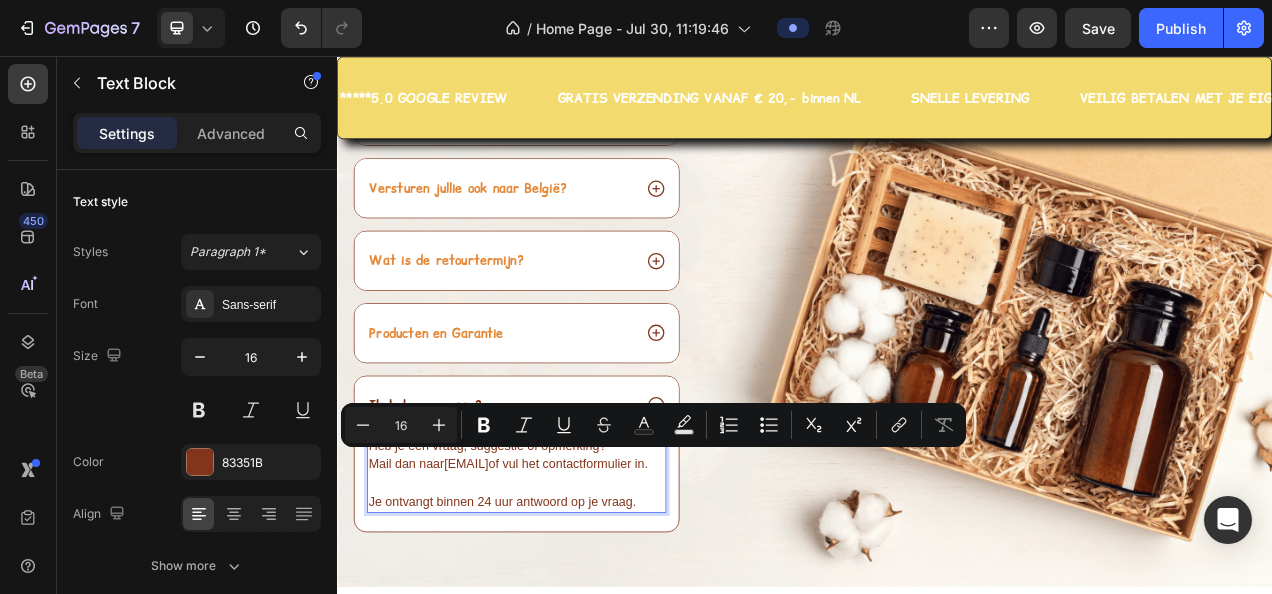 click on "Mail dan naar  info@hairpin.nu  of vul het contactformulier in." at bounding box center (567, 580) 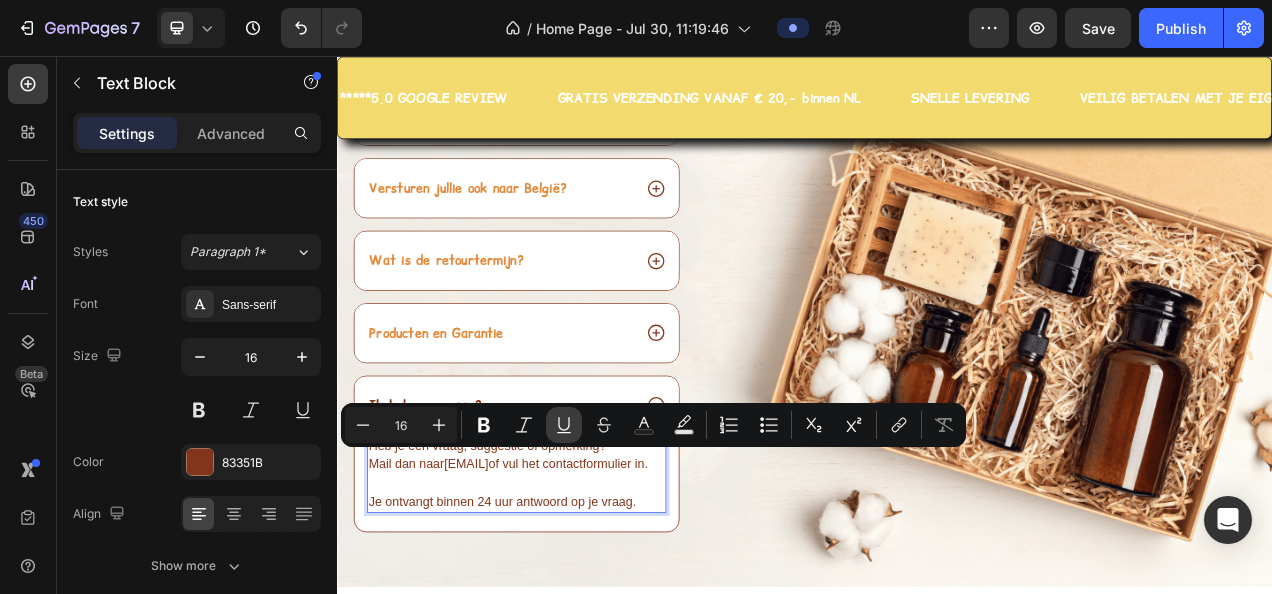 click 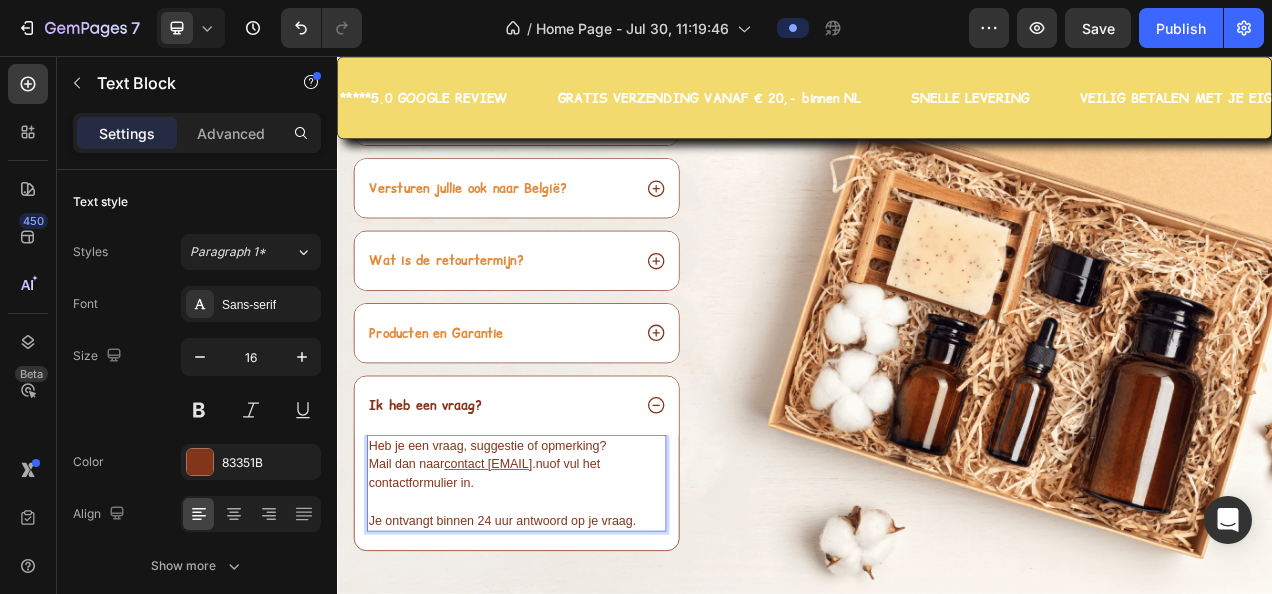 click at bounding box center (567, 628) 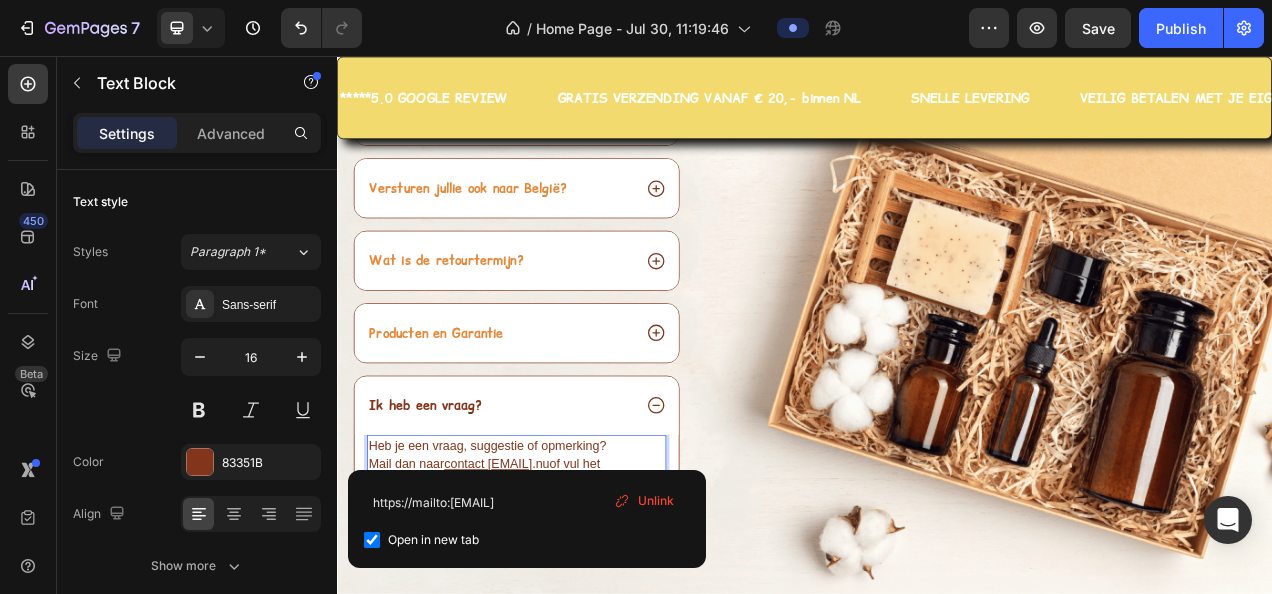 click on "info@hairpin .nu" at bounding box center [541, 579] 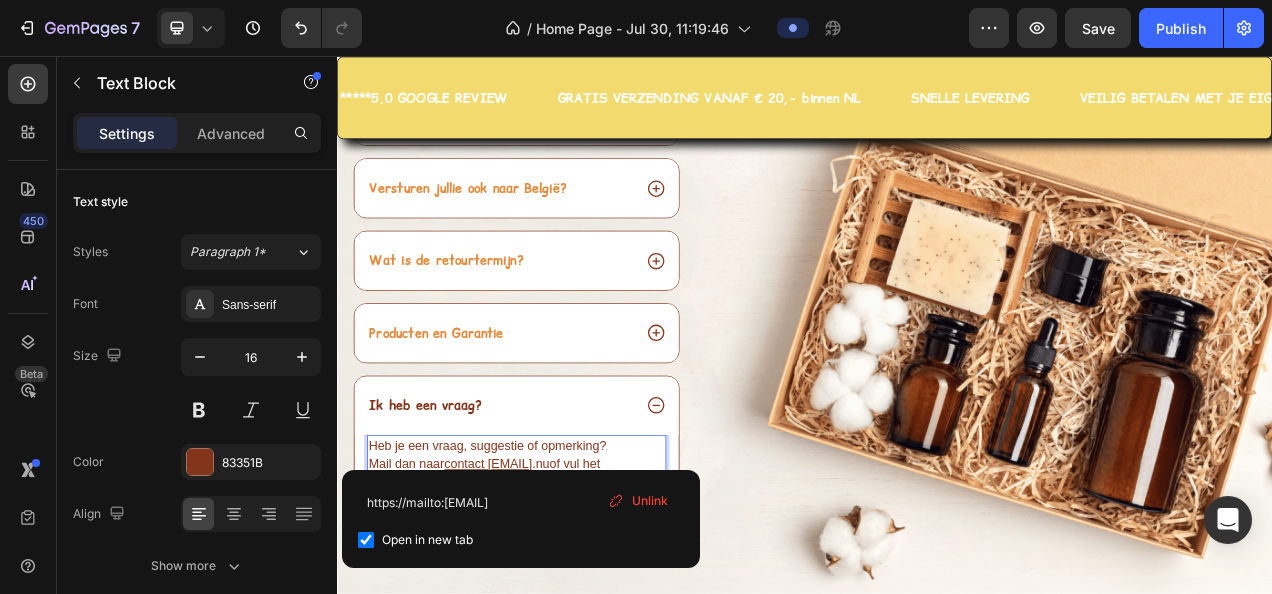 click on "Mail dan naar  info@hairpin .nu ⁠⁠⁠⁠⁠⁠⁠  of vul het contactformulier in." at bounding box center [567, 592] 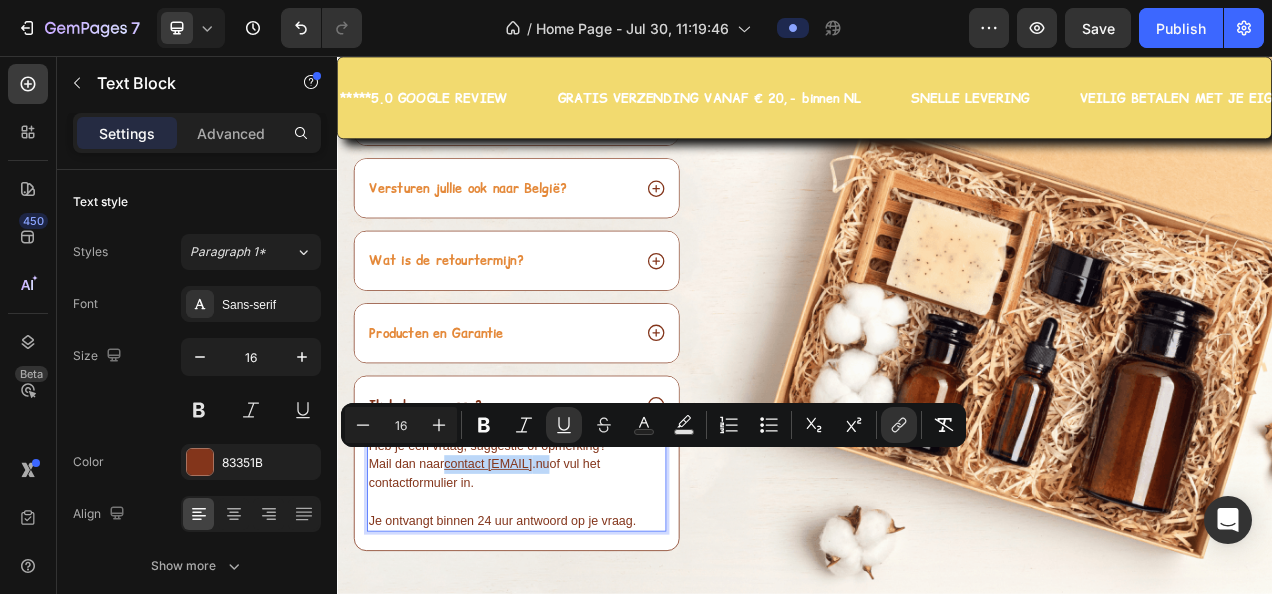 drag, startPoint x: 593, startPoint y: 566, endPoint x: 477, endPoint y: 574, distance: 116.275536 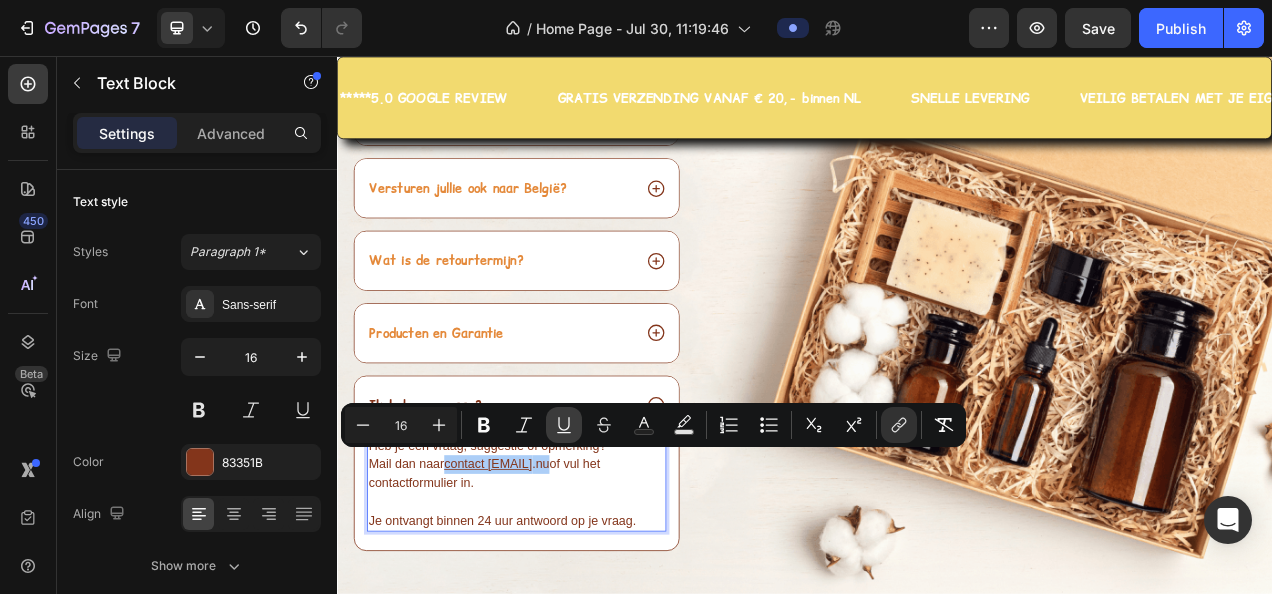 click 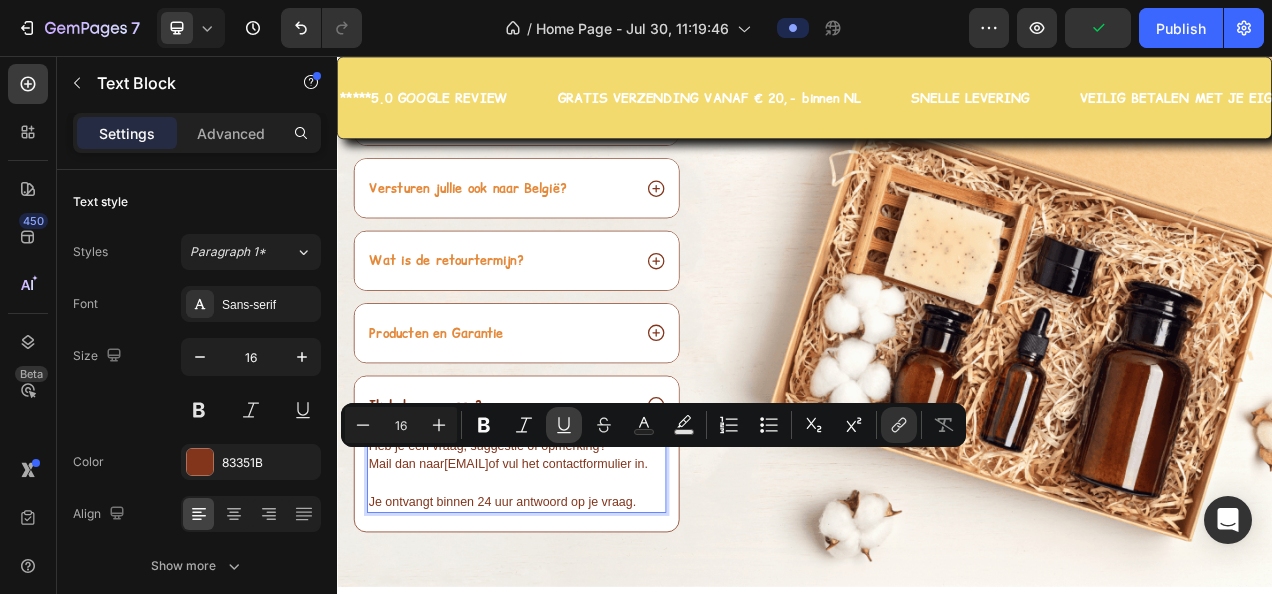 click 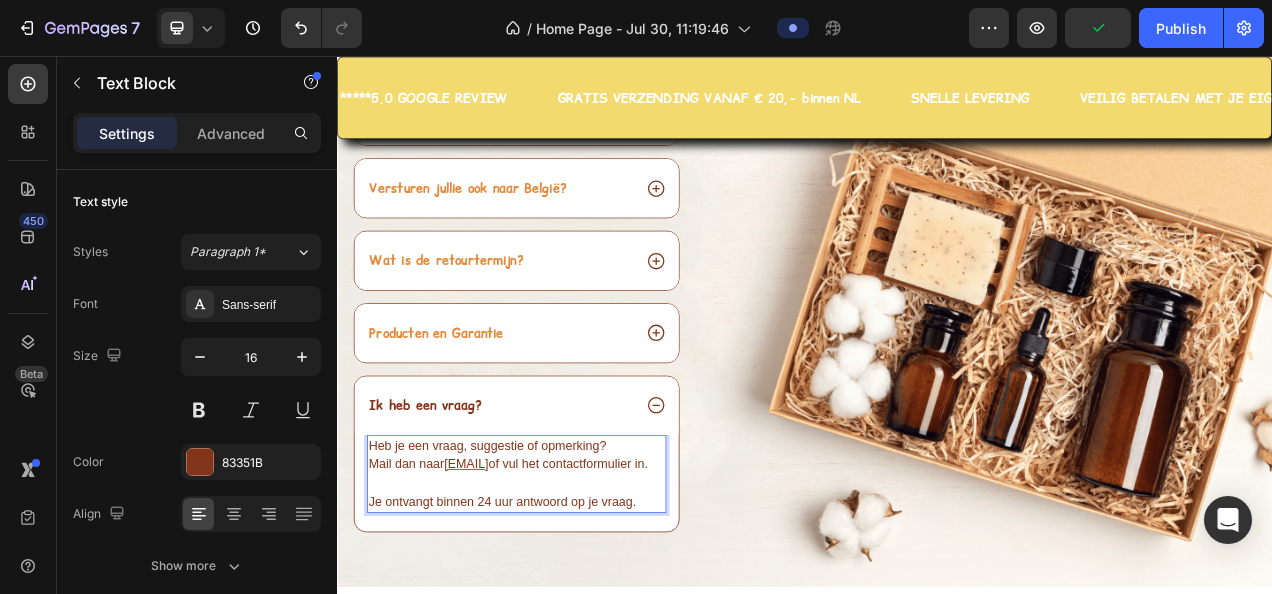 click on "Mail dan naar  info@hairpin.nu  of vul het contactformulier in." at bounding box center [567, 580] 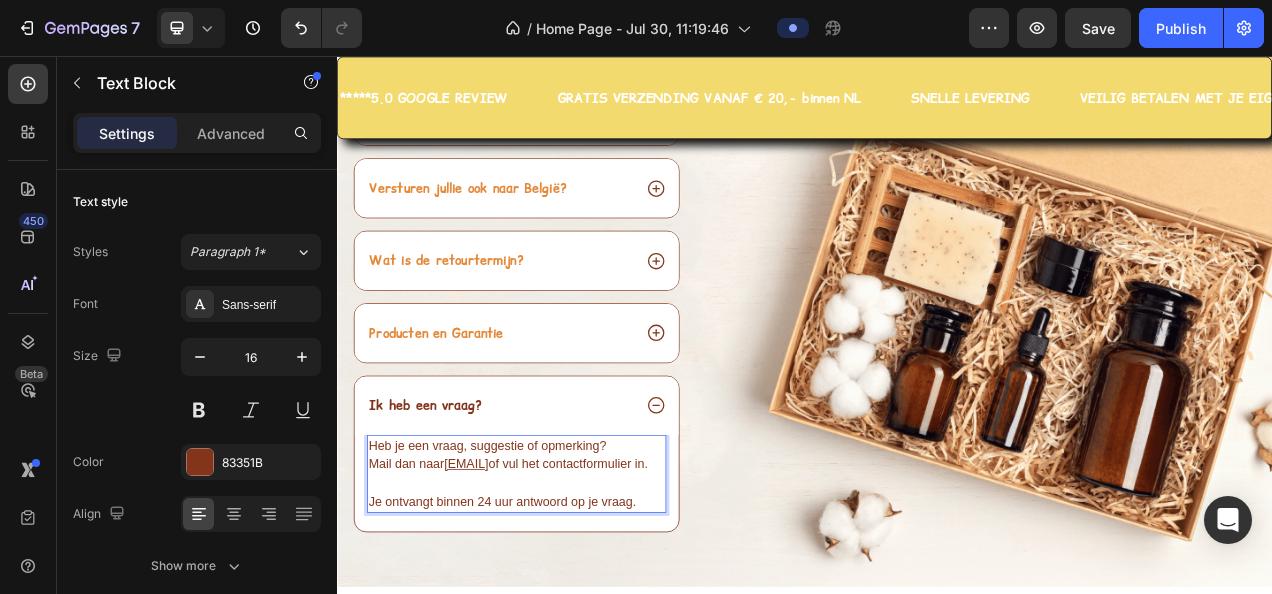 click on "Mail dan naar  info@hairpin.nu  of vul het contactformulier in." at bounding box center [567, 580] 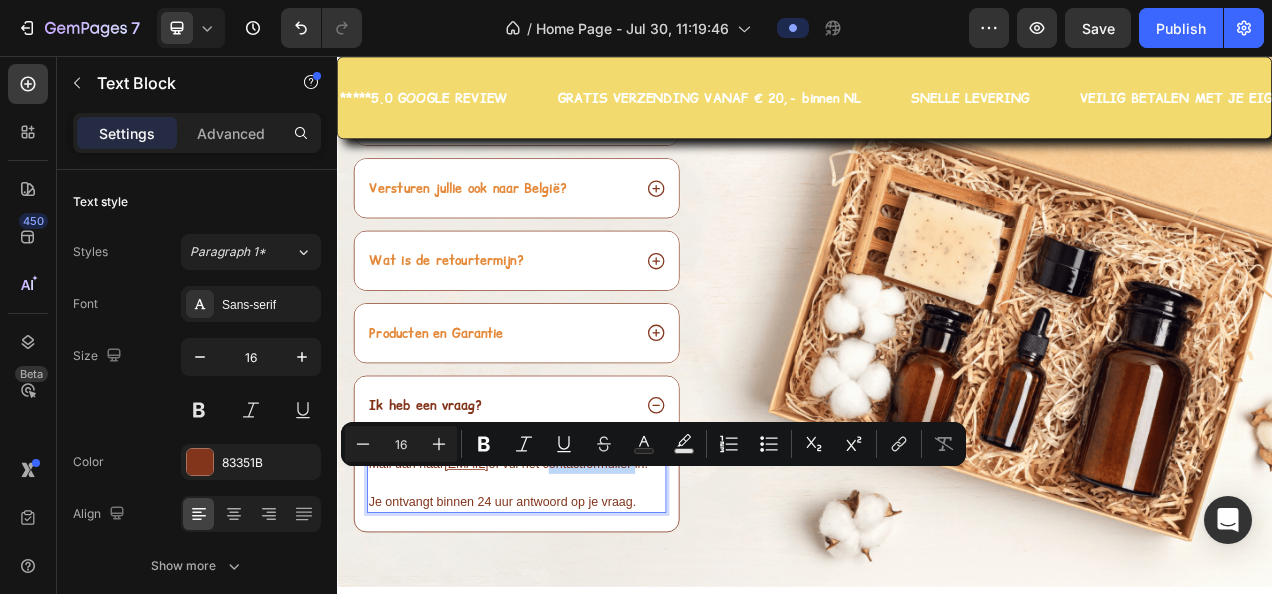 drag, startPoint x: 378, startPoint y: 590, endPoint x: 488, endPoint y: 590, distance: 110 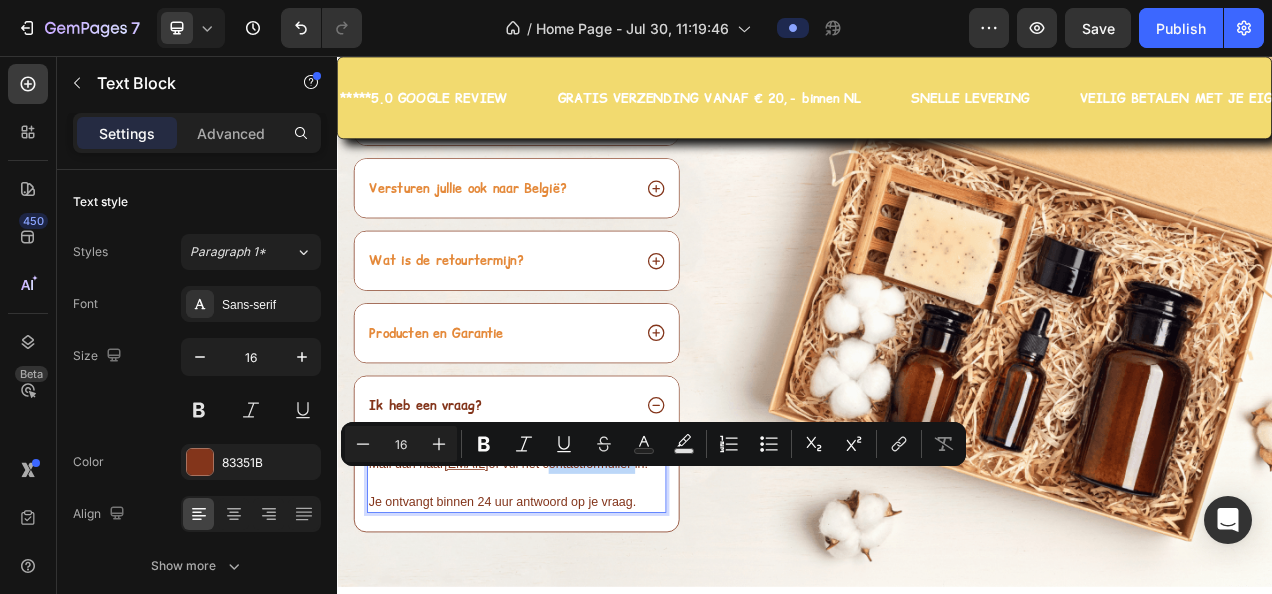 click on "Mail dan naar  info@hairpin.nu  of vul het contactformulier in." at bounding box center (567, 580) 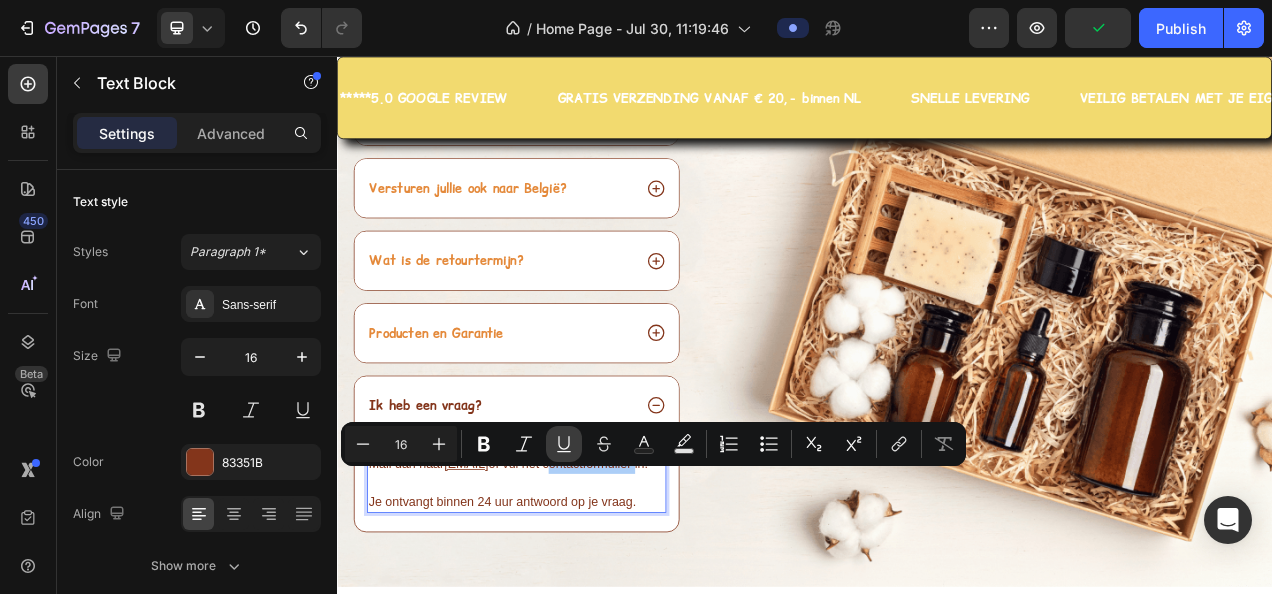 click 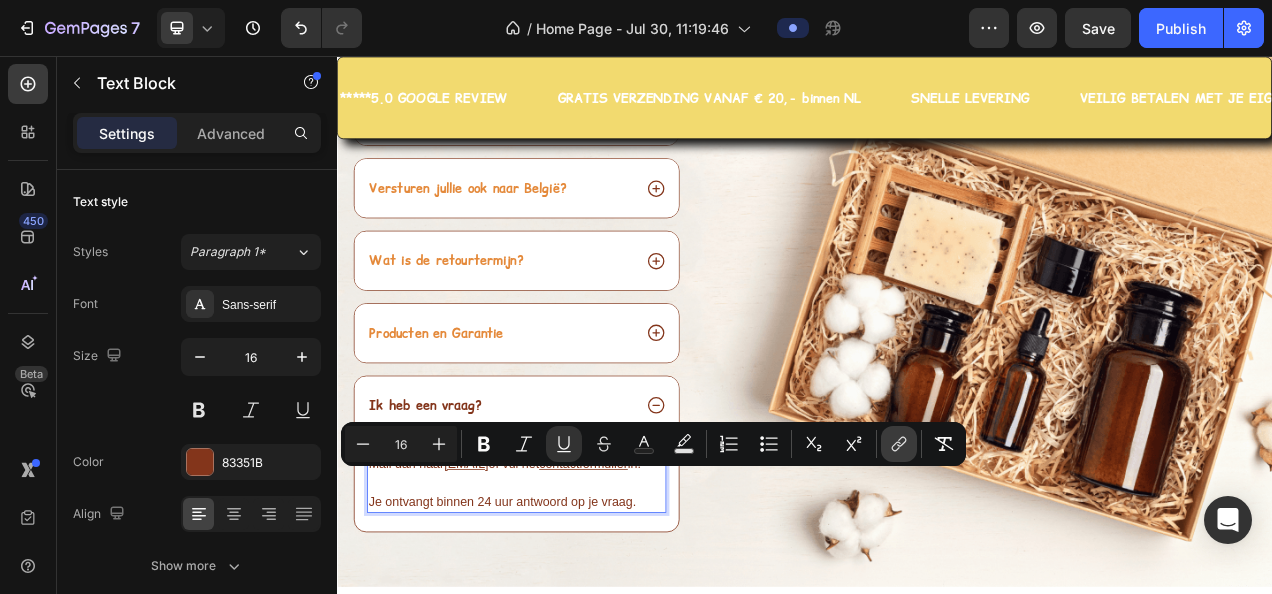 click 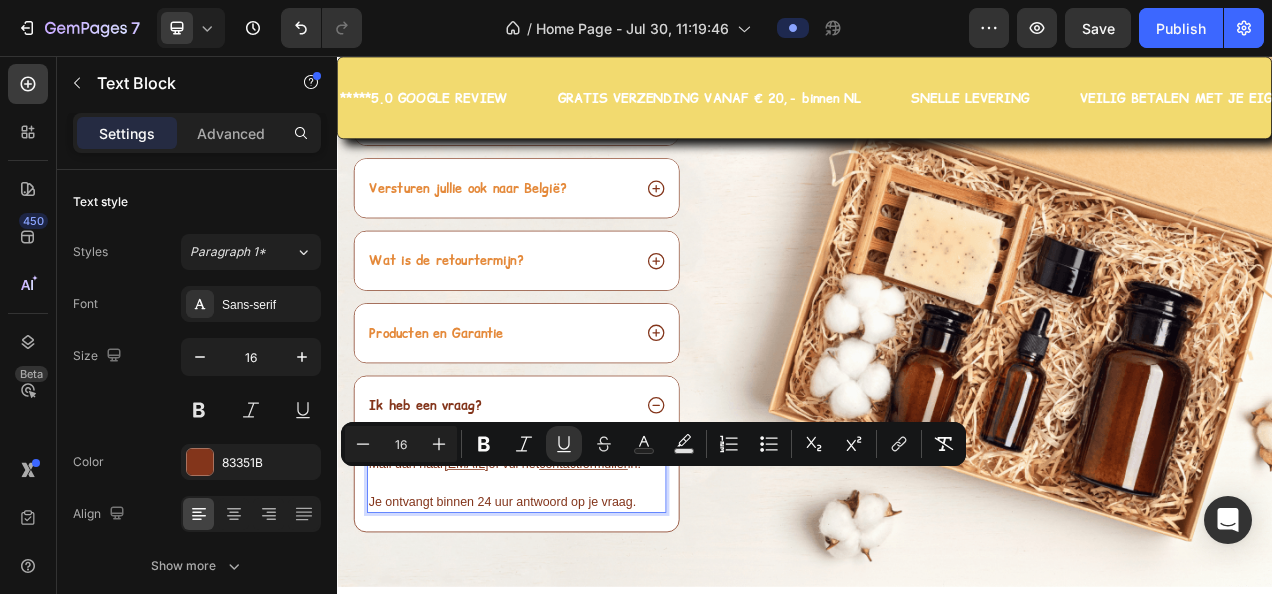 click on "contactformulier" at bounding box center [653, 579] 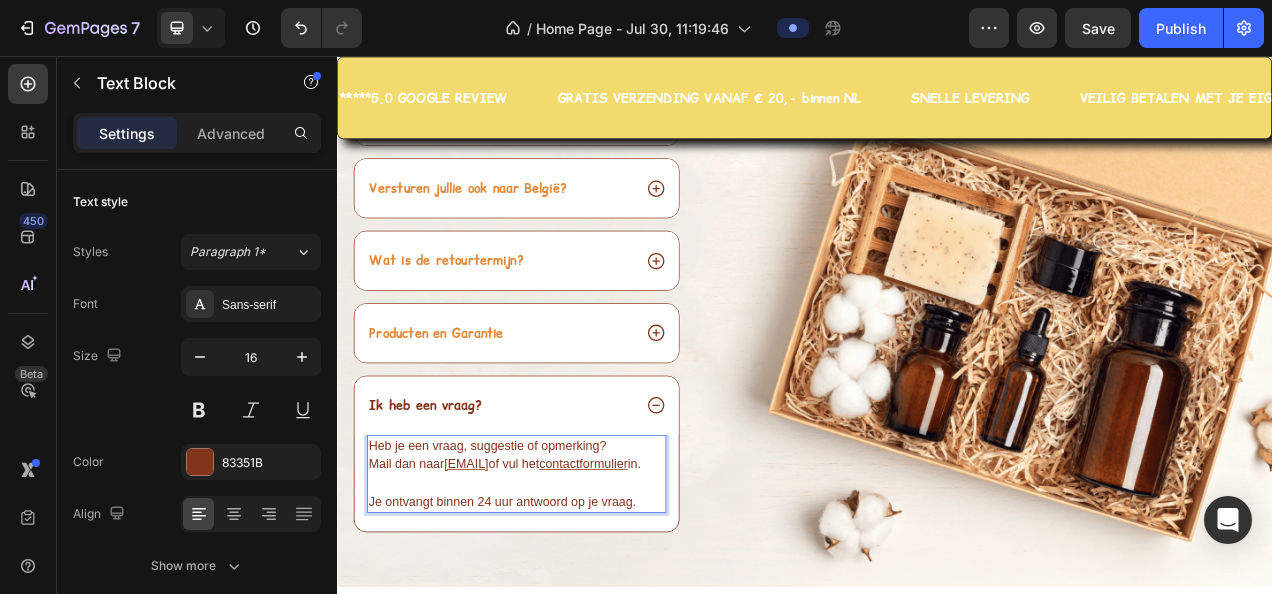 click on "contactformulier" at bounding box center (653, 579) 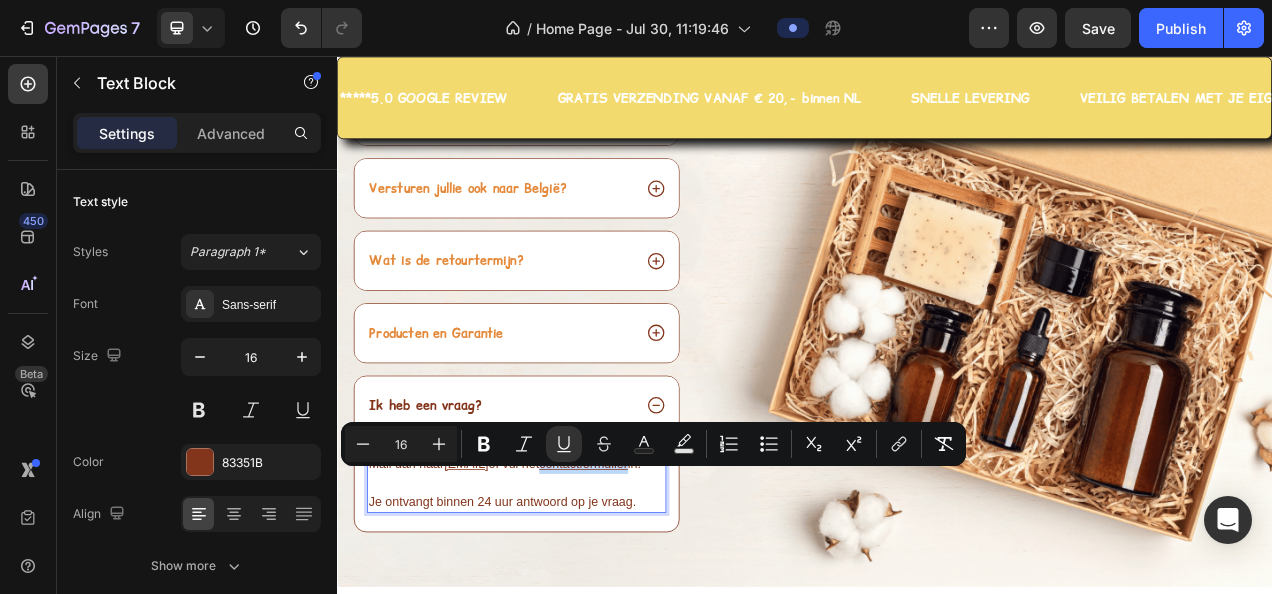 drag, startPoint x: 378, startPoint y: 595, endPoint x: 489, endPoint y: 595, distance: 111 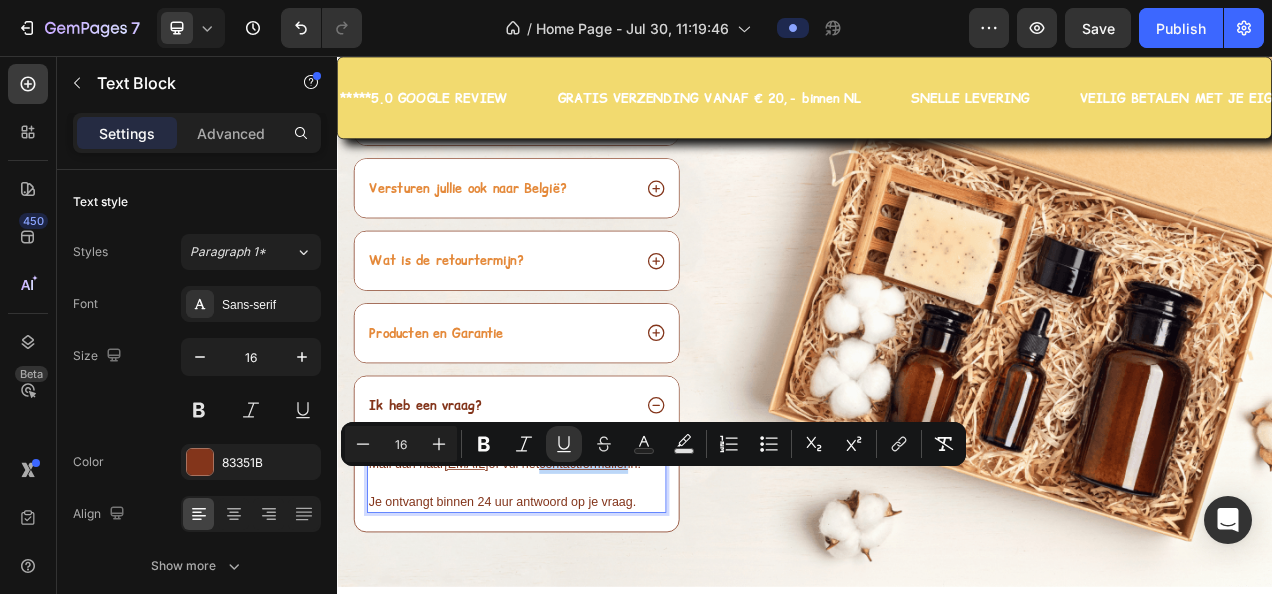 click on "Mail dan naar  info@hairpin.nu  of vul het  contactformulier  in." at bounding box center [567, 580] 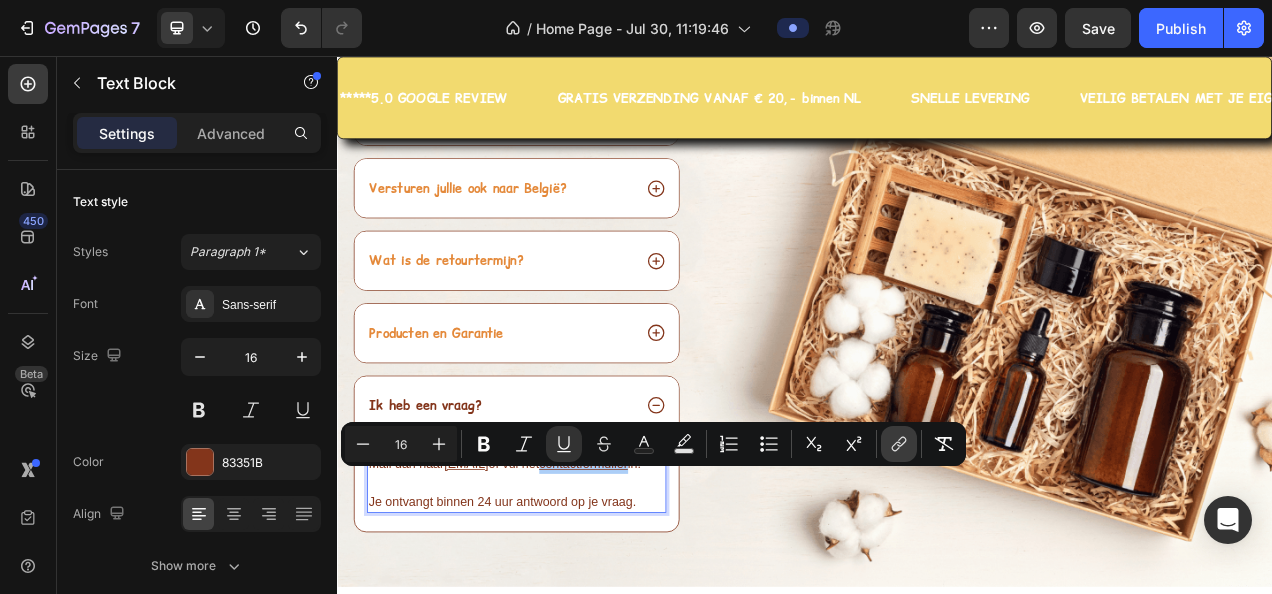 click 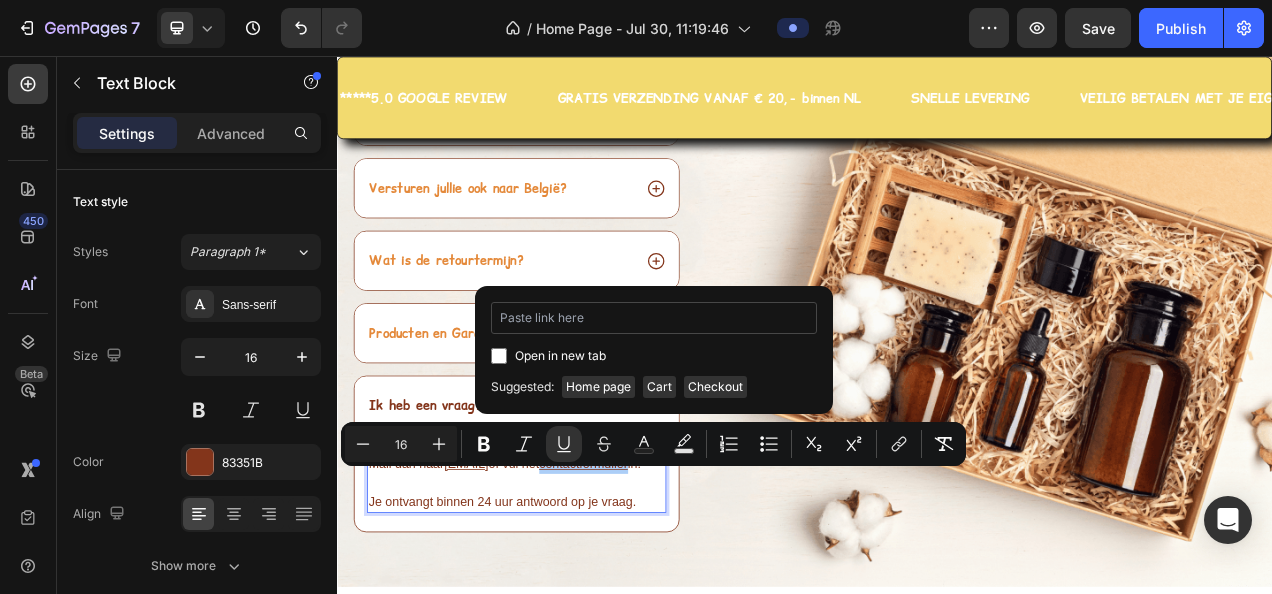 click at bounding box center (654, 318) 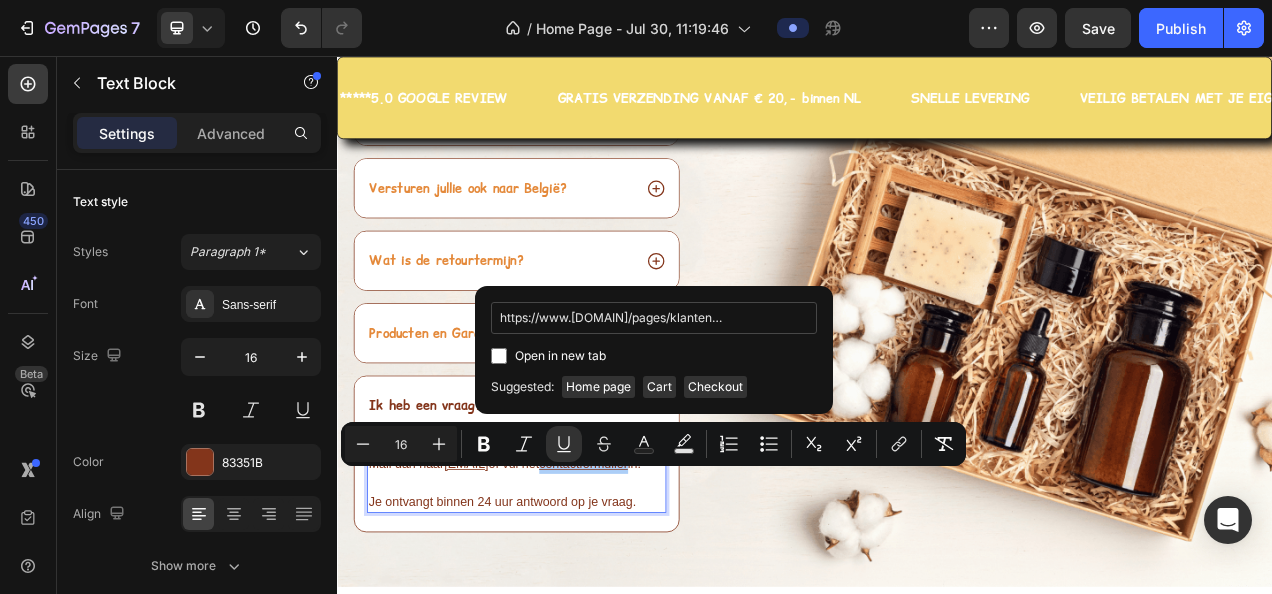 scroll, scrollTop: 0, scrollLeft: 158, axis: horizontal 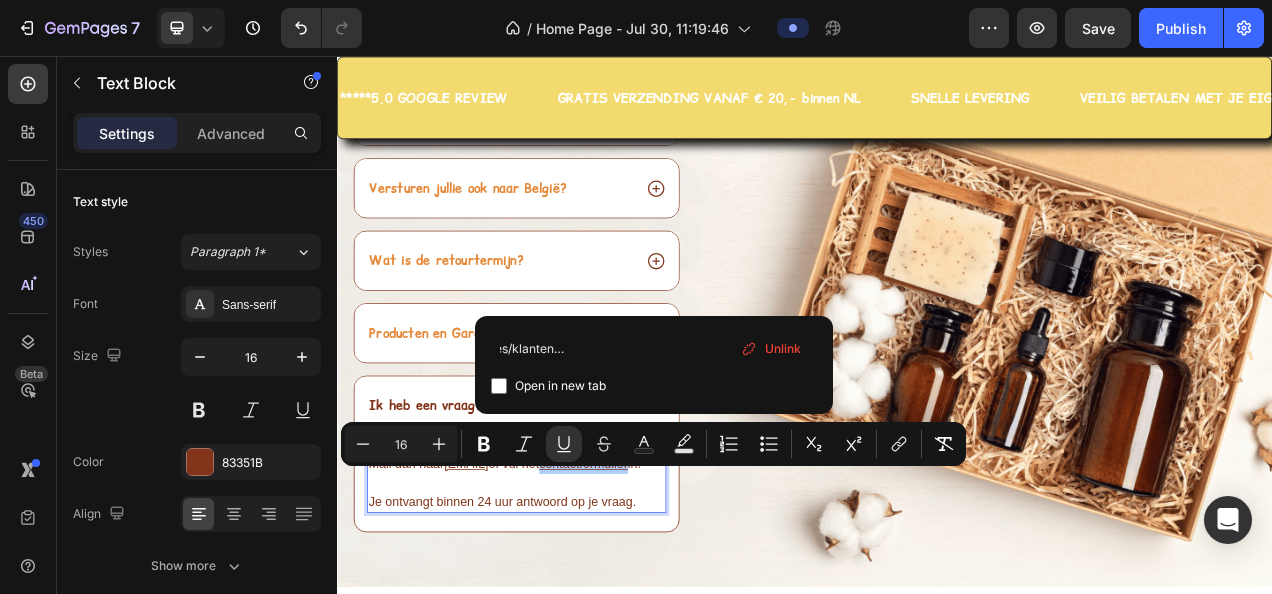 type on "https://www.hairpin.nu/pages/klantenservice-veel-gestelde-vragen" 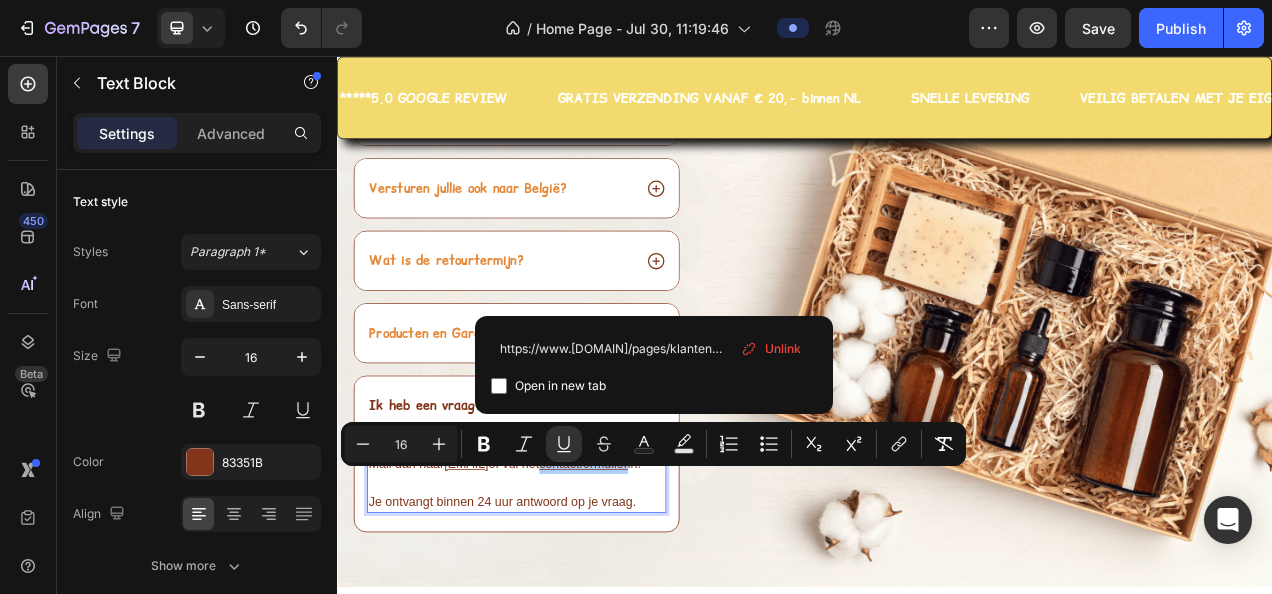 click at bounding box center (499, 386) 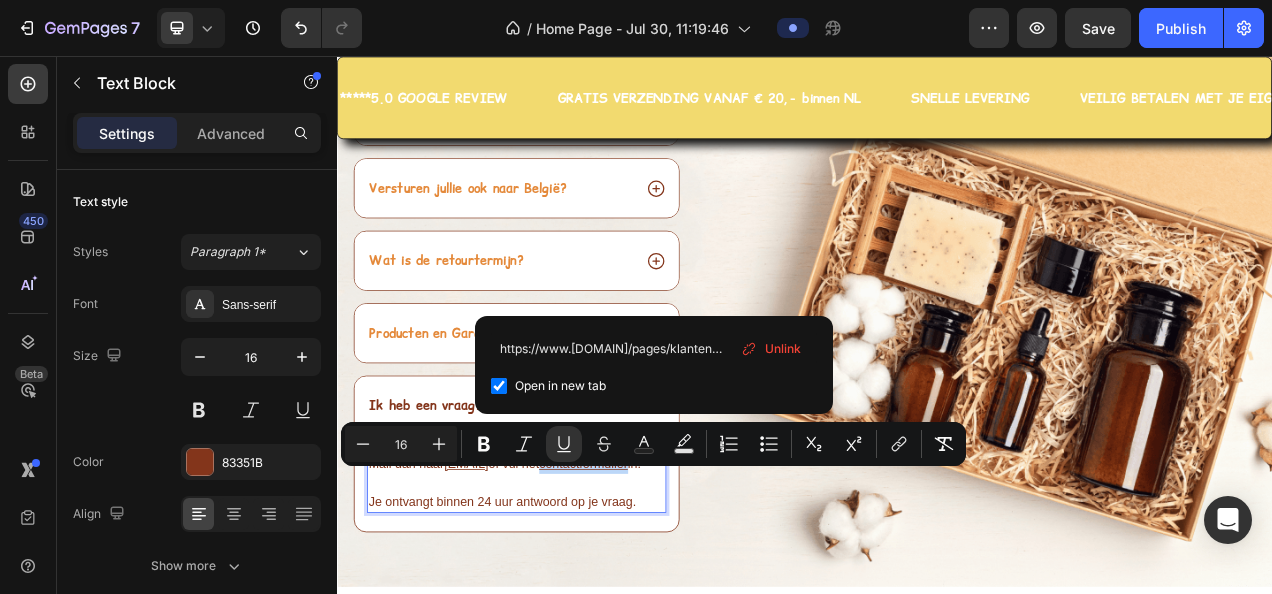 checkbox on "true" 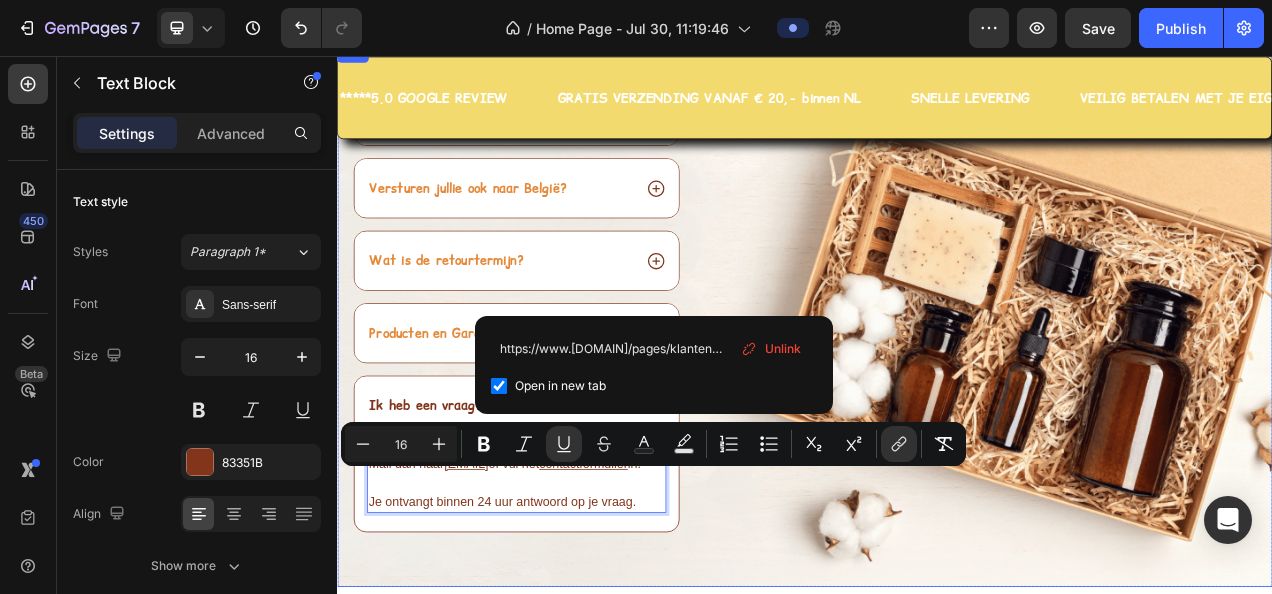 click on "Veelgestelde vragen Heading
Wanneer wordt mijn bestelling verzonden?
Versturen jullie ook naar België?
Wat is de retourtermijn?
Producten en Garantie
Ik heb een vraag? Heb je een vraag, suggestie of opmerking? Mail dan naar  info@hairpin.nu  of vul het  contactformulier  in.  Je ontvangt binnen 24 uur antwoord op je vraag.  Text Block   0 Accordion Row Image Row" at bounding box center [937, 389] 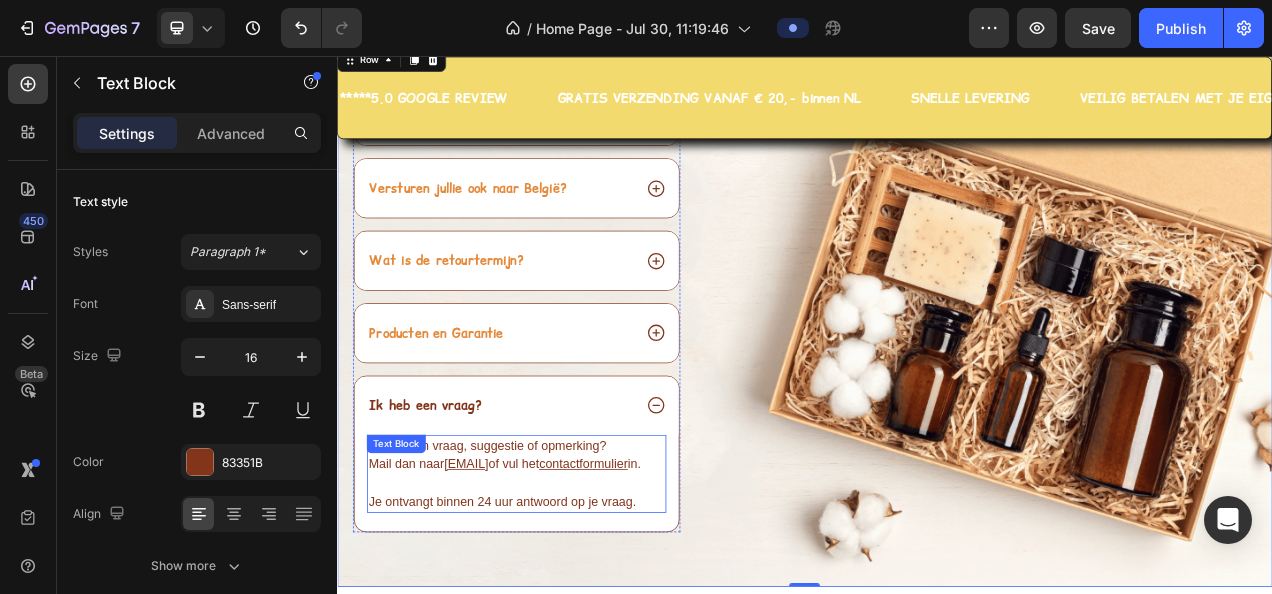 click on "info@hairpin.nu" at bounding box center [502, 579] 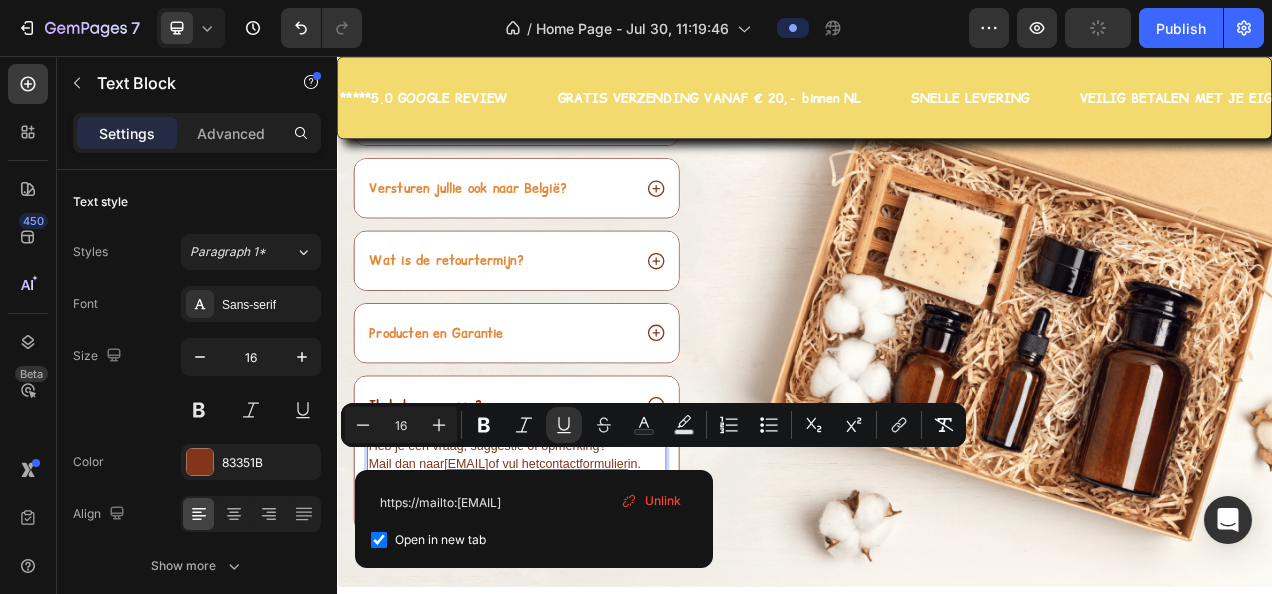 drag, startPoint x: 589, startPoint y: 563, endPoint x: 480, endPoint y: 567, distance: 109.07337 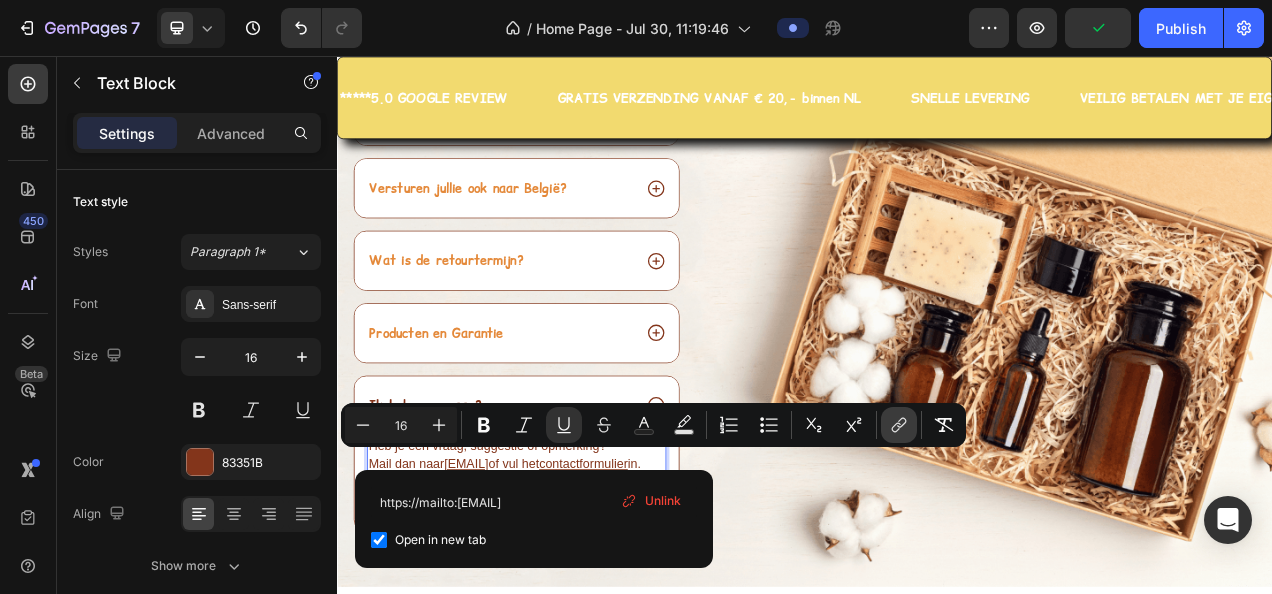 click 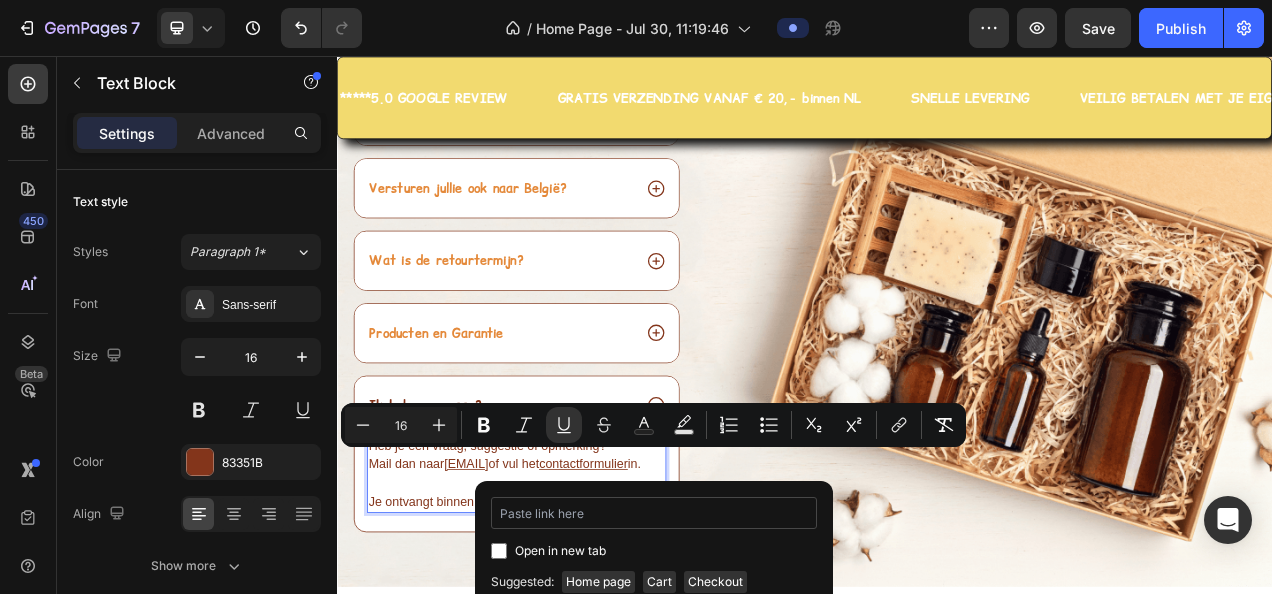 click at bounding box center [654, 513] 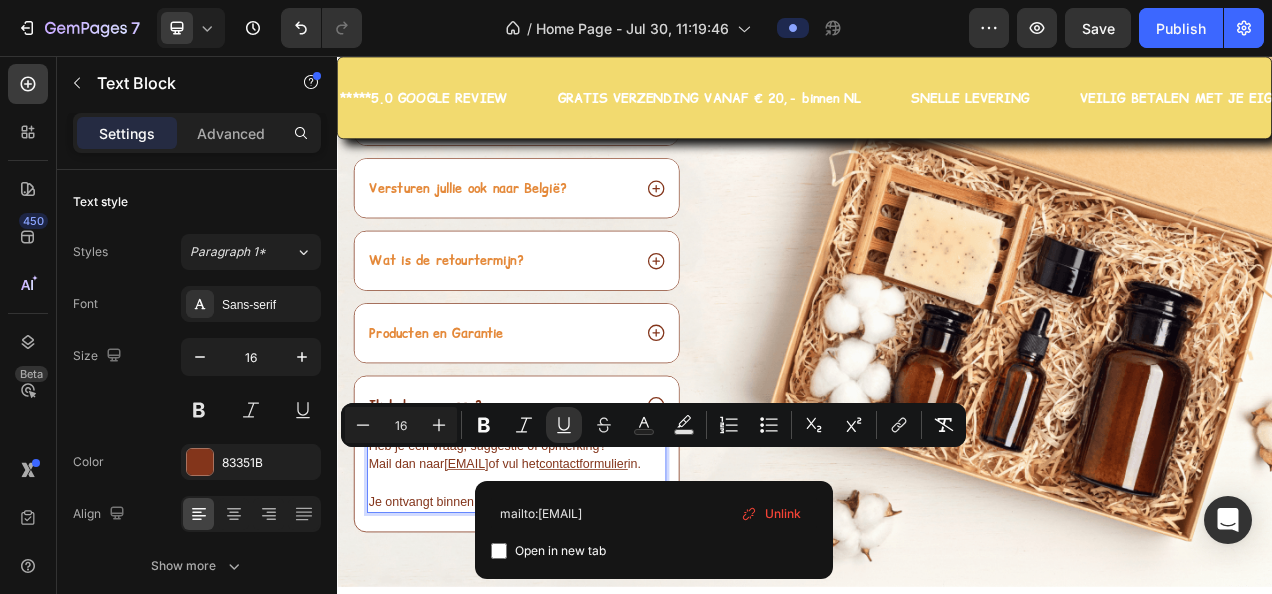type on "mailto:info@hairpin.nu" 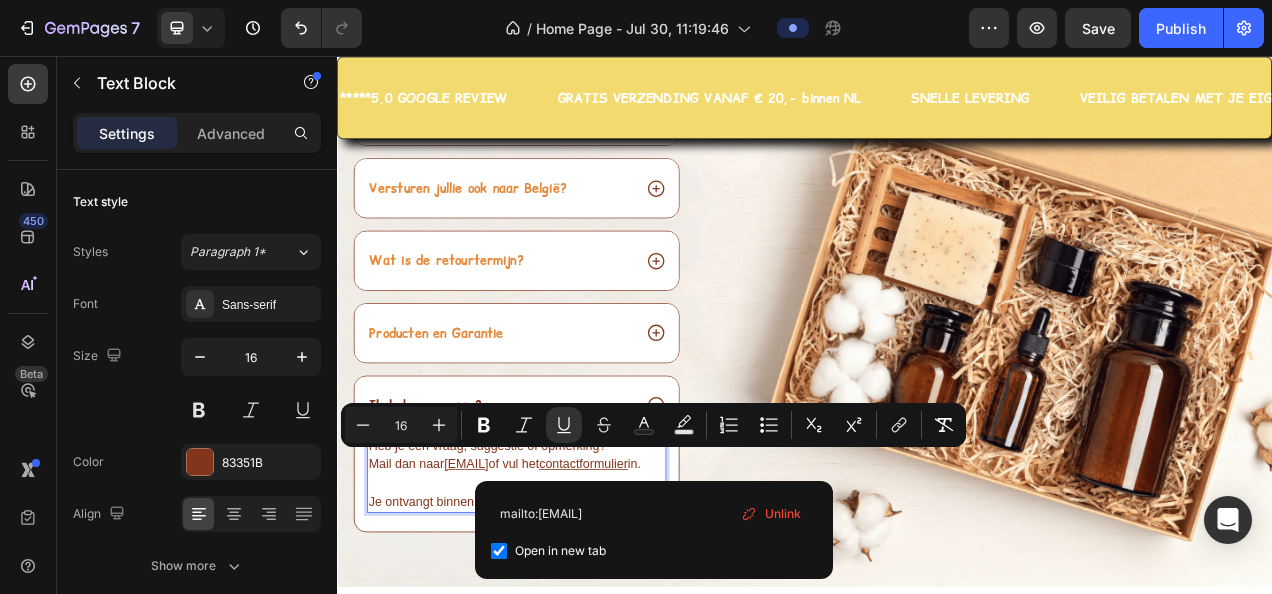 checkbox on "true" 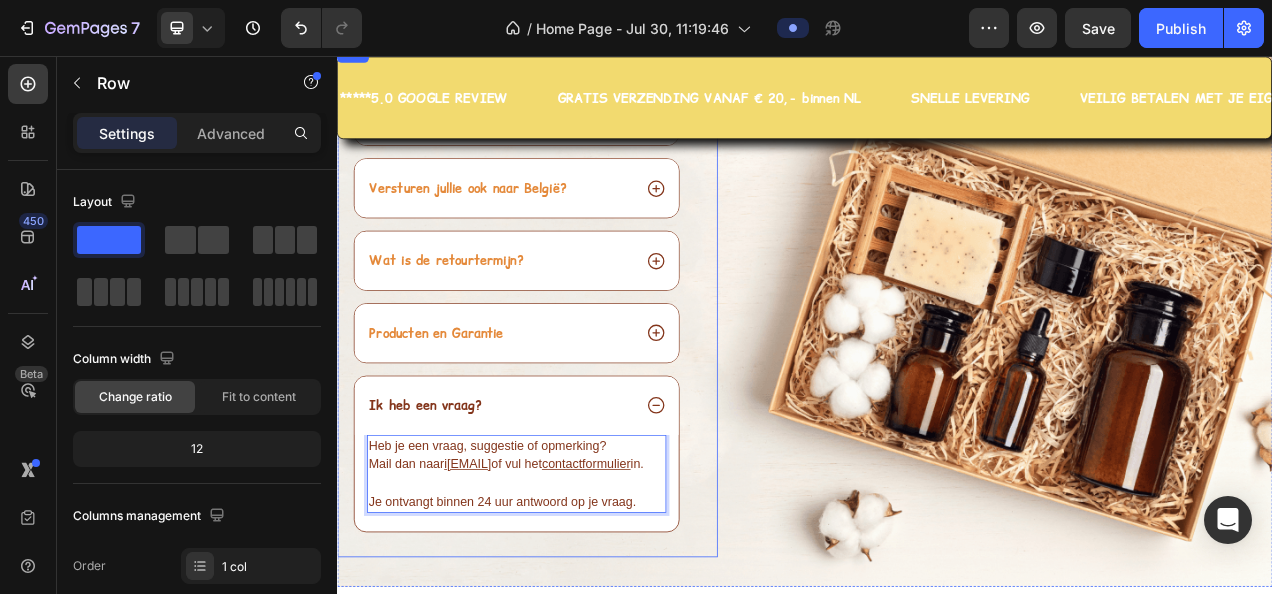 click on "Veelgestelde vragen Heading
Wanneer wordt mijn bestelling verzonden?
Versturen jullie ook naar België?
Wat is de retourtermijn?
Producten en Garantie
Ik heb een vraag? Heb je een vraag, suggestie of opmerking? Mail dan naar  i nfo@hairpin.nu  of vul het  contactformulier  in.  Je ontvangt binnen 24 uur antwoord op je vraag.  Text Block   0 Accordion" at bounding box center (567, 370) 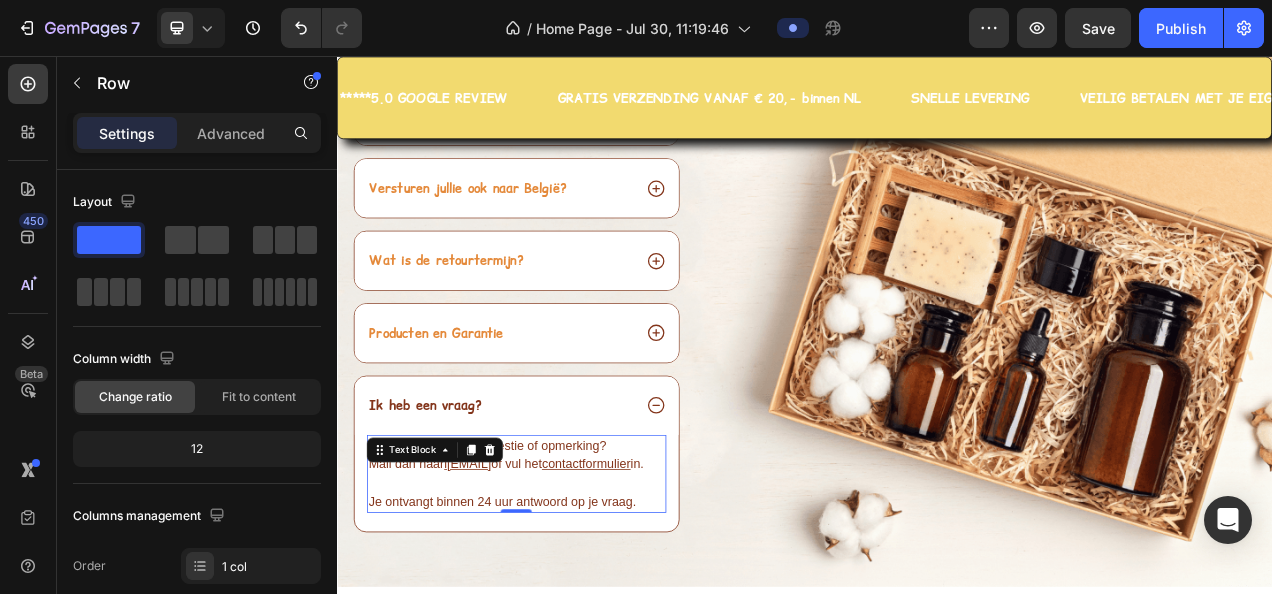 click on "Mail dan naar  i nfo@hairpin.nu  of vul het  contactformulier  in." at bounding box center [567, 580] 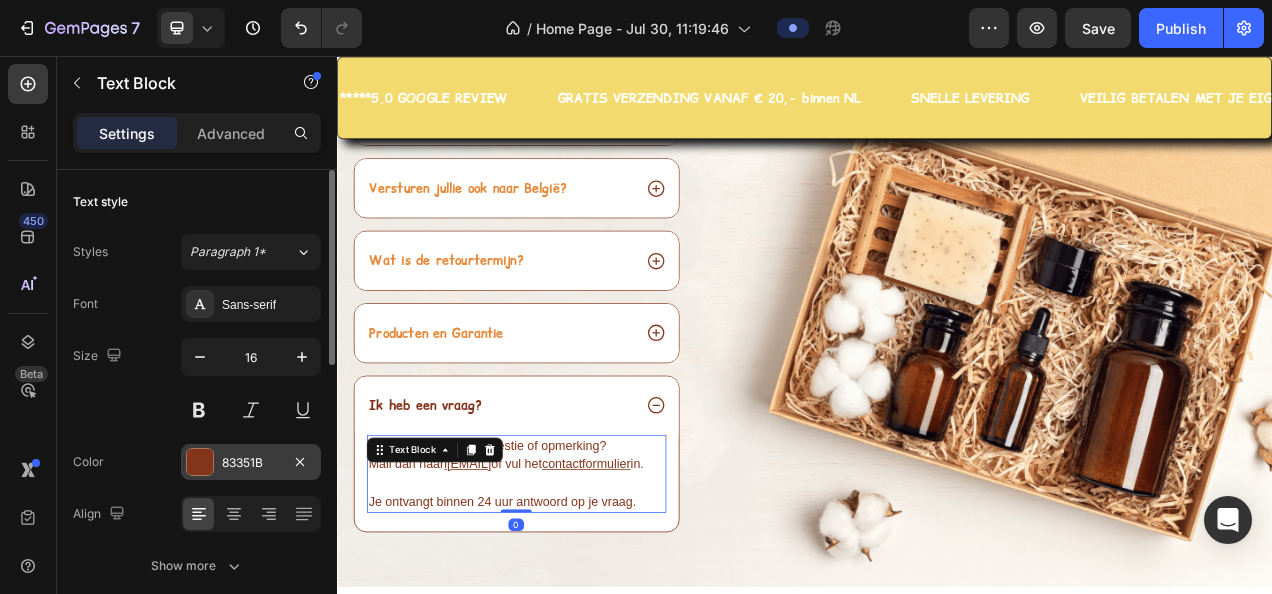 click on "83351B" at bounding box center (251, 462) 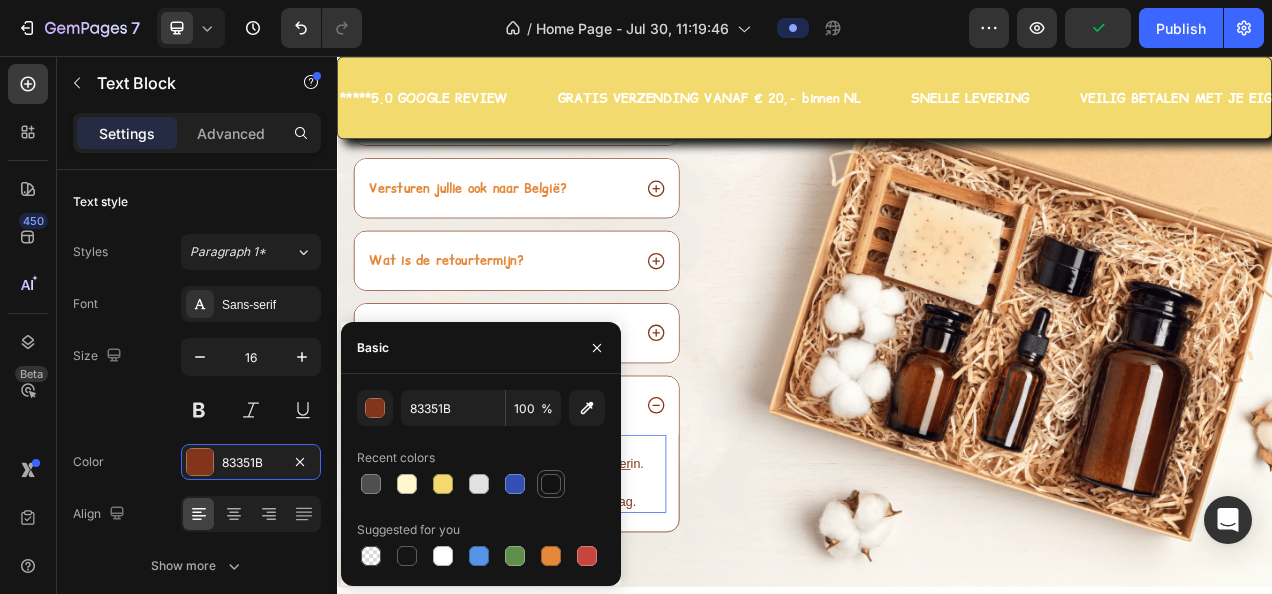 click at bounding box center [551, 484] 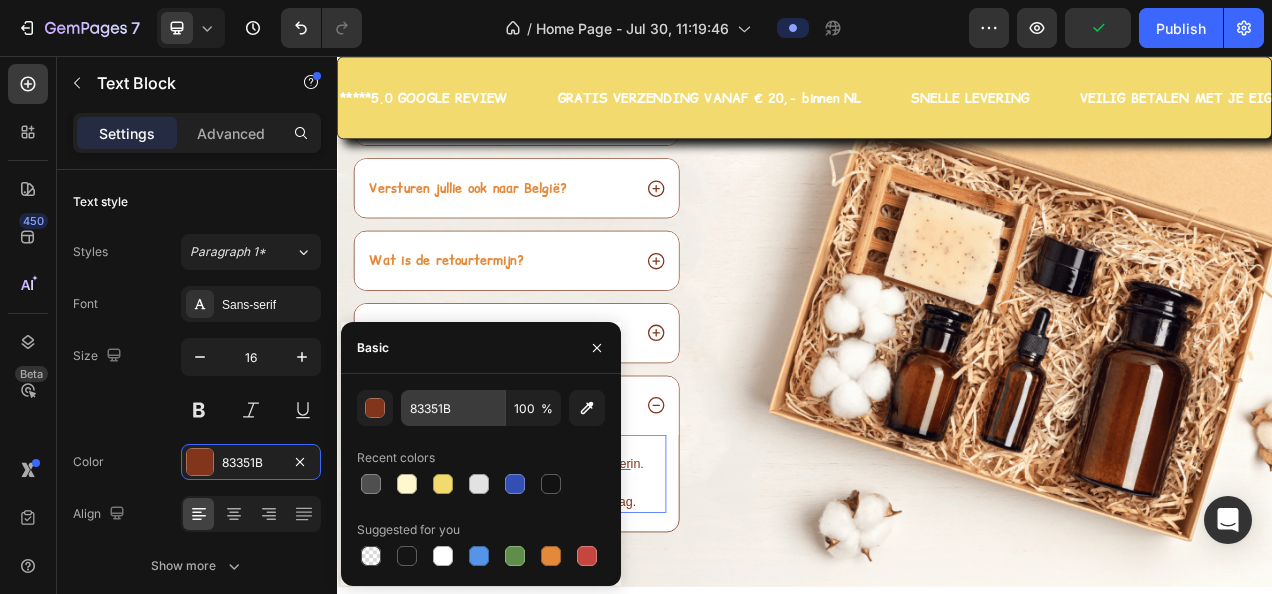 type on "121212" 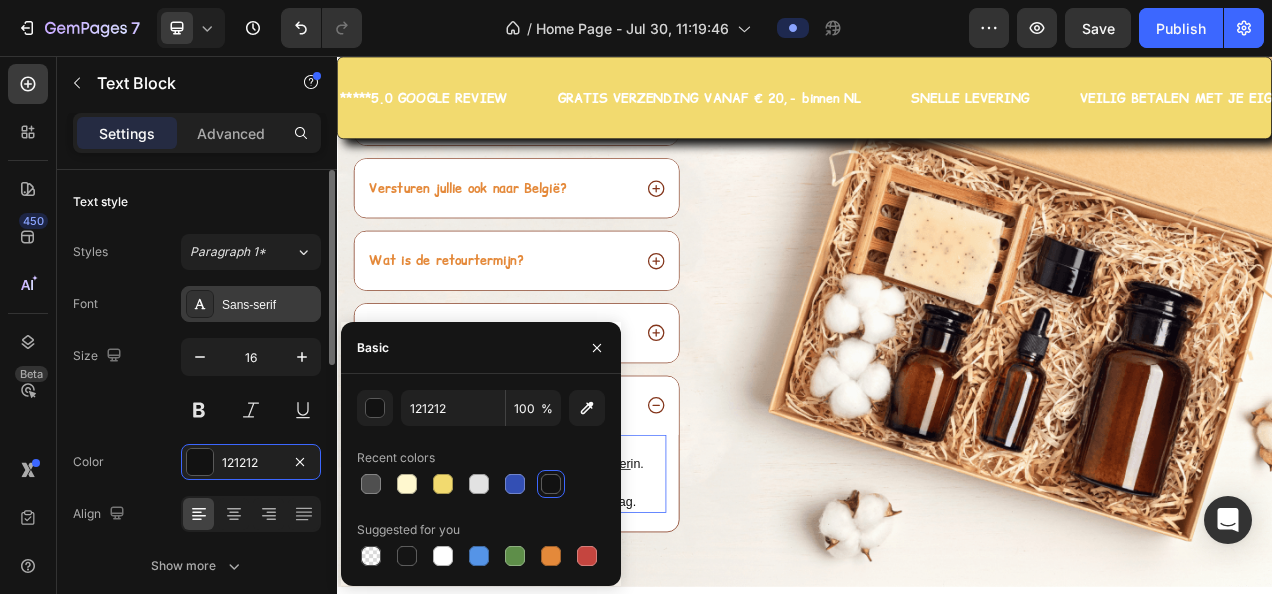 click on "Sans-serif" at bounding box center (269, 305) 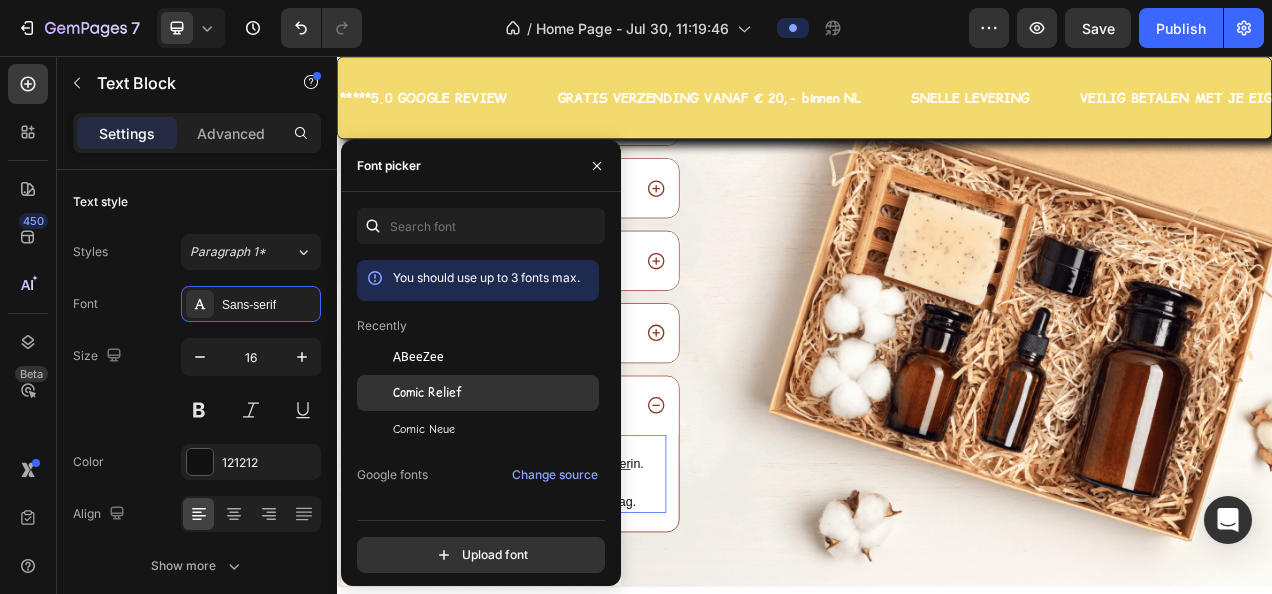 click on "Comic Relief" at bounding box center [427, 393] 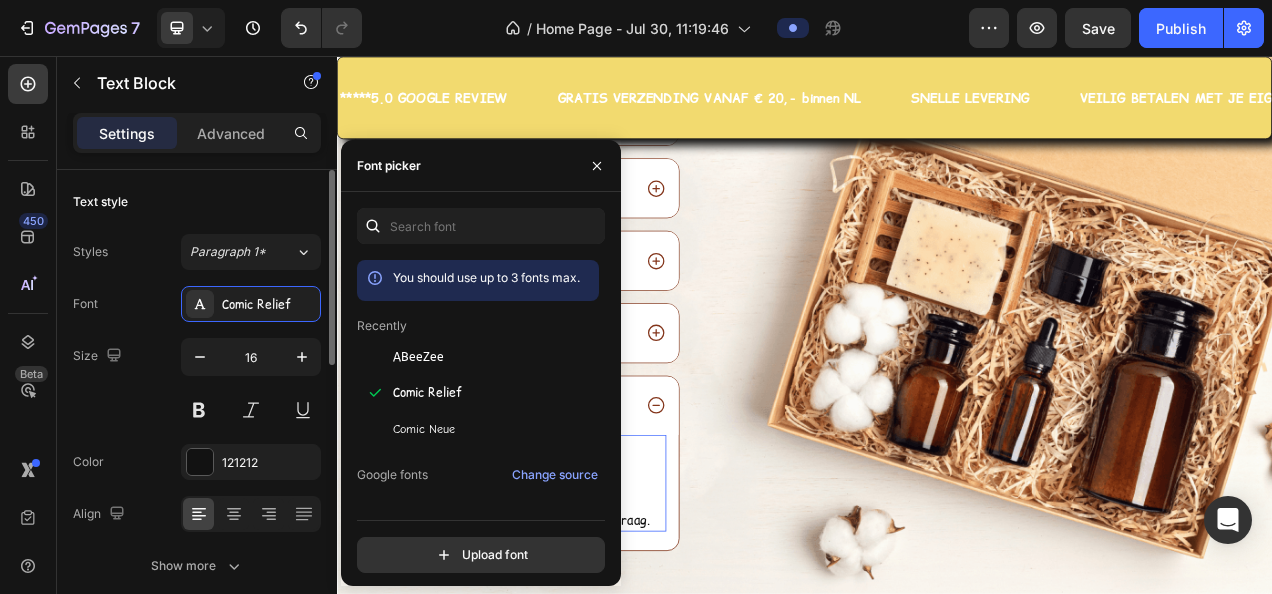 click on "Size 16" at bounding box center (197, 383) 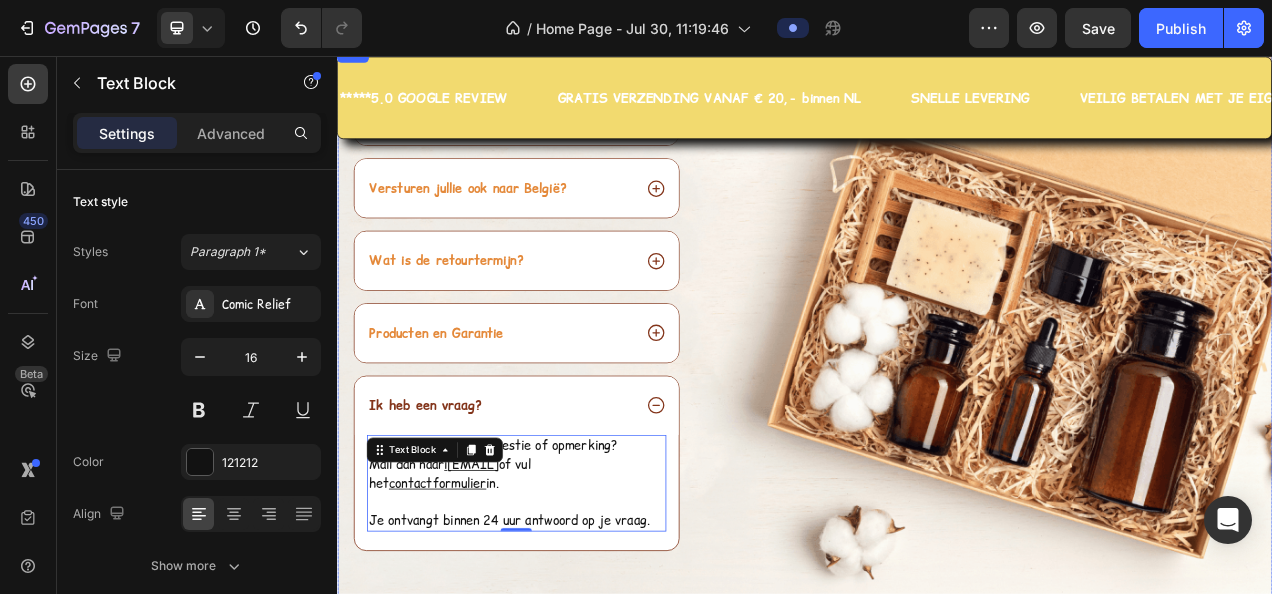 click on "Veelgestelde vragen Heading
Wanneer wordt mijn bestelling verzonden?
Versturen jullie ook naar België?
Wat is de retourtermijn?
Producten en Garantie
Ik heb een vraag? Heb je een vraag, suggestie of opmerking? Mail dan naar  i nfo@hairpin.nu  of vul het  contactformulier  in.  Je ontvangt binnen 24 uur antwoord op je vraag.  Text Block   0 Accordion Row Image Row" at bounding box center [937, 401] 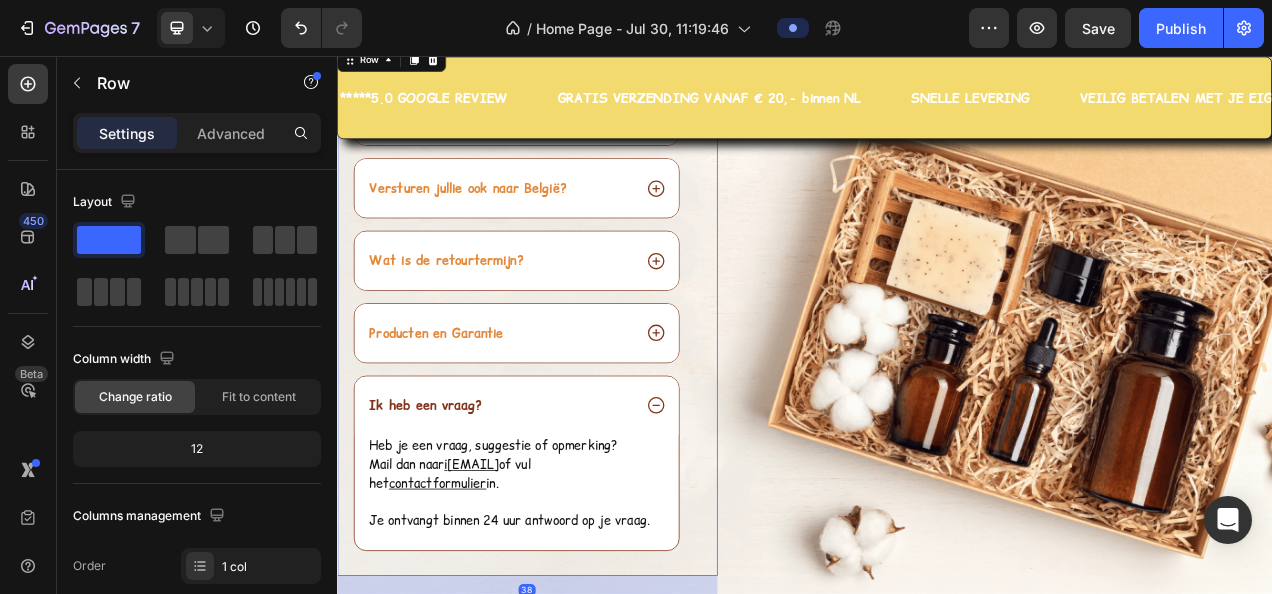 click on "Veelgestelde vragen Heading
Wanneer wordt mijn bestelling verzonden?
Versturen jullie ook naar België?
Wat is de retourtermijn?
Producten en Garantie
Ik heb een vraag? Heb je een vraag, suggestie of opmerking? Mail dan naar  i nfo@hairpin.nu  of vul het  contactformulier  in.  Je ontvangt binnen 24 uur antwoord op je vraag.  Text Block Accordion Row   38" at bounding box center [581, 382] 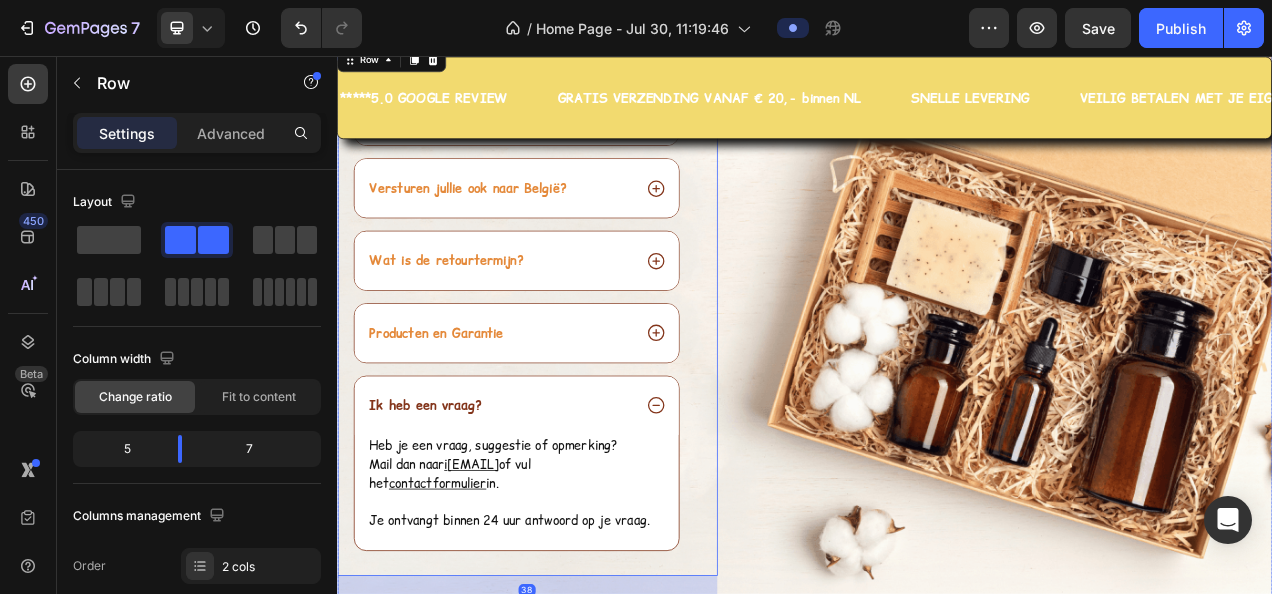 click on "Image" at bounding box center [1196, 401] 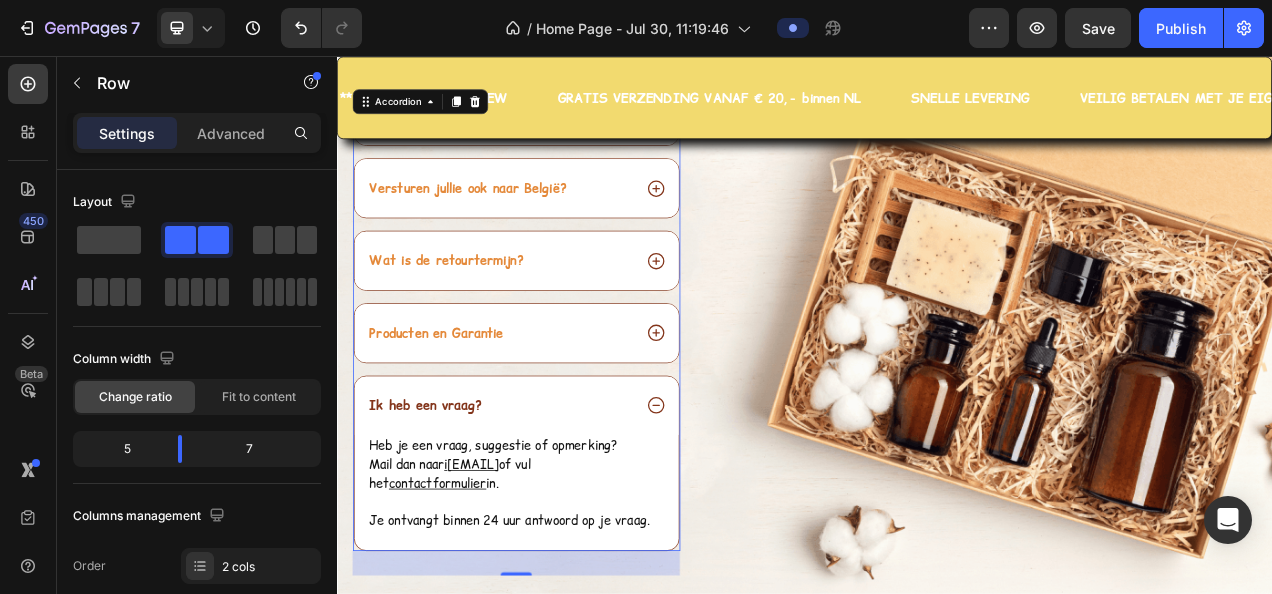 click on "Producten en Garantie" at bounding box center [546, 411] 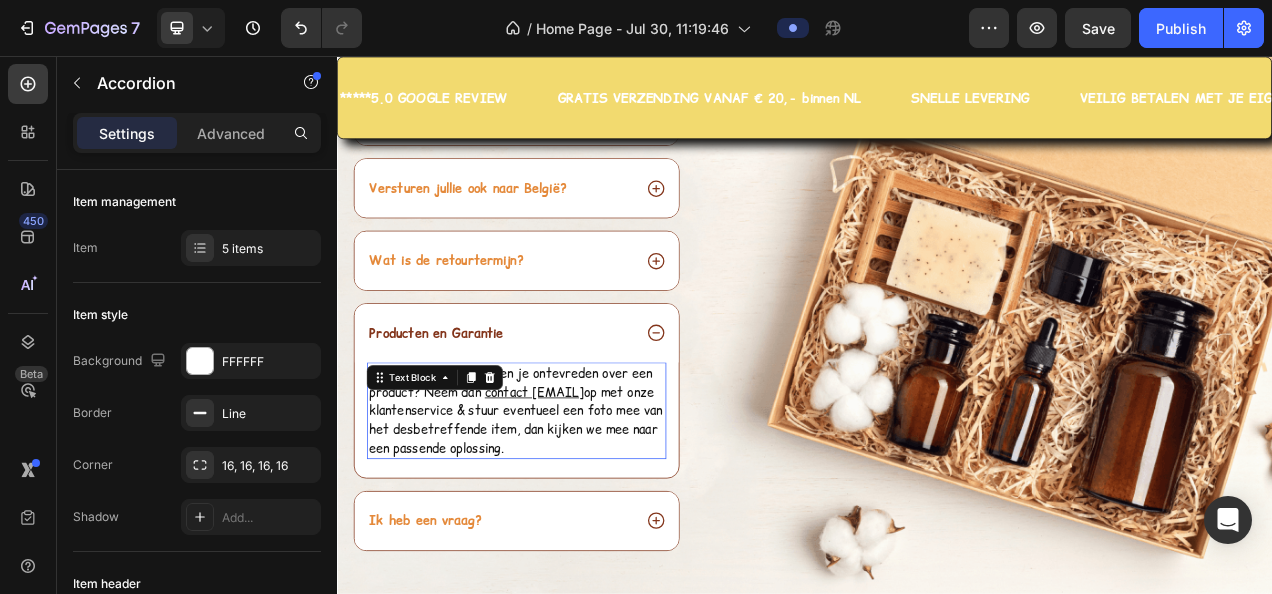 click on "contact info@hairpin.nu" at bounding box center [589, 487] 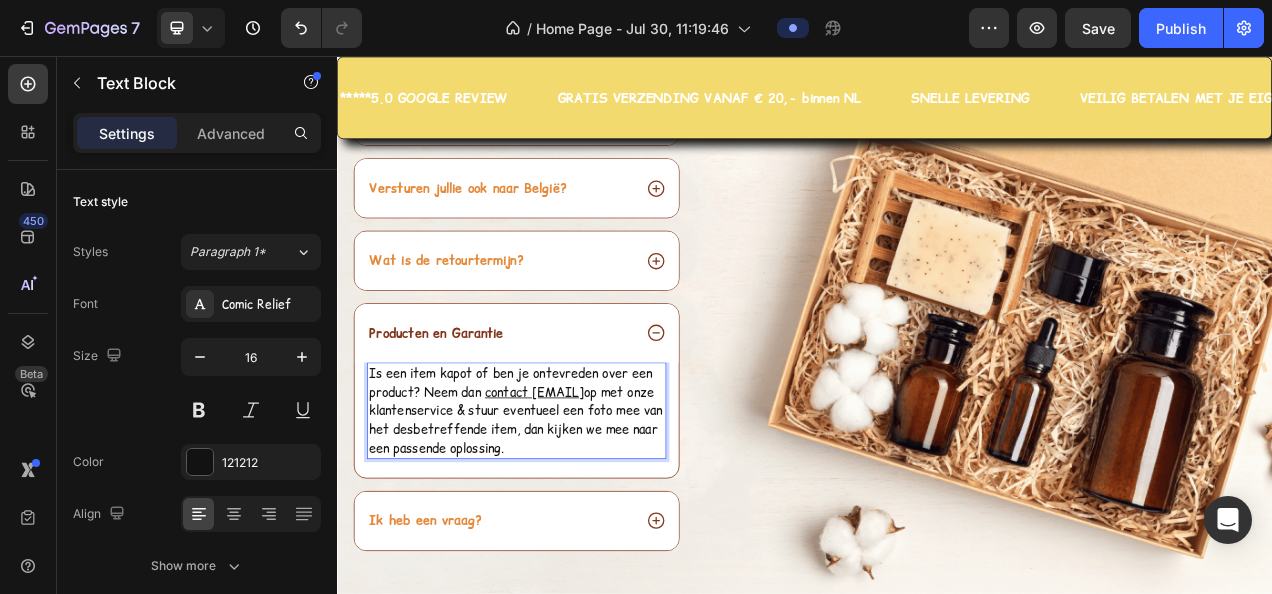 click on "contact info@hairpin.nu" at bounding box center (589, 487) 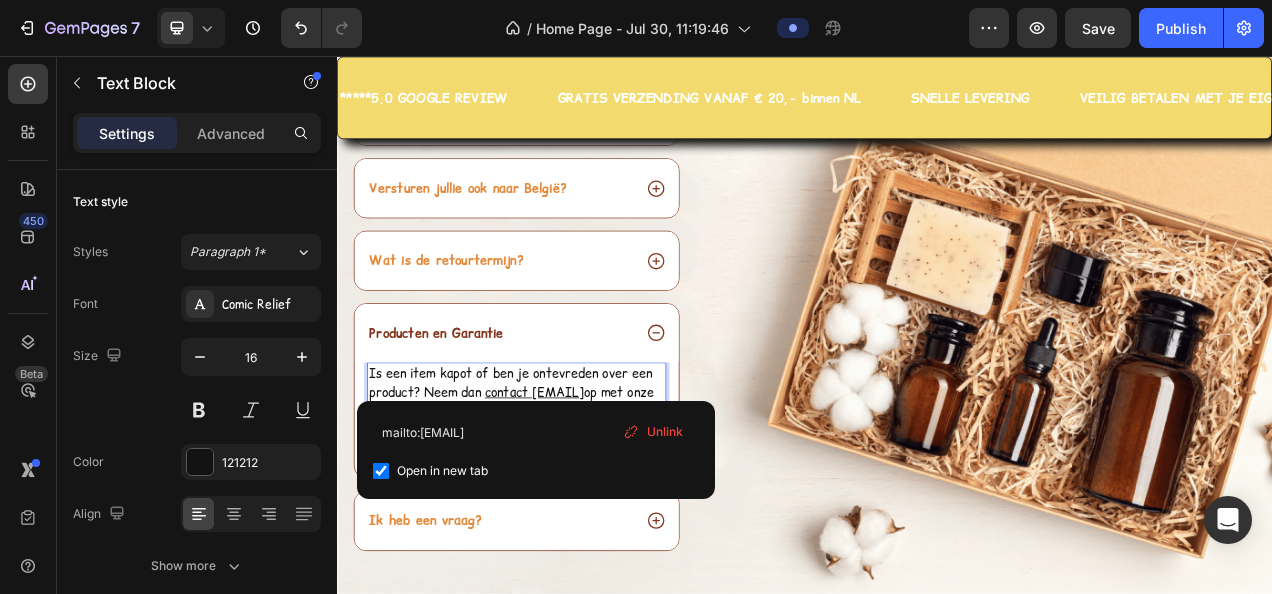 click on "contact info@hairpin.nu" at bounding box center [589, 487] 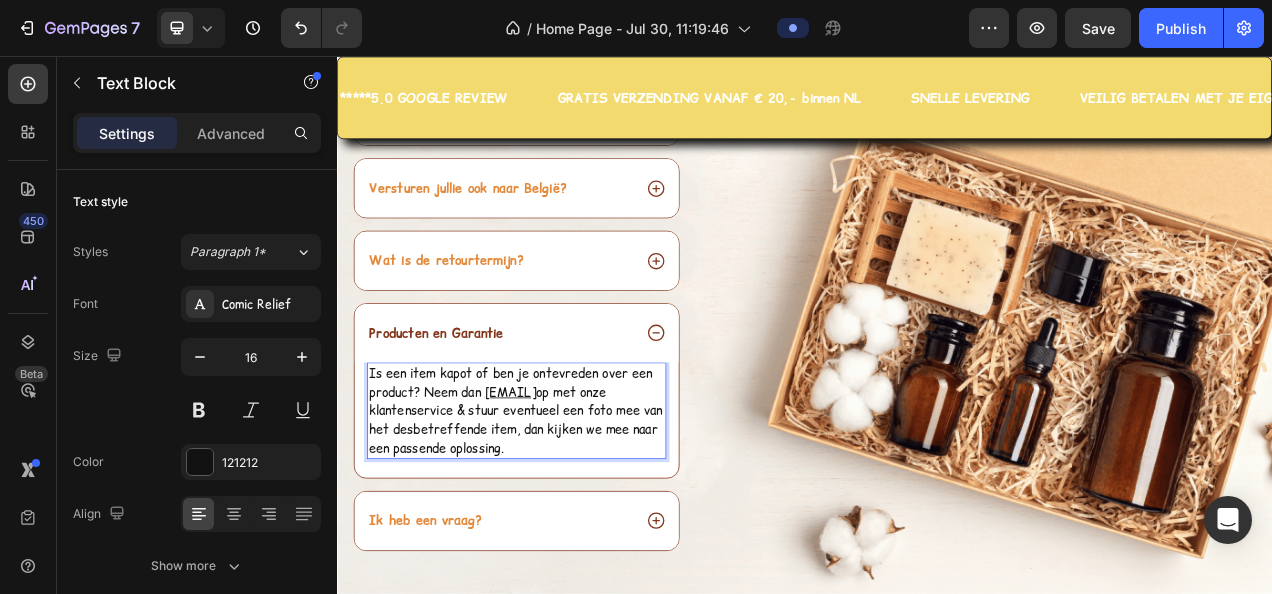 click on "Is een item kapot of ben je ontevreden over een product? Neem dan    info@hairpin.nu   op met onze klantenservice & stuur eventueel een foto mee van het desbetreffende item, dan kijken we mee naar een passende oplossing." at bounding box center (567, 511) 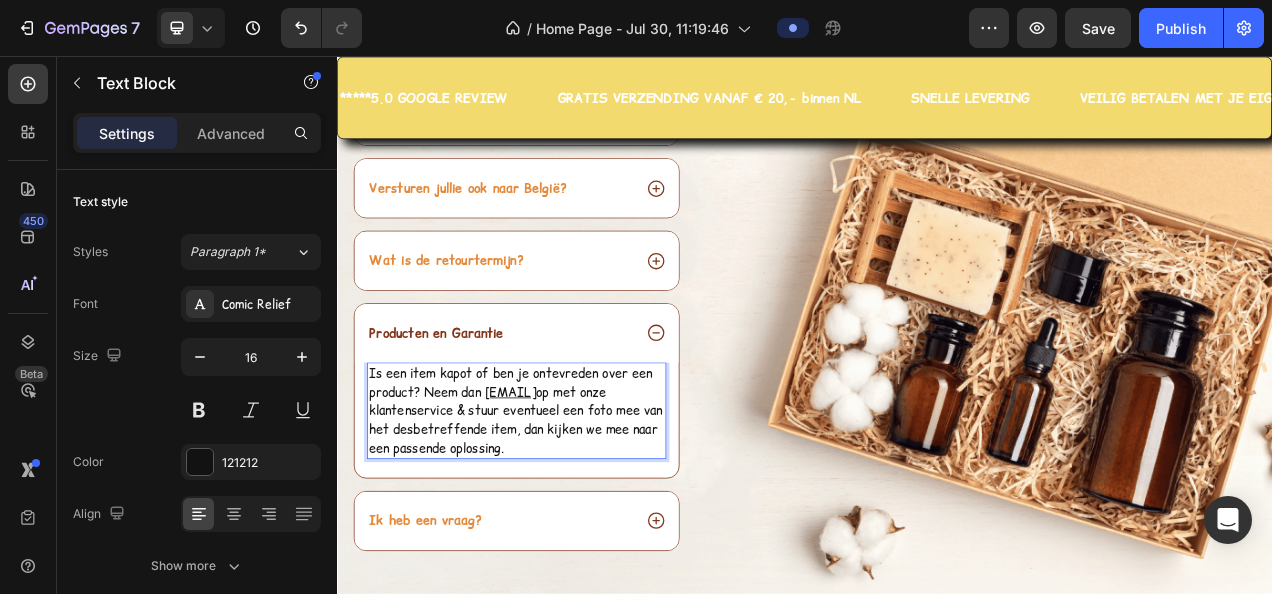 click on "info@hairpin.nu" at bounding box center [556, 487] 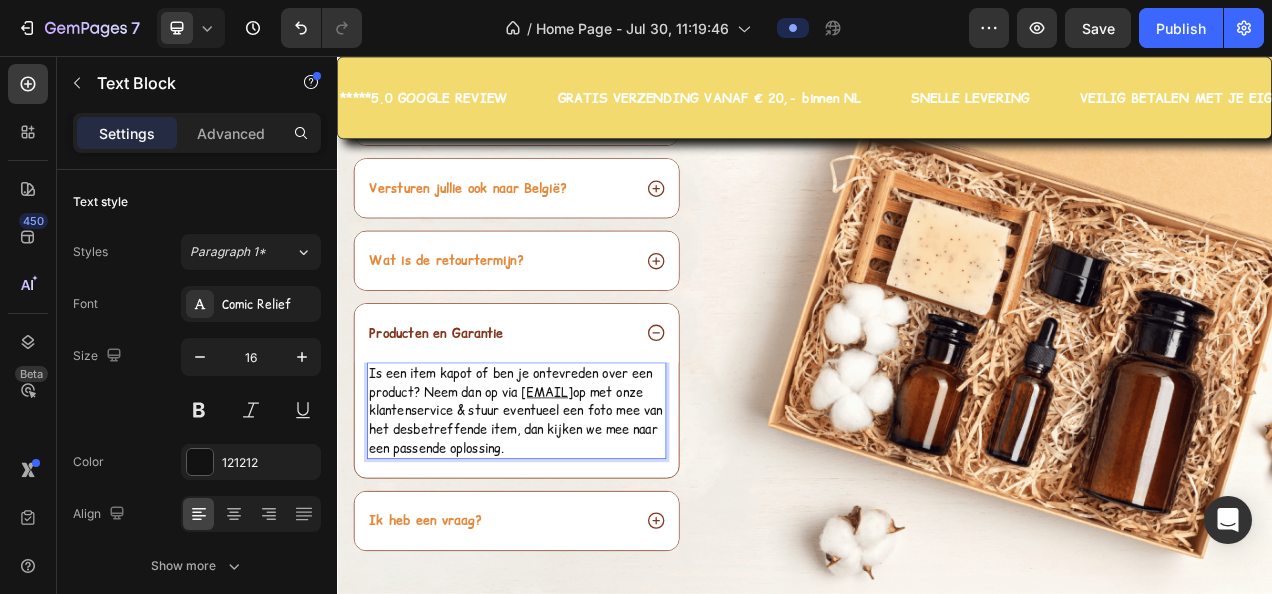 click on "Is een item kapot of ben je ontevreden over een product? Neem dan op via    info@hairpin.nu   op met onze klantenservice & stuur eventueel een foto mee van het desbetreffende item, dan kijken we mee naar een passende oplossing." at bounding box center [567, 511] 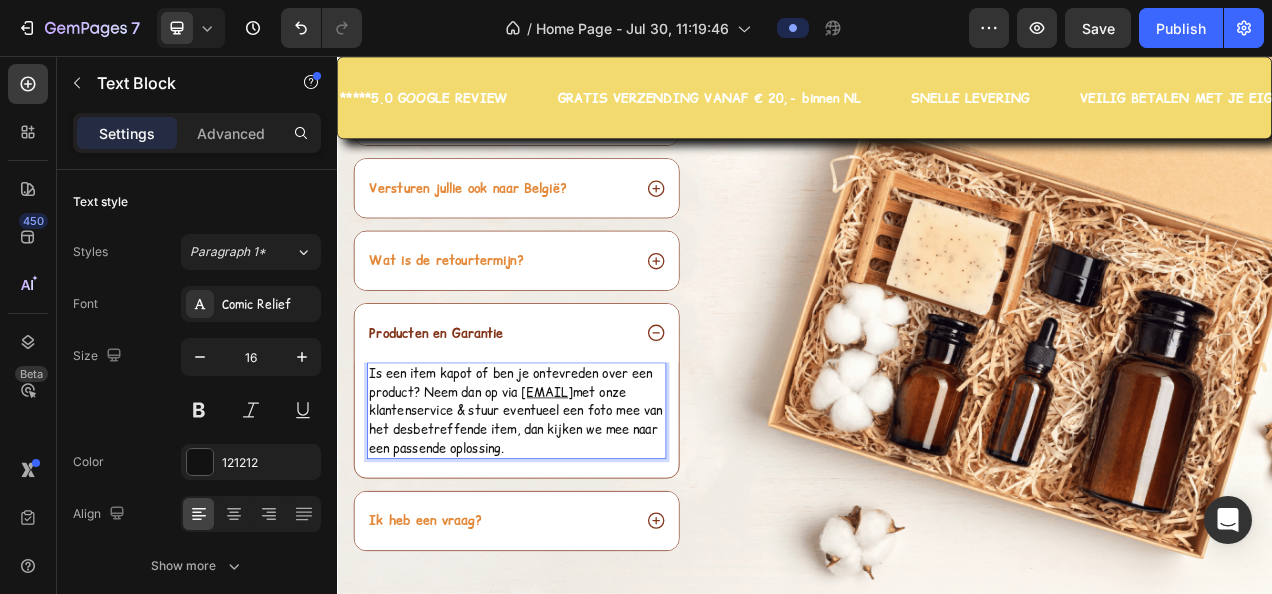 click on "info@hairpin.nu" at bounding box center [606, 487] 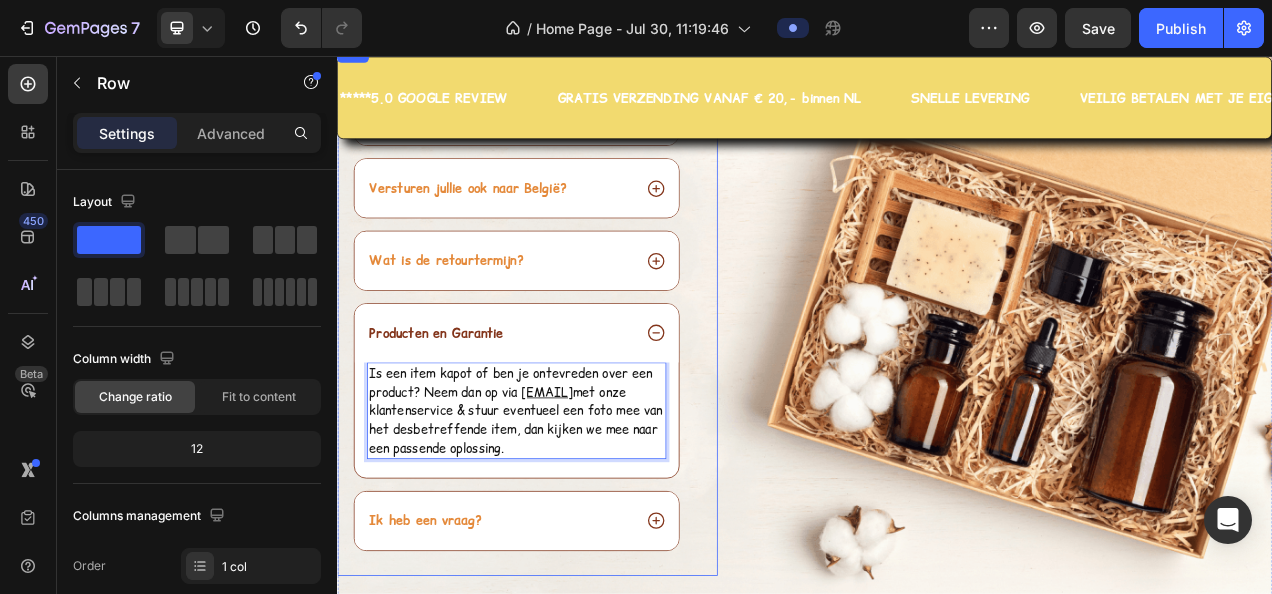 click on "Veelgestelde vragen Heading
Wanneer wordt mijn bestelling verzonden?
Versturen jullie ook naar België?
Wat is de retourtermijn?
Producten en Garantie Is een item kapot of ben je ontevreden over een product? Neem dan op via    info@hairpin.nu   met onze klantenservice & stuur eventueel een foto mee van het desbetreffende item, dan kijken we mee naar een passende oplossing. Text Block   0
Ik heb een vraag? Accordion Row" at bounding box center [581, 382] 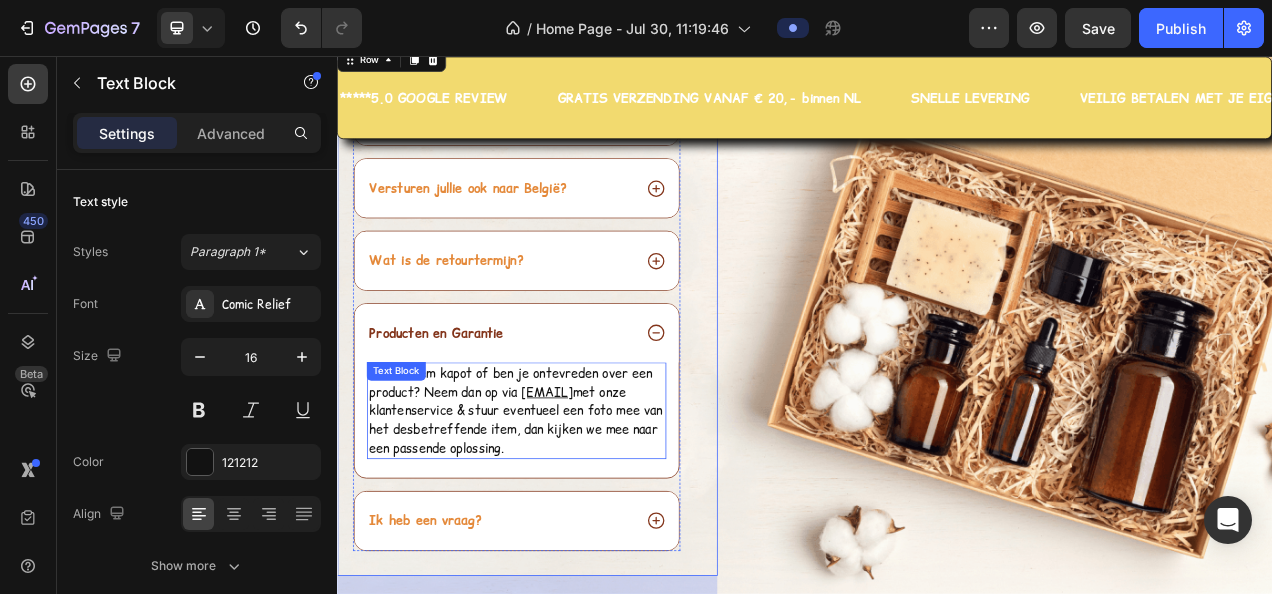 click on "info@hairpin.nu" at bounding box center (606, 487) 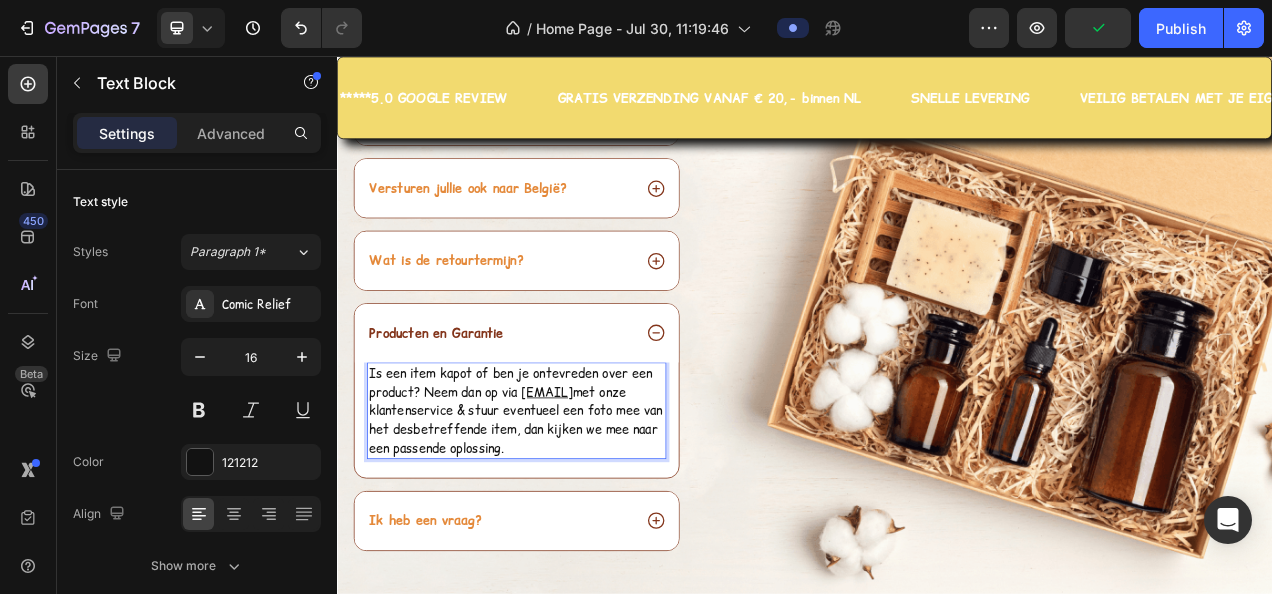 click on "info@hairpin.nu" at bounding box center [606, 487] 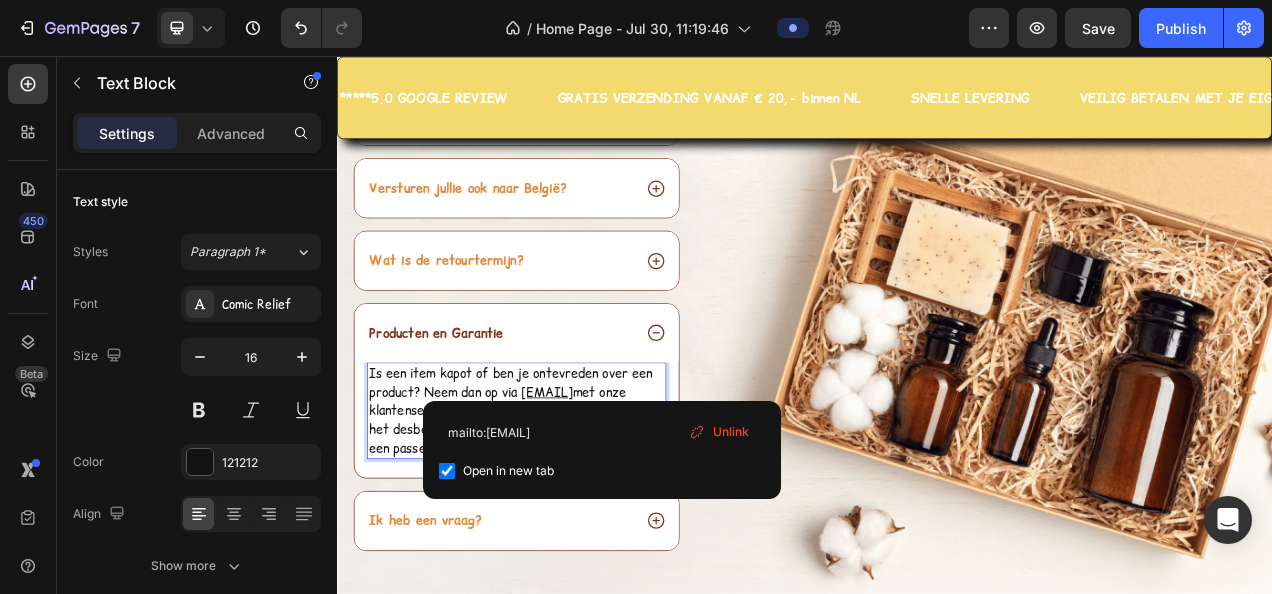 click on "info@hairpin.nu" at bounding box center [606, 487] 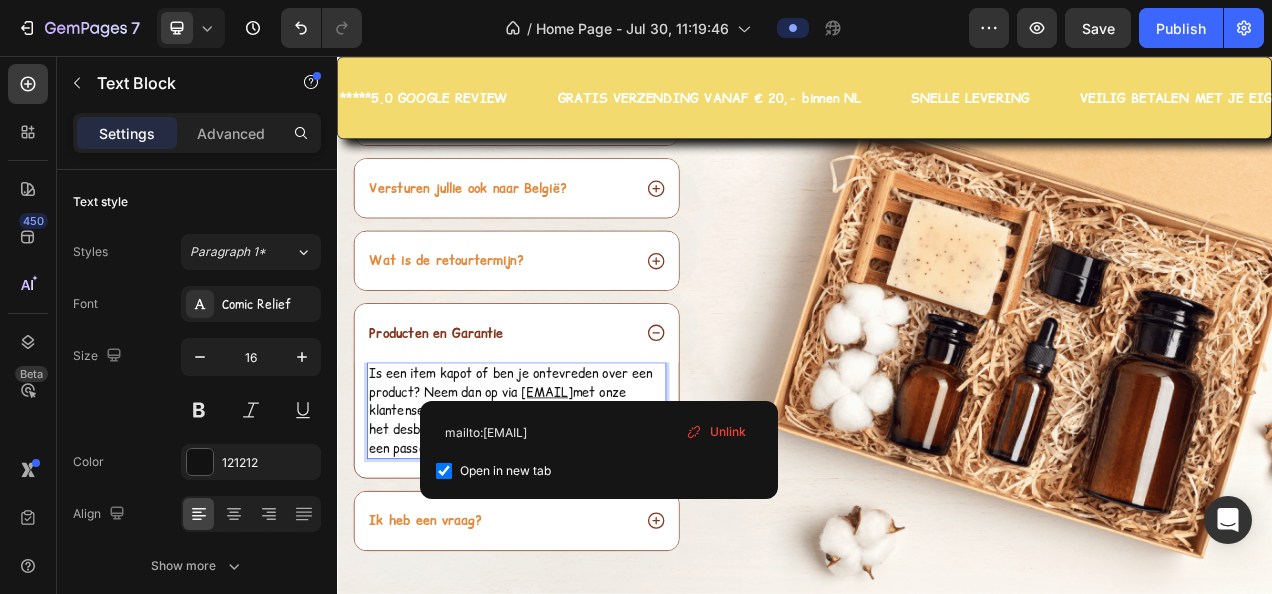 click on "info@hairpin.nu" at bounding box center [606, 487] 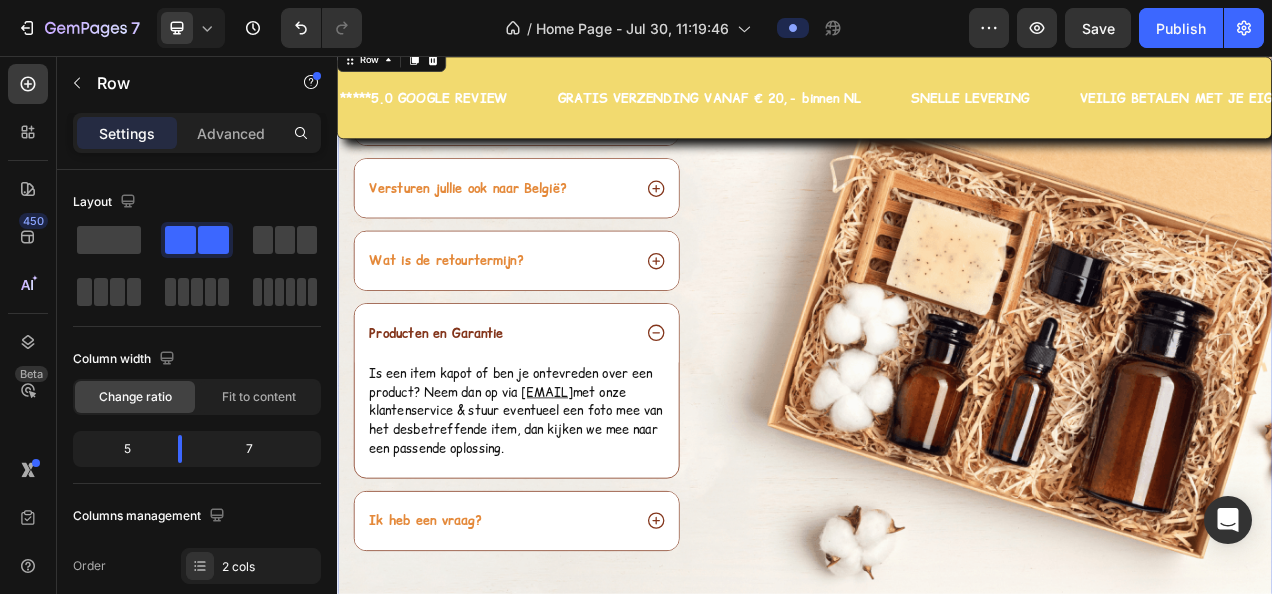 click on "Veelgestelde vragen Heading
Wanneer wordt mijn bestelling verzonden?
Versturen jullie ook naar België?
Wat is de retourtermijn?
Producten en Garantie Is een item kapot of ben je ontevreden over een product? Neem dan op via    info@hairpin.nu   met onze klantenservice & stuur eventueel een foto mee van het desbetreffende item, dan kijken we mee naar een passende oplossing. Text Block
Ik heb een vraag? Accordion Row Image Row   0" at bounding box center [937, 401] 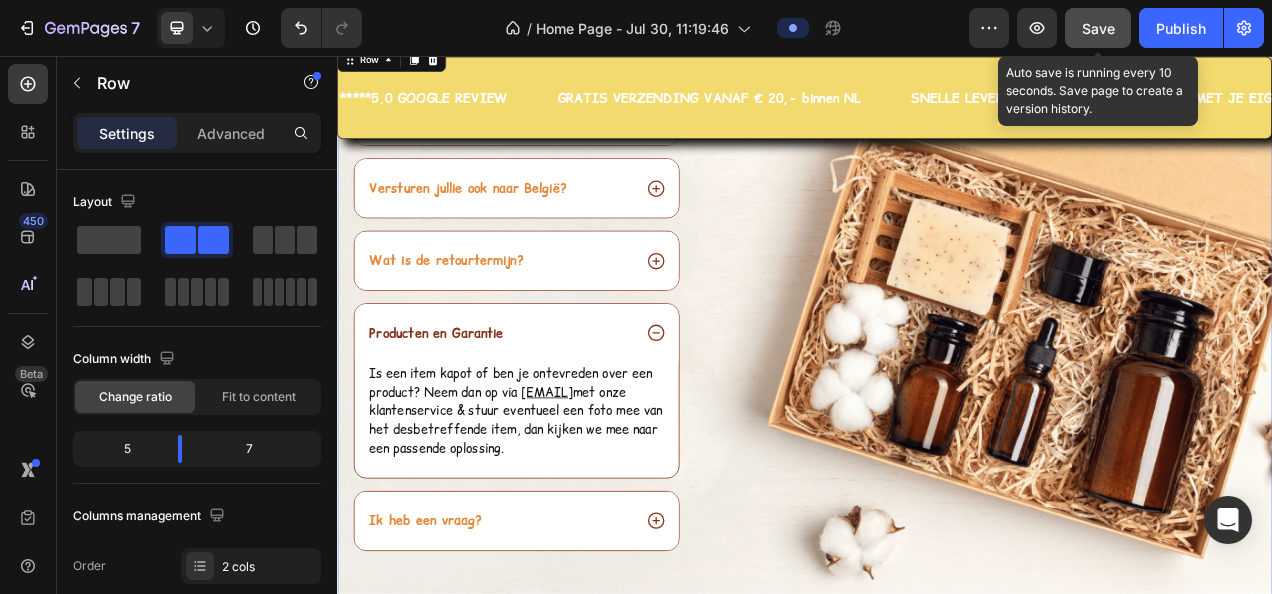 click on "Save" at bounding box center [1098, 28] 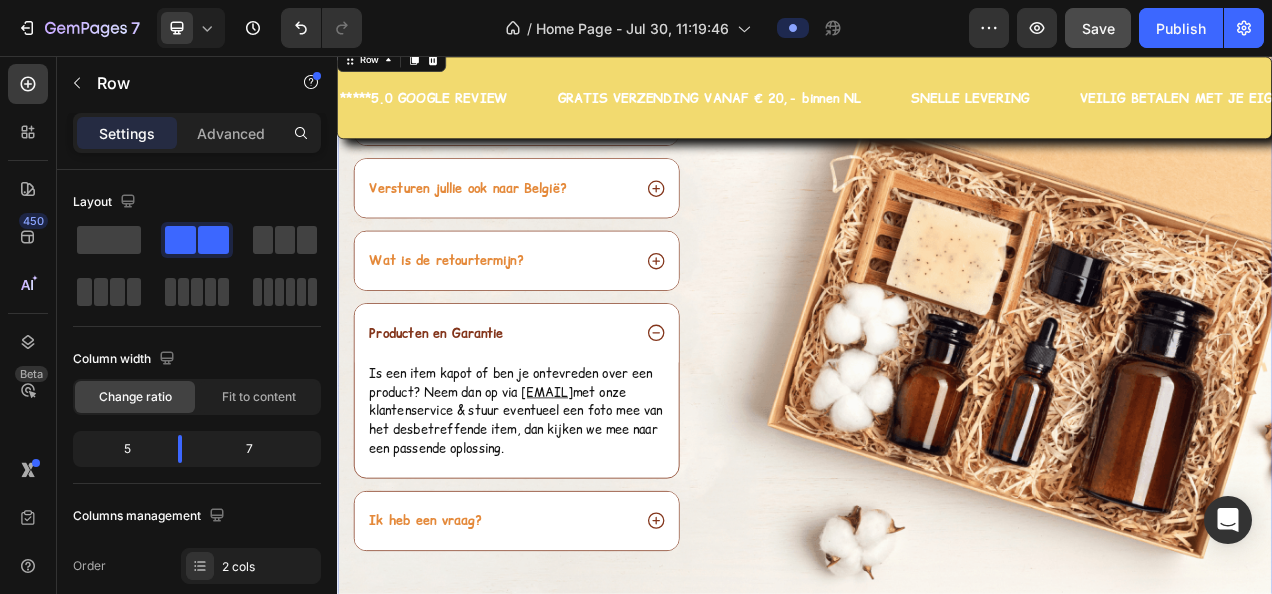click on "Image" at bounding box center [1196, 401] 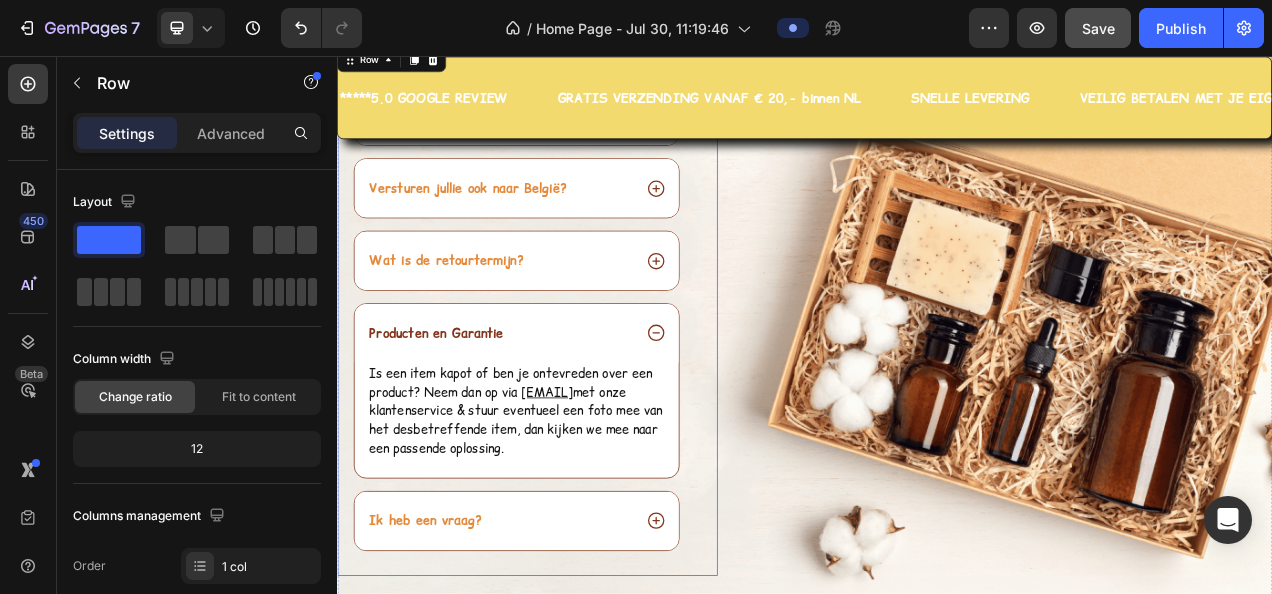 click on "Veelgestelde vragen Heading
Wanneer wordt mijn bestelling verzonden?
Versturen jullie ook naar België?
Wat is de retourtermijn?
Producten en Garantie Is een item kapot of ben je ontevreden over een product? Neem dan op via    info@hairpin.nu   met onze klantenservice & stuur eventueel een foto mee van het desbetreffende item, dan kijken we mee naar een passende oplossing. Text Block
Ik heb een vraag? Accordion Row" at bounding box center [581, 382] 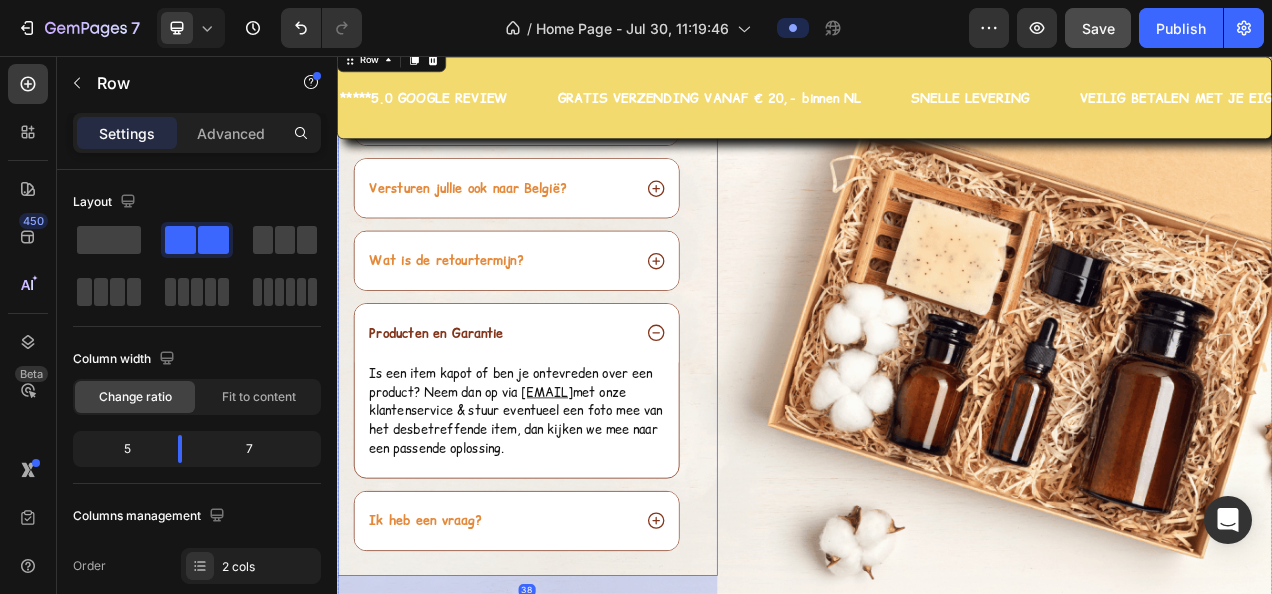 click on "Image" at bounding box center [1196, 401] 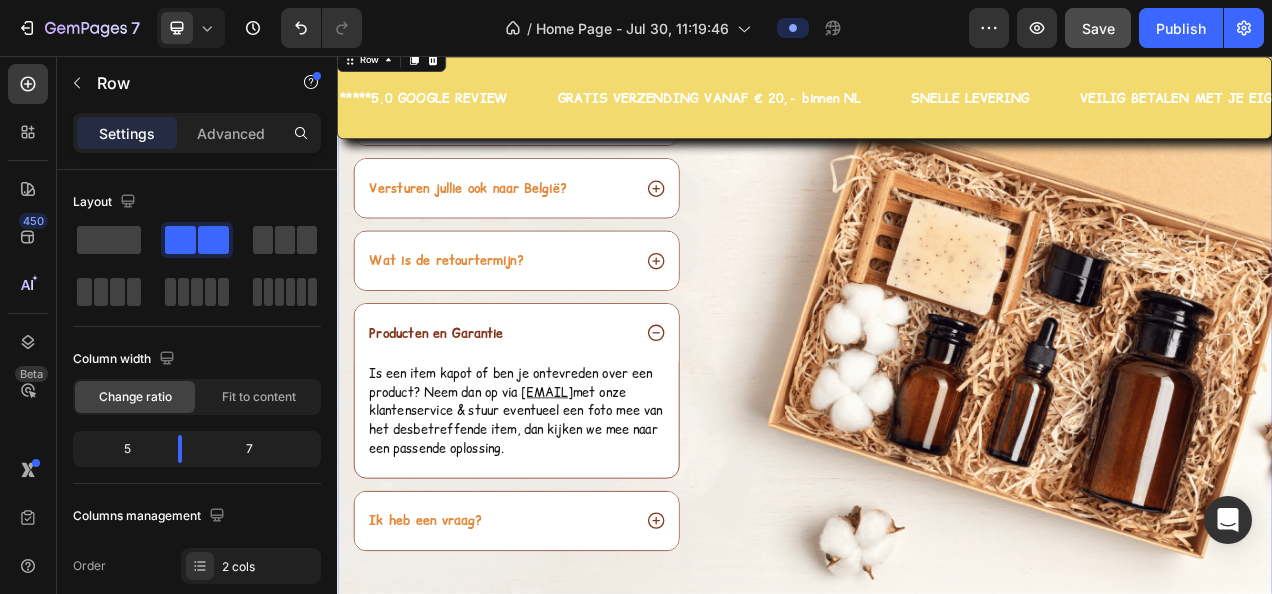 click on "Image" at bounding box center (1196, 401) 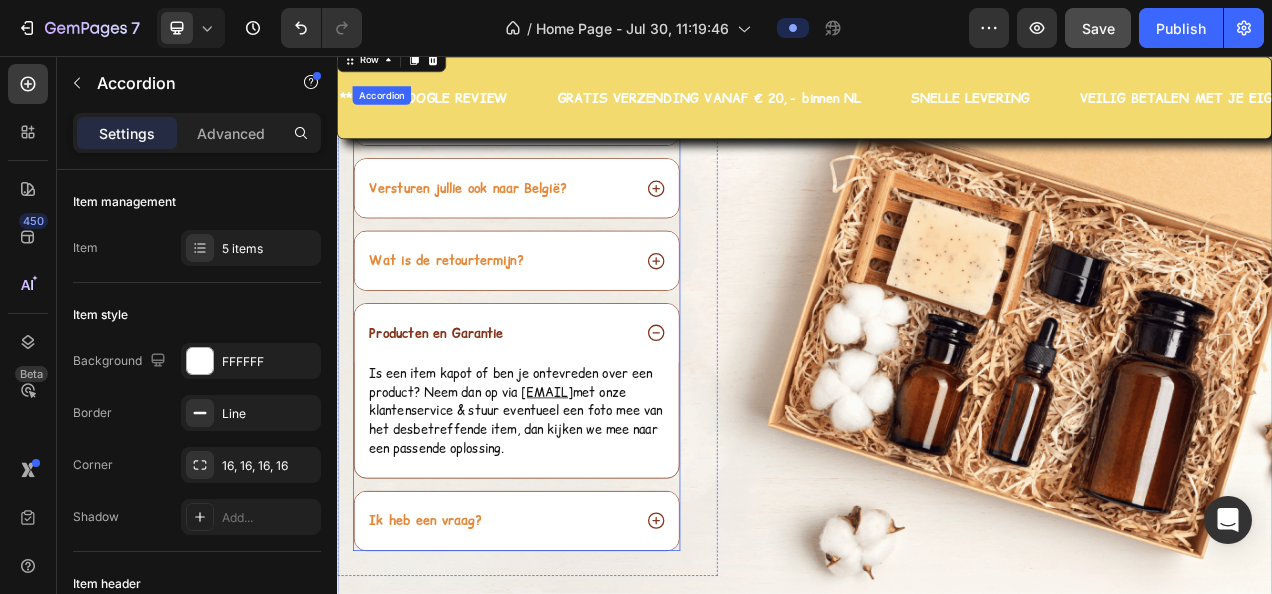click 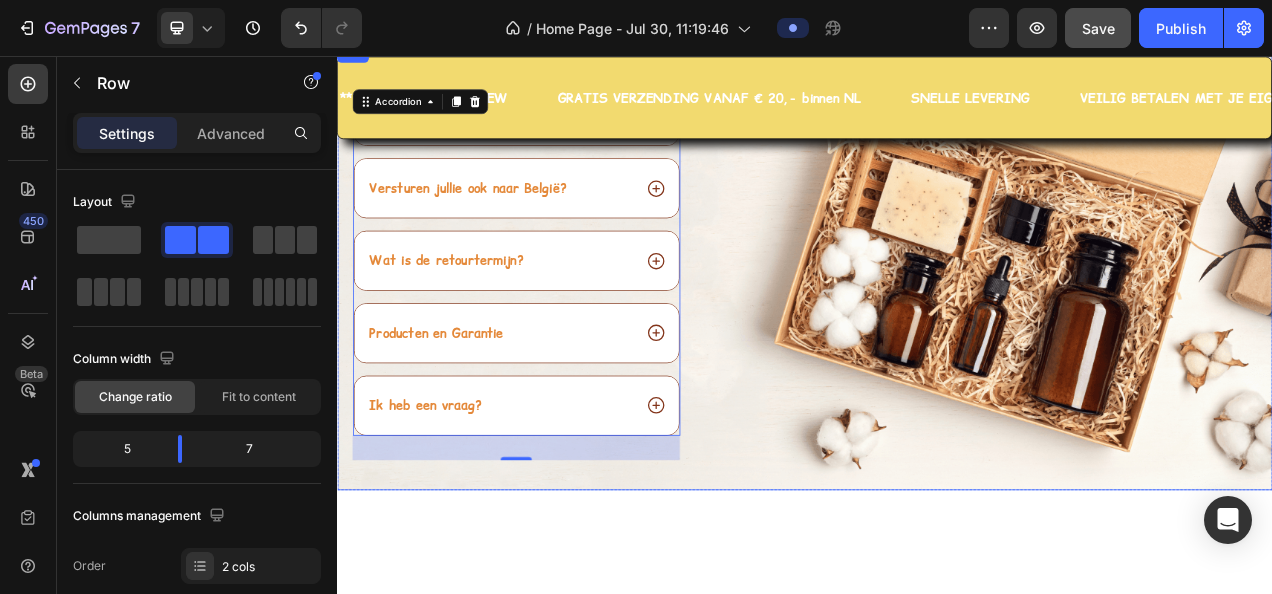 click on "Image" at bounding box center [1196, 327] 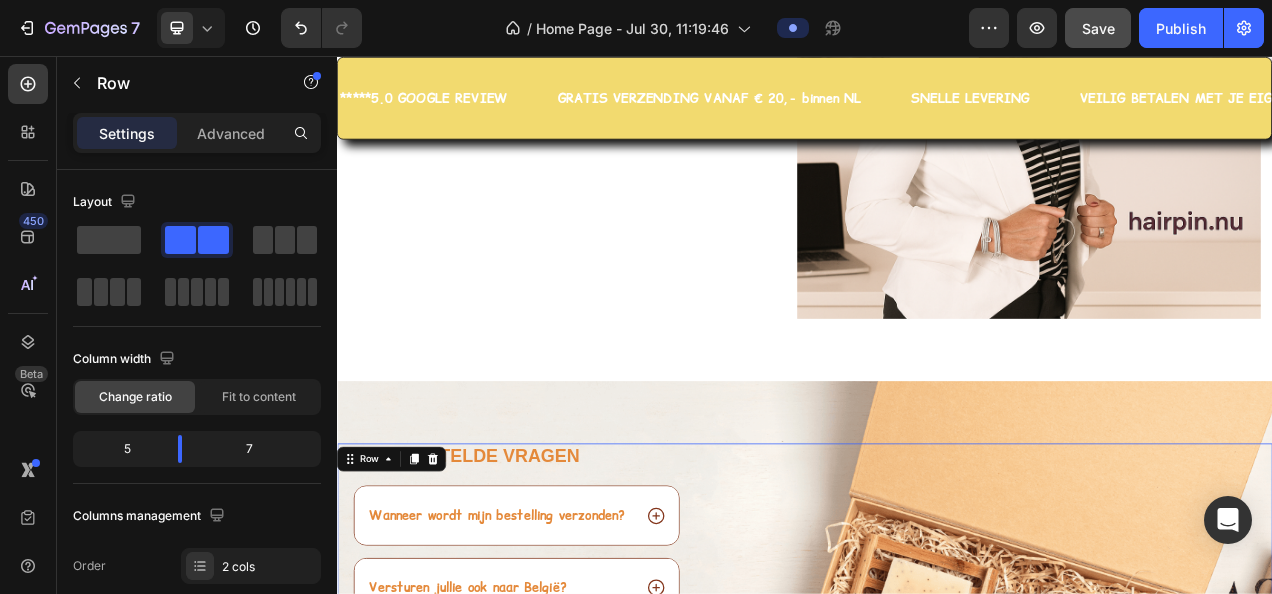 scroll, scrollTop: 7132, scrollLeft: 0, axis: vertical 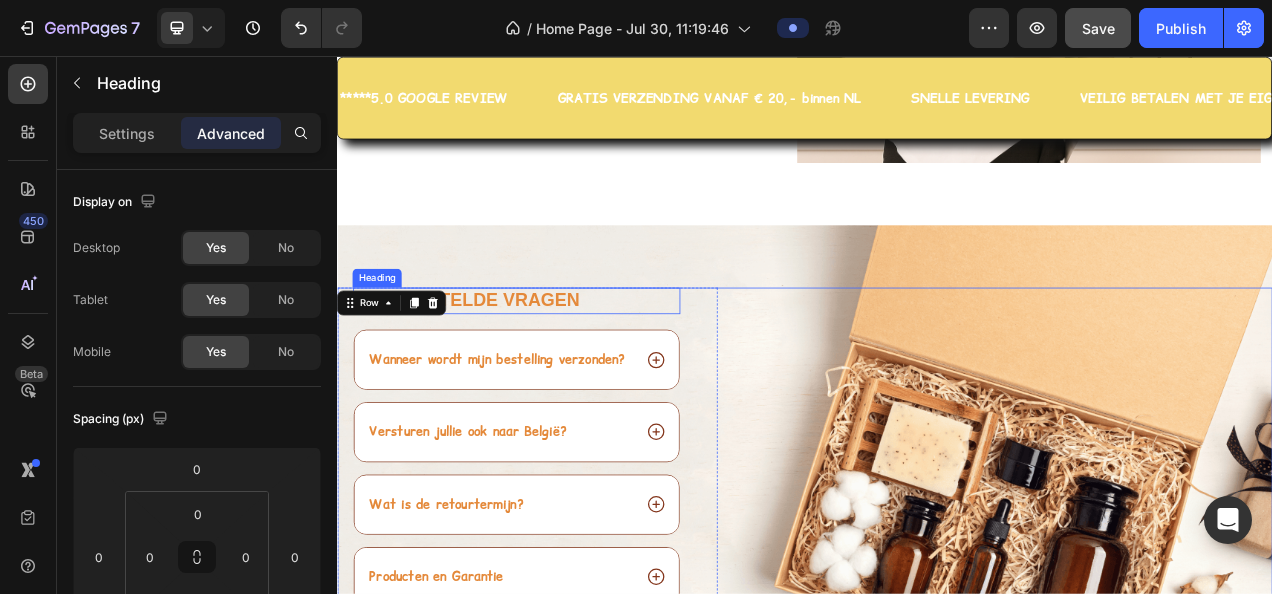 click on "Veelgestelde vragen" at bounding box center (567, 370) 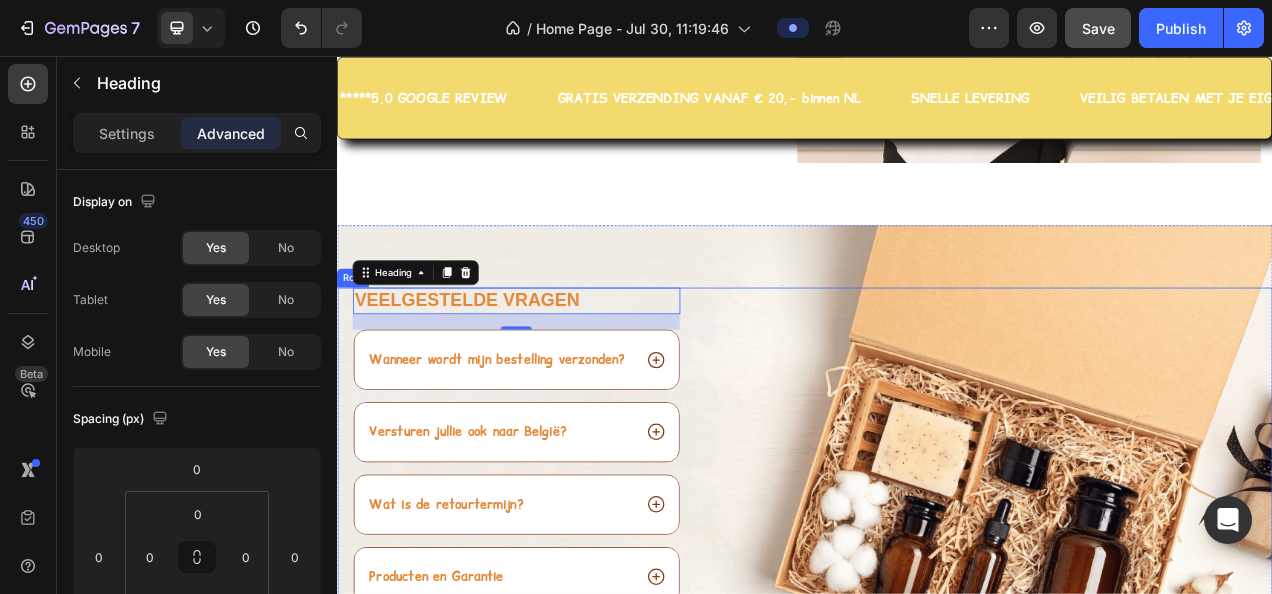 click on "Image" at bounding box center [1196, 639] 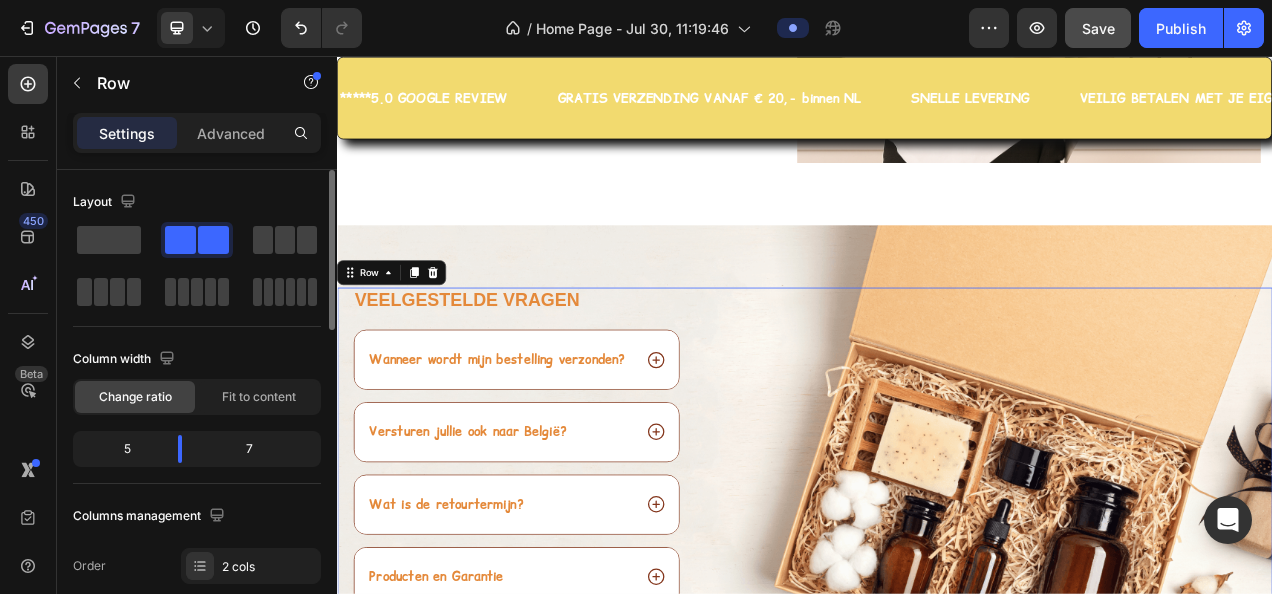 scroll, scrollTop: 100, scrollLeft: 0, axis: vertical 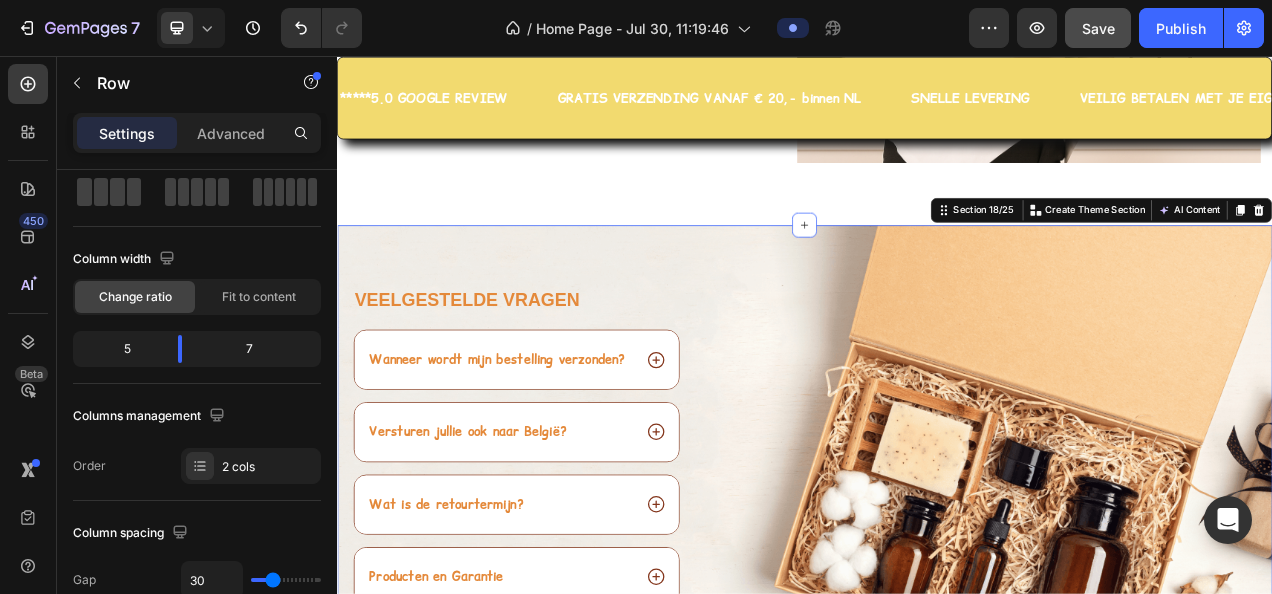 click on "Veelgestelde vragen Heading
Wanneer wordt mijn bestelling verzonden?
Versturen jullie ook naar België?
Wat is de retourtermijn?
Producten en Garantie
Ik heb een vraag? Accordion Row Image Row Section 18/25   You can create reusable sections Create Theme Section AI Content Write with GemAI What would you like to describe here? Tone and Voice Persuasive Product Color Hairclip haarspeld roze print XL Show more Generate" at bounding box center [937, 599] 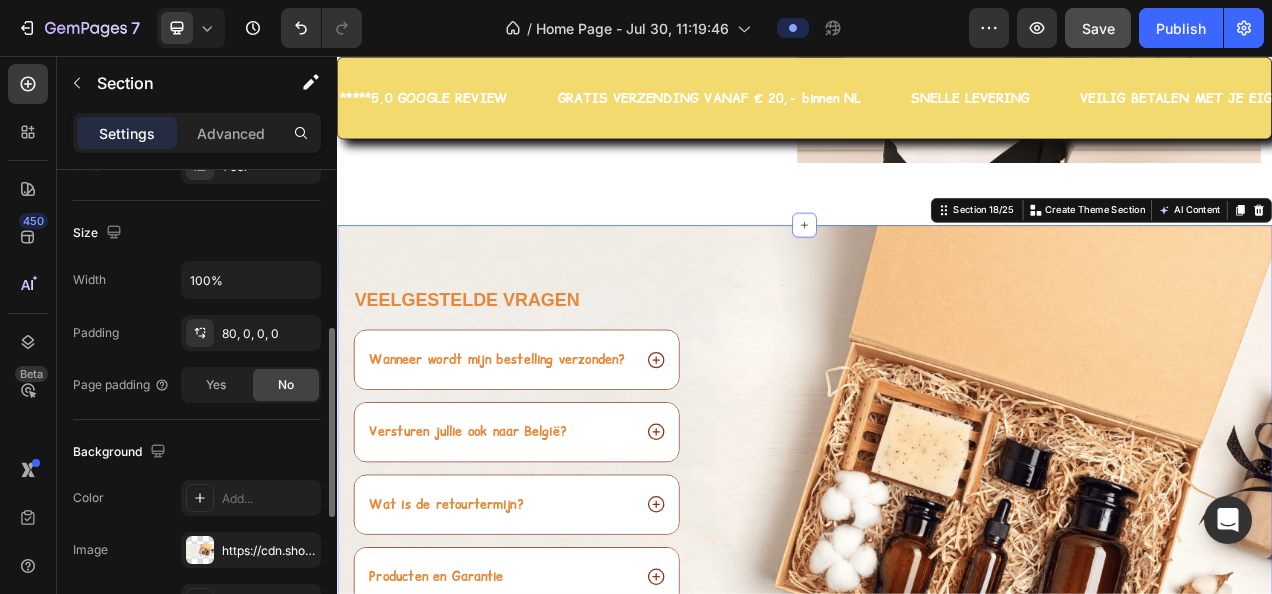 scroll, scrollTop: 600, scrollLeft: 0, axis: vertical 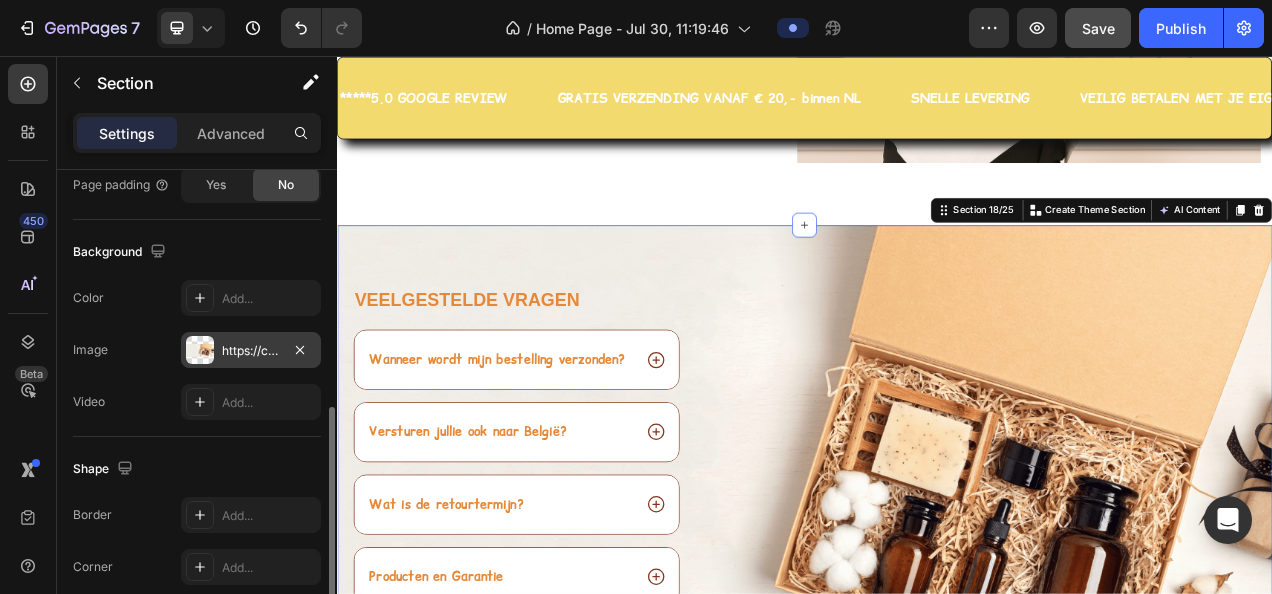 click on "https://cdn.shopify.com/s/files/1/0091/4292/7440/files/gempages_575828060268397507-34342ba3-7070-4b2f-8d6e-5bd4fe2e91f1.png" at bounding box center (251, 351) 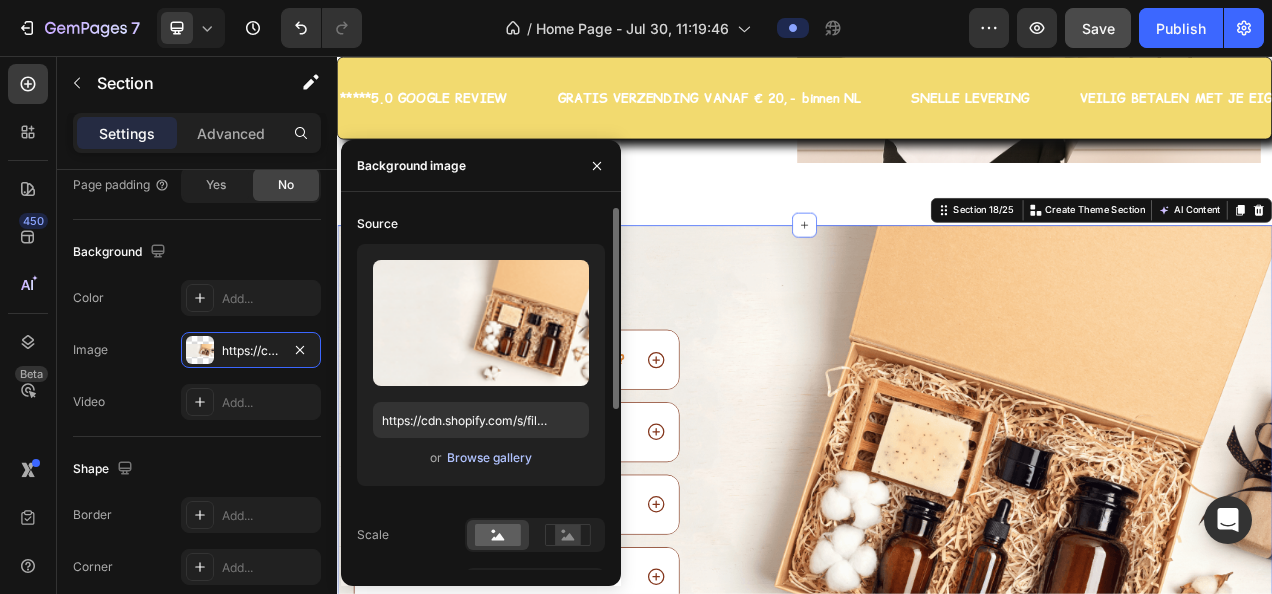 click on "Browse gallery" at bounding box center (489, 458) 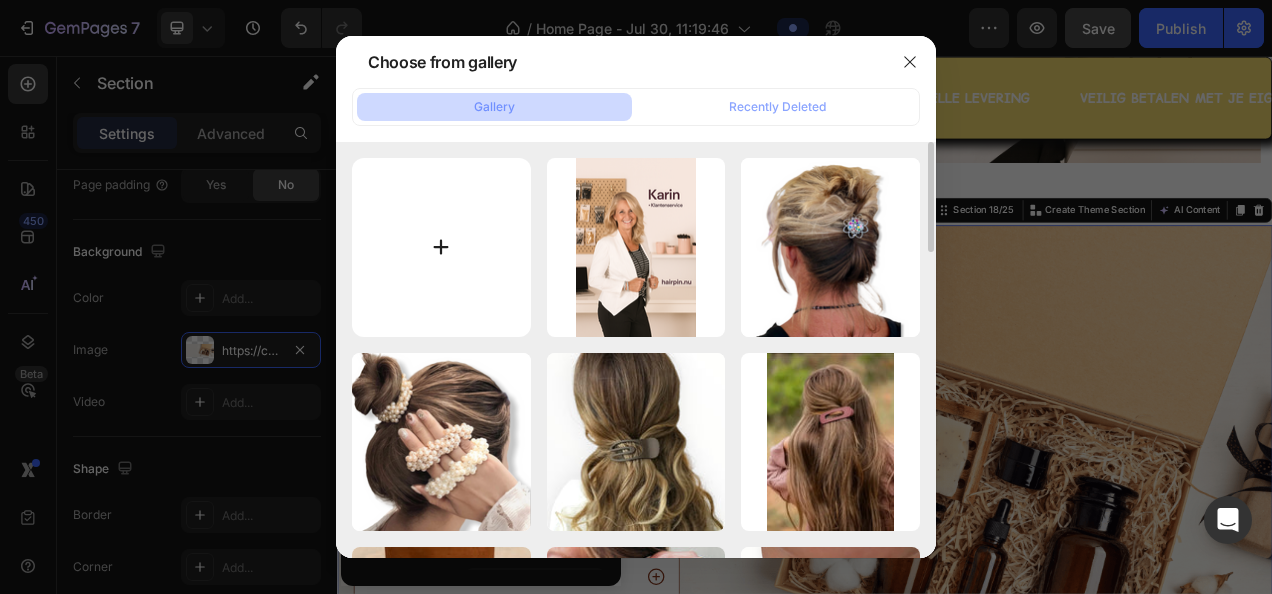 click at bounding box center (441, 247) 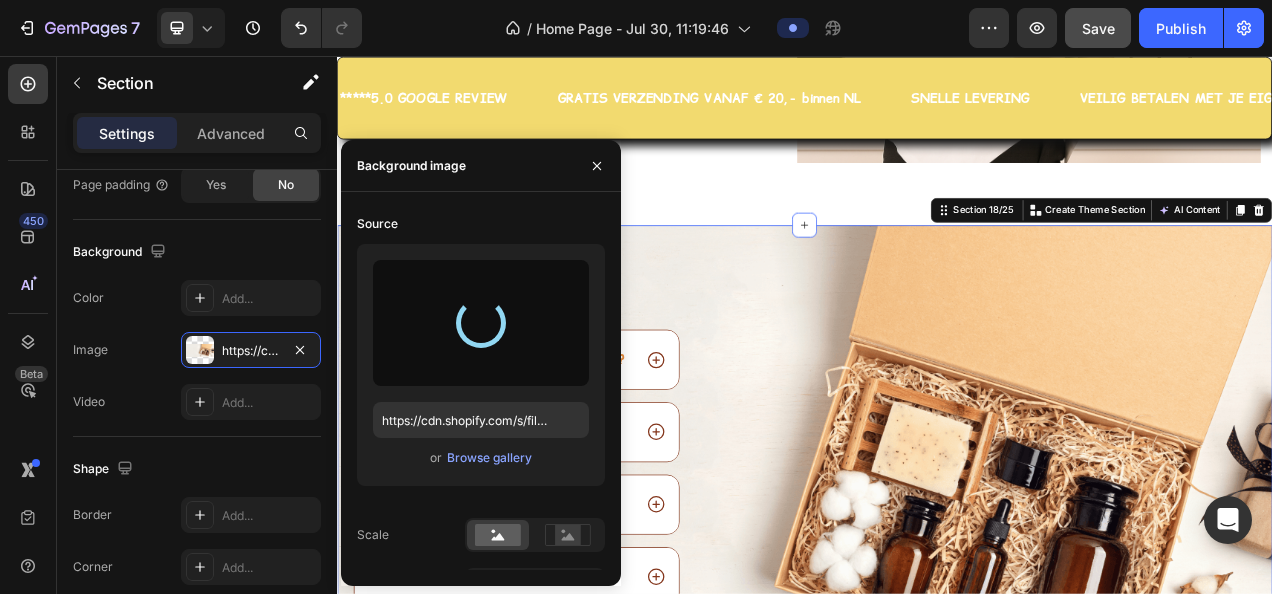 type on "https://cdn.shopify.com/s/files/1/0091/4292/7440/files/gempages_575828060268397507-eafa3833-0345-4076-b343-ee81a002c061.jpg" 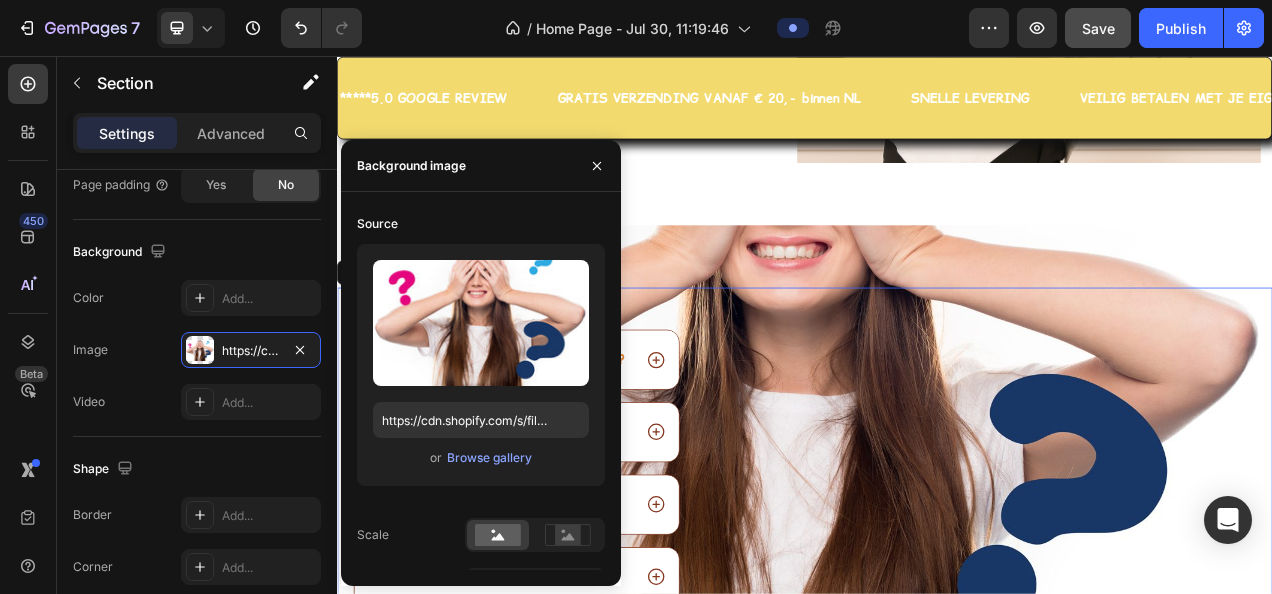 click on "Image" at bounding box center [1196, 639] 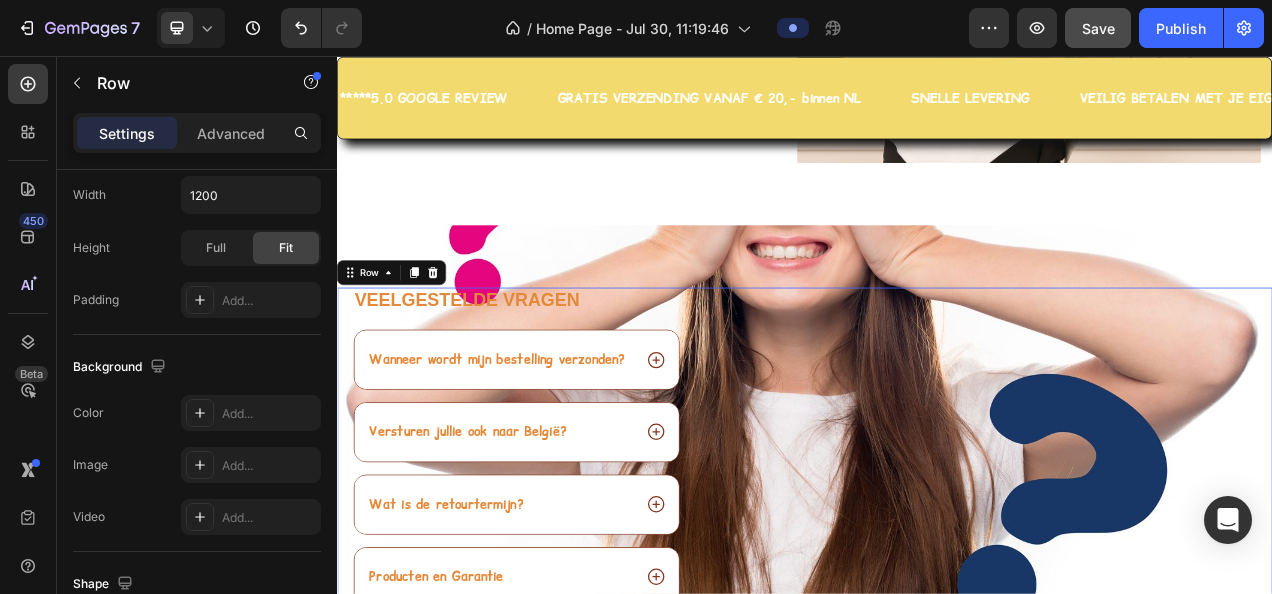 scroll, scrollTop: 0, scrollLeft: 0, axis: both 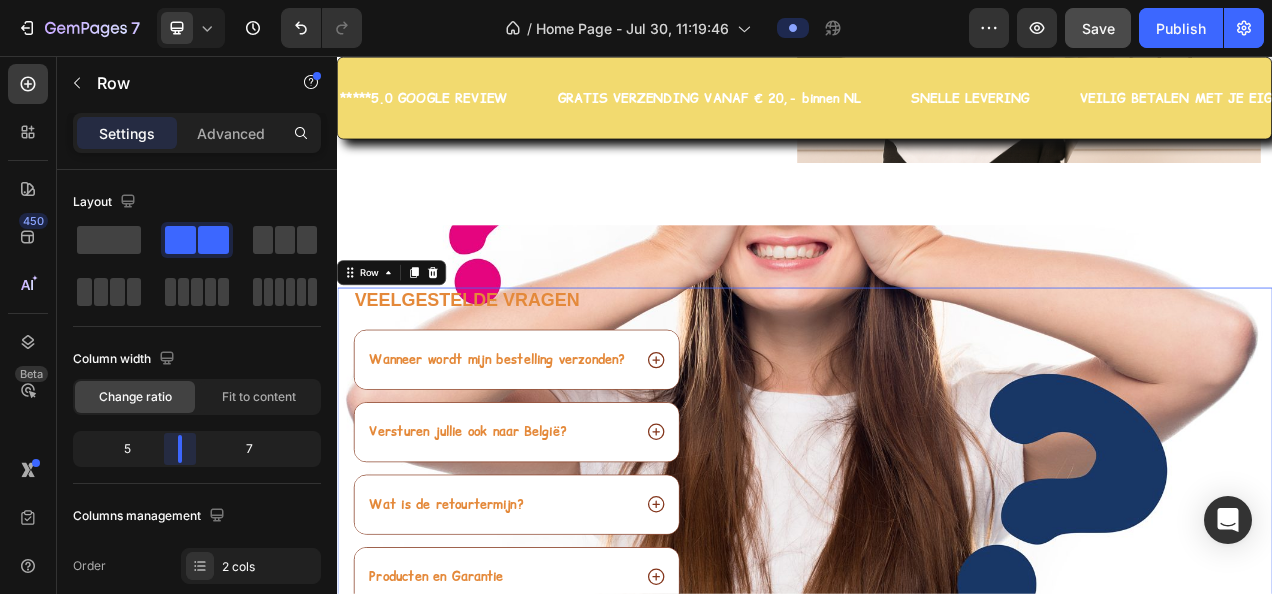 click on "7   /  Home Page - Jul 30, 11:19:46 Preview  Save   Publish  450 Beta Sections(18) Elements(83) Section Element Hero Section Product Detail Brands Trusted Badges Guarantee Product Breakdown How to use Testimonials Compare Bundle FAQs Social Proof Brand Story Product List Collection Blog List Contact Sticky Add to Cart Custom Footer Browse Library 450 Layout
Row
Row
Row
Row Text
Heading
Text Block Button
Button
Button Media
Image
Image" at bounding box center [636, 0] 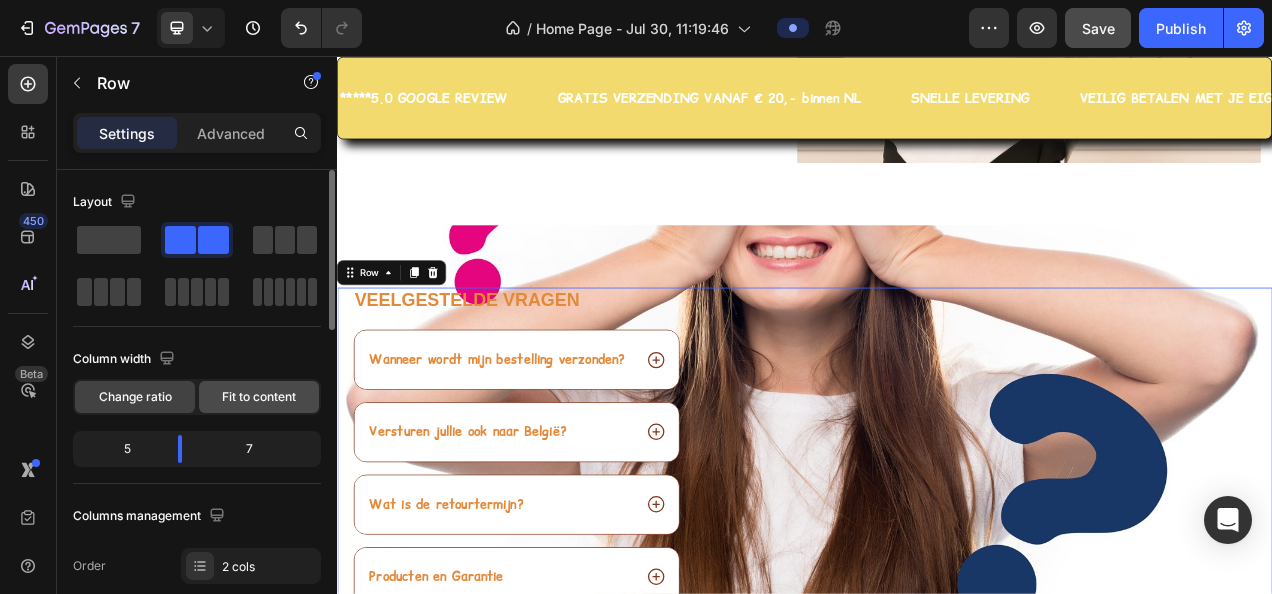 click on "Fit to content" 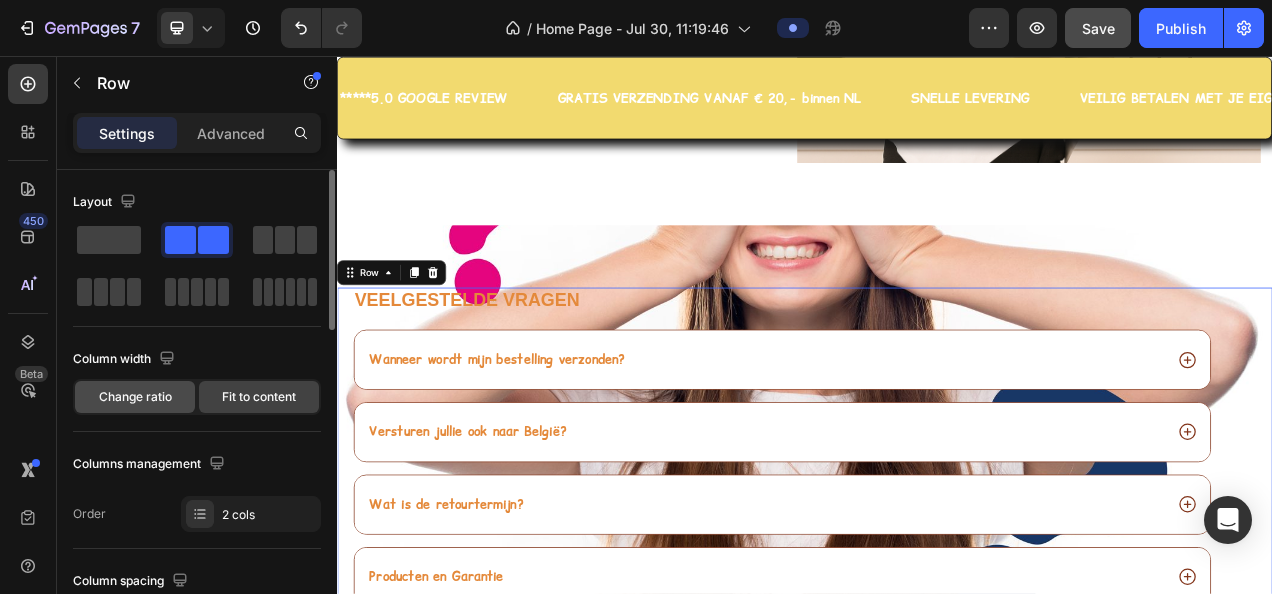 click on "Change ratio" 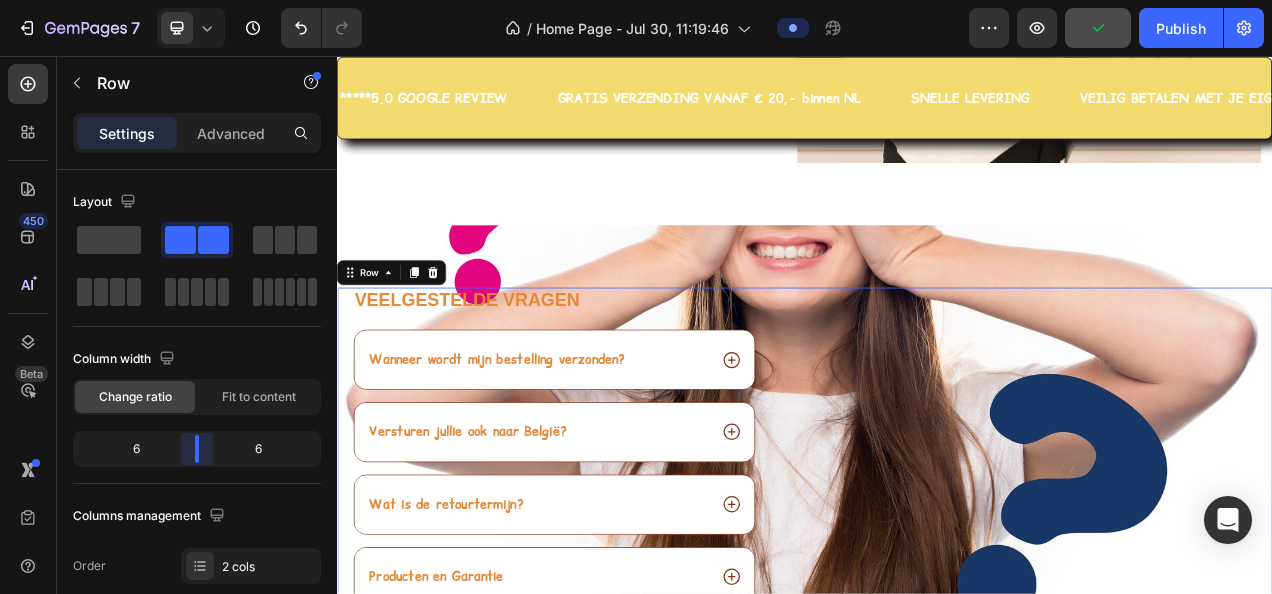 drag, startPoint x: 181, startPoint y: 455, endPoint x: 191, endPoint y: 454, distance: 10.049875 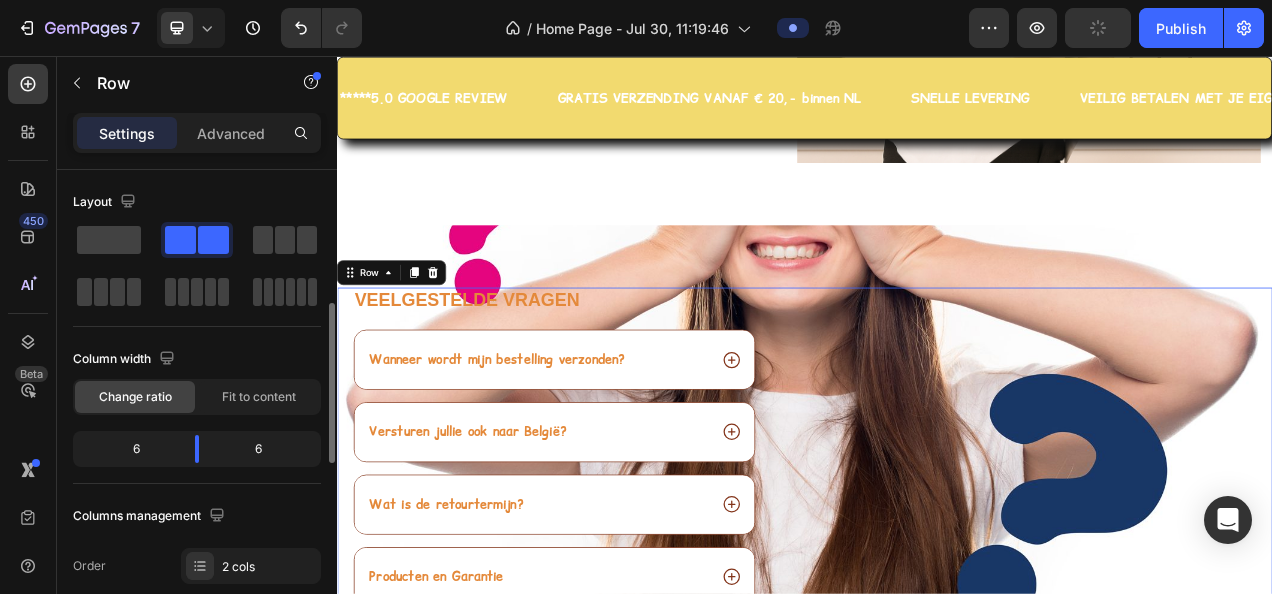 scroll, scrollTop: 200, scrollLeft: 0, axis: vertical 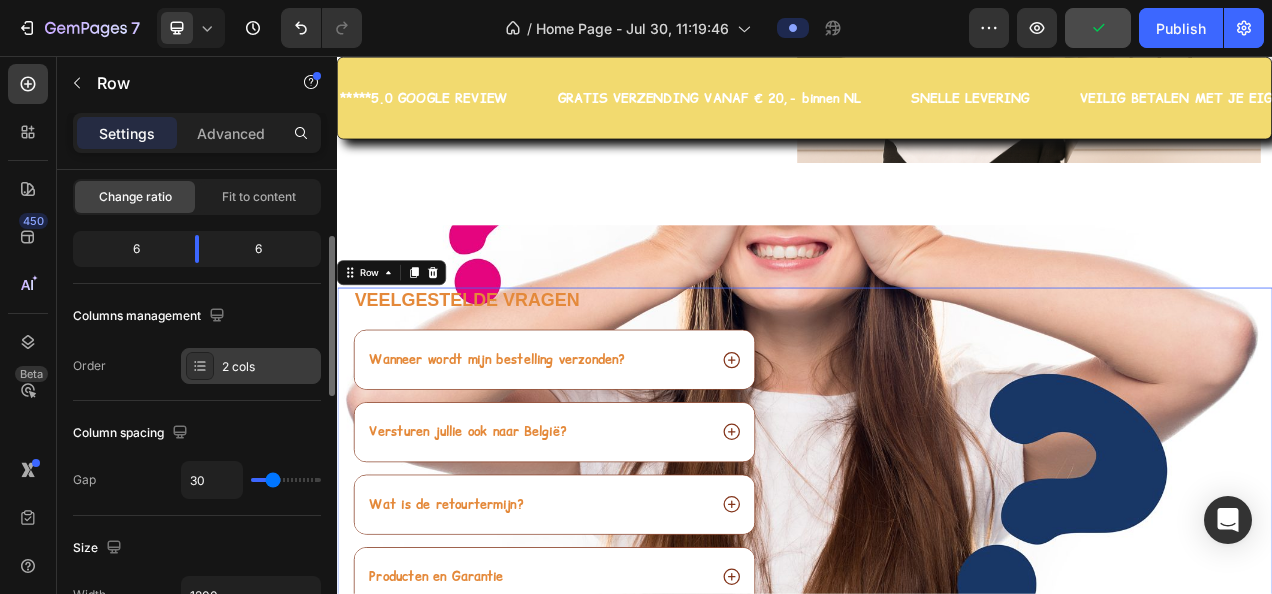 click on "2 cols" at bounding box center [251, 366] 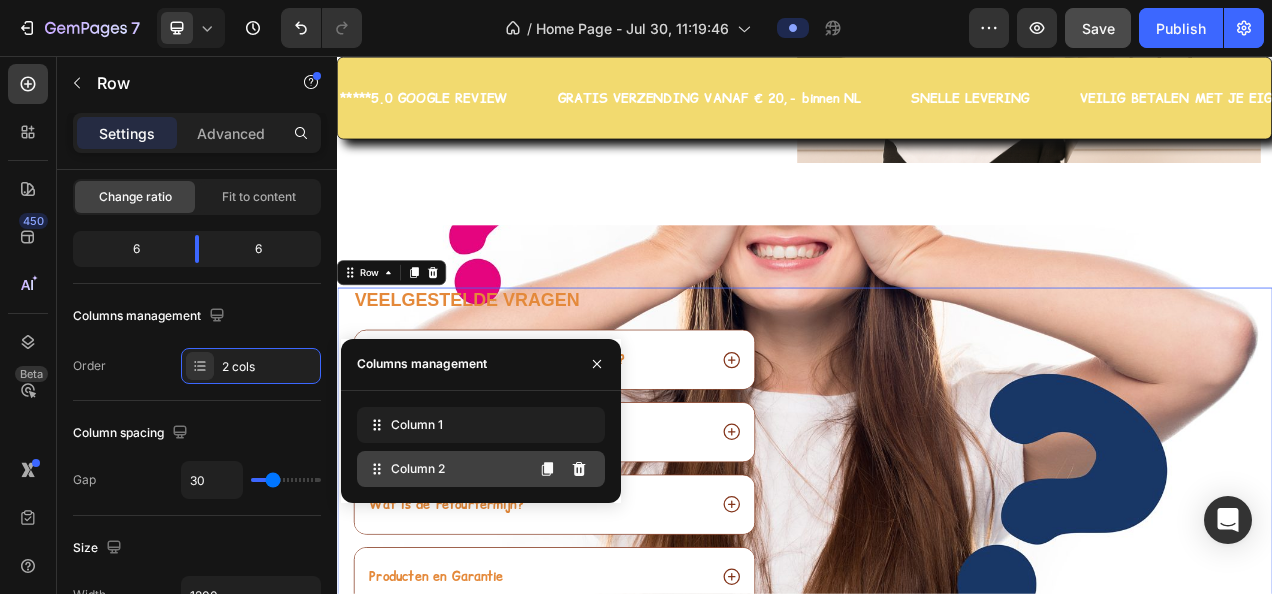 click on "Column 2" at bounding box center [418, 469] 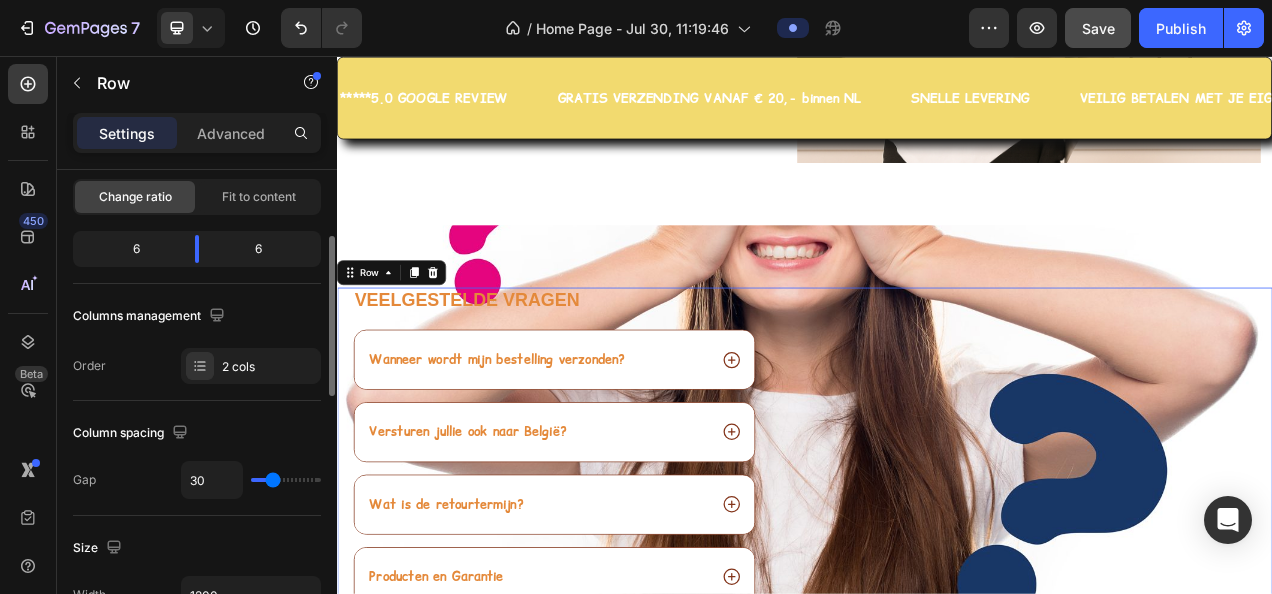 click on "Order 2 cols" at bounding box center (197, 366) 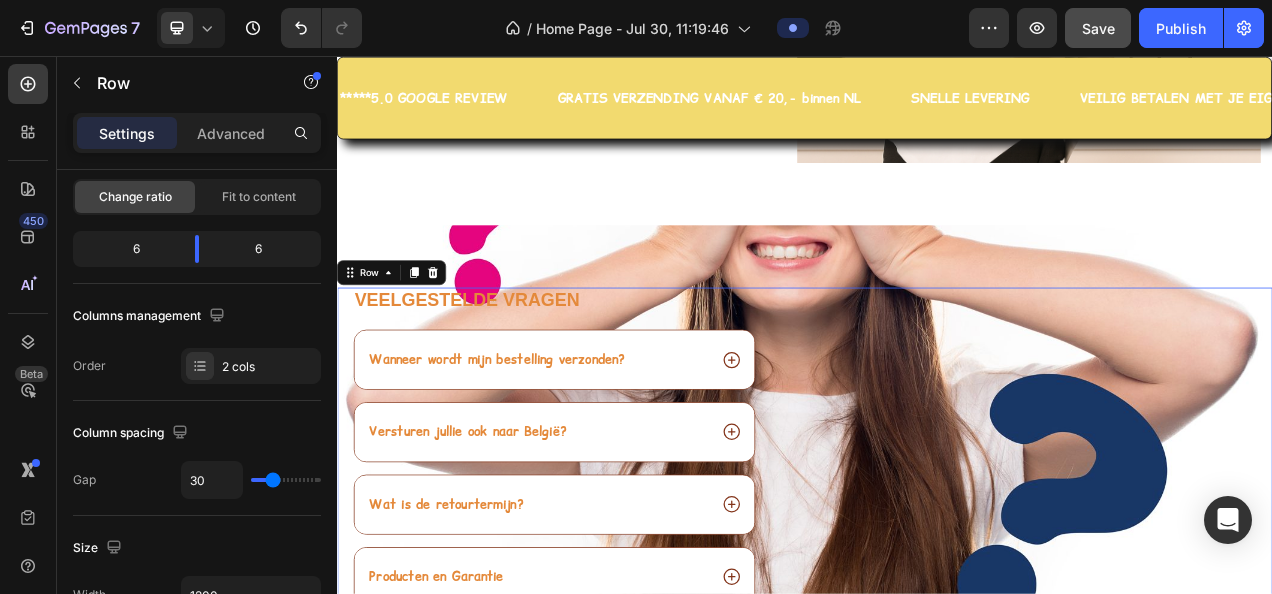 scroll, scrollTop: 0, scrollLeft: 0, axis: both 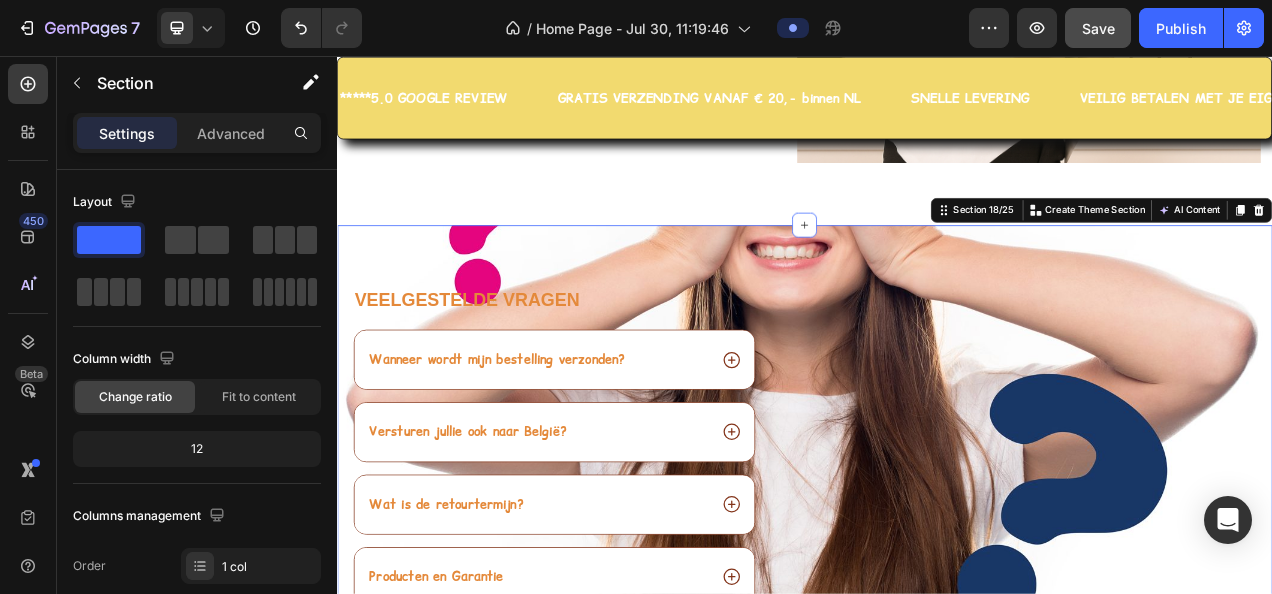 click on "Veelgestelde vragen Heading
Wanneer wordt mijn bestelling verzonden?
Versturen jullie ook naar België?
Wat is de retourtermijn?
Producten en Garantie
Ik heb een vraag? Accordion Row Image Row Section 18/25   You can create reusable sections Create Theme Section AI Content Write with GemAI What would you like to describe here? Tone and Voice Persuasive Product Color Hairclip haarspeld roze print XL Show more Generate" at bounding box center [937, 599] 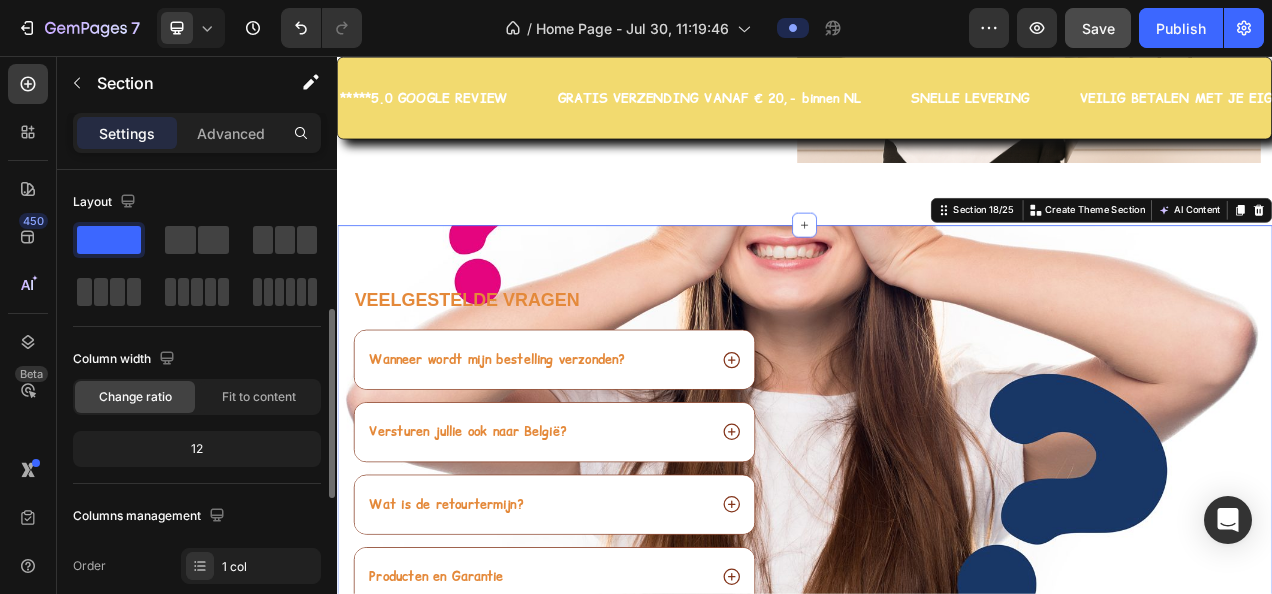 scroll, scrollTop: 100, scrollLeft: 0, axis: vertical 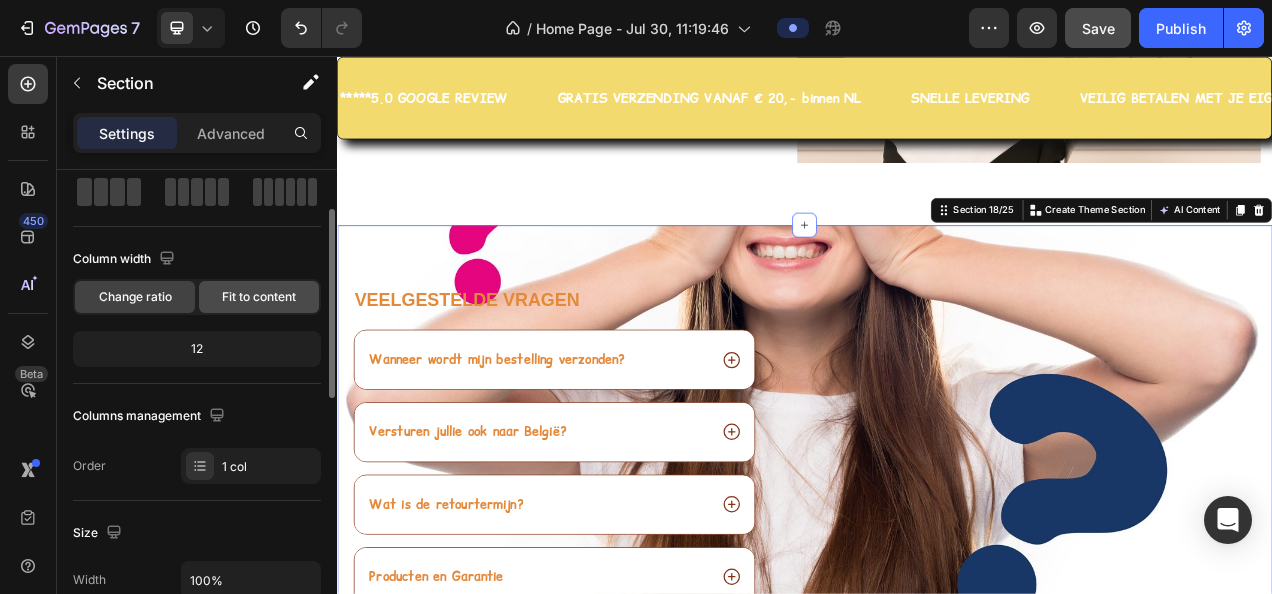 click on "Fit to content" 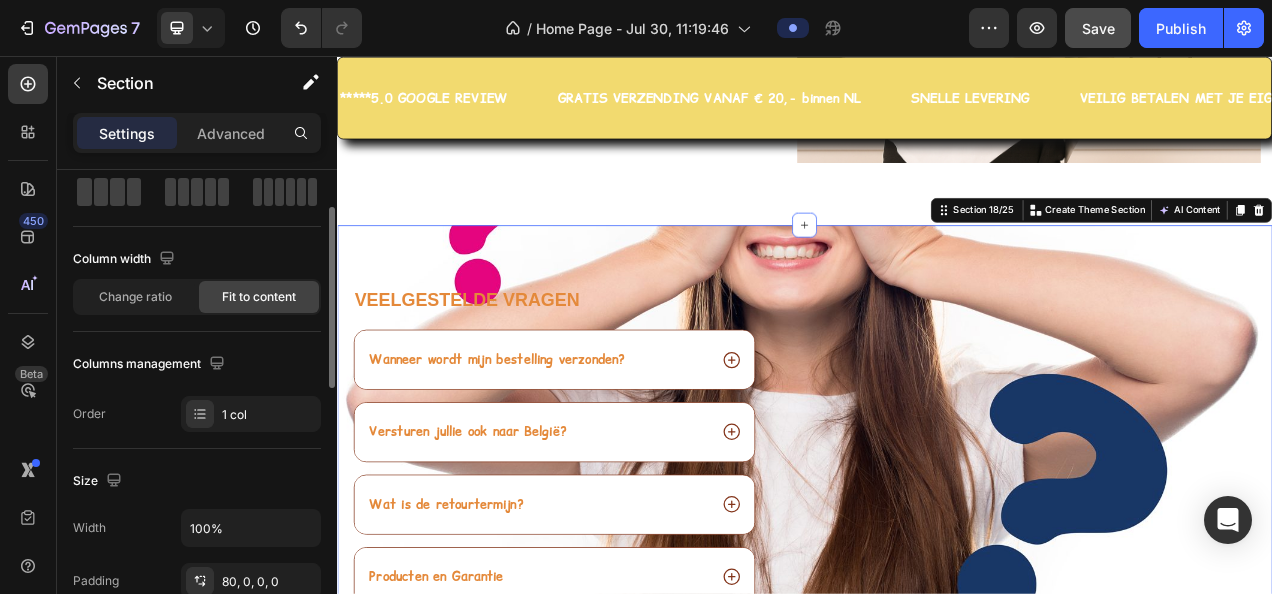 scroll, scrollTop: 0, scrollLeft: 0, axis: both 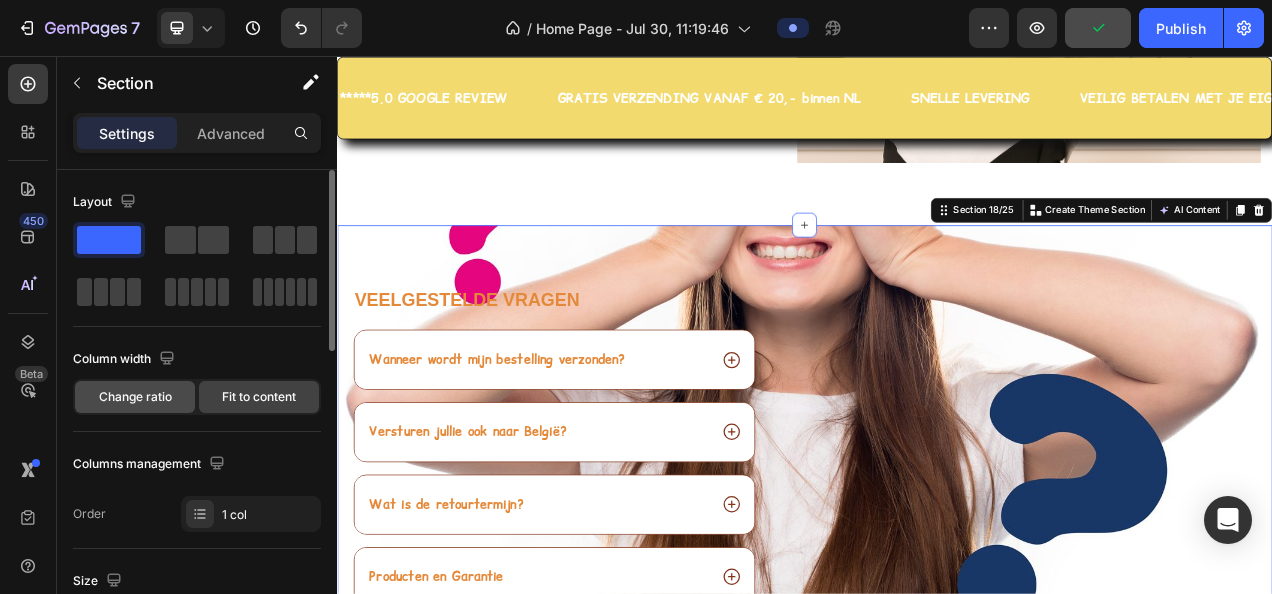 click on "Change ratio" 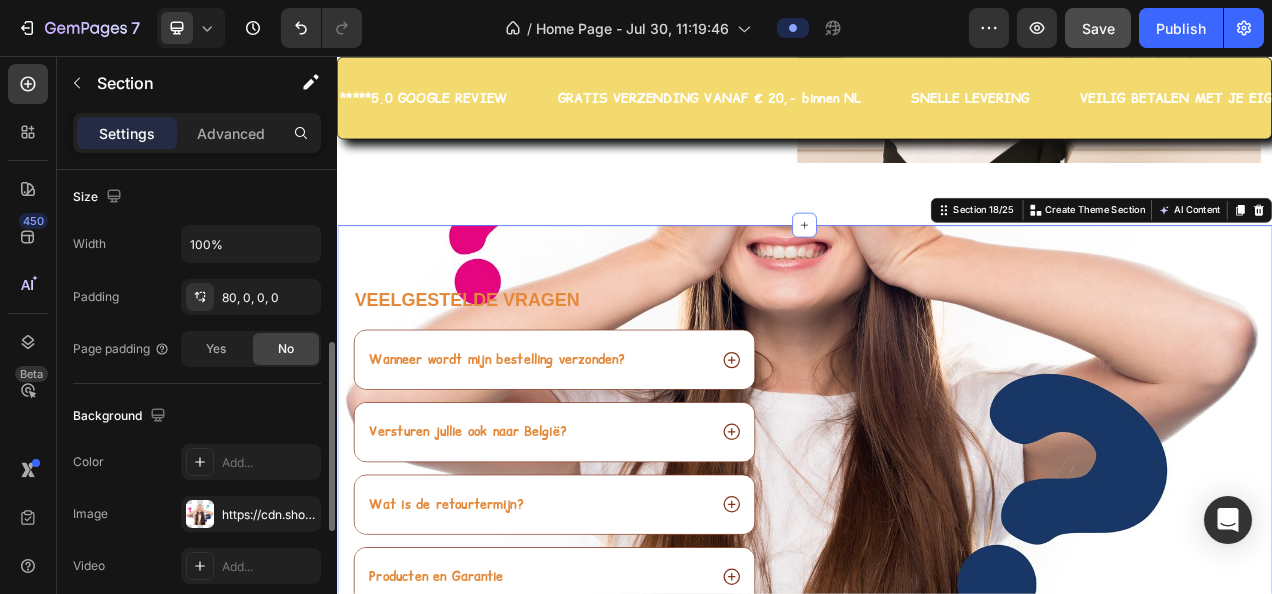 scroll, scrollTop: 336, scrollLeft: 0, axis: vertical 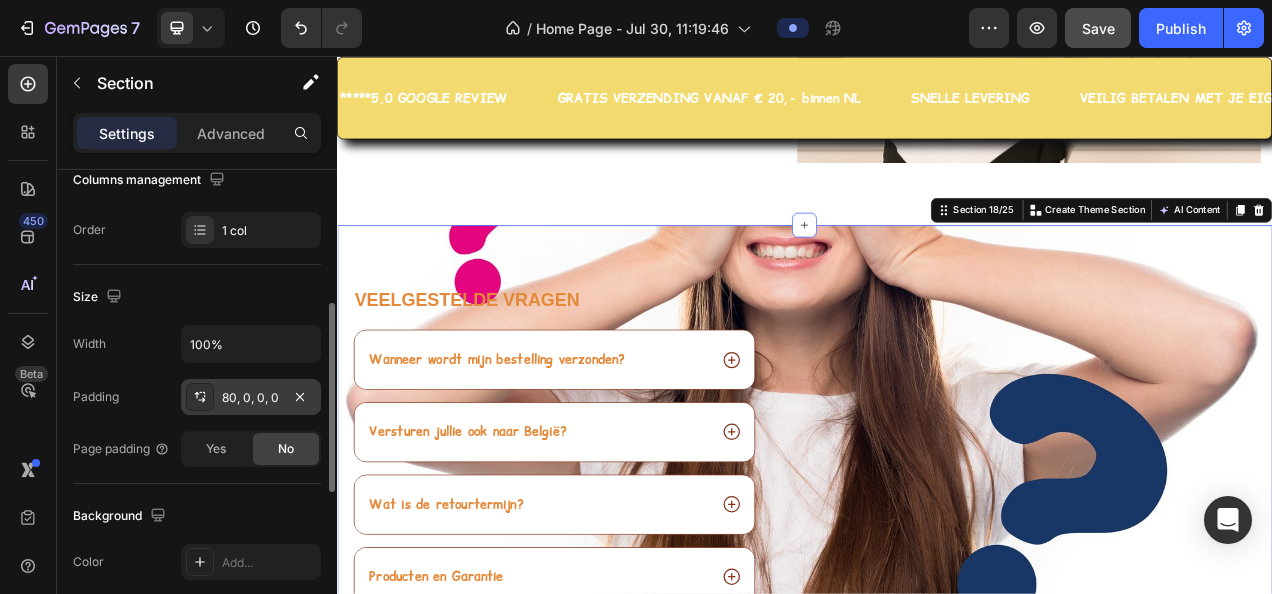 click 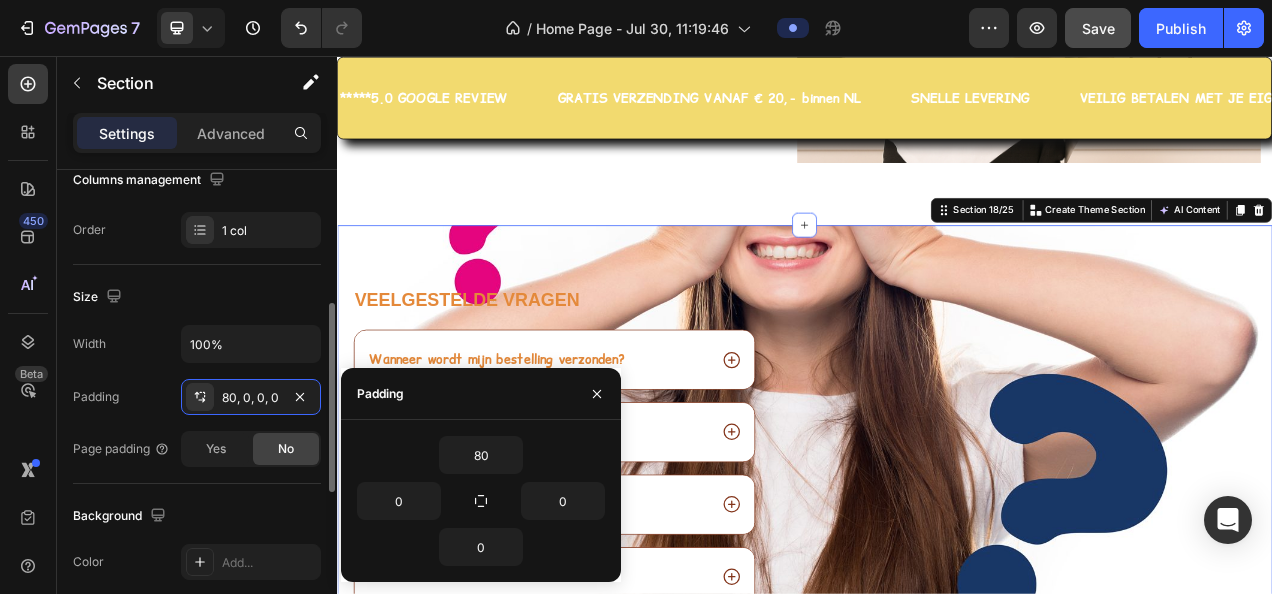 click on "Padding 80, 0, 0, 0" at bounding box center [197, 397] 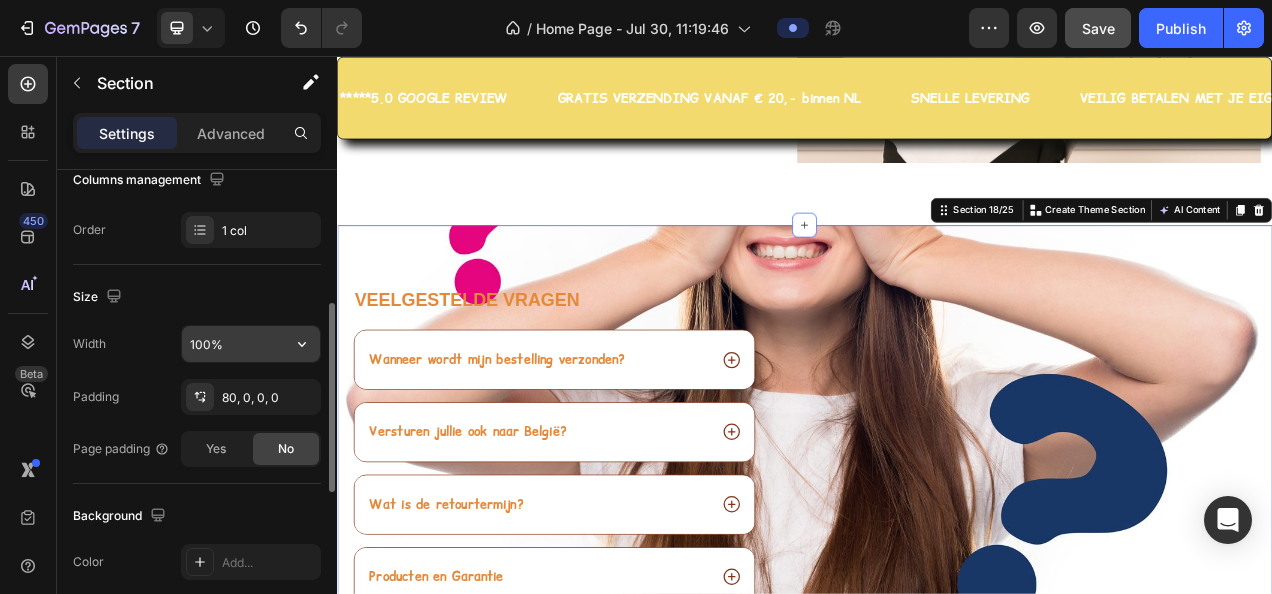 click on "100%" at bounding box center [251, 344] 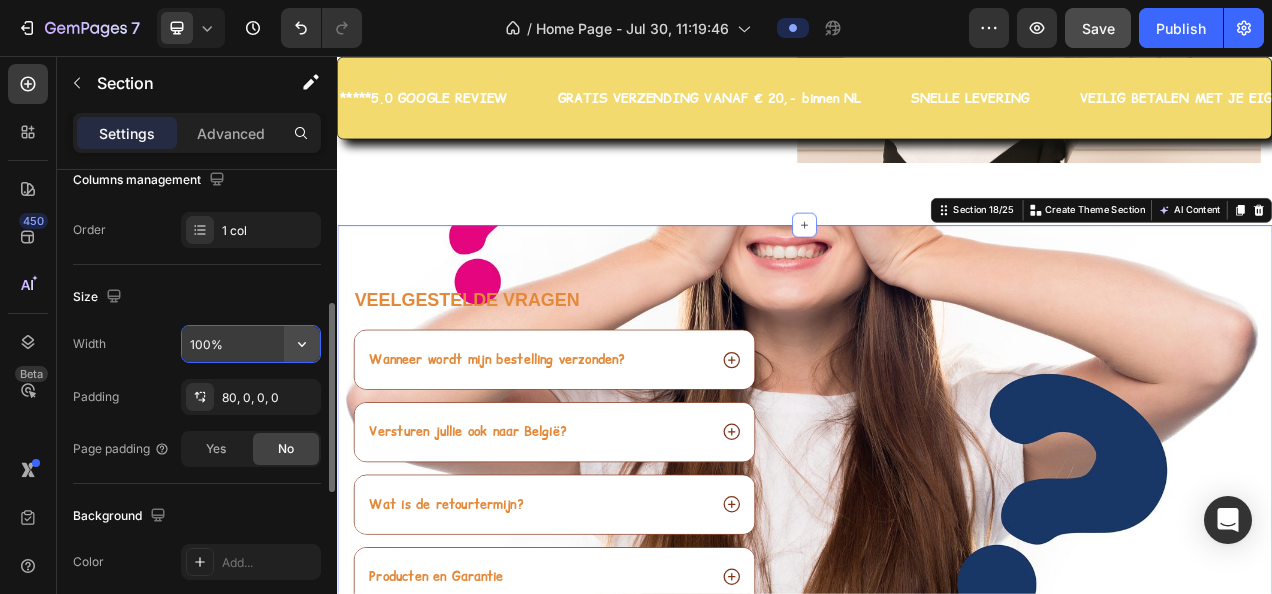 click 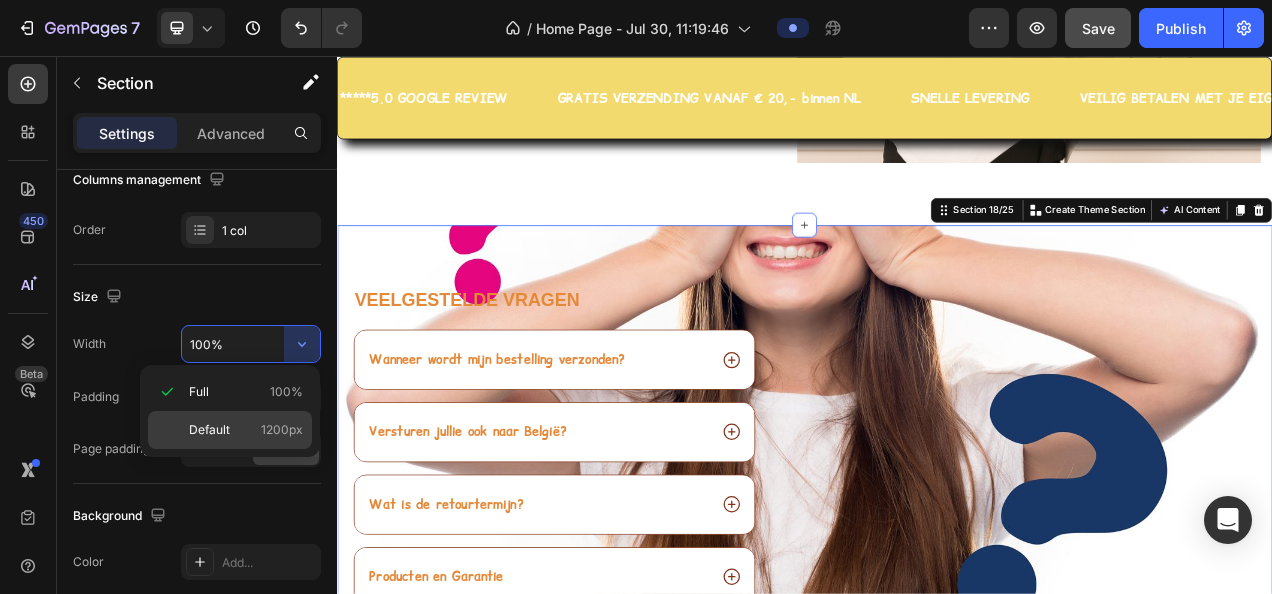 click on "Default" at bounding box center (209, 430) 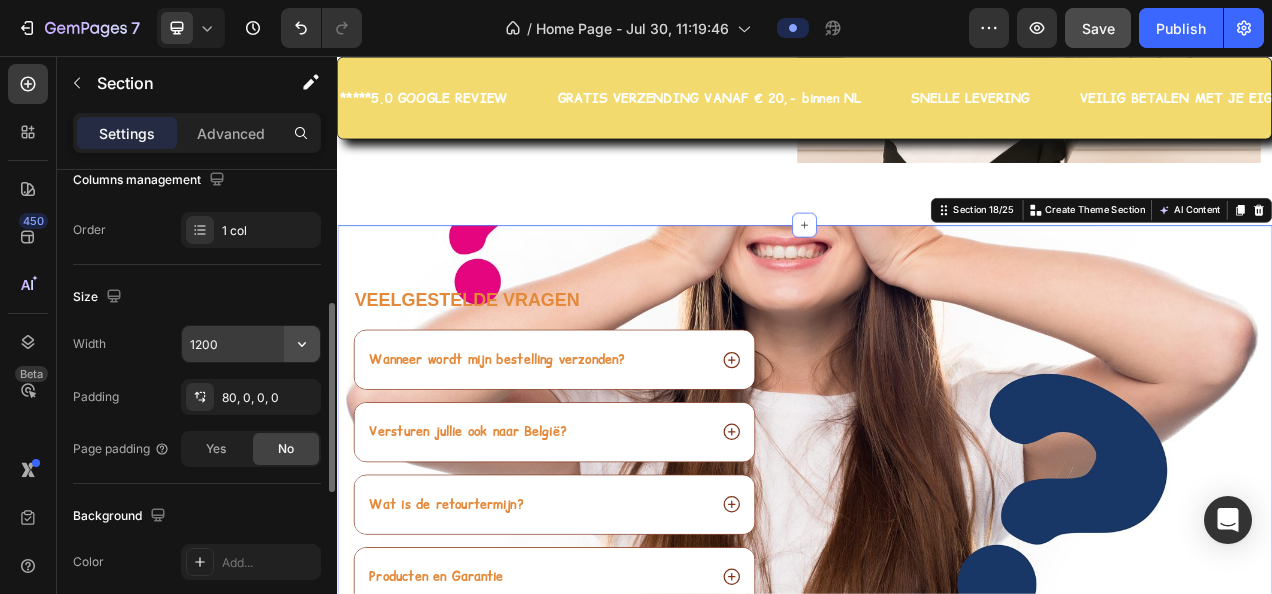 click 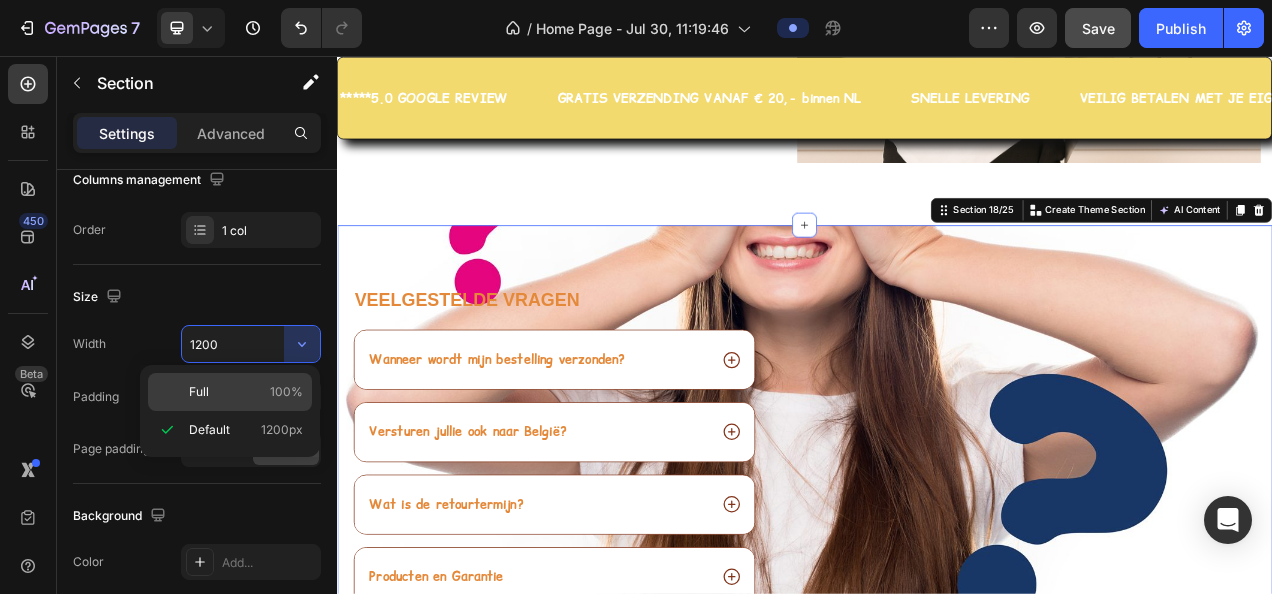 click on "Full" at bounding box center [199, 392] 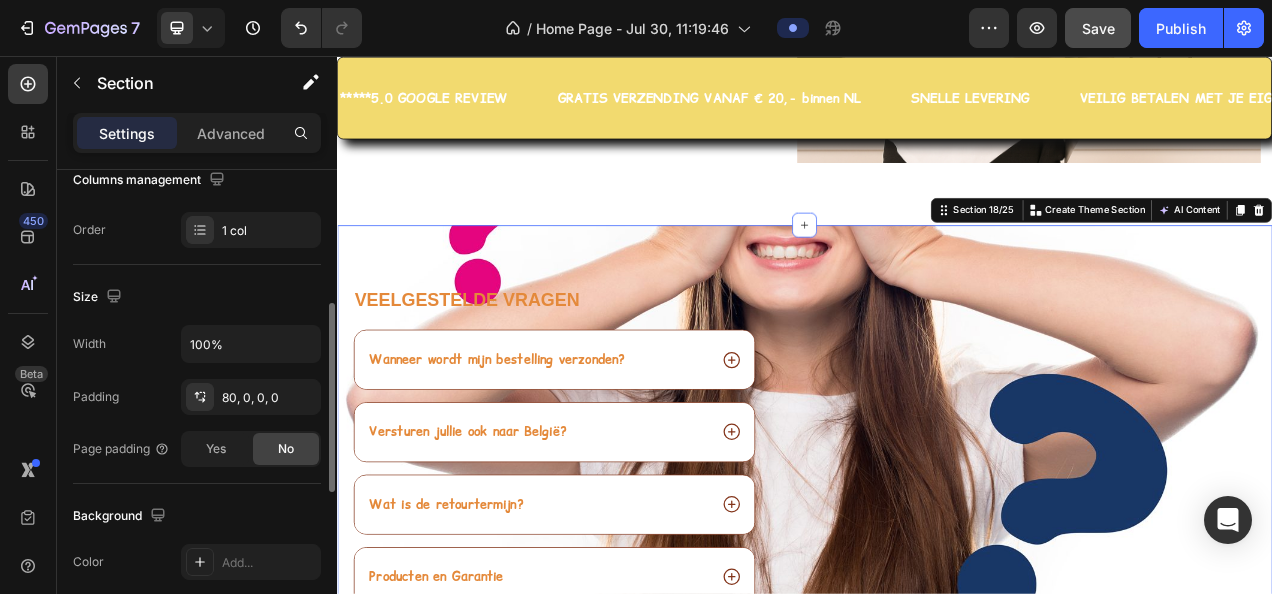 click on "Width 100% Padding 80, 0, 0, 0 Page padding Yes No" at bounding box center [197, 396] 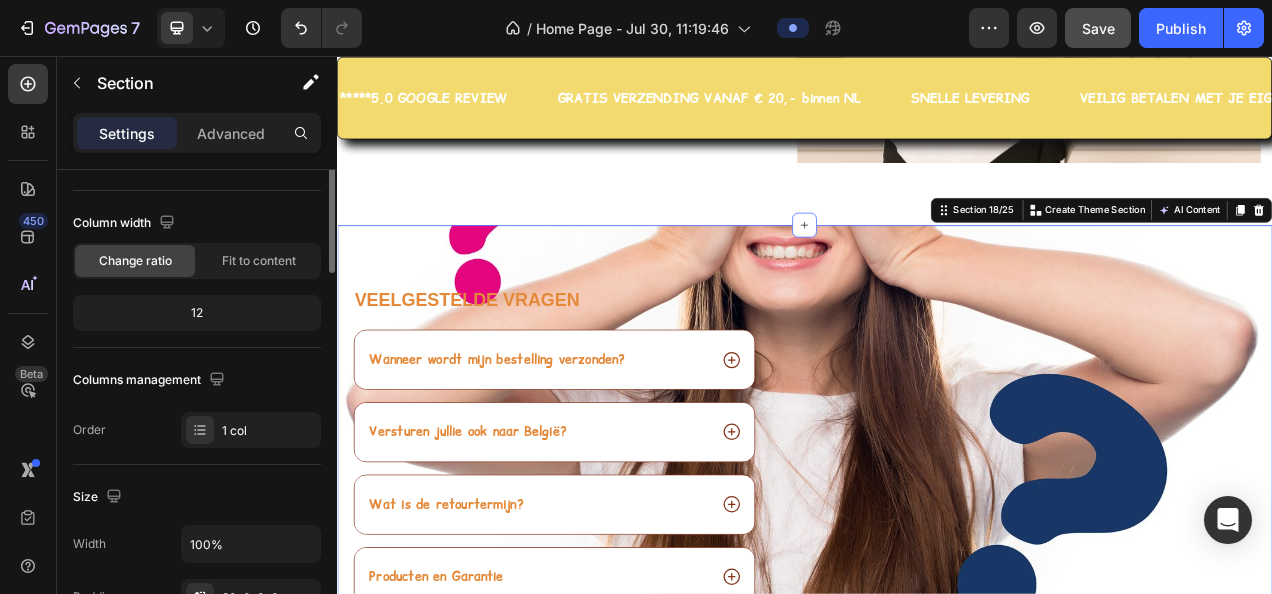 scroll, scrollTop: 36, scrollLeft: 0, axis: vertical 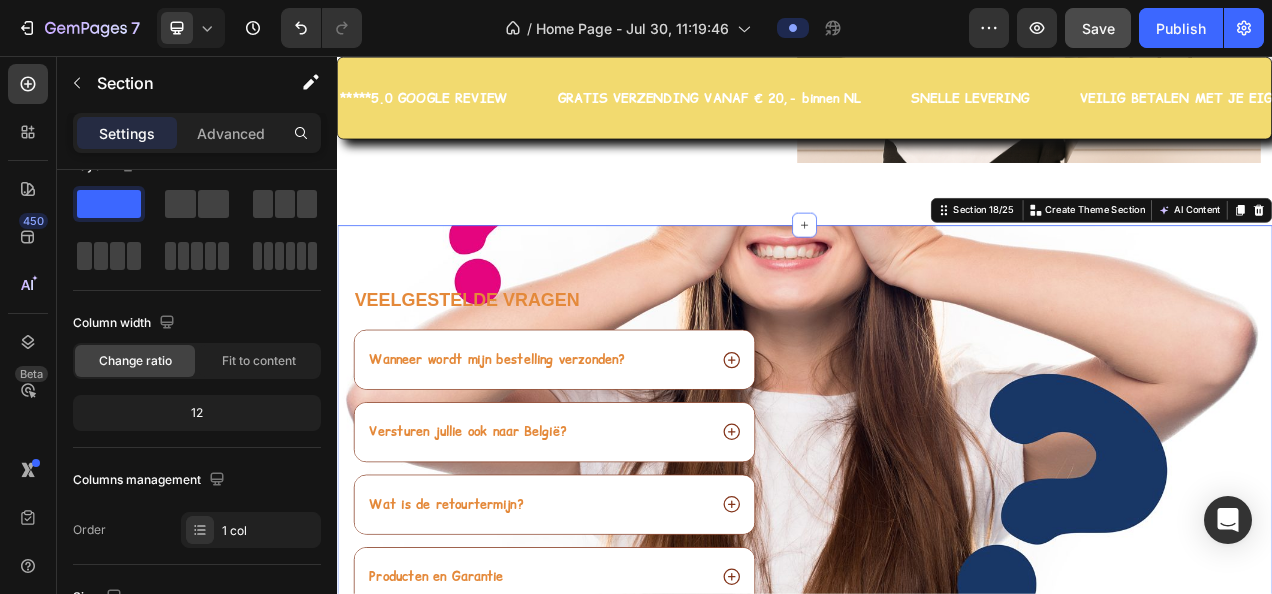 click on "Veelgestelde vragen Heading
Wanneer wordt mijn bestelling verzonden?
Versturen jullie ook naar België?
Wat is de retourtermijn?
Producten en Garantie
Ik heb een vraag? Accordion Row Image Row Section 18/25   You can create reusable sections Create Theme Section AI Content Write with GemAI What would you like to describe here? Tone and Voice Persuasive Product Color Hairclip haarspeld roze print XL Show more Generate" at bounding box center [937, 599] 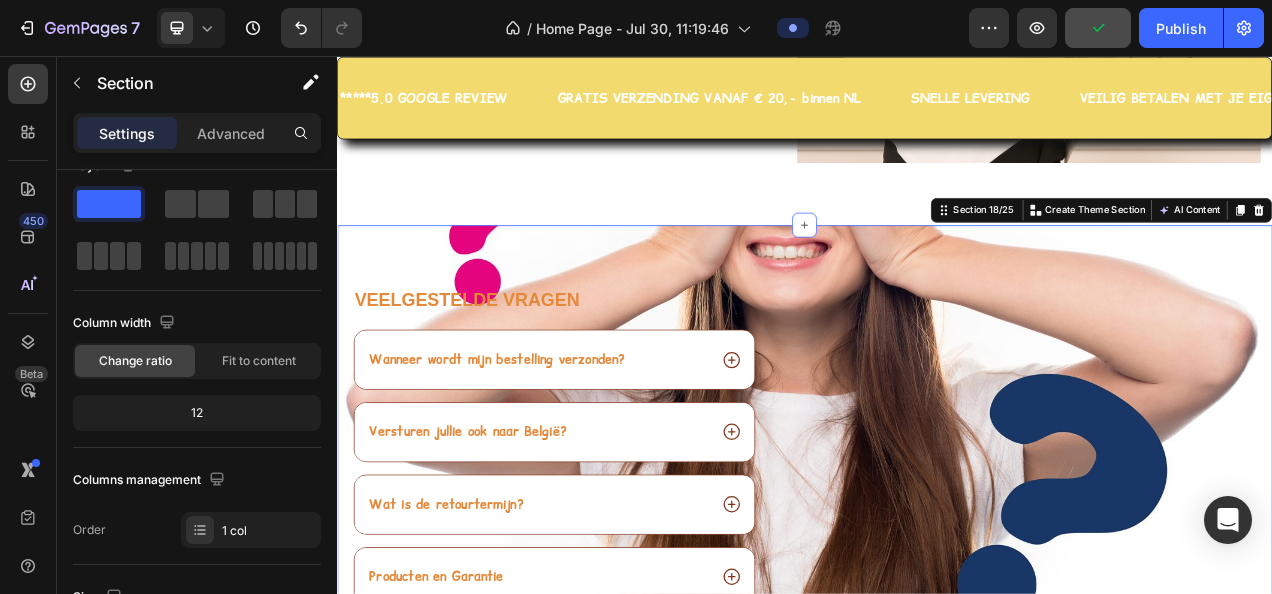 click on "Veelgestelde vragen Heading
Wanneer wordt mijn bestelling verzonden?
Versturen jullie ook naar België?
Wat is de retourtermijn?
Producten en Garantie
Ik heb een vraag? Accordion Row Image Row Section 18/25   You can create reusable sections Create Theme Section AI Content Write with GemAI What would you like to describe here? Tone and Voice Persuasive Product Color Hairclip haarspeld roze print XL Show more Generate" at bounding box center (937, 599) 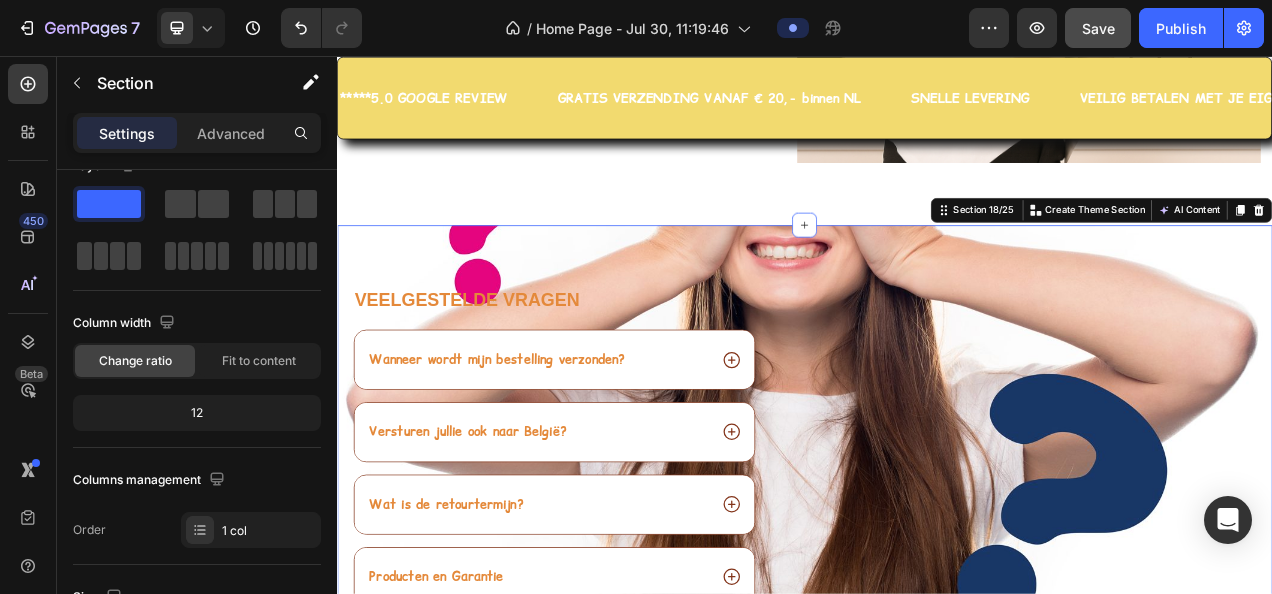 click on "Veelgestelde vragen Heading
Wanneer wordt mijn bestelling verzonden?
Versturen jullie ook naar België?
Wat is de retourtermijn?
Producten en Garantie
Ik heb een vraag? Accordion Row Image Row Section 18/25   You can create reusable sections Create Theme Section AI Content Write with GemAI What would you like to describe here? Tone and Voice Persuasive Product Color Hairclip haarspeld roze print XL Show more Generate" at bounding box center (937, 599) 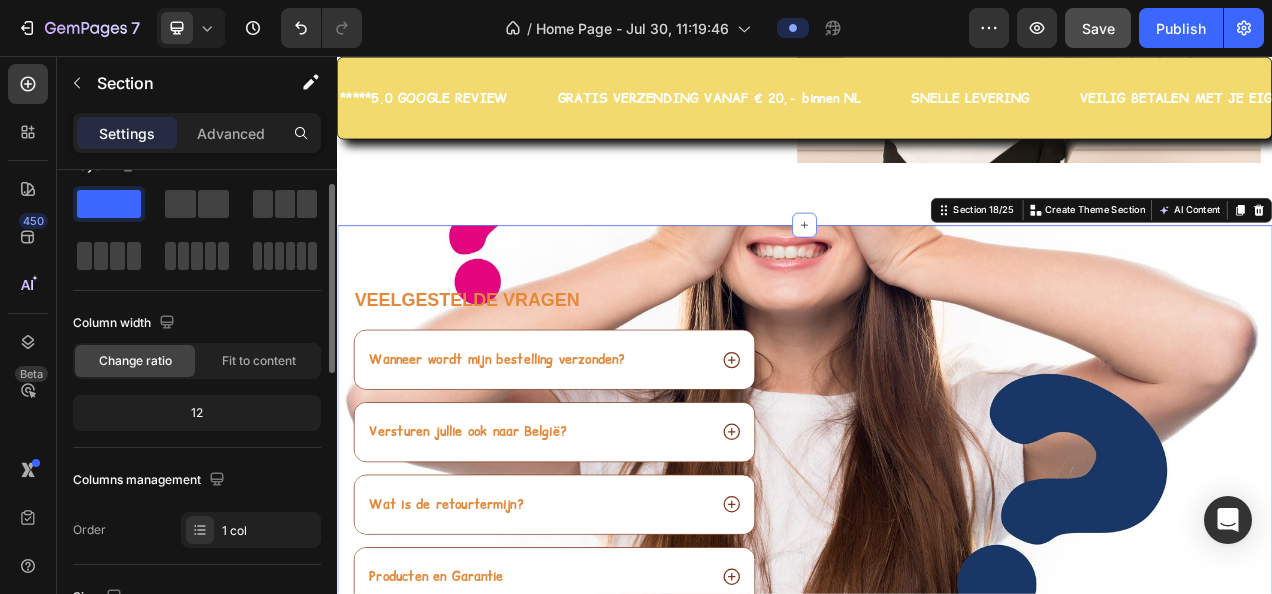 scroll, scrollTop: 0, scrollLeft: 0, axis: both 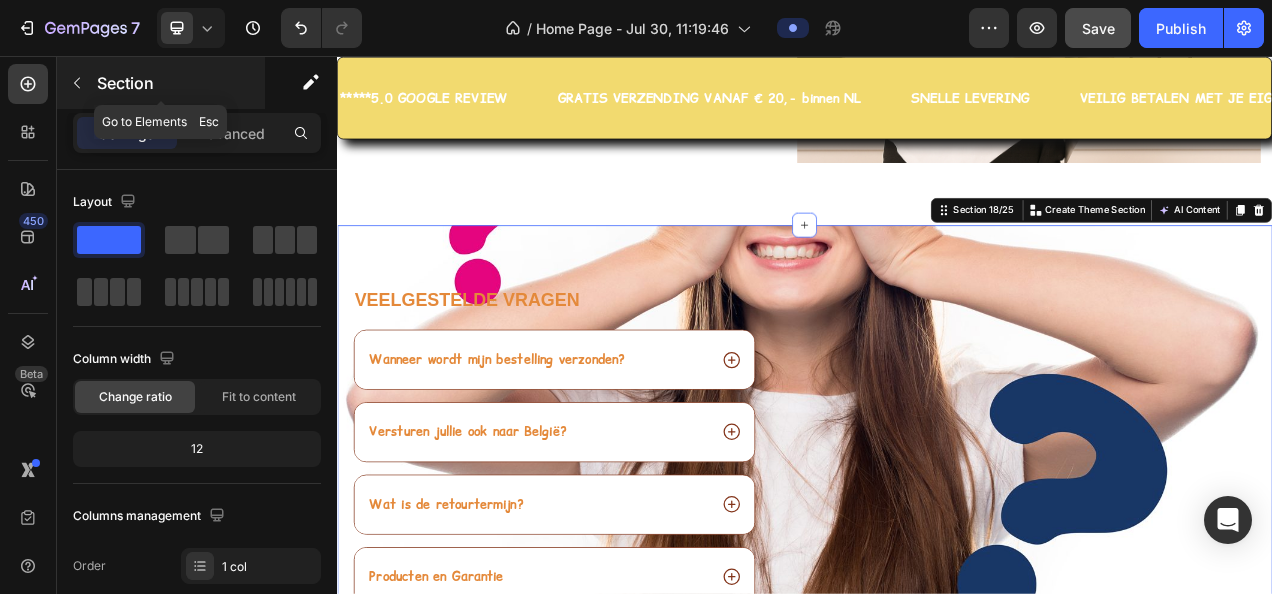 click at bounding box center (77, 83) 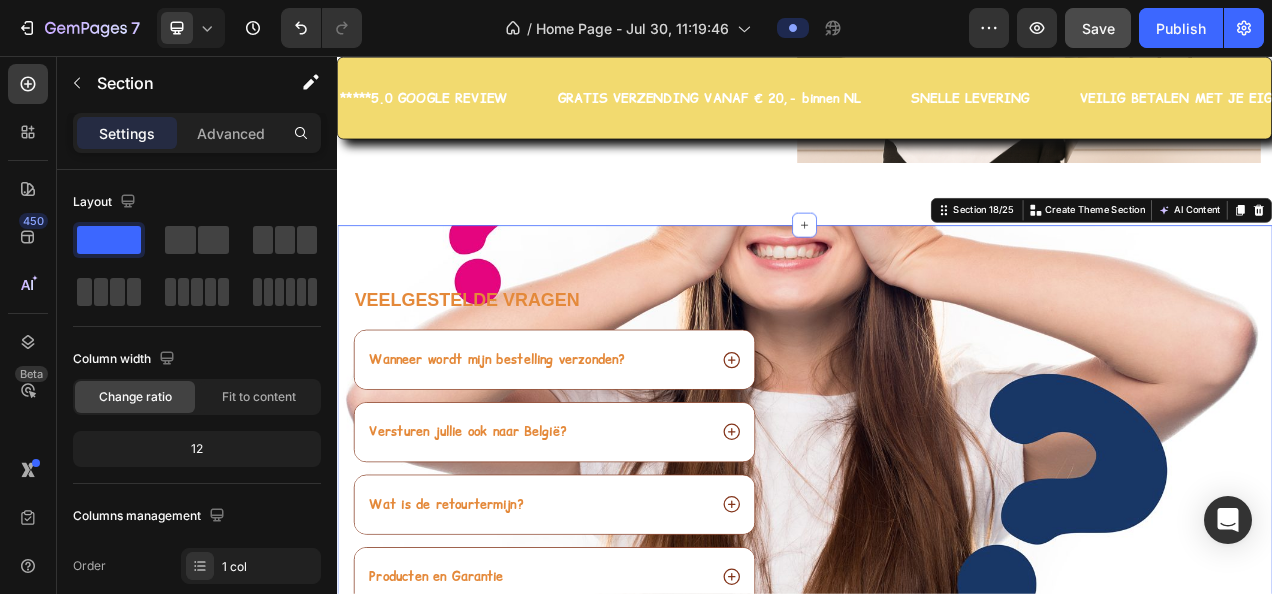 click on "Veelgestelde vragen Heading
Wanneer wordt mijn bestelling verzonden?
Versturen jullie ook naar België?
Wat is de retourtermijn?
Producten en Garantie
Ik heb een vraag? Accordion Row Image Row Section 18/25   You can create reusable sections Create Theme Section AI Content Write with GemAI What would you like to describe here? Tone and Voice Persuasive Product Color Hairclip haarspeld roze print XL Show more Generate" at bounding box center (937, 599) 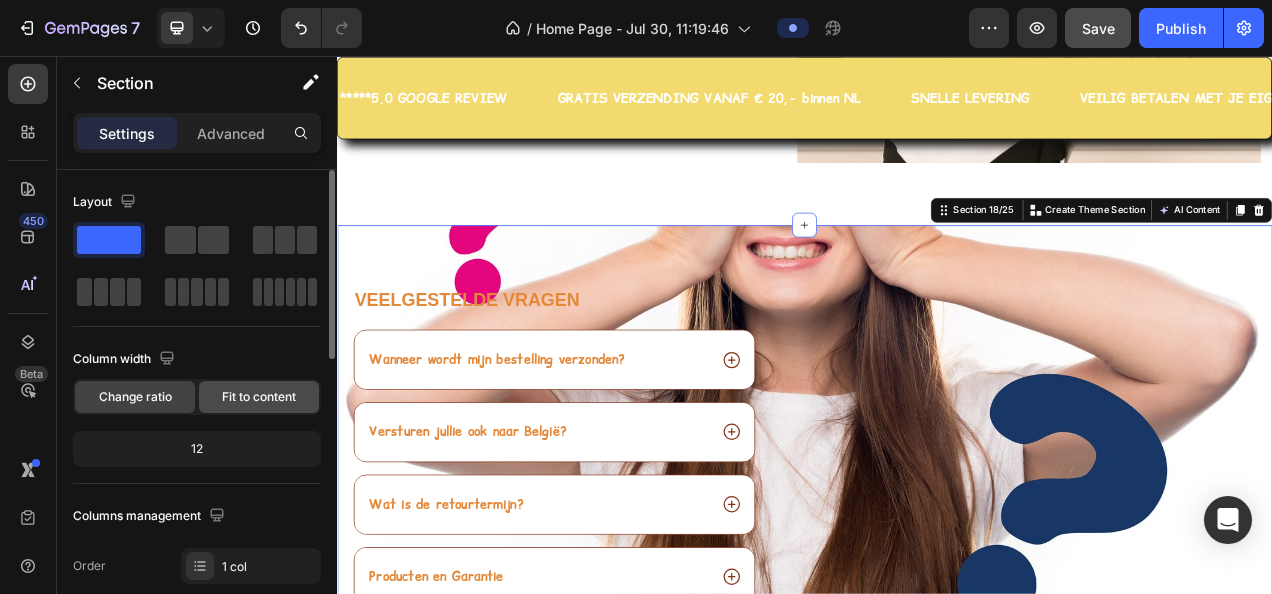 click on "Fit to content" 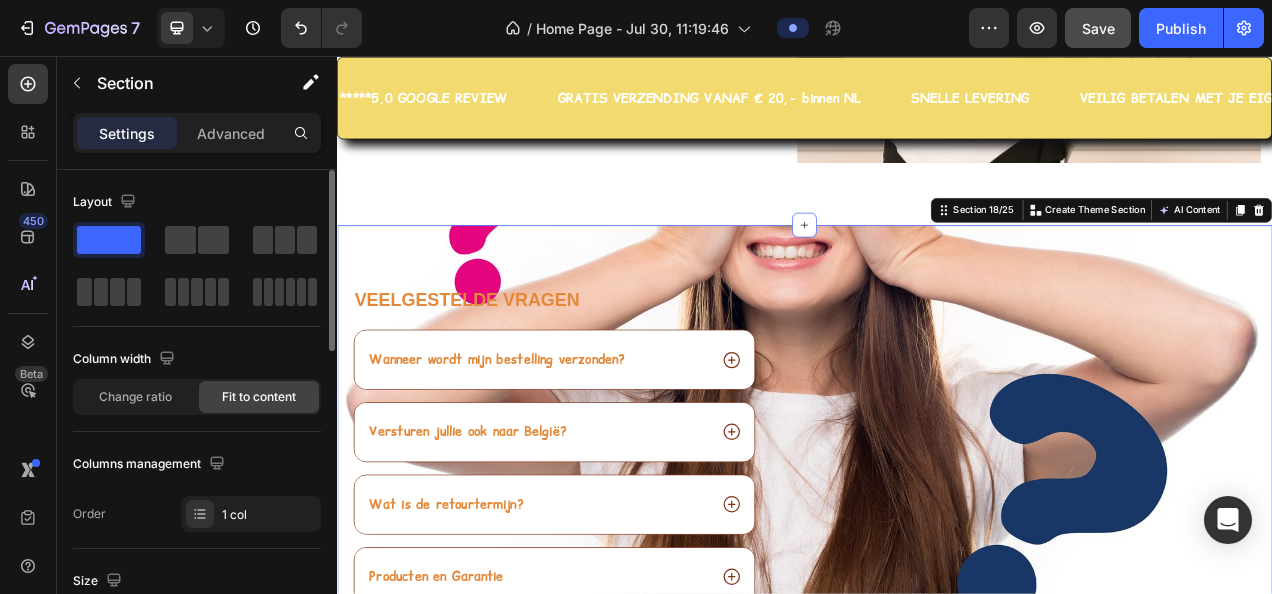 scroll, scrollTop: 100, scrollLeft: 0, axis: vertical 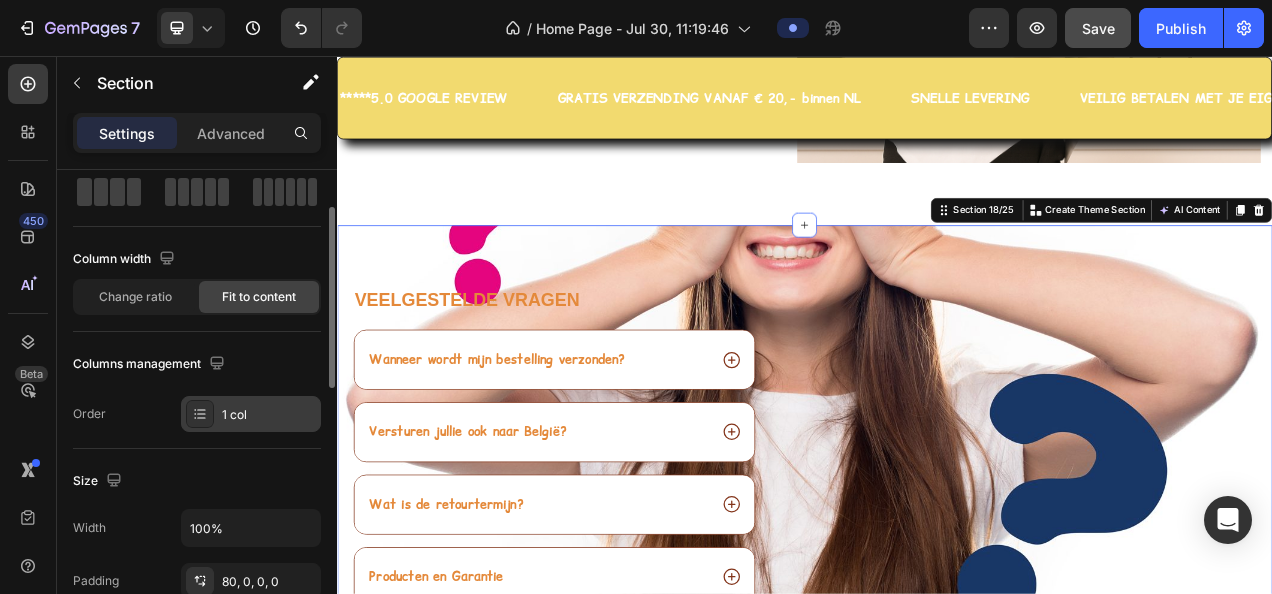 click on "1 col" at bounding box center [269, 415] 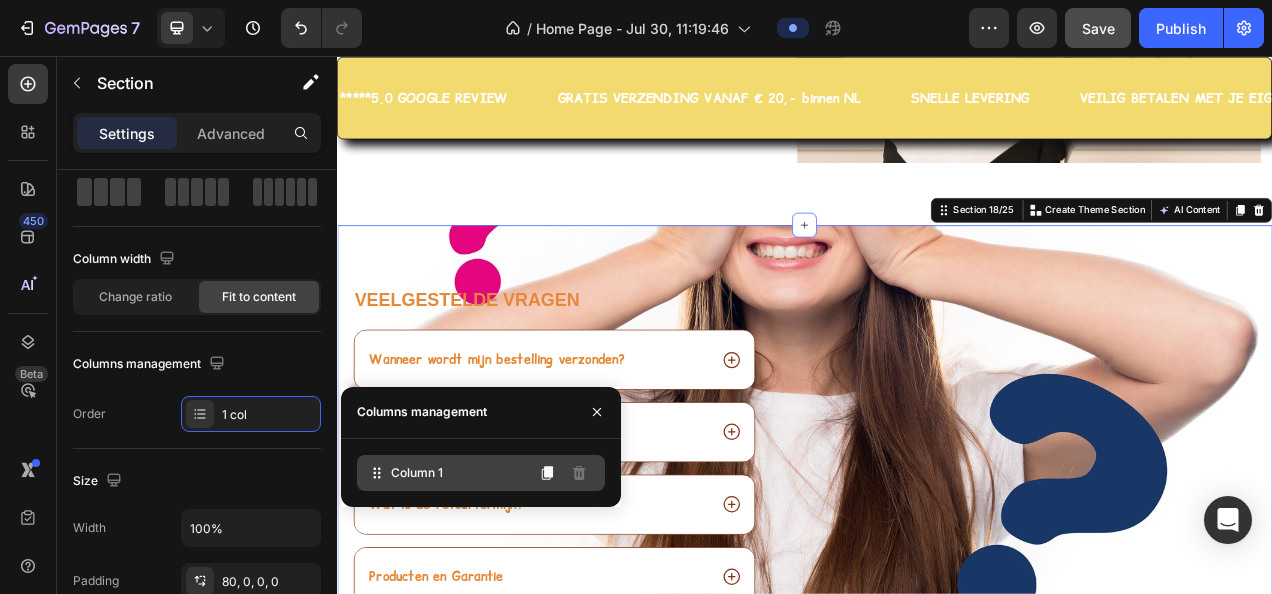 click on "Column 1" 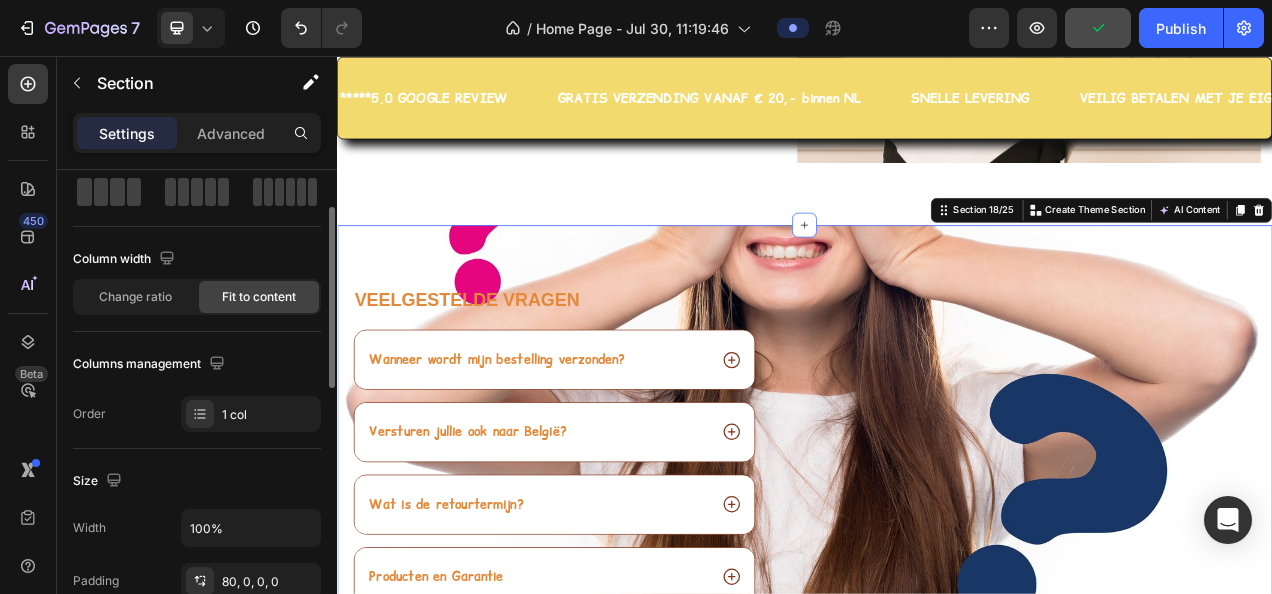 click on "Order 1 col" at bounding box center (197, 414) 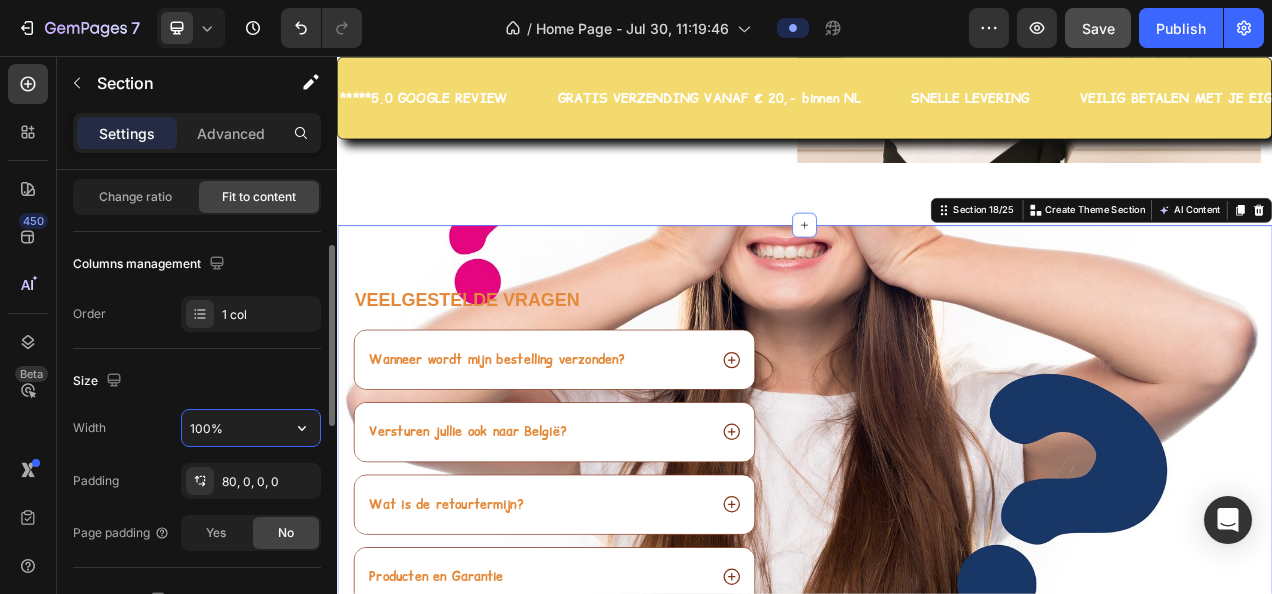 click on "100%" at bounding box center [251, 428] 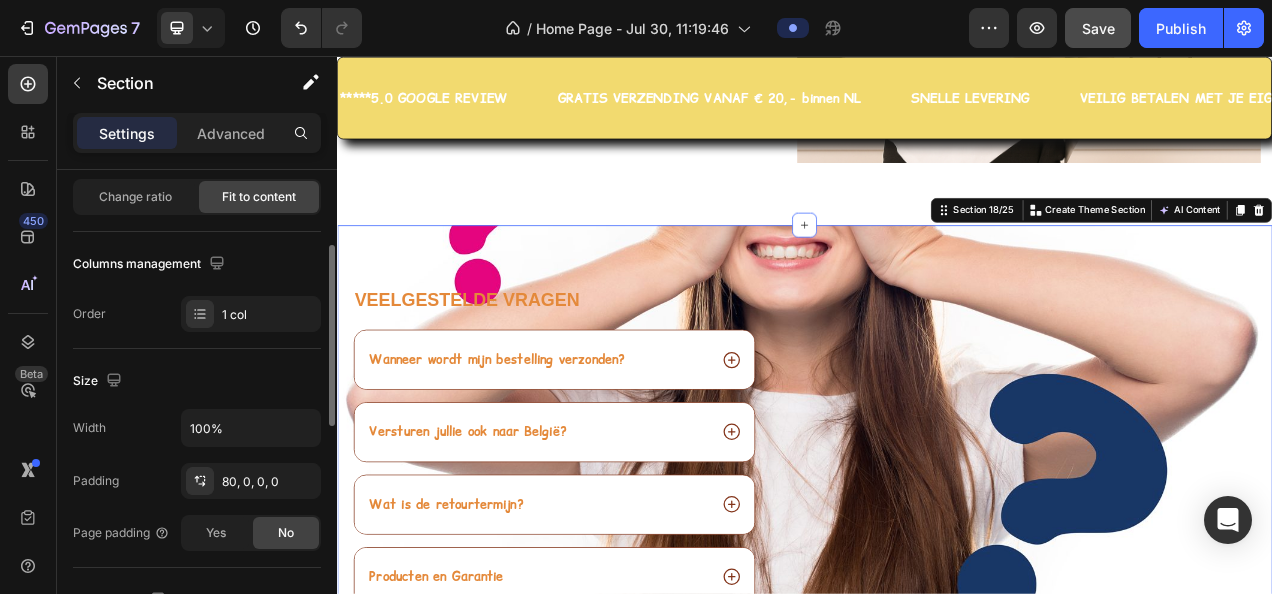 click on "Width 100%" at bounding box center [197, 428] 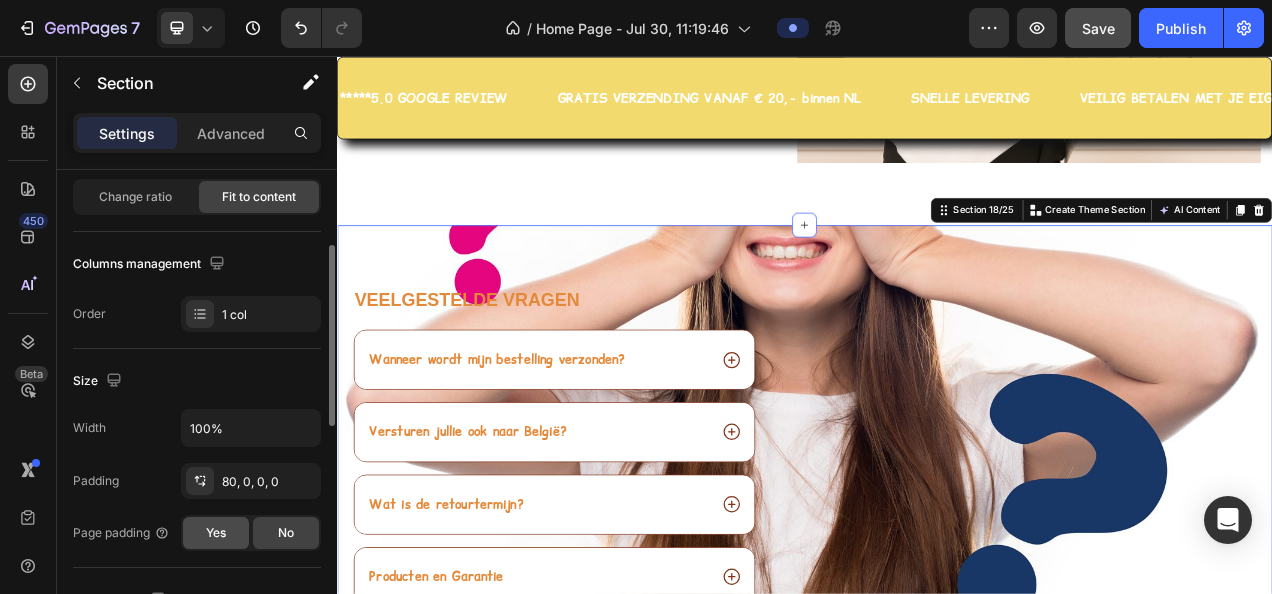 click on "Yes" 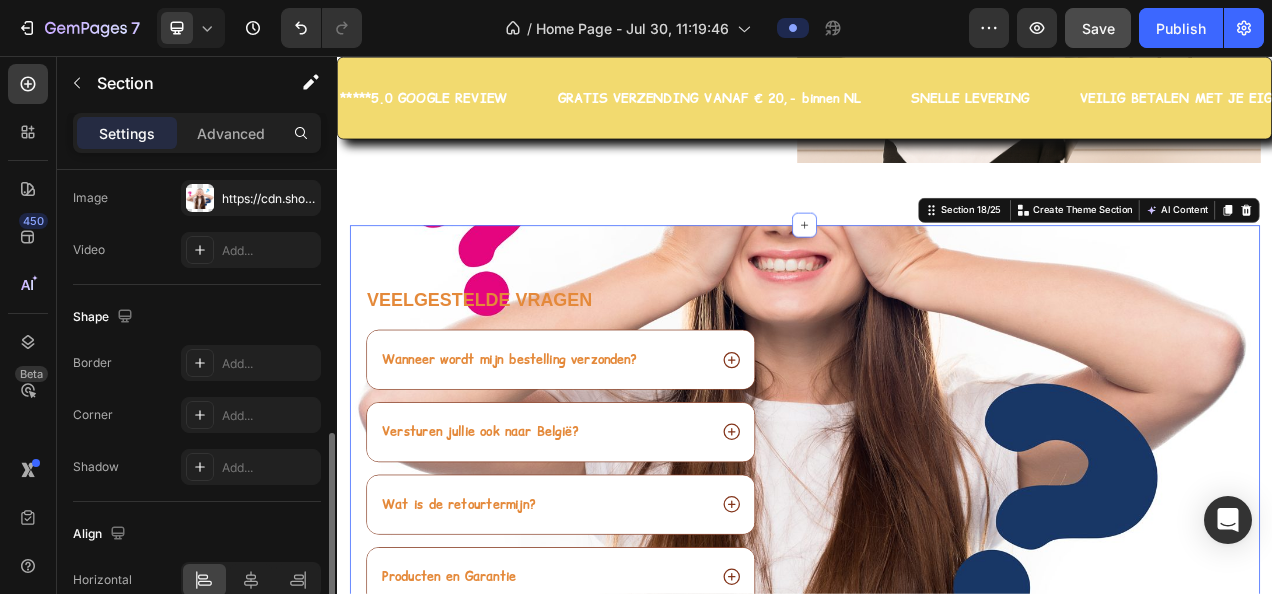 scroll, scrollTop: 797, scrollLeft: 0, axis: vertical 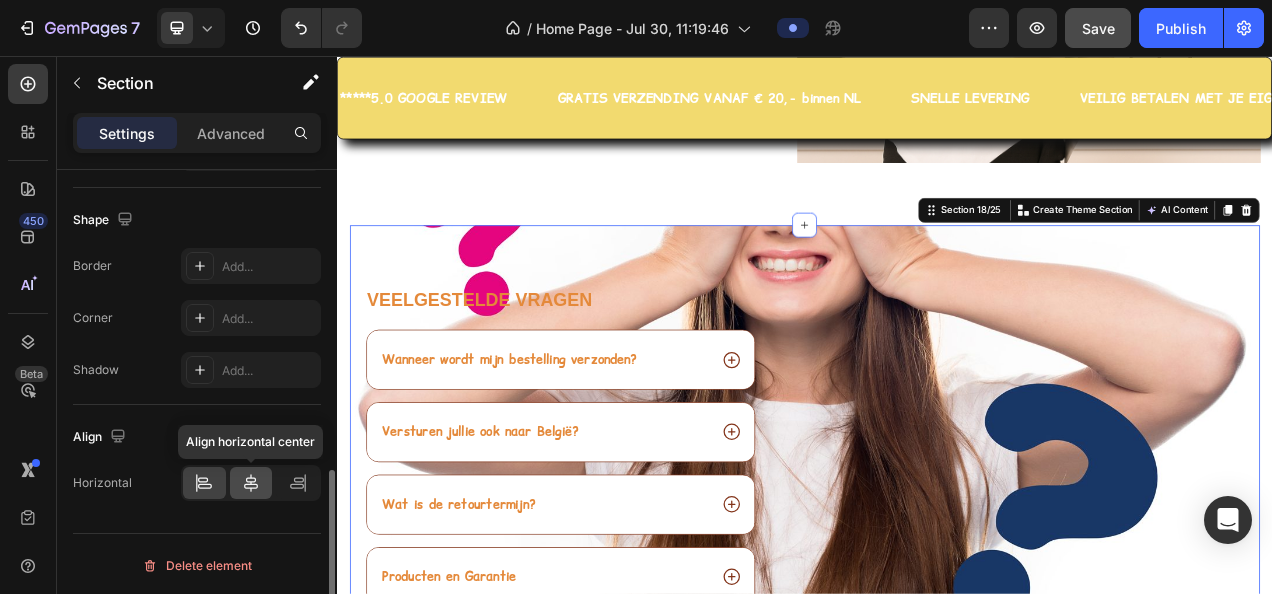 click 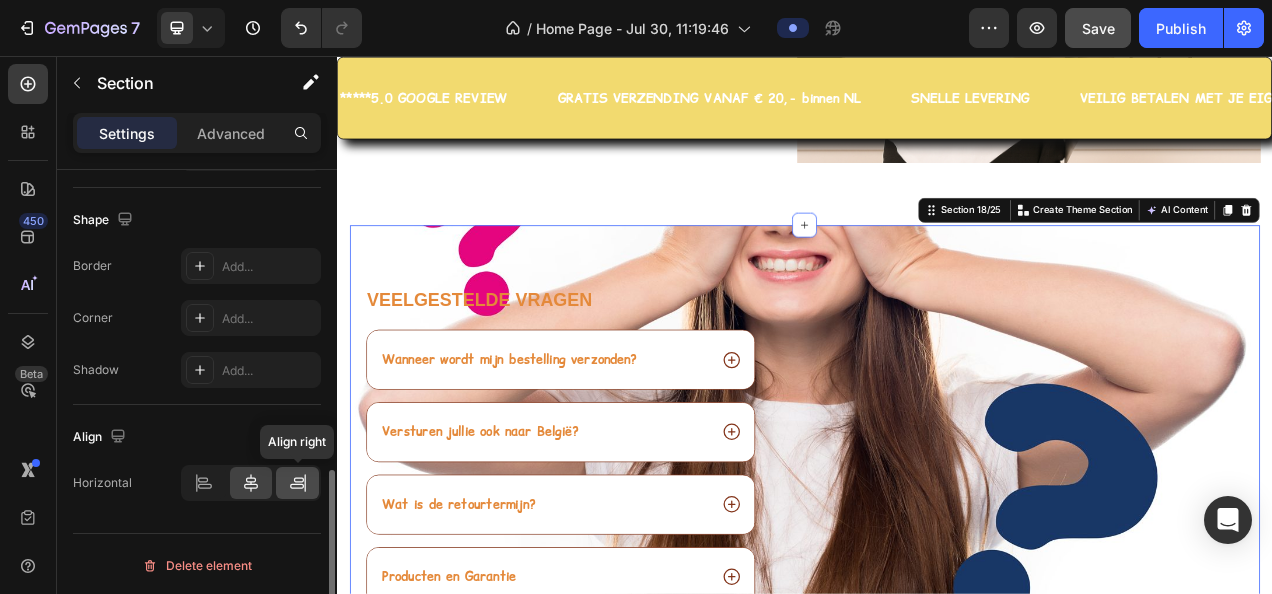 click 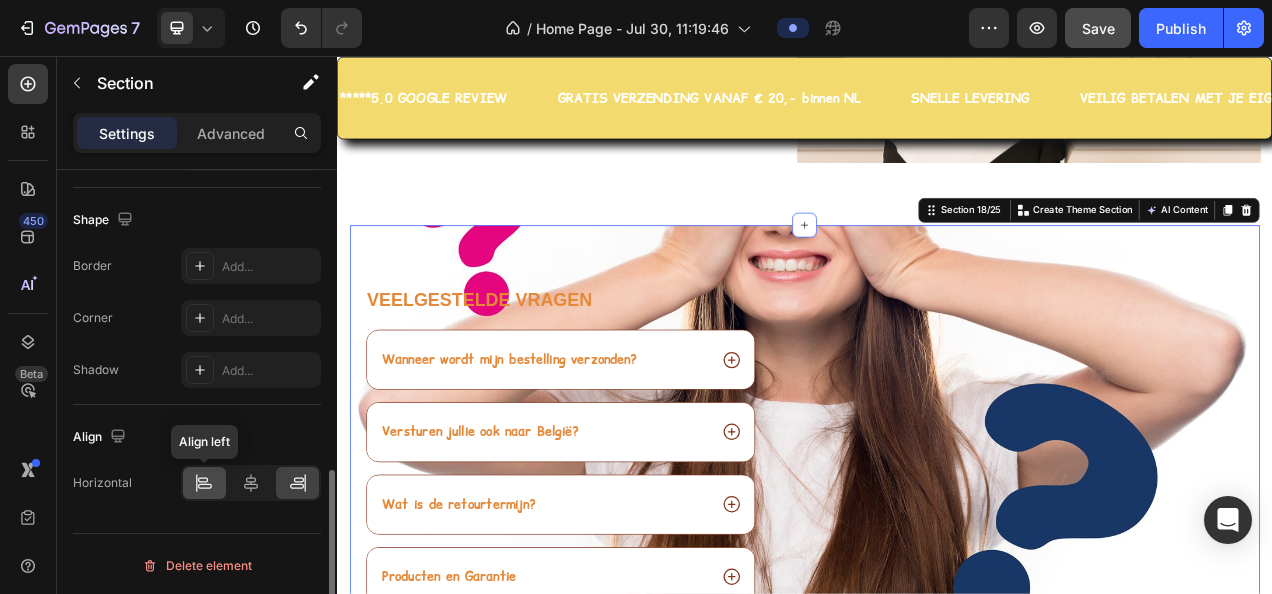 click 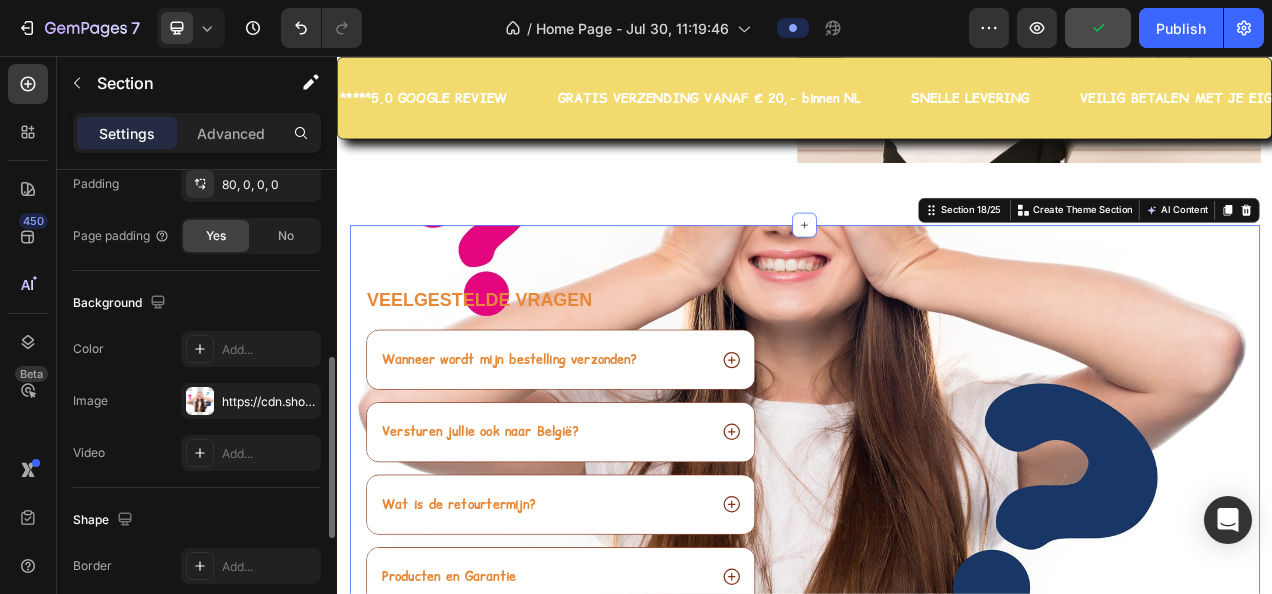 scroll, scrollTop: 197, scrollLeft: 0, axis: vertical 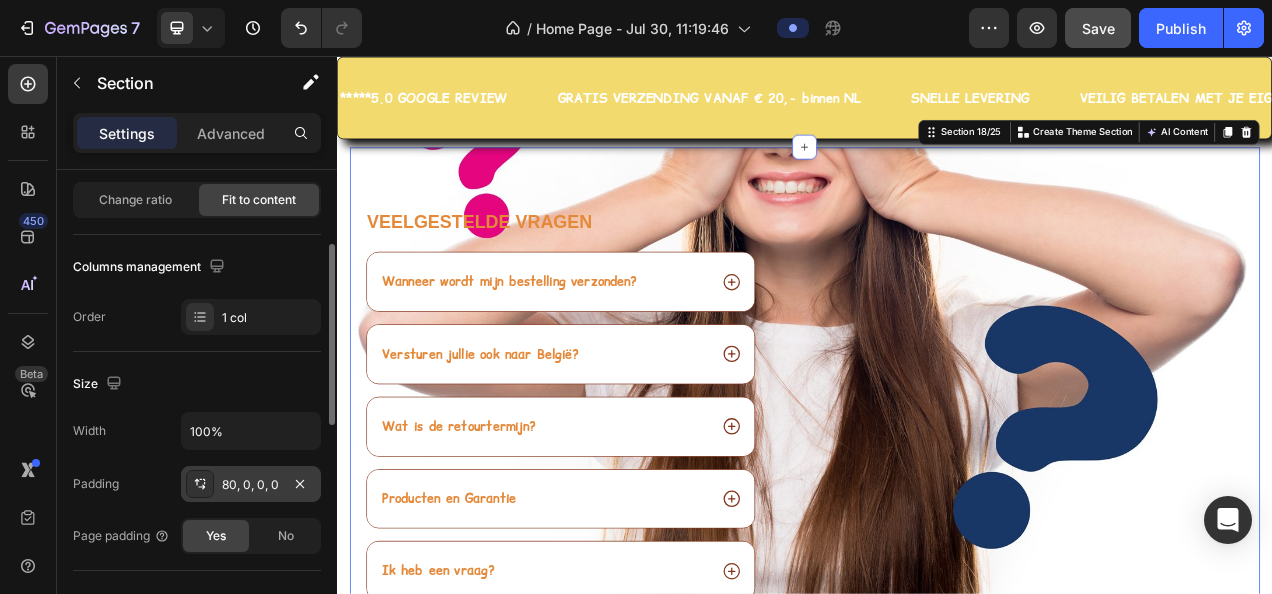 click 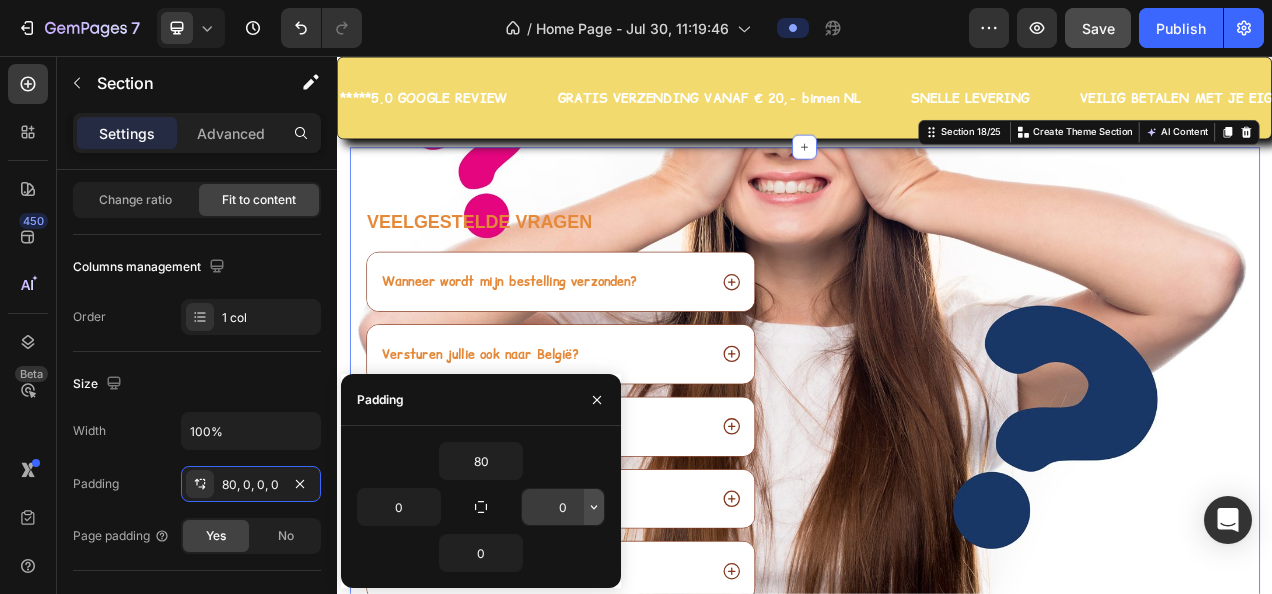 click 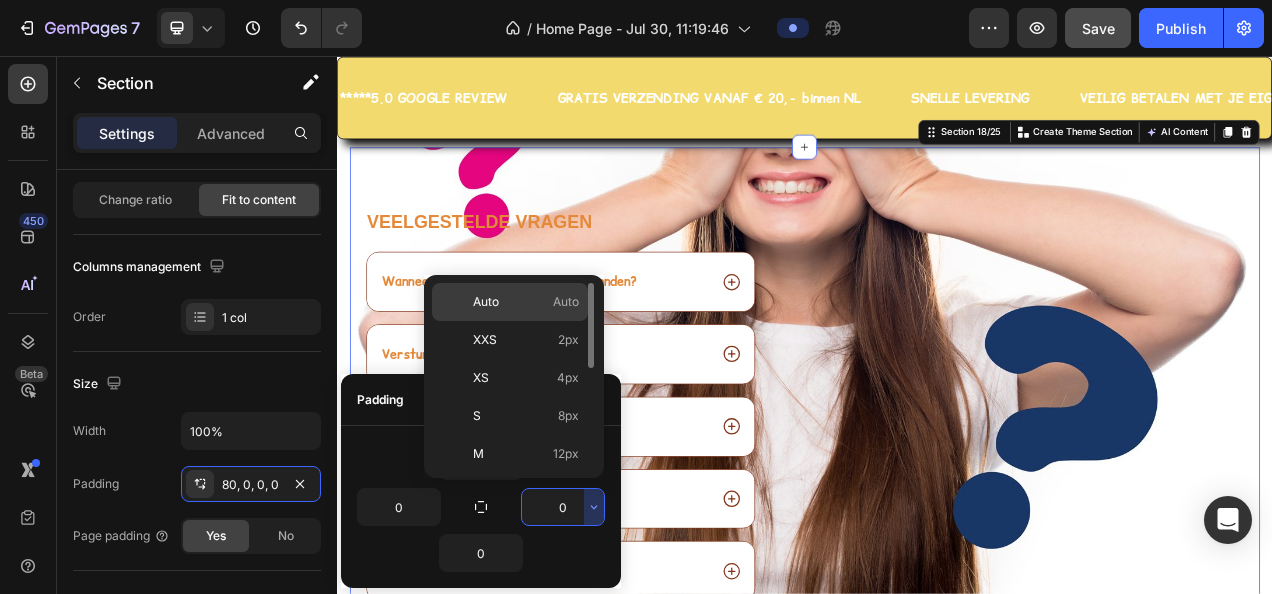 click on "Auto" at bounding box center (486, 302) 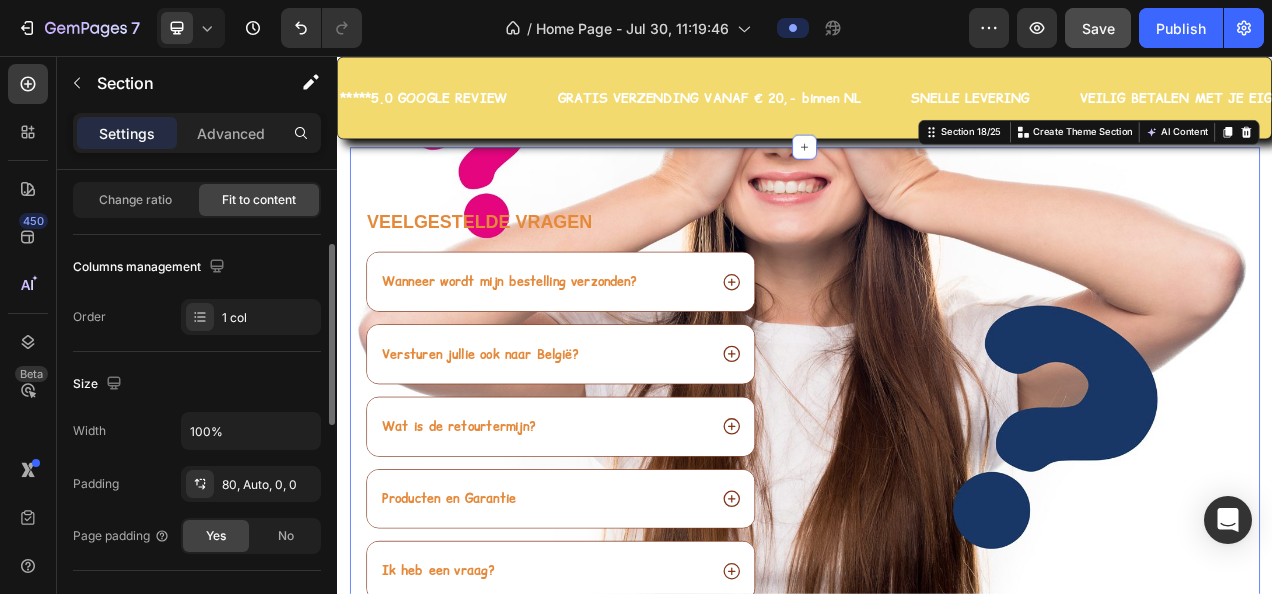 click on "Size" at bounding box center [197, 384] 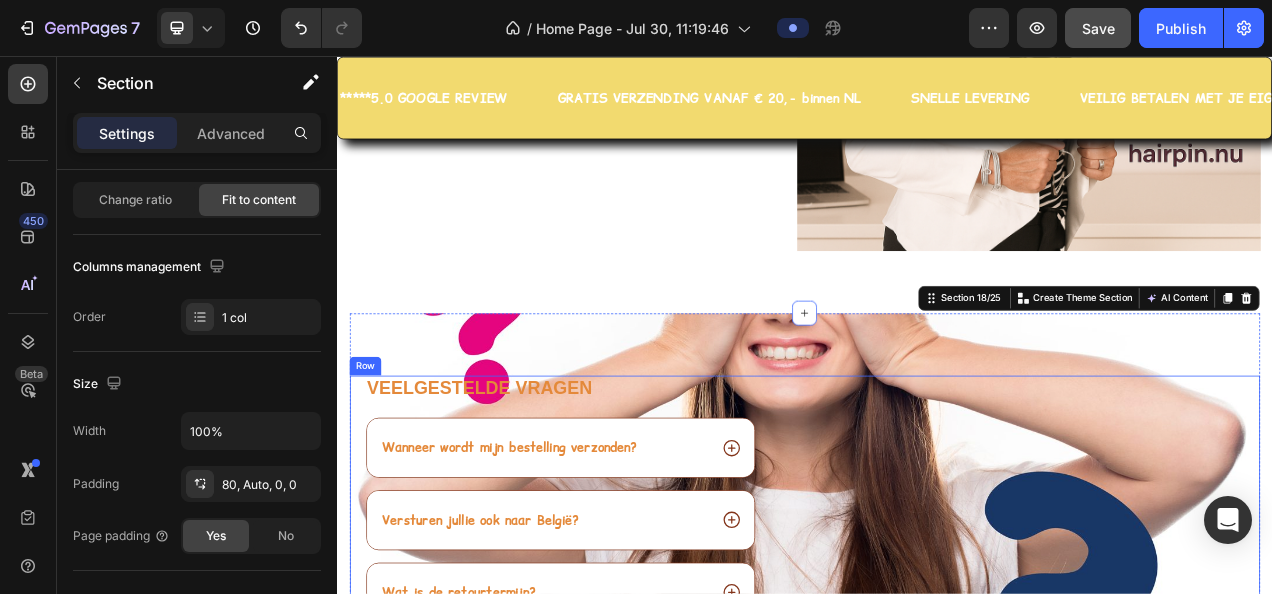 scroll, scrollTop: 7032, scrollLeft: 0, axis: vertical 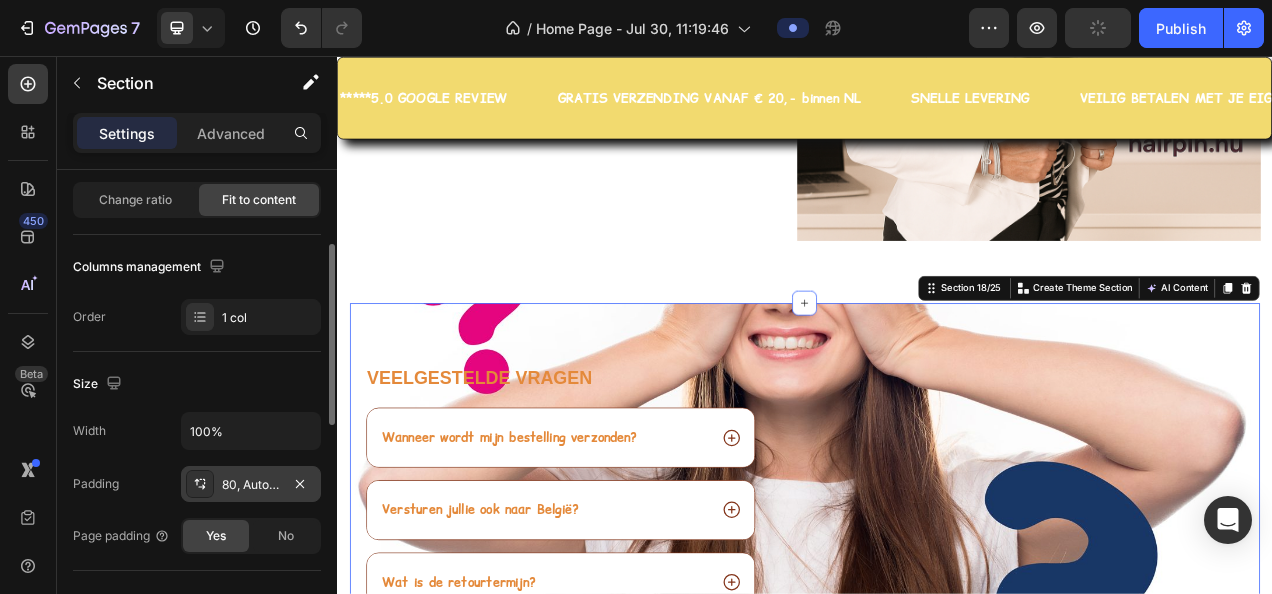 click on "80, Auto, 0, 0" at bounding box center [251, 484] 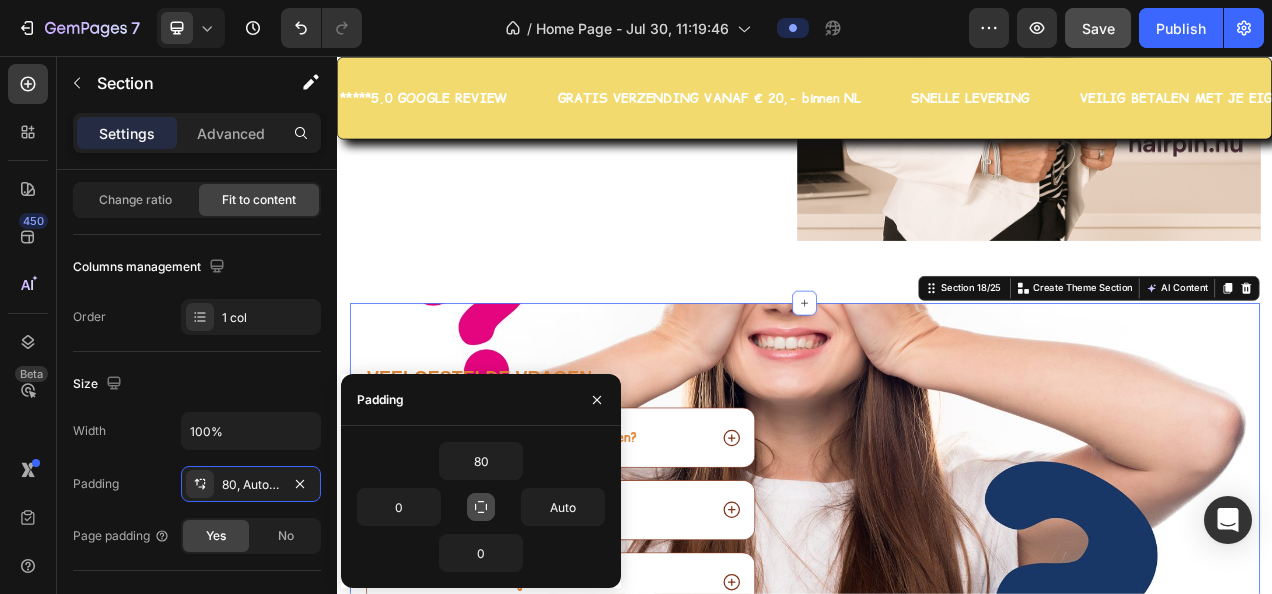 click 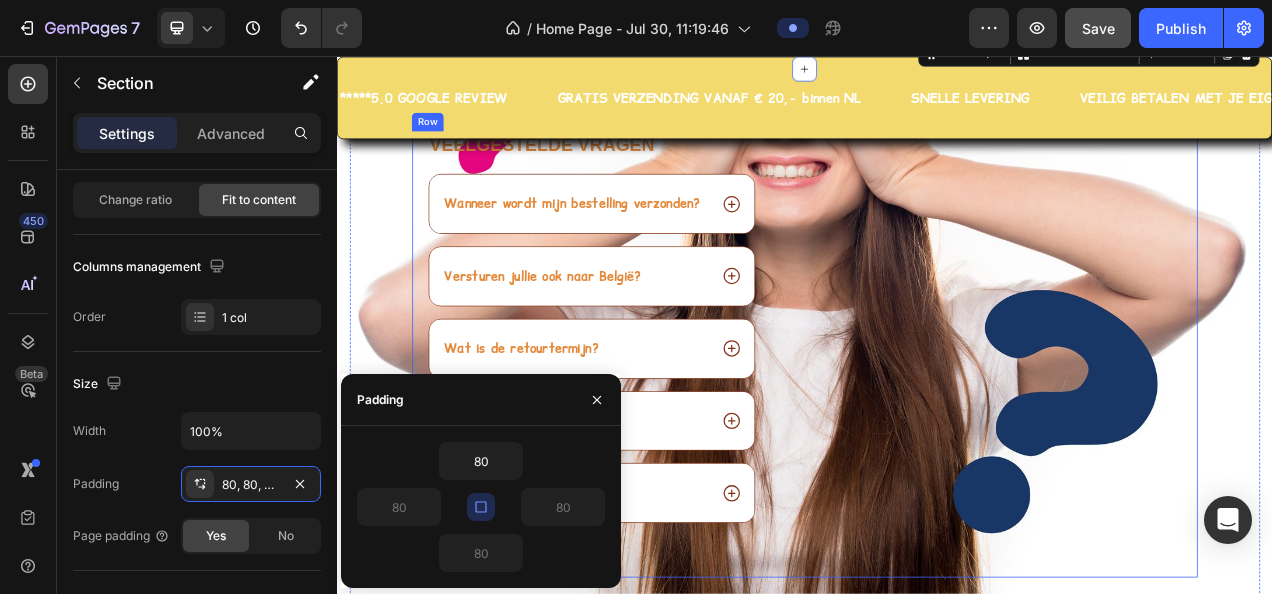 scroll, scrollTop: 7032, scrollLeft: 0, axis: vertical 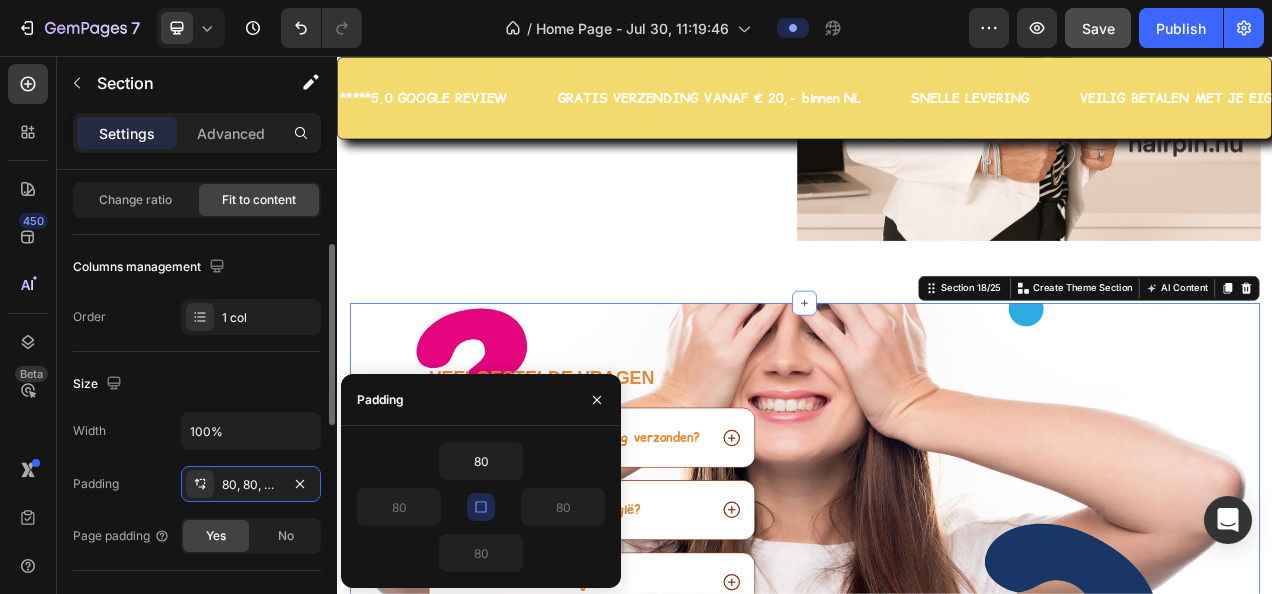 click on "Size" at bounding box center [197, 384] 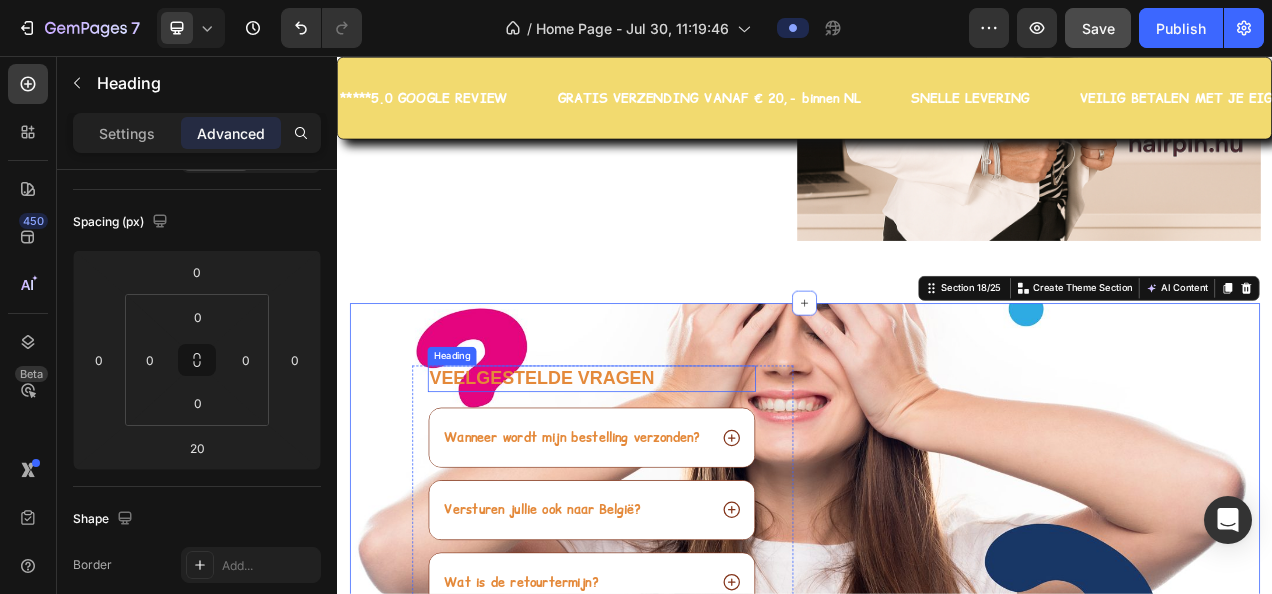 click on "Veelgestelde vragen" at bounding box center [663, 470] 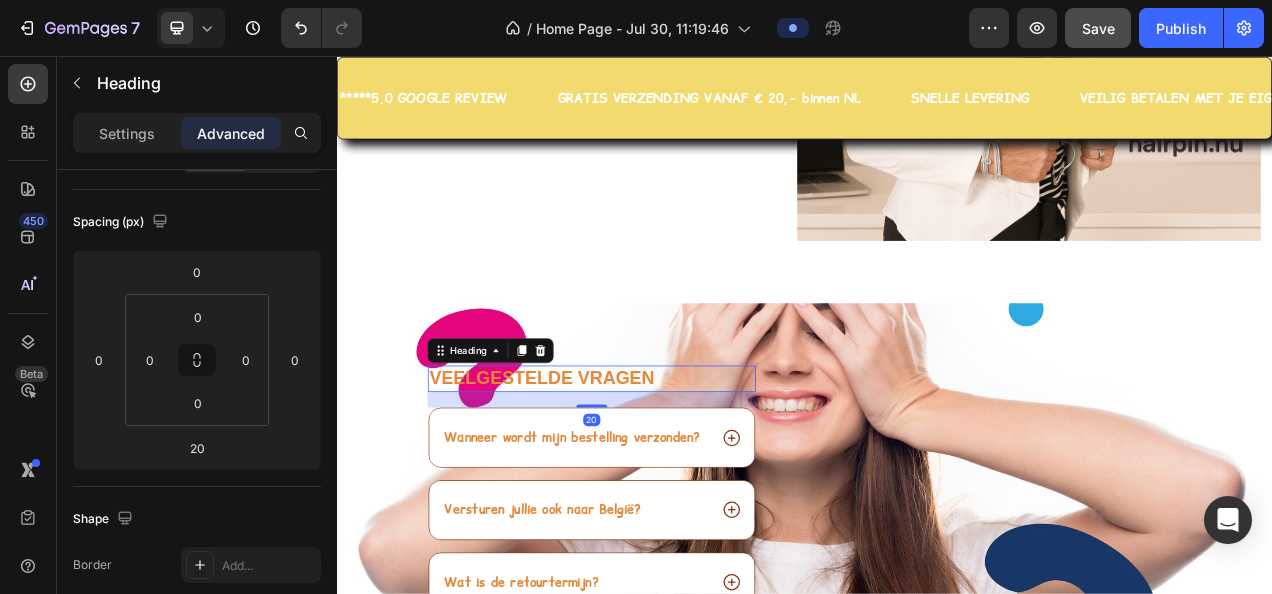 scroll, scrollTop: 0, scrollLeft: 0, axis: both 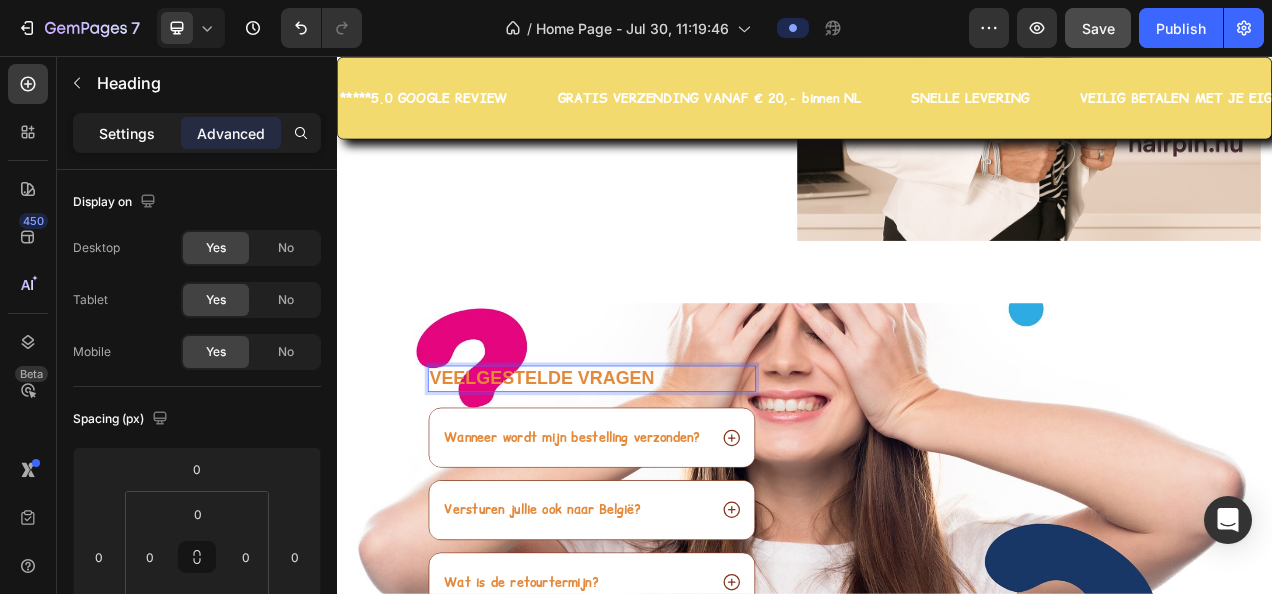 click on "Settings" at bounding box center (127, 133) 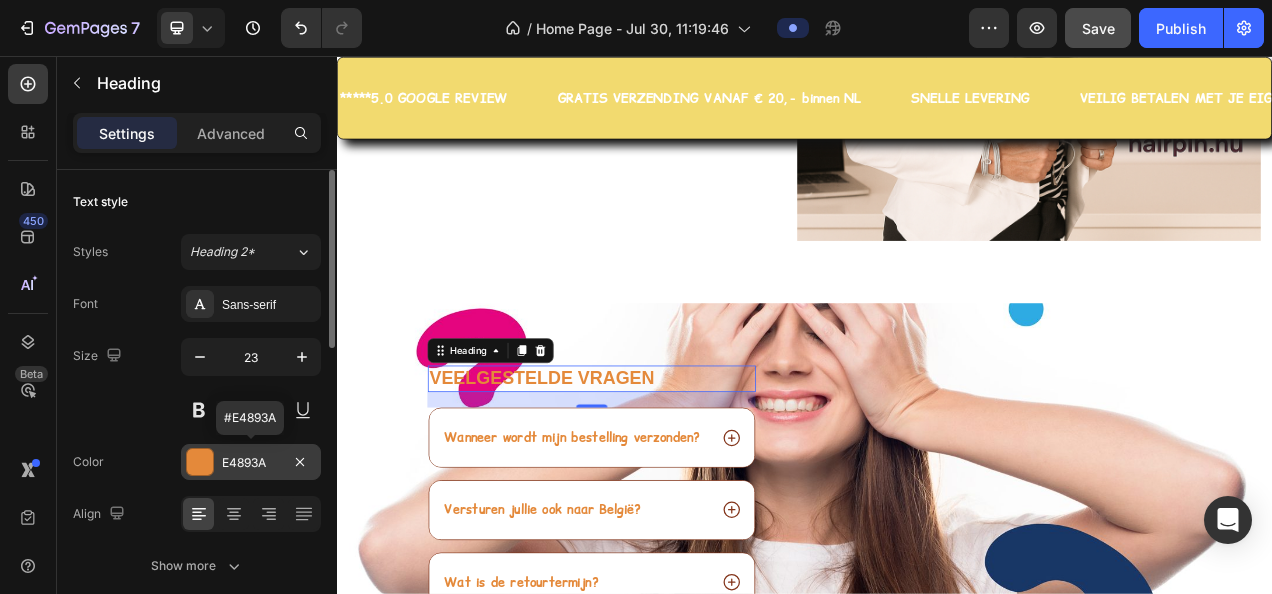click on "E4893A" at bounding box center (251, 462) 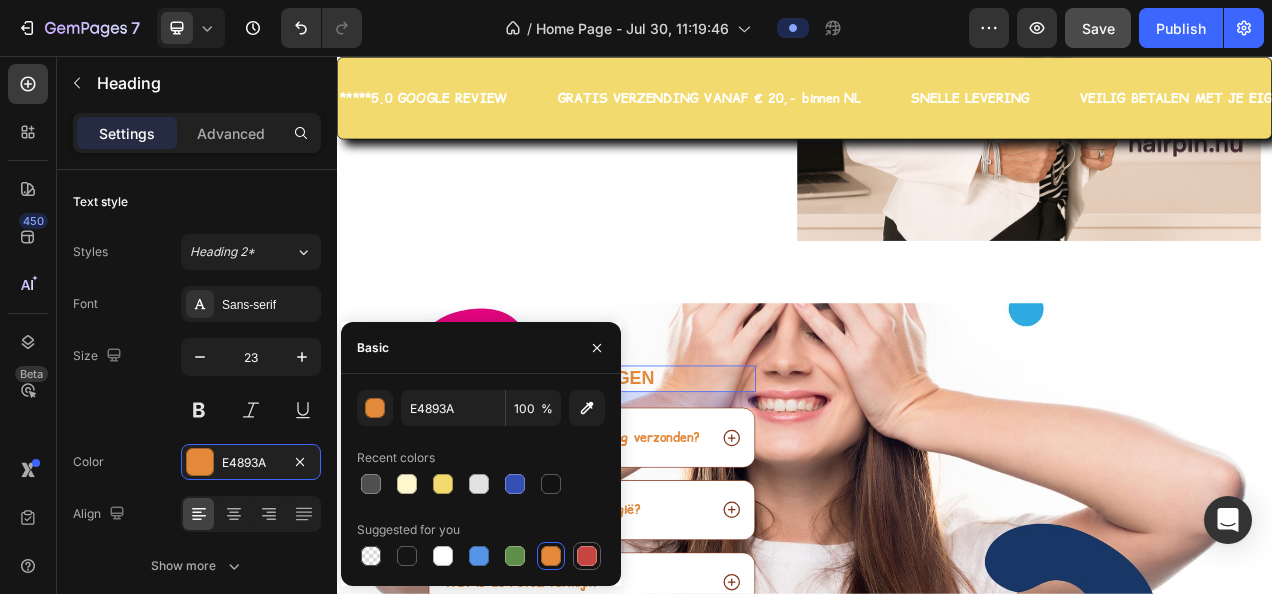 click at bounding box center [587, 556] 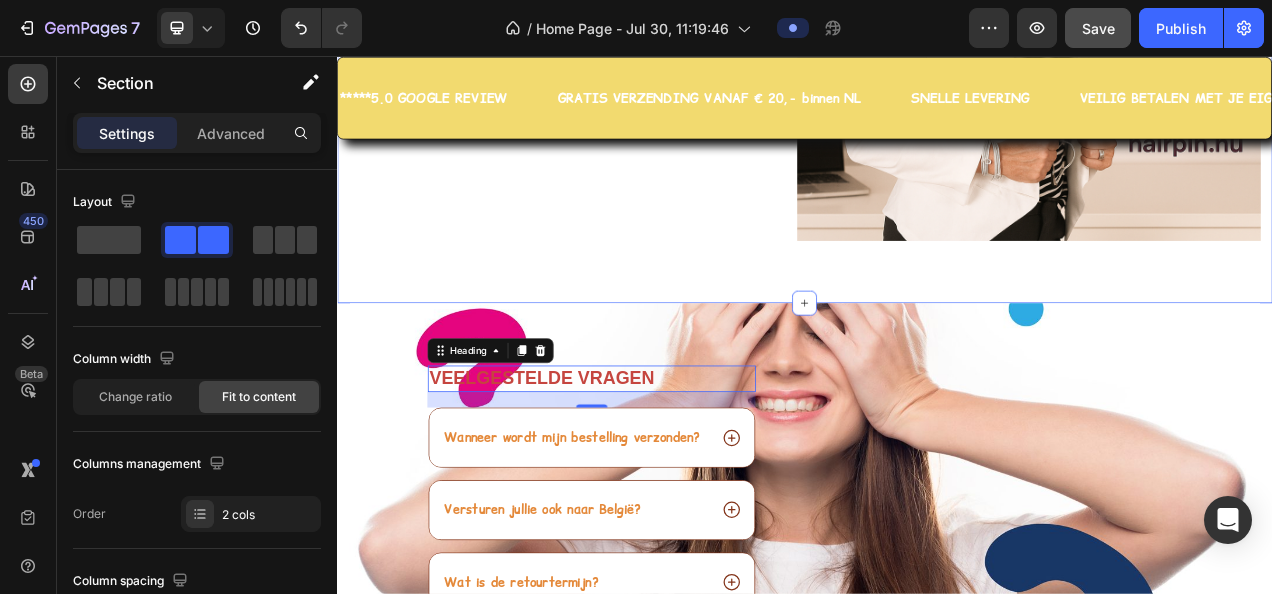 click on "Handgemaakte producten Elk item heeft zijn eigen verhaal, met liefde gemaakt.
Persoonlijke service Heb je vragen? Stel ze gerust!
Betaal veilig Betalen via iDeal, Bancontant en Klarna
Klantenservice We proberen op je bericht binnen 24 uur te reageren! Item List Image Section 17/25" at bounding box center [937, -5] 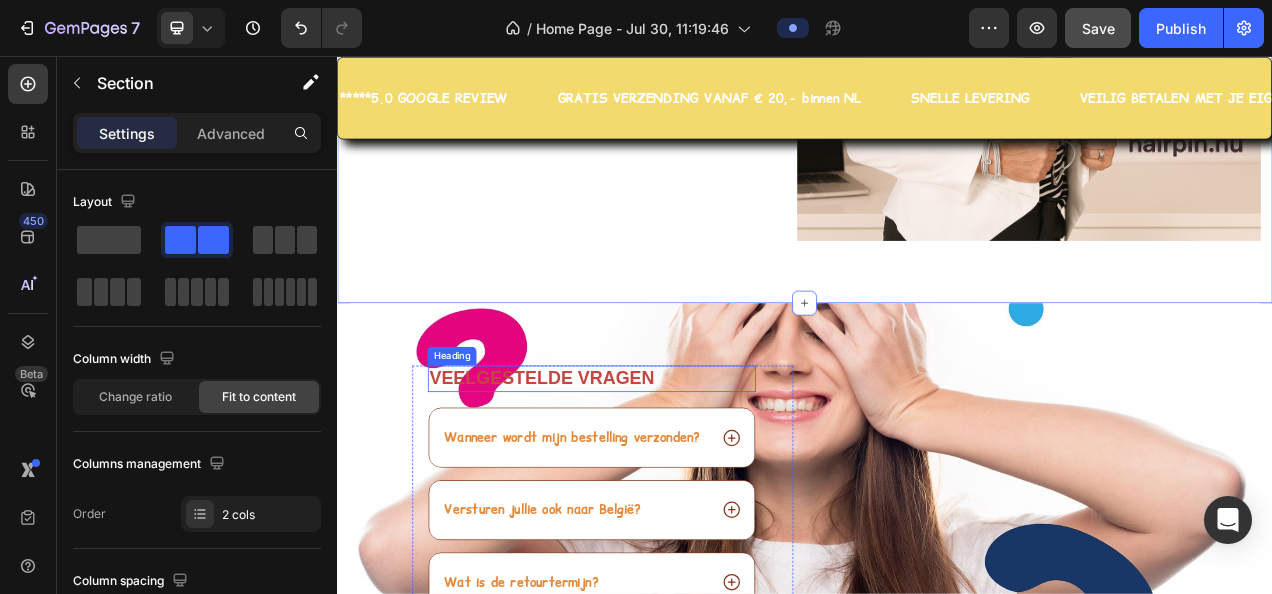 click on "Veelgestelde vragen" at bounding box center (663, 470) 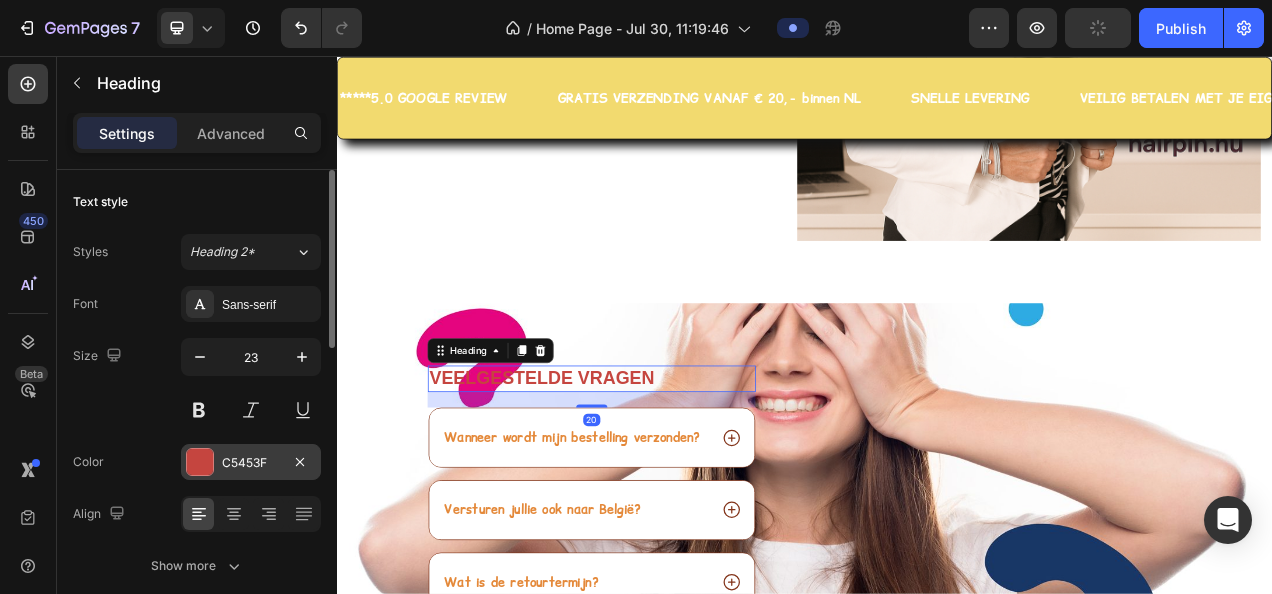 click on "C5453F" at bounding box center [251, 463] 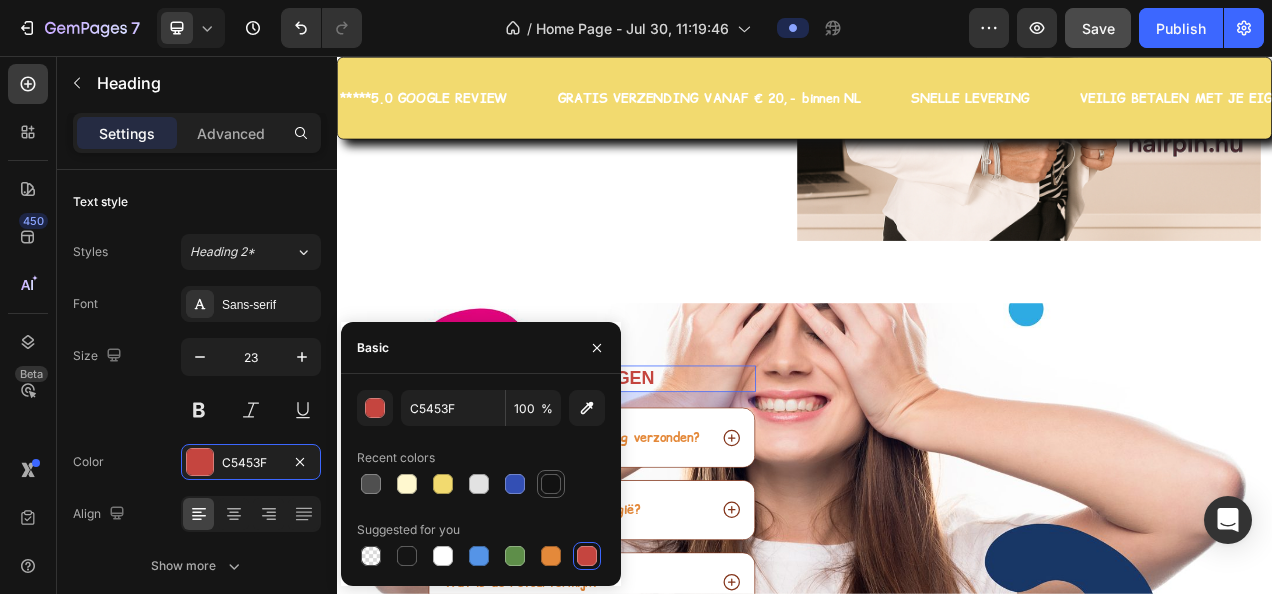 click at bounding box center (551, 484) 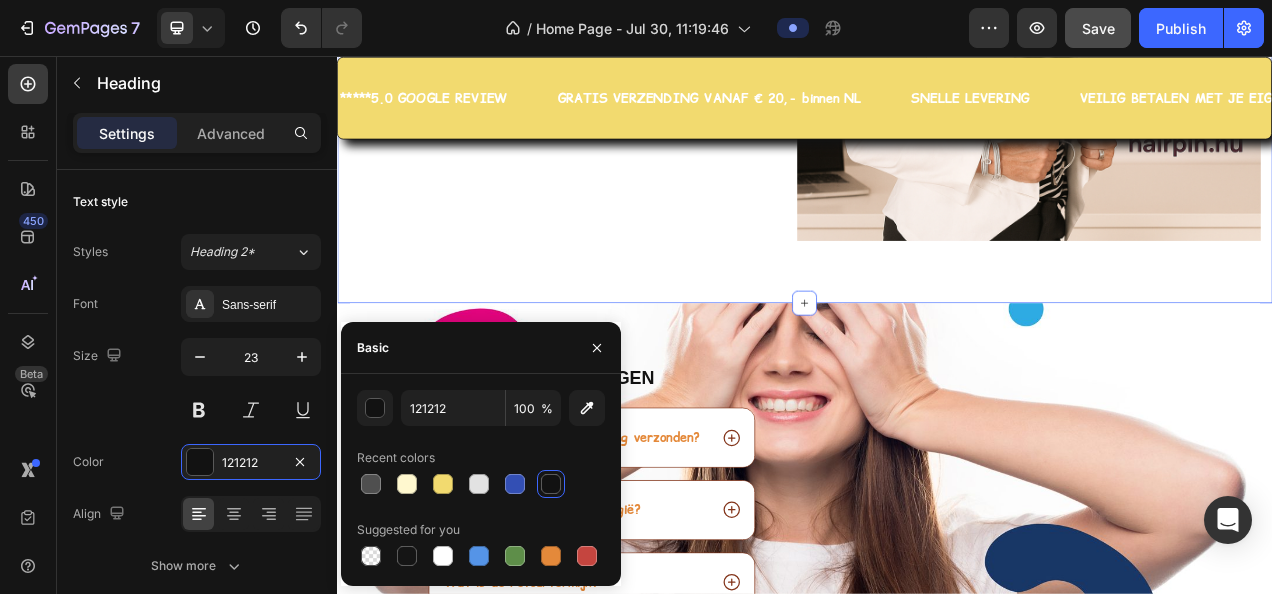 click on "Handgemaakte producten Elk item heeft zijn eigen verhaal, met liefde gemaakt.
Persoonlijke service Heb je vragen? Stel ze gerust!
Betaal veilig Betalen via iDeal, Bancontant en Klarna
Klantenservice We proberen op je bericht binnen 24 uur te reageren! Item List Image Section 17/25   You can create reusable sections Create Theme Section AI Content Write with GemAI What would you like to describe here? Tone and Voice Persuasive Product Show more Generate" at bounding box center (937, -5) 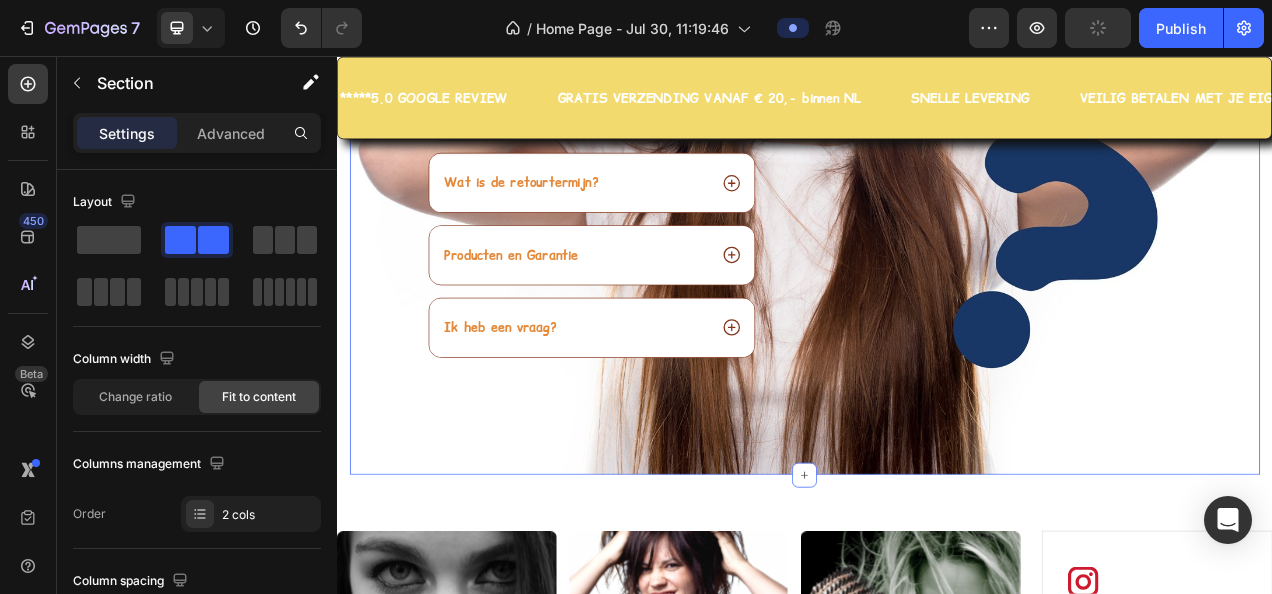 scroll, scrollTop: 7732, scrollLeft: 0, axis: vertical 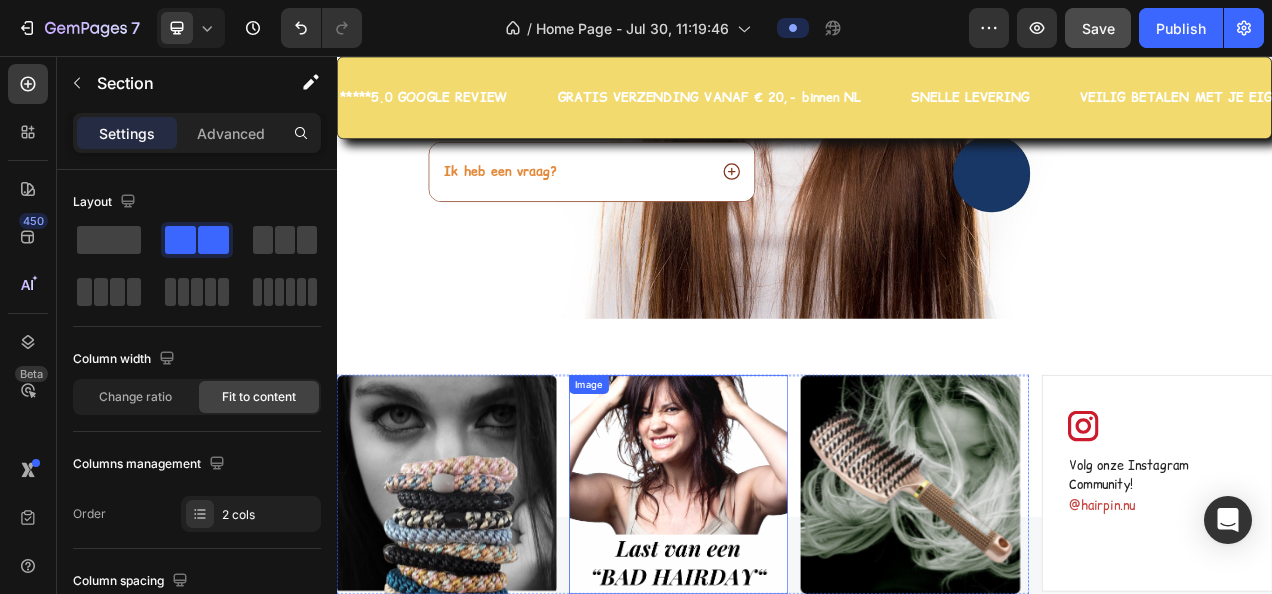 click at bounding box center [776, 606] 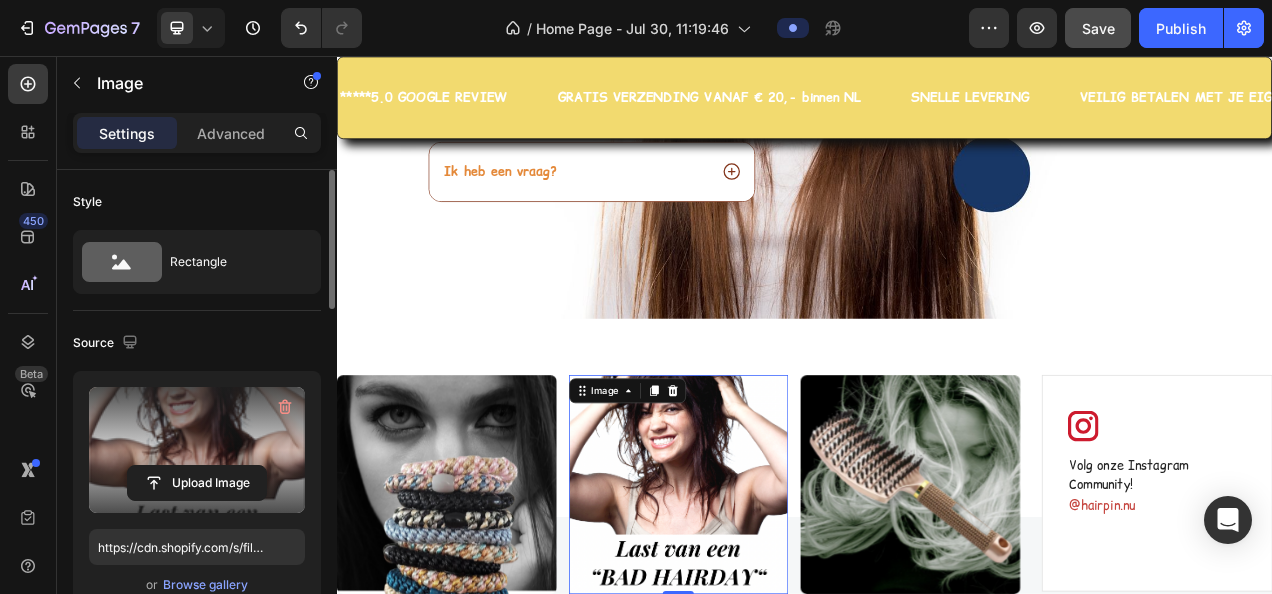 scroll, scrollTop: 100, scrollLeft: 0, axis: vertical 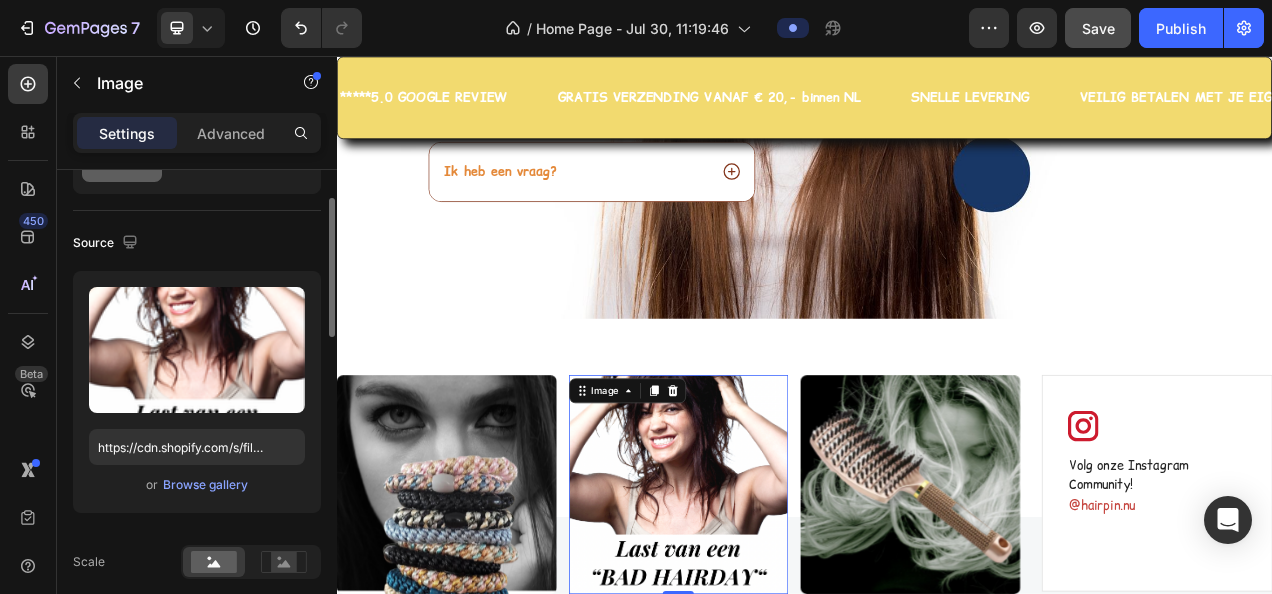 click on "or  Browse gallery" at bounding box center [197, 485] 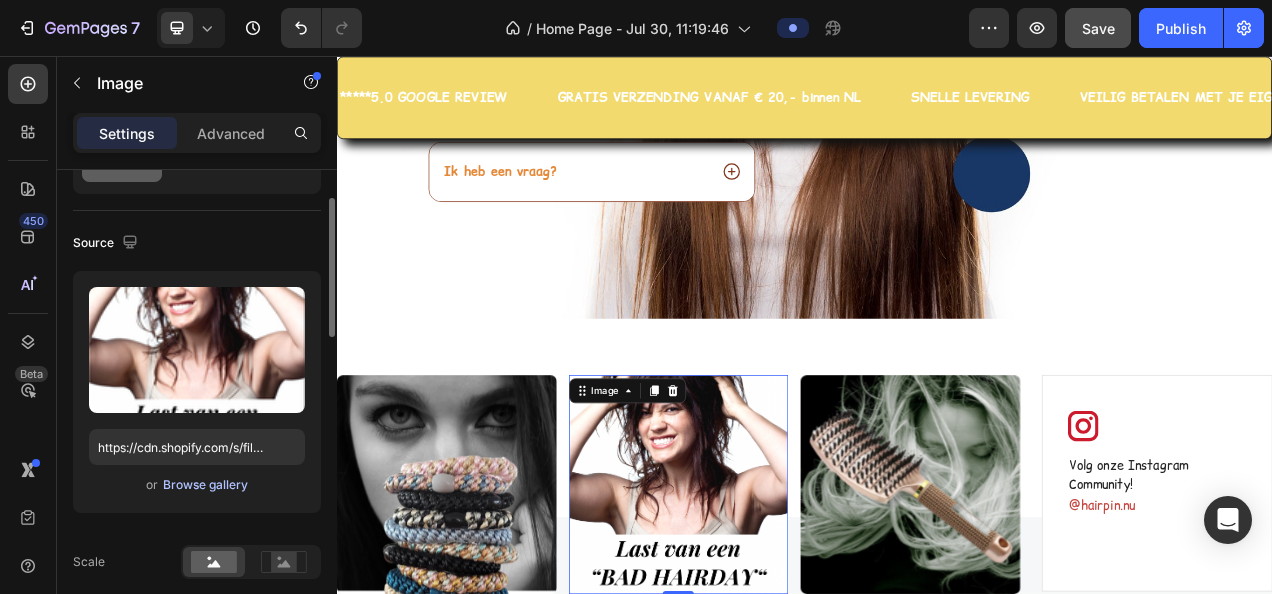 click on "Browse gallery" at bounding box center (205, 485) 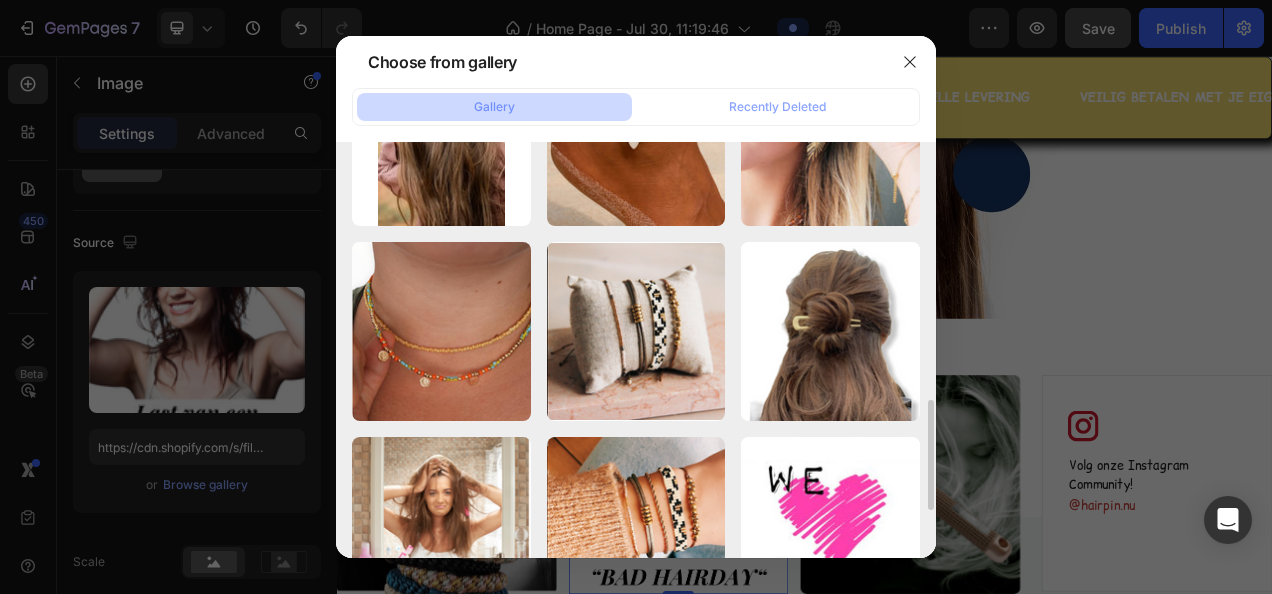 scroll, scrollTop: 600, scrollLeft: 0, axis: vertical 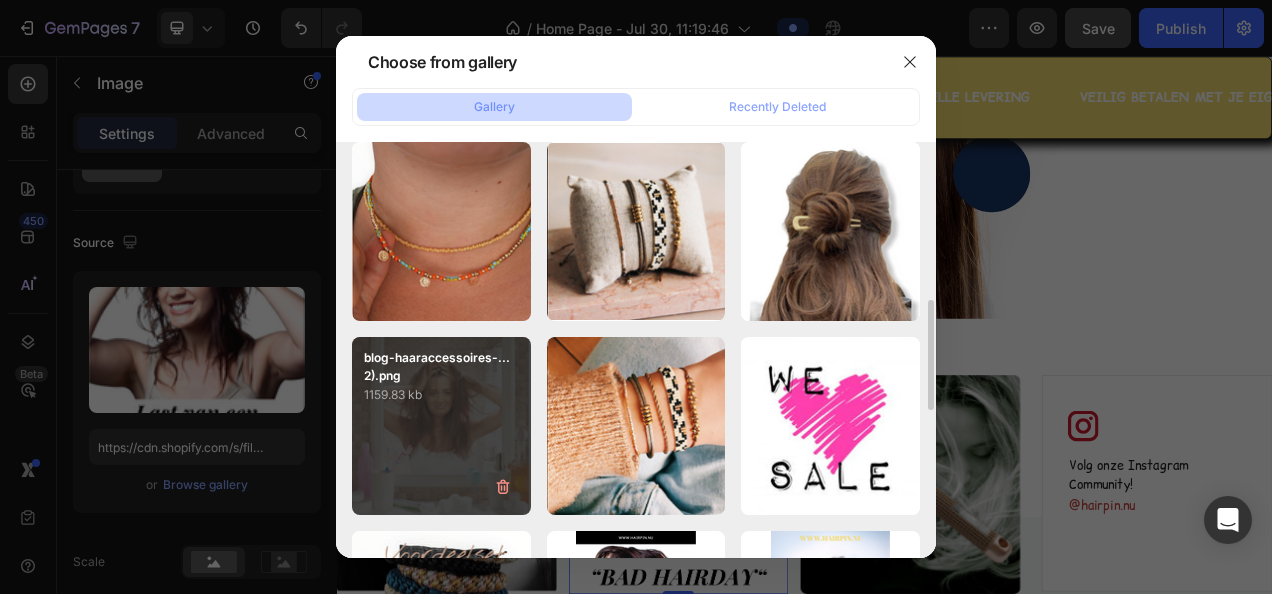 click on "blog-haaraccessoires-...2).png 1159.83 kb" at bounding box center [441, 426] 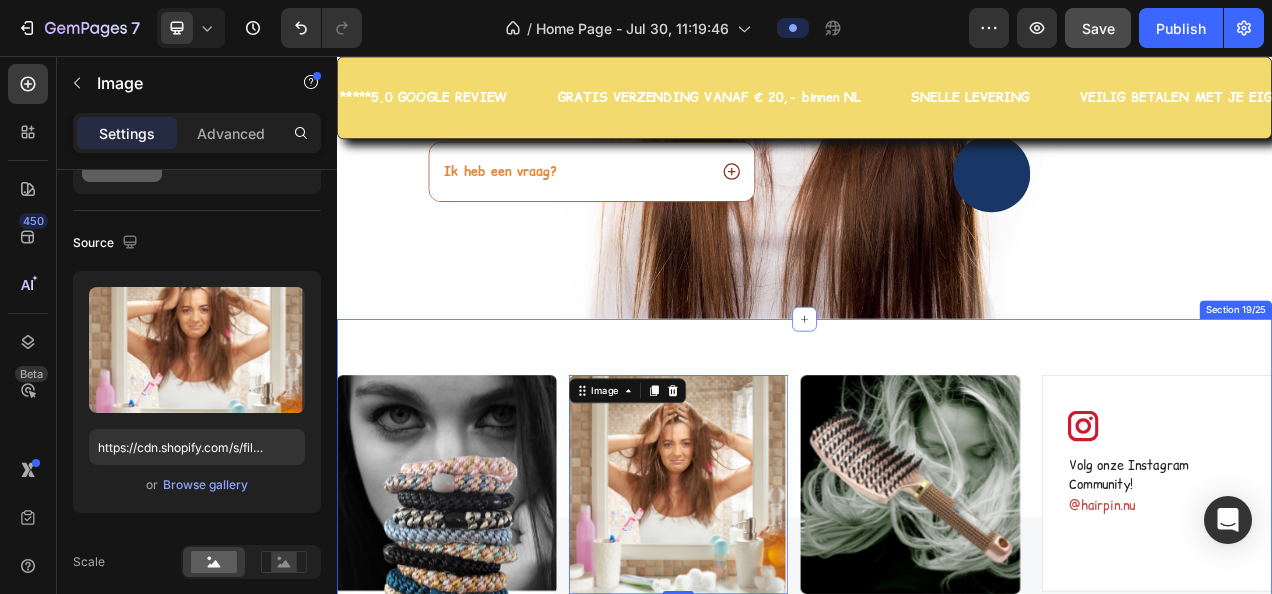 scroll, scrollTop: 7832, scrollLeft: 0, axis: vertical 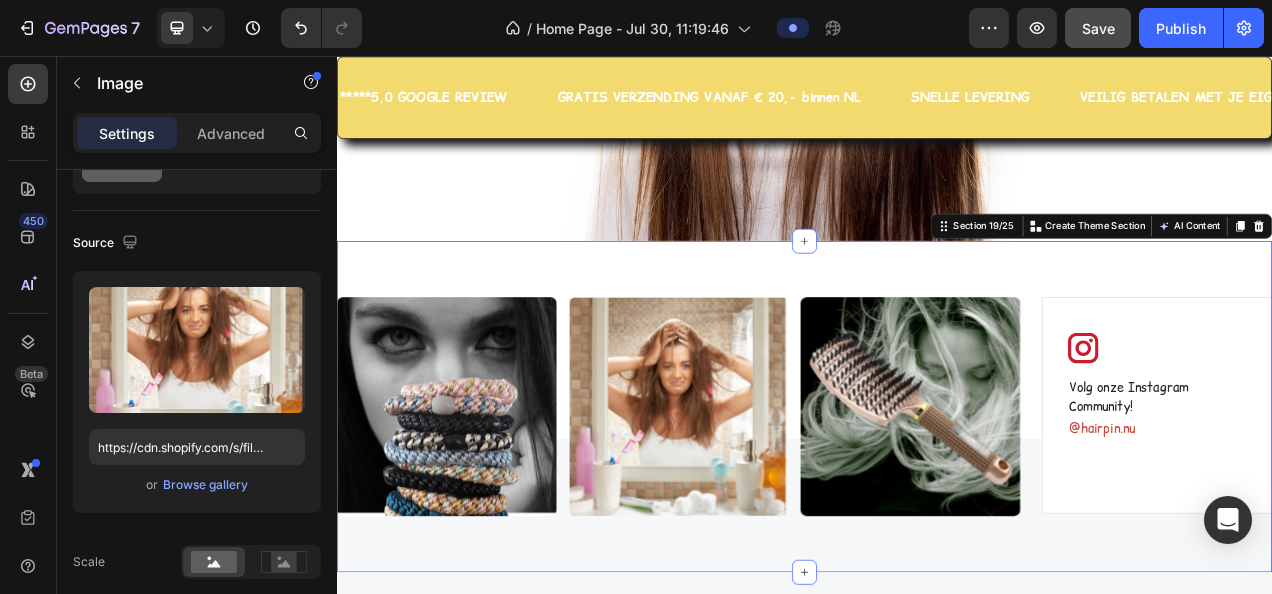 click on "Image Image Image Image Carousel Image Volg onze Instagram  Community! Text block @hairpin.nu Text block Row Image Join Our Instagram Community! Text block @ecomsolid.jewl Text block Row Row Section 19/25   You can create reusable sections Create Theme Section AI Content Write with GemAI What would you like to describe here? Tone and Voice Persuasive Product Show more Generate" at bounding box center (937, 506) 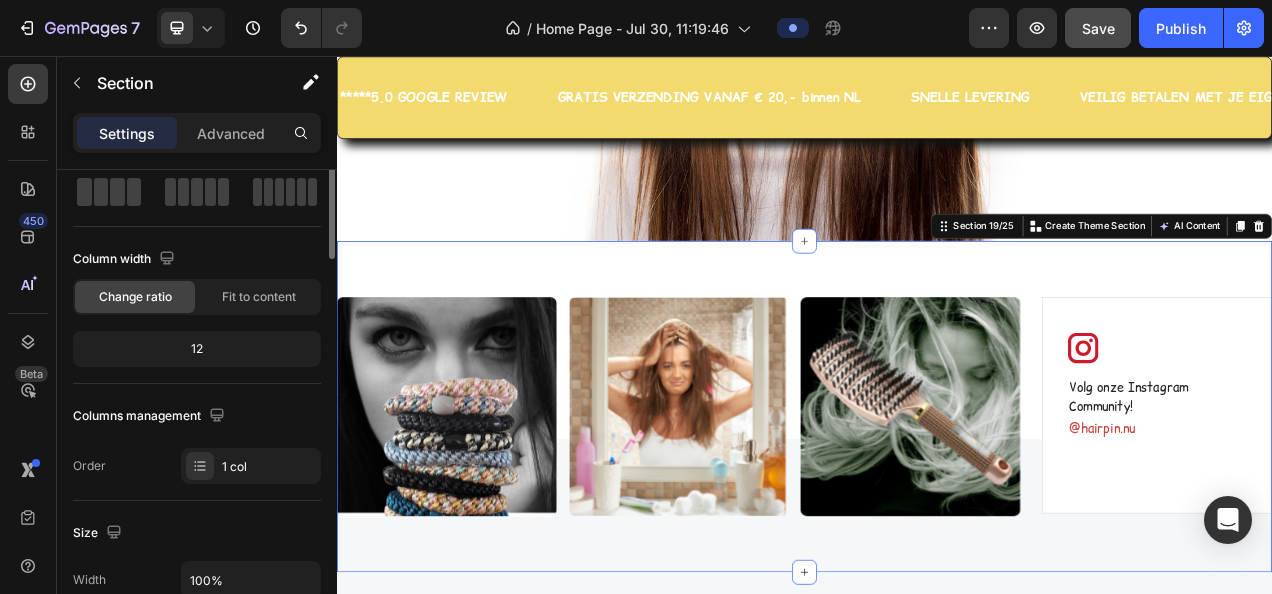 scroll, scrollTop: 0, scrollLeft: 0, axis: both 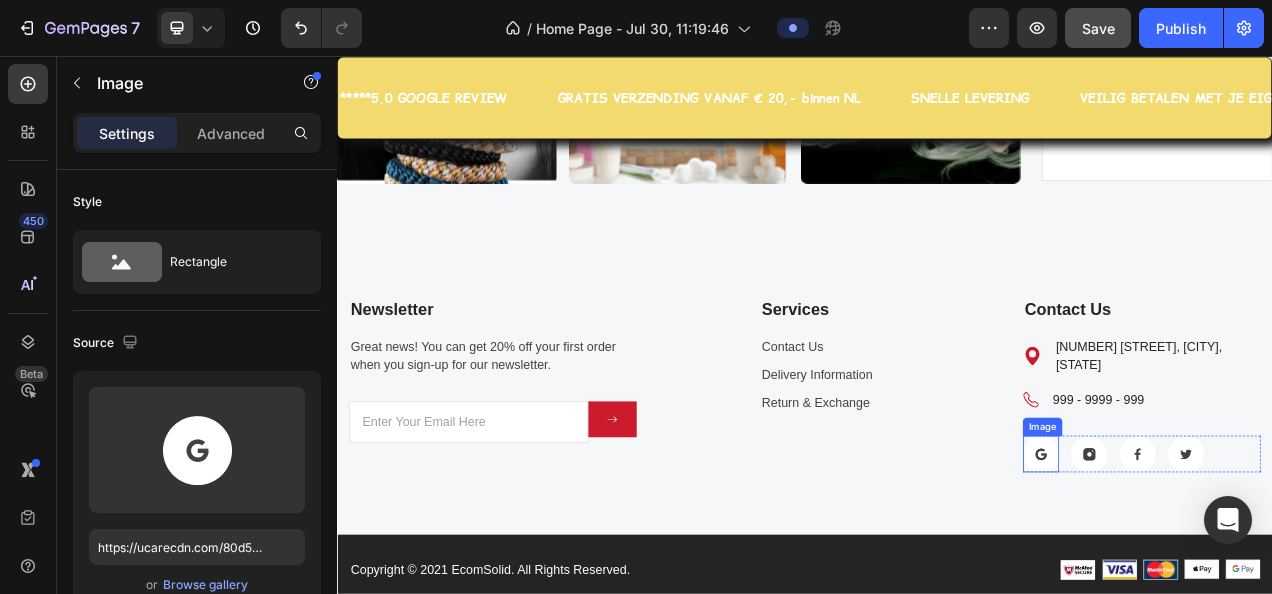 click at bounding box center [1240, 566] 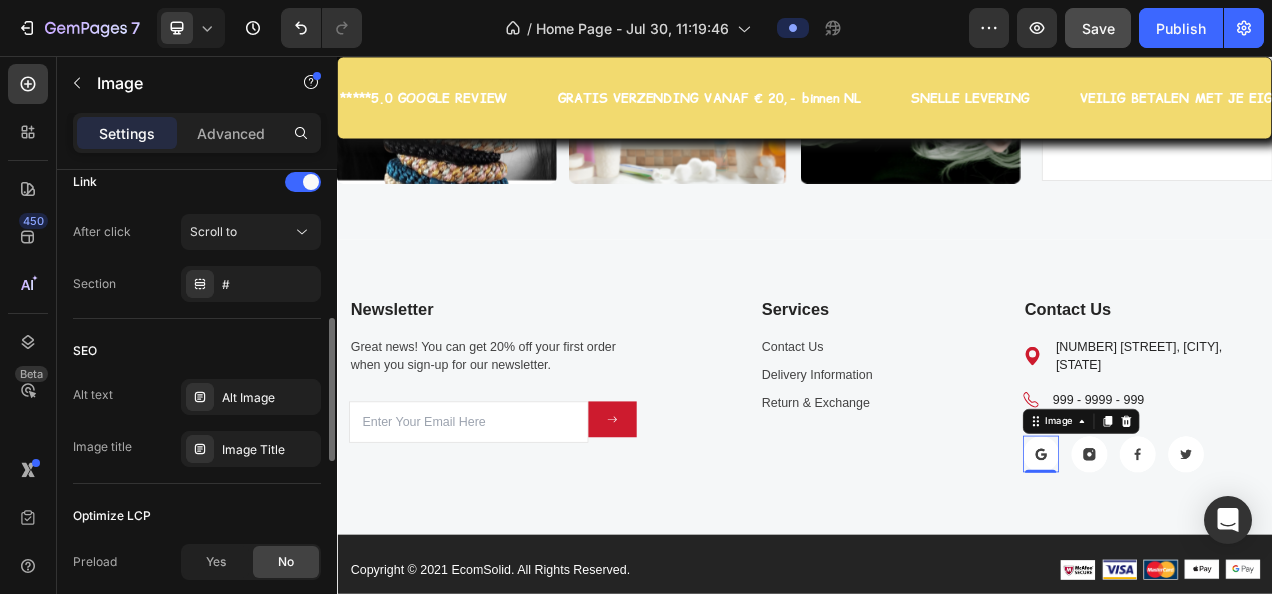 scroll, scrollTop: 830, scrollLeft: 0, axis: vertical 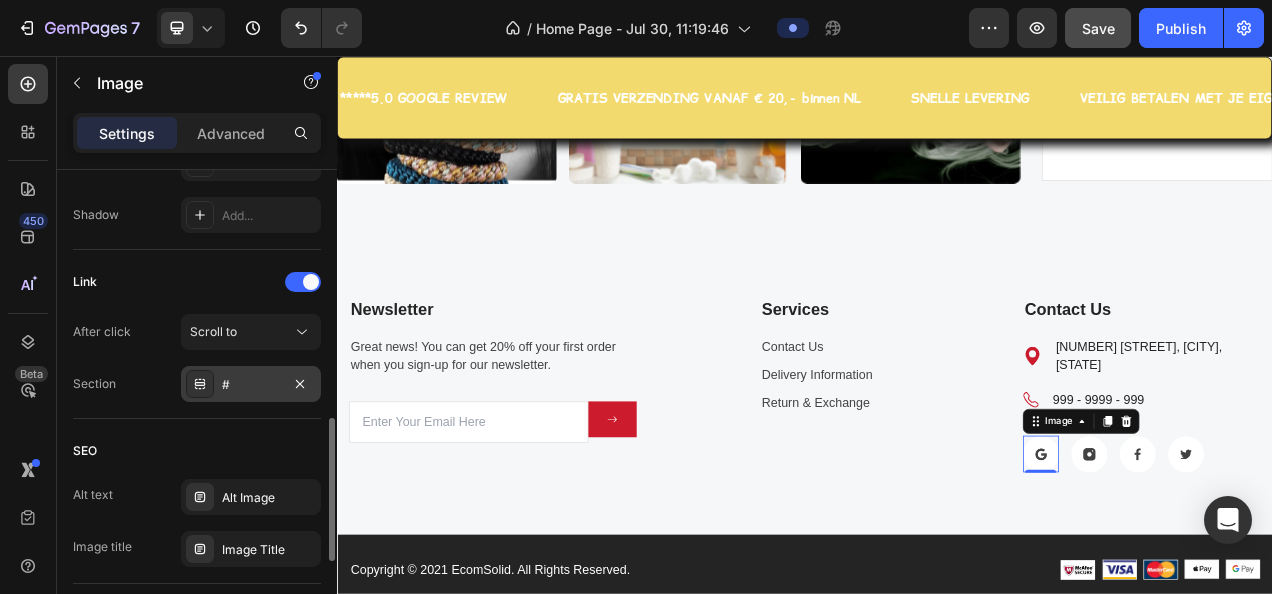 click on "#" at bounding box center [251, 385] 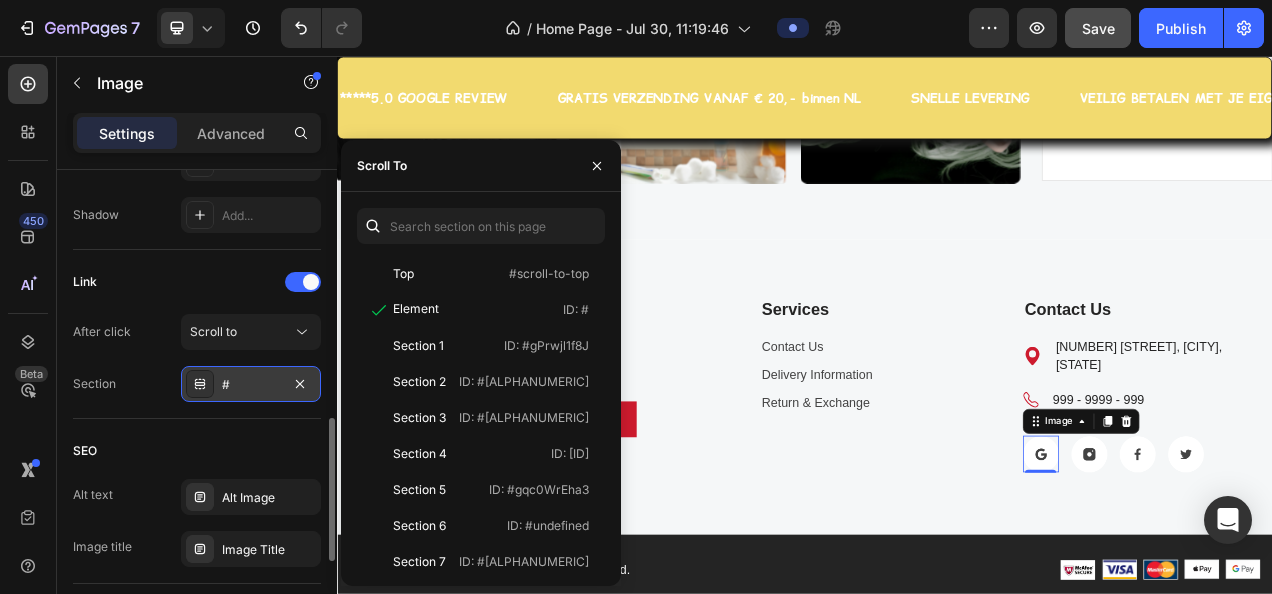 click on "#" at bounding box center [251, 385] 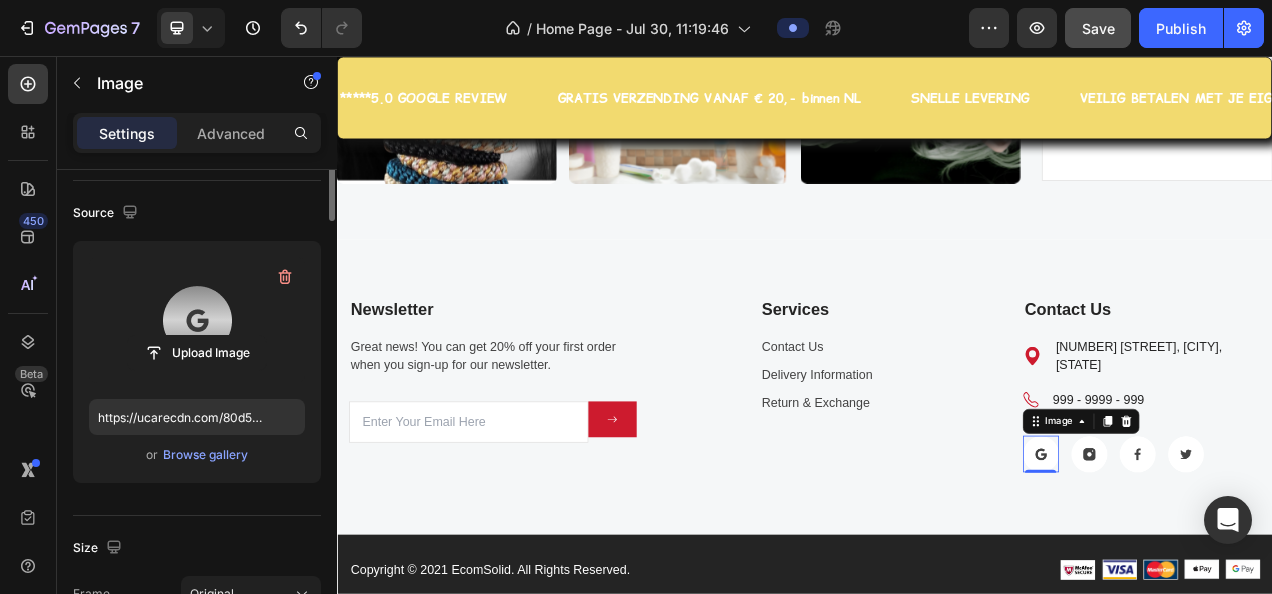 scroll, scrollTop: 0, scrollLeft: 0, axis: both 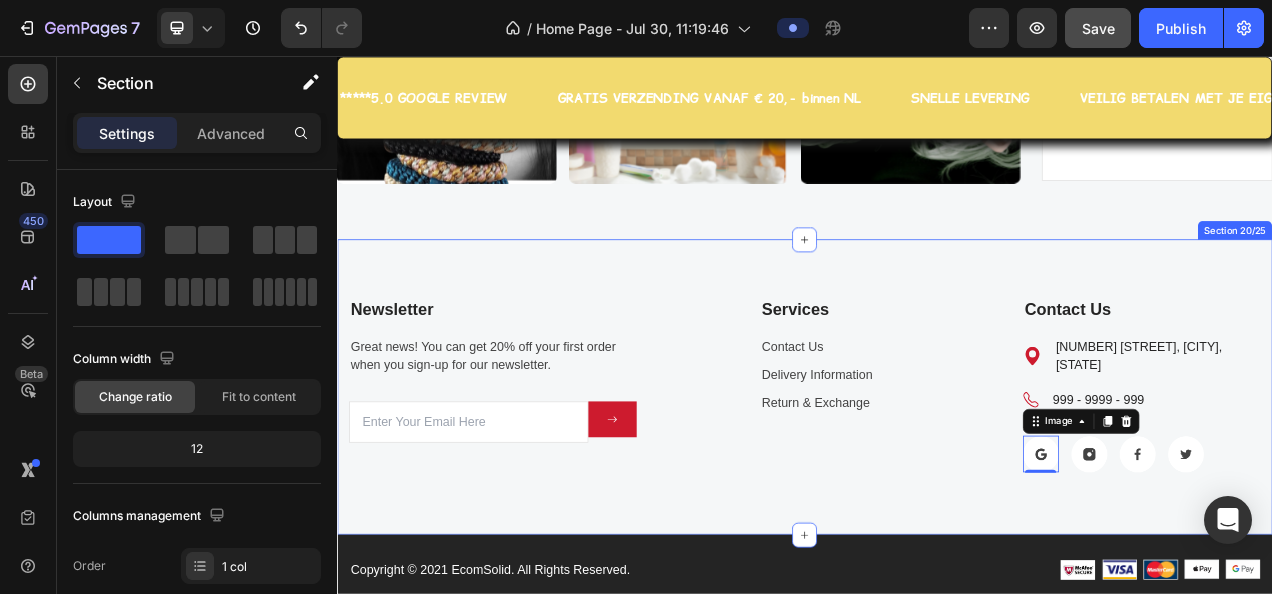 click on "Newsletter Text block Great news! You can get 20% off your first order when you sign-up for our newsletter. Text block Email Field       Submit Button Row Newsletter Row Services Text block Contact Us Text block Delivery Information Text block Return & Exchange Text block Row Contact Us Text block
Icon 2678 Simons Hollow Road, NYC, US Text block
Icon 999 - 9999 - 999 Text block Icon List Image   0 Image Image Image Row Row Row Section 20/25" at bounding box center [937, 480] 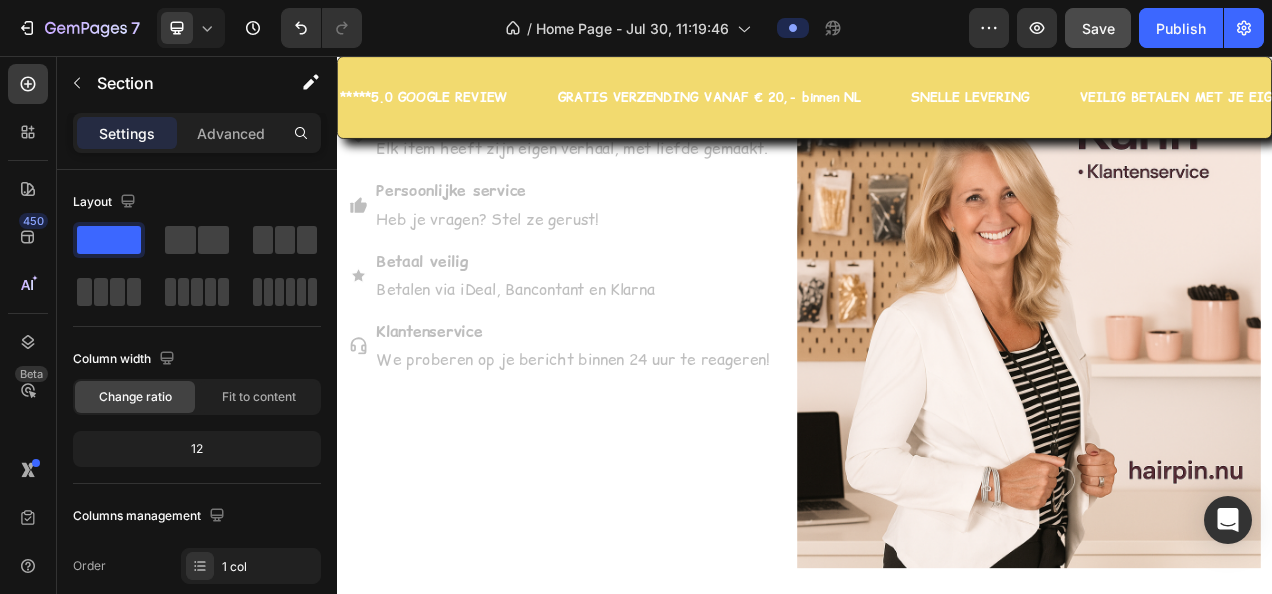 scroll, scrollTop: 6954, scrollLeft: 0, axis: vertical 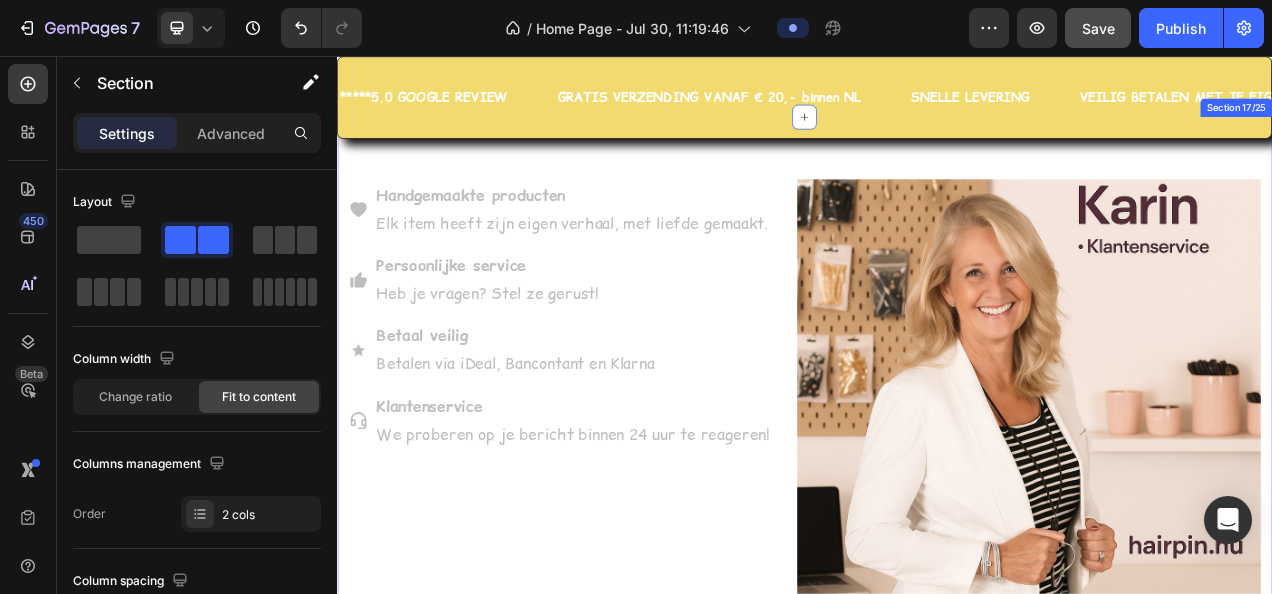 click on "Handgemaakte producten Elk item heeft zijn eigen verhaal, met liefde gemaakt.
Persoonlijke service Heb je vragen? Stel ze gerust!
Betaal veilig Betalen via iDeal, Bancontant en Klarna
Klantenservice We proberen op je bericht binnen 24 uur te reageren! Item List Image Section 17/25" at bounding box center (937, 511) 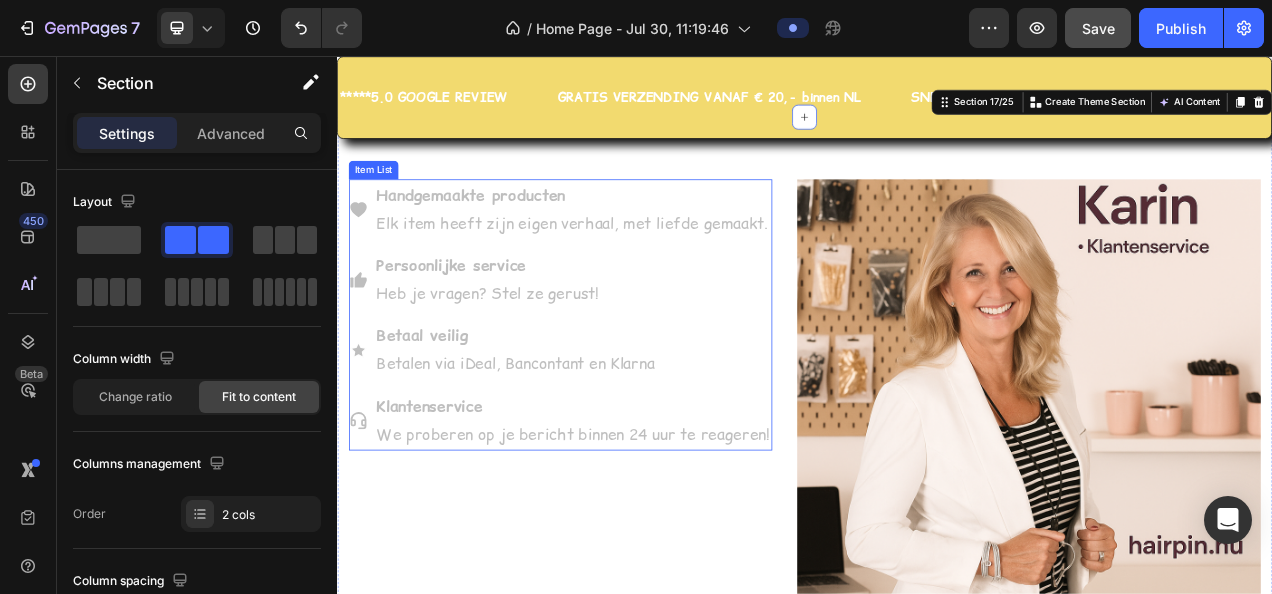 click on "Handgemaakte producten Elk item heeft zijn eigen verhaal, met liefde gemaakt." at bounding box center (623, 253) 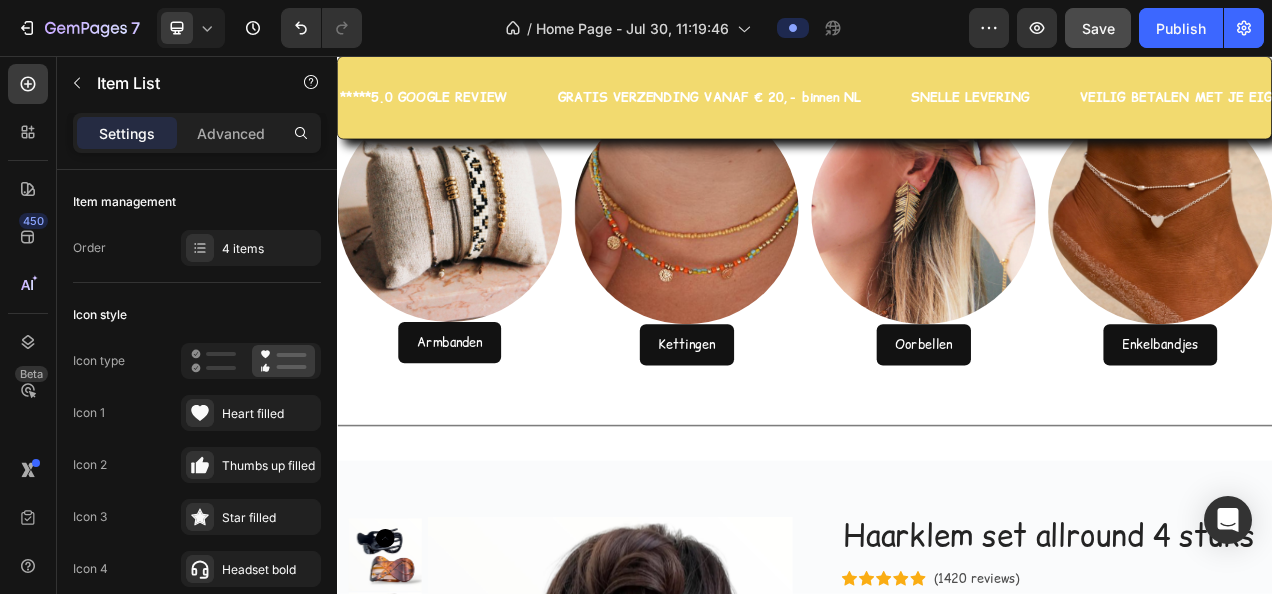scroll, scrollTop: 4855, scrollLeft: 0, axis: vertical 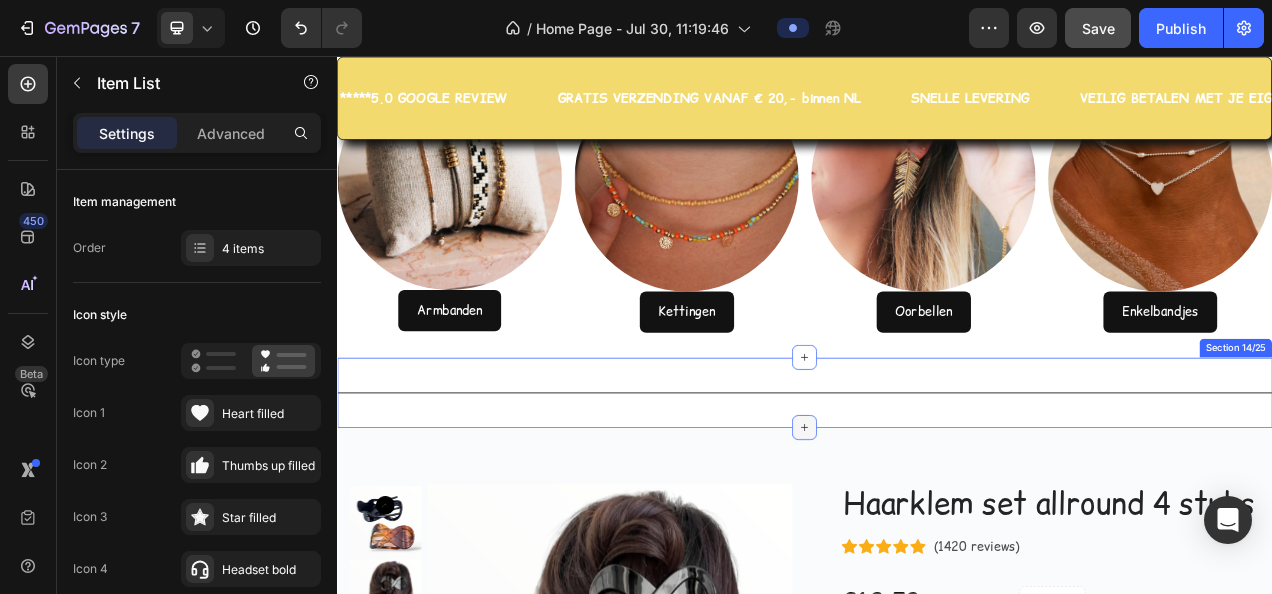 click 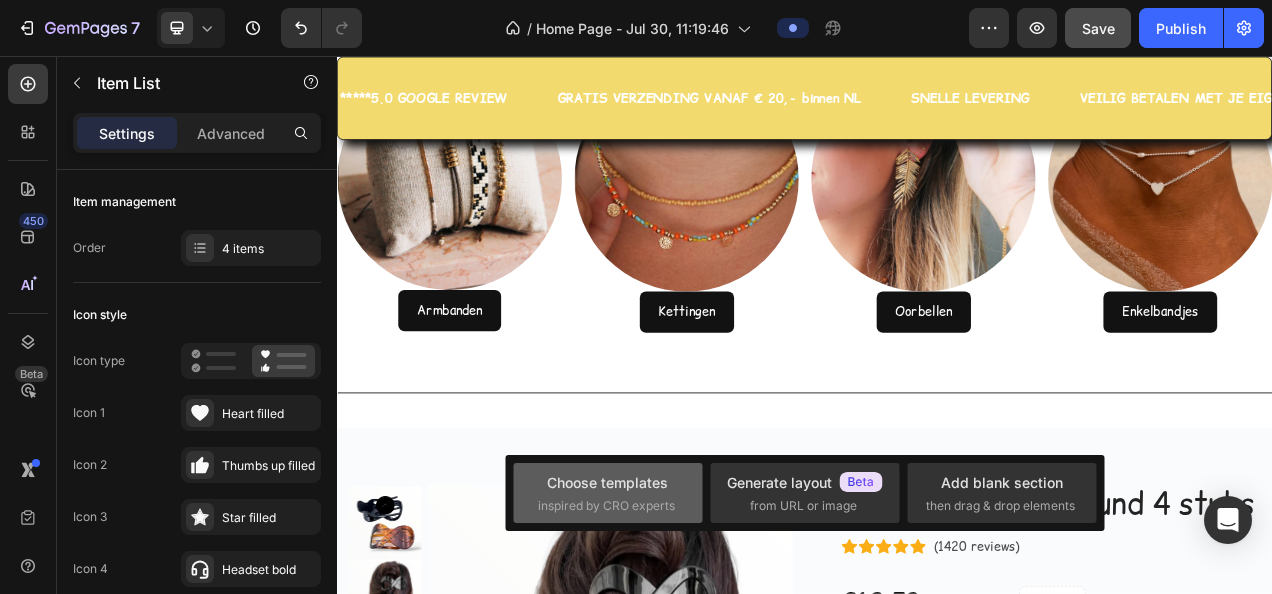 click on "Choose templates  inspired by CRO experts" at bounding box center (608, 493) 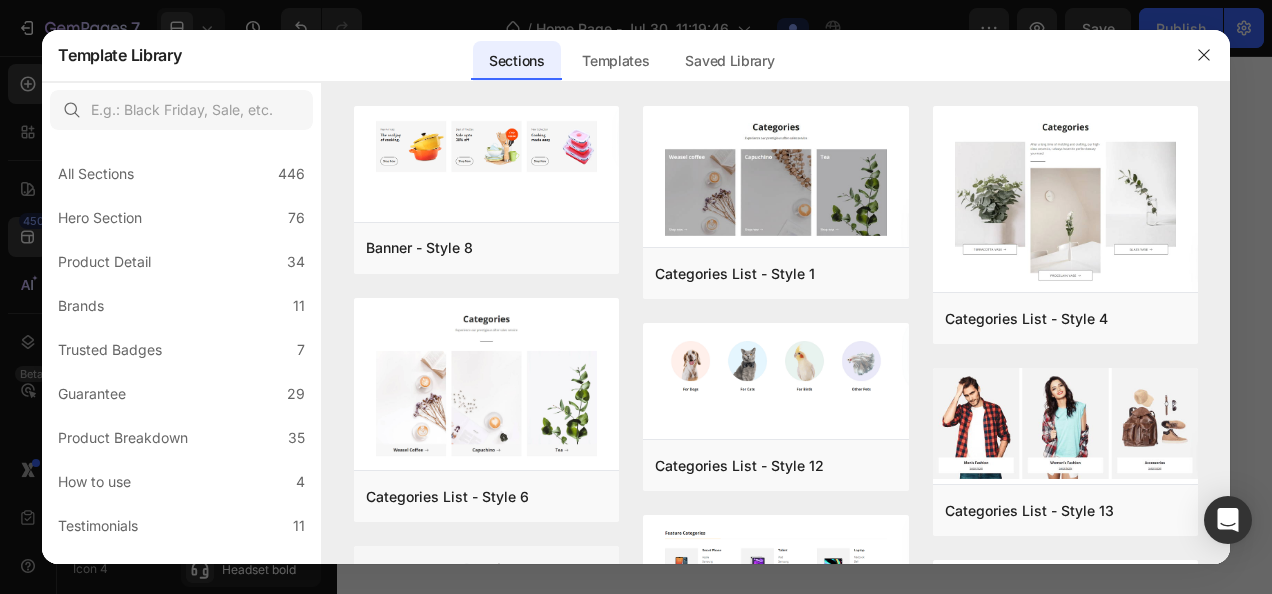 scroll, scrollTop: 0, scrollLeft: 0, axis: both 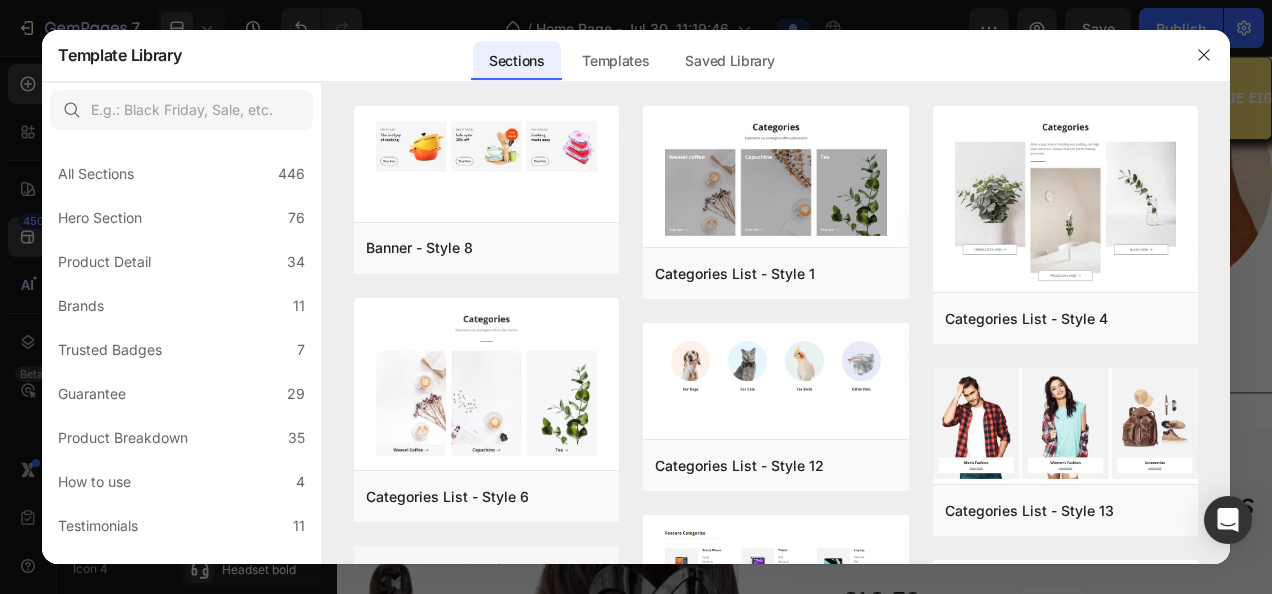 click on "Trusted Badges" at bounding box center (110, 350) 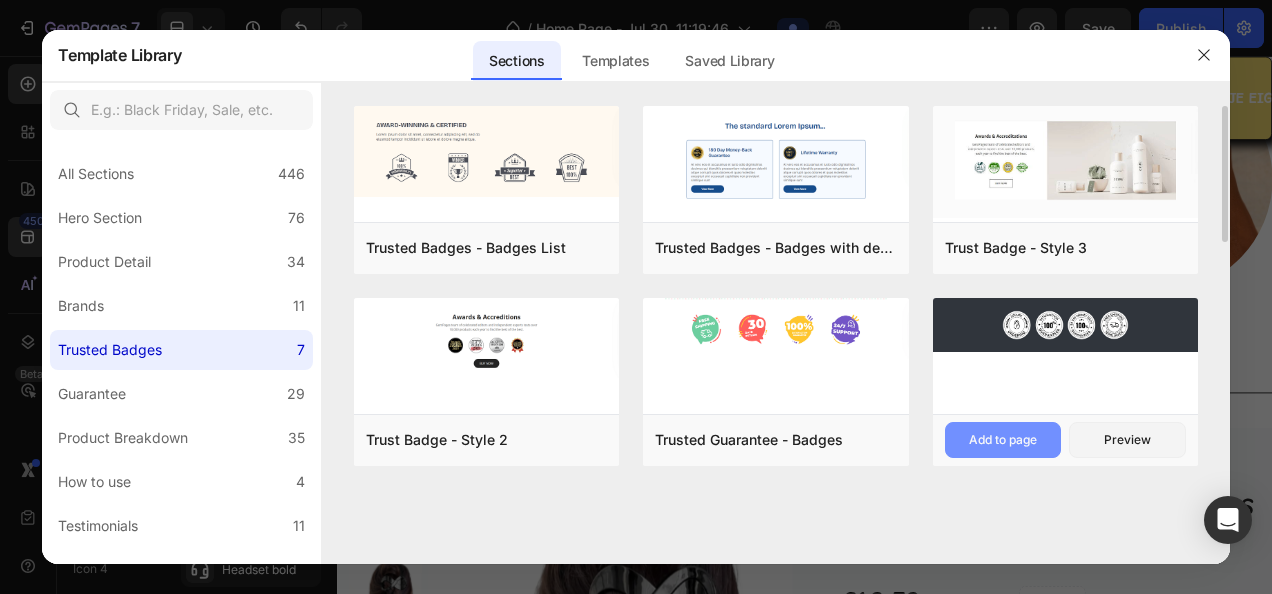click on "Add to page" at bounding box center (1003, 440) 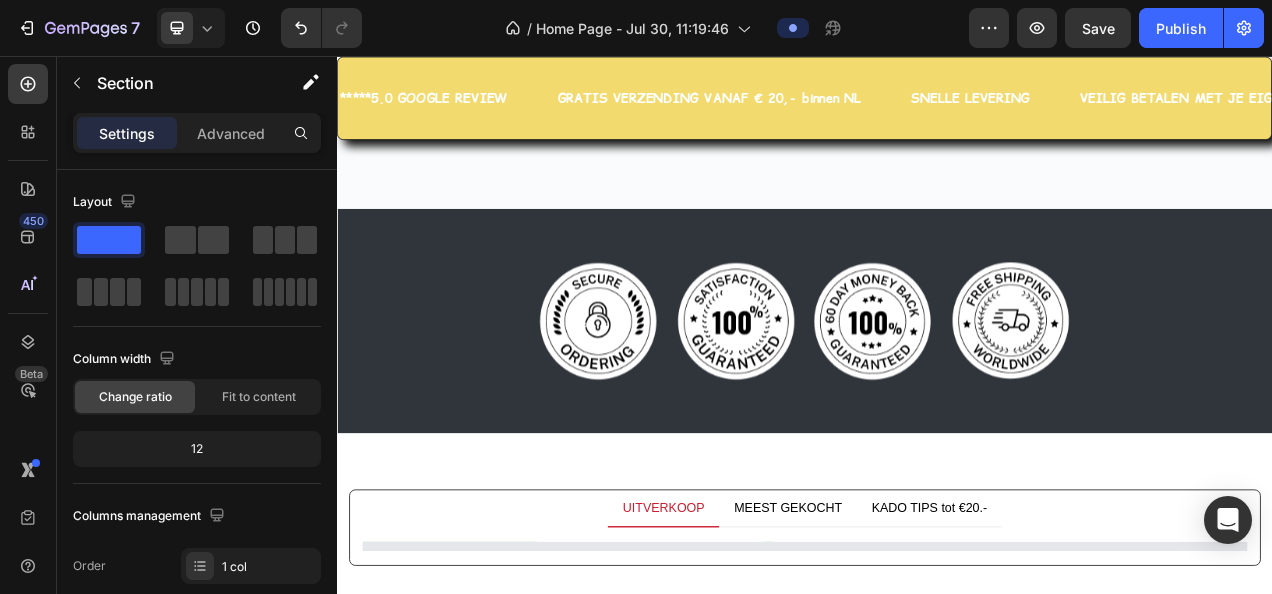 scroll, scrollTop: 6224, scrollLeft: 0, axis: vertical 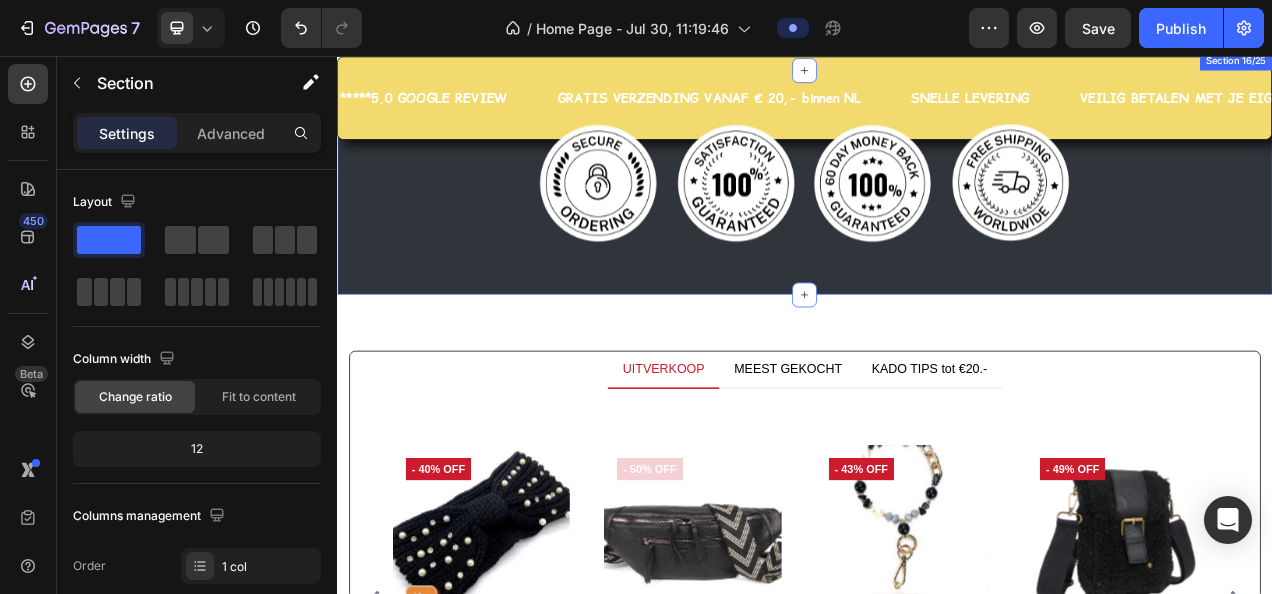 click on "Image Image Image Image Row Section 16/25" at bounding box center [937, 218] 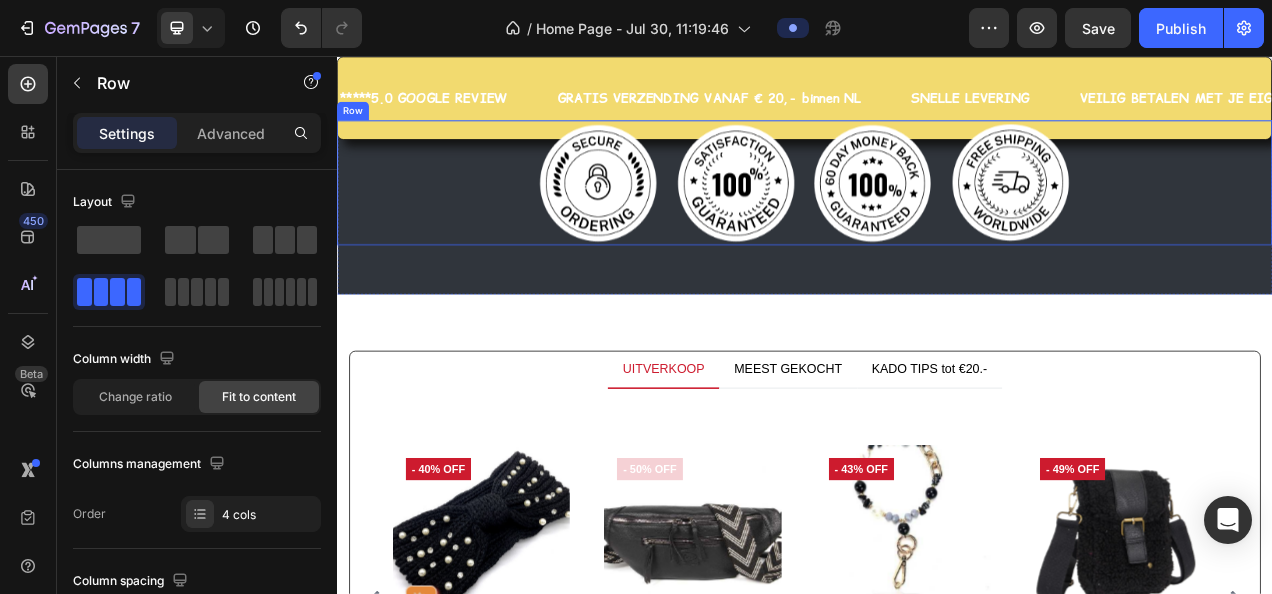 click on "Image Image Image Image Row" at bounding box center (937, 218) 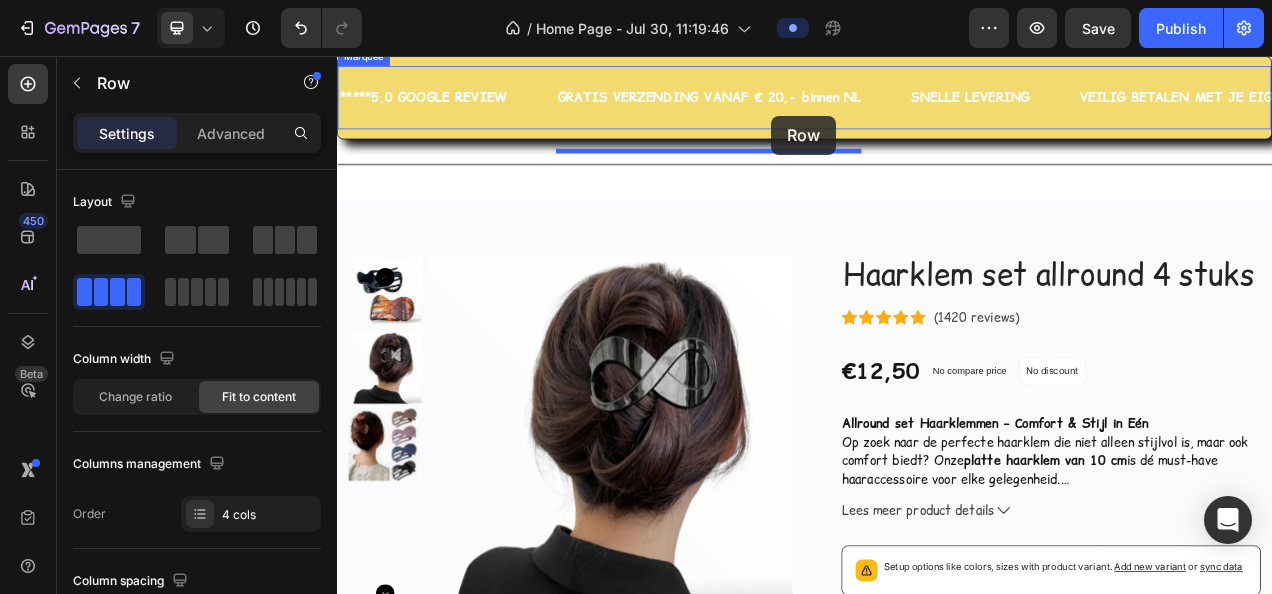 scroll, scrollTop: 4970, scrollLeft: 0, axis: vertical 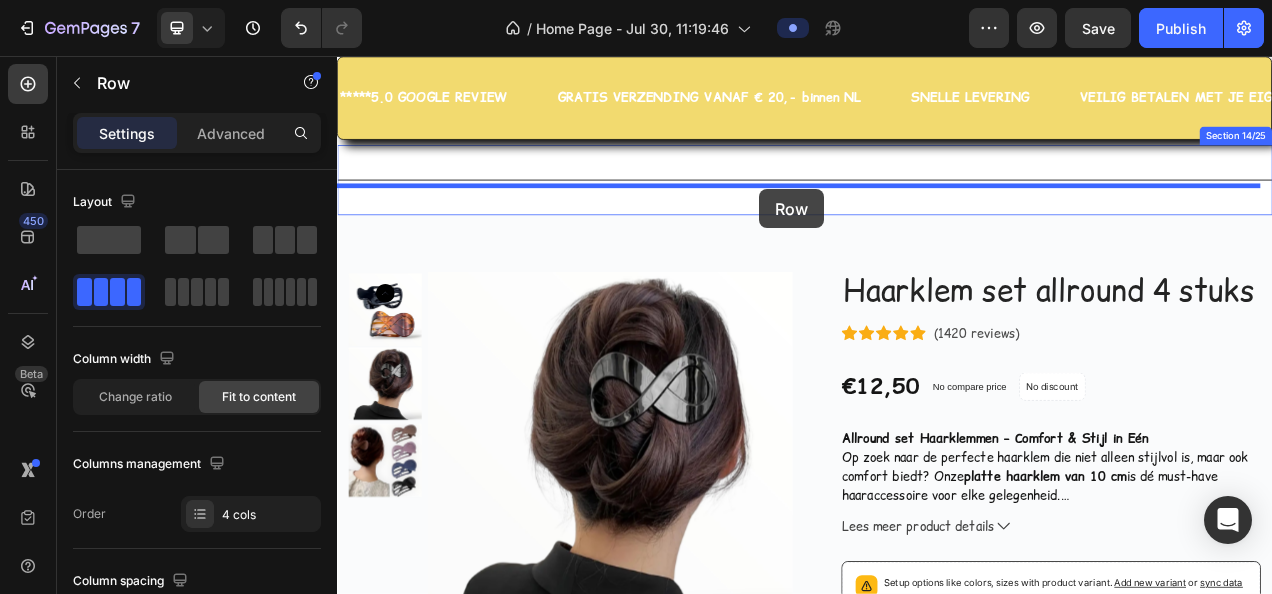drag, startPoint x: 351, startPoint y: 204, endPoint x: 879, endPoint y: 227, distance: 528.50073 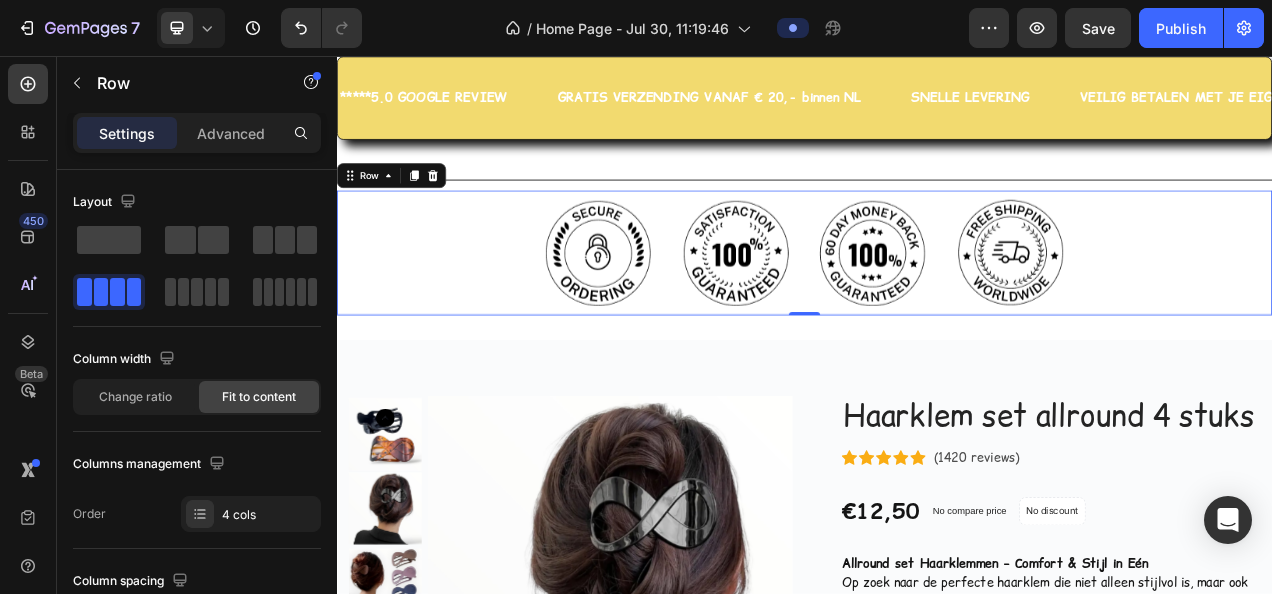 click on "Image Image Image Image Row   0" at bounding box center [937, 308] 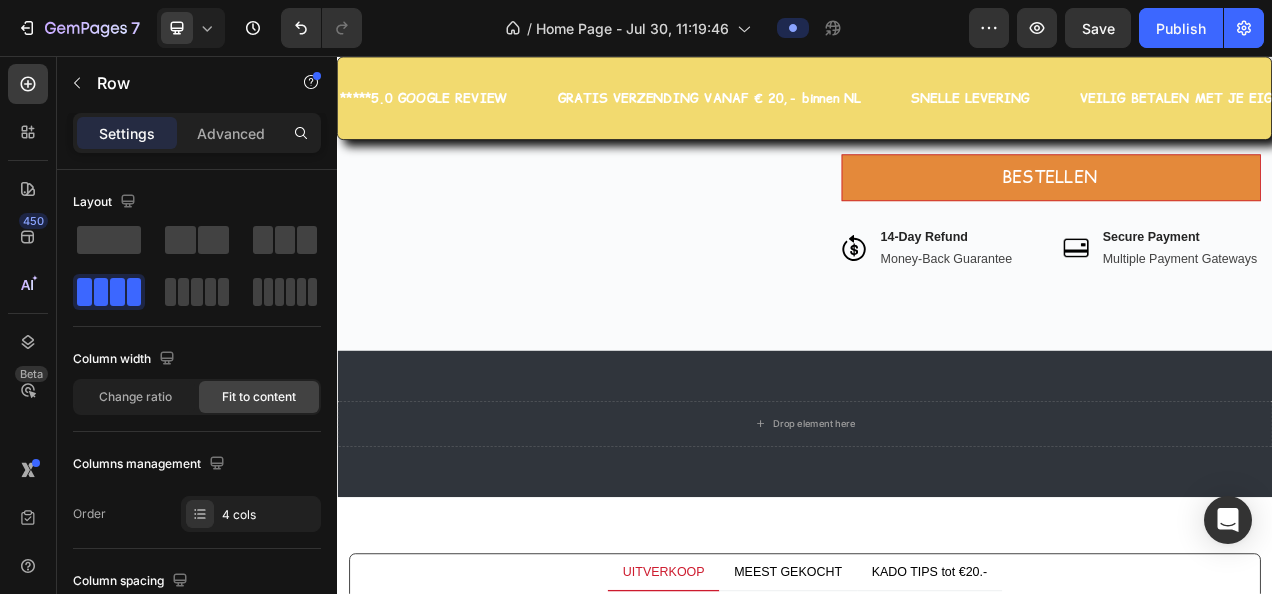 scroll, scrollTop: 5870, scrollLeft: 0, axis: vertical 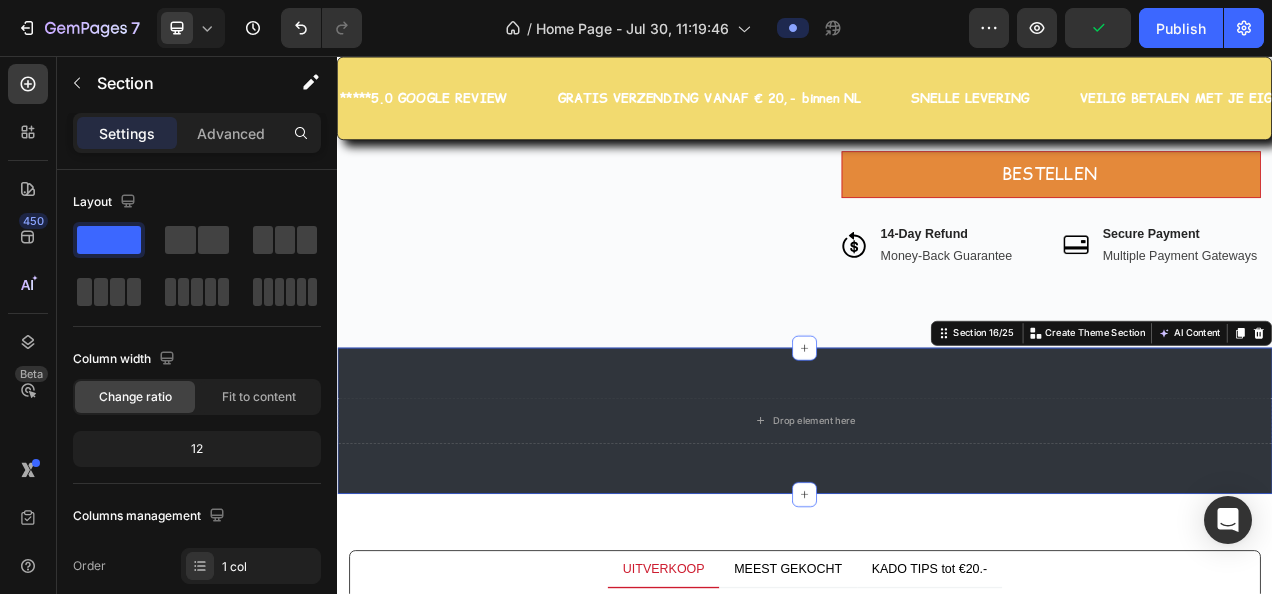 click on "Drop element here Section 16/25   You can create reusable sections Create Theme Section AI Content Write with GemAI What would you like to describe here? Tone and Voice Persuasive Product Color Hairclip haarspeld roze print XL Show more Generate" at bounding box center (937, 524) 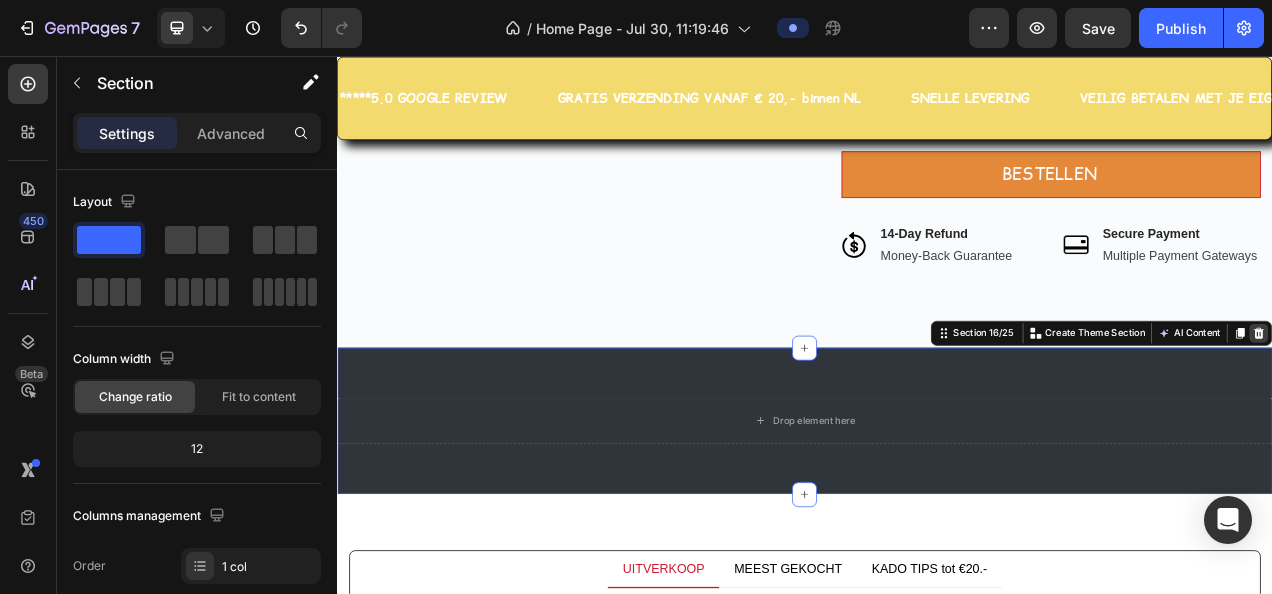 click 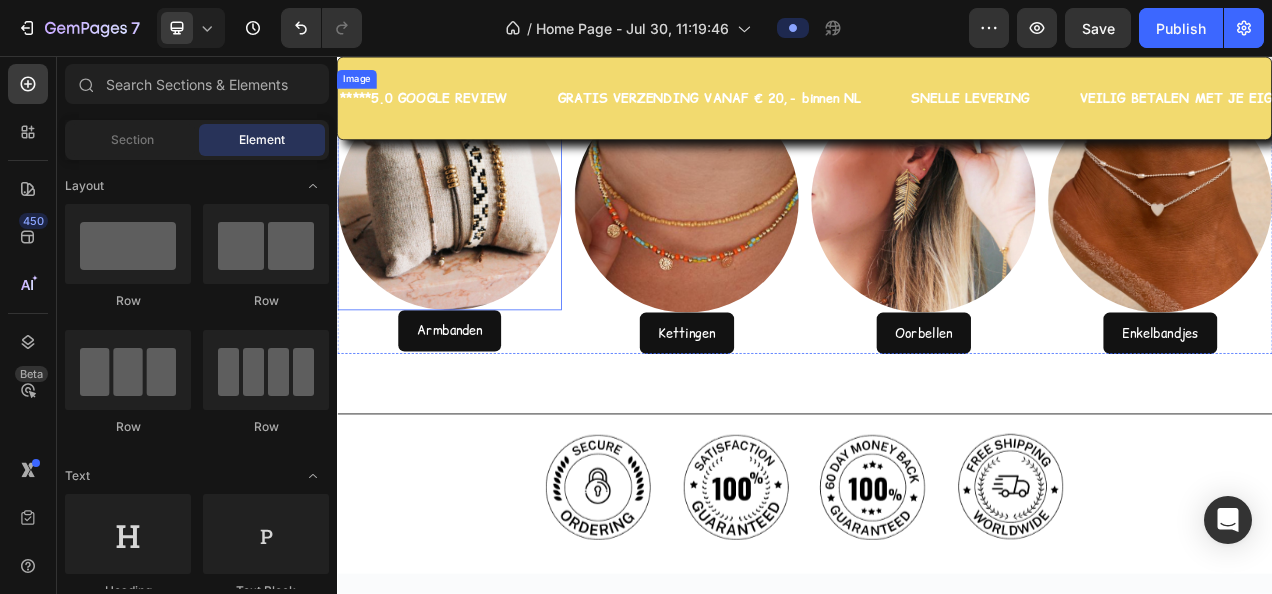 scroll, scrollTop: 4770, scrollLeft: 0, axis: vertical 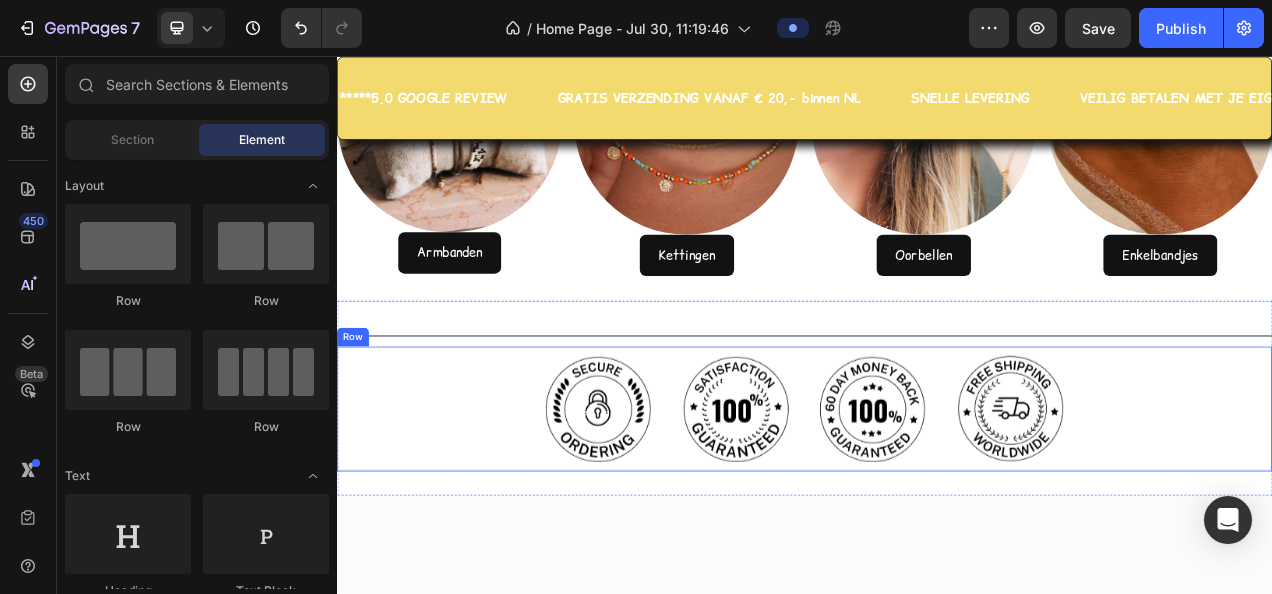 click on "Image Image Image Image Row" at bounding box center [937, 508] 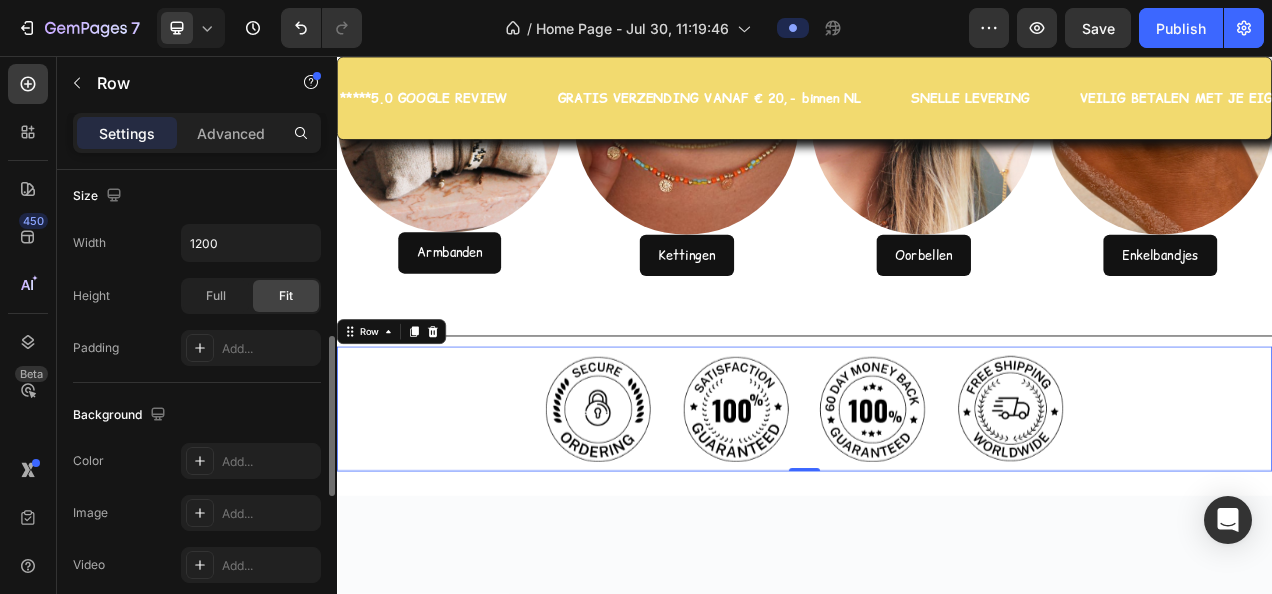 scroll, scrollTop: 600, scrollLeft: 0, axis: vertical 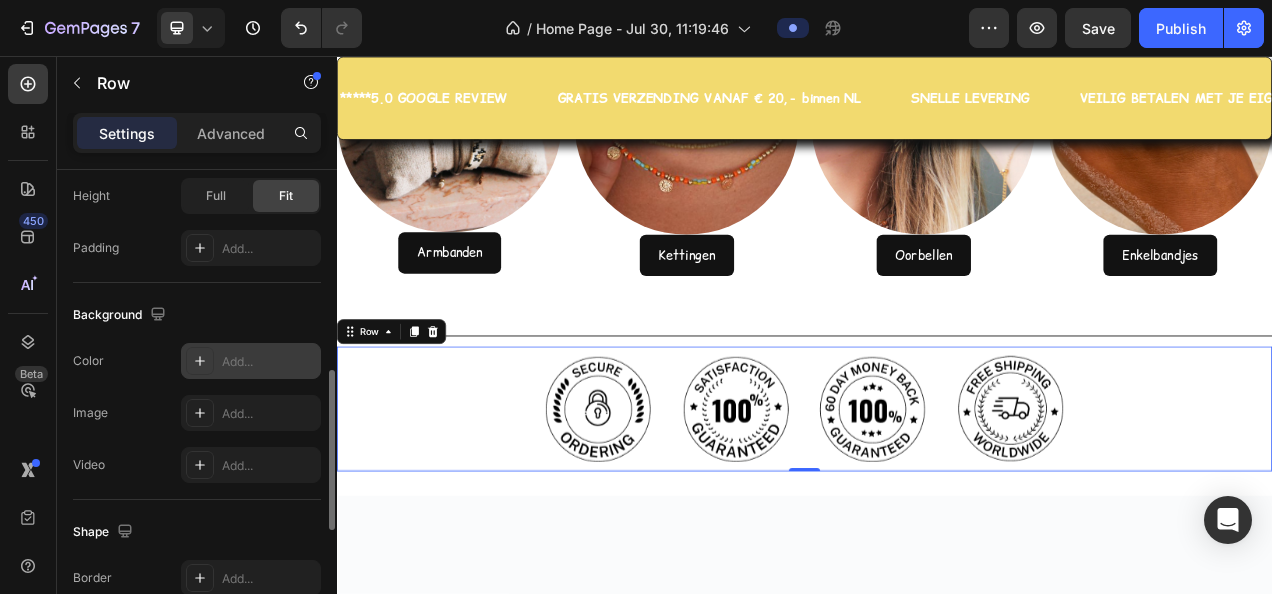 click on "Add..." at bounding box center (269, 362) 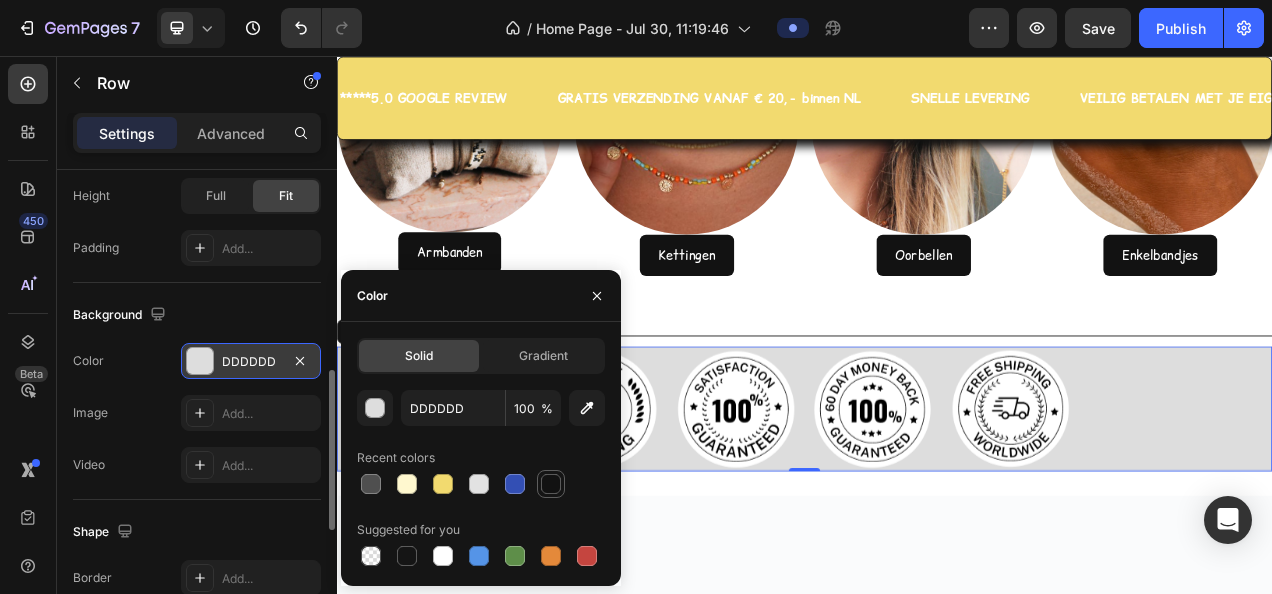 click at bounding box center [551, 484] 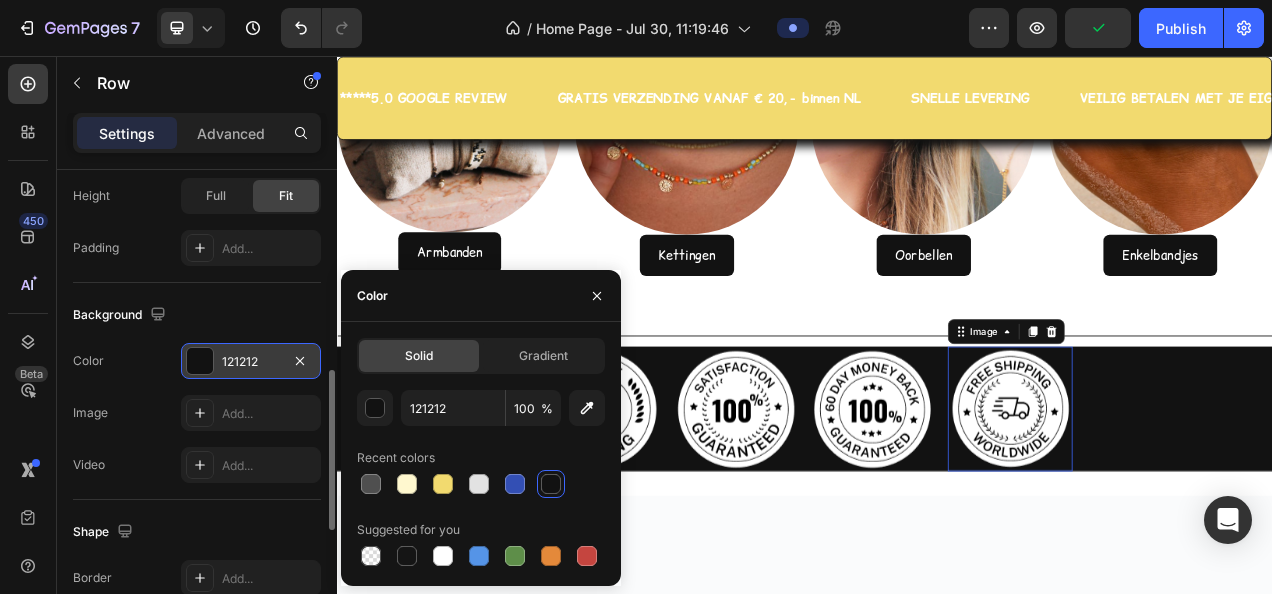 click at bounding box center (1201, 508) 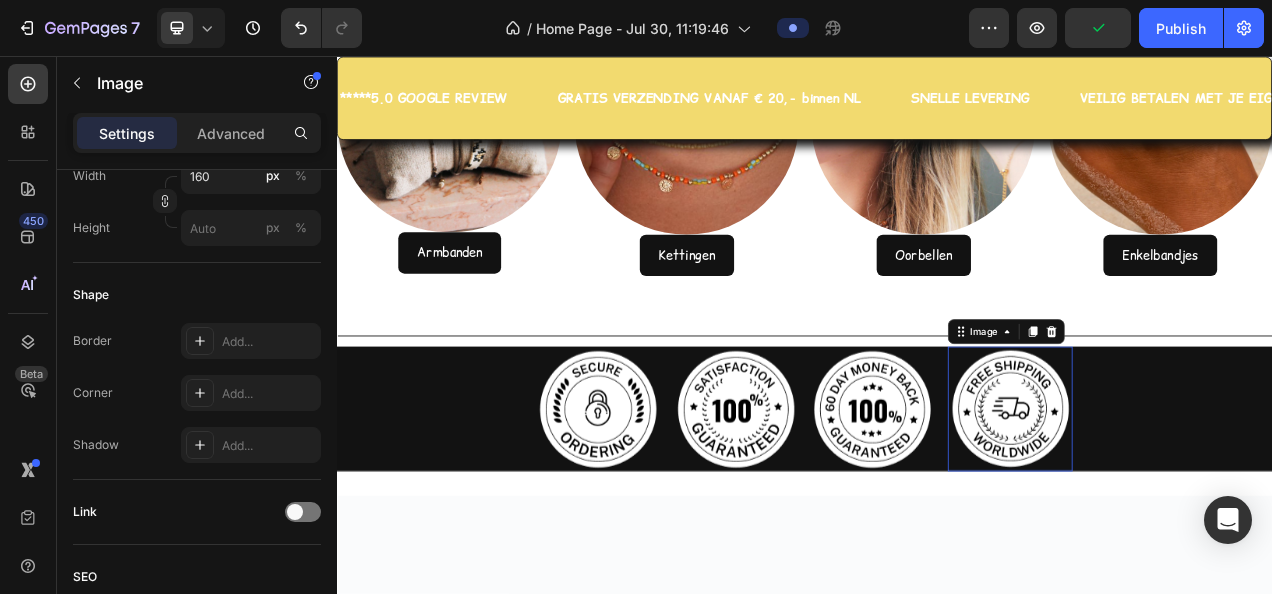 scroll, scrollTop: 0, scrollLeft: 0, axis: both 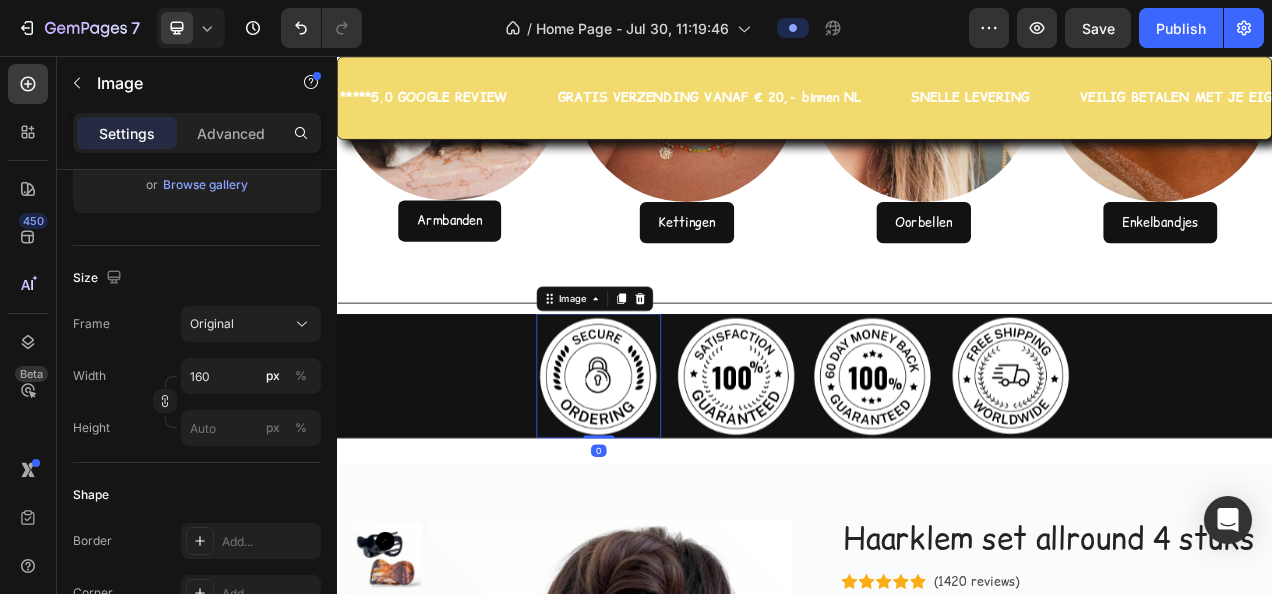 click at bounding box center (673, 466) 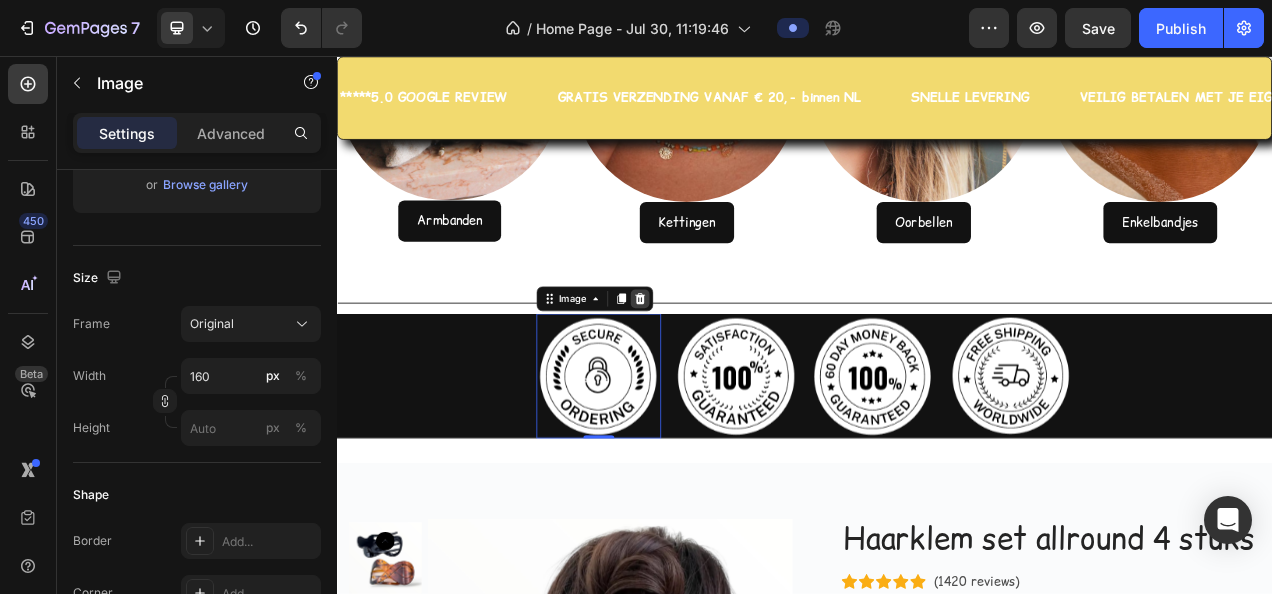 click 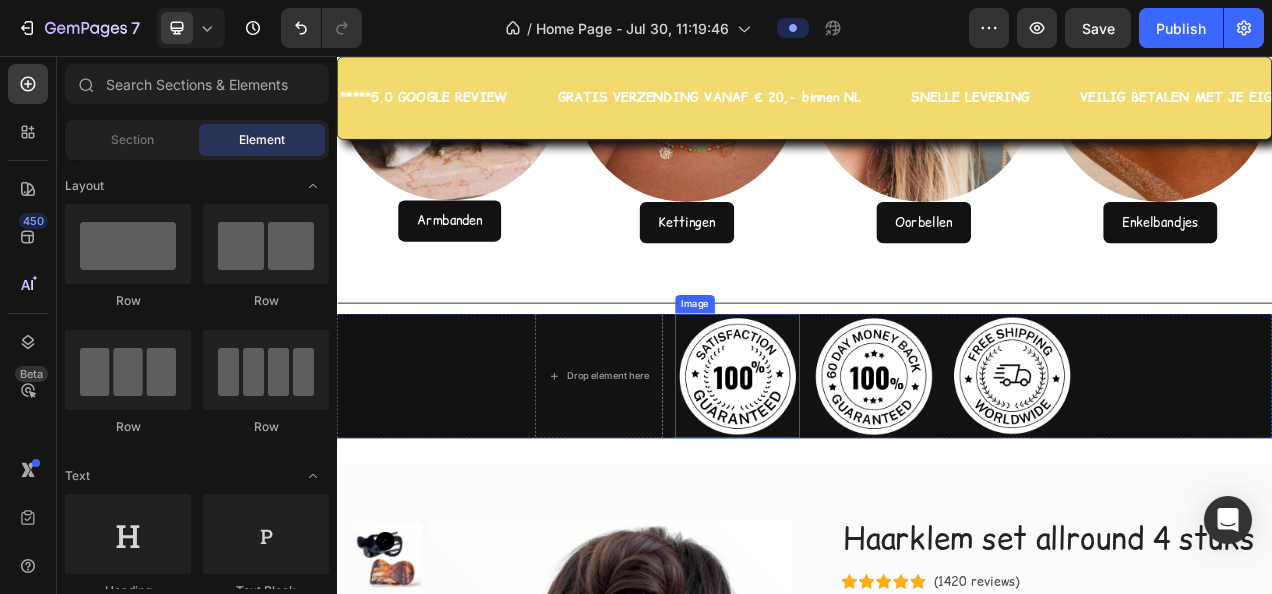 click at bounding box center [851, 466] 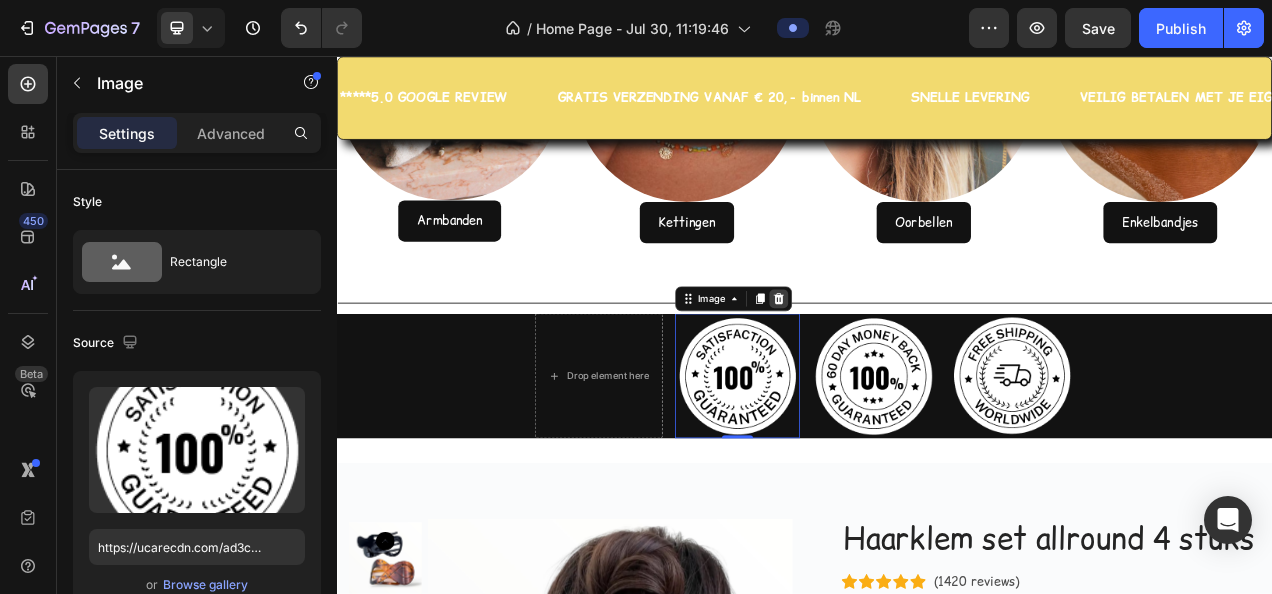 click 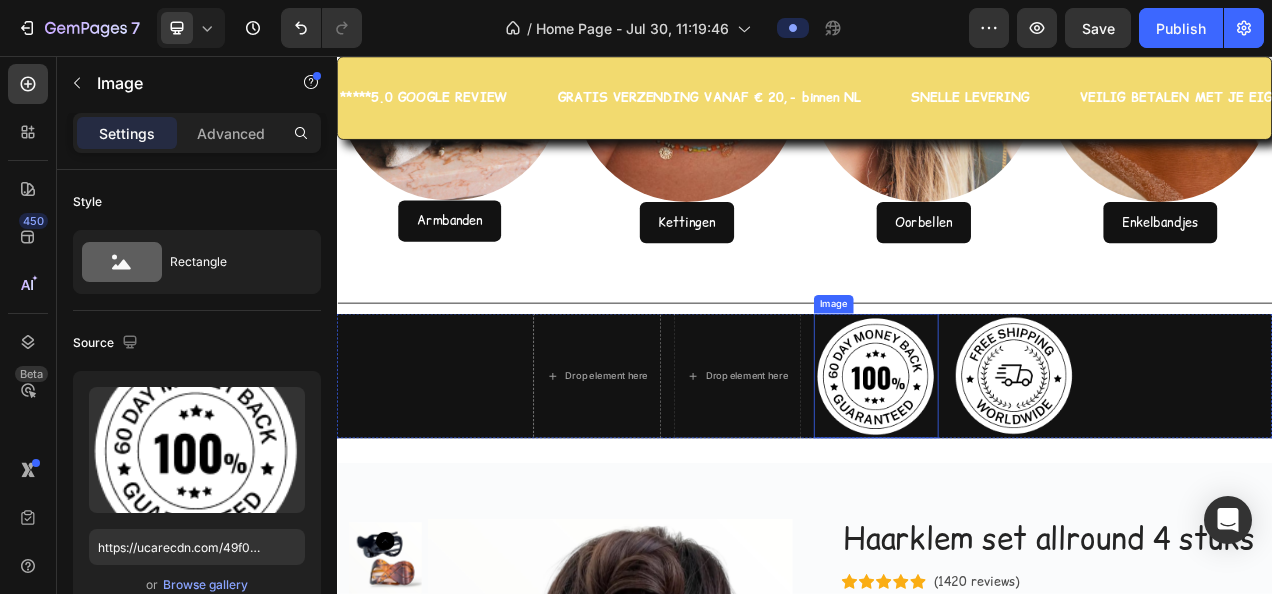 click at bounding box center (1029, 466) 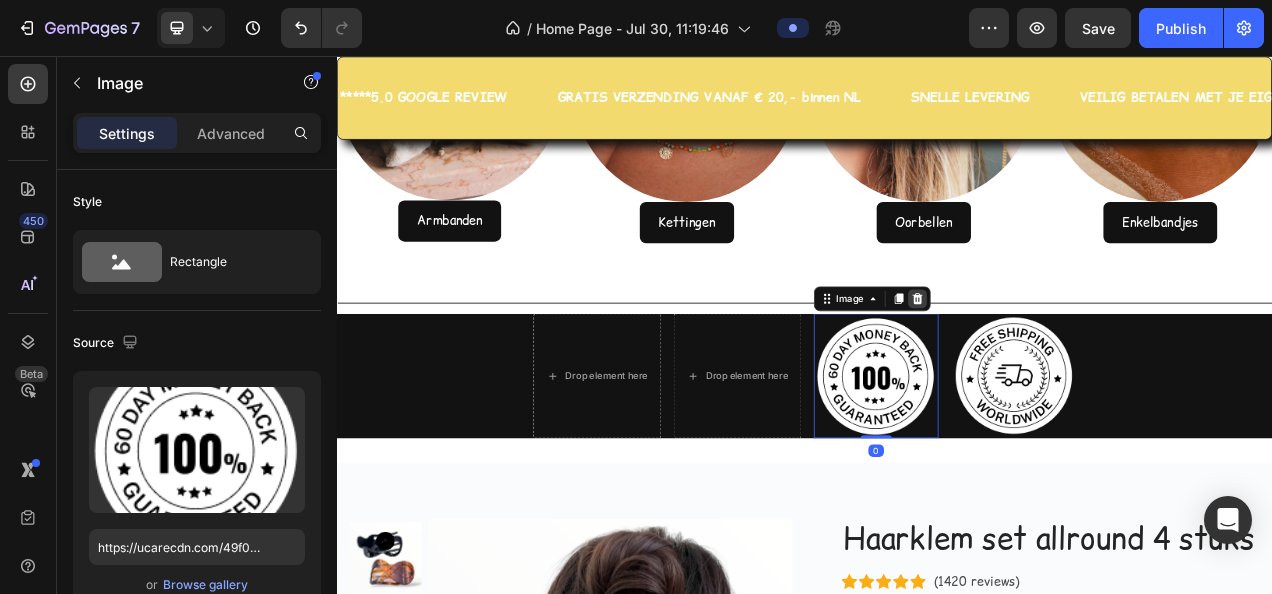 click 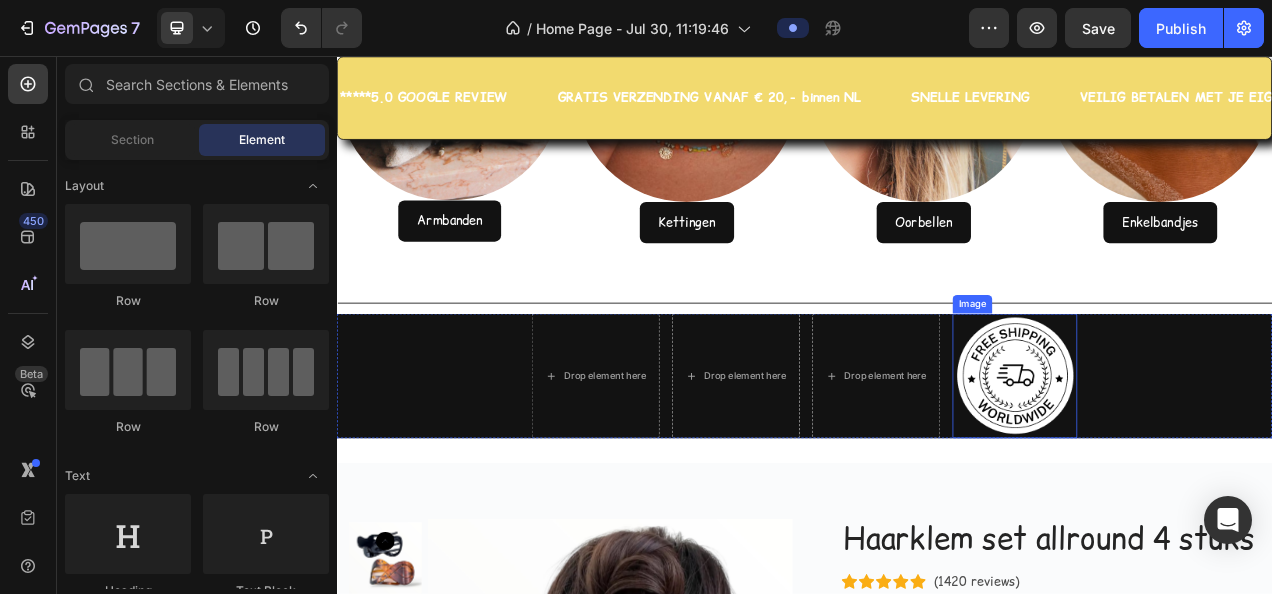 click at bounding box center (1207, 466) 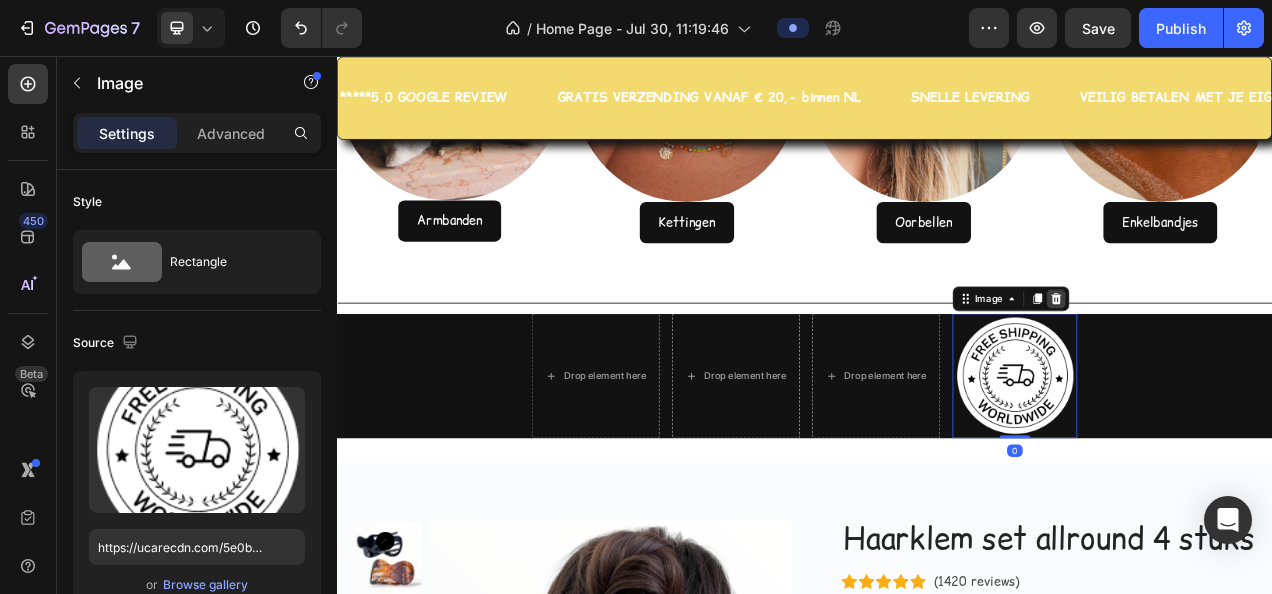 click 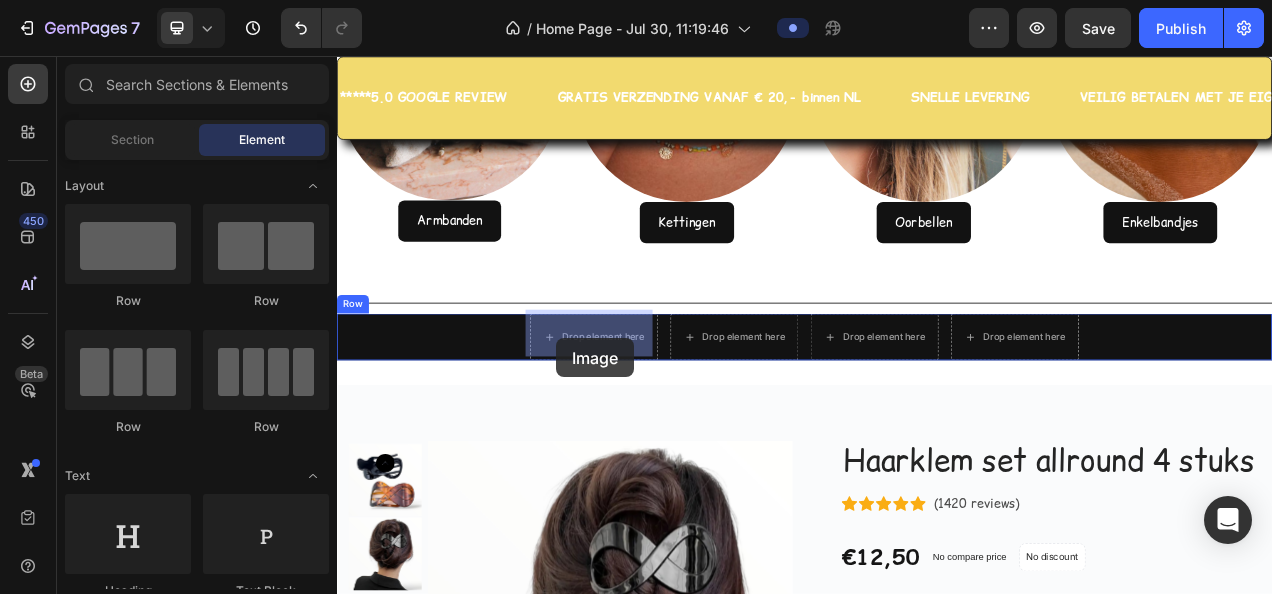 drag, startPoint x: 598, startPoint y: 538, endPoint x: 618, endPoint y: 418, distance: 121.65525 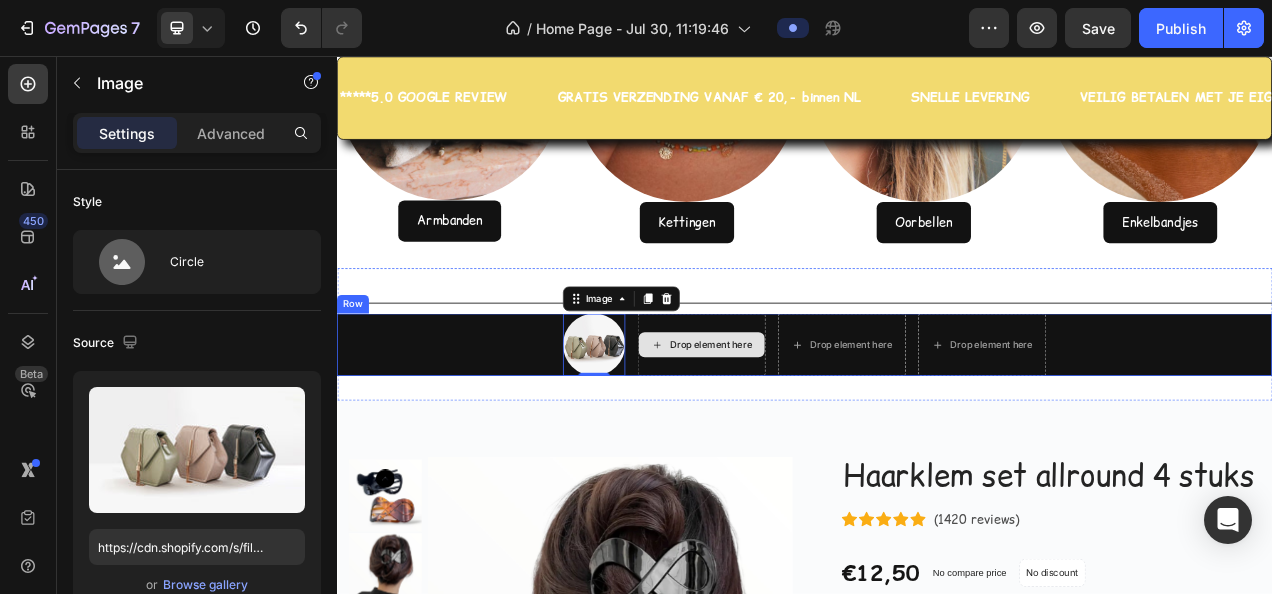click on "Drop element here" at bounding box center [805, 426] 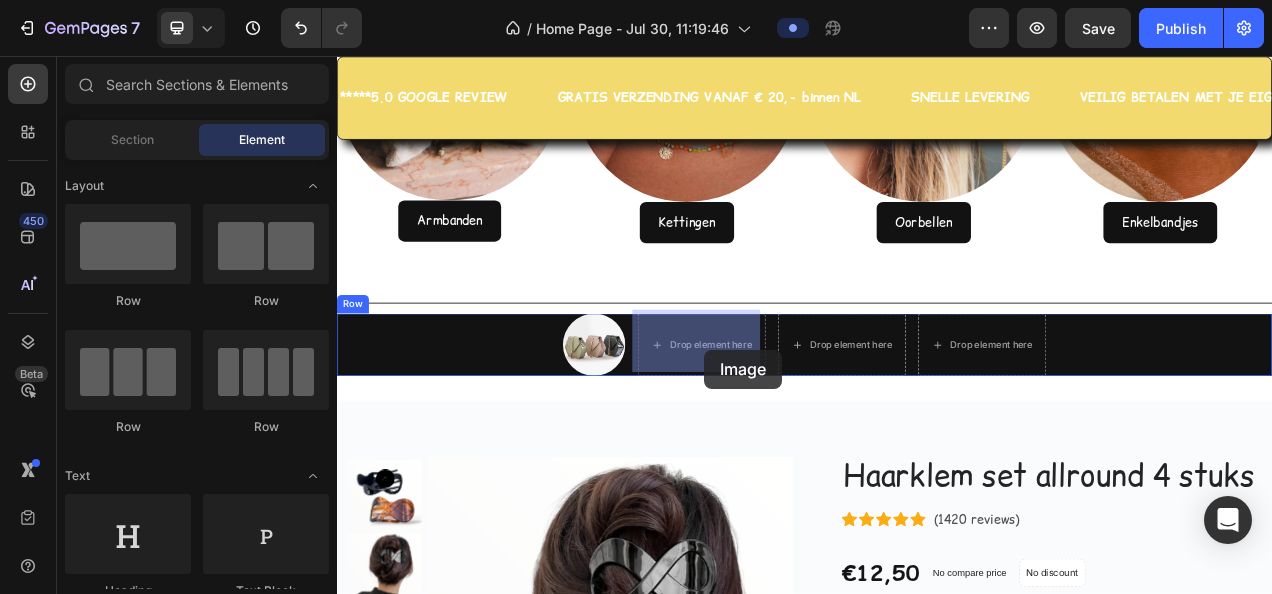 drag, startPoint x: 595, startPoint y: 538, endPoint x: 808, endPoint y: 433, distance: 237.47421 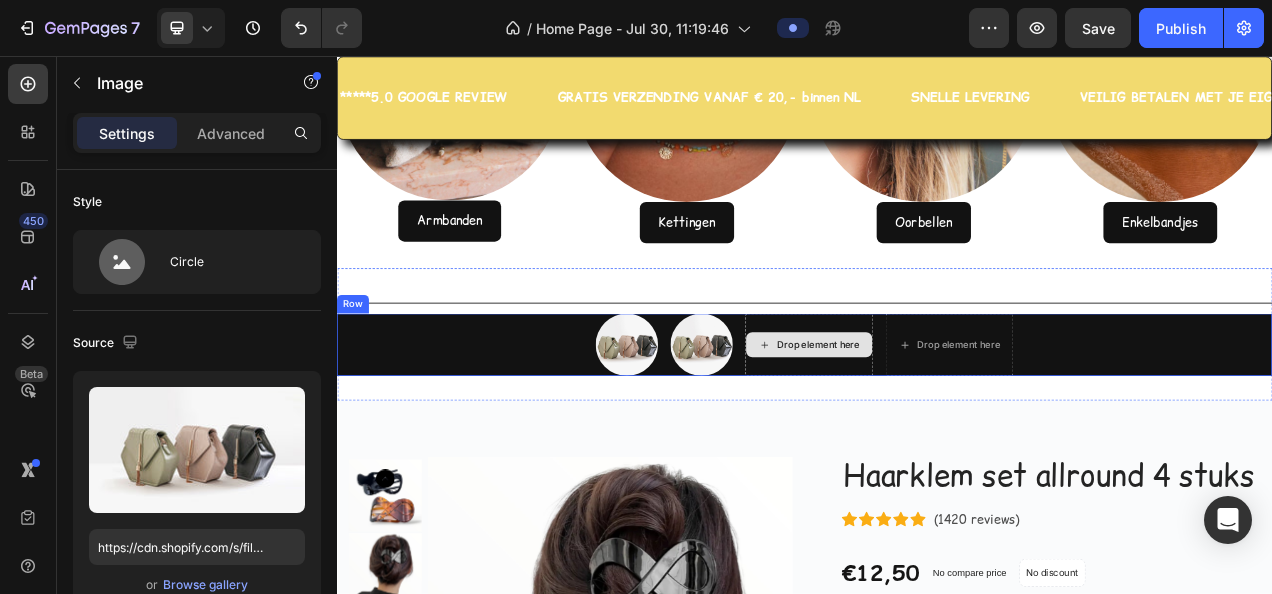 click on "Drop element here" at bounding box center (955, 426) 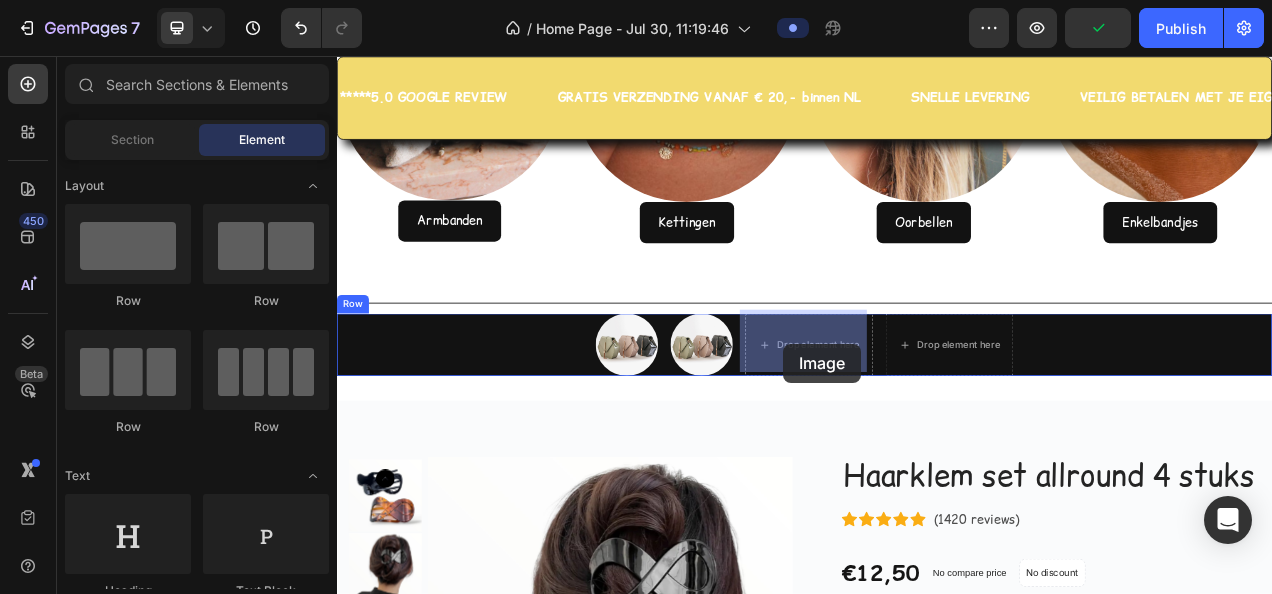 drag, startPoint x: 603, startPoint y: 533, endPoint x: 909, endPoint y: 425, distance: 324.4996 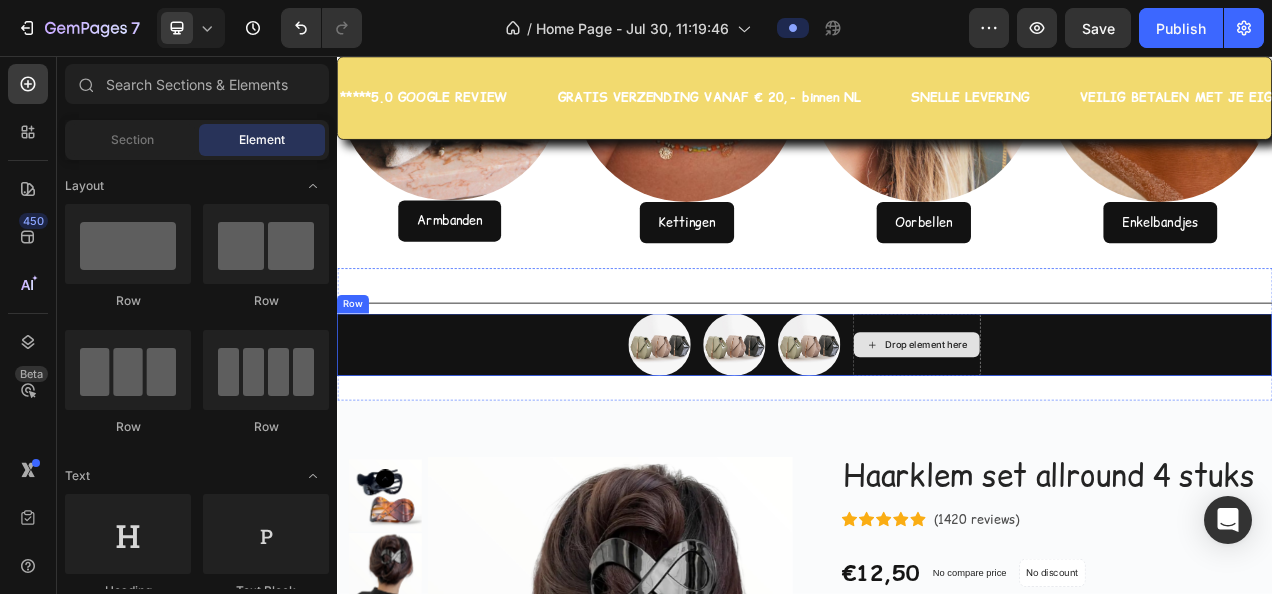 click on "Drop element here" at bounding box center [1093, 426] 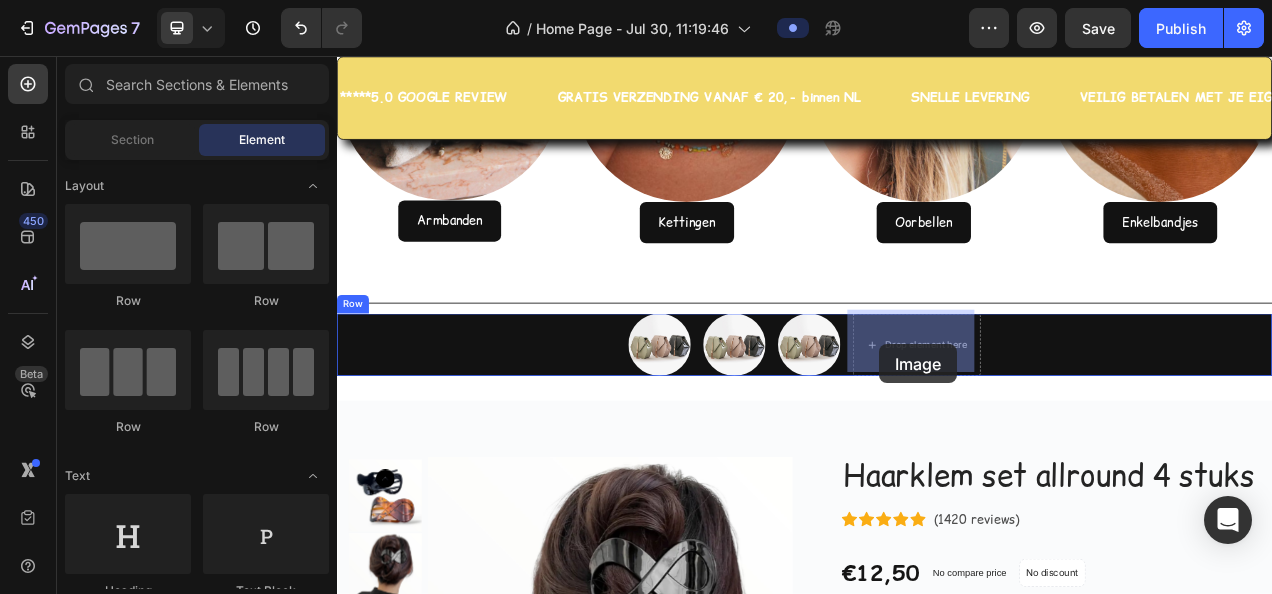 drag, startPoint x: 599, startPoint y: 538, endPoint x: 1033, endPoint y: 426, distance: 448.2187 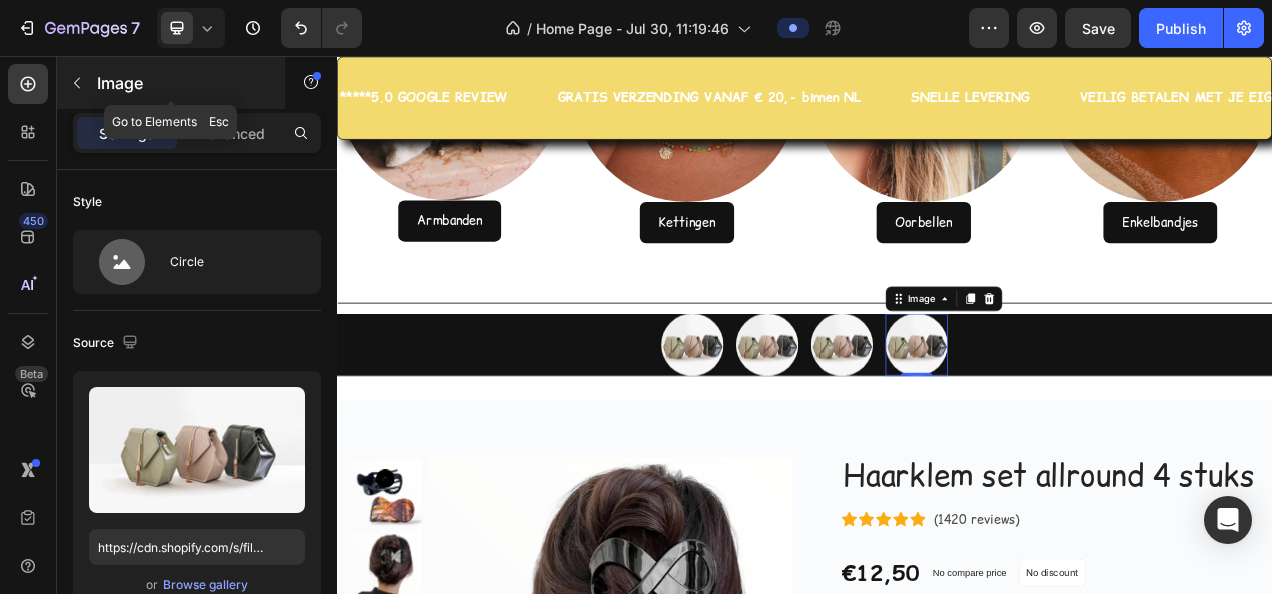 click 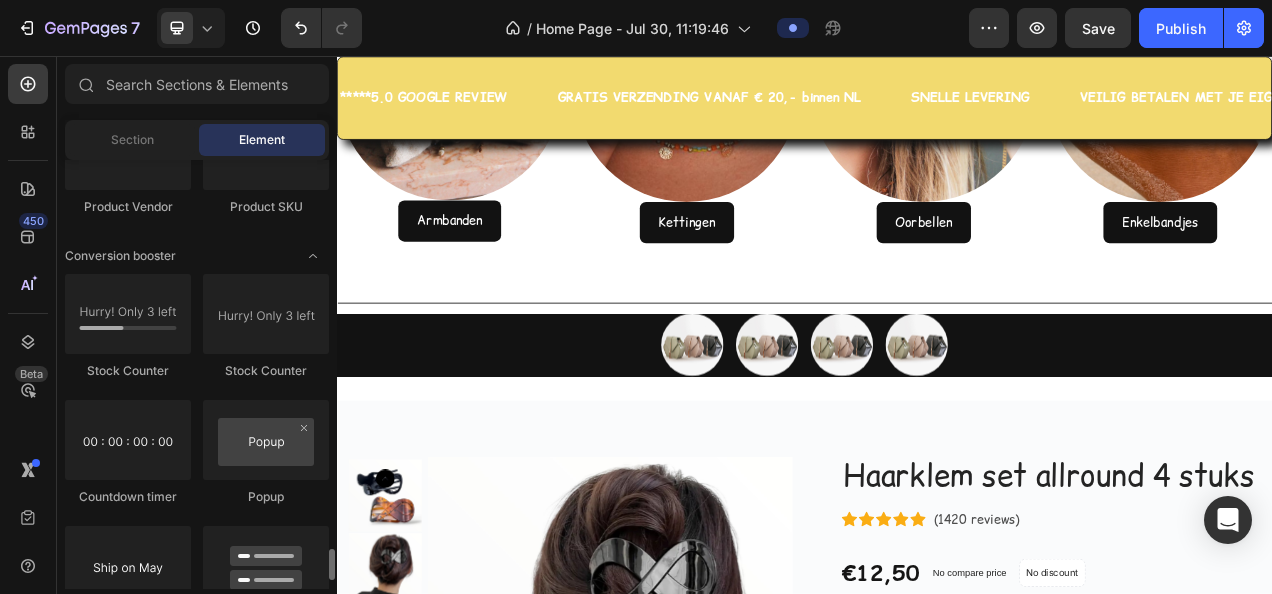 scroll, scrollTop: 4000, scrollLeft: 0, axis: vertical 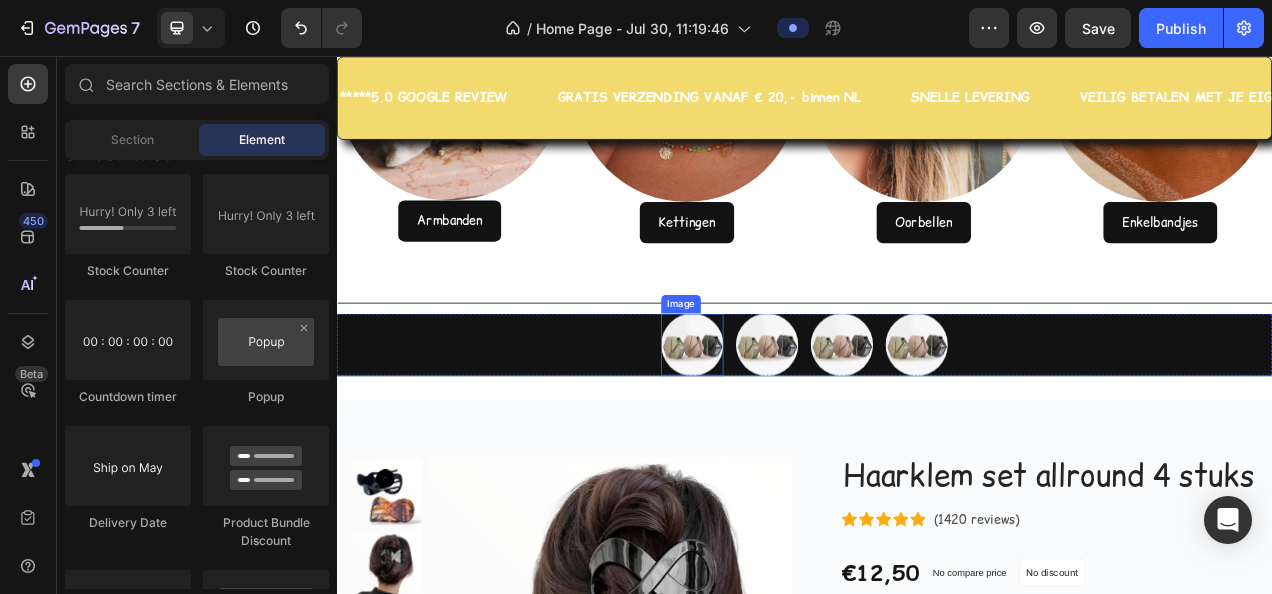 click at bounding box center [793, 426] 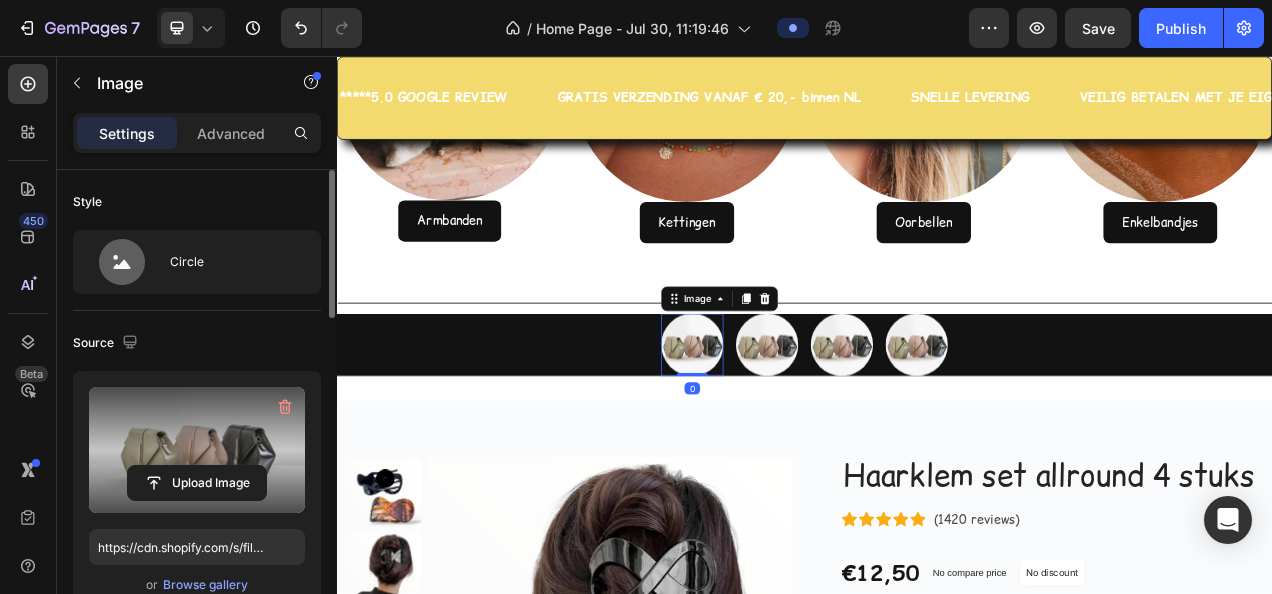 scroll, scrollTop: 200, scrollLeft: 0, axis: vertical 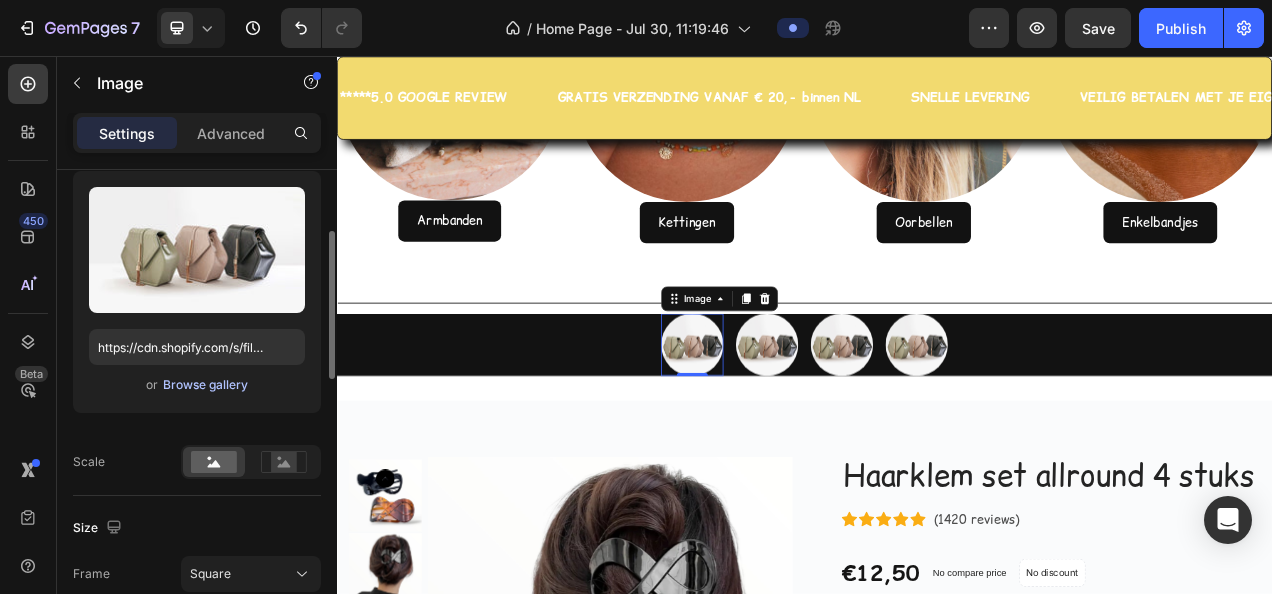 click on "Browse gallery" at bounding box center [205, 385] 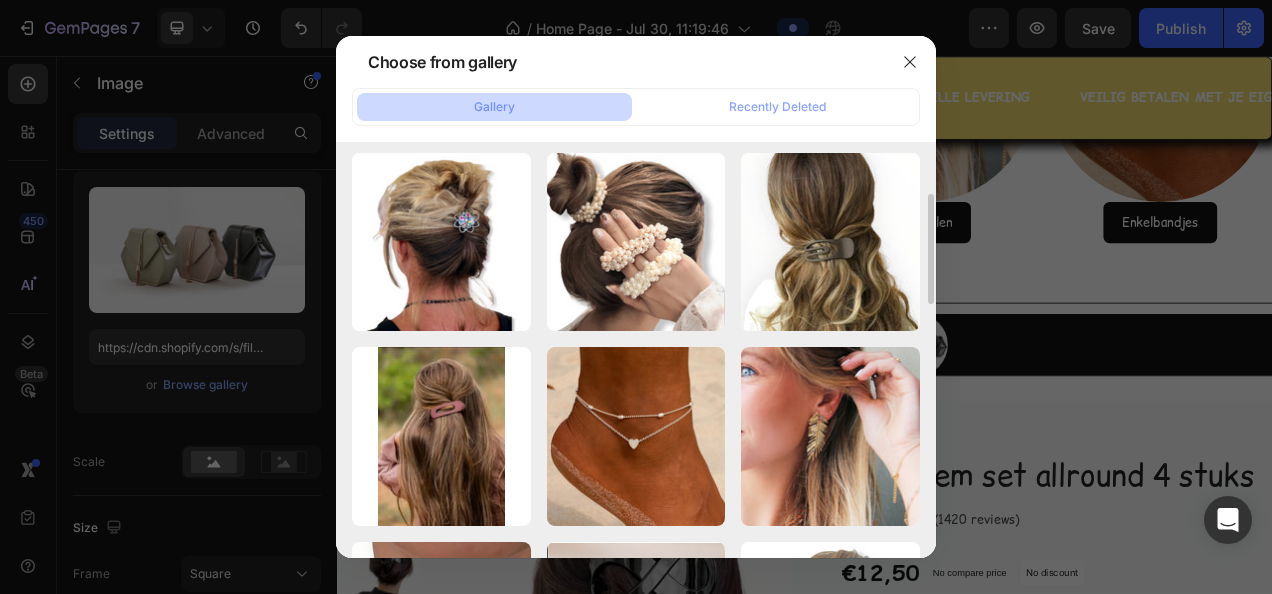 scroll, scrollTop: 0, scrollLeft: 0, axis: both 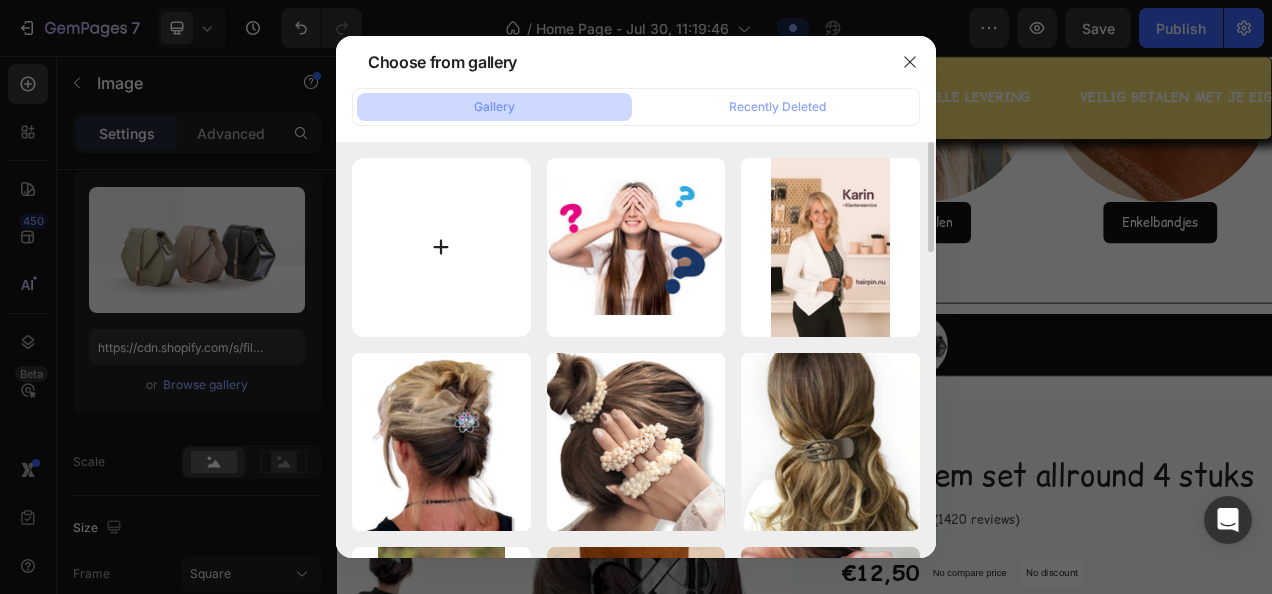 click at bounding box center (441, 247) 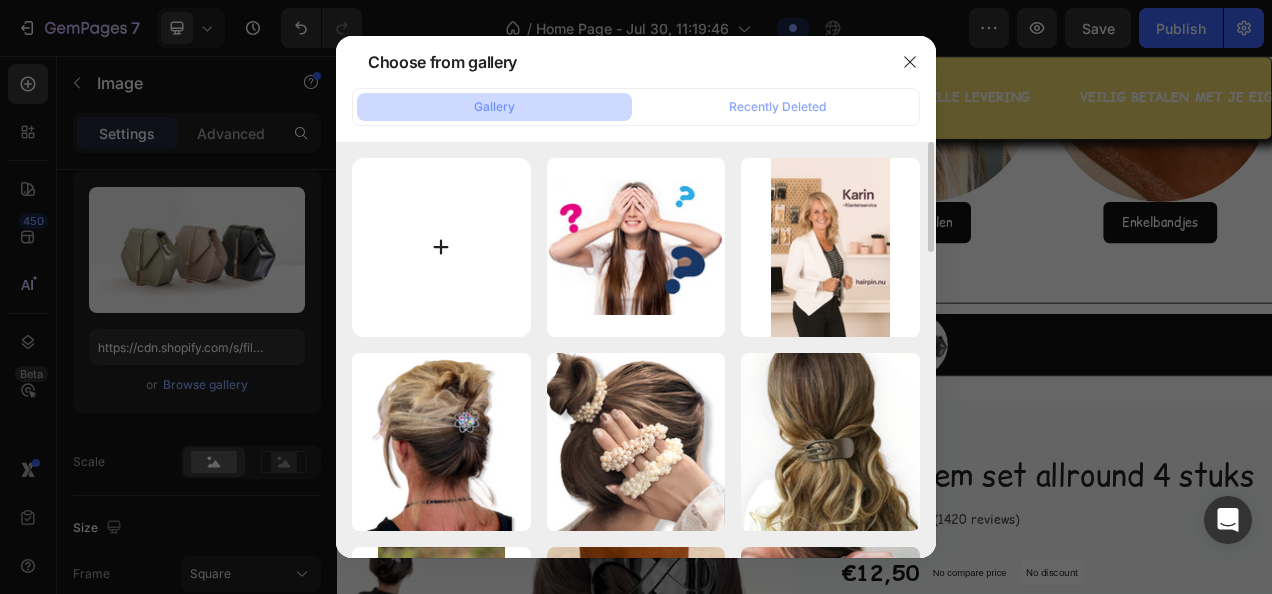 type on "C:\fakepath\Hairpin.nu-haarband winter dames – haarband wolwit - bandana dames – hoofdband winter-haarband dames-8.jpg" 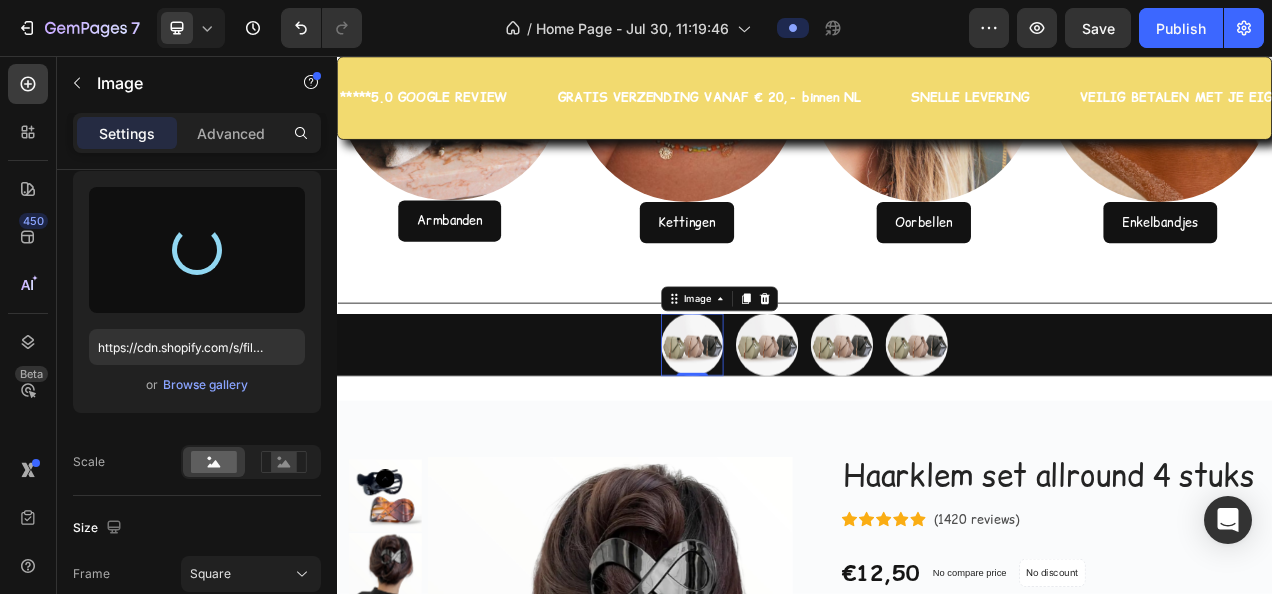 type on "https://cdn.shopify.com/s/files/1/0091/4292/7440/files/gempages_575828060268397507-4fc57fc8-1623-4297-b188-aeb9eeb1e05b.jpg" 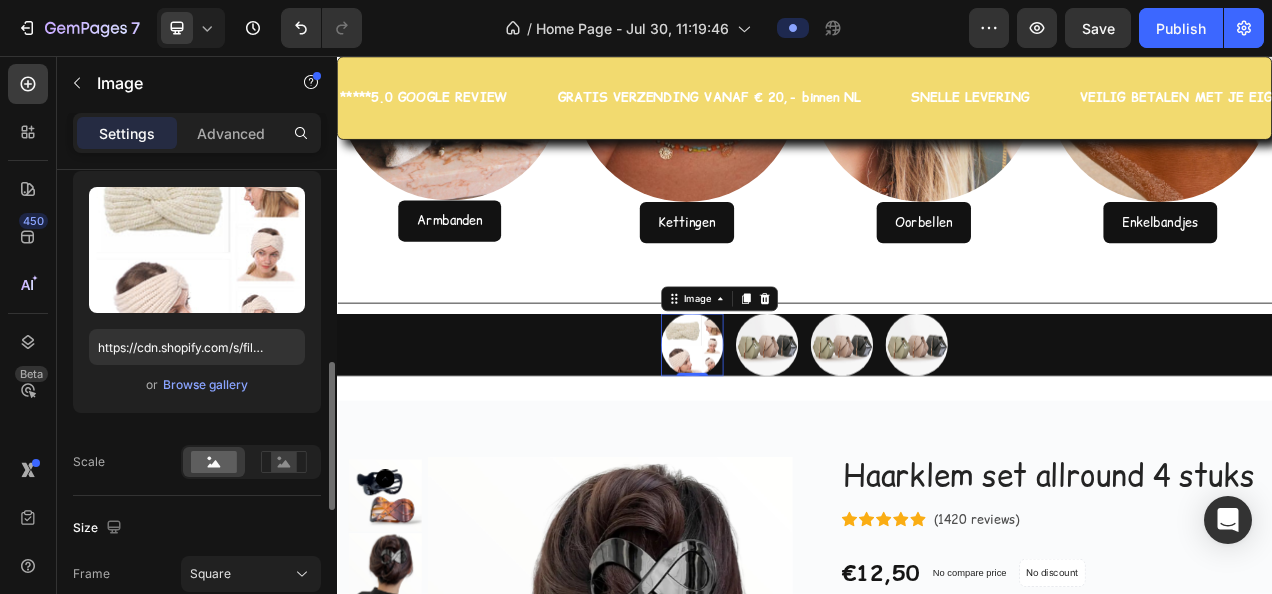 scroll, scrollTop: 300, scrollLeft: 0, axis: vertical 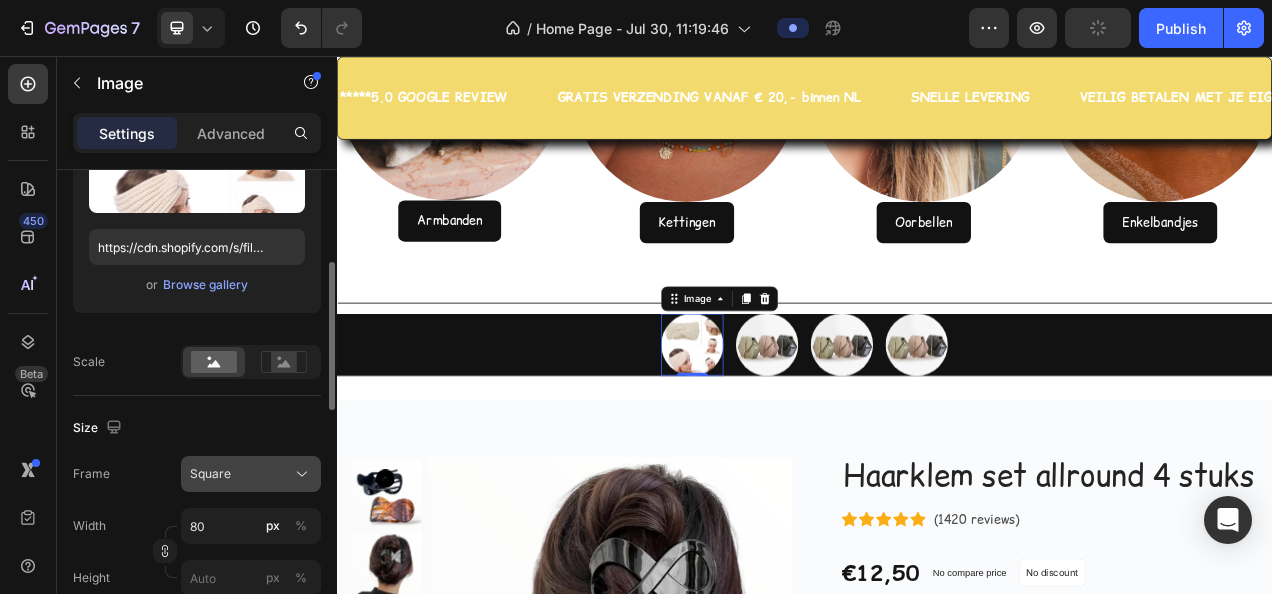 click 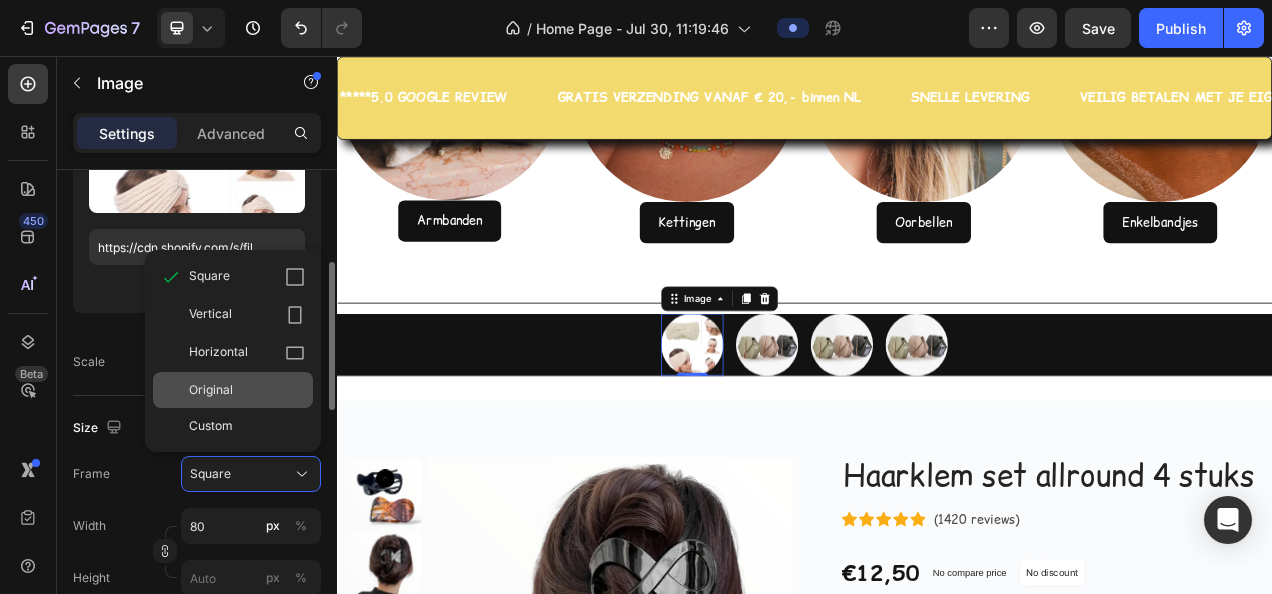 click on "Original" at bounding box center [211, 390] 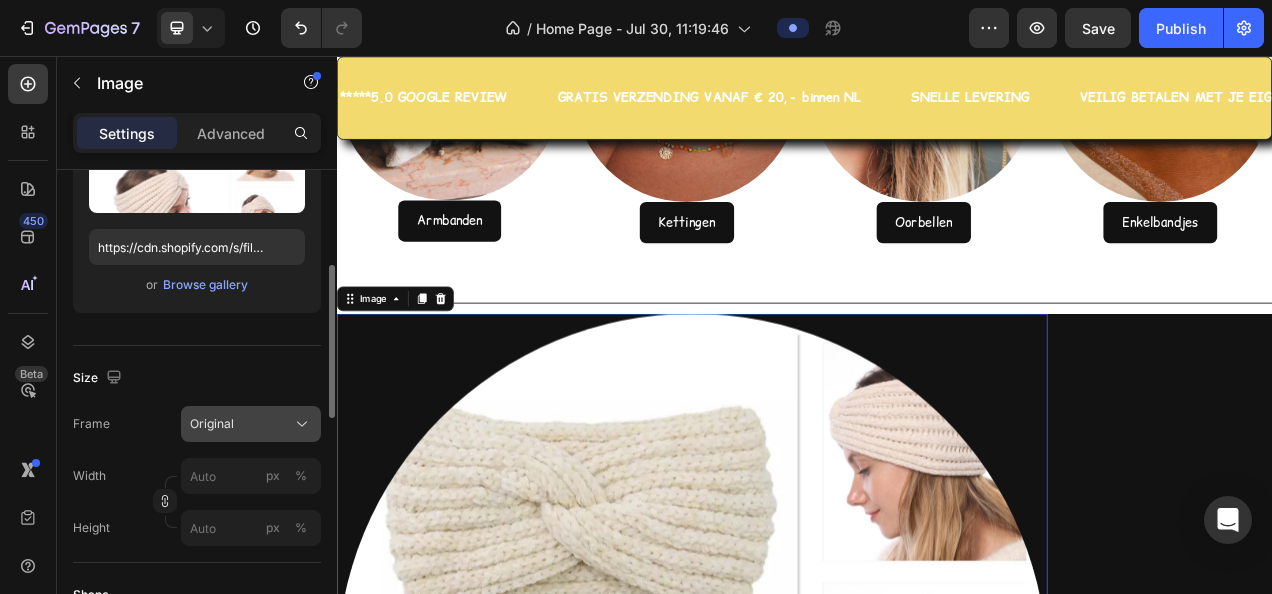 click on "Original" at bounding box center [251, 424] 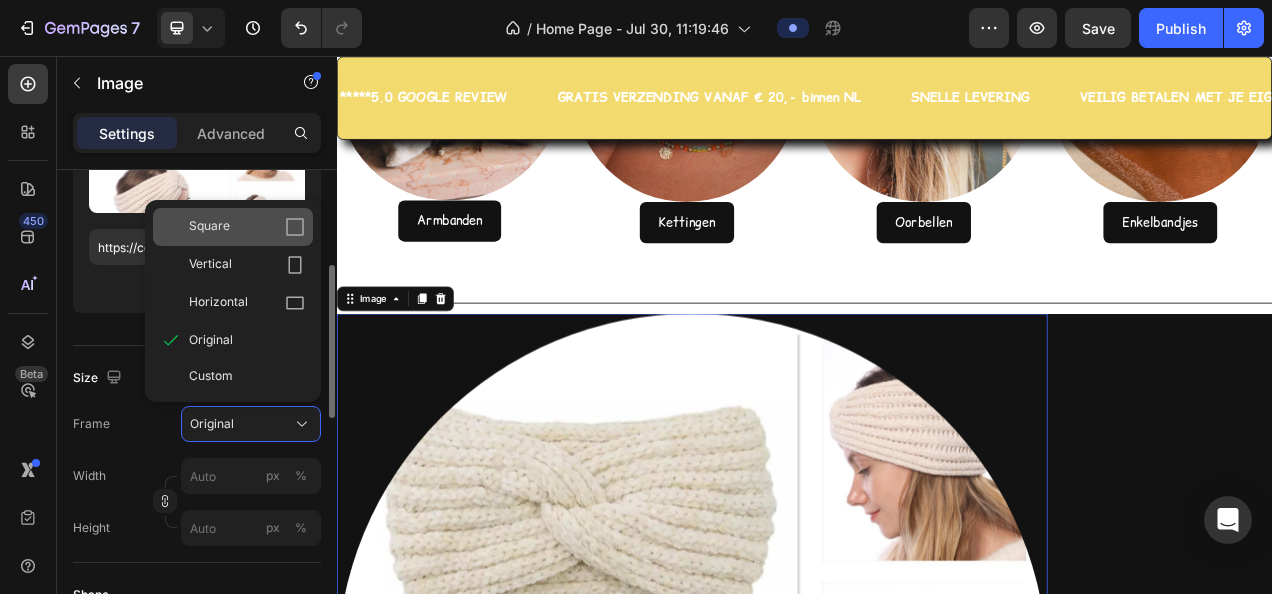 click 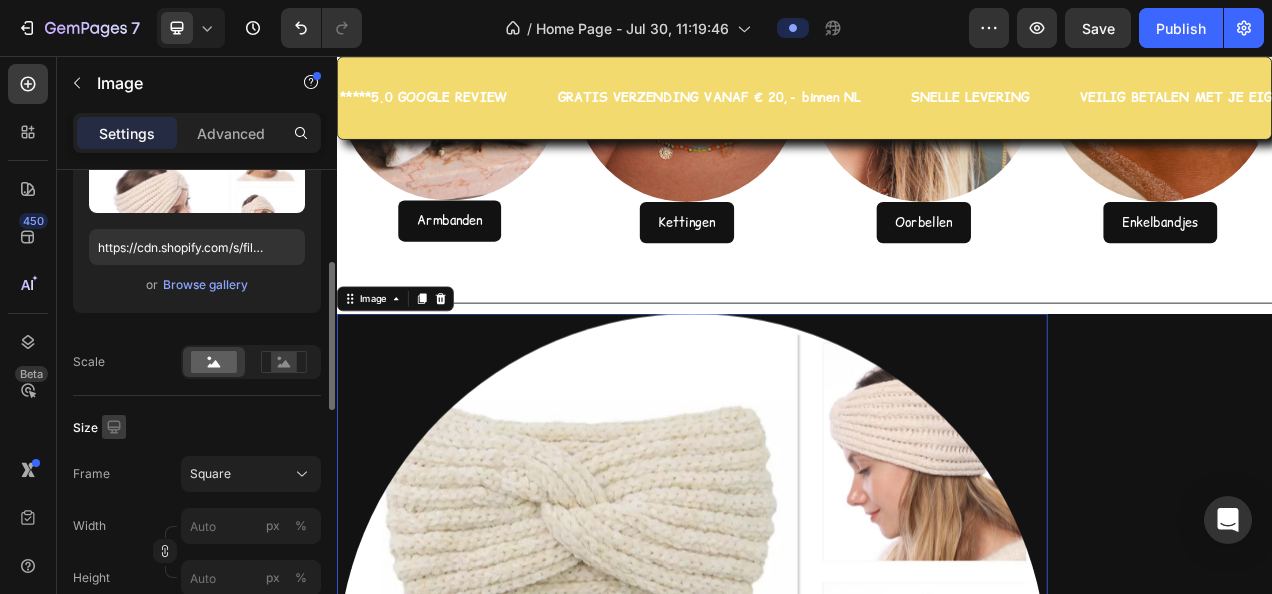 scroll, scrollTop: 400, scrollLeft: 0, axis: vertical 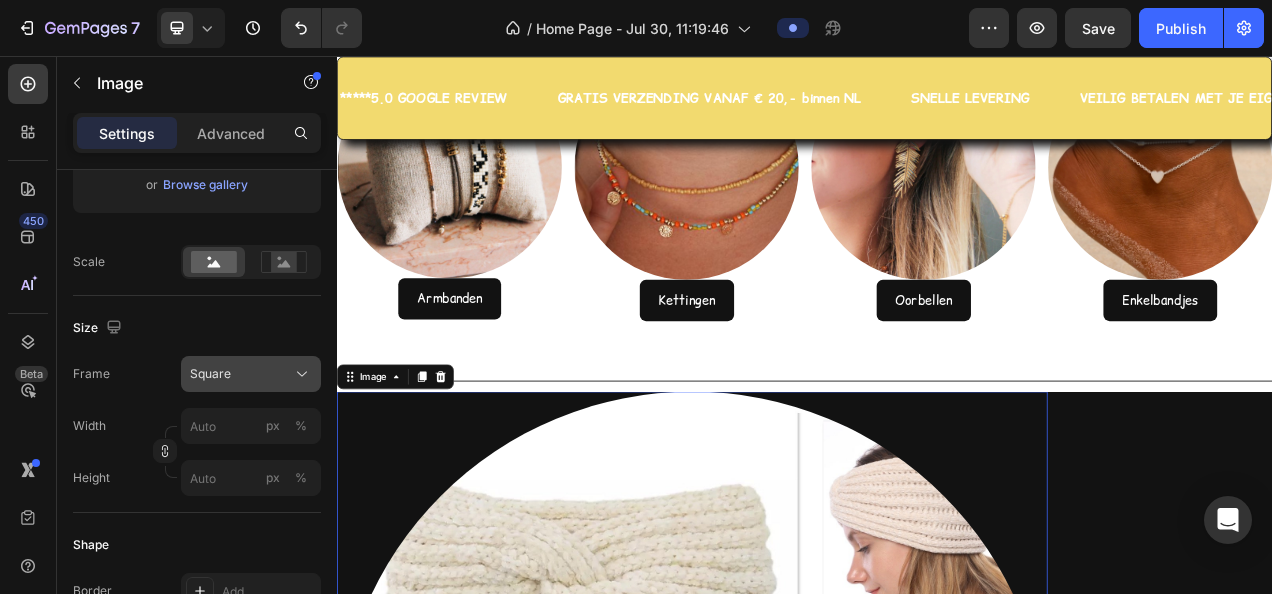 click 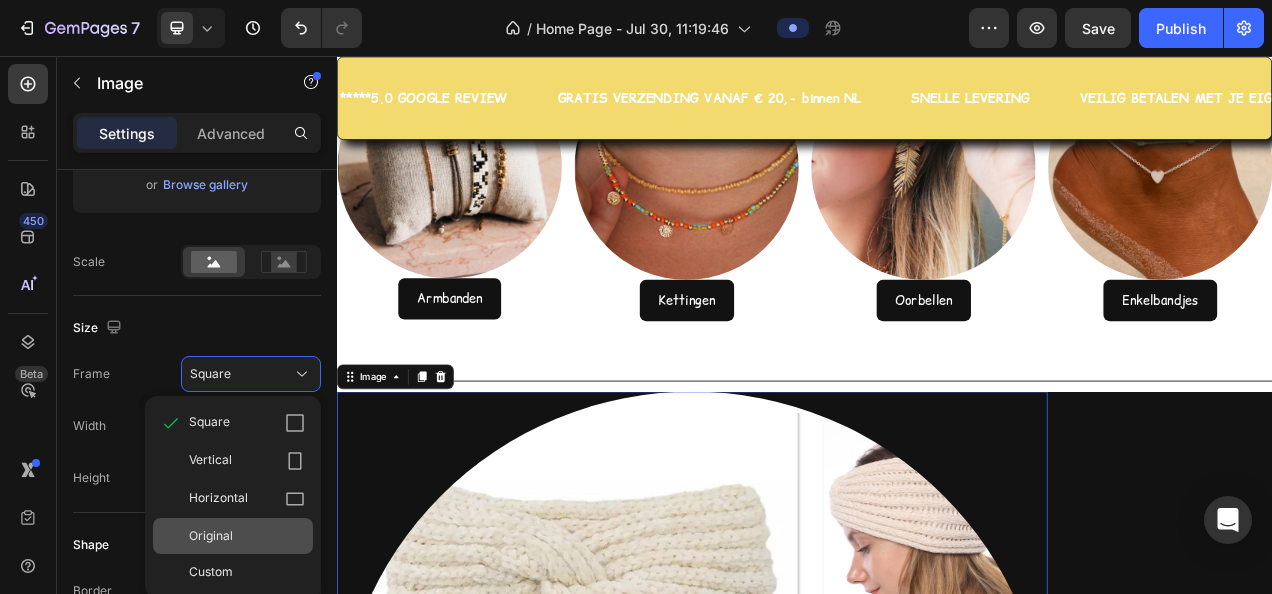 click on "Original" at bounding box center [211, 536] 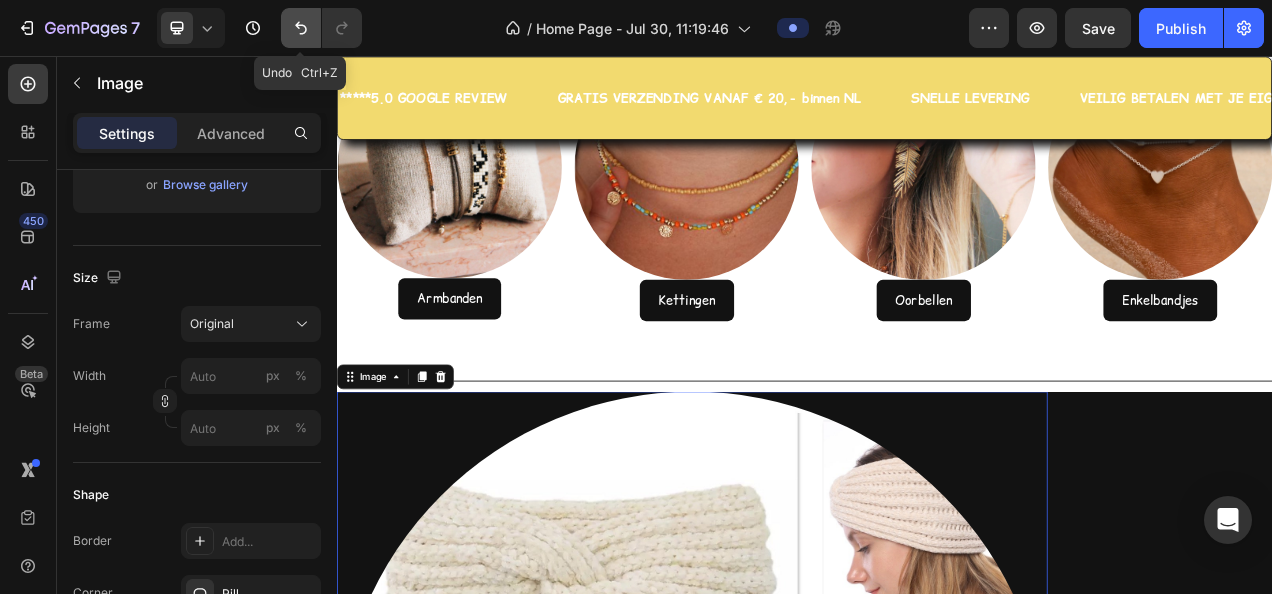 click 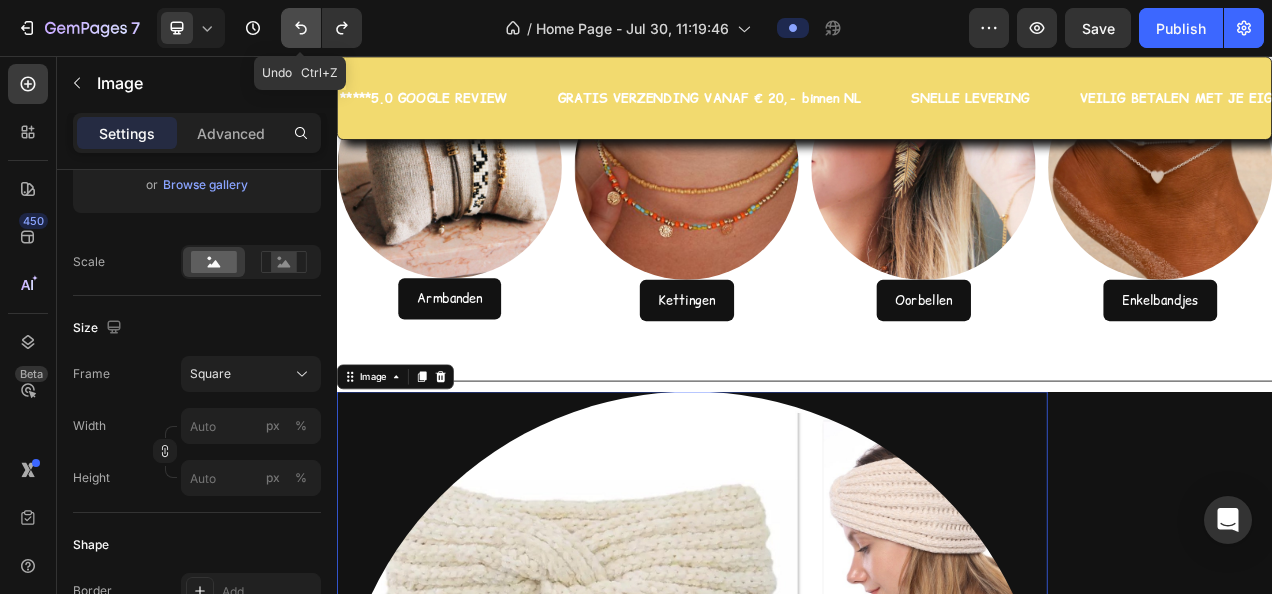 click 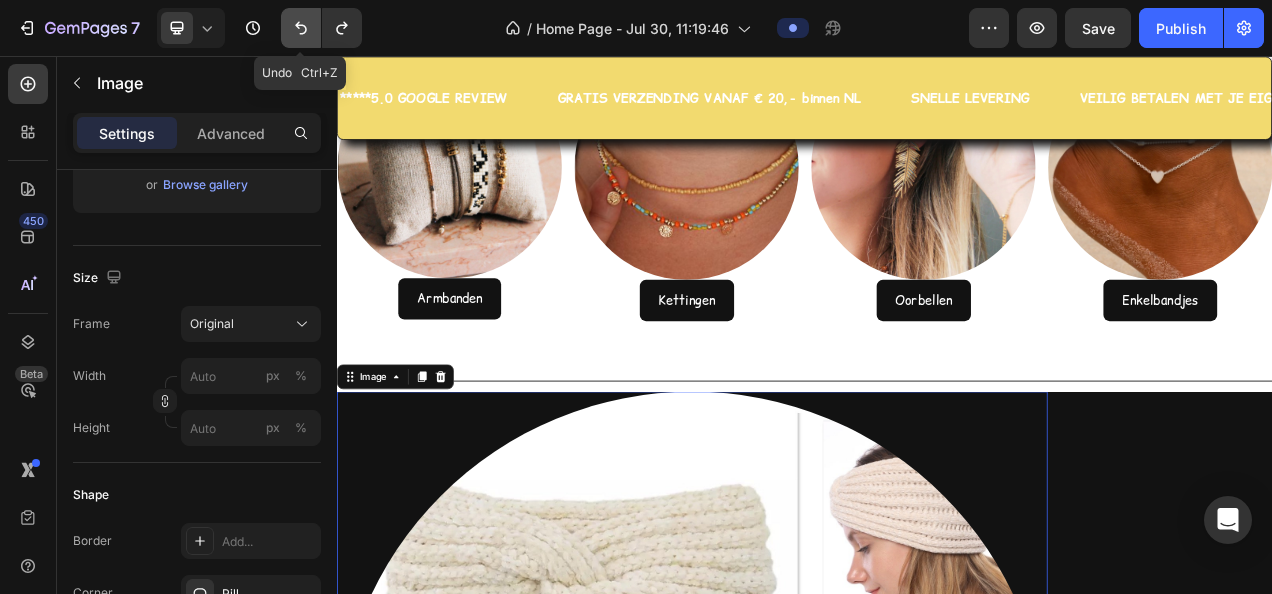 click 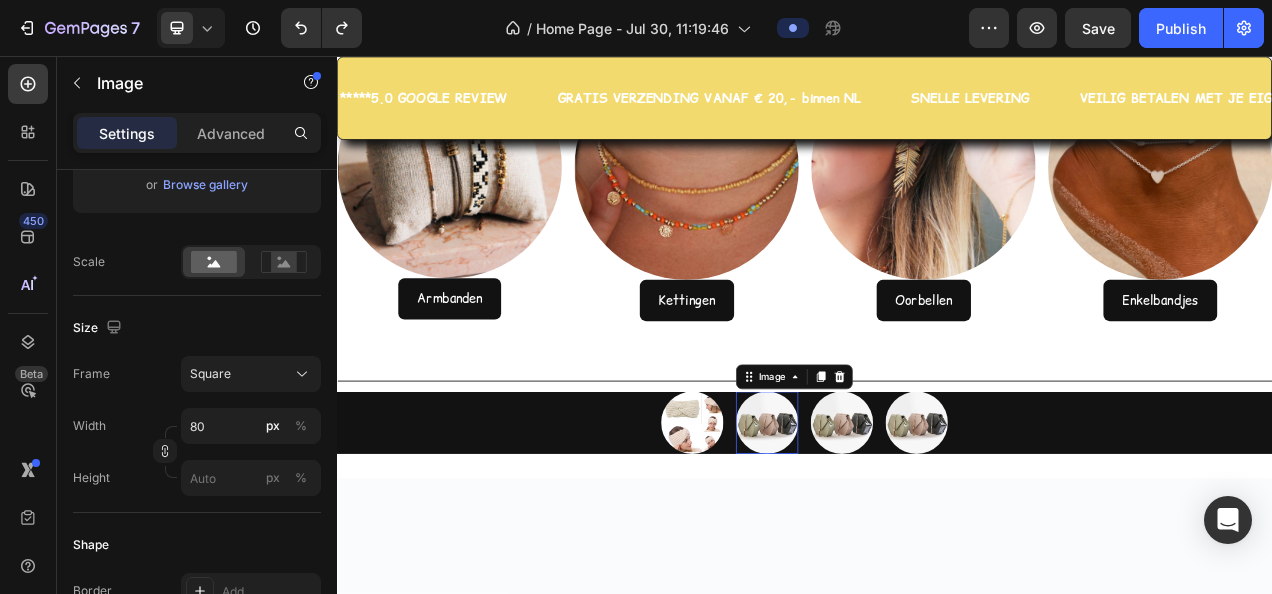 click at bounding box center [889, 526] 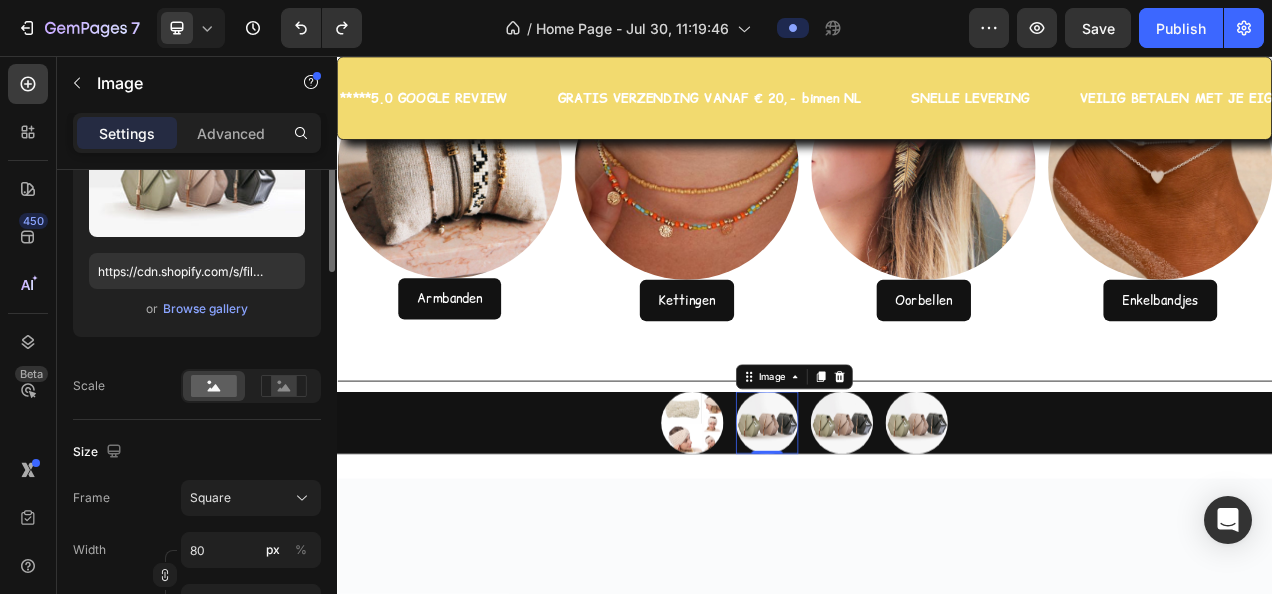scroll, scrollTop: 176, scrollLeft: 0, axis: vertical 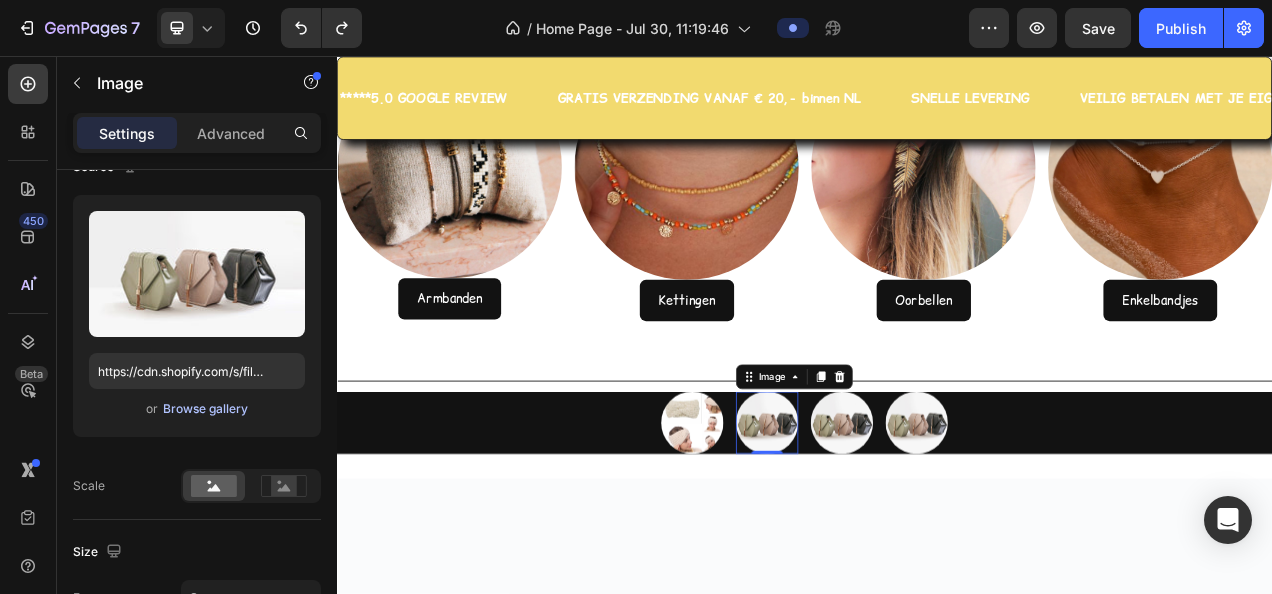click on "Browse gallery" at bounding box center (205, 409) 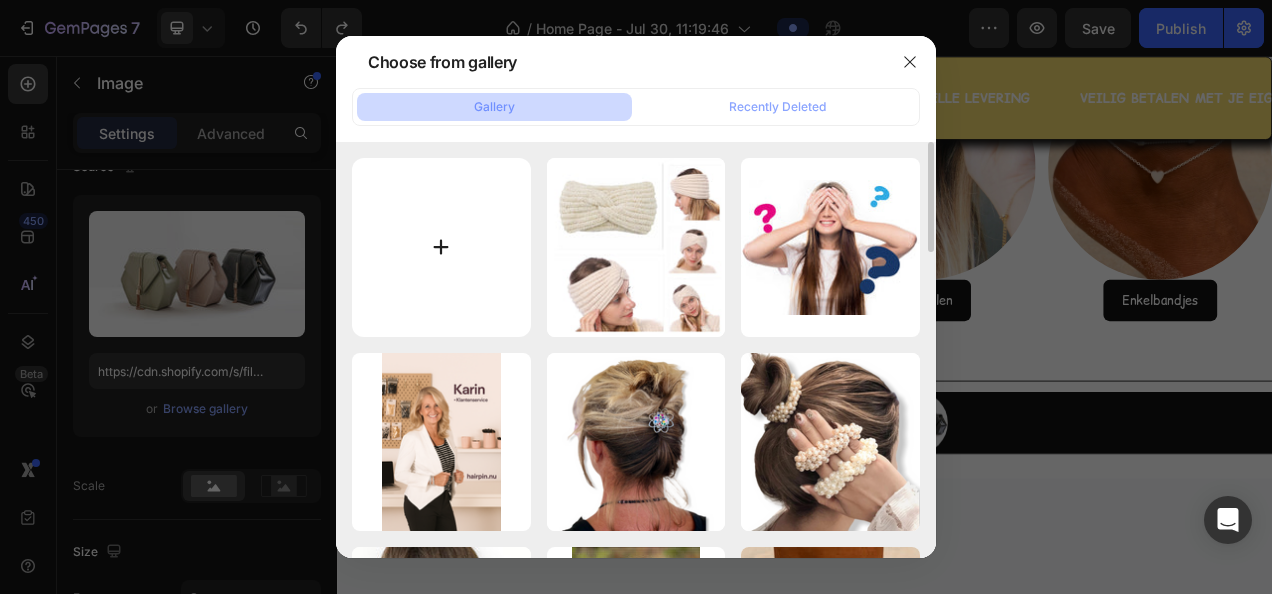 click at bounding box center [441, 247] 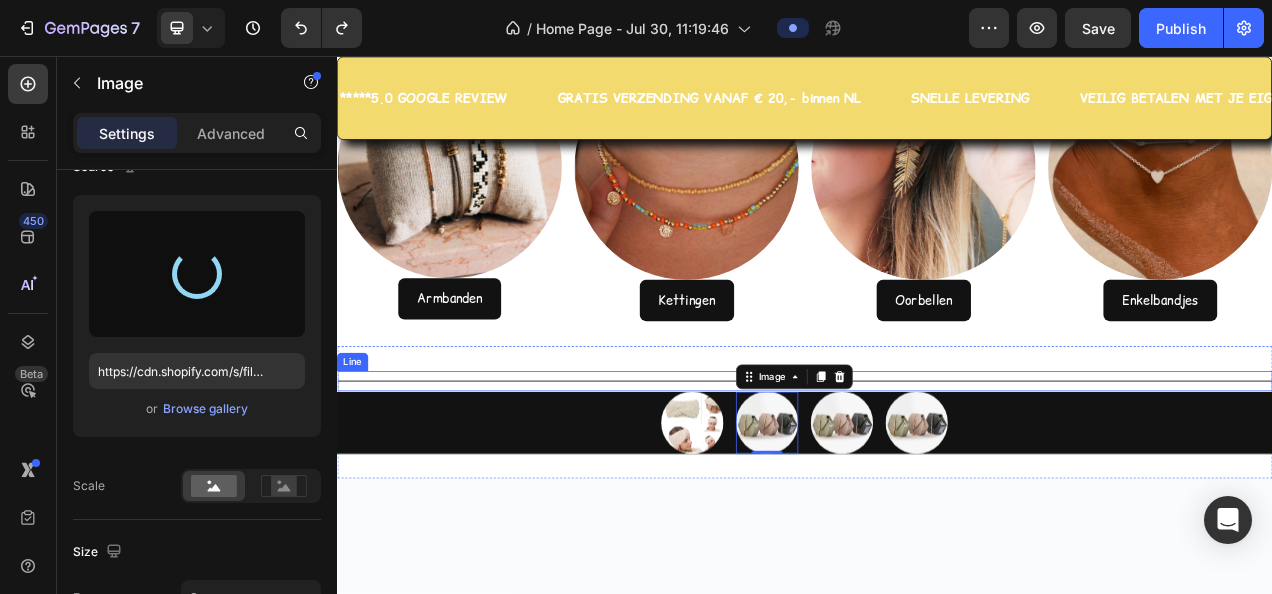 type on "https://cdn.shopify.com/s/files/1/0091/4292/7440/files/gempages_575828060268397507-31c58f7b-8c4d-4bed-8288-6095d675412a.png" 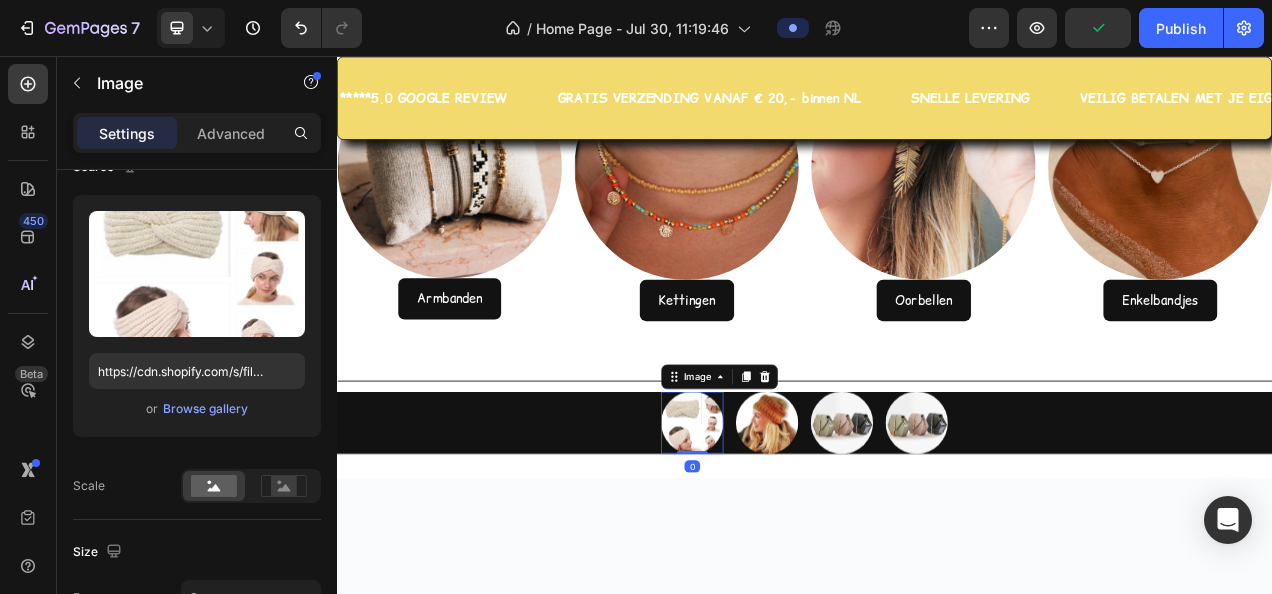 scroll, scrollTop: 176, scrollLeft: 0, axis: vertical 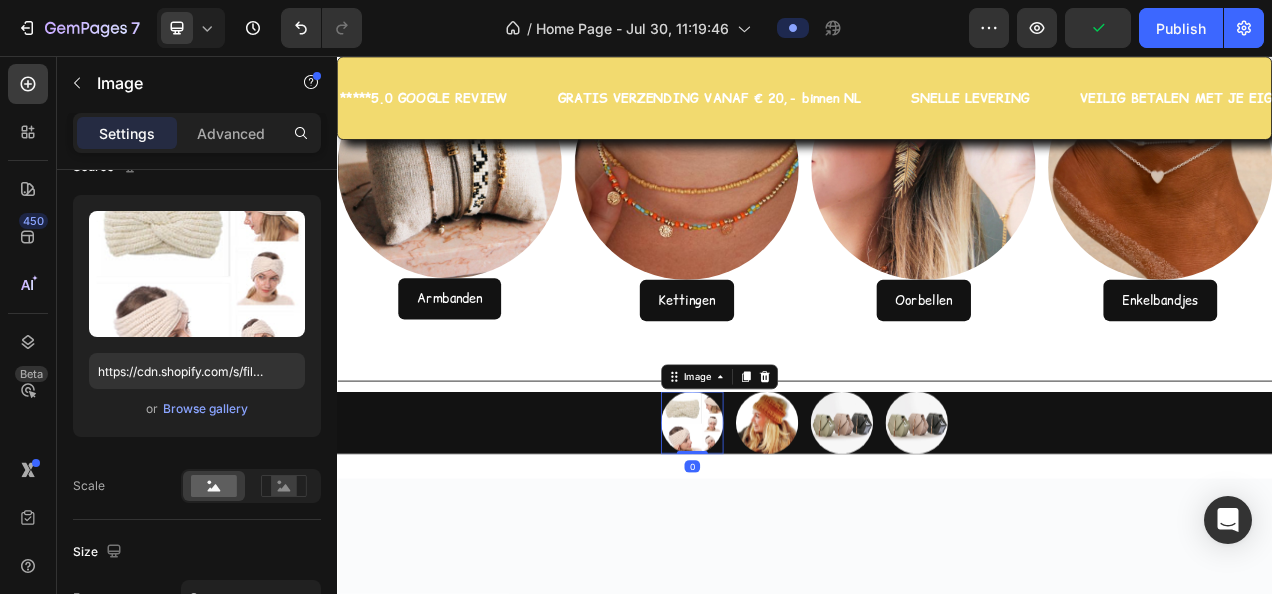 click at bounding box center [793, 526] 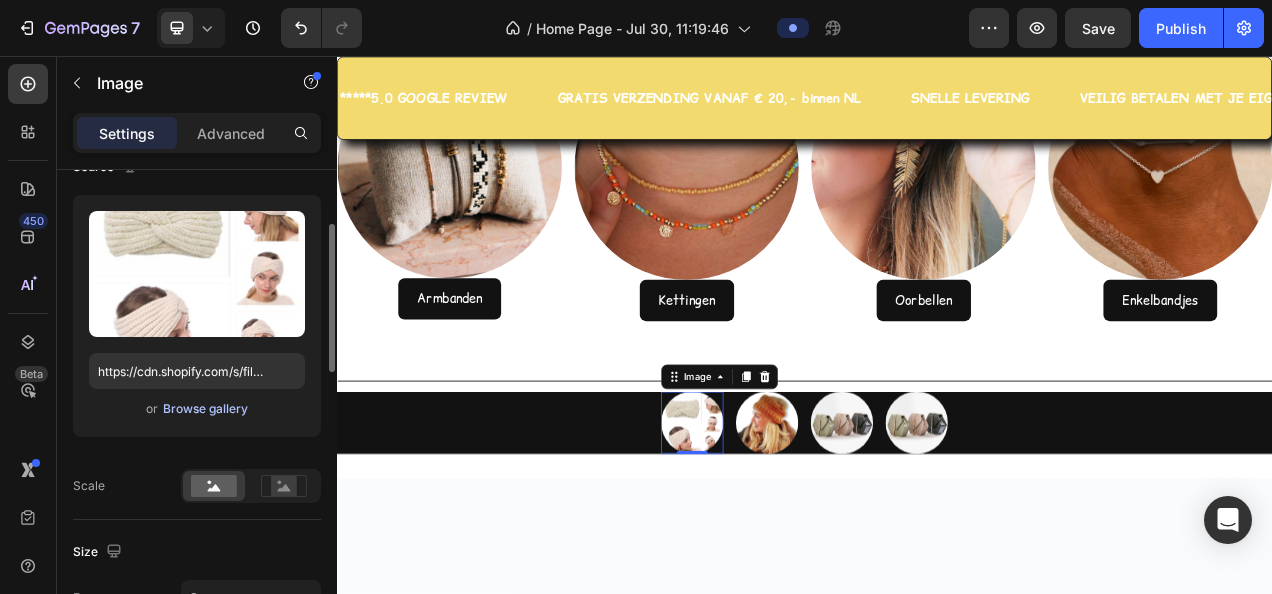 click on "Browse gallery" at bounding box center [205, 409] 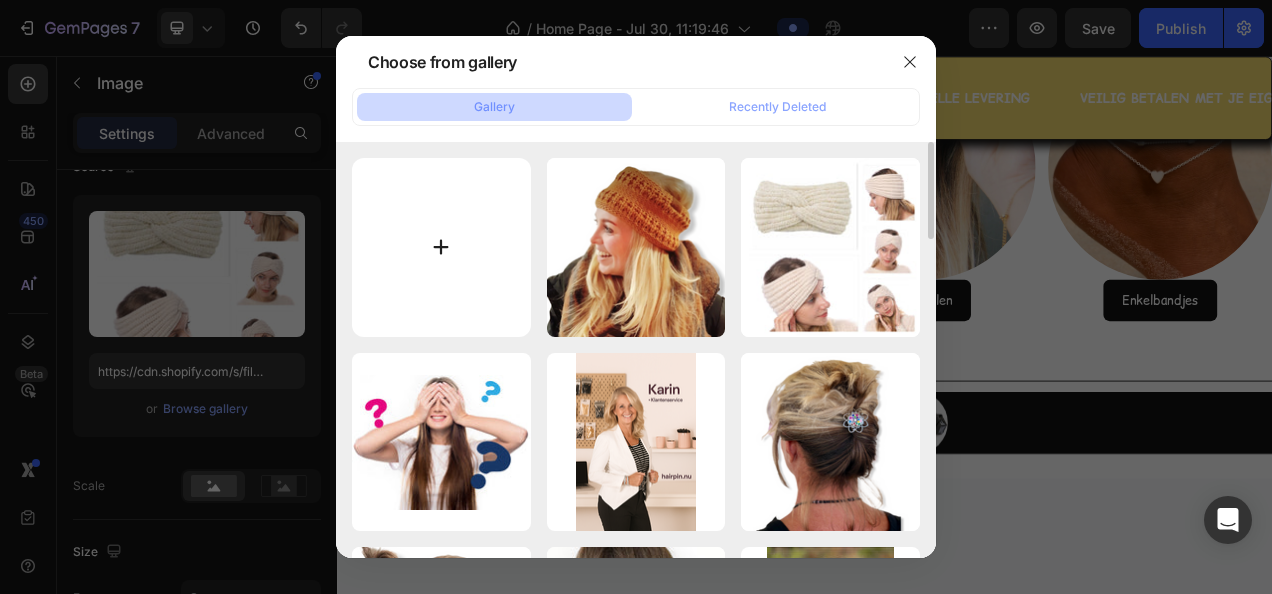 click at bounding box center [441, 247] 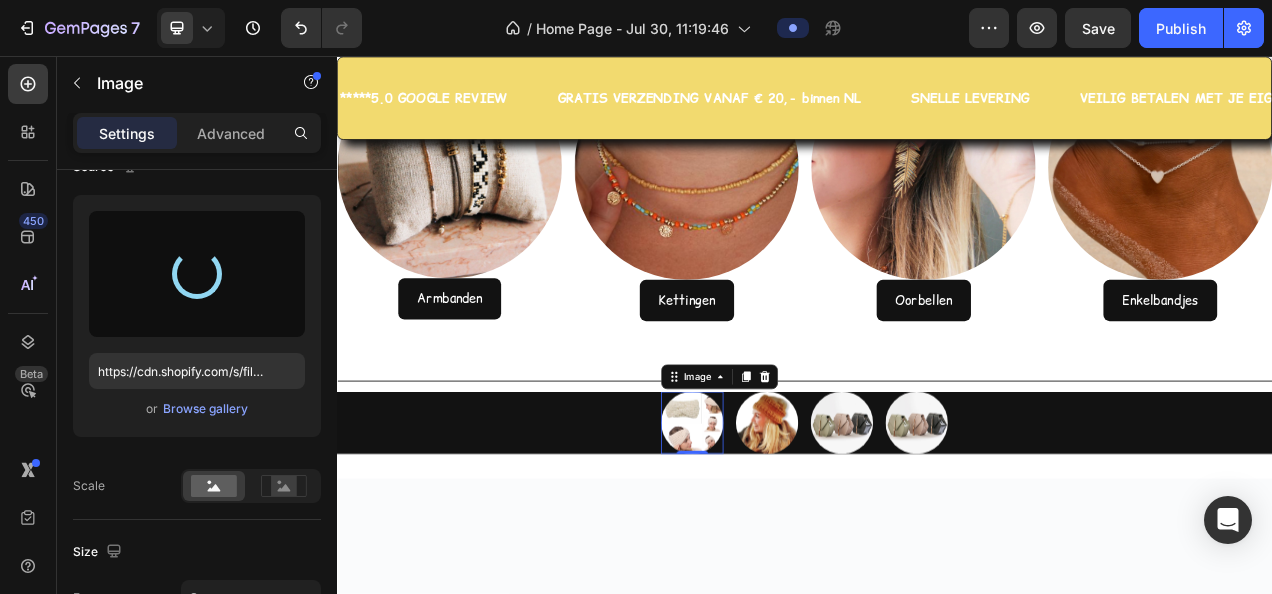 type on "https://cdn.shopify.com/s/files/1/0091/4292/7440/files/gempages_575828060268397507-e1cee1ca-0149-4eb1-9a26-3a9a4e5bbd23.png" 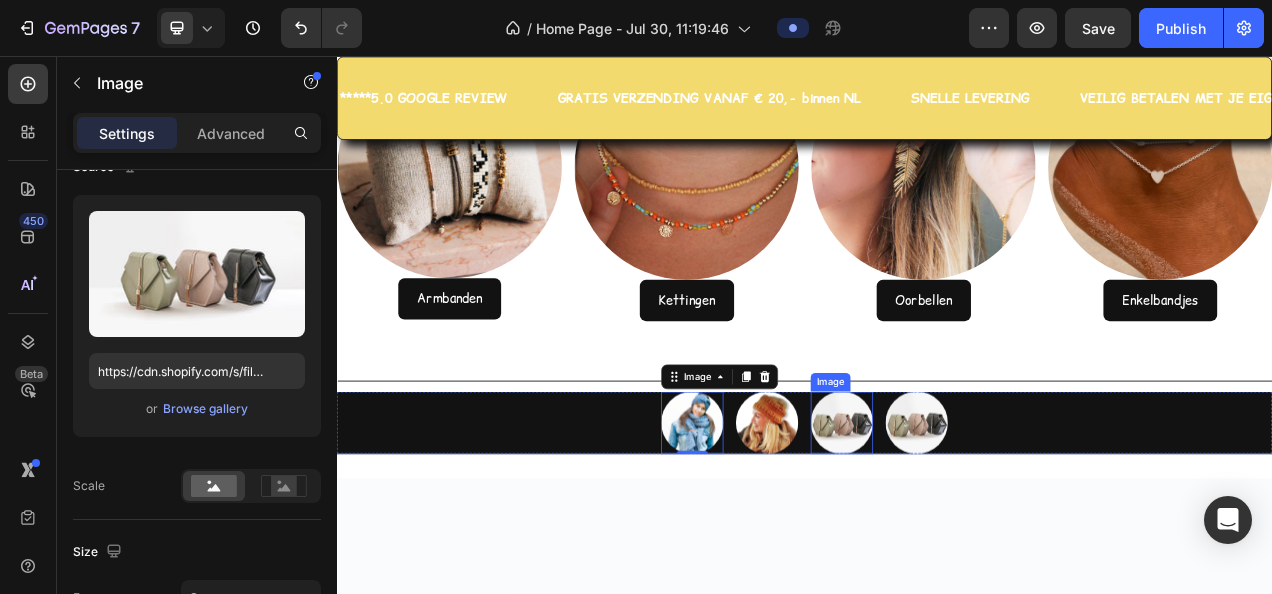click at bounding box center [985, 526] 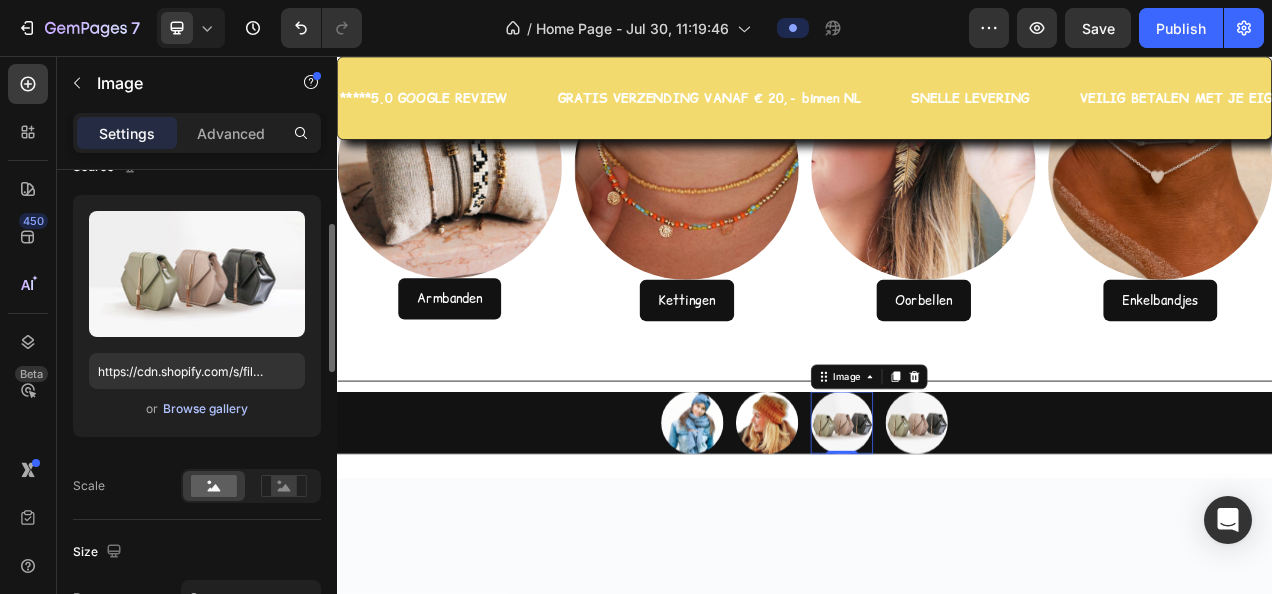 click on "Browse gallery" at bounding box center [205, 409] 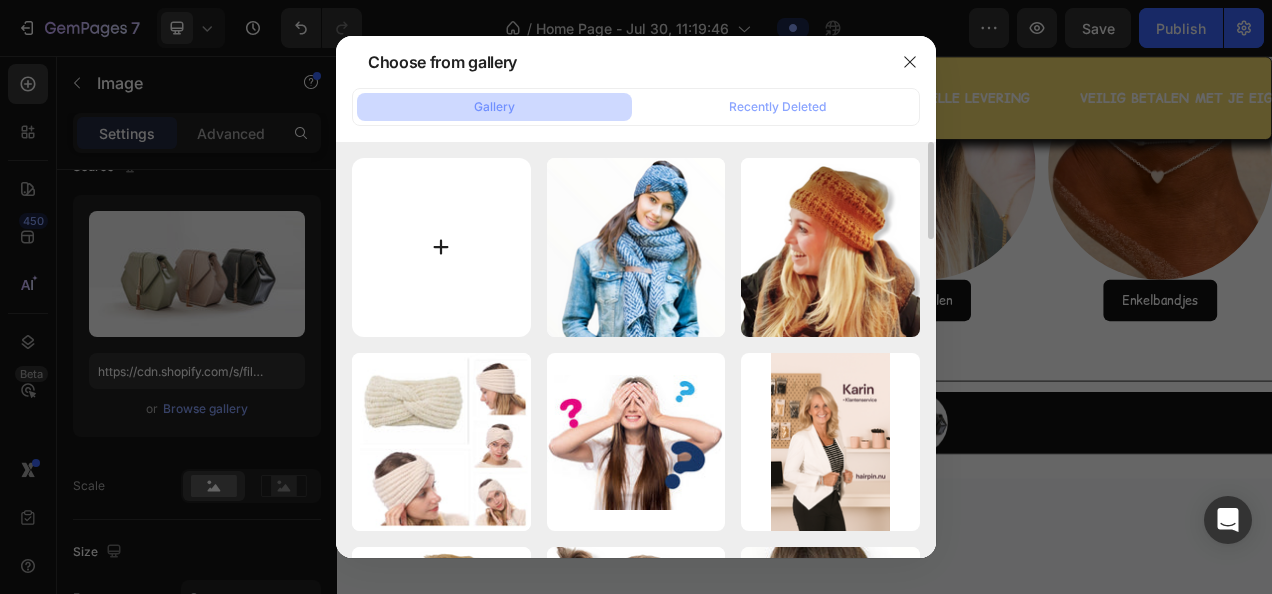 click at bounding box center [441, 247] 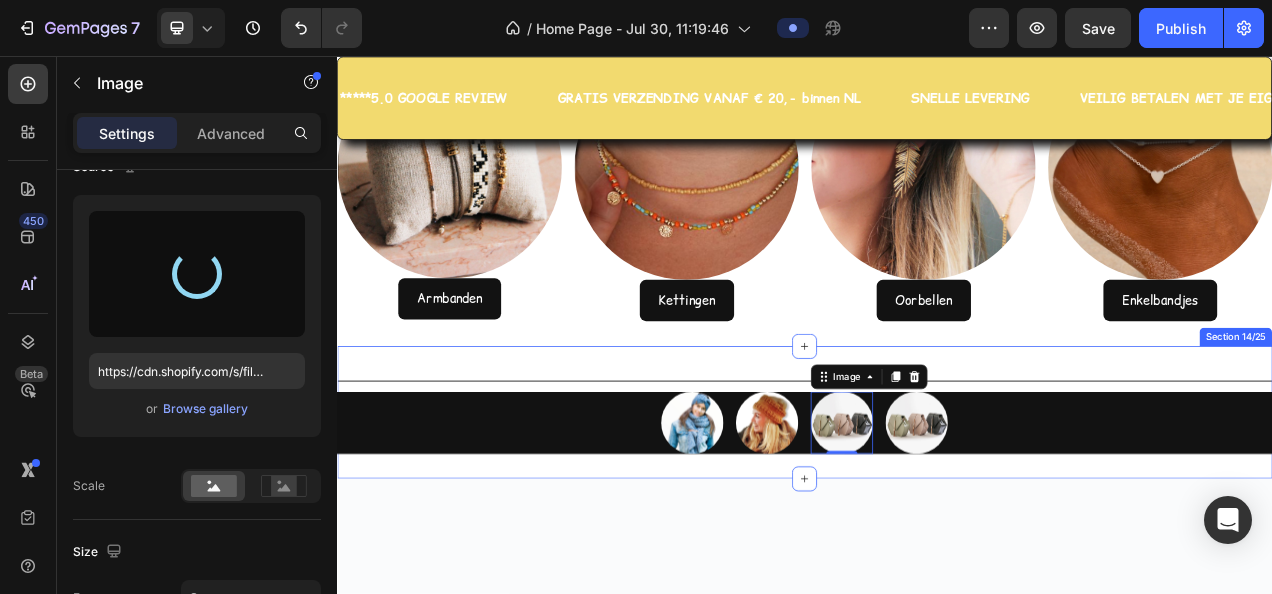 type on "https://cdn.shopify.com/s/files/1/0091/4292/7440/files/gempages_575828060268397507-3e0f9718-96f8-4ef0-9dd6-c768abef0d0d.jpg" 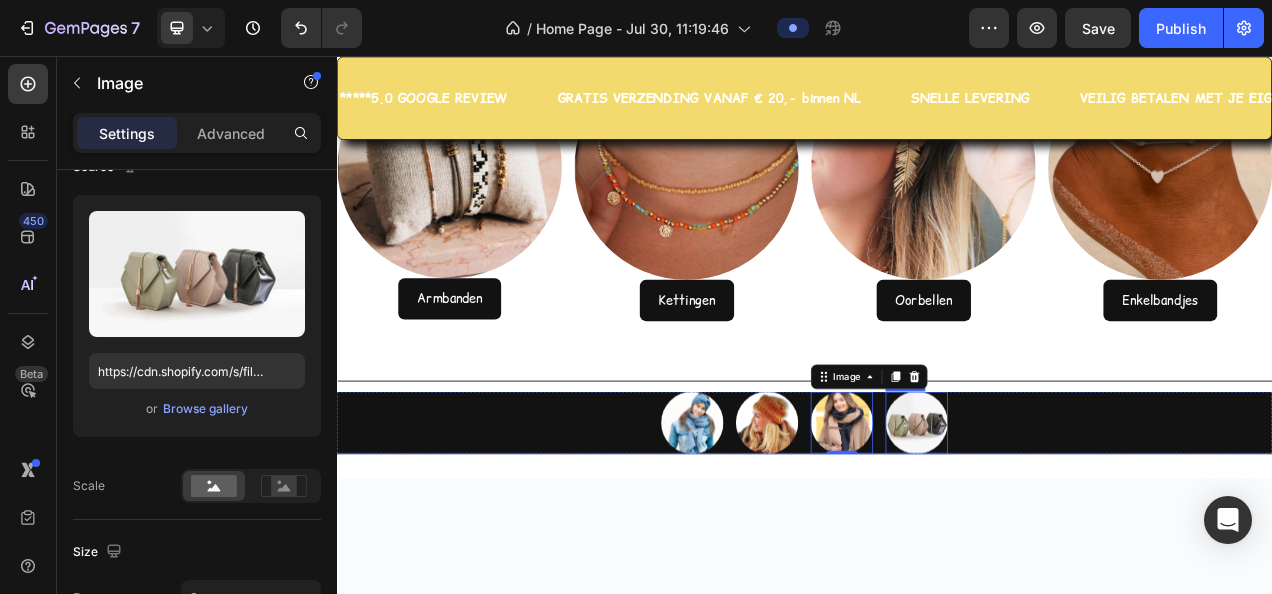 click at bounding box center (1081, 526) 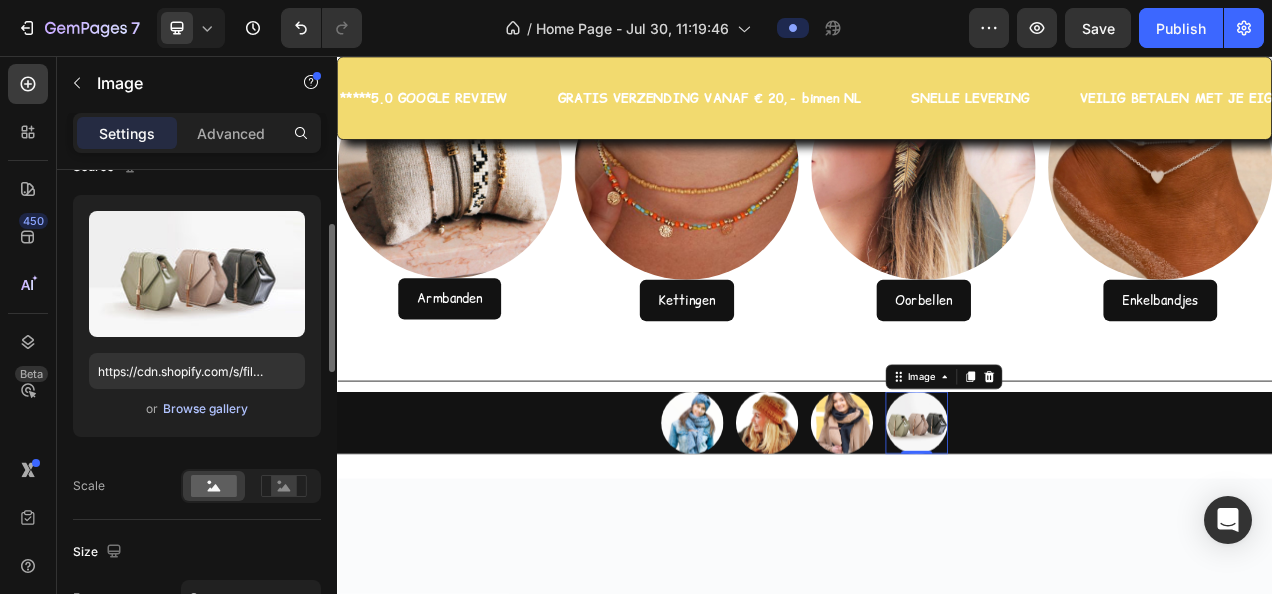 click on "Browse gallery" at bounding box center [205, 409] 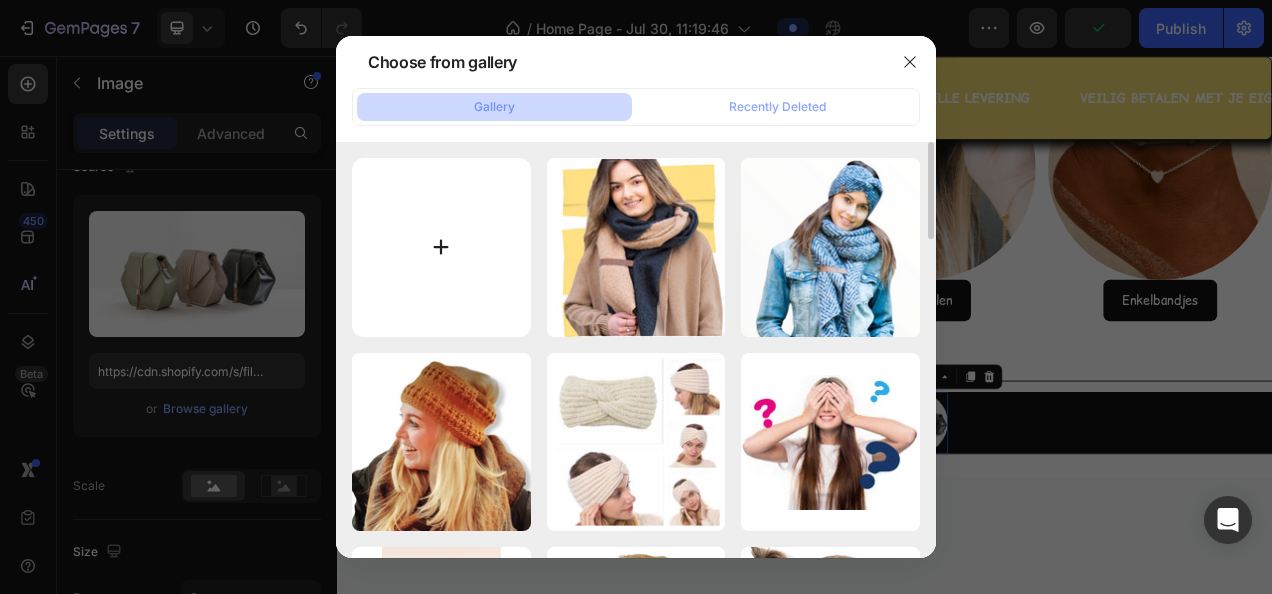 click at bounding box center (441, 247) 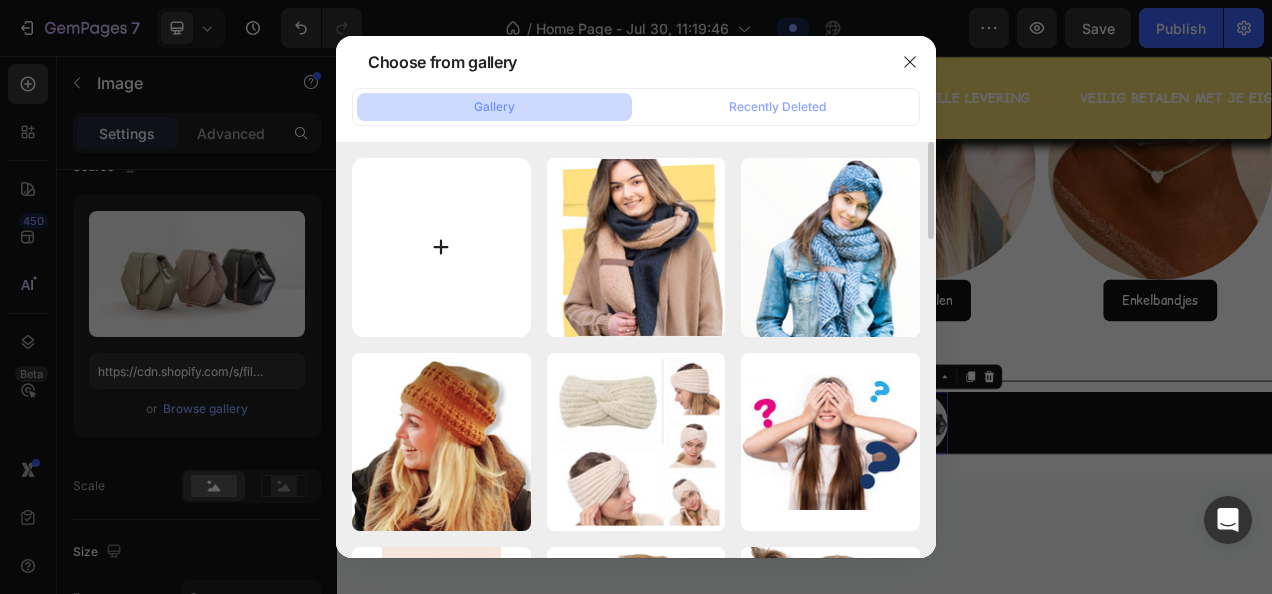type on "C:\fakepath\camel-fugen-winterset-model-sjaal-wanten-muts-hairpin_nu.PNG" 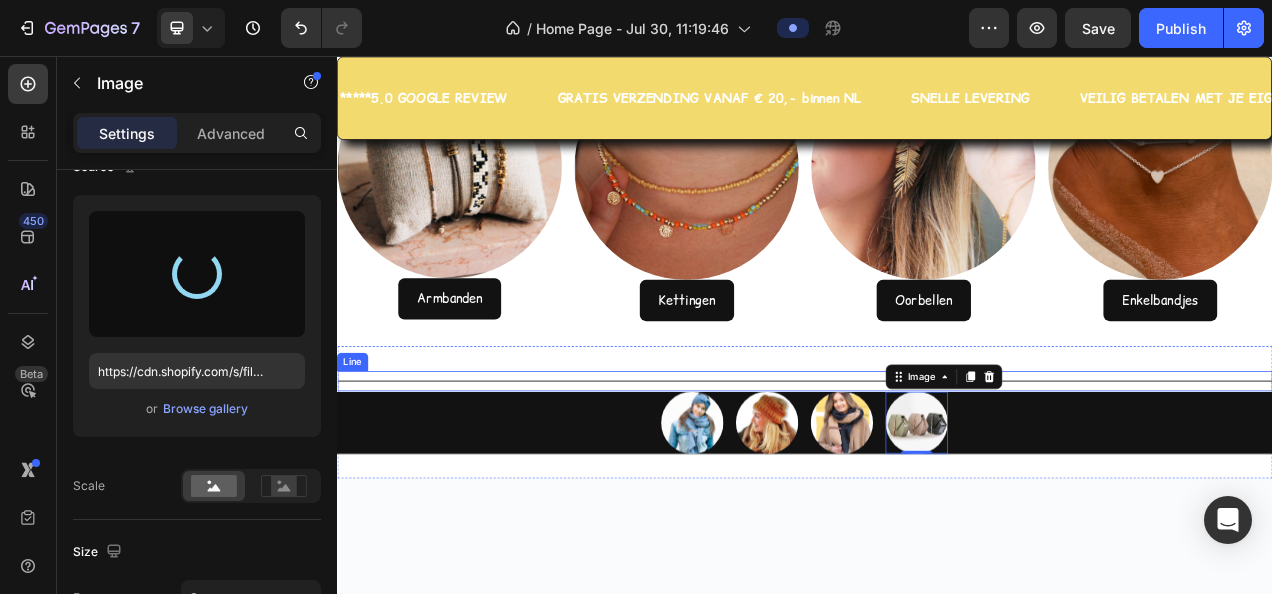 type on "https://cdn.shopify.com/s/files/1/0091/4292/7440/files/gempages_575828060268397507-5b506ecb-674a-4e1c-b453-d803ac2121cd.png" 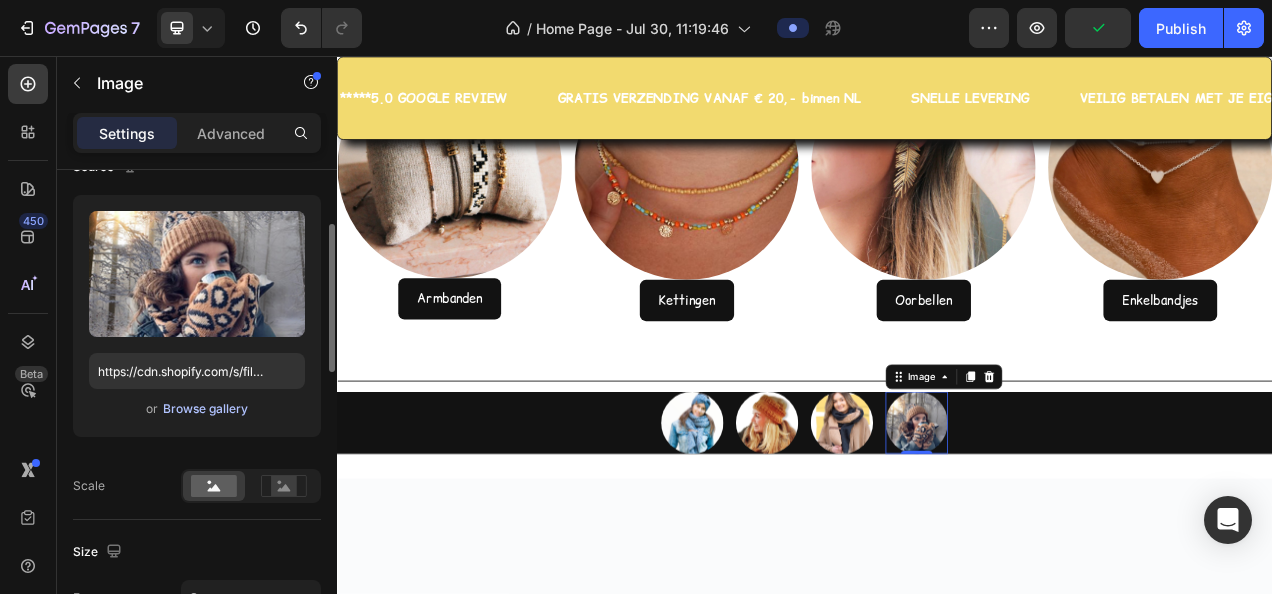 click on "Browse gallery" at bounding box center [205, 409] 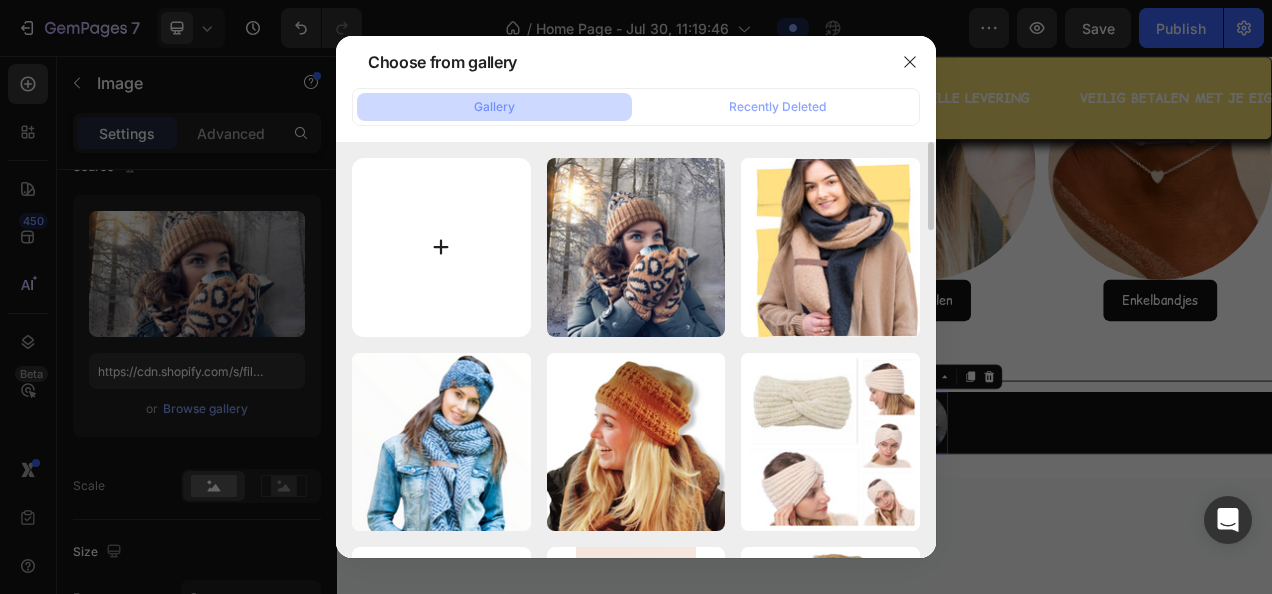 click at bounding box center [441, 247] 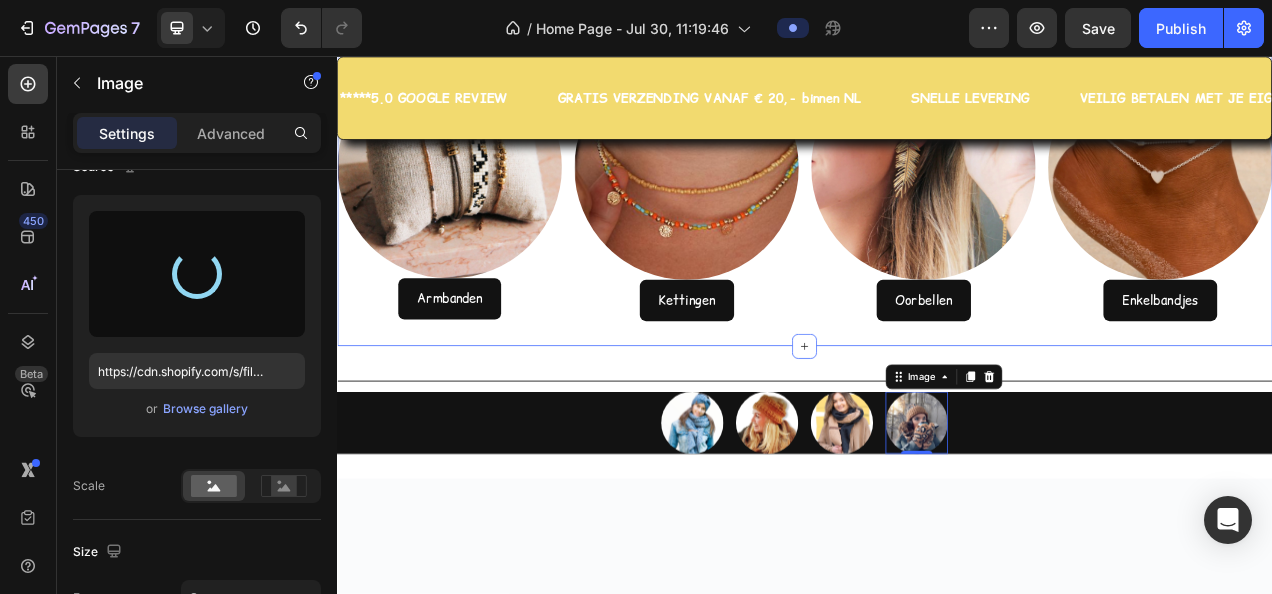 type on "https://cdn.shopify.com/s/files/1/0091/4292/7440/files/gempages_575828060268397507-4d2c2010-4f87-4ccf-9c76-57f7f37c32f6.png" 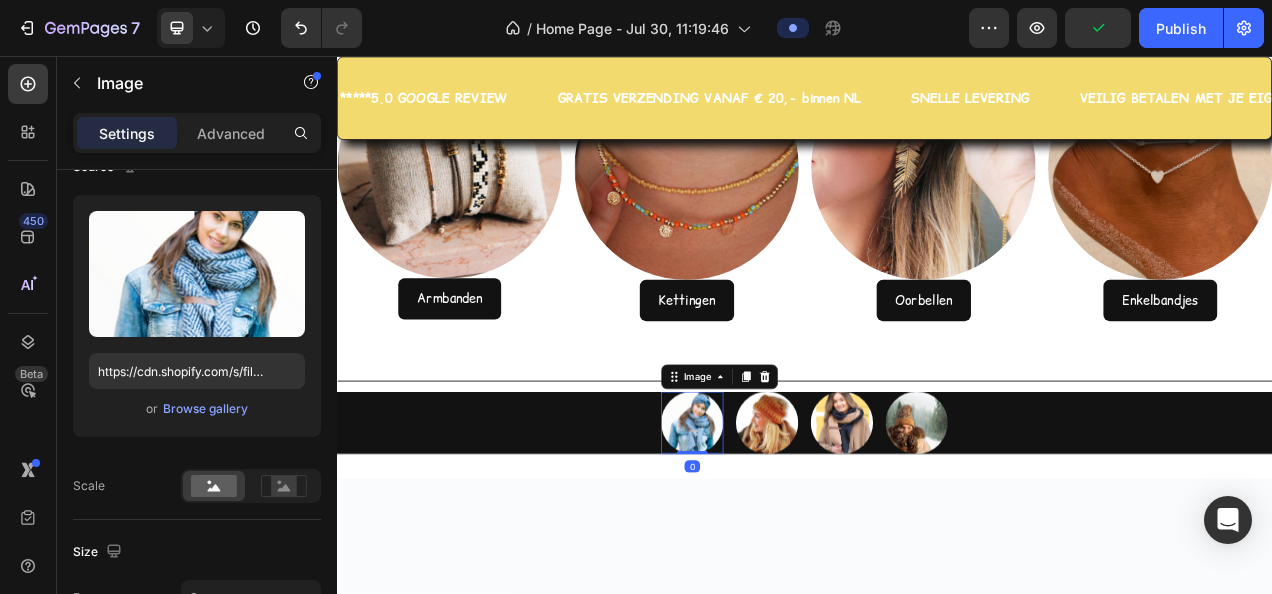 click at bounding box center (793, 526) 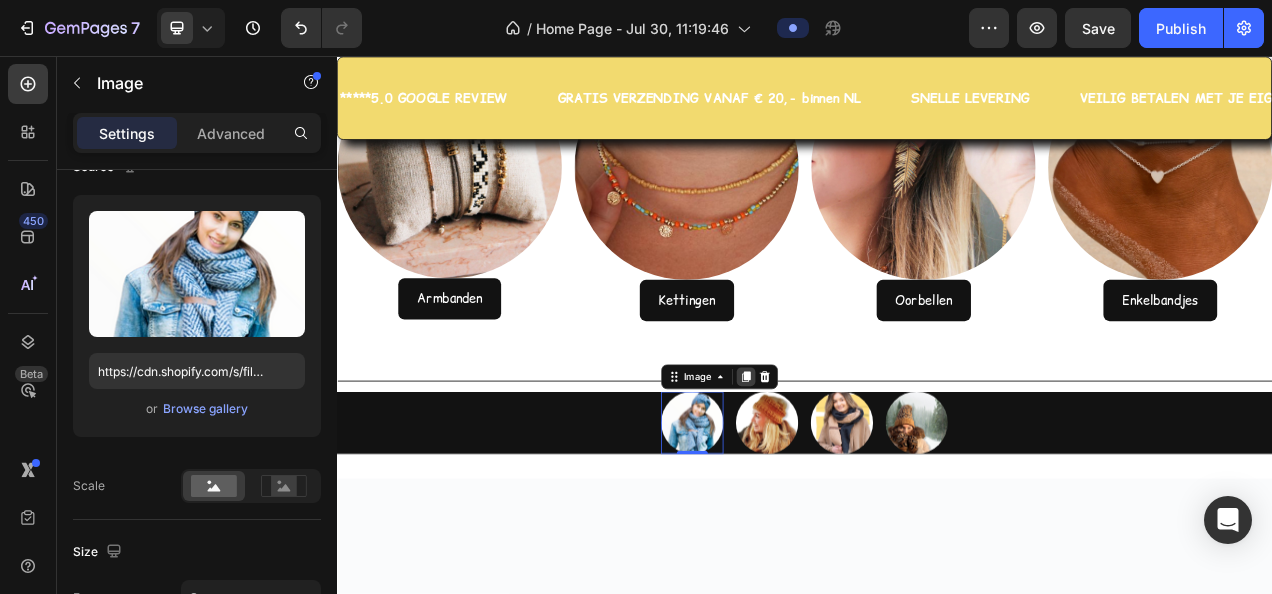 click 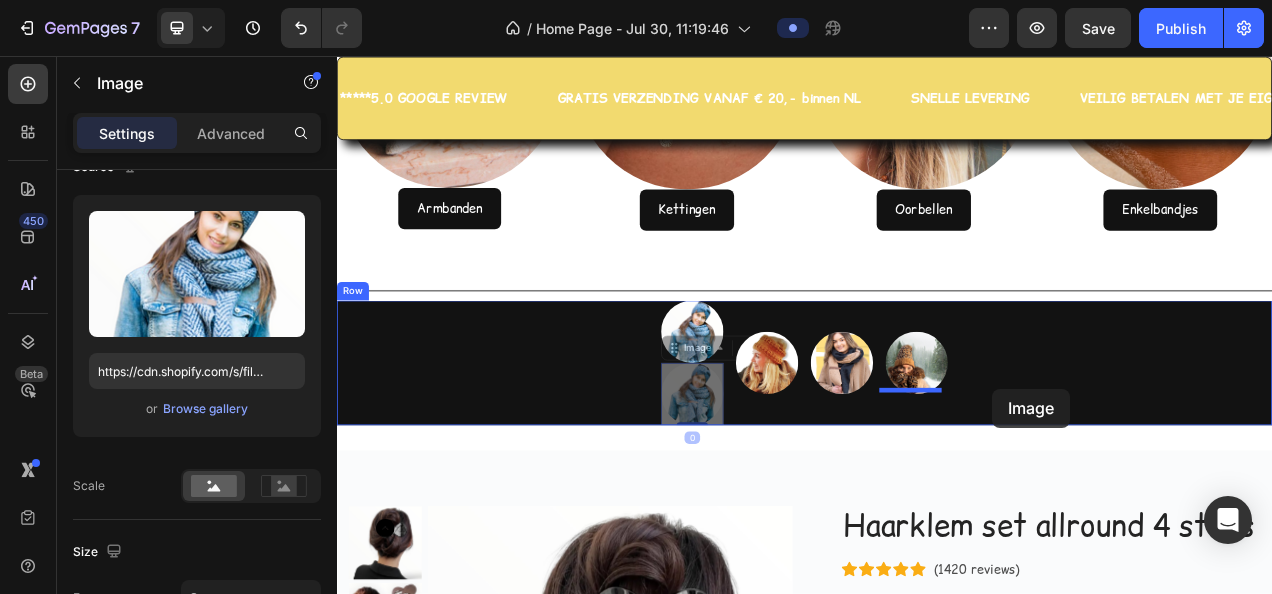 scroll, scrollTop: 5001, scrollLeft: 0, axis: vertical 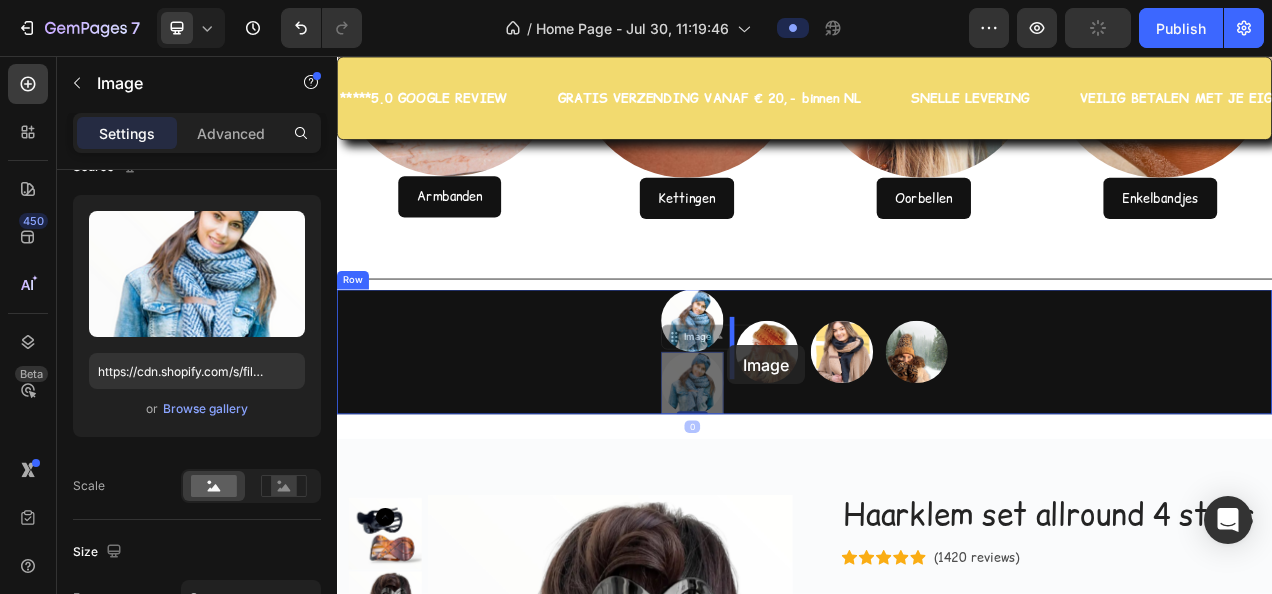 drag, startPoint x: 762, startPoint y: 548, endPoint x: 838, endPoint y: 427, distance: 142.88806 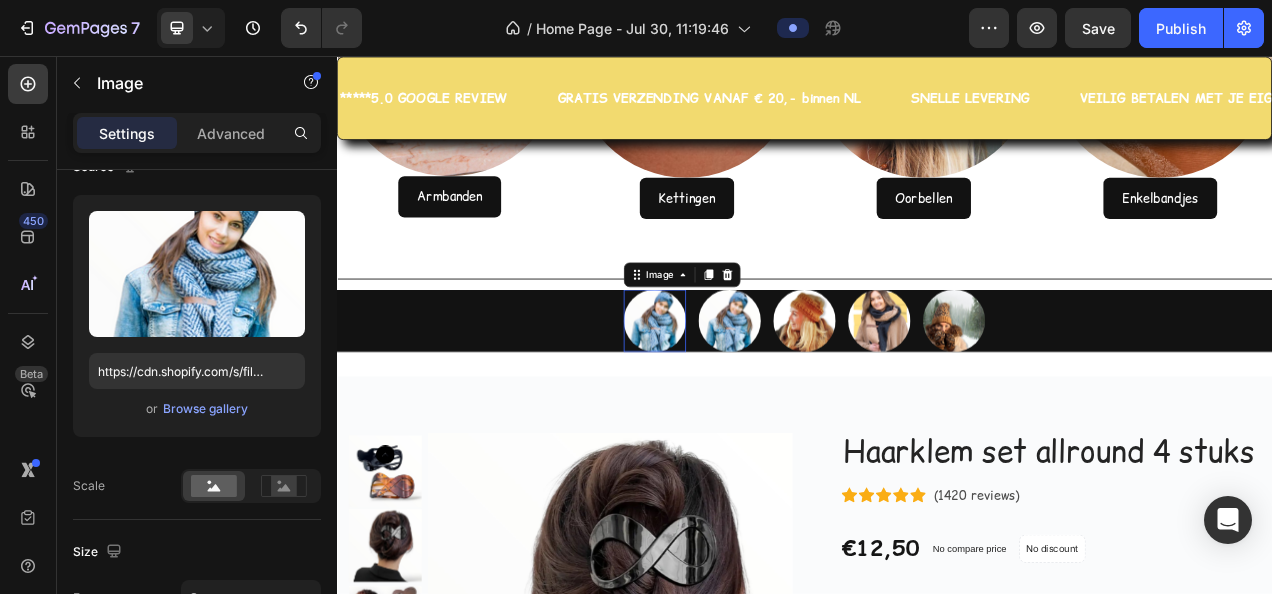 click at bounding box center (745, 395) 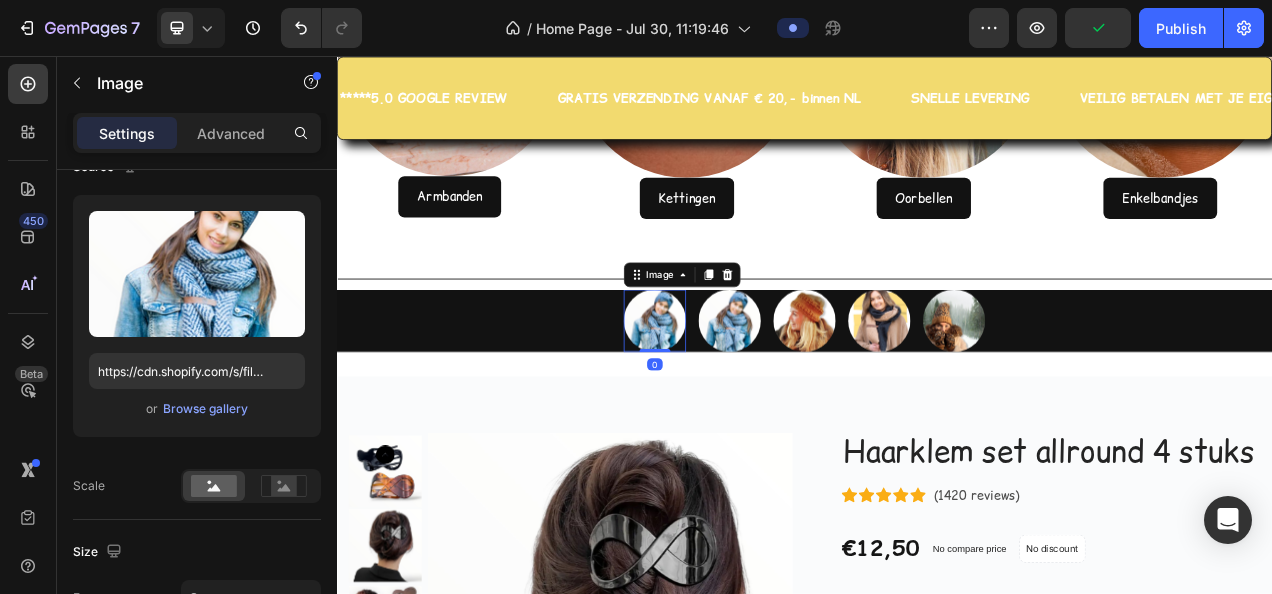 click at bounding box center (745, 395) 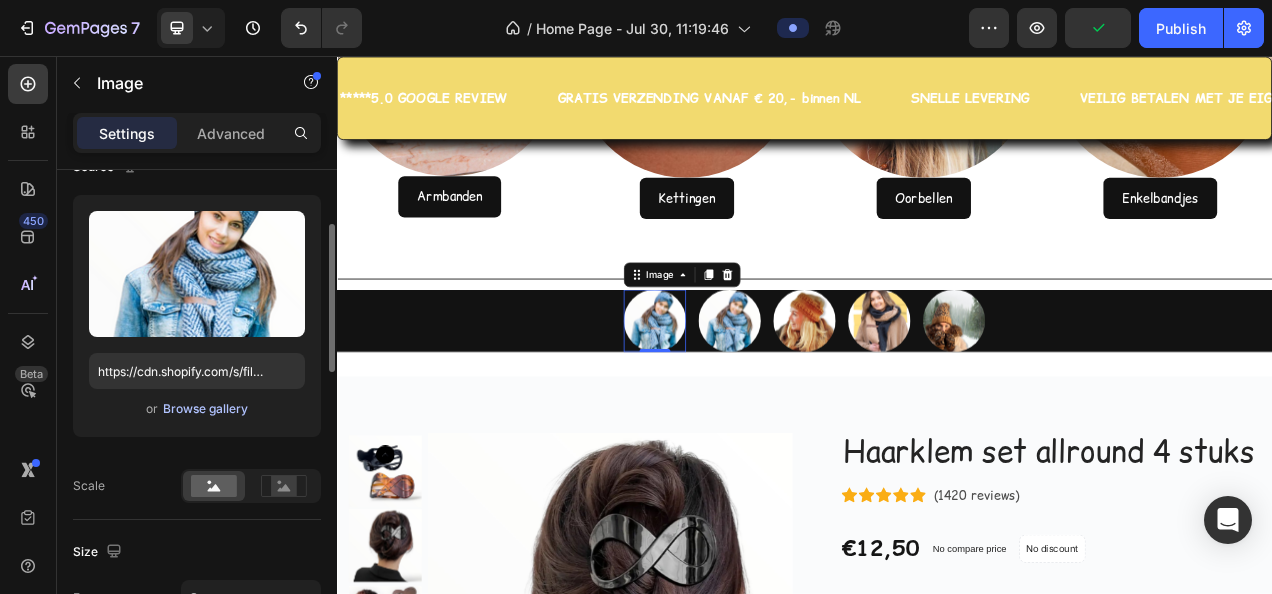 click on "Browse gallery" at bounding box center (205, 409) 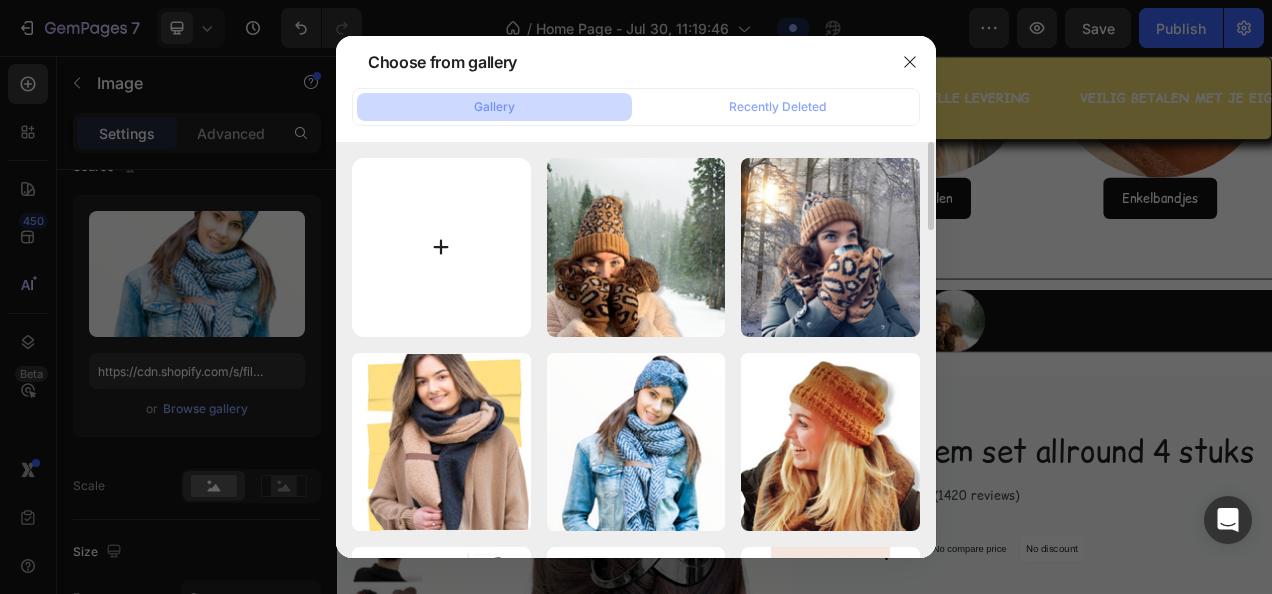 click at bounding box center [441, 247] 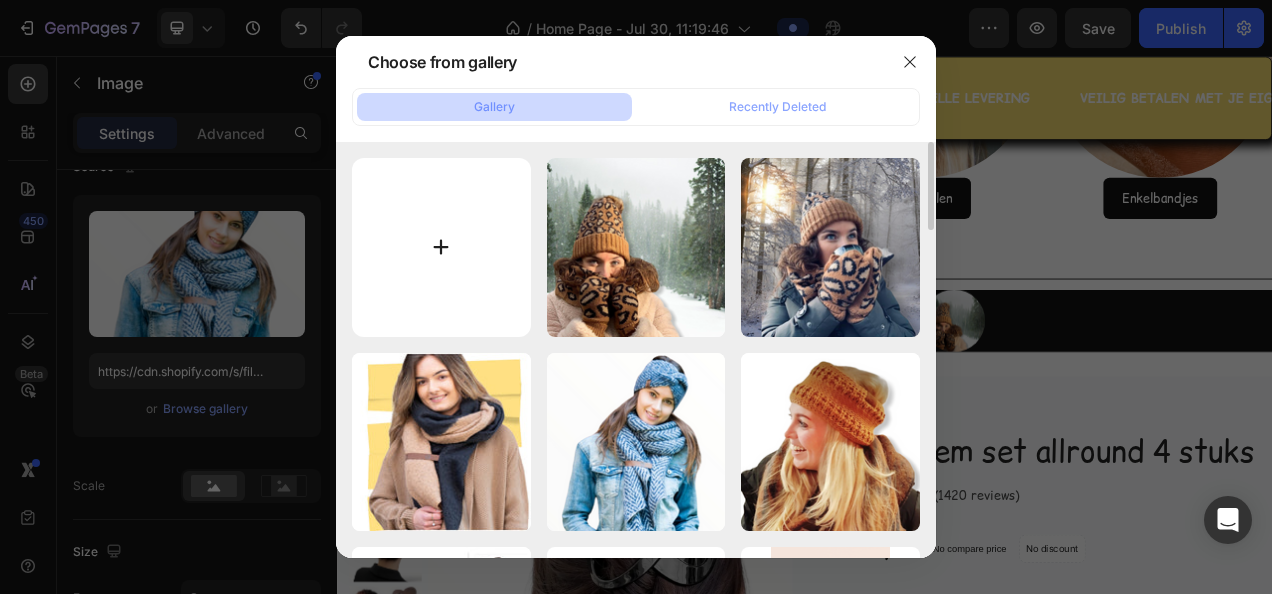 type on "C:\fakepath\20220914_063453222_iOS.jpg" 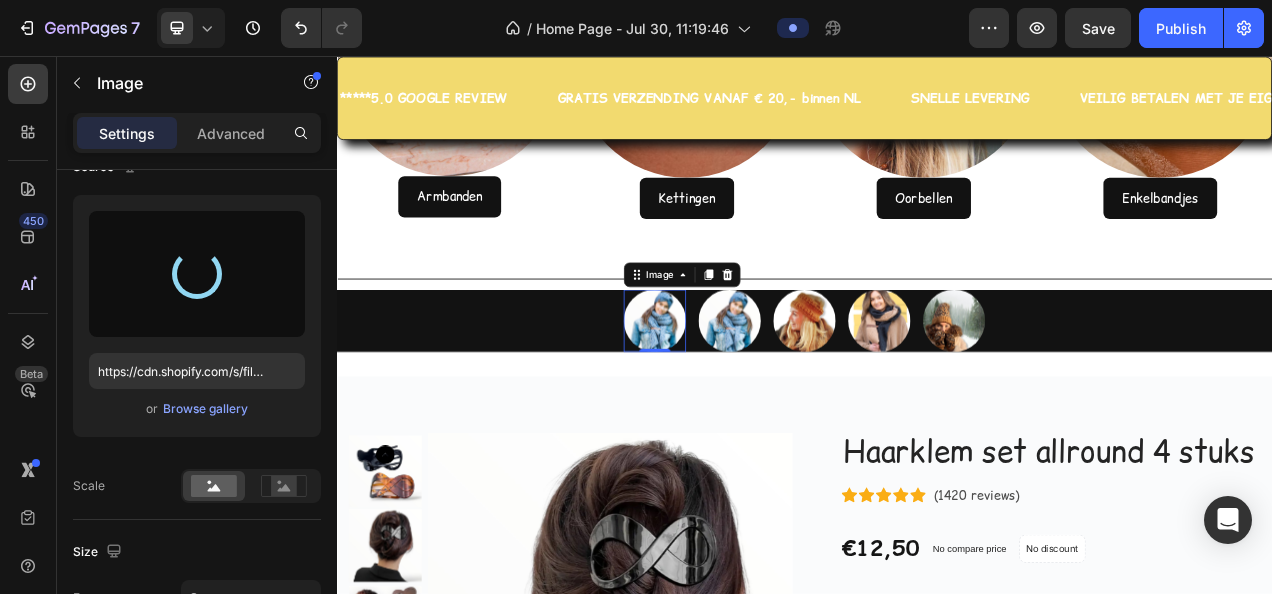type on "https://cdn.shopify.com/s/files/1/0091/4292/7440/files/gempages_575828060268397507-87d4620c-459a-49f4-b877-7947797d6153.jpg" 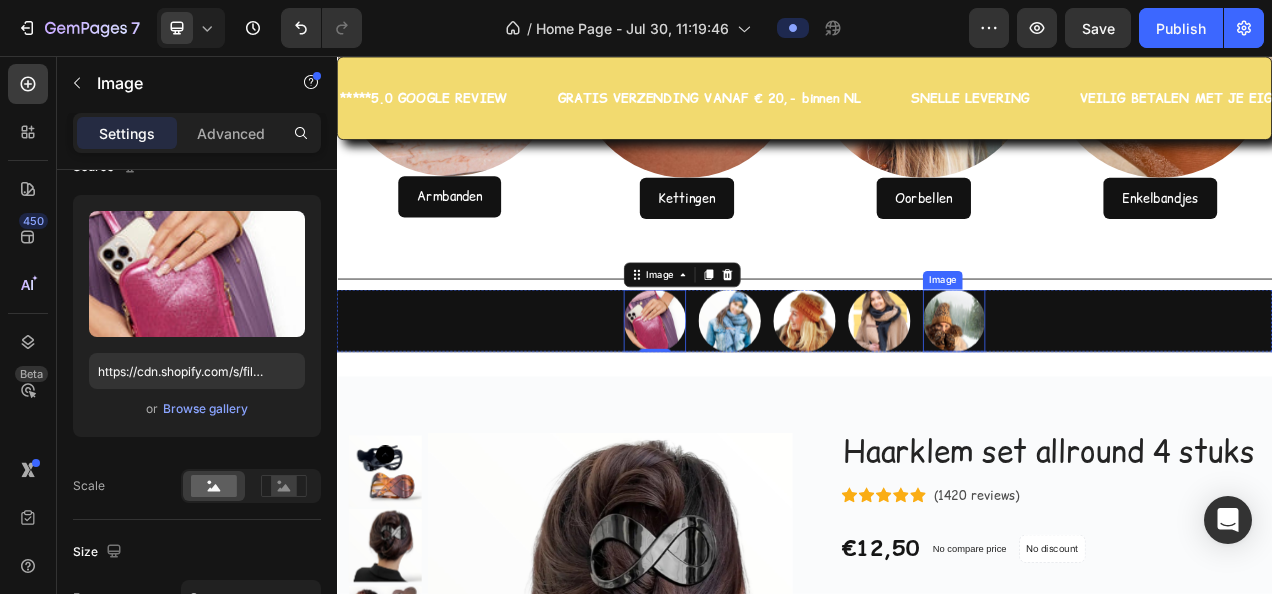 click at bounding box center (1129, 395) 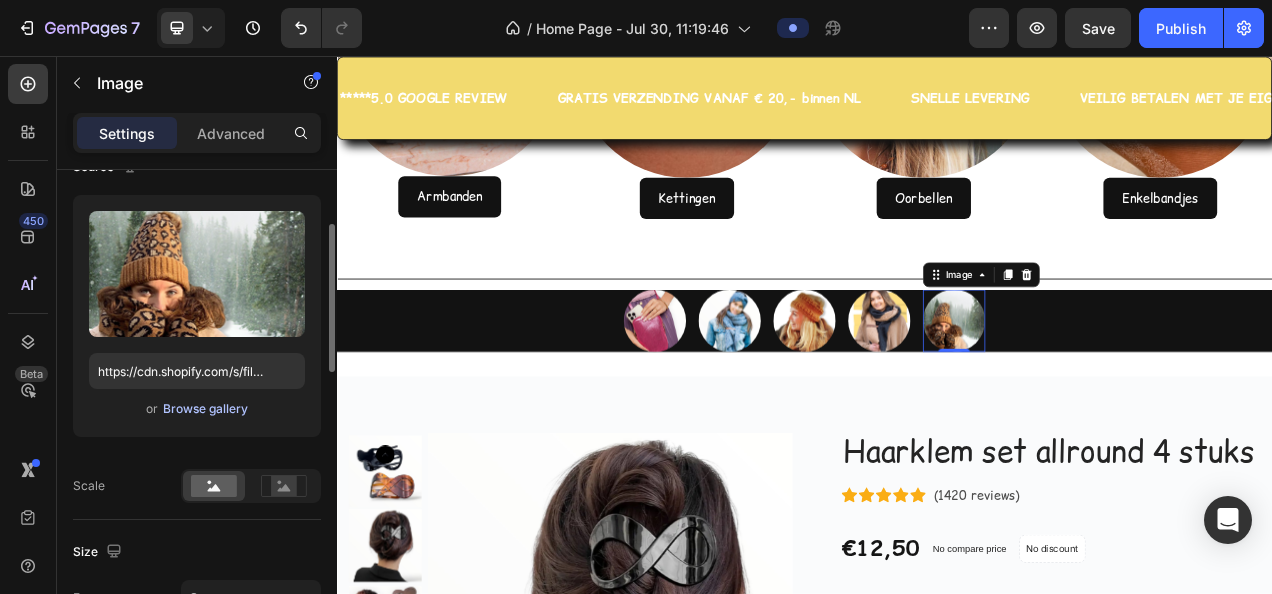 click on "Browse gallery" at bounding box center (205, 409) 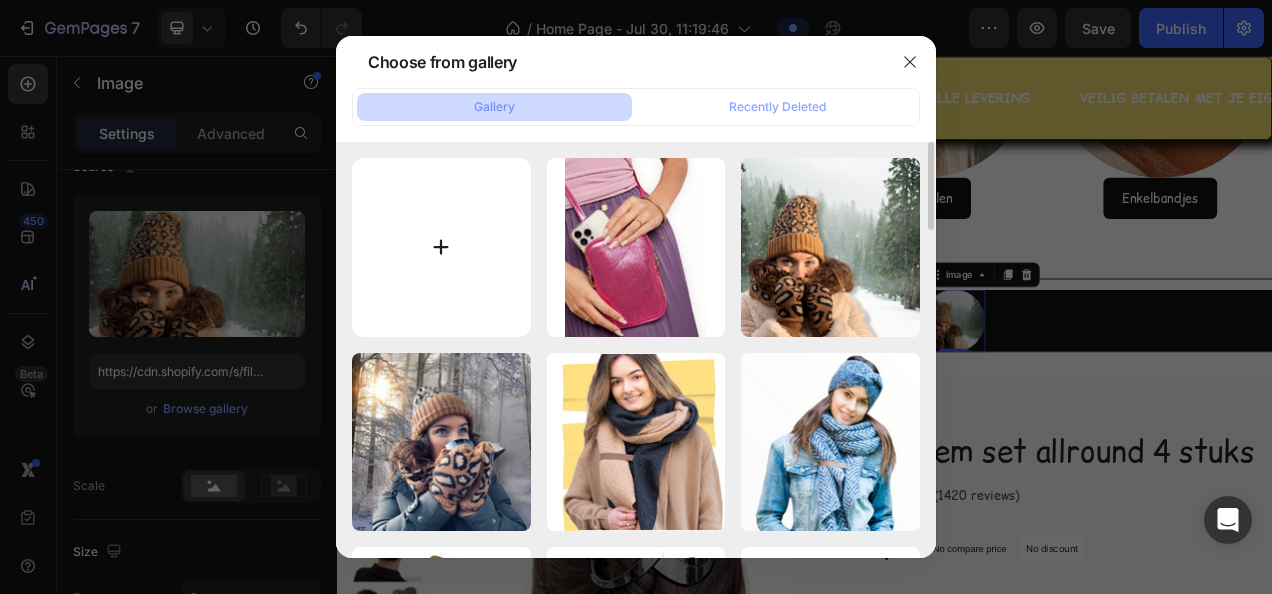 click at bounding box center [441, 247] 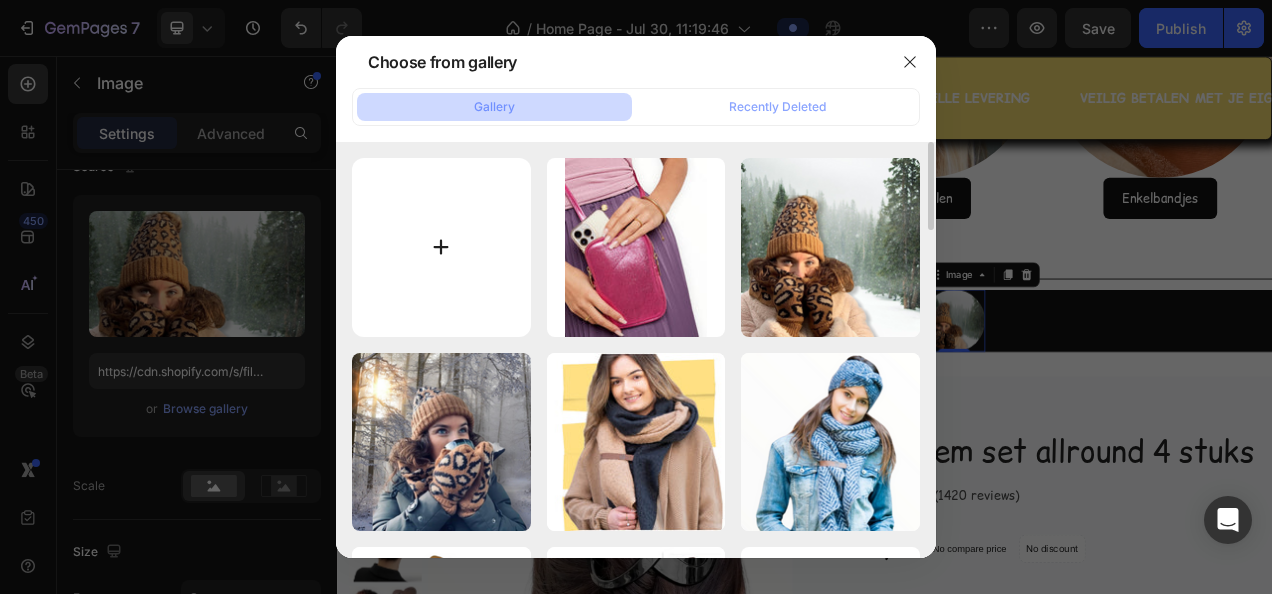 type on "C:\fakepath\Photoroom_017_20240924_131543.JPG" 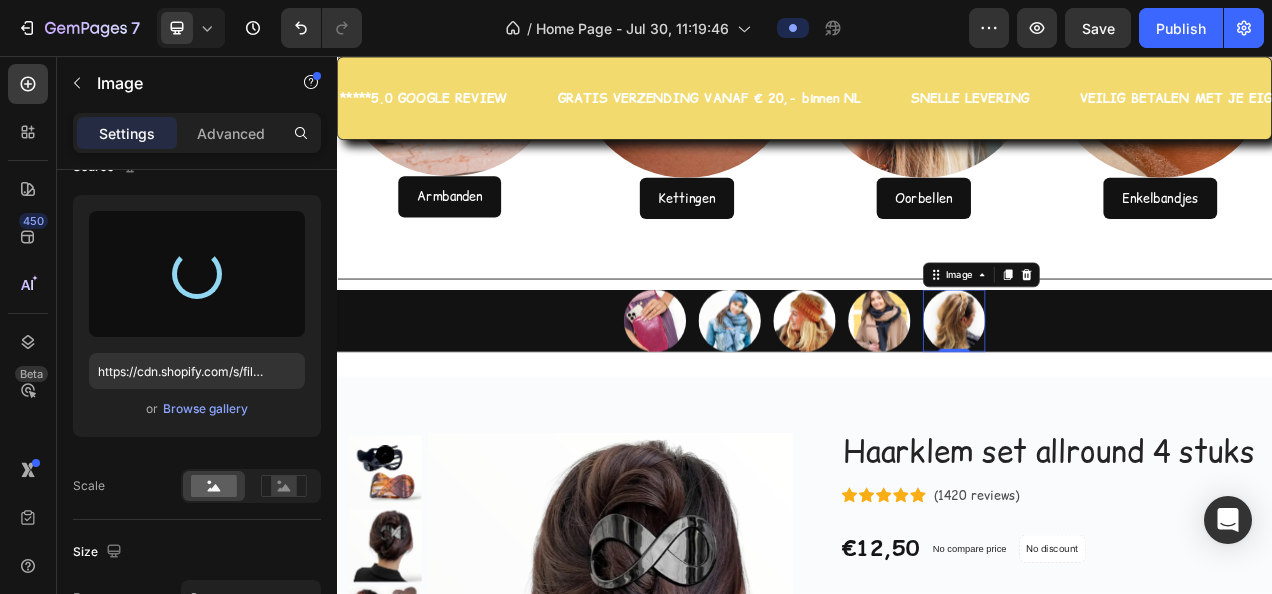 type on "https://cdn.shopify.com/s/files/1/0091/4292/7440/files/gempages_575828060268397507-aeb1fa04-754c-4988-908b-fcb45286699a.jpg" 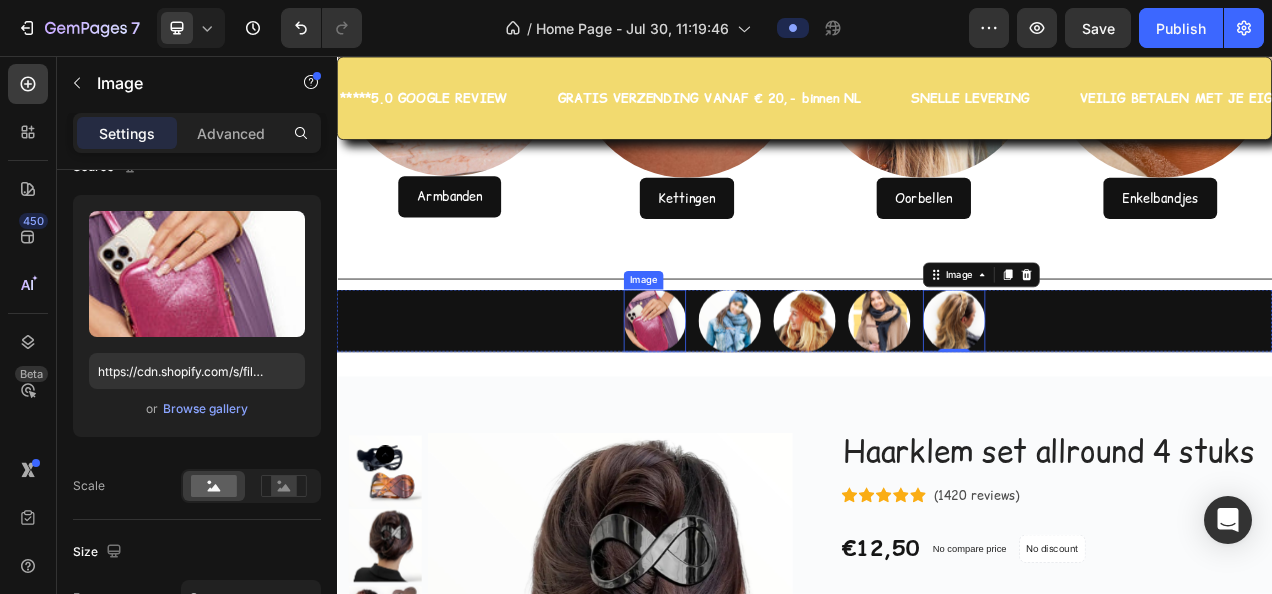 click at bounding box center [745, 395] 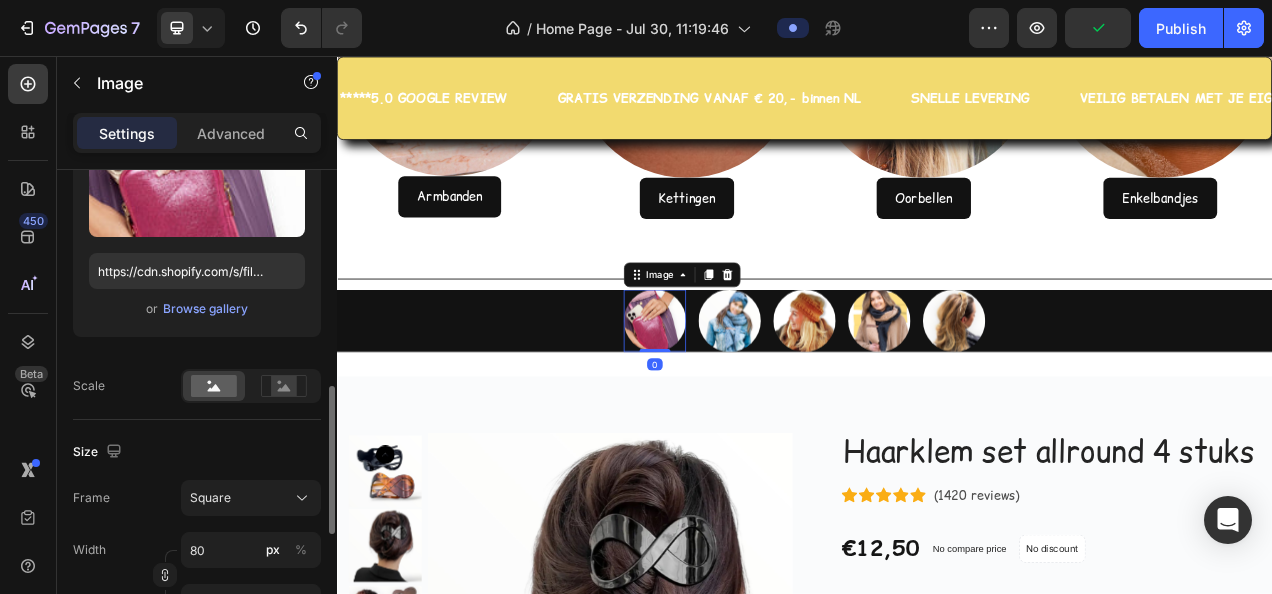 scroll, scrollTop: 376, scrollLeft: 0, axis: vertical 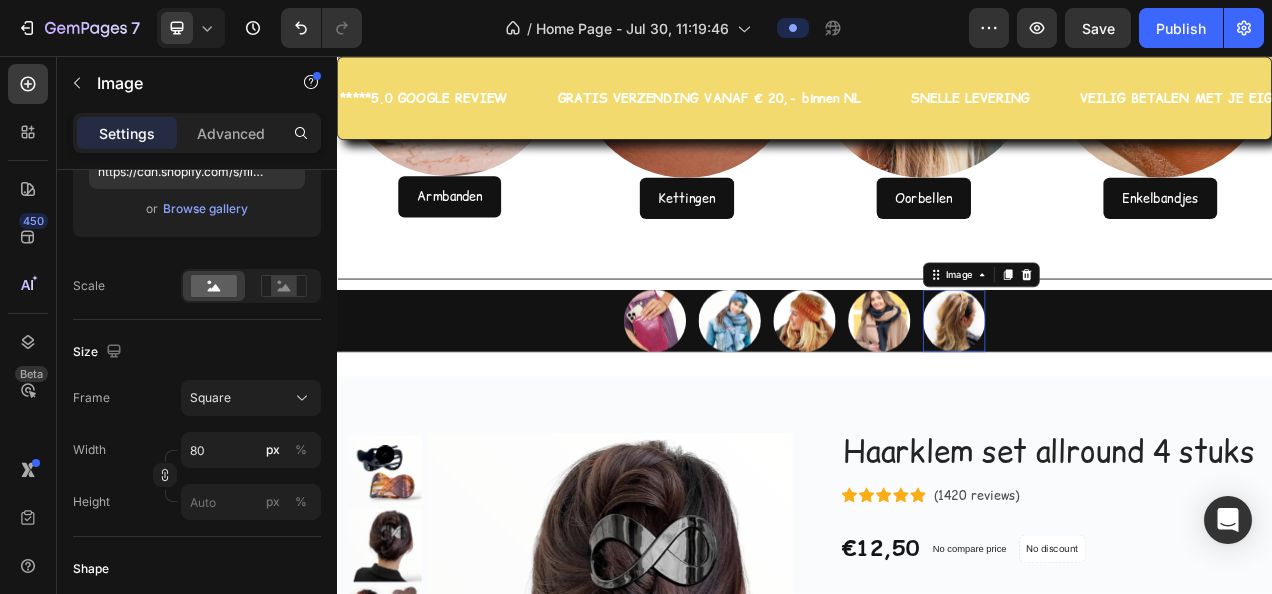 click at bounding box center [1129, 395] 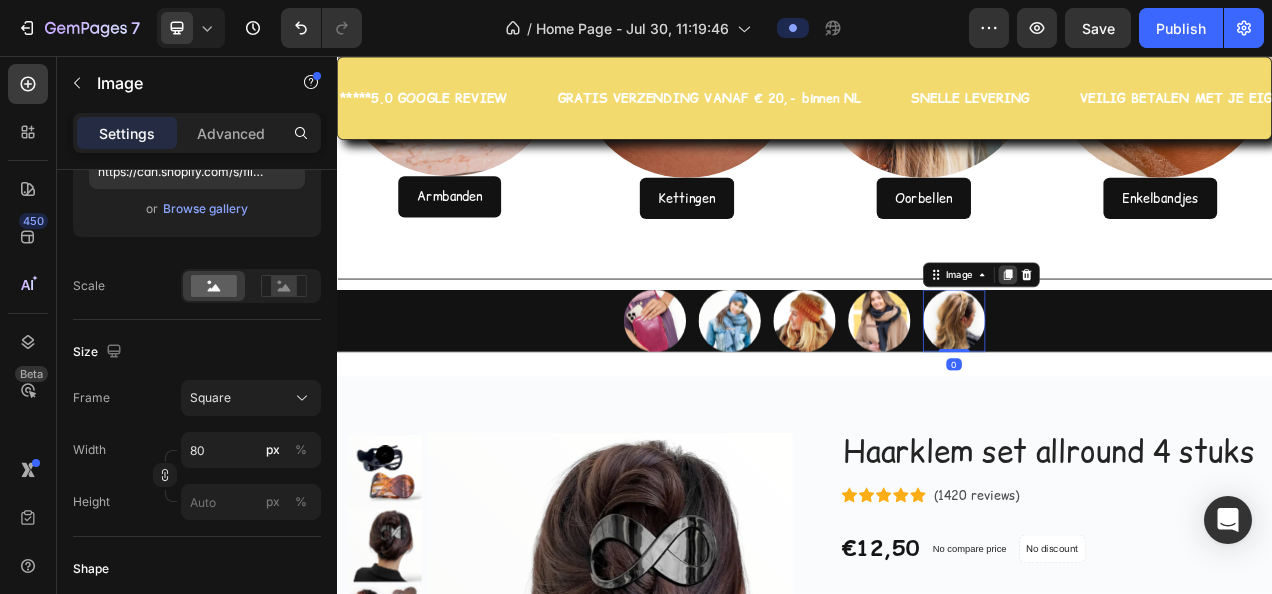 click 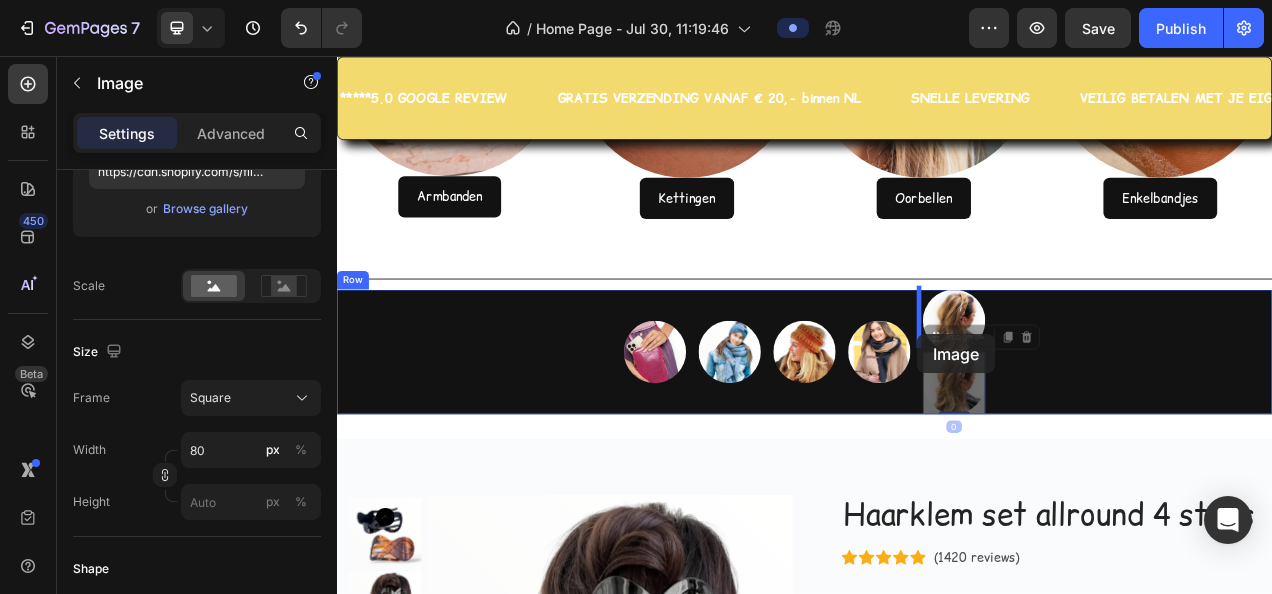 drag, startPoint x: 1098, startPoint y: 409, endPoint x: 1082, endPoint y: 413, distance: 16.492422 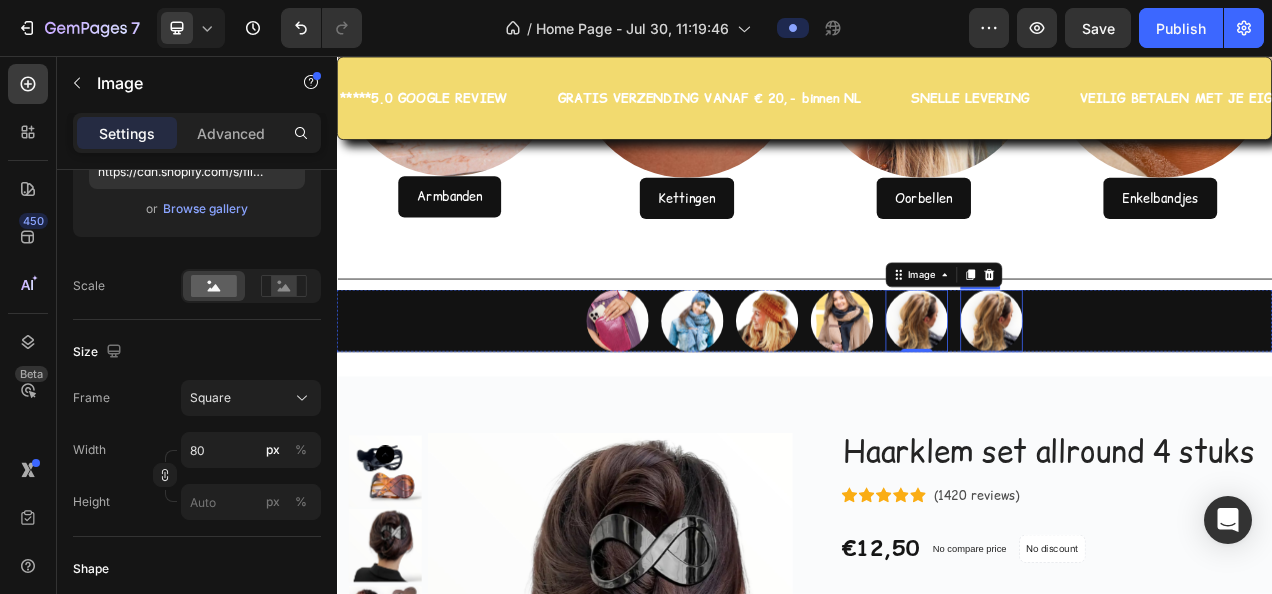 click at bounding box center [1177, 395] 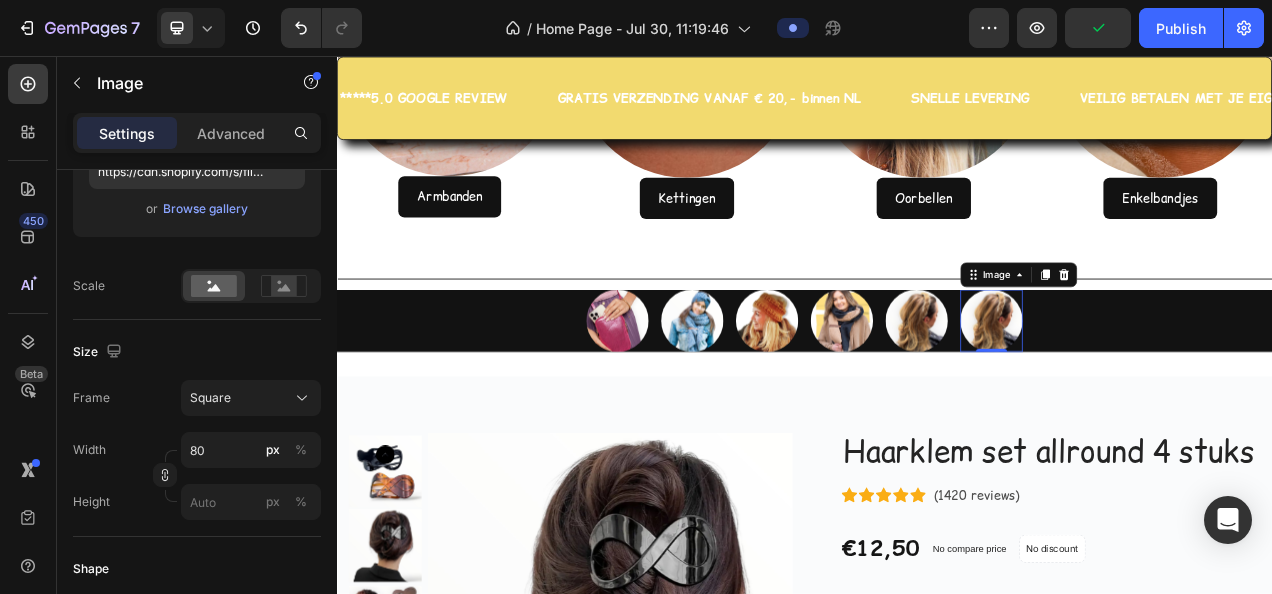 click at bounding box center (1177, 395) 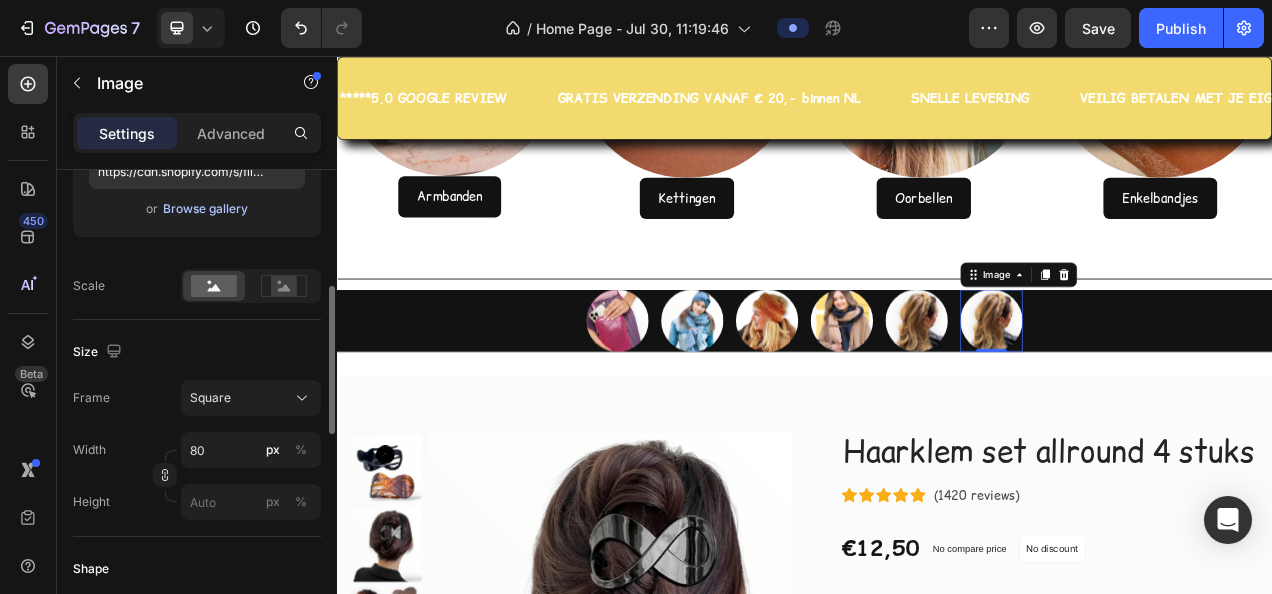 click on "Browse gallery" at bounding box center [205, 209] 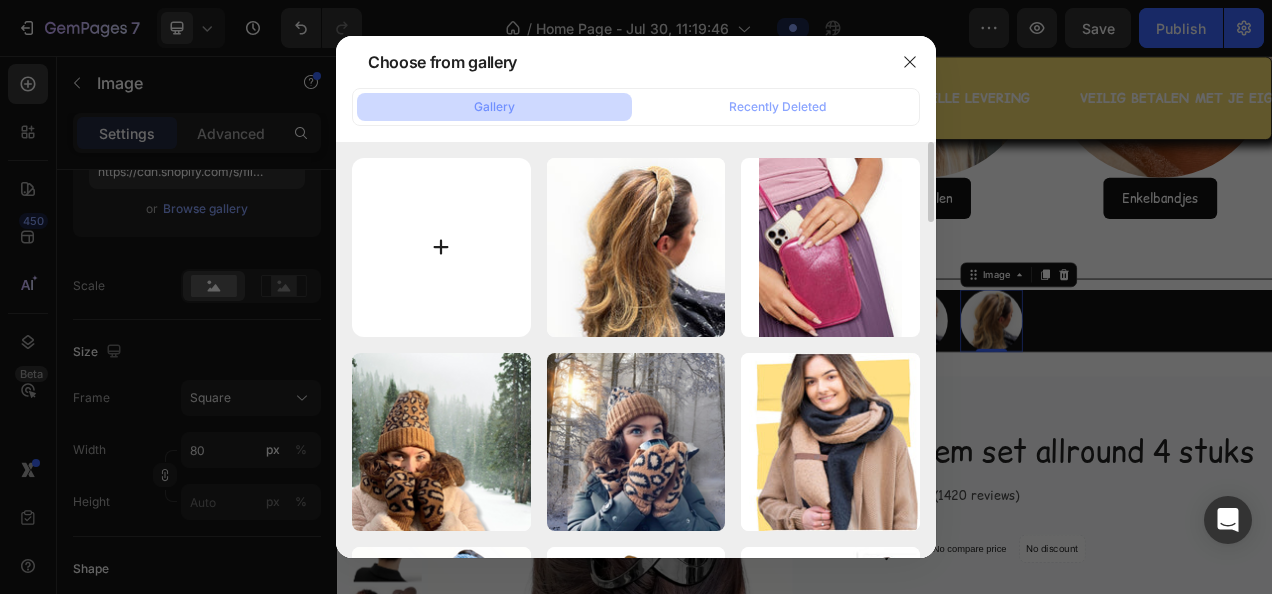 click at bounding box center [441, 247] 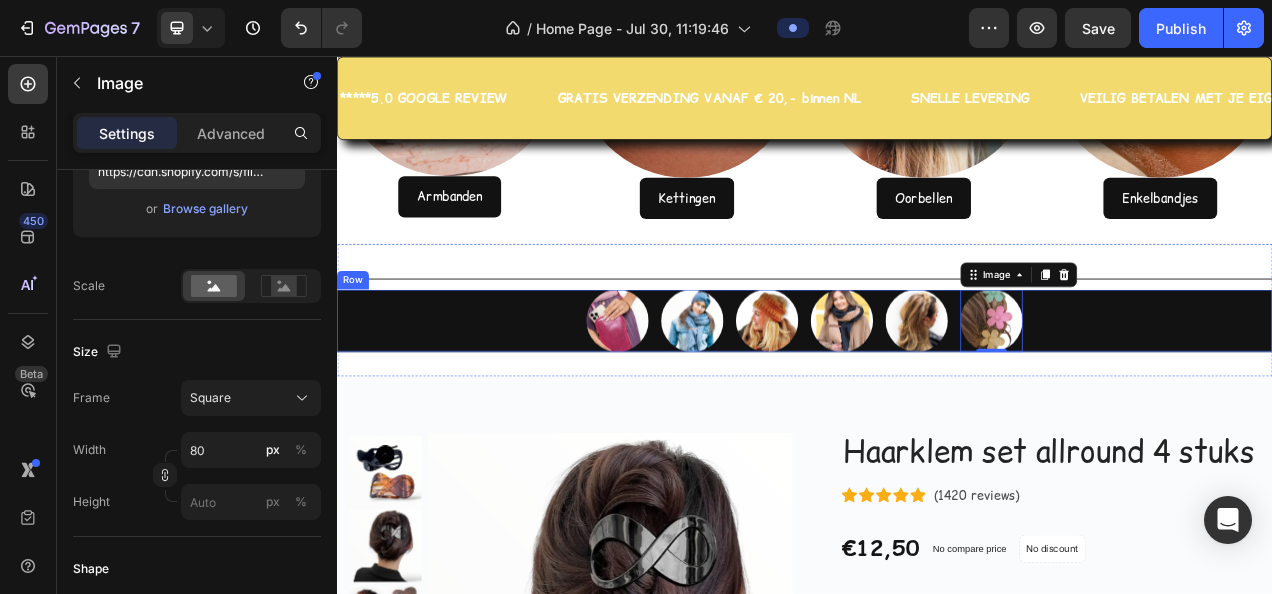 type on "https://cdn.shopify.com/s/files/1/0091/4292/7440/files/gempages_575828060268397507-290c9037-af34-4f72-bf83-c44b8c2bada1.jpg" 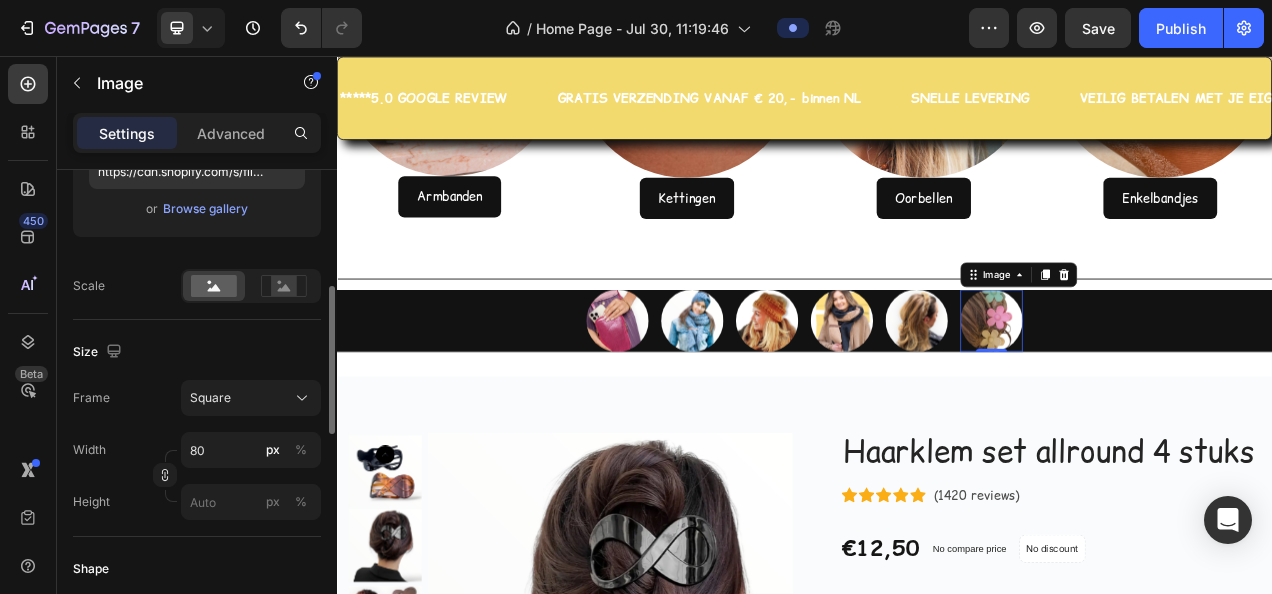 scroll, scrollTop: 276, scrollLeft: 0, axis: vertical 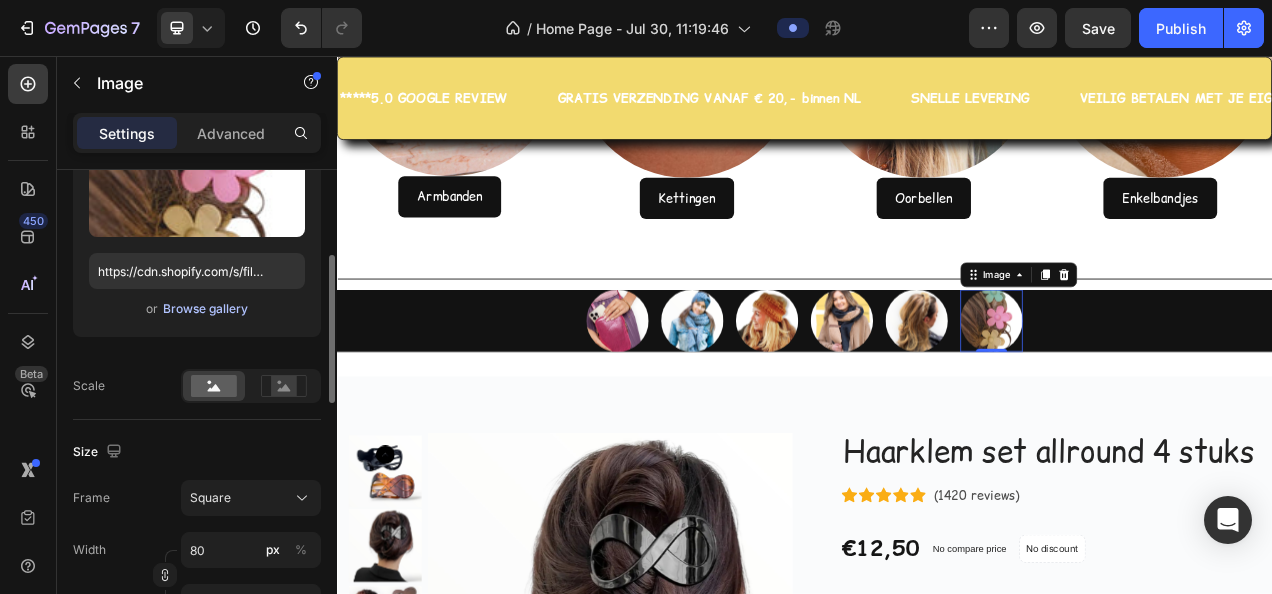click on "Browse gallery" at bounding box center (205, 309) 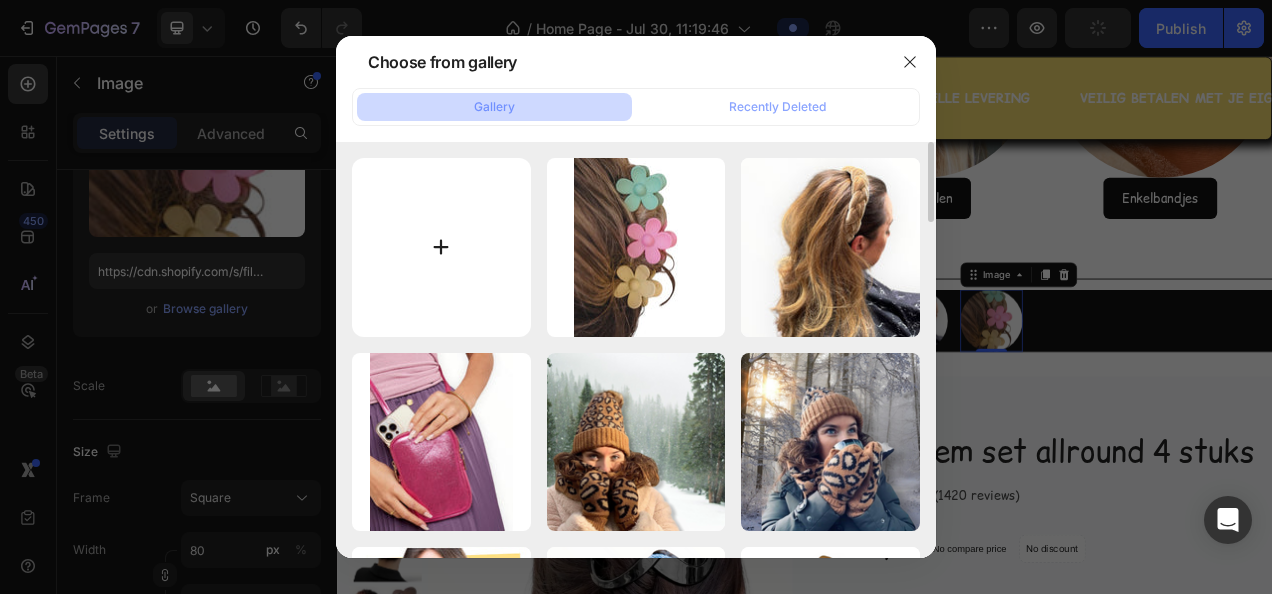 click at bounding box center [441, 247] 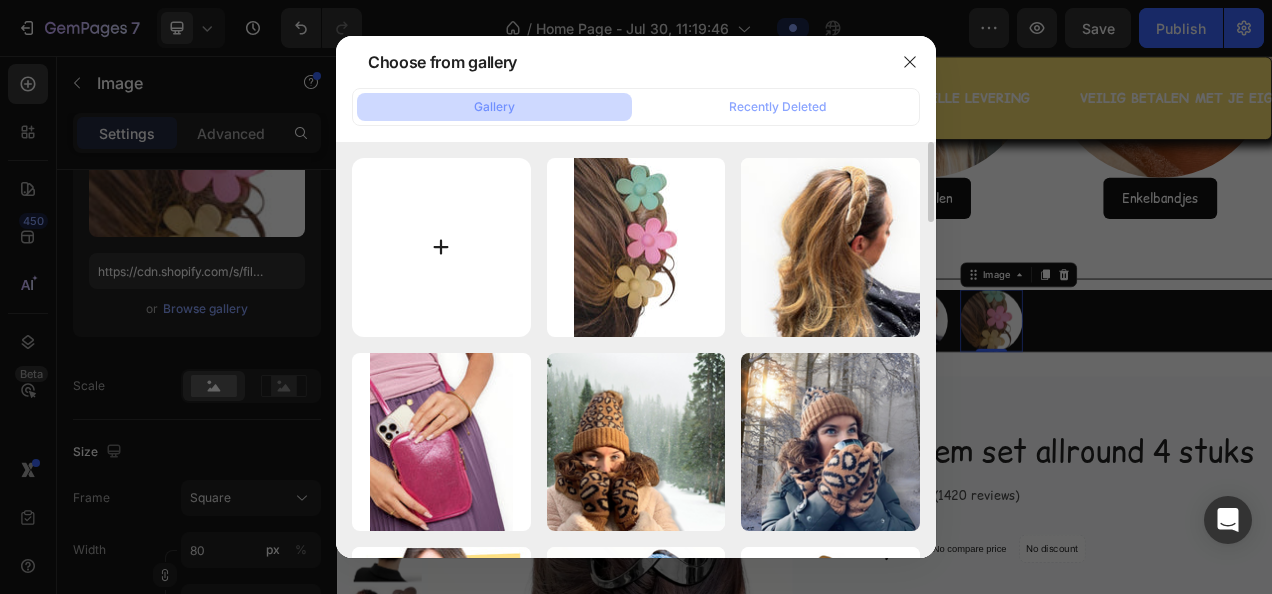 type on "C:\fakepath\fluffy-haarklem-camel.jpg" 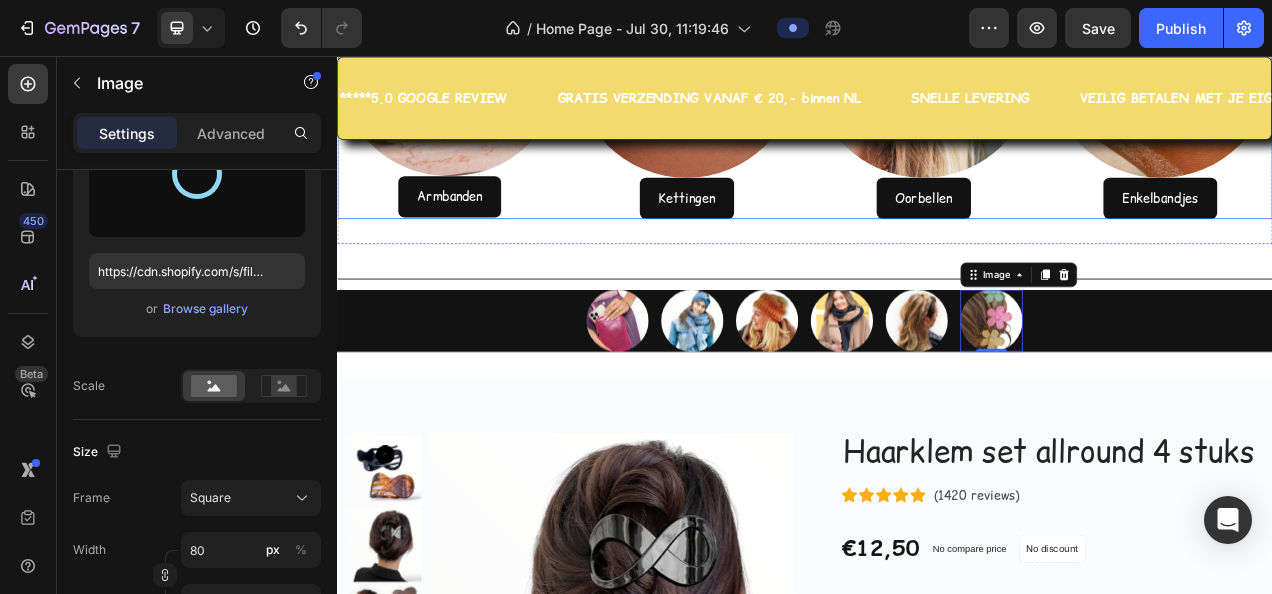 type on "https://cdn.shopify.com/s/files/1/0091/4292/7440/files/gempages_575828060268397507-e9576149-4ff8-4e71-95c4-ec86cea62b8b.jpg" 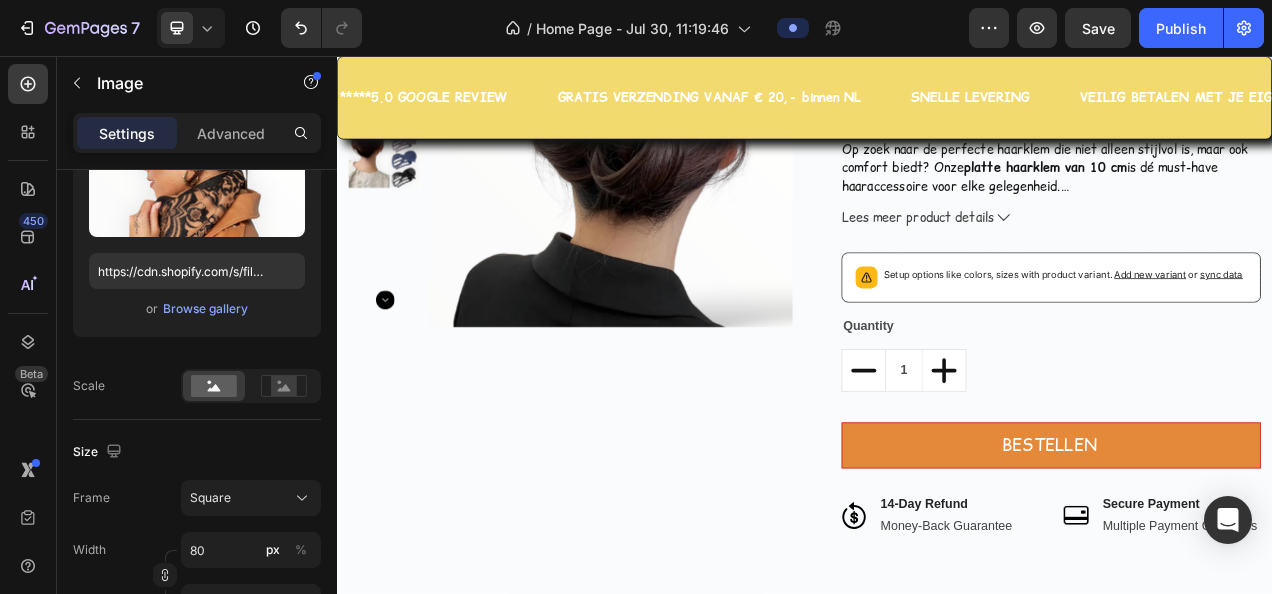 scroll, scrollTop: 5801, scrollLeft: 0, axis: vertical 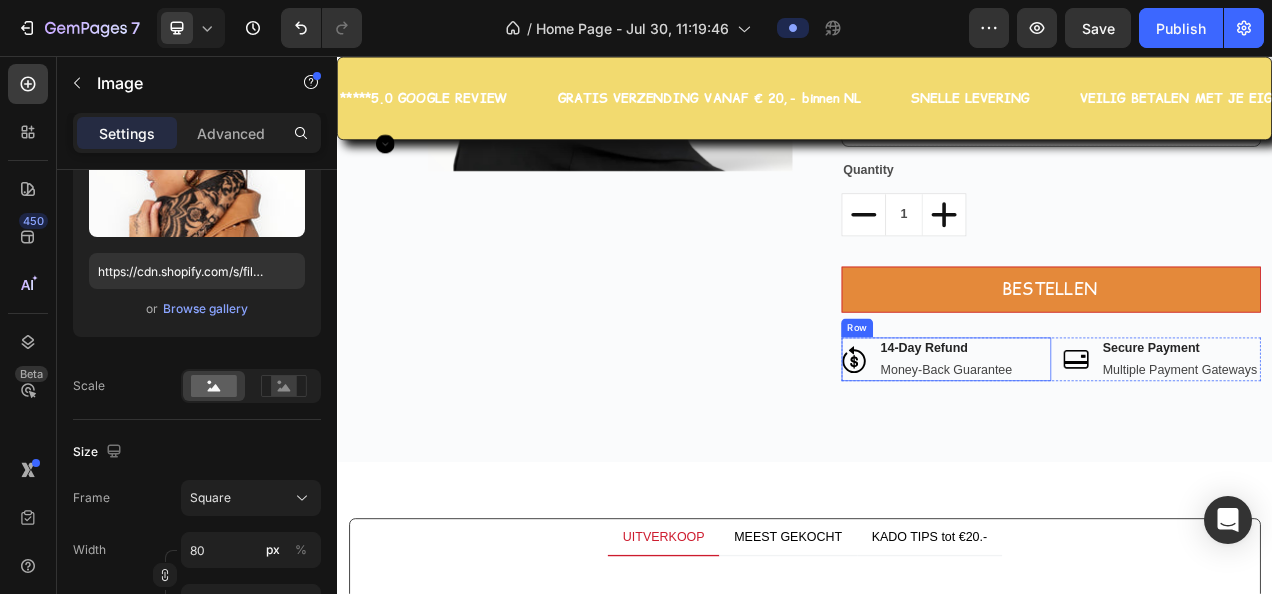 click on "Image 14-Day Refund Text block Money-Back Guarantee Text block Row" at bounding box center (1118, 445) 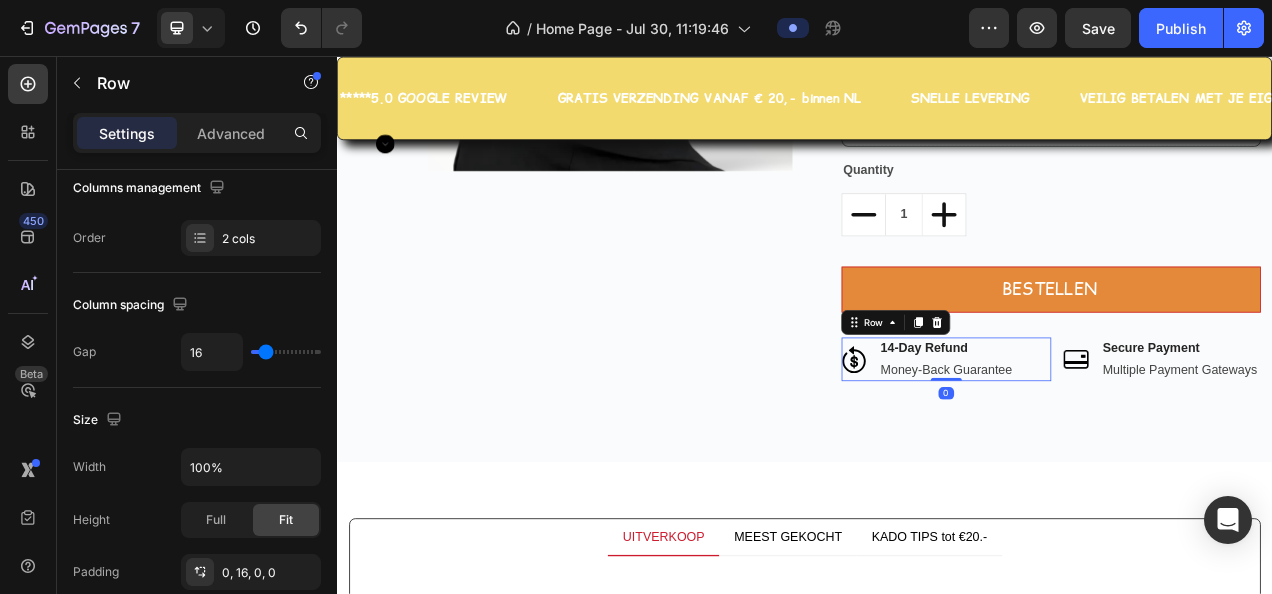 scroll, scrollTop: 0, scrollLeft: 0, axis: both 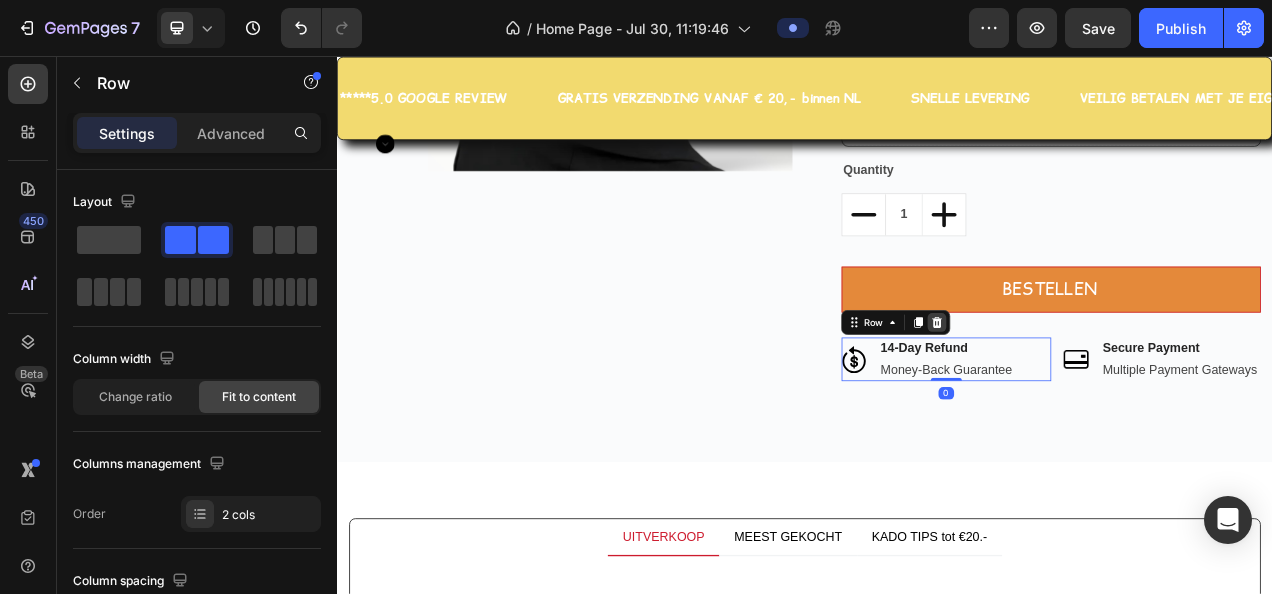click 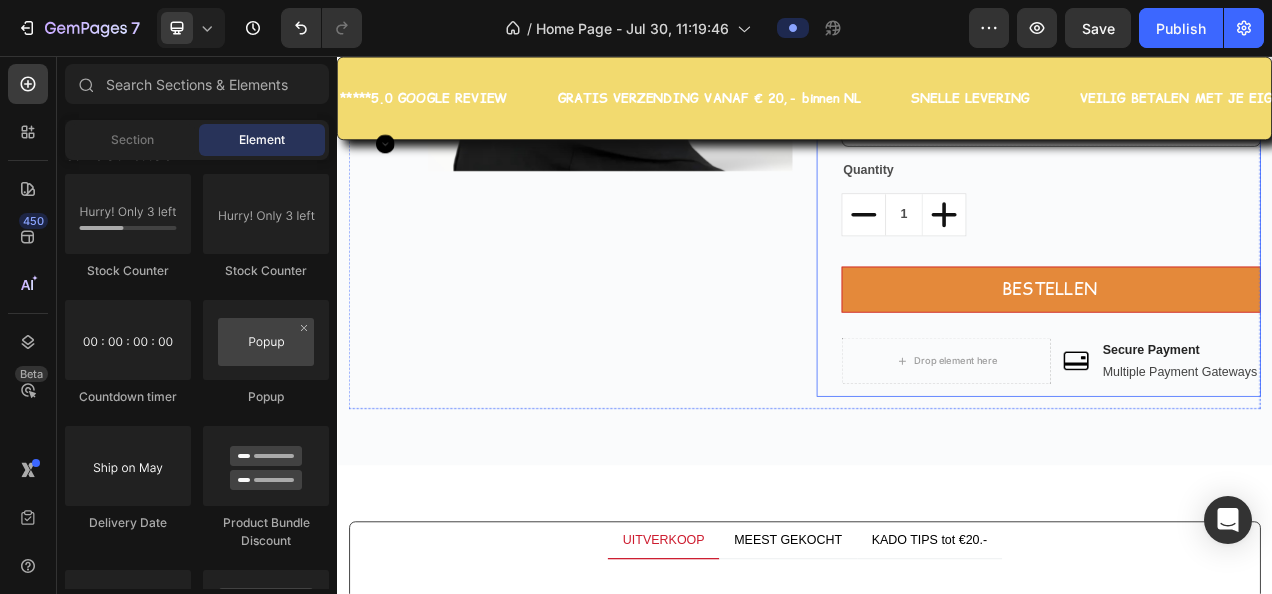 click on "BESTELLEN (P) Cart Button" at bounding box center [1253, 372] 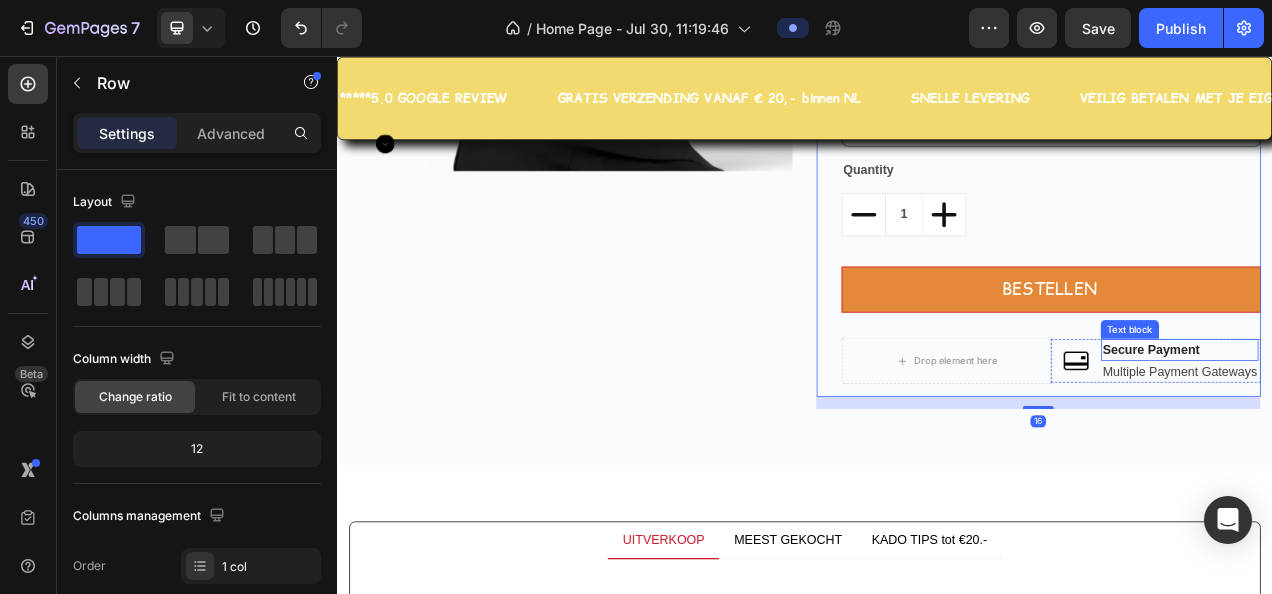 click on "Secure Payment" at bounding box center [1418, 433] 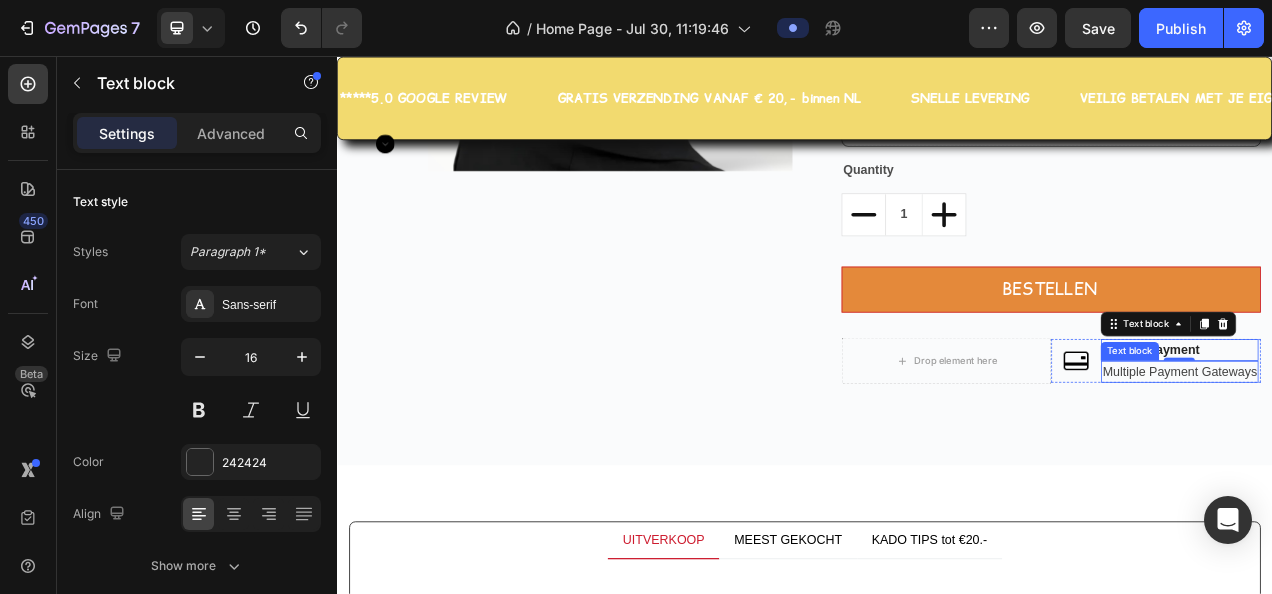 click on "Multiple Payment Gateways" at bounding box center (1418, 461) 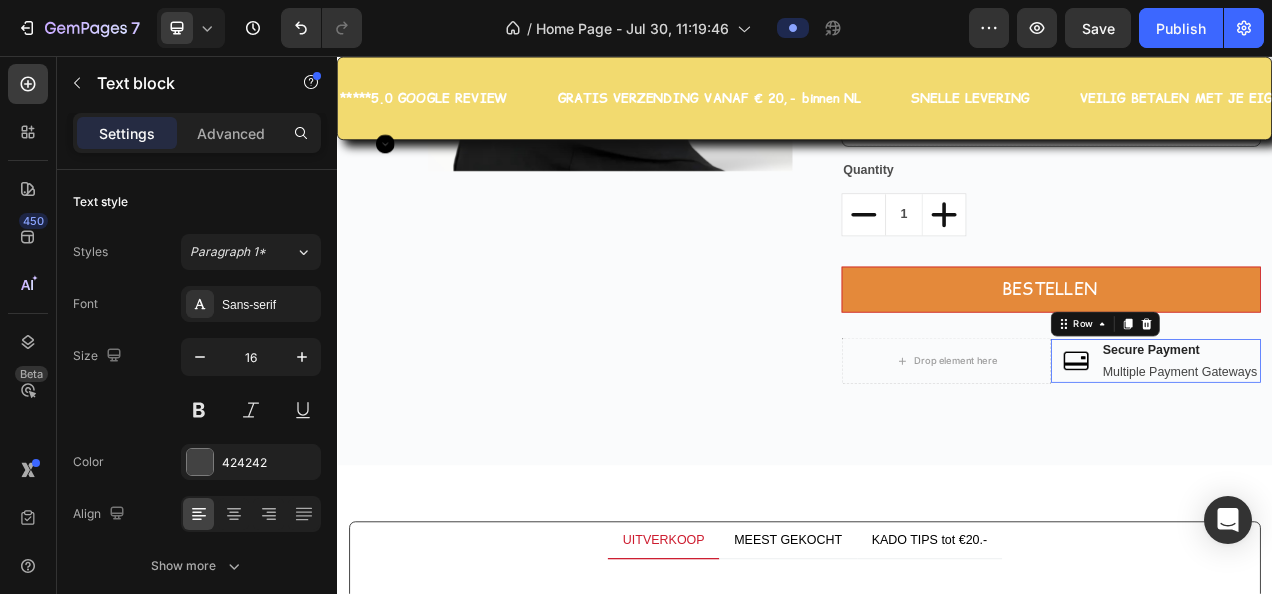 click on "Image" at bounding box center (1285, 447) 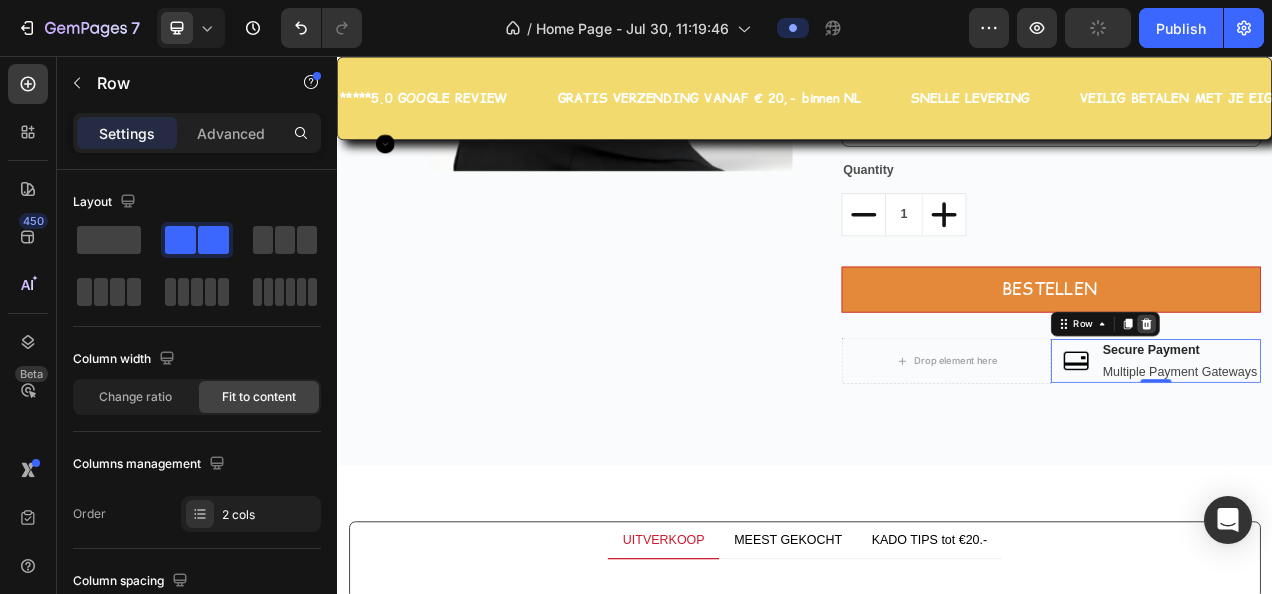 click 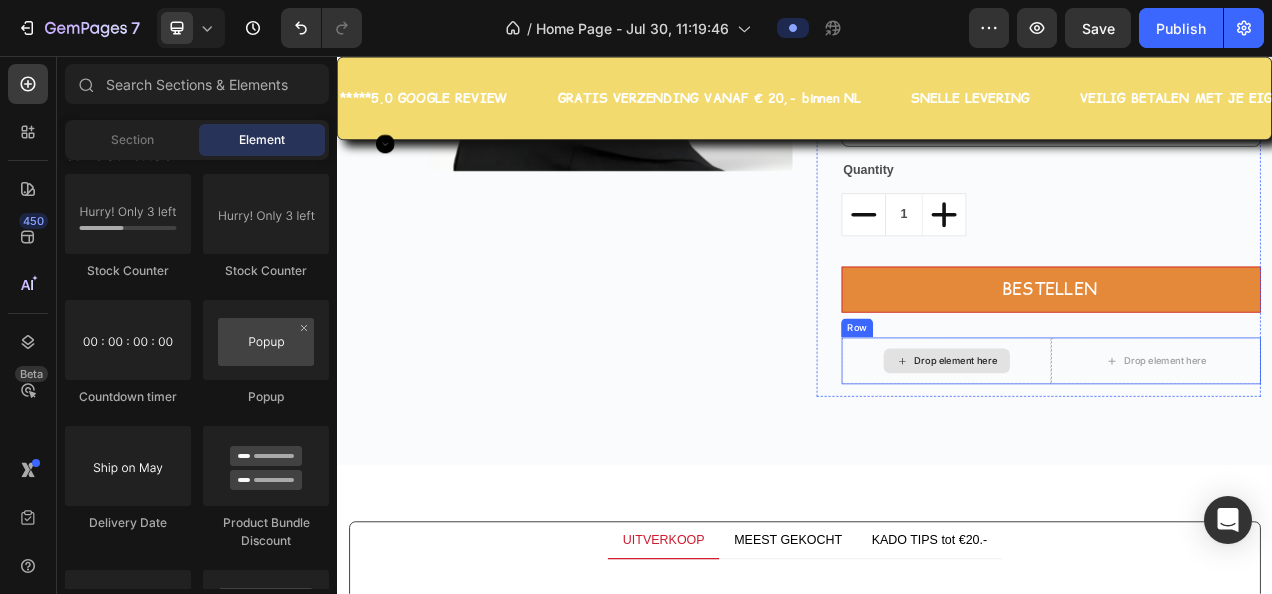 click on "Drop element here" at bounding box center (1118, 447) 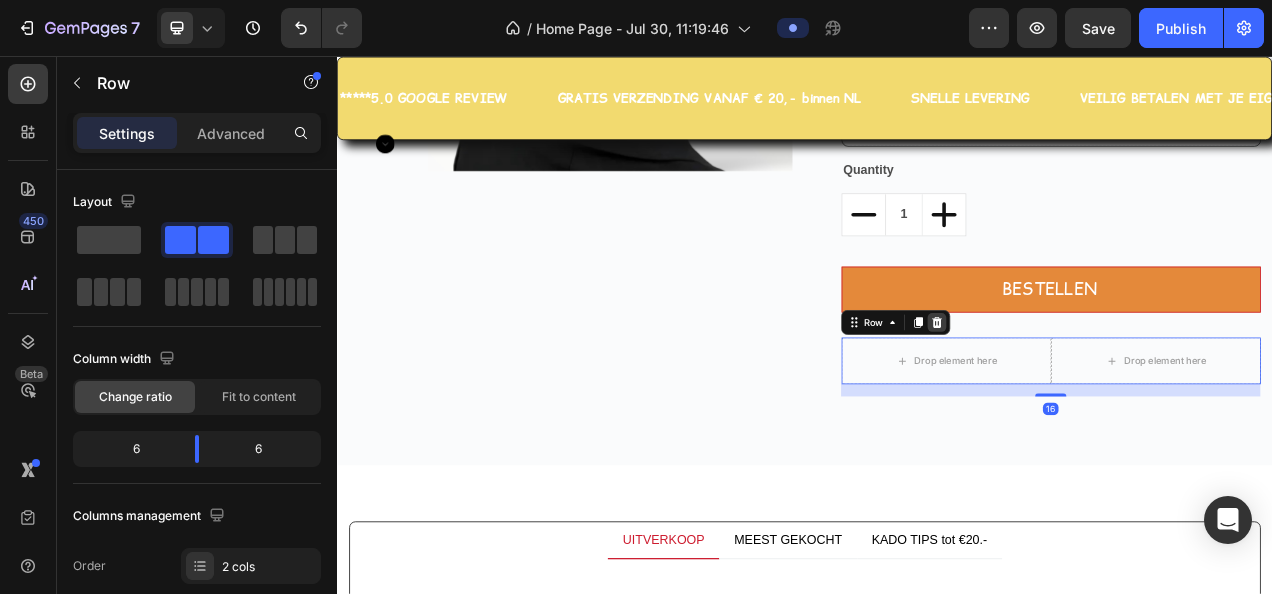 click 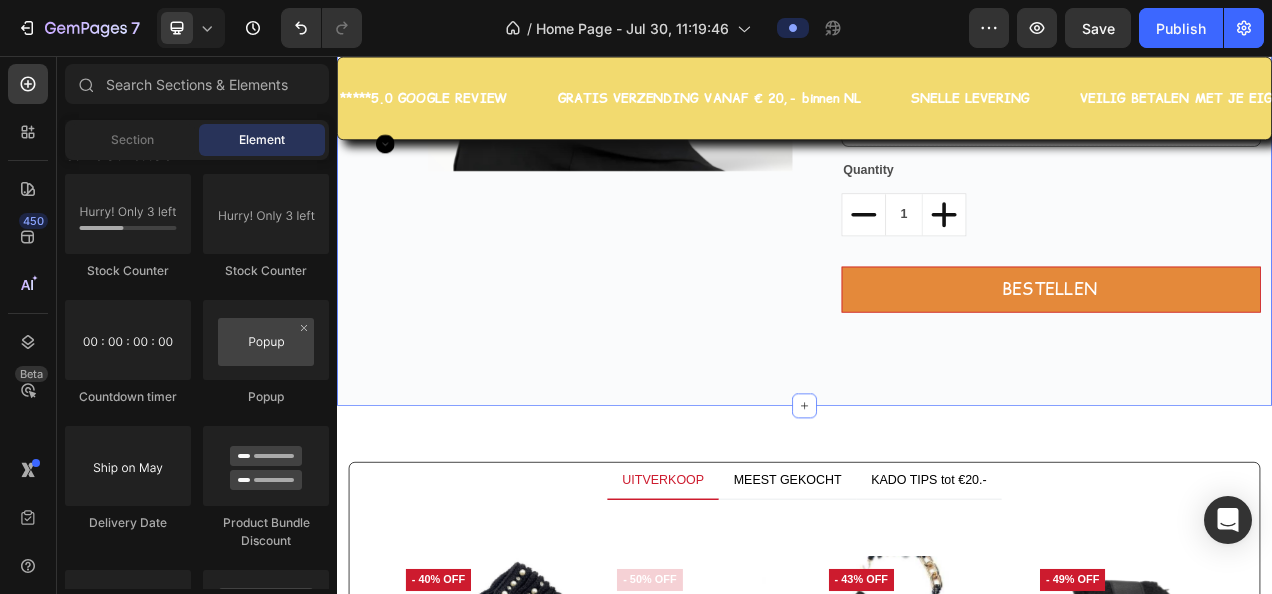click on "Product Images Row Haarklem set allround 4 stuks (P) Title                Icon                Icon                Icon                Icon                Icon Icon List Hoz (1420 reviews) Text block Row €12,50 (P) Price (P) Price No compare price (P) Price No discount   Not be displayed when published Product Badge Row Allround set Haarklemmen – Comfort & Stijl in Eén
Op zoek naar de perfecte haarklem die niet alleen stijlvol is, maar ook comfort biedt? Onze  platte haarklem van 10 cm  is dé must-have haaraccessoire voor elke gelegenheid.
Dankzij het platte ontwerp ligt de haarklem comfortabel op je hoofd – ideaal voor lange autoritten, ontspannen dagen bij het zwembad of wanneer je leunt tegen een hoofdsteun. Geen drukpunten, geen ongemak – alleen een stevige grip en moeiteloze stijl.
Voordelen van onze platte haarklem:
✔️  Hoofdsteun-vriendelijk  – perfect voor onderweg of relaxmomenten
✔️  Stevige grip  – houdt je haar de hele dag op z'n plek" at bounding box center (937, 84) 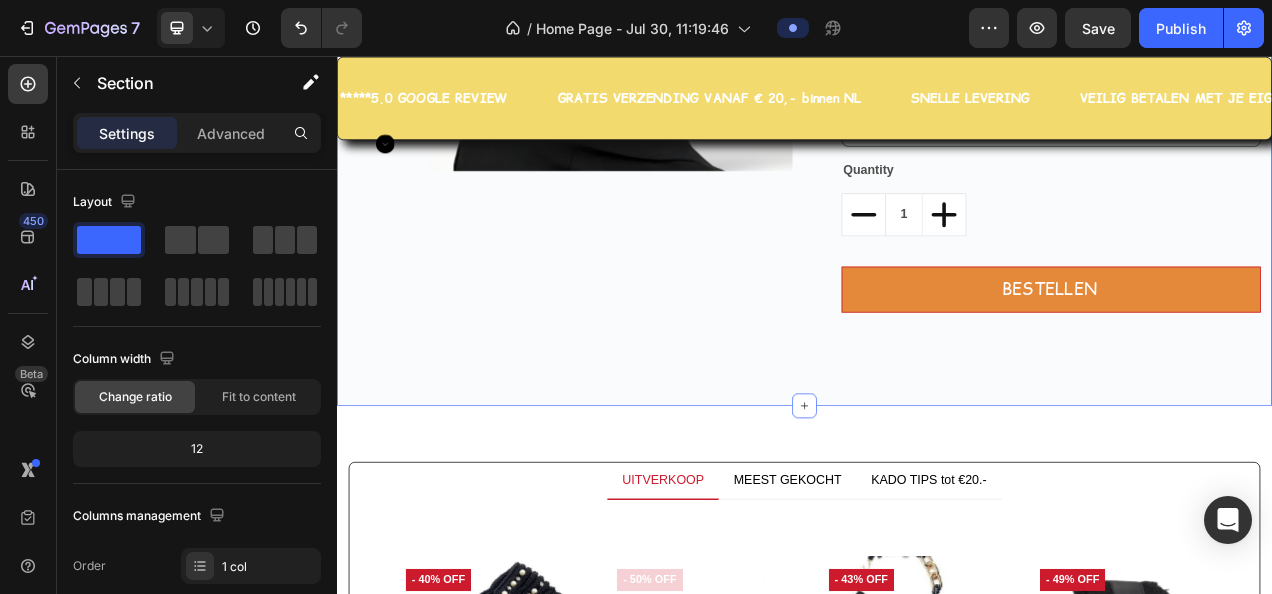 click on "Product Images Row Haarklem set allround 4 stuks (P) Title                Icon                Icon                Icon                Icon                Icon Icon List Hoz (1420 reviews) Text block Row €12,50 (P) Price (P) Price No compare price (P) Price No discount   Not be displayed when published Product Badge Row Allround set Haarklemmen – Comfort & Stijl in Eén
Op zoek naar de perfecte haarklem die niet alleen stijlvol is, maar ook comfort biedt? Onze  platte haarklem van 10 cm  is dé must-have haaraccessoire voor elke gelegenheid.
Dankzij het platte ontwerp ligt de haarklem comfortabel op je hoofd – ideaal voor lange autoritten, ontspannen dagen bij het zwembad of wanneer je leunt tegen een hoofdsteun. Geen drukpunten, geen ongemak – alleen een stevige grip en moeiteloze stijl.
Voordelen van onze platte haarklem:
✔️  Hoofdsteun-vriendelijk  – perfect voor onderweg of relaxmomenten
✔️  Stevige grip  – houdt je haar de hele dag op z'n plek" at bounding box center [937, 84] 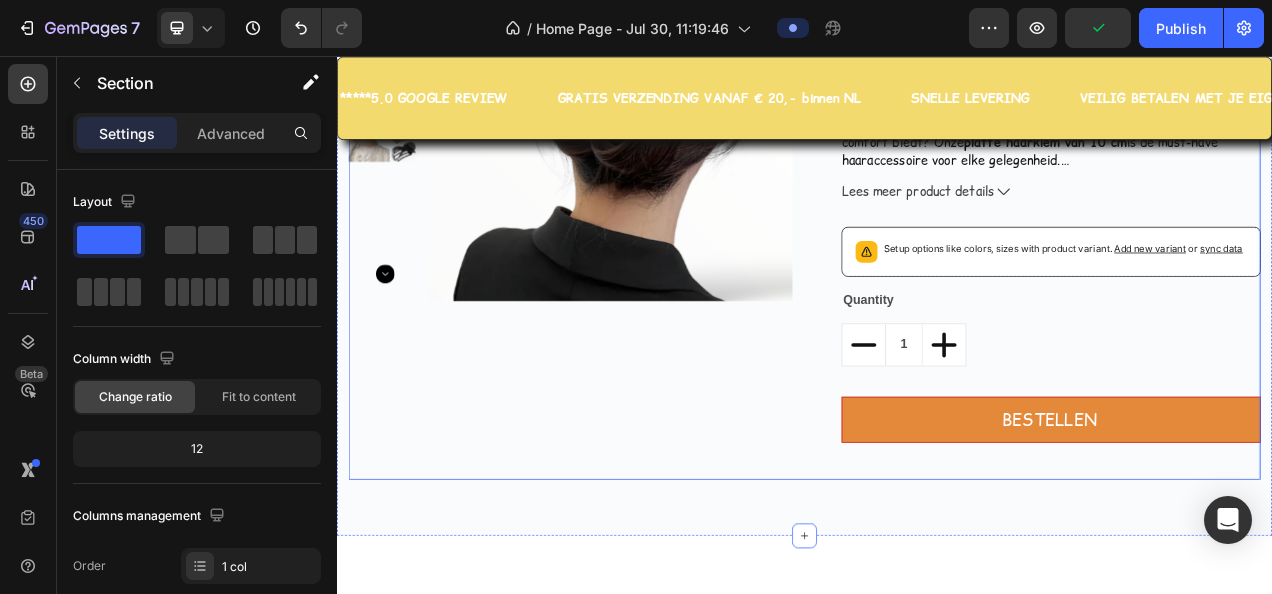 scroll, scrollTop: 5601, scrollLeft: 0, axis: vertical 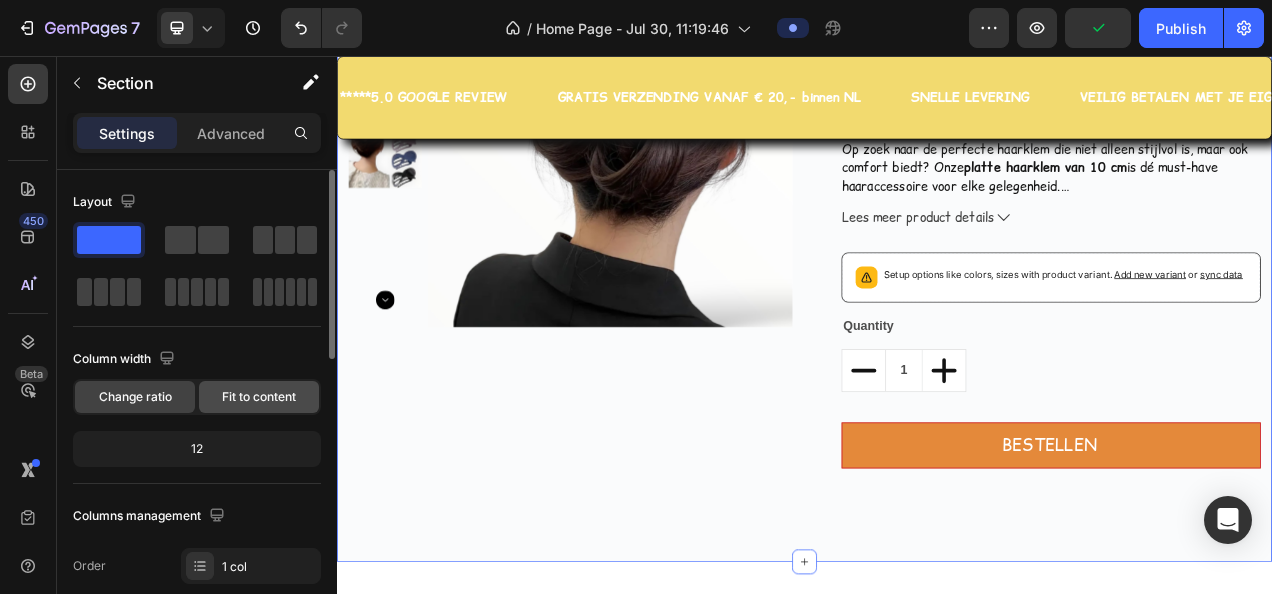click on "Fit to content" 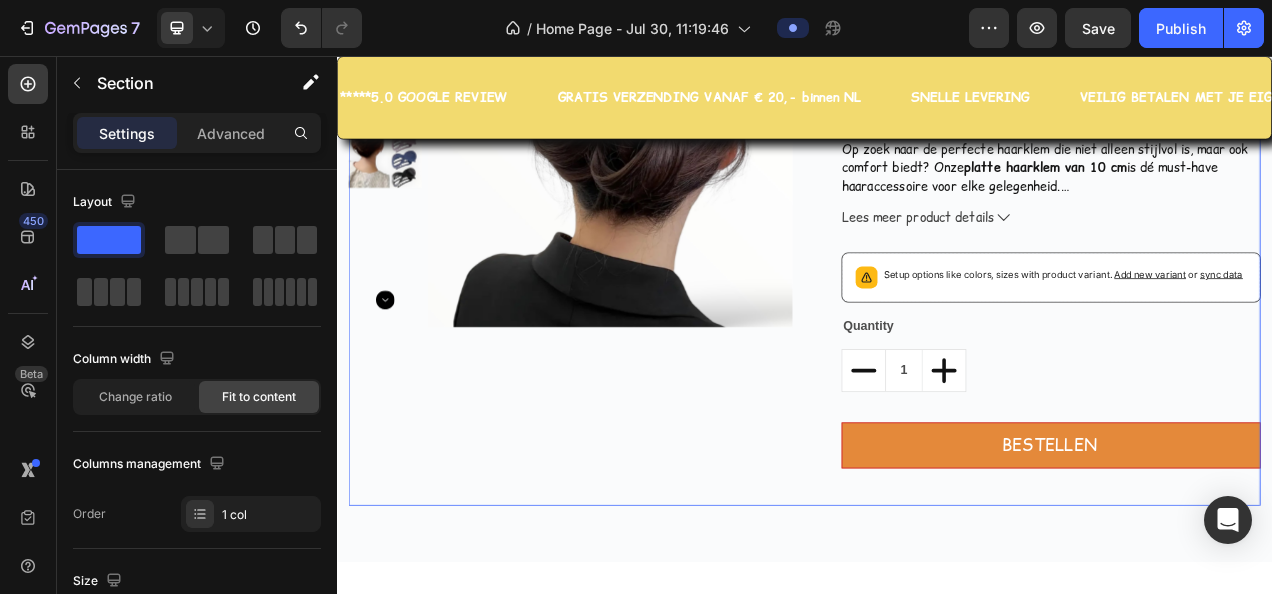 click on "Product Images Row" at bounding box center [637, 284] 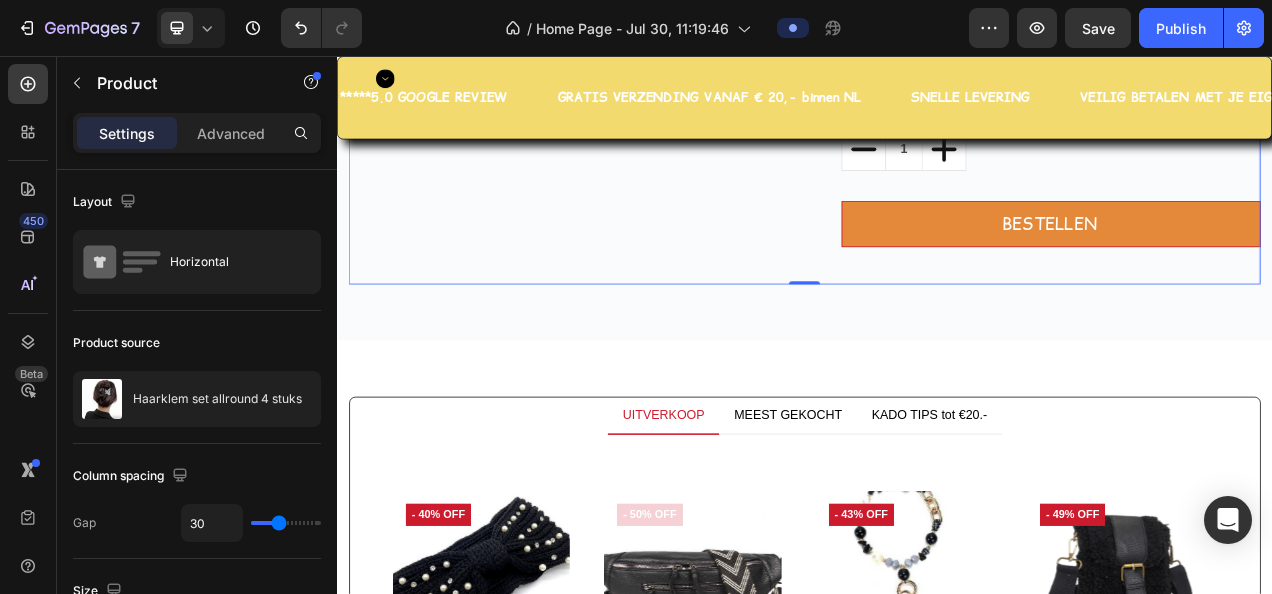 scroll, scrollTop: 5701, scrollLeft: 0, axis: vertical 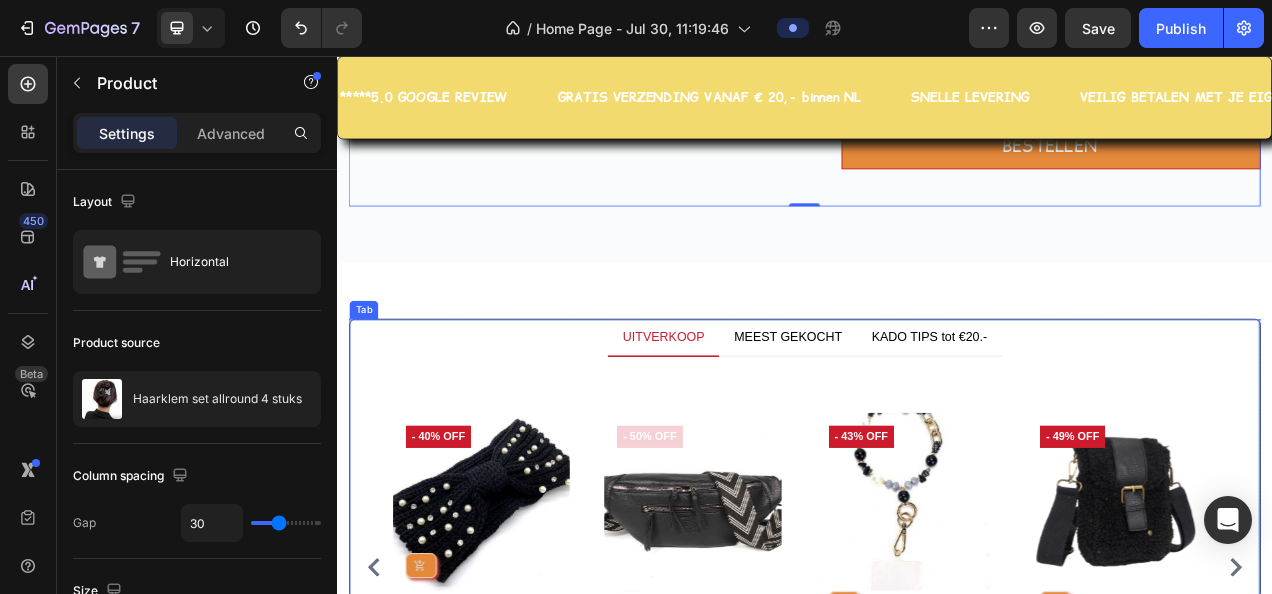 click on "UITVERKOOP MEEST GEKOCHT KADO TIPS tot €20.-" at bounding box center [937, 418] 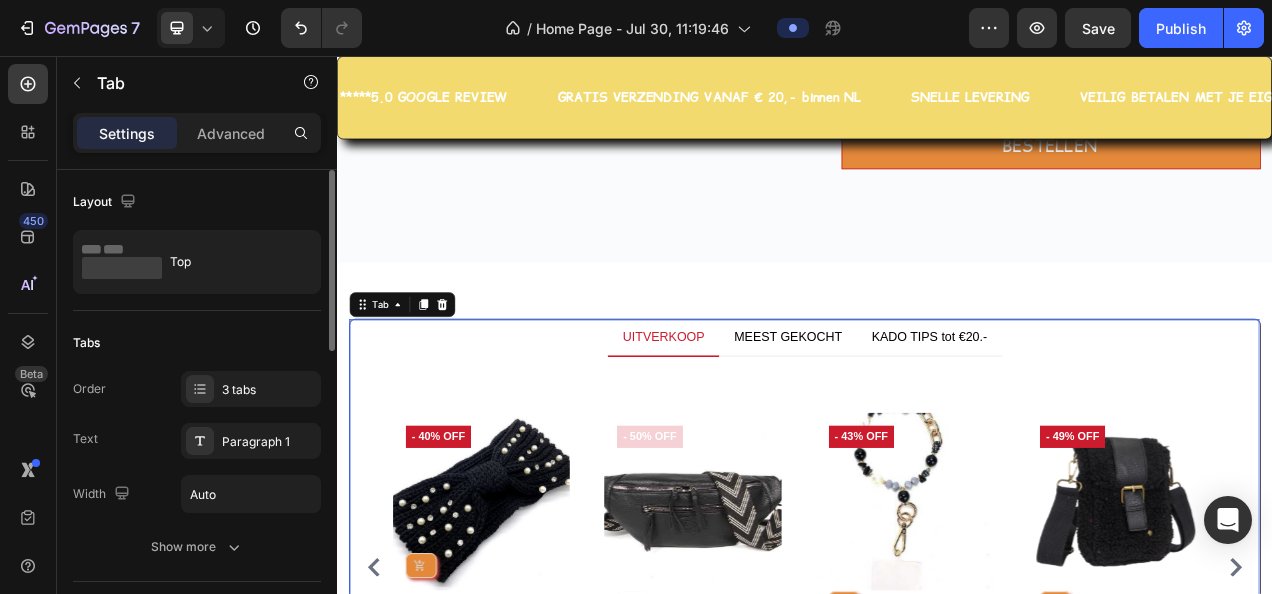 scroll, scrollTop: 100, scrollLeft: 0, axis: vertical 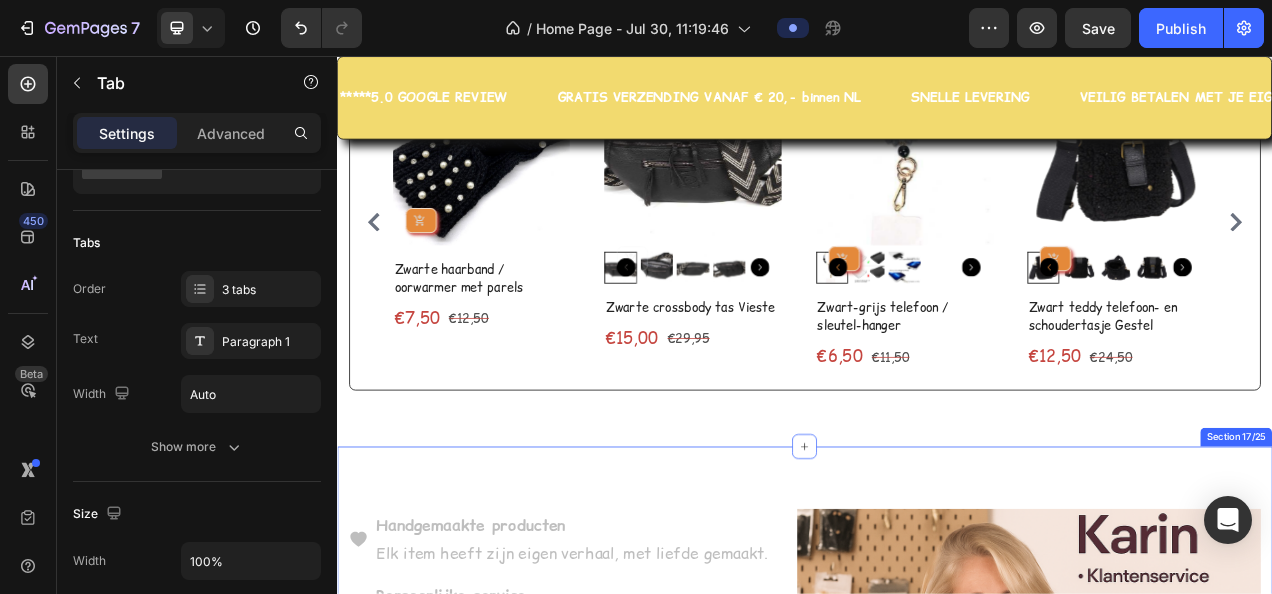 click on "Handgemaakte producten Elk item heeft zijn eigen verhaal, met liefde gemaakt.
Persoonlijke service Heb je vragen? Stel ze gerust!
Betaal veilig Betalen via iDeal, Bancontant en Klarna
Klantenservice We proberen op je bericht binnen 24 uur te reageren! Item List Image Section 17/25" at bounding box center [937, 934] 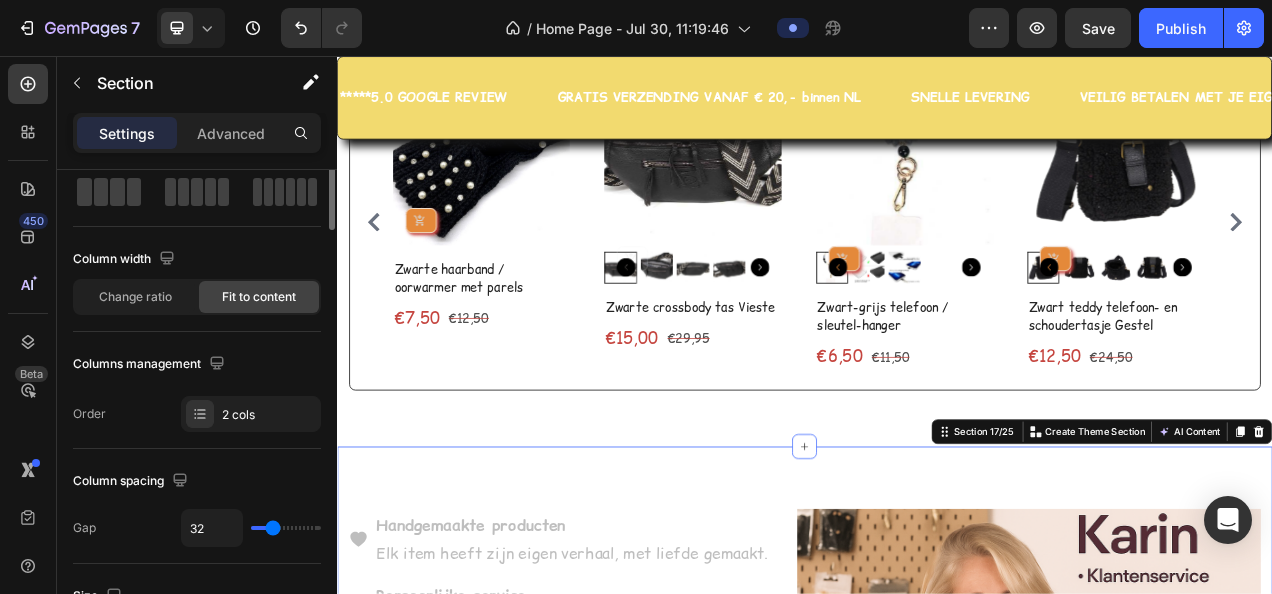 scroll, scrollTop: 0, scrollLeft: 0, axis: both 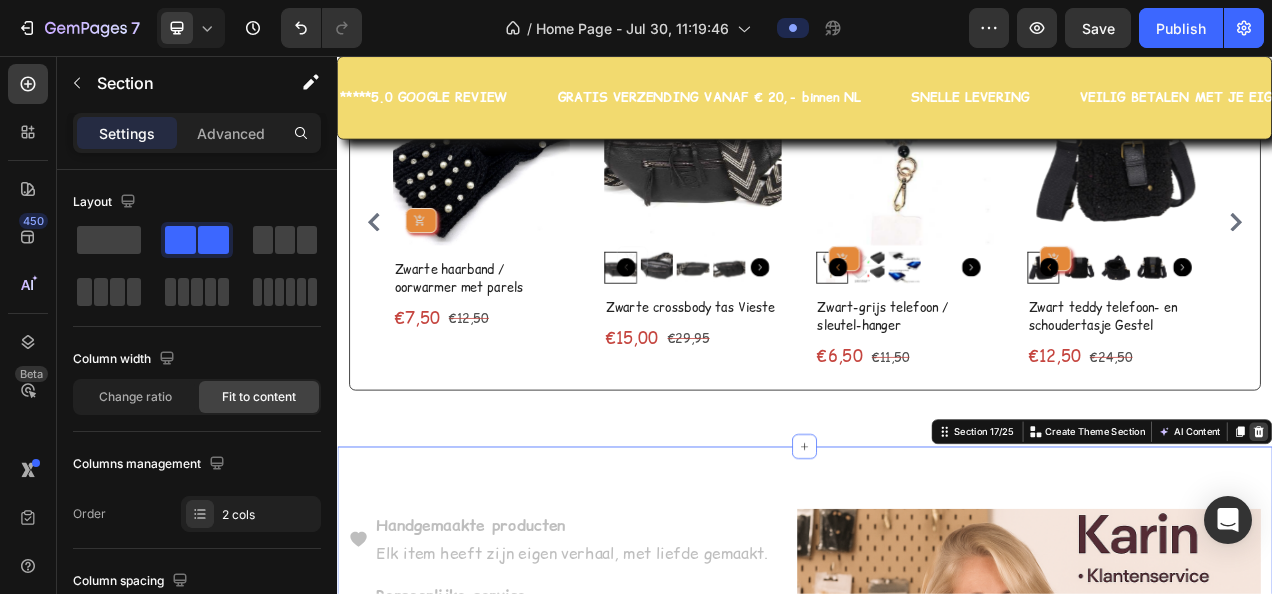 click 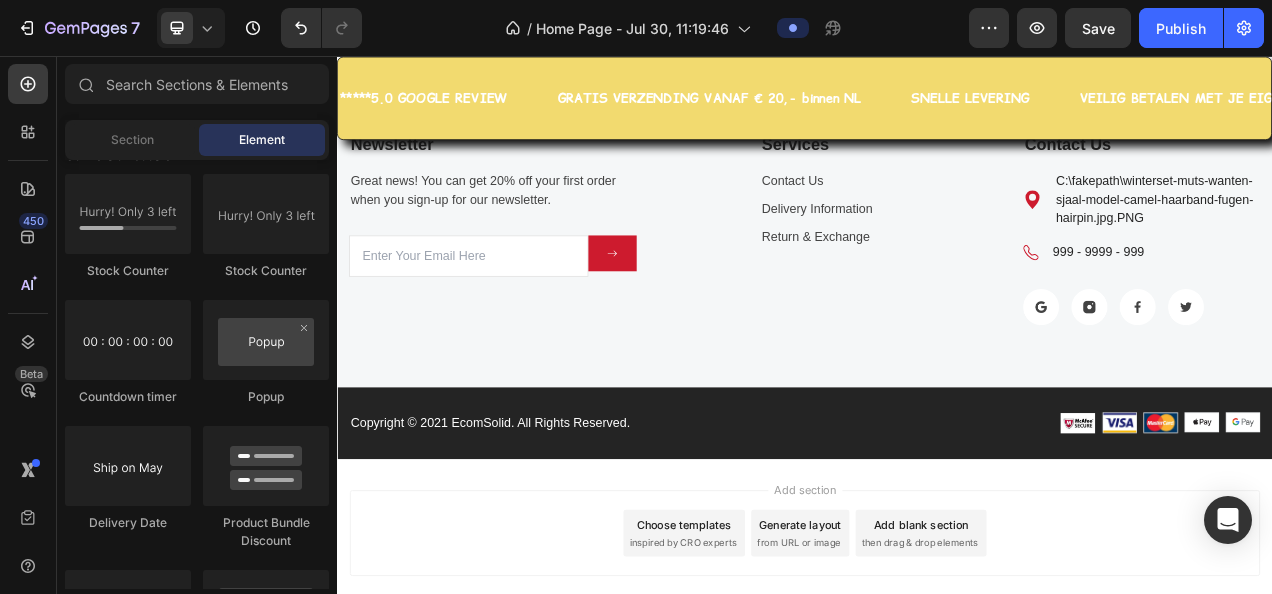 scroll, scrollTop: 7717, scrollLeft: 0, axis: vertical 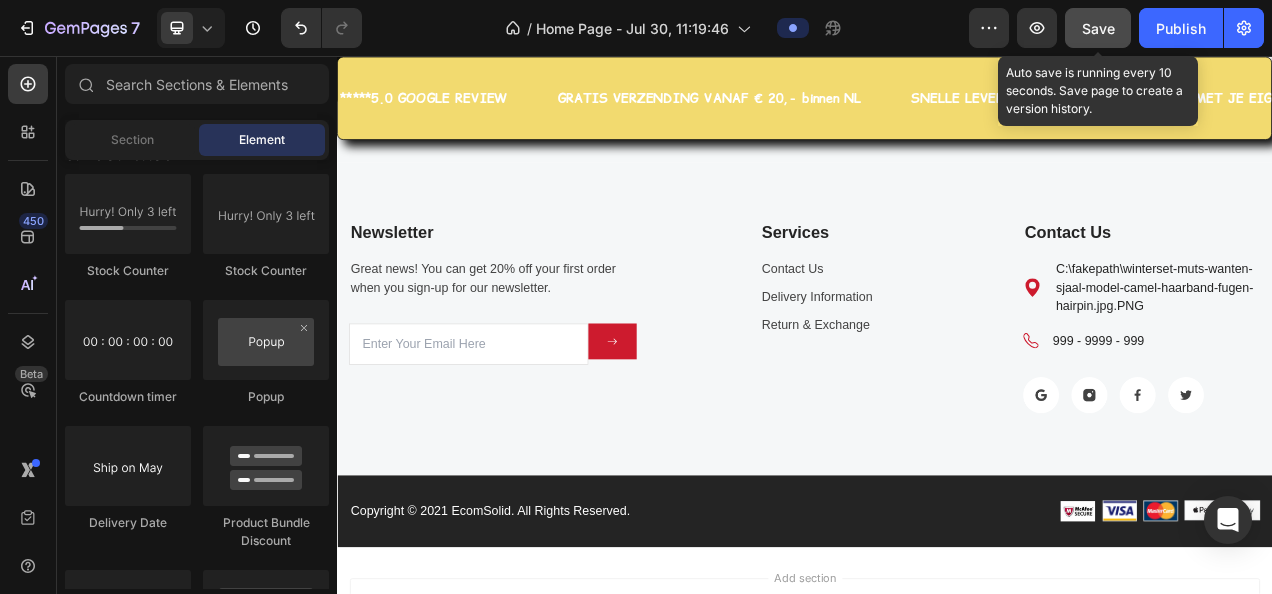 click on "Save" at bounding box center (1098, 28) 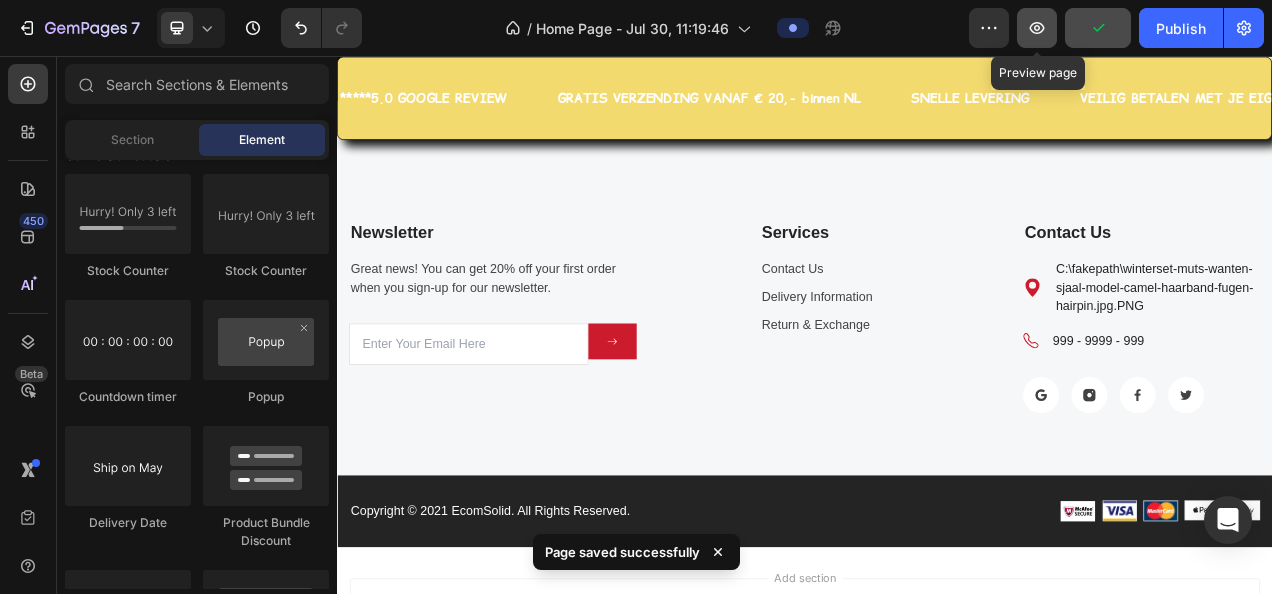 click 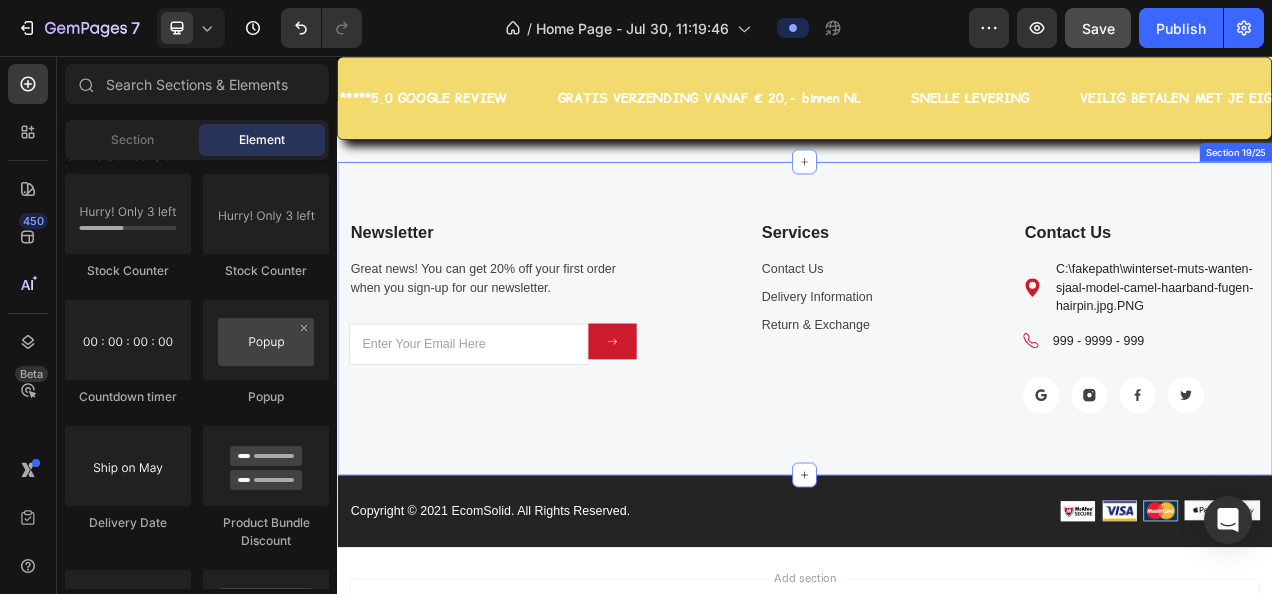 click on "Newsletter Text block Great news! You can get 20% off your first order when you sign-up for our newsletter. Text block Email Field       Submit Button Row Newsletter Row Services Text block Contact Us Text block Delivery Information Text block Return & Exchange Text block Row Contact Us Text block
Icon 2678 Simons Hollow Road, NYC, US Text block
Icon 999 - 9999 - 999 Text block Icon List Image Image Image Image Row Row Row Section 19/25" at bounding box center [937, 393] 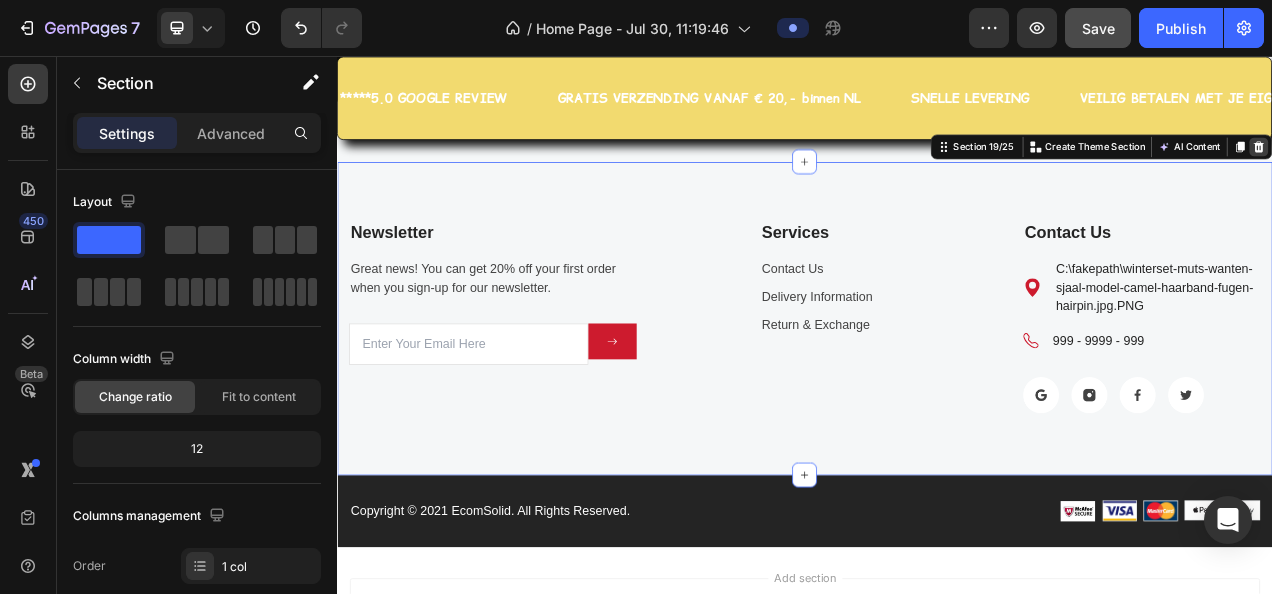click 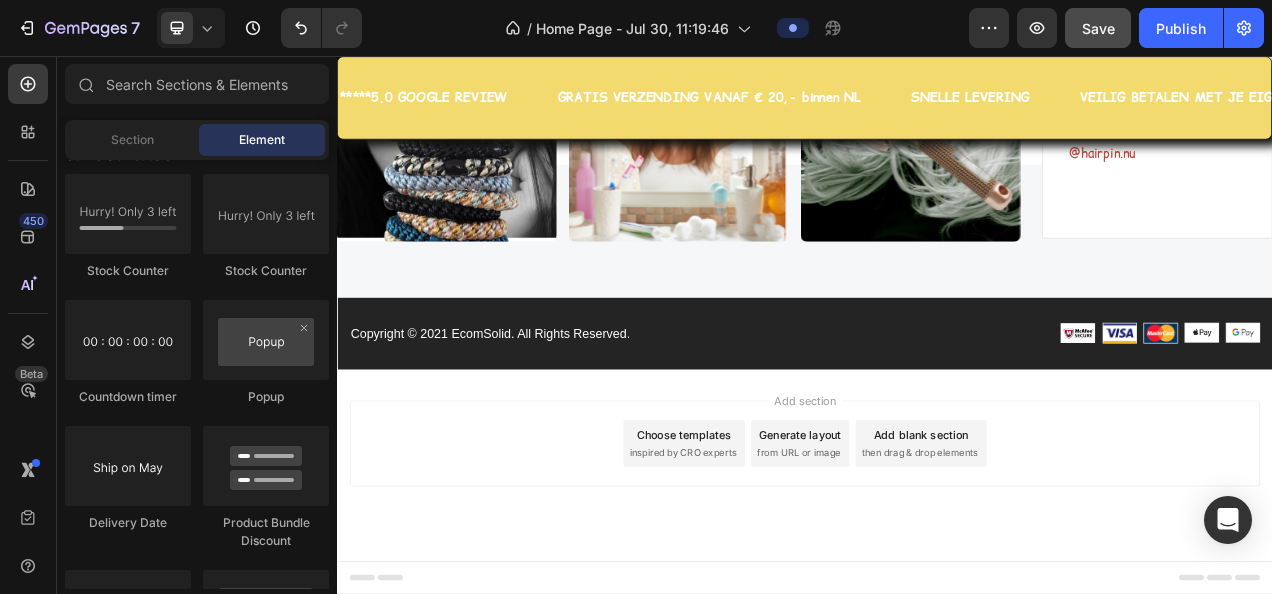 scroll, scrollTop: 7539, scrollLeft: 0, axis: vertical 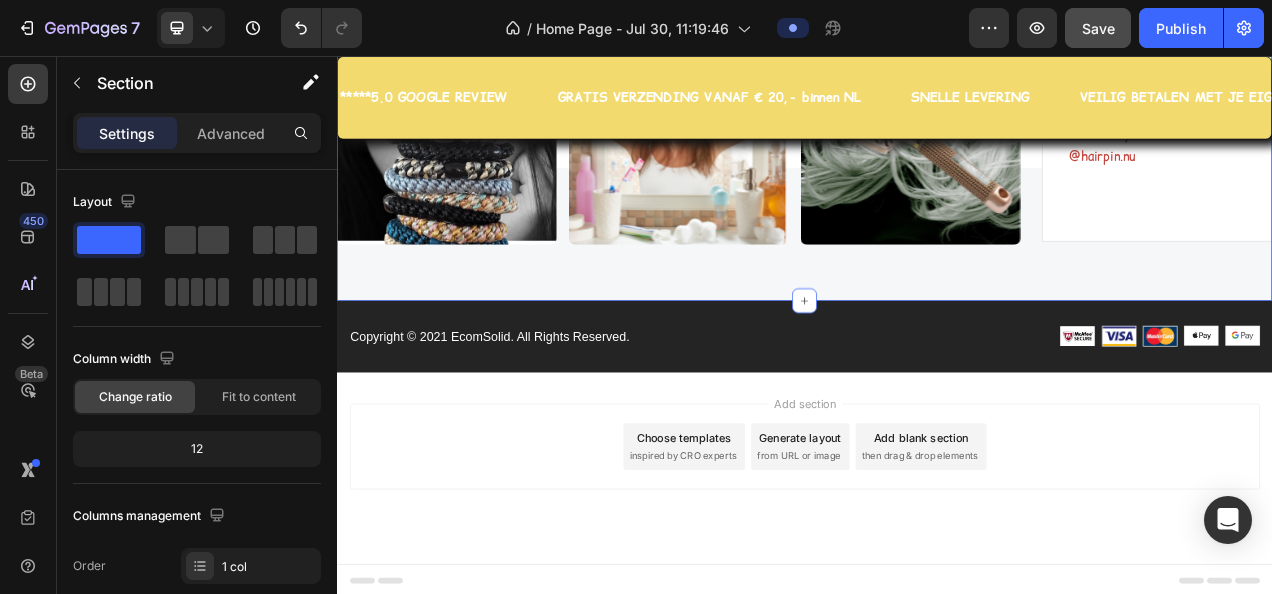 click on "Image Image Image Image Carousel Image Volg onze Instagram  Community! Text block @hairpin.nu Text block Row Image Join Our Instagram Community! Text block @ecomsolid.jewl Text block Row Row Section 18   You can create reusable sections Create Theme Section AI Content Write with GemAI What would you like to describe here? Tone and Voice Persuasive Product Color Hairclip haarspeld roze print XL Show more Generate" at bounding box center [937, 157] 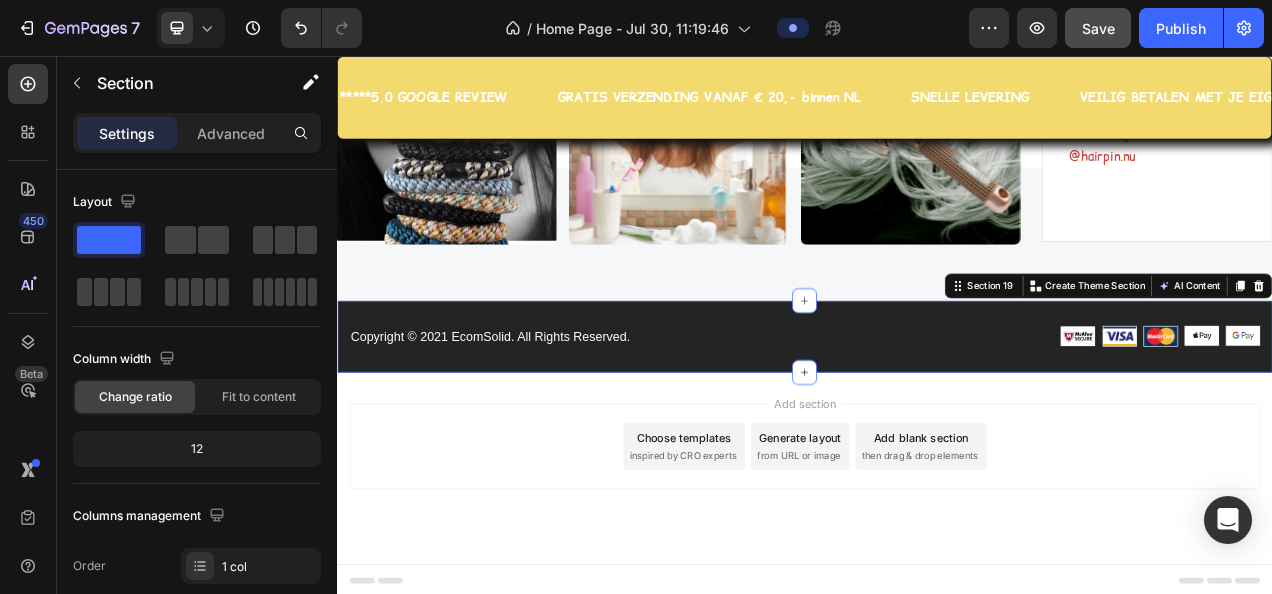 click on "Copyright © 2021 EcomSolid. All Rights Reserved. Text block Image Image Image Image Image Icon List Hoz Row Section 19   You can create reusable sections Create Theme Section AI Content Write with GemAI What would you like to describe here? Tone and Voice Persuasive Product Show more Generate" at bounding box center [937, 416] 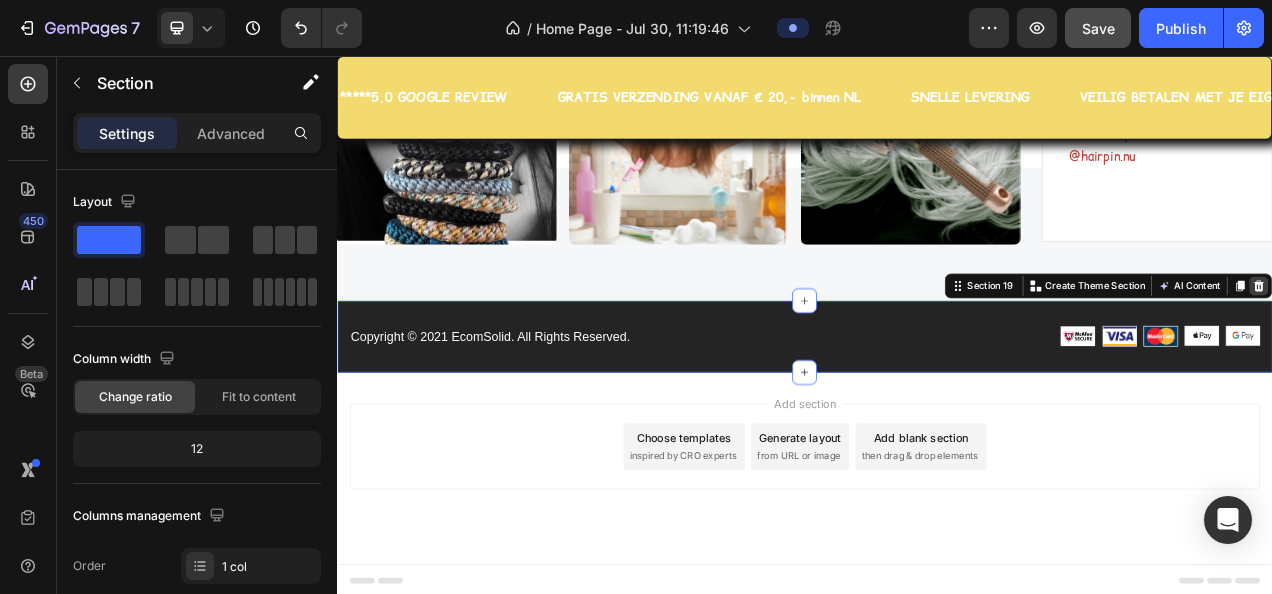 click 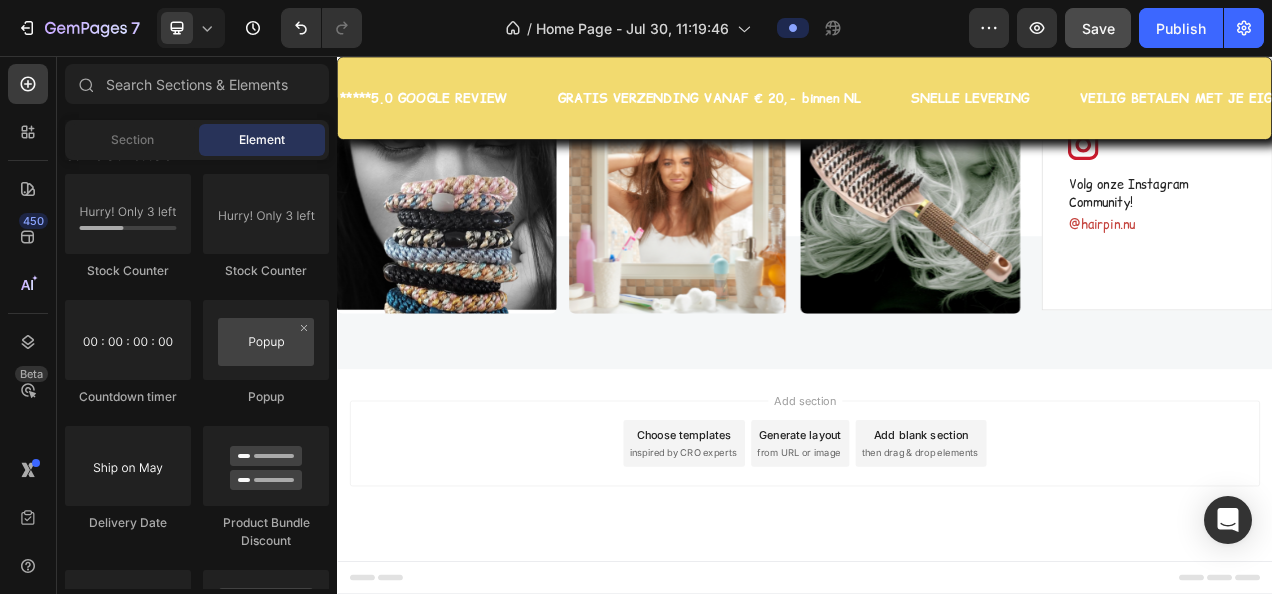 scroll, scrollTop: 7447, scrollLeft: 0, axis: vertical 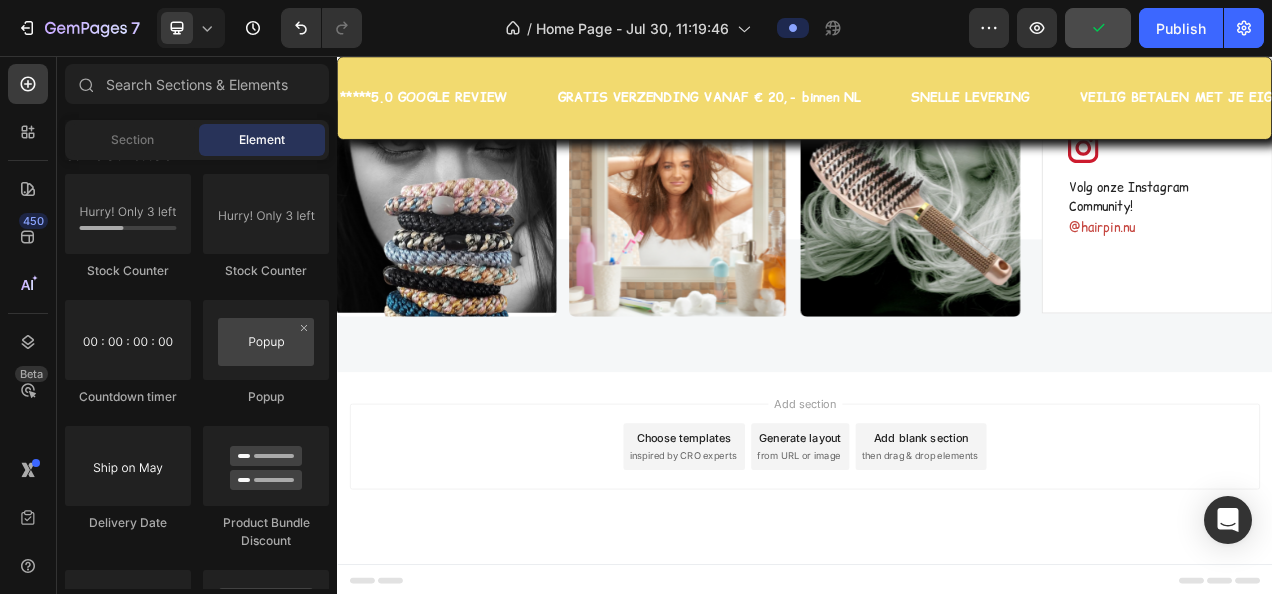 click on "Add section Choose templates inspired by CRO experts Generate layout from URL or image Add blank section then drag & drop elements" at bounding box center (937, 585) 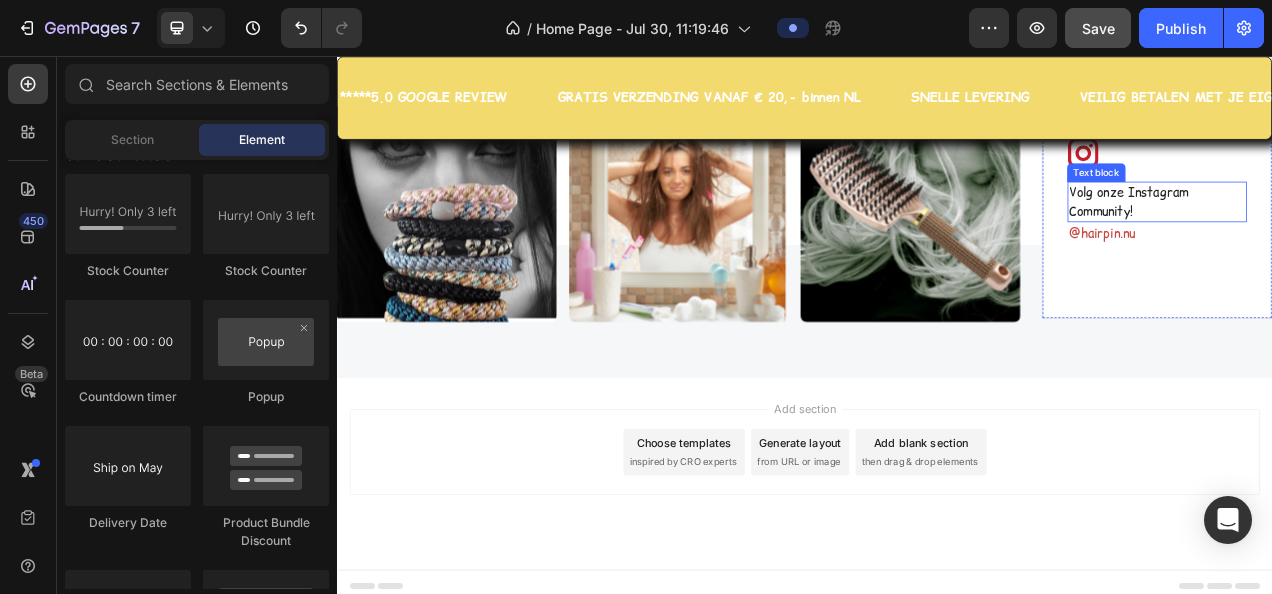 scroll, scrollTop: 7147, scrollLeft: 0, axis: vertical 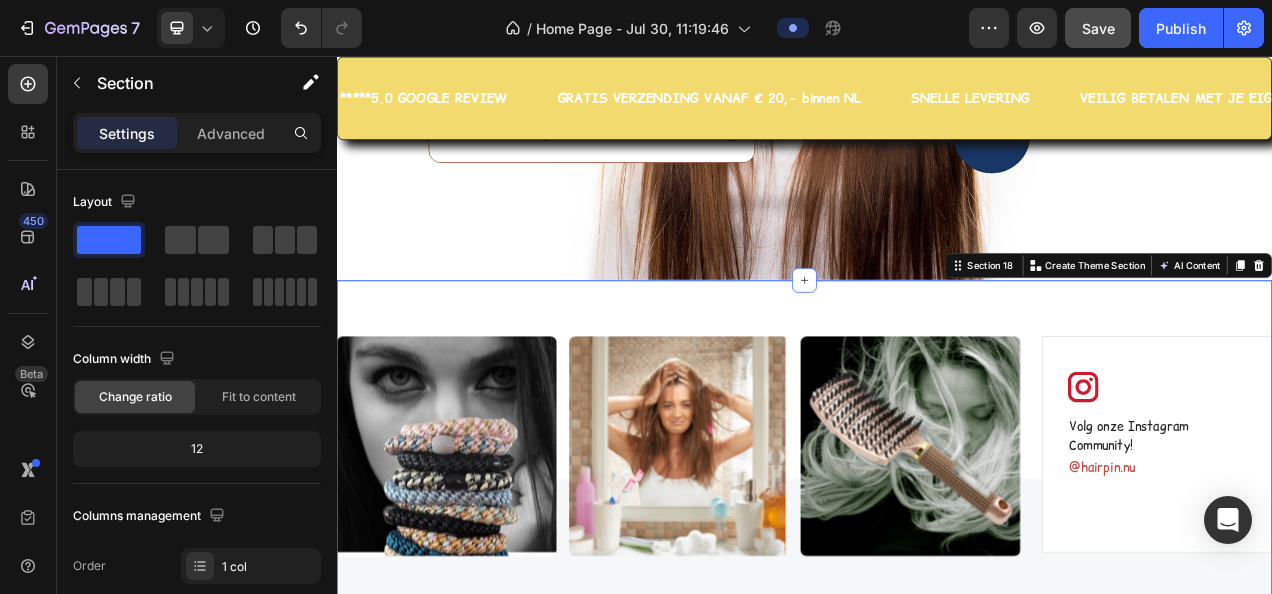 click on "Image Image Image Image Carousel Image Volg onze Instagram  Community! Text block @hairpin.nu Text block Row Image Join Our Instagram Community! Text block @ecomsolid.jewl Text block Row Row Section 18   You can create reusable sections Create Theme Section AI Content Write with GemAI What would you like to describe here? Tone and Voice Persuasive Product Show more Generate" at bounding box center [937, 556] 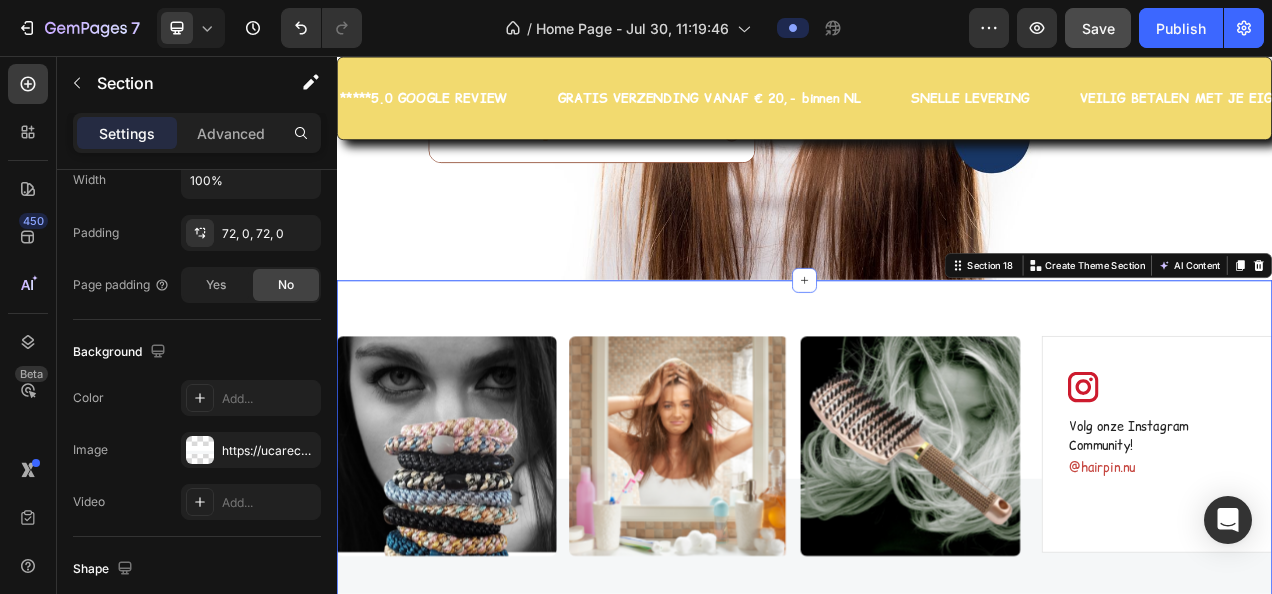 scroll, scrollTop: 700, scrollLeft: 0, axis: vertical 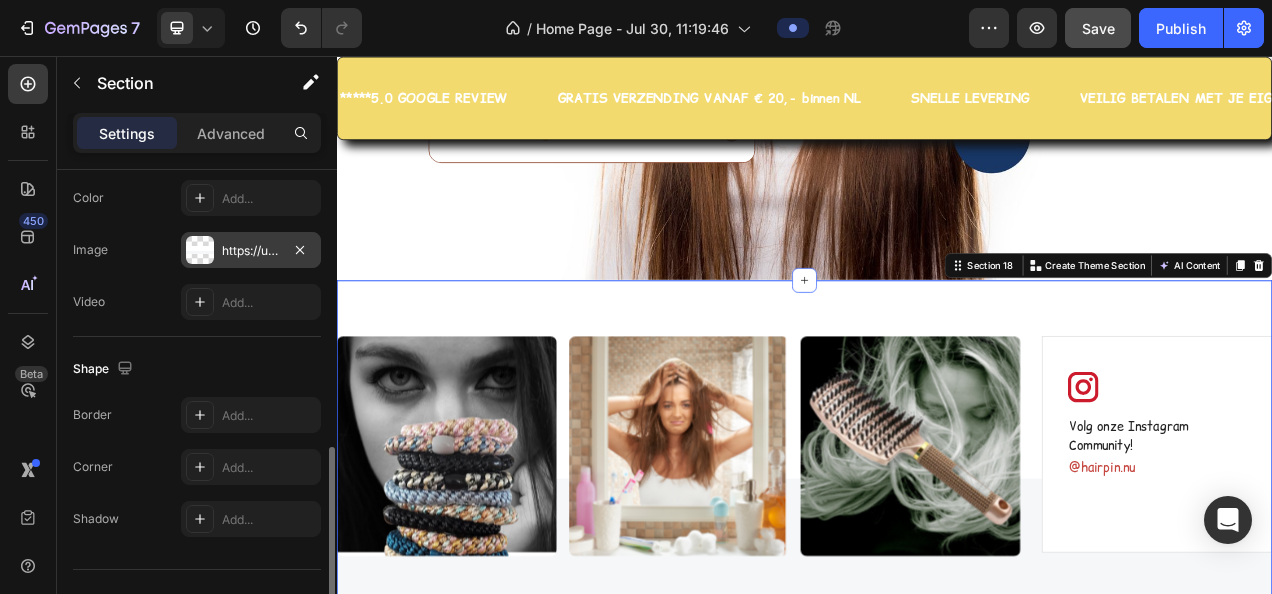 click on "https://ucarecdn.com/bbc8d720-06fd-4199-b26a-e0e68c993f81/-/format/auto/" at bounding box center (251, 250) 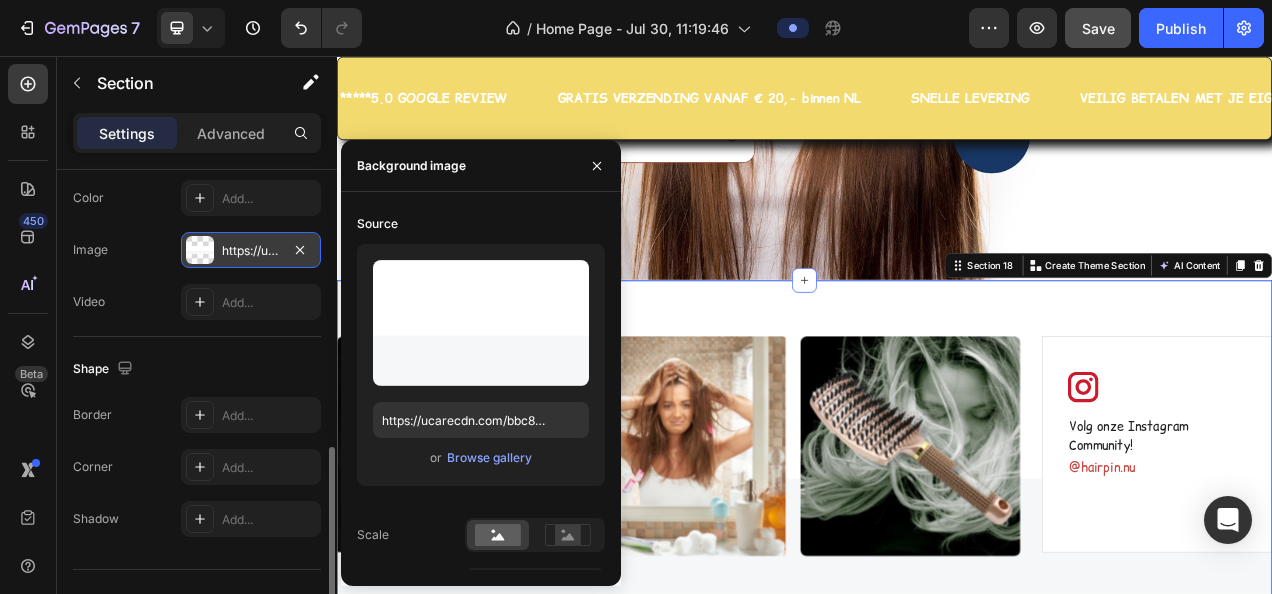 click on "https://ucarecdn.com/bbc8d720-06fd-4199-b26a-e0e68c993f81/-/format/auto/" at bounding box center [251, 250] 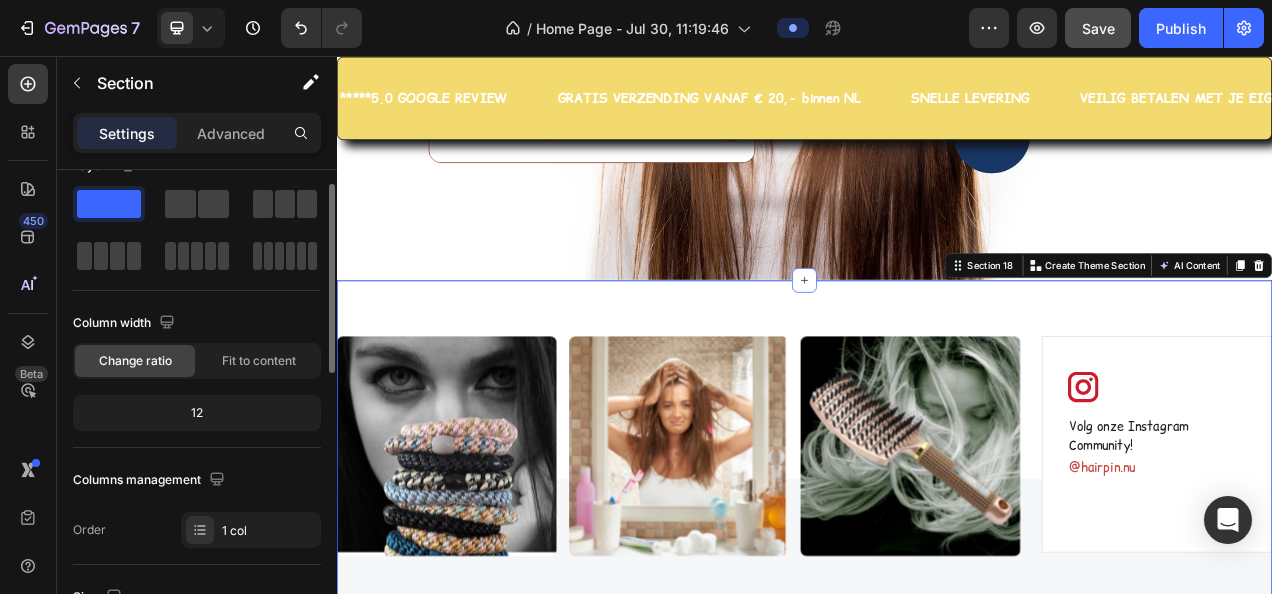 scroll, scrollTop: 0, scrollLeft: 0, axis: both 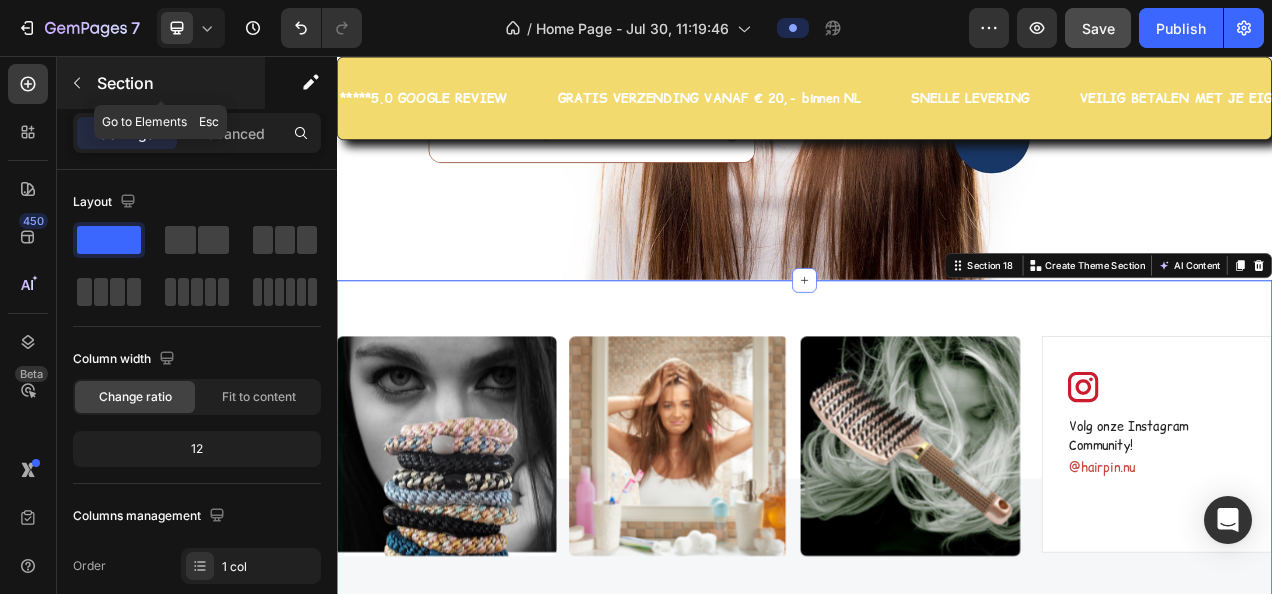 click 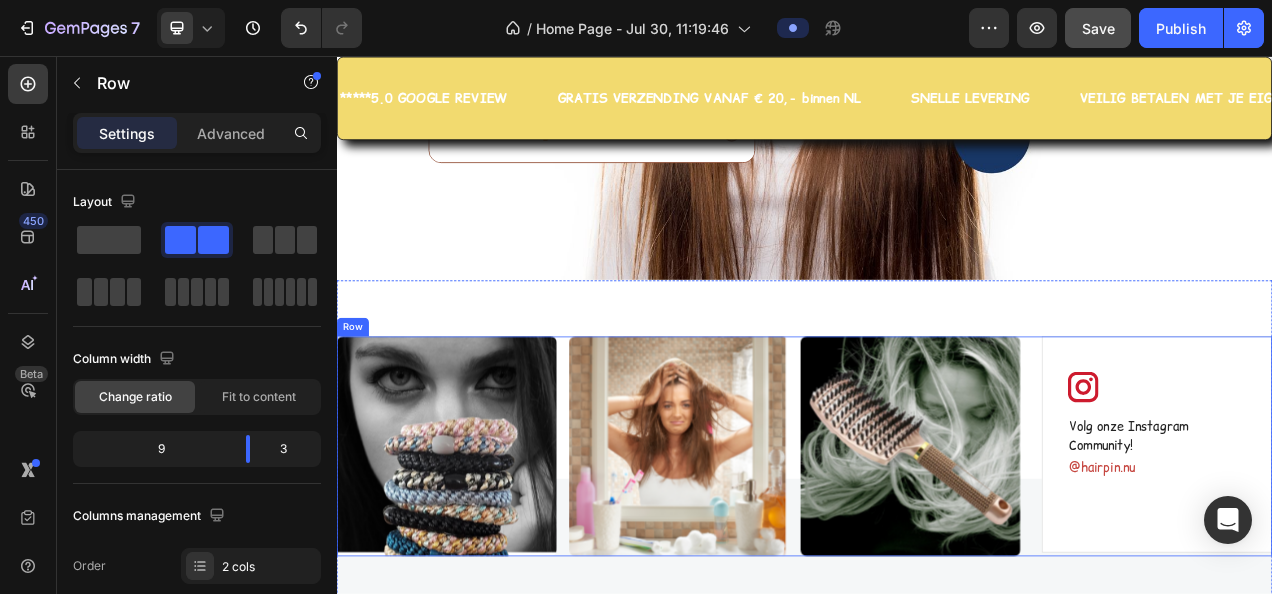 click on "Image Image Image Image Carousel Image Volg onze Instagram  Community! Text block @hairpin.nu Text block Row Image Join Our Instagram Community! Text block @ecomsolid.jewl Text block Row Row" at bounding box center [937, 556] 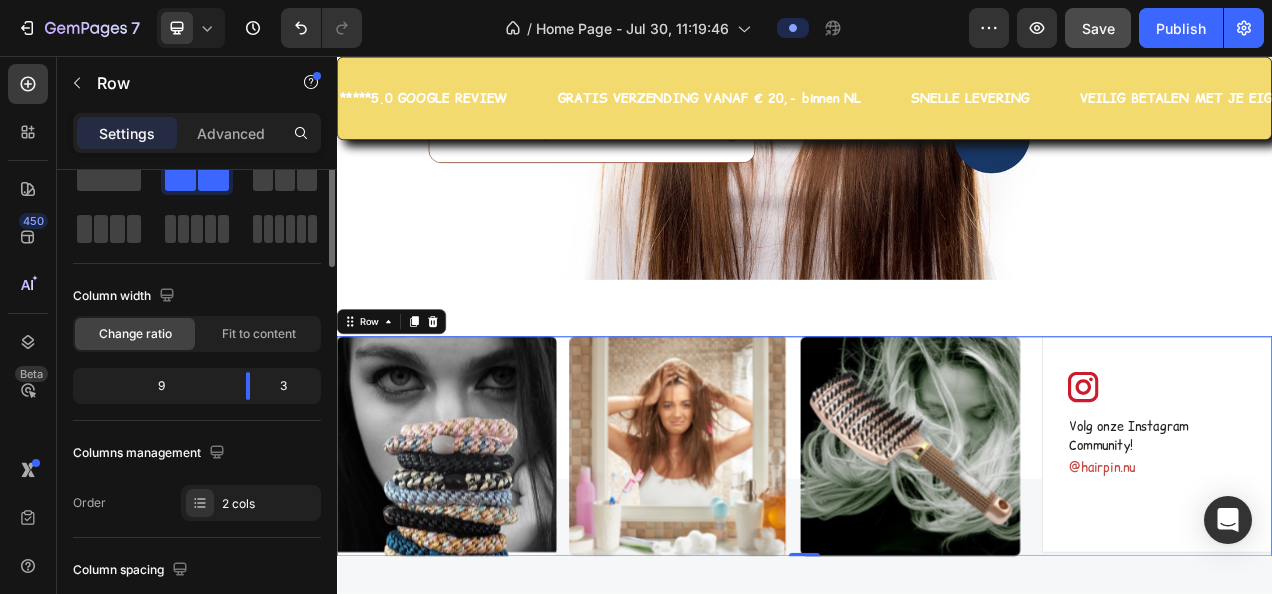 scroll, scrollTop: 0, scrollLeft: 0, axis: both 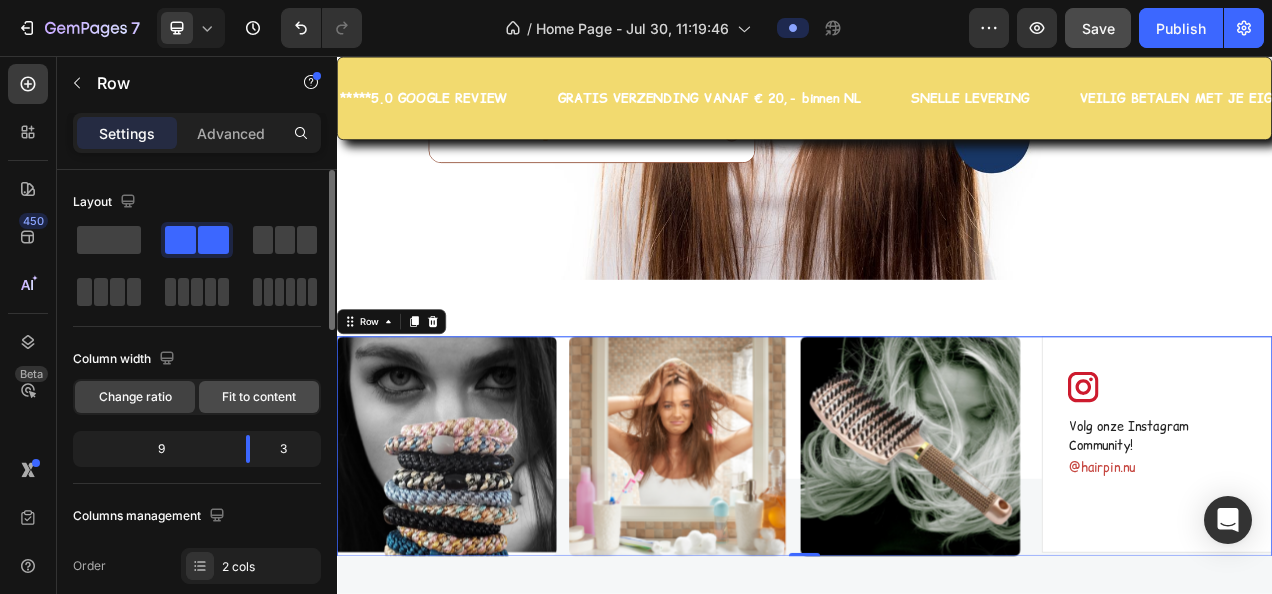 click on "Fit to content" 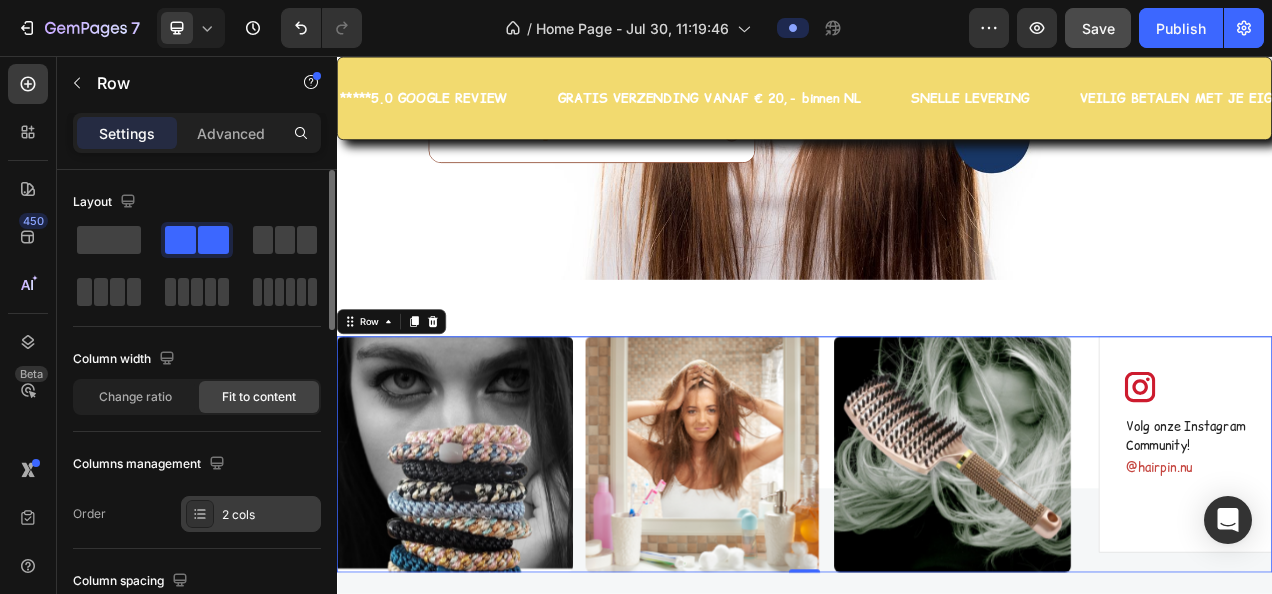 click on "2 cols" at bounding box center [269, 515] 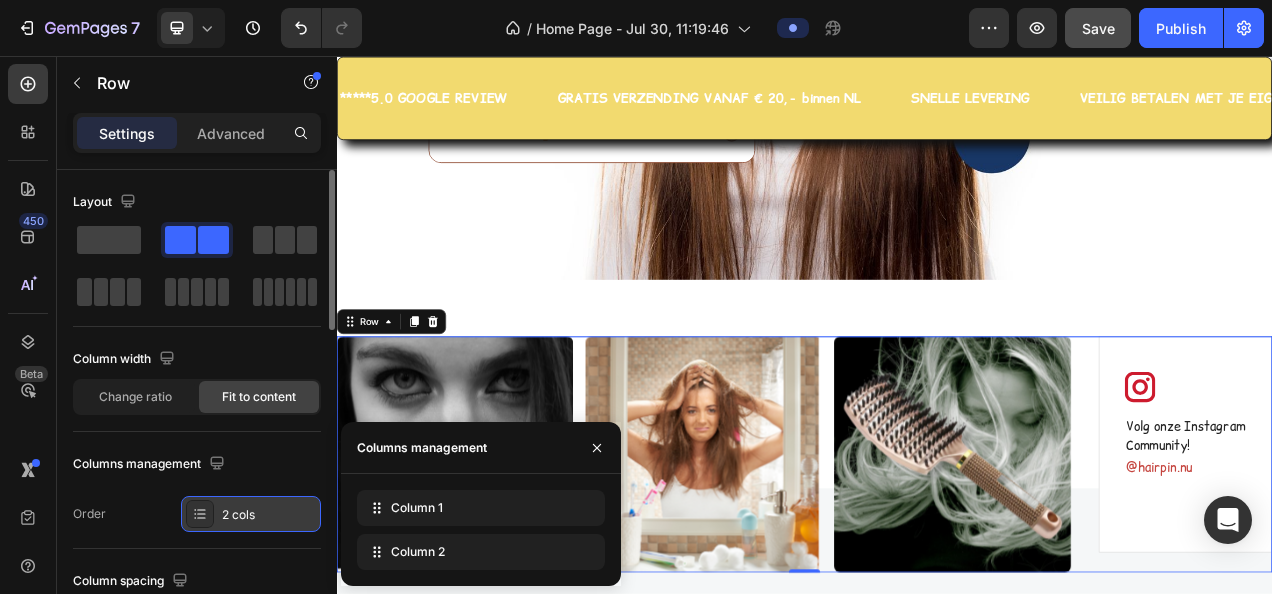 click on "2 cols" at bounding box center (269, 515) 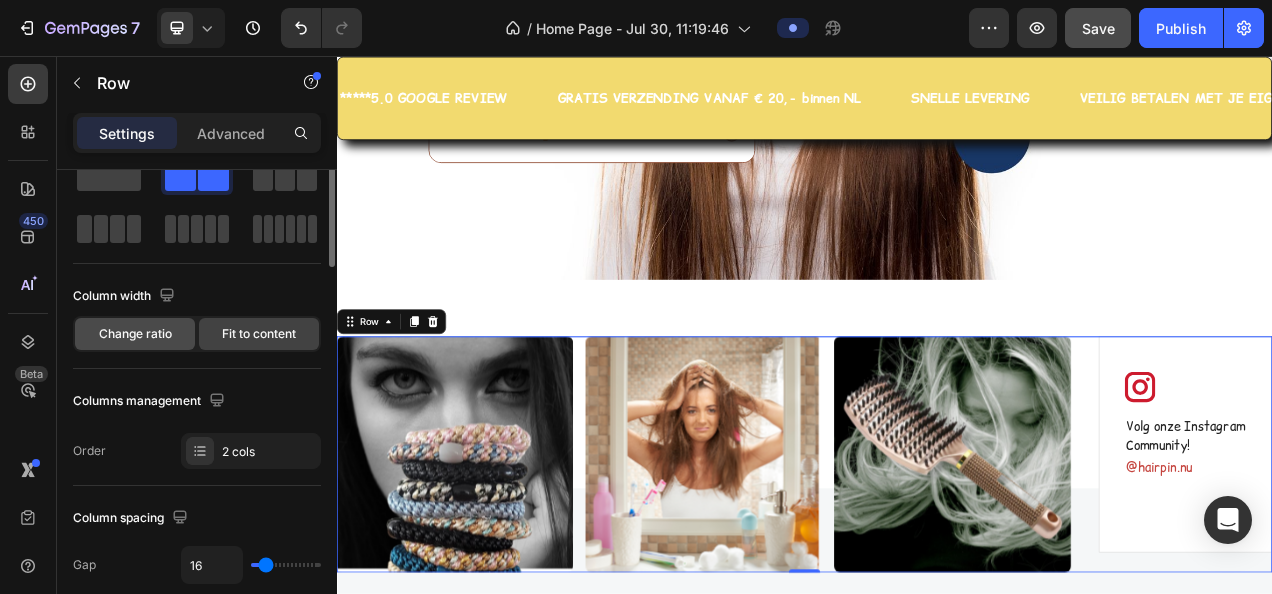 scroll, scrollTop: 0, scrollLeft: 0, axis: both 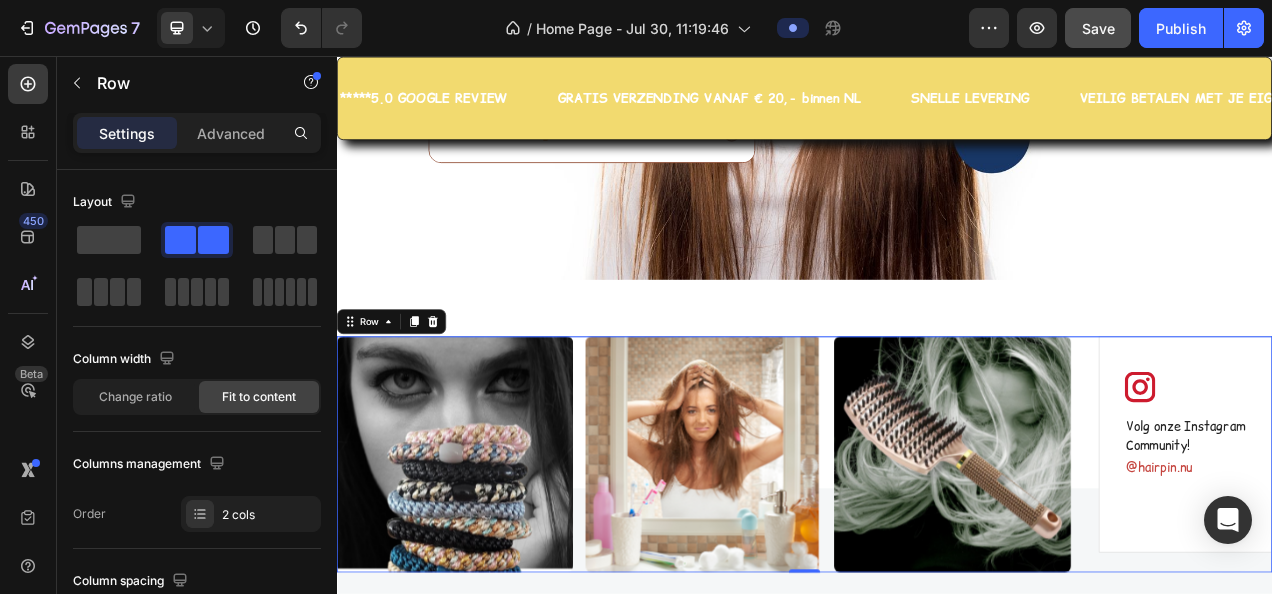 click on "Settings" at bounding box center [127, 133] 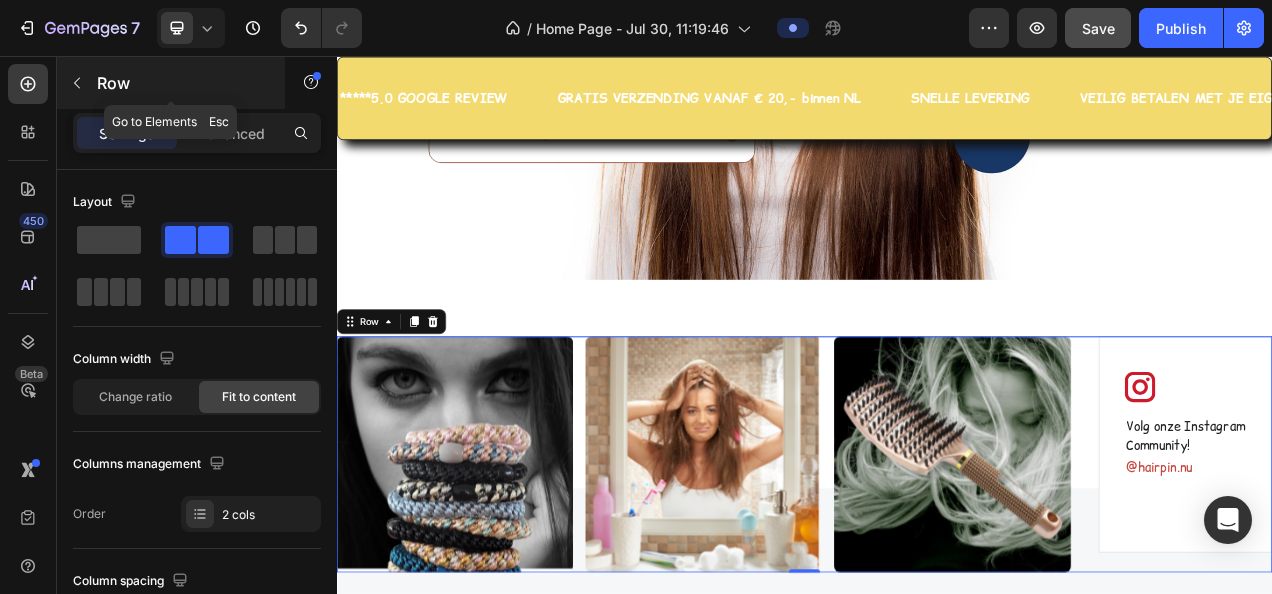 click at bounding box center [77, 83] 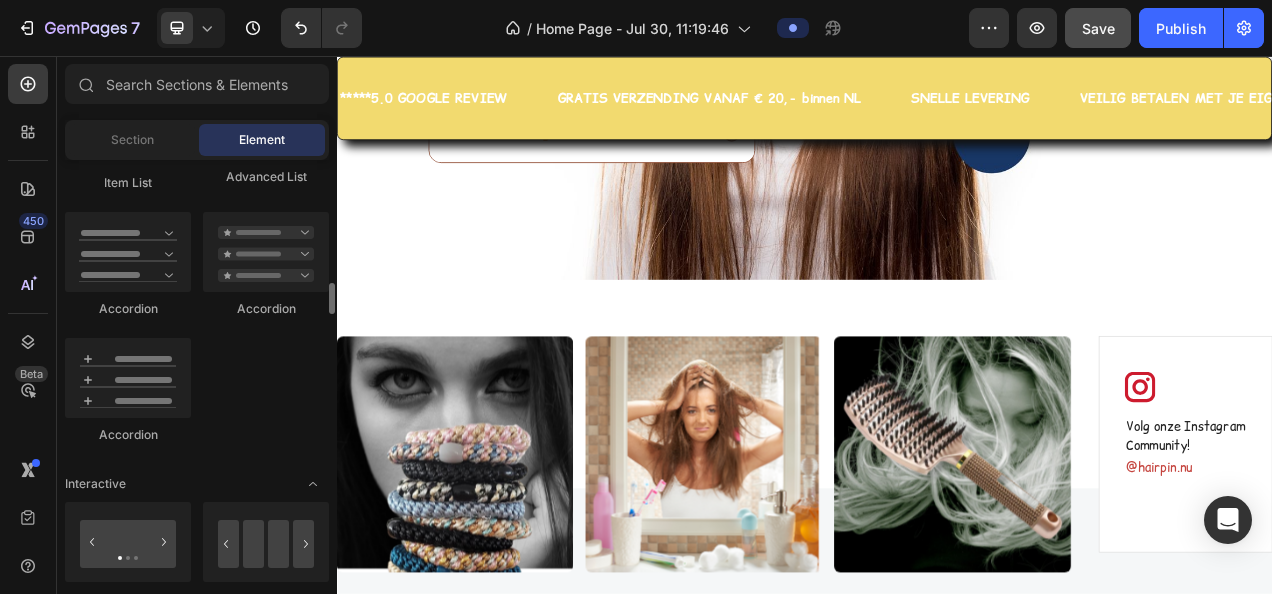scroll, scrollTop: 1900, scrollLeft: 0, axis: vertical 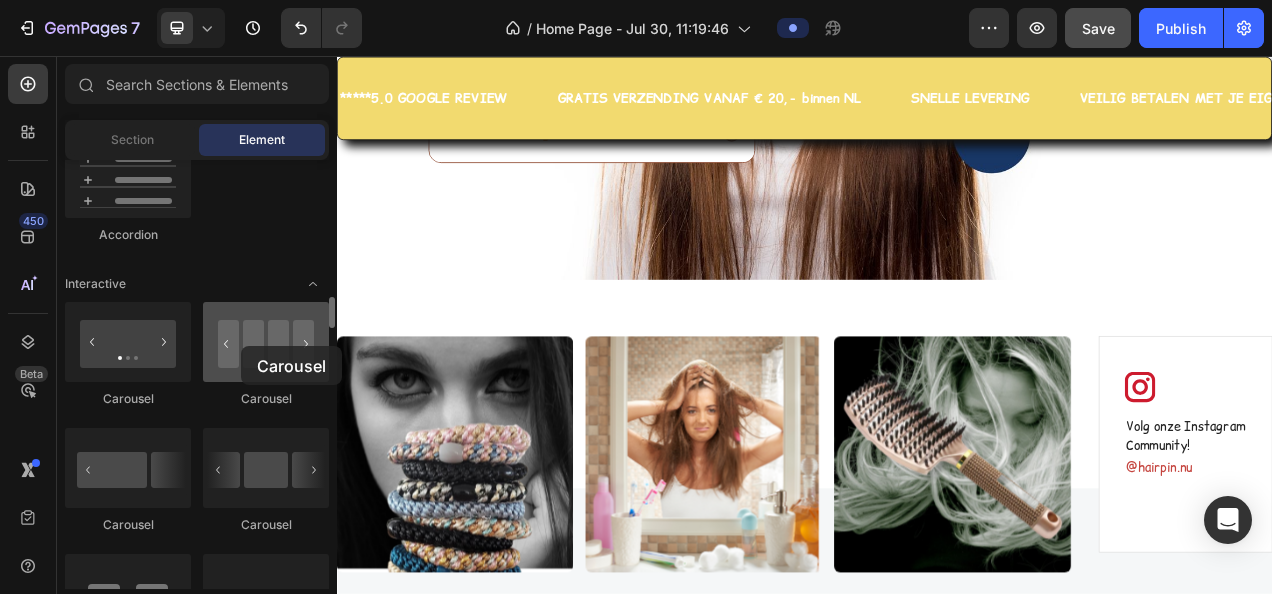 click at bounding box center [266, 342] 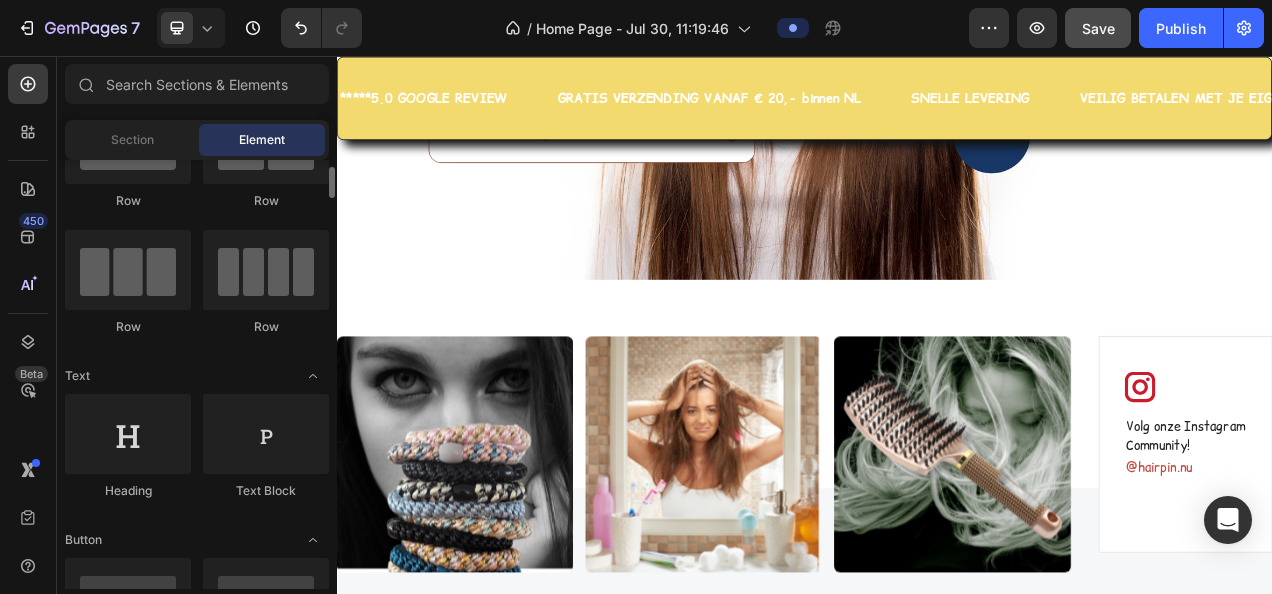 scroll, scrollTop: 0, scrollLeft: 0, axis: both 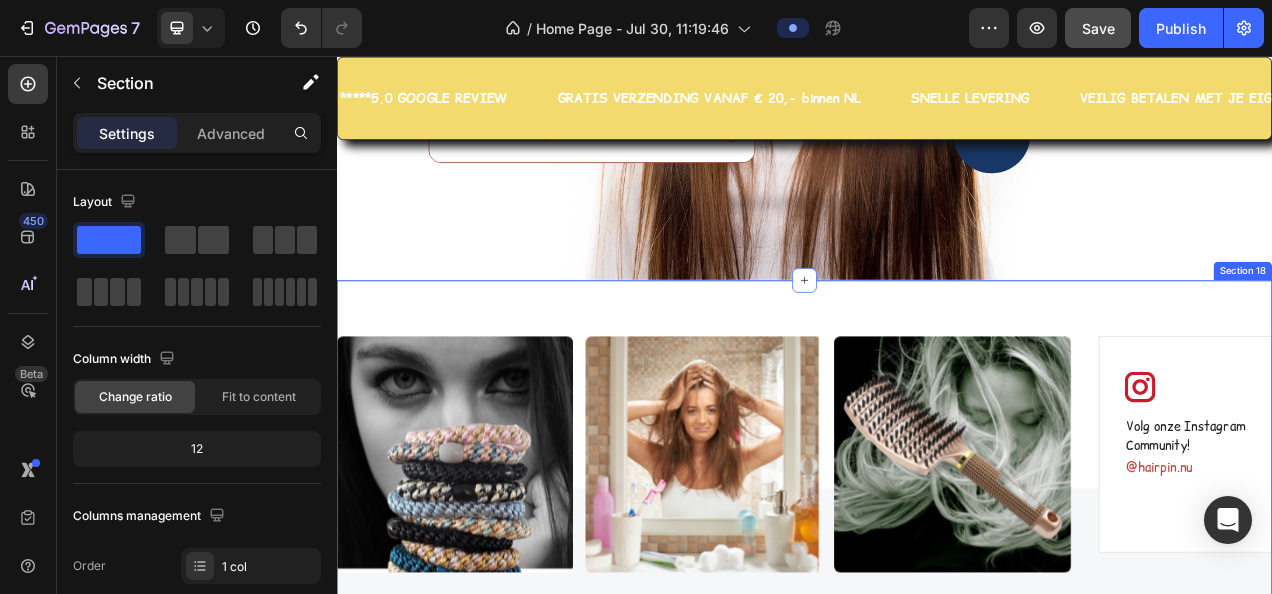 click on "Image Image Image Image Carousel Image Volg onze Instagram  Community! Text block @hairpin.nu Text block Row Image Join Our Instagram Community! Text block @ecomsolid.jewl Text block Row Row Section 18" at bounding box center [937, 566] 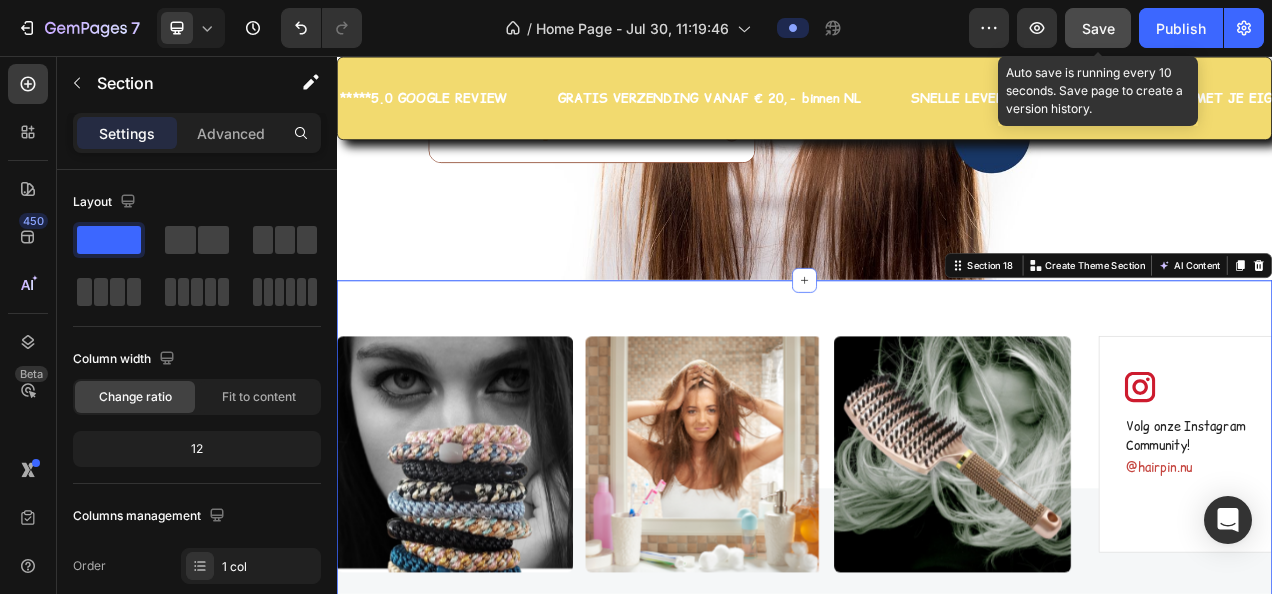 click on "Save" at bounding box center (1098, 28) 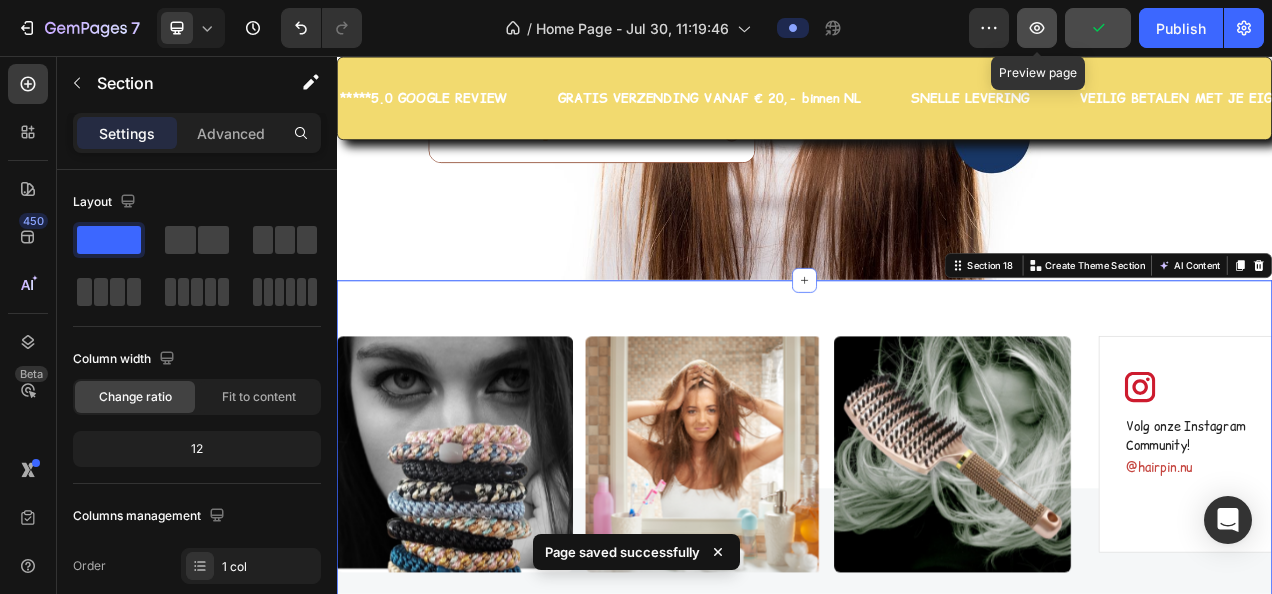 click 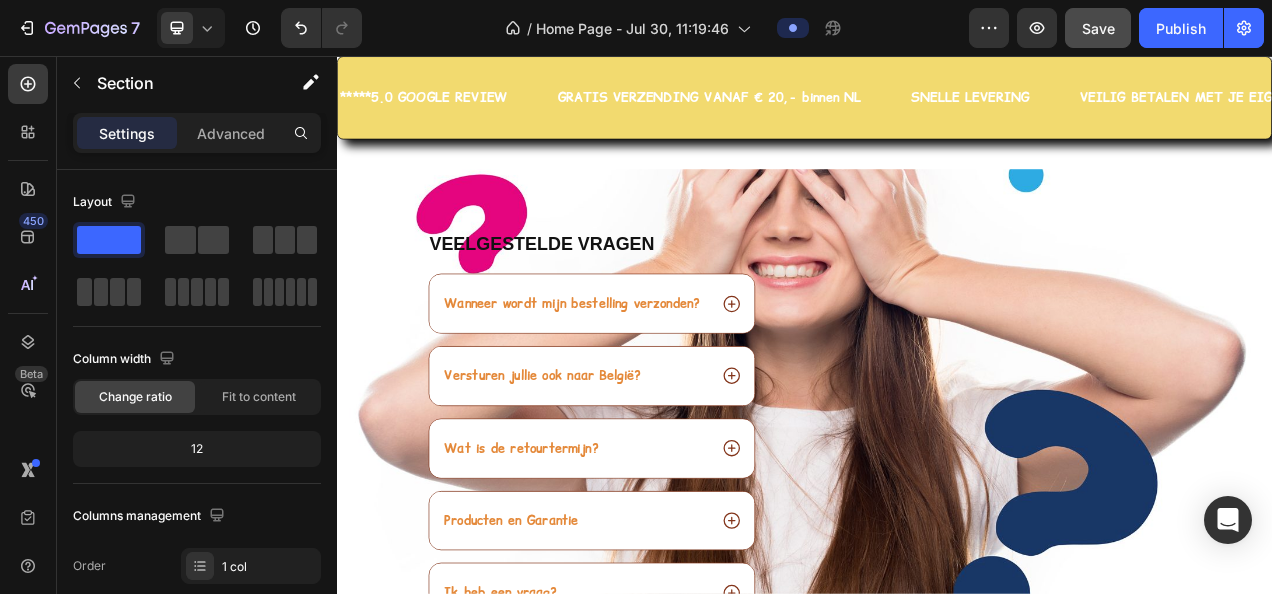 scroll, scrollTop: 5829, scrollLeft: 0, axis: vertical 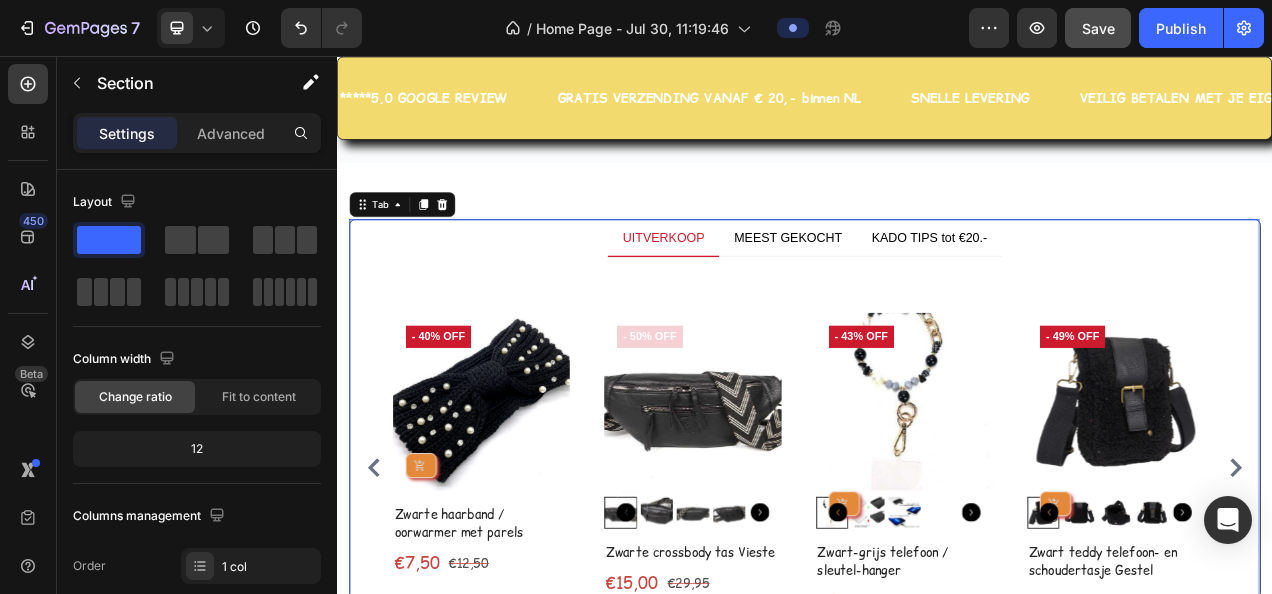 click on "UITVERKOOP MEEST GEKOCHT KADO TIPS tot €20.-" at bounding box center (937, 290) 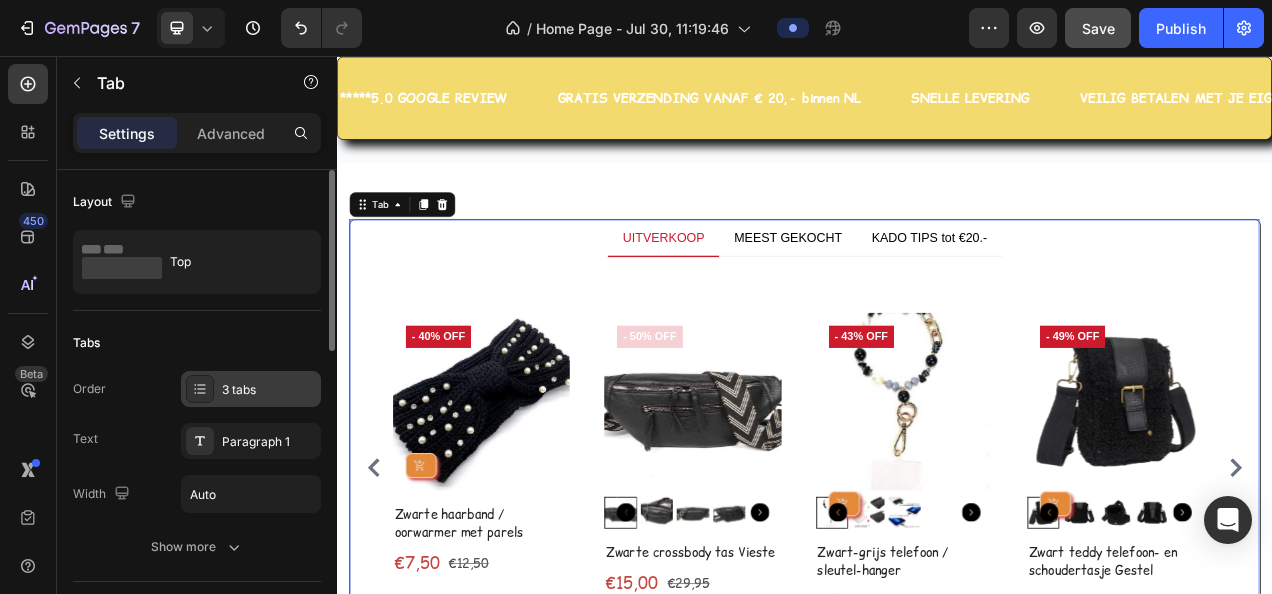 click on "3 tabs" at bounding box center (269, 390) 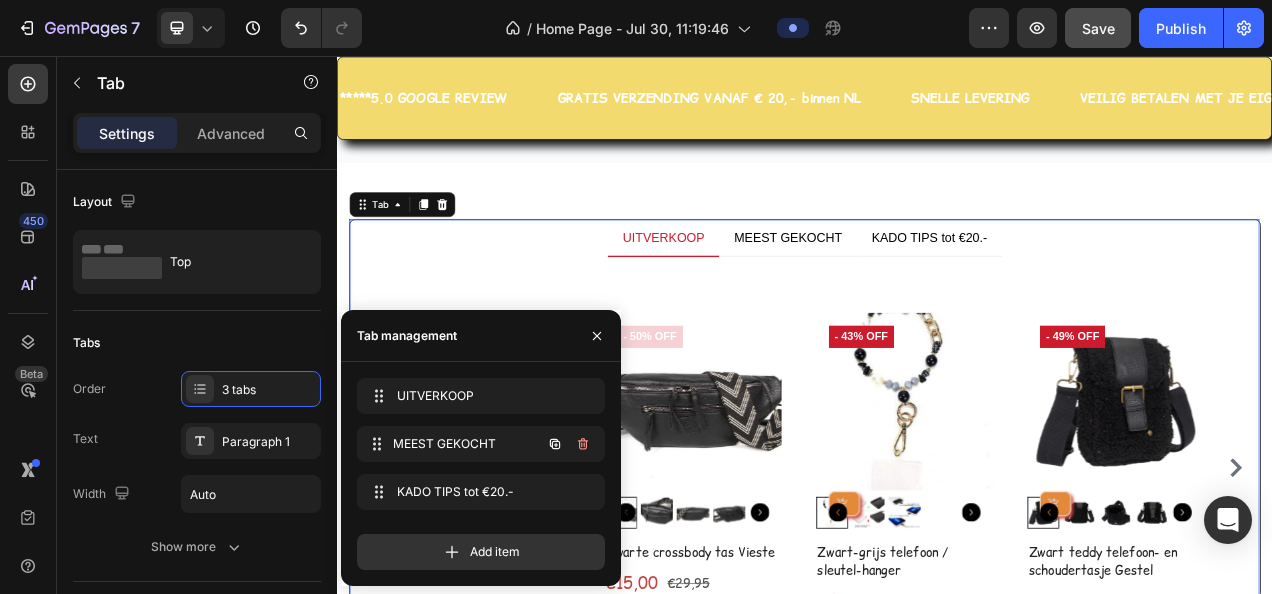 type 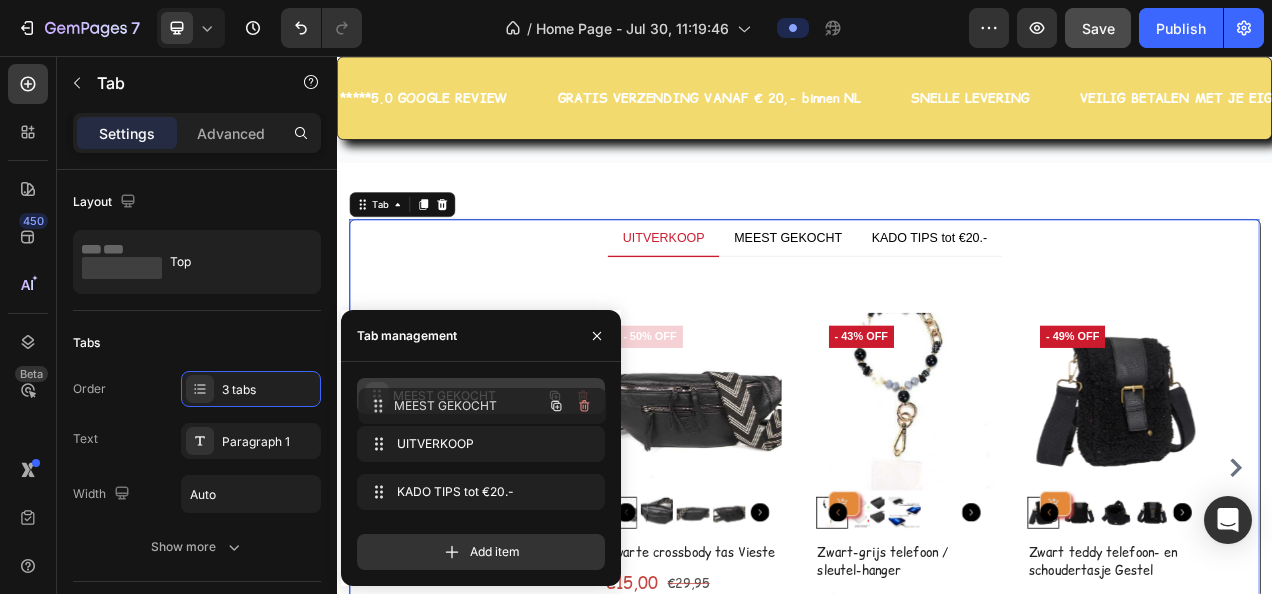 drag, startPoint x: 374, startPoint y: 435, endPoint x: 375, endPoint y: 397, distance: 38.013157 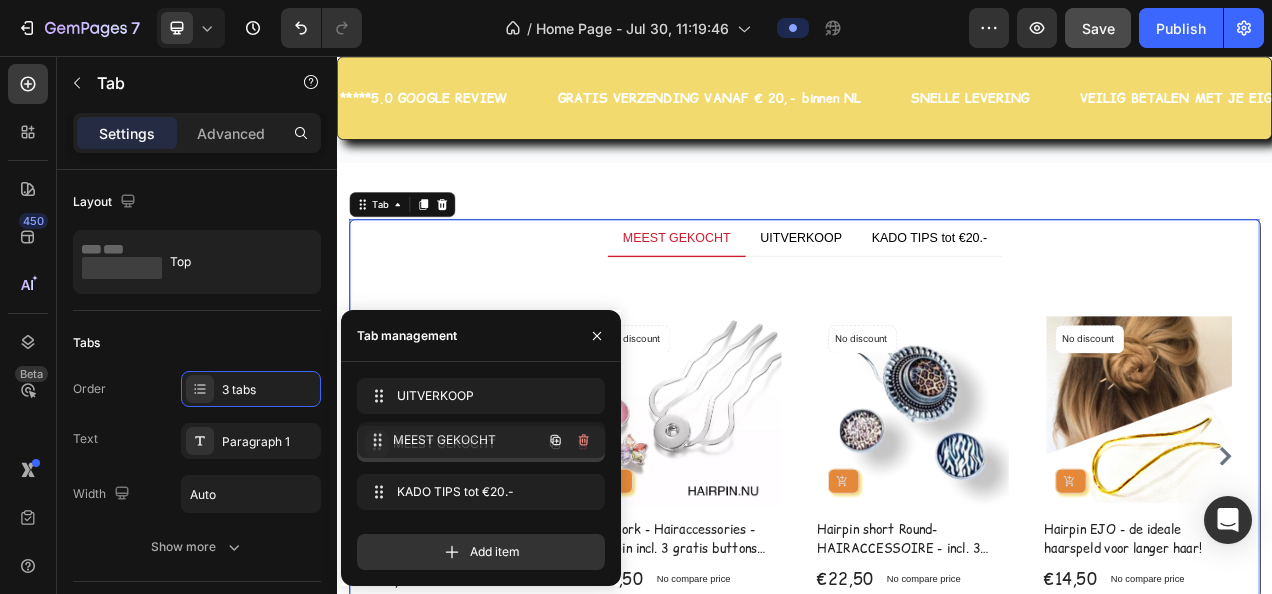 drag, startPoint x: 375, startPoint y: 392, endPoint x: 376, endPoint y: 436, distance: 44.011364 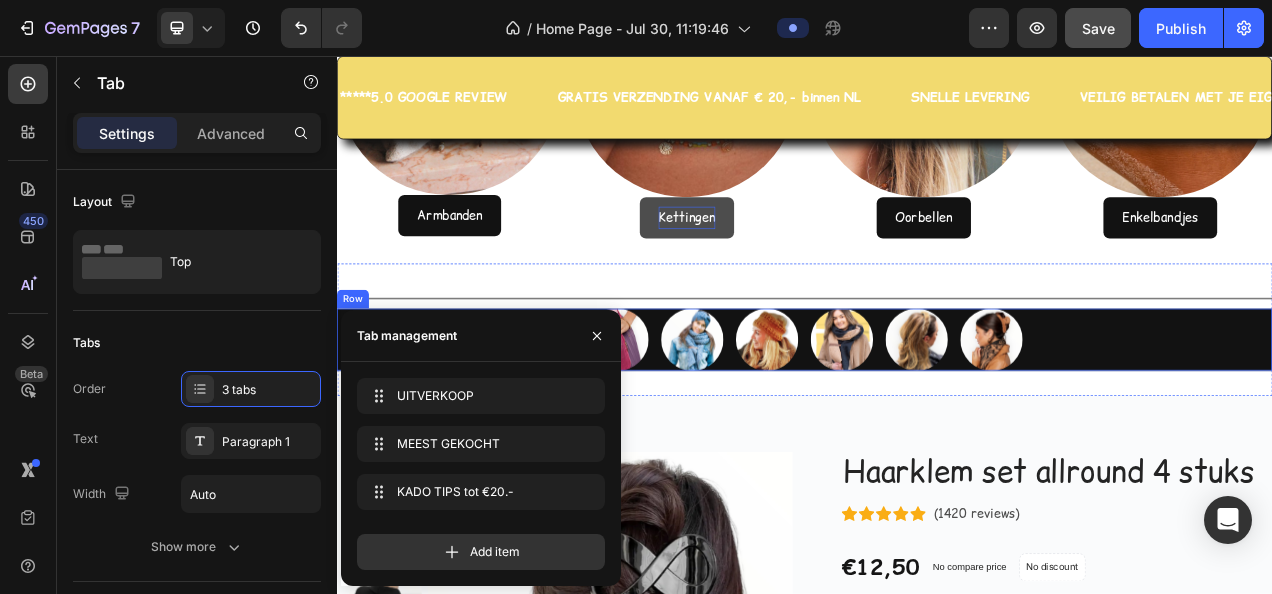 scroll, scrollTop: 4817, scrollLeft: 0, axis: vertical 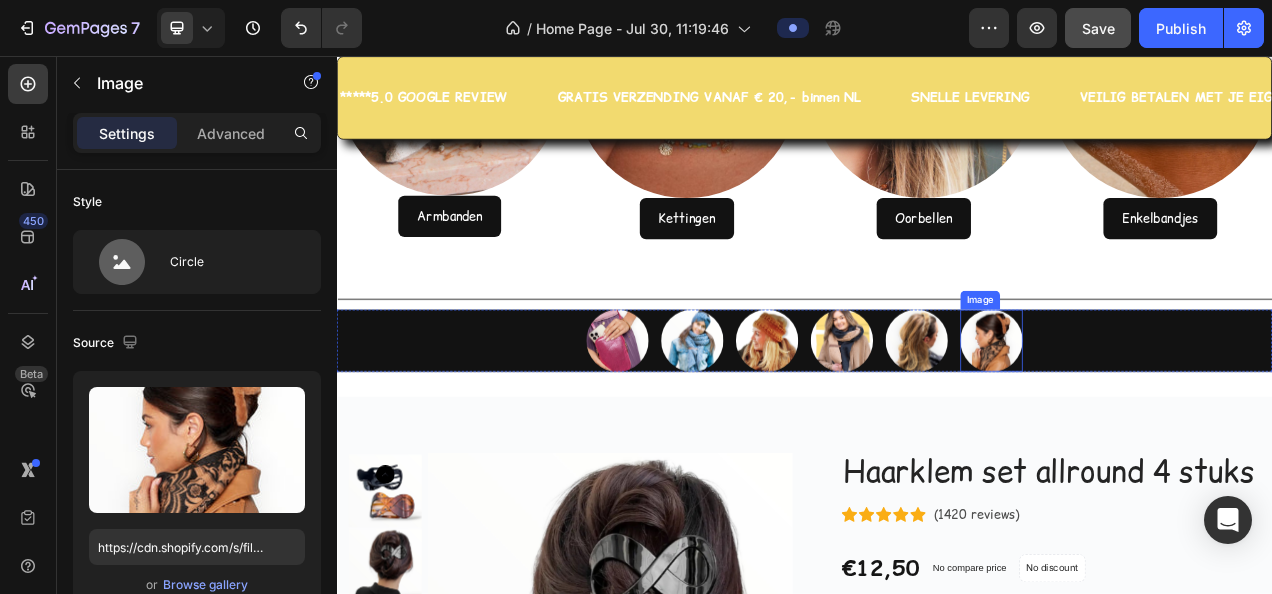 click at bounding box center [1177, 421] 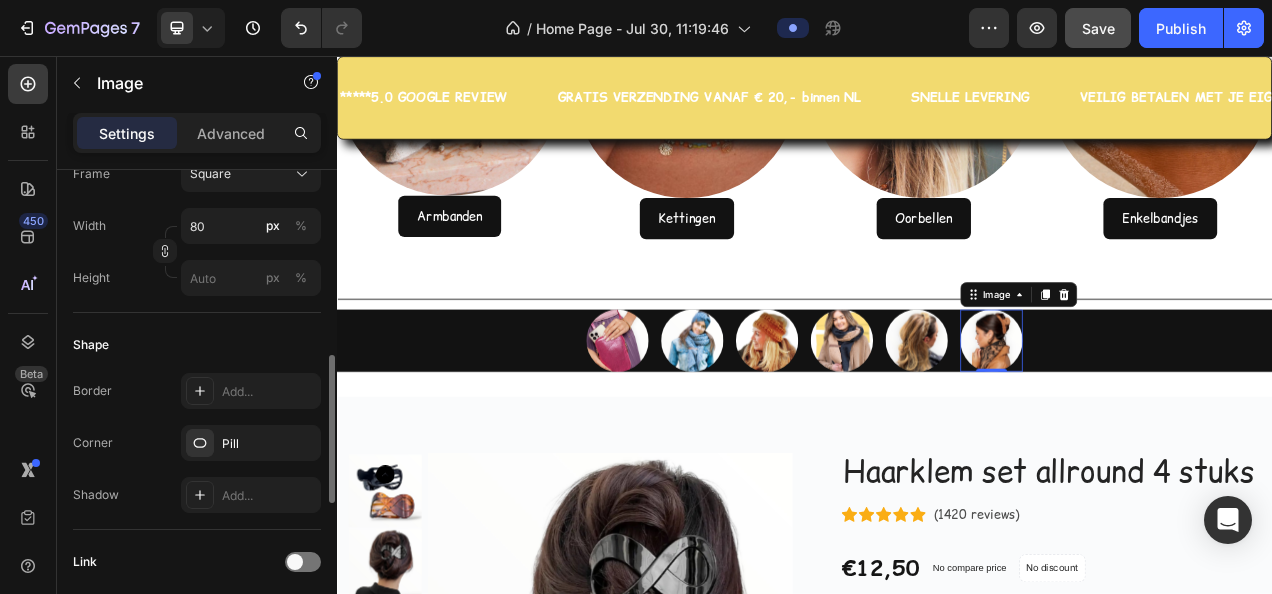 scroll, scrollTop: 800, scrollLeft: 0, axis: vertical 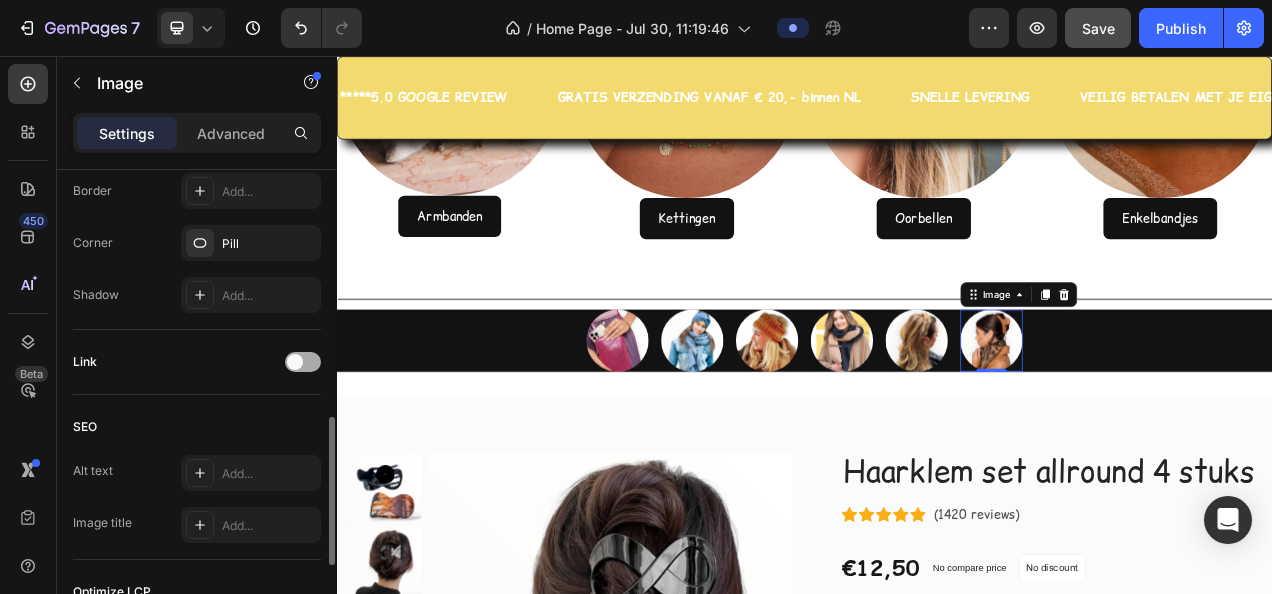 click at bounding box center [295, 362] 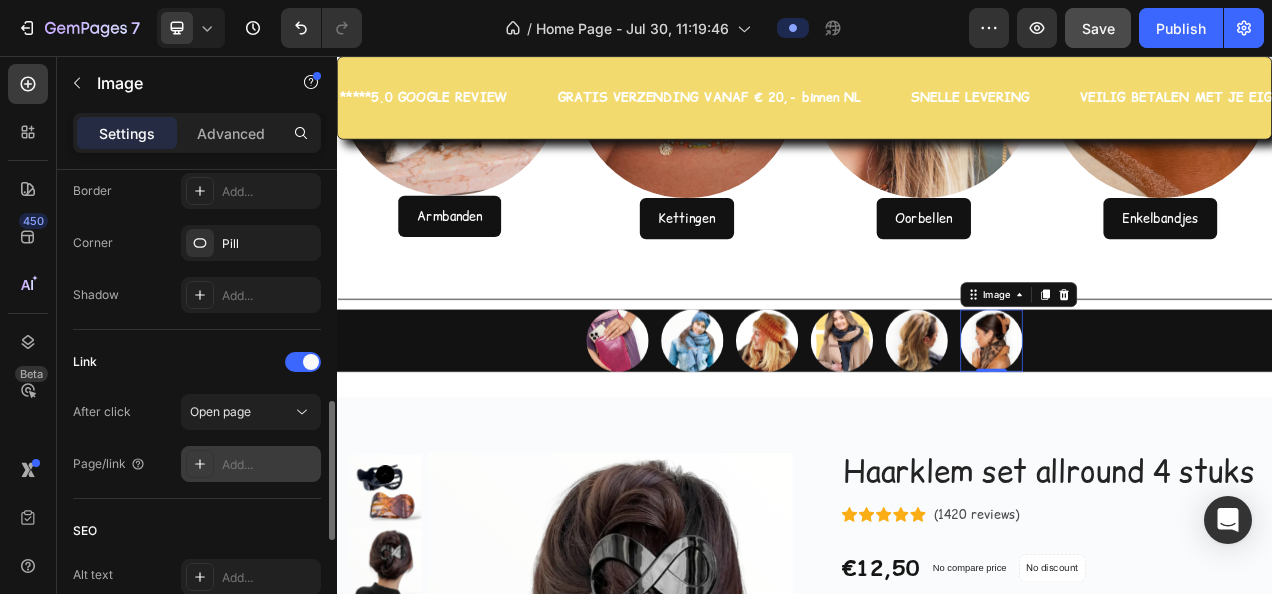 click on "Add..." at bounding box center [269, 465] 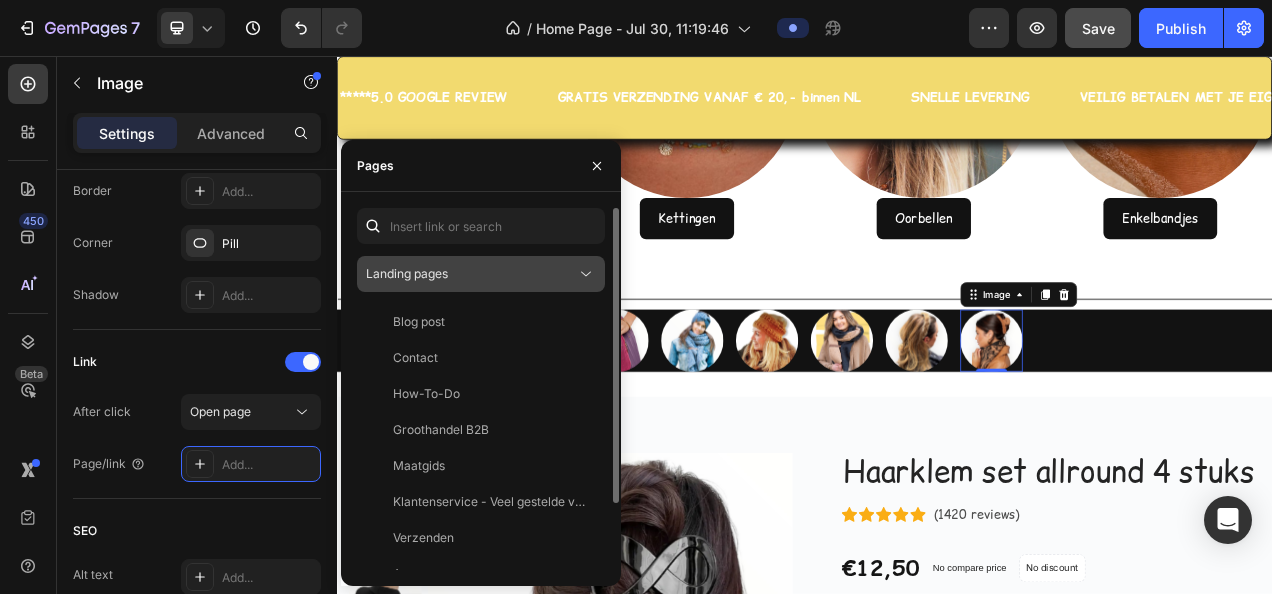 click 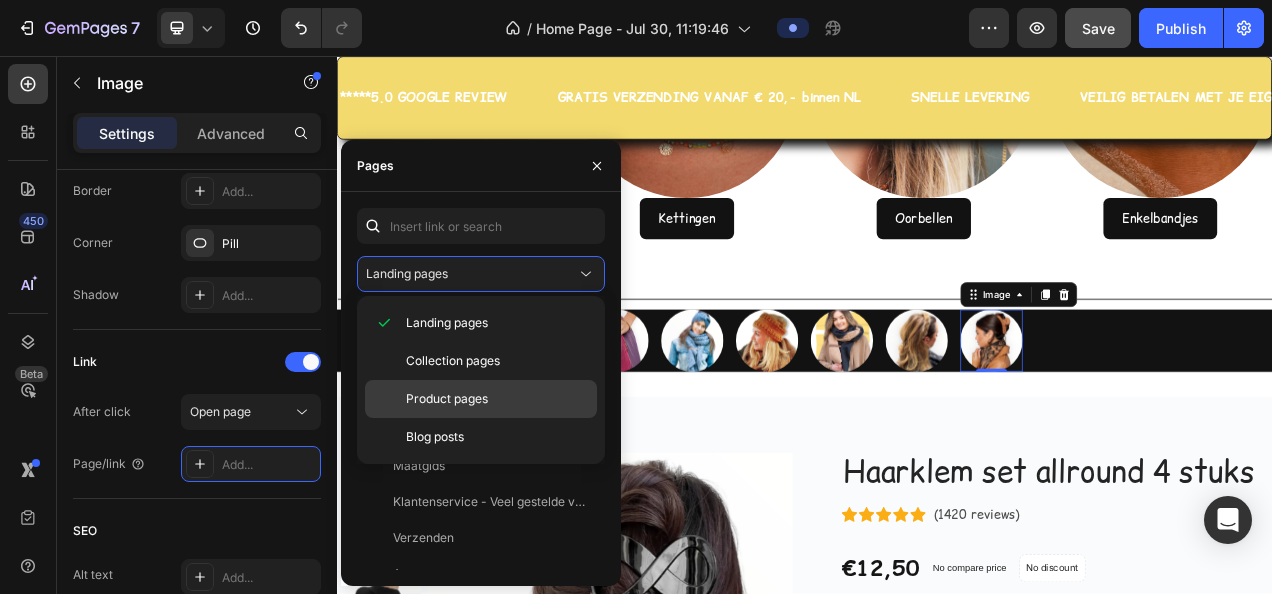 click on "Product pages" at bounding box center (447, 399) 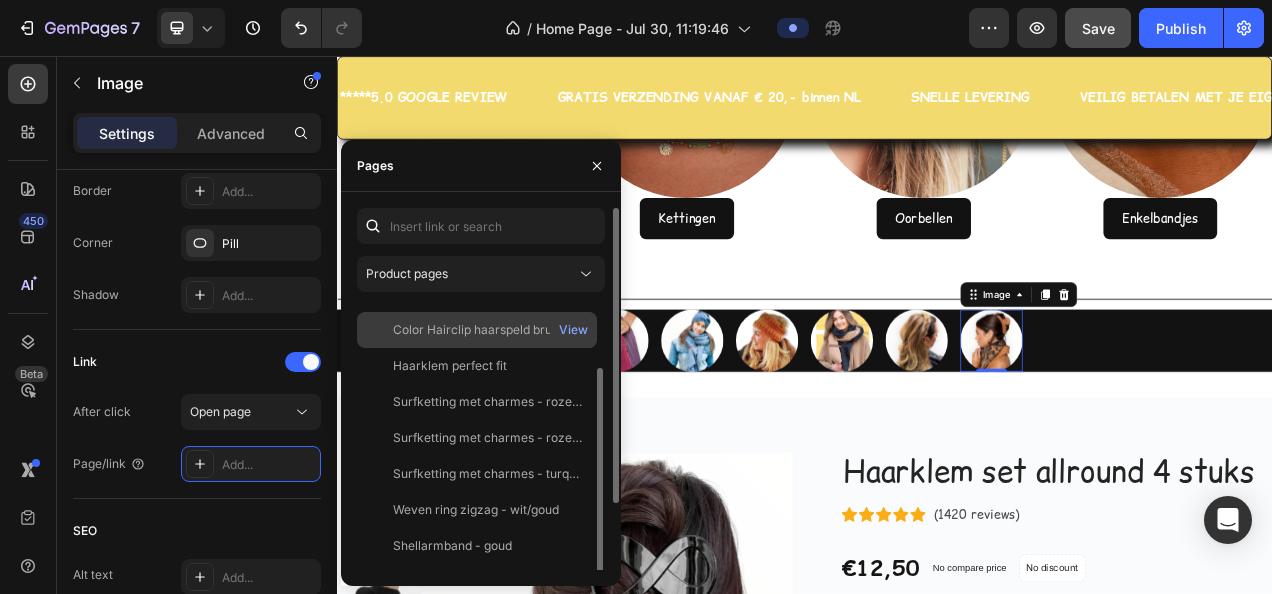 scroll, scrollTop: 244, scrollLeft: 0, axis: vertical 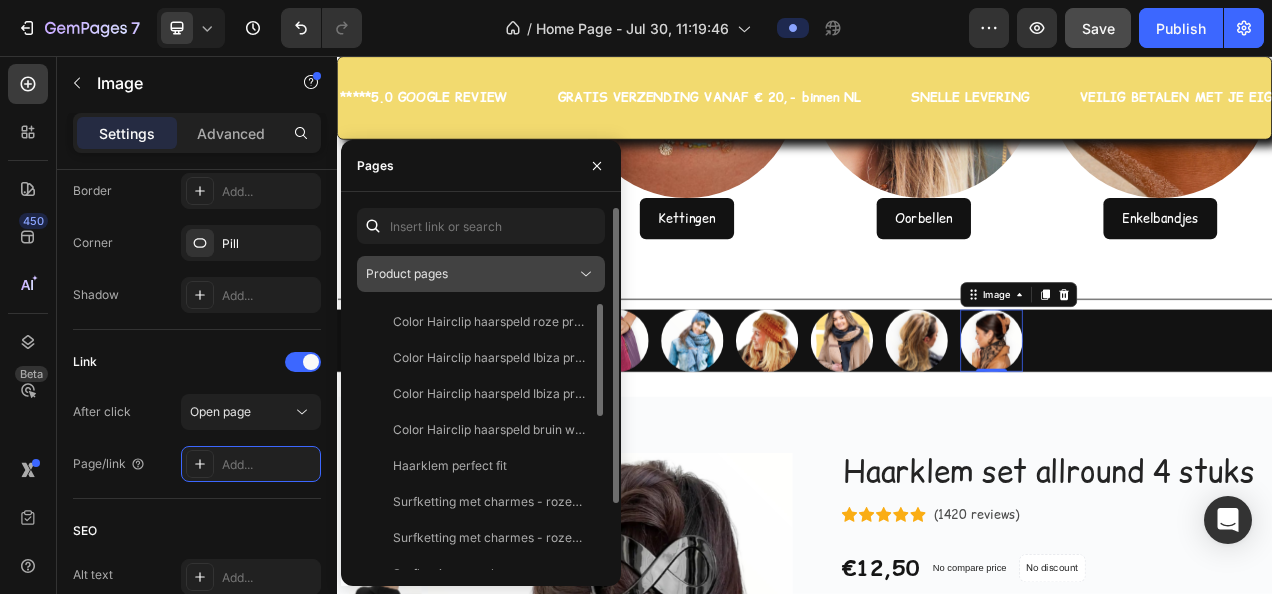 click 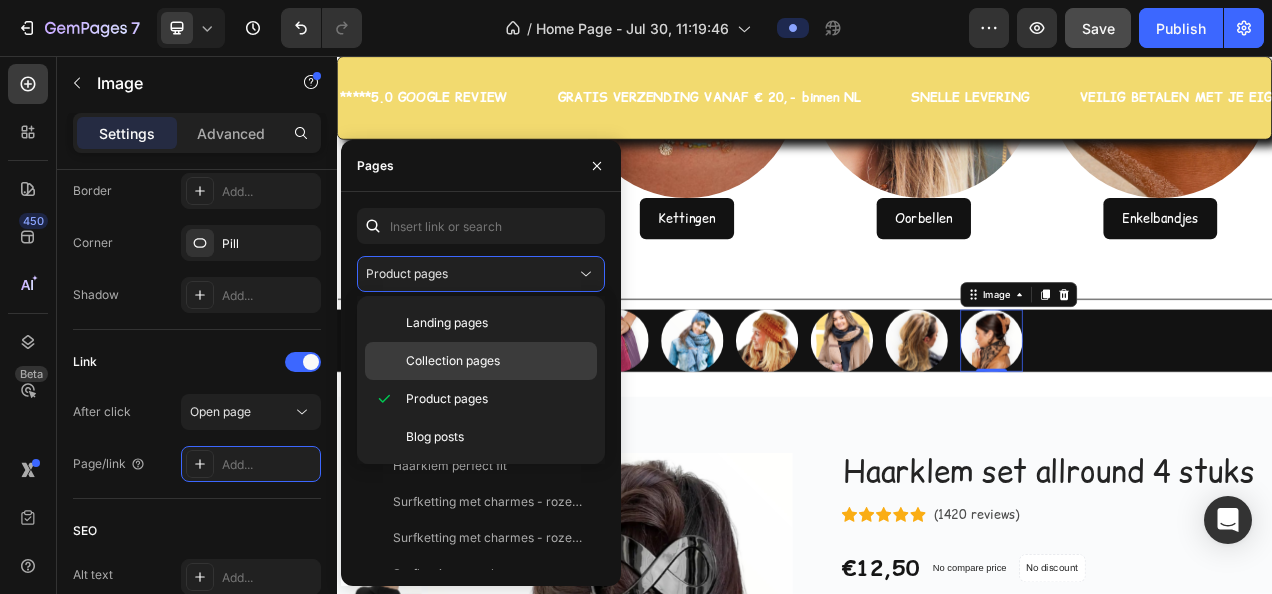 click on "Collection pages" at bounding box center [453, 361] 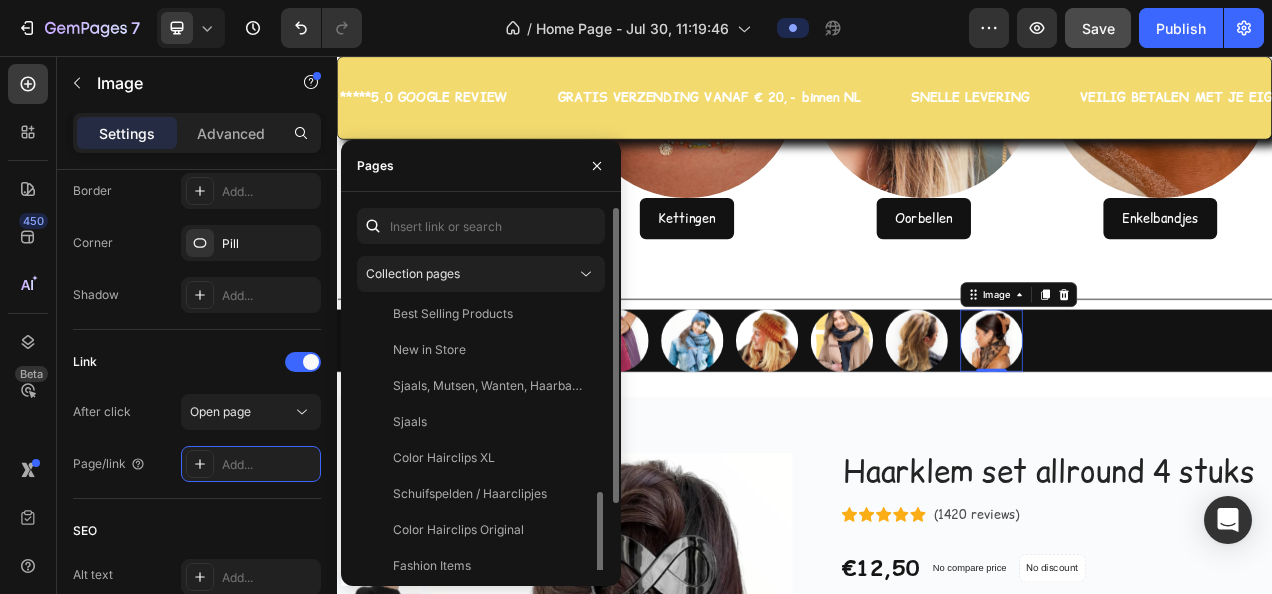 scroll, scrollTop: 900, scrollLeft: 0, axis: vertical 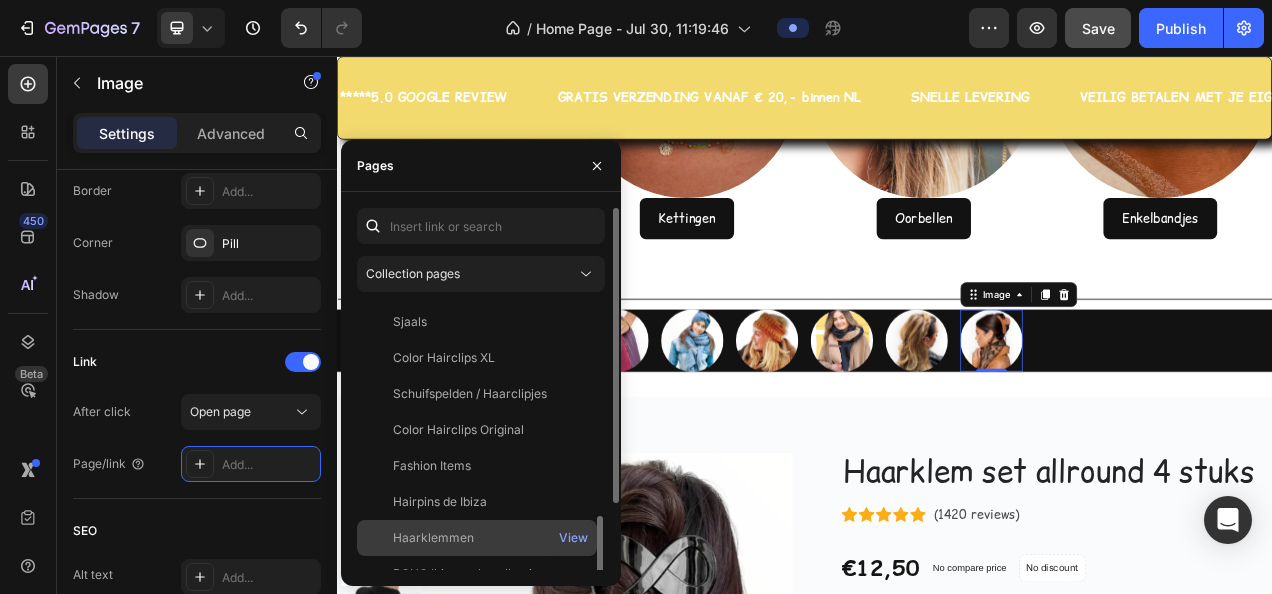 click on "Haarklemmen" 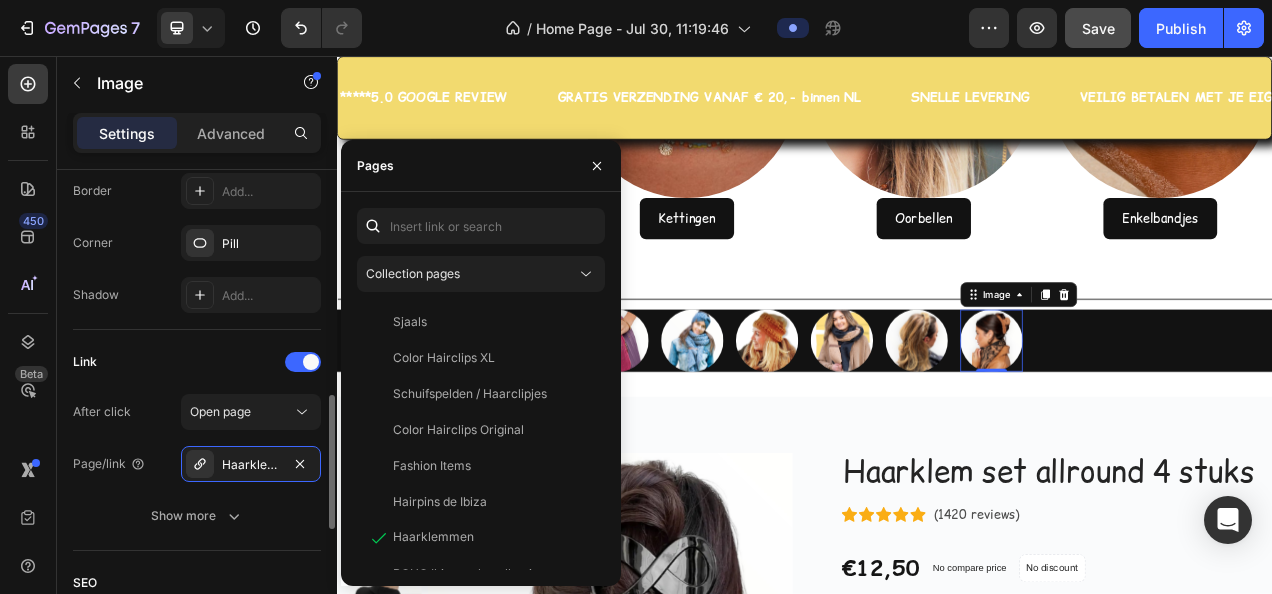 click on "Link After click Open page Page/link Haarklemmen Show more" 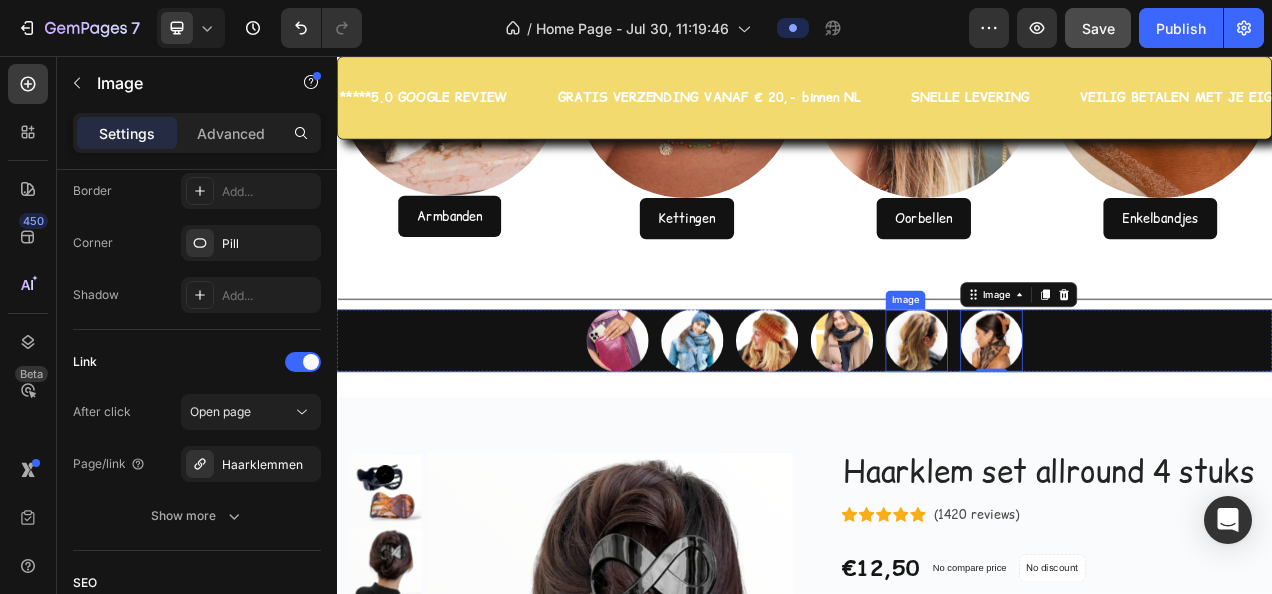 click at bounding box center (1081, 421) 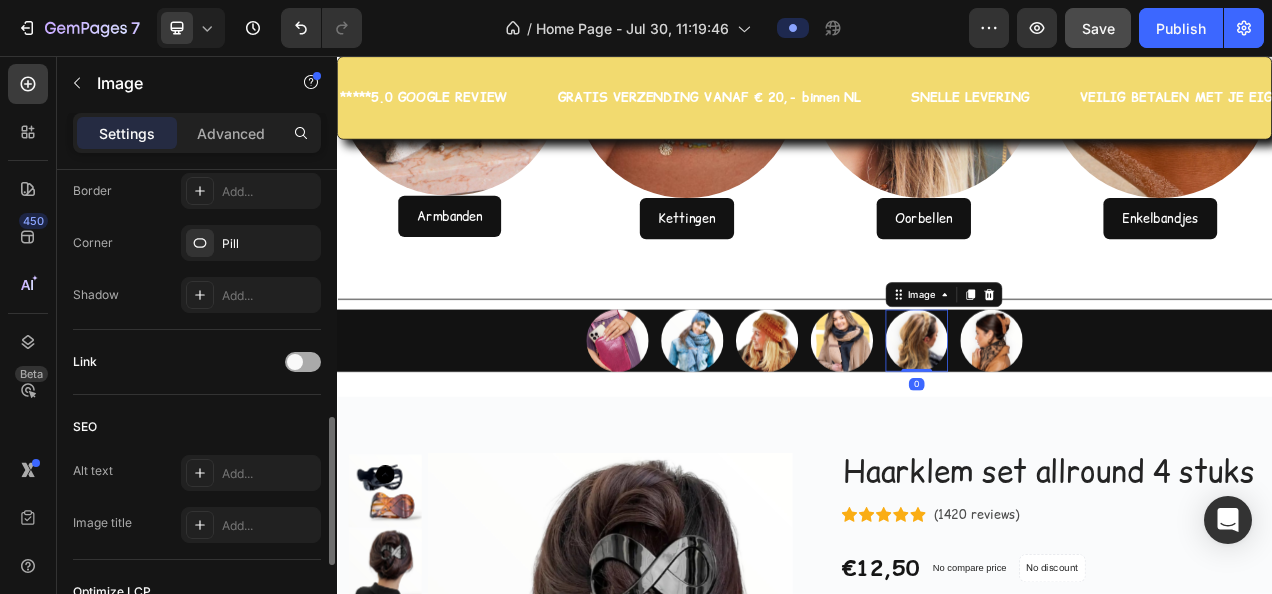 click at bounding box center [303, 362] 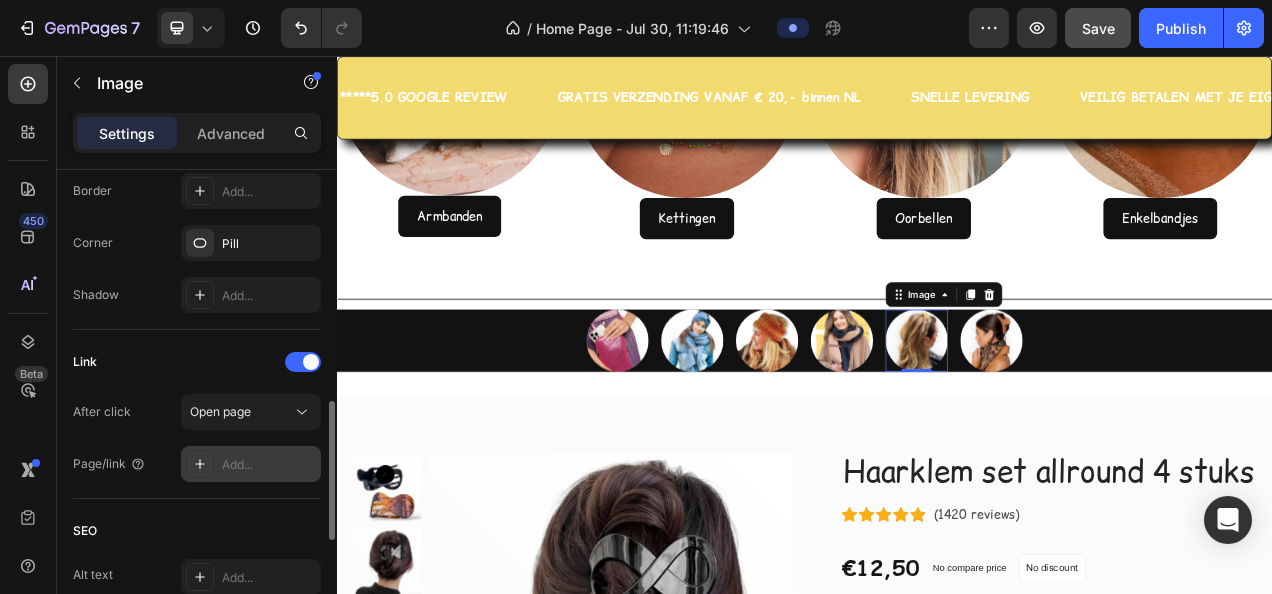 click on "Add..." at bounding box center (269, 465) 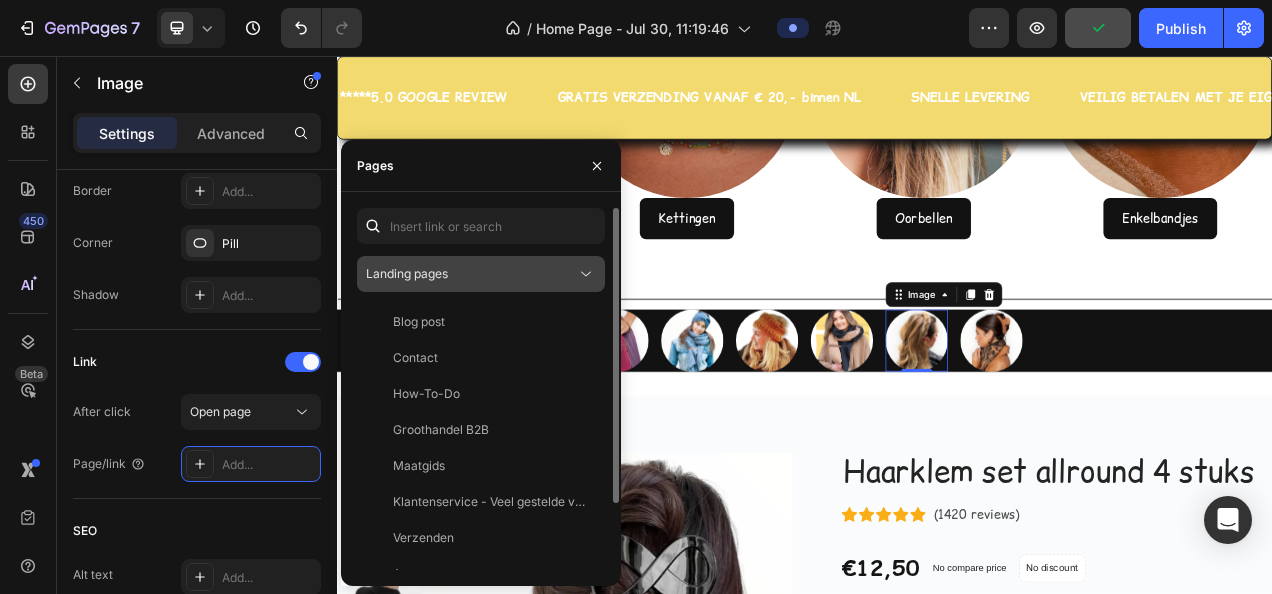 click 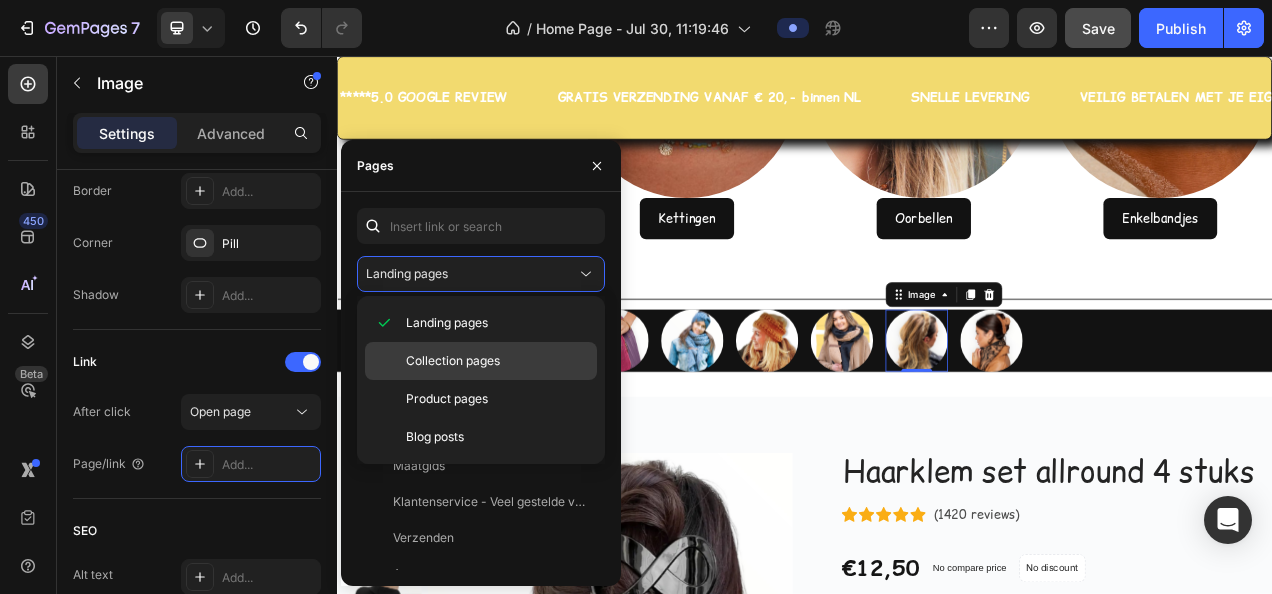 click on "Collection pages" at bounding box center (453, 361) 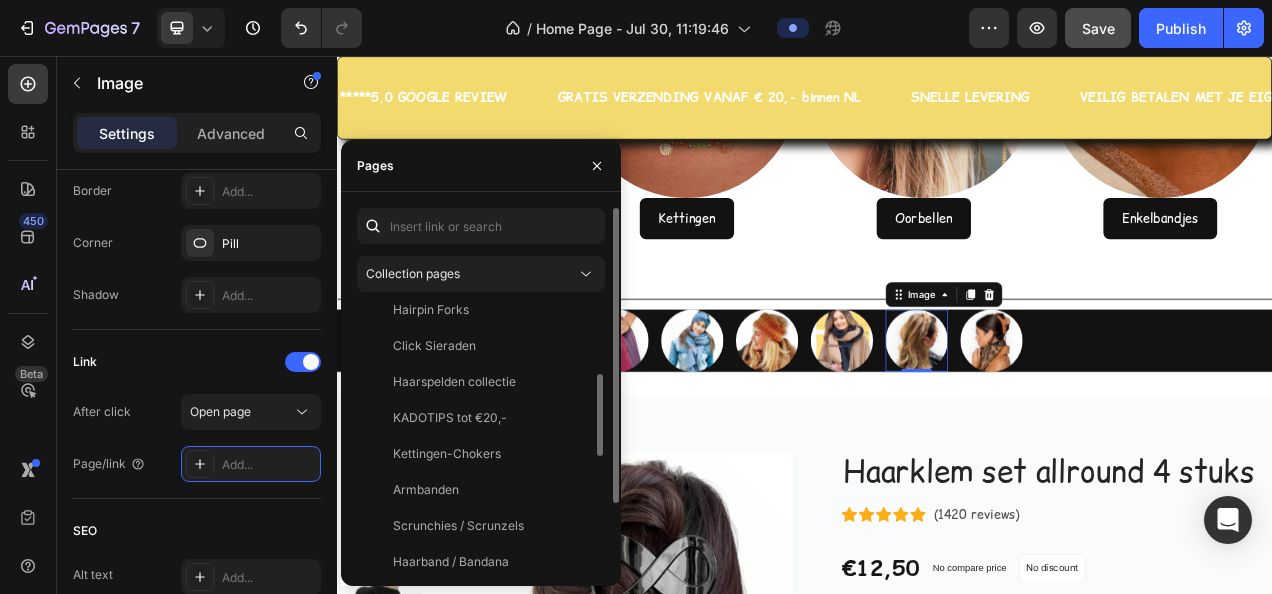 scroll, scrollTop: 400, scrollLeft: 0, axis: vertical 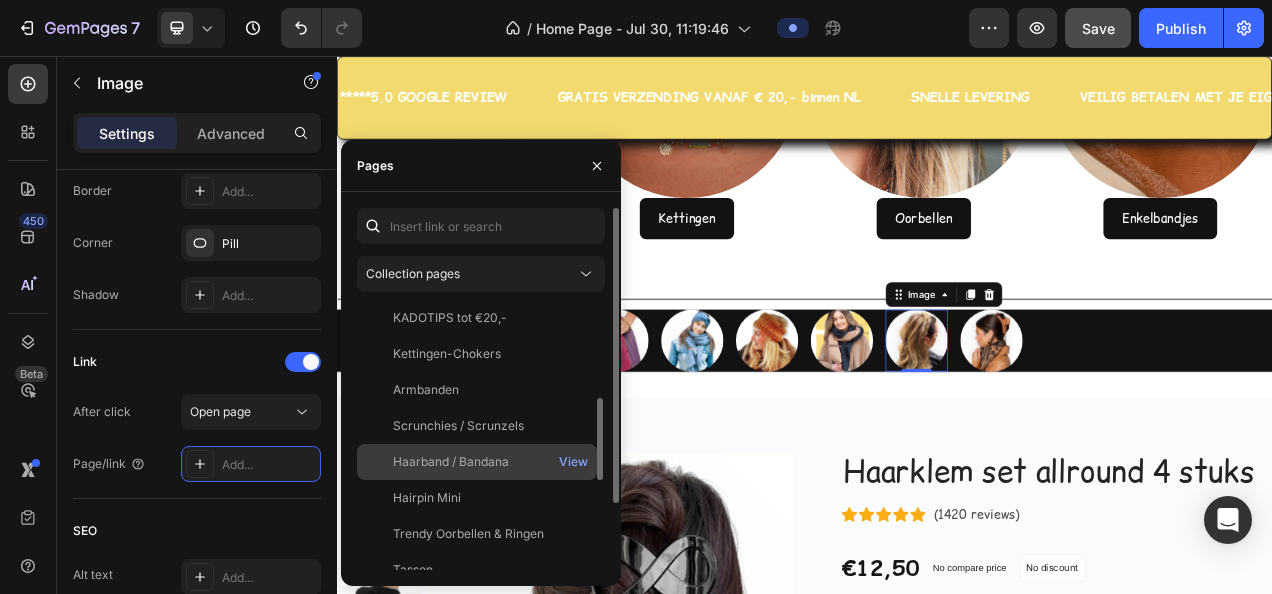 click on "Haarband / Bandana" 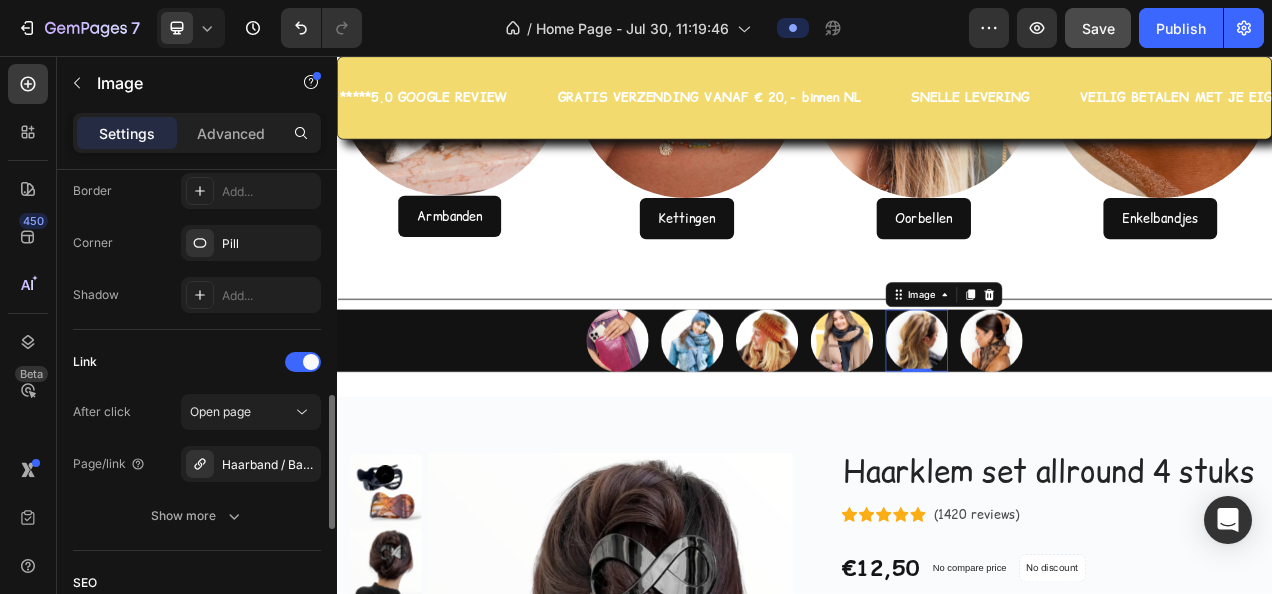click on "Link After click Open page Page/link Haarband / Bandana Show more" 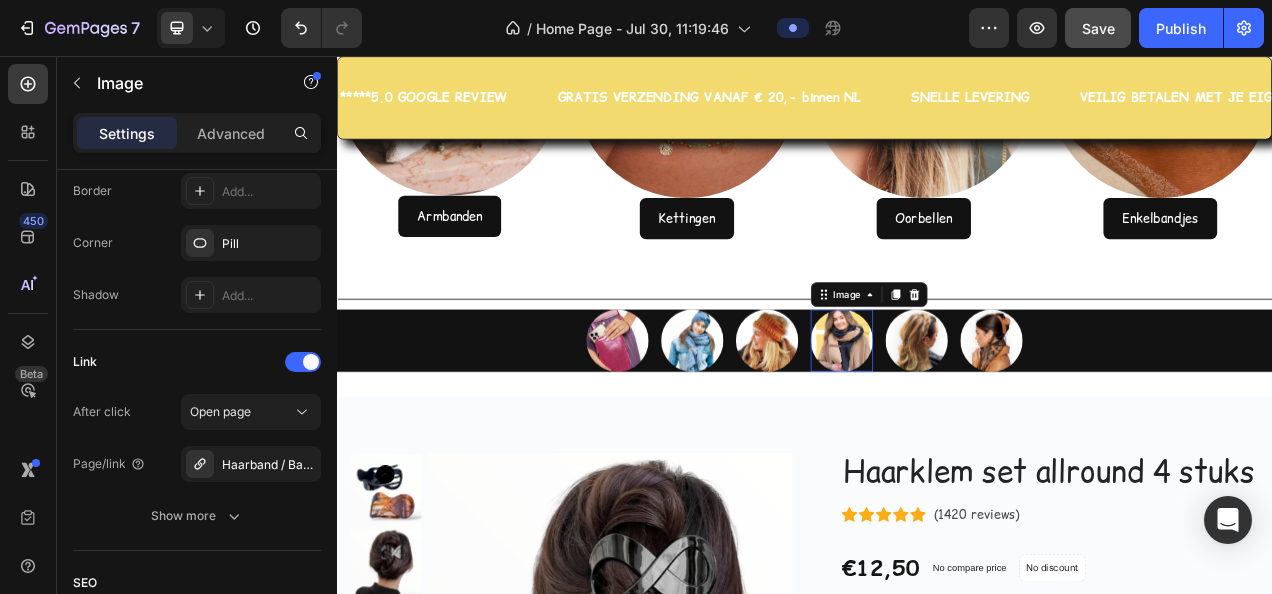 click at bounding box center [985, 421] 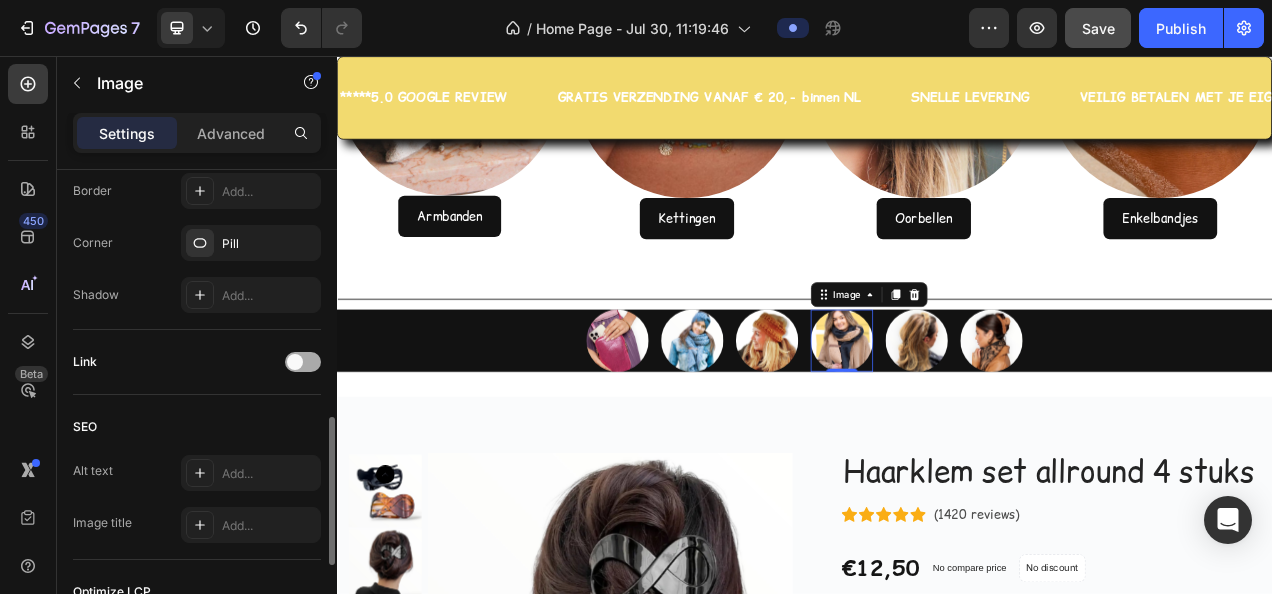 click at bounding box center [295, 362] 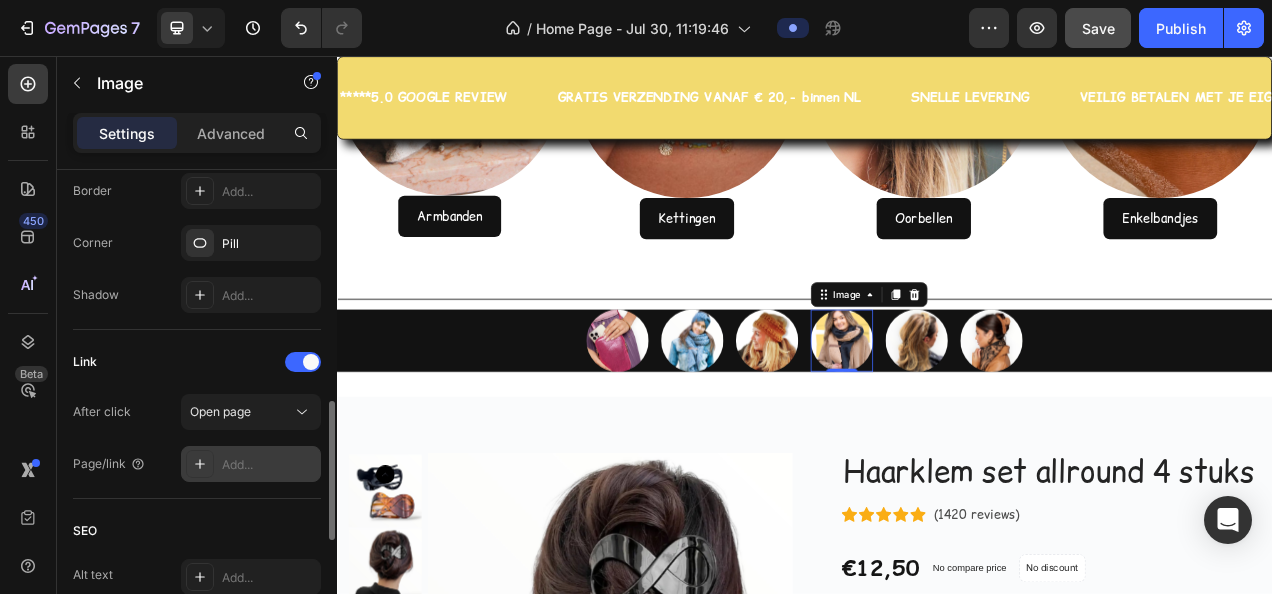 click on "Add..." at bounding box center (269, 465) 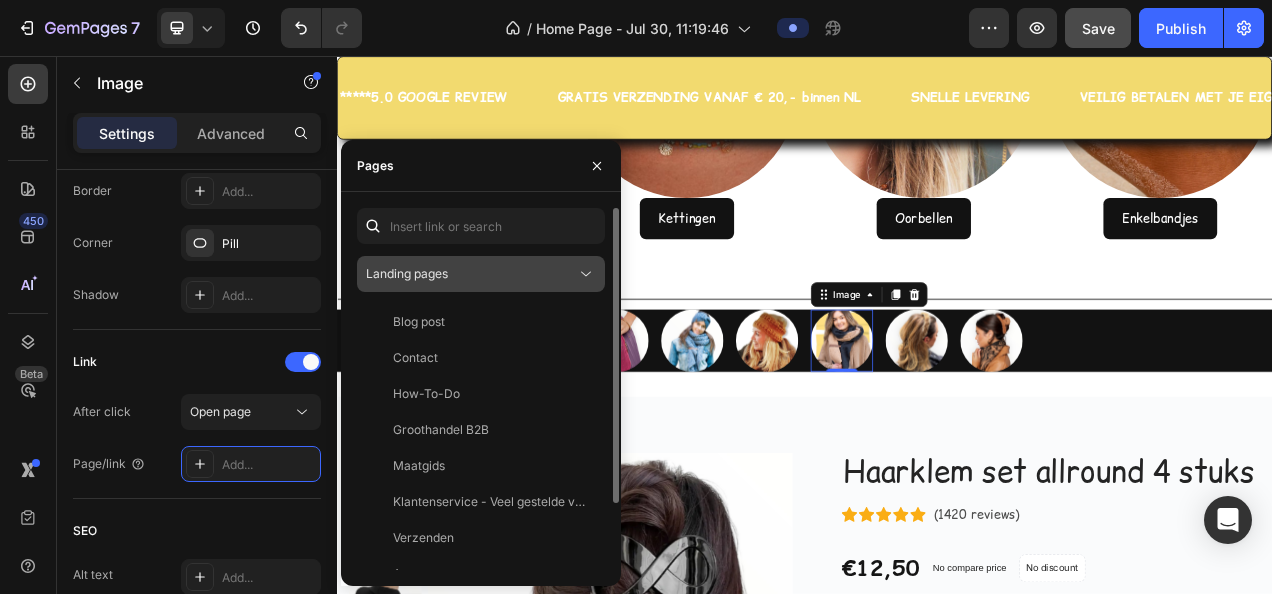 click on "Landing pages" 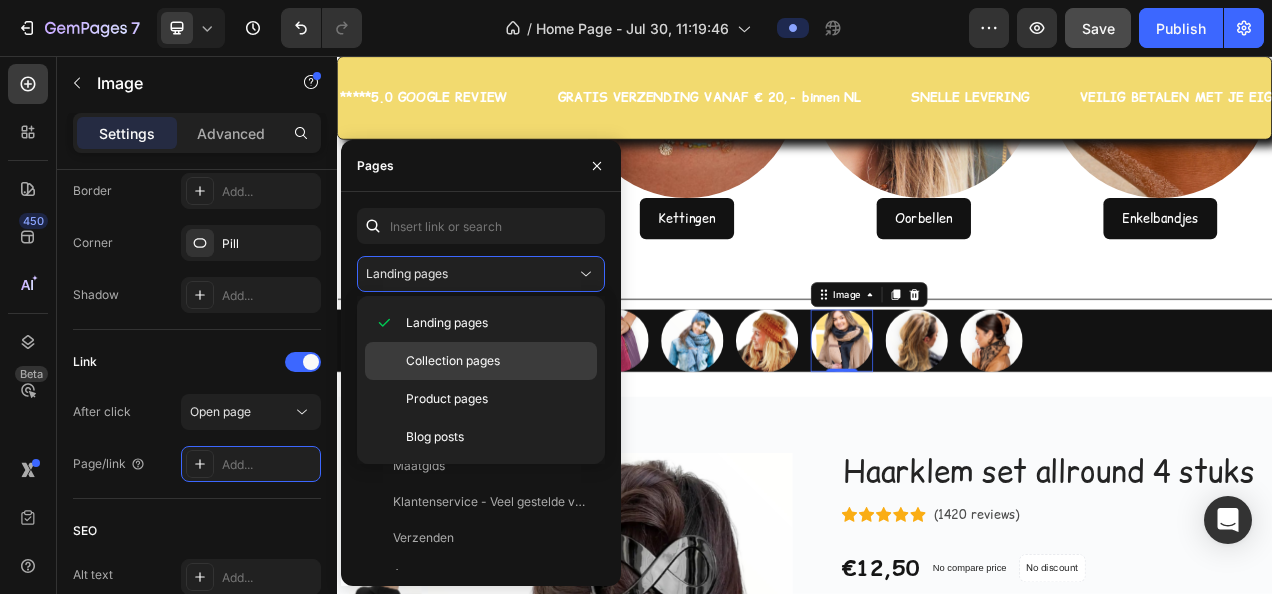 click on "Collection pages" 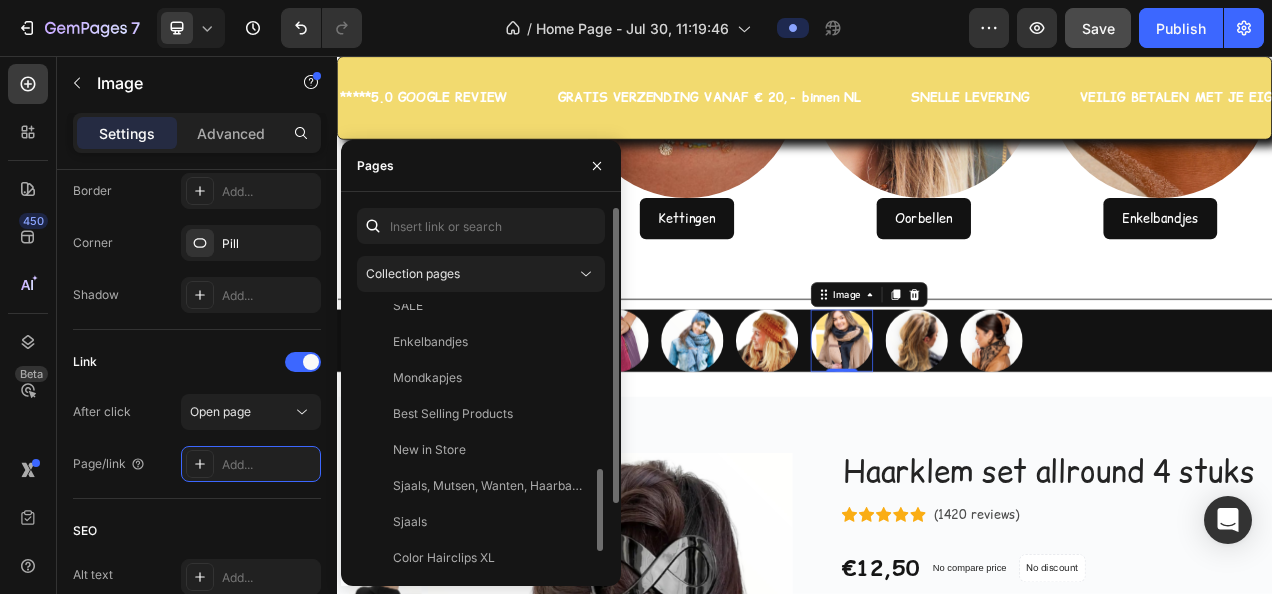 scroll, scrollTop: 800, scrollLeft: 0, axis: vertical 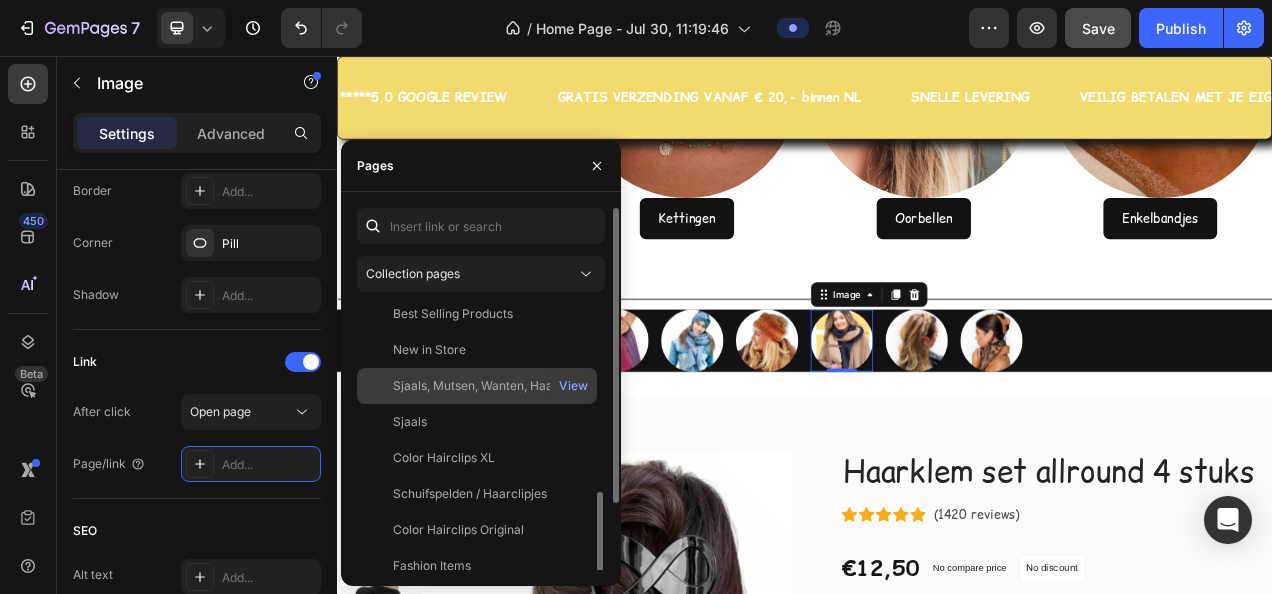 click on "Sjaals, Mutsen, Wanten, Haarbanden" 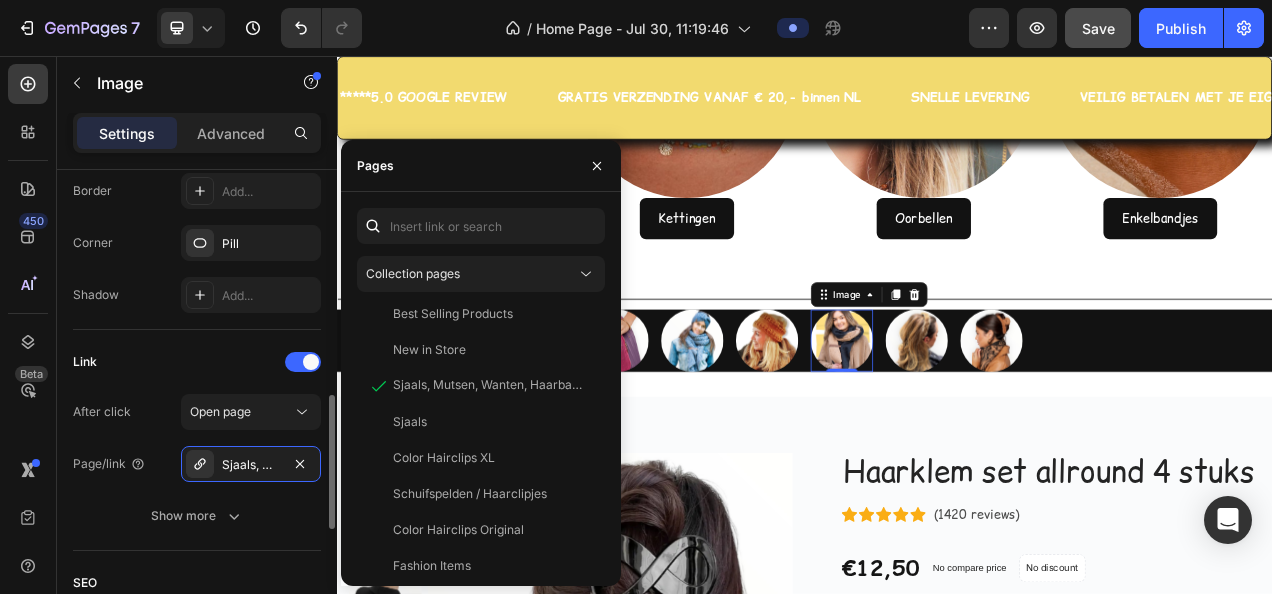 click on "Link" at bounding box center [197, 362] 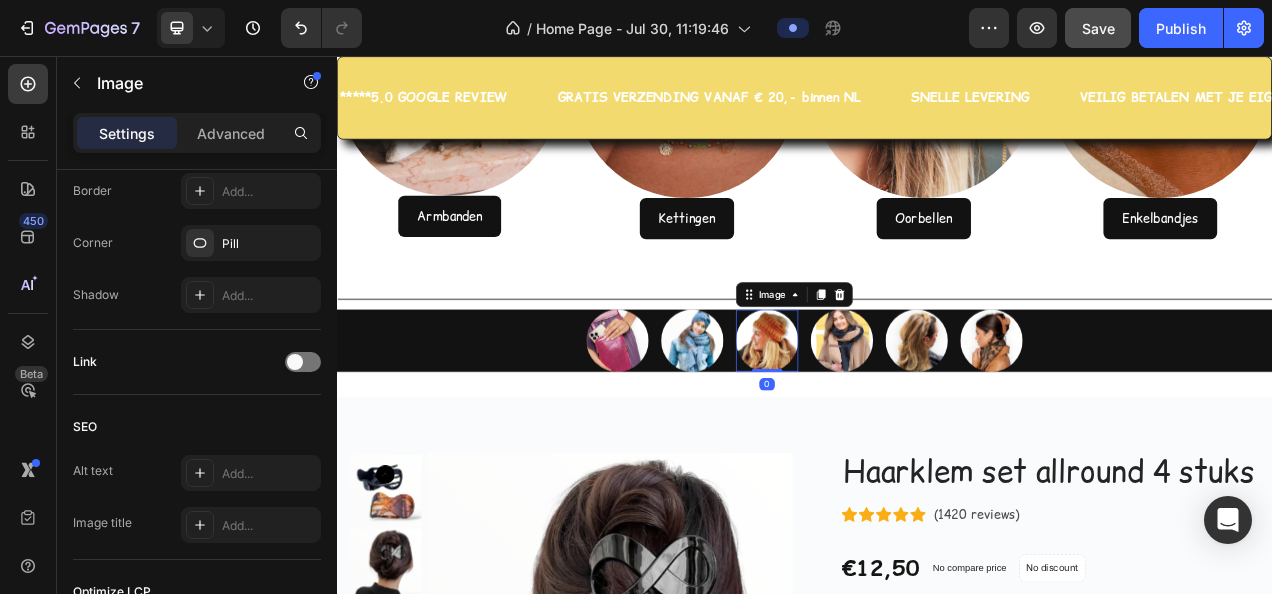 click at bounding box center (889, 421) 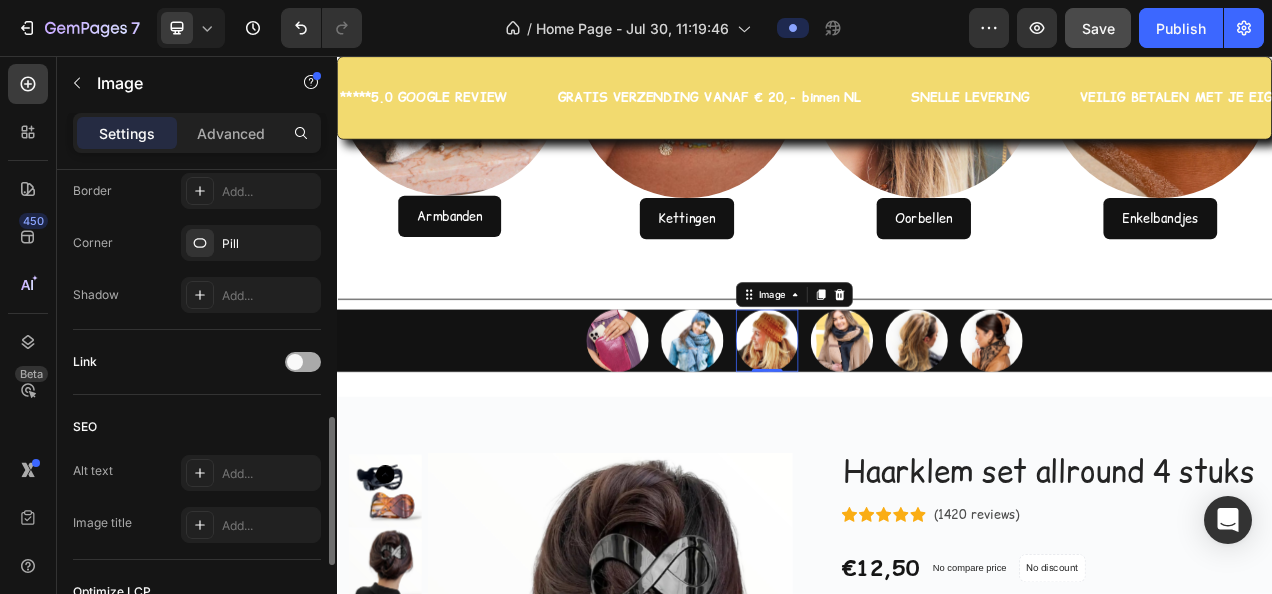 click at bounding box center [303, 362] 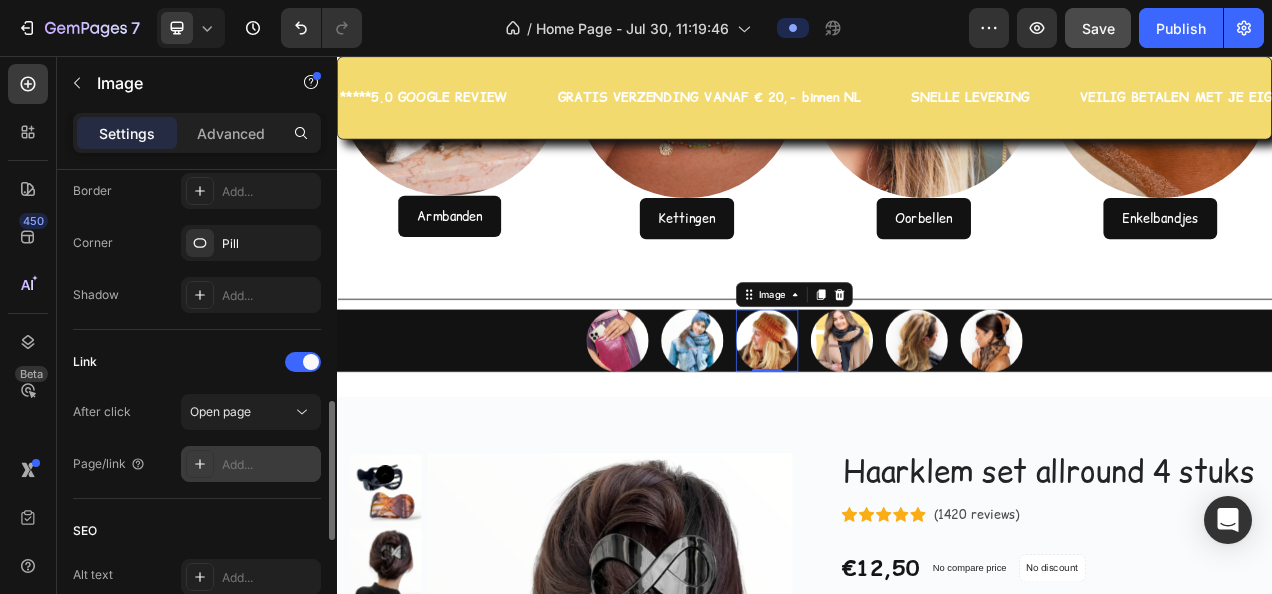click on "Add..." at bounding box center [269, 465] 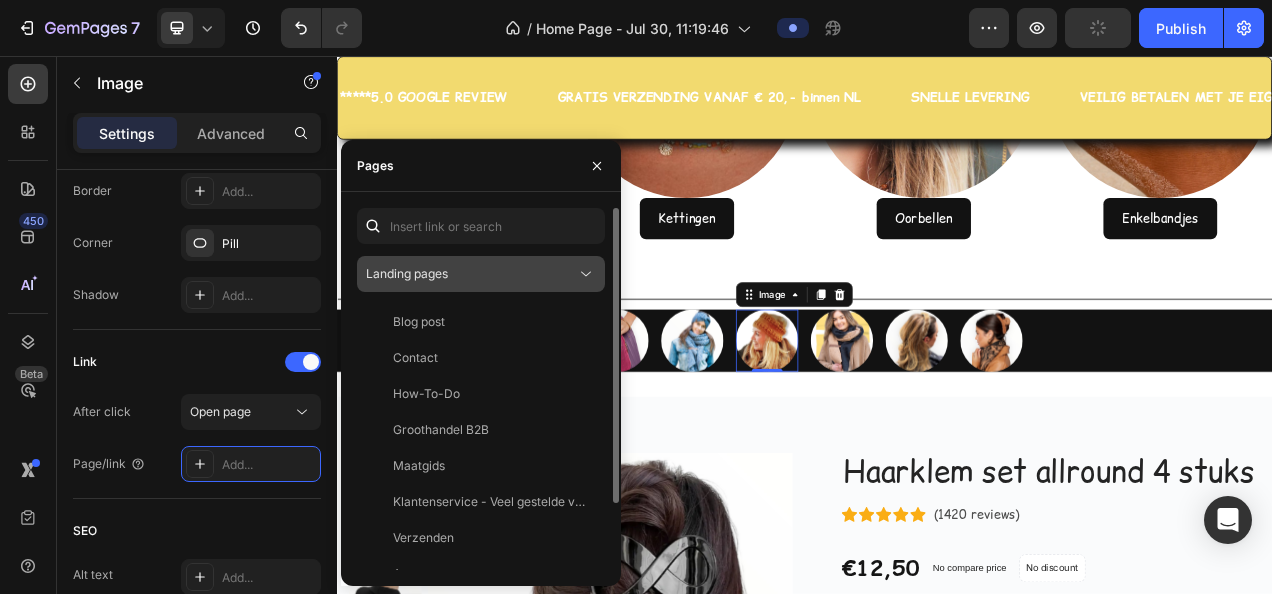 click 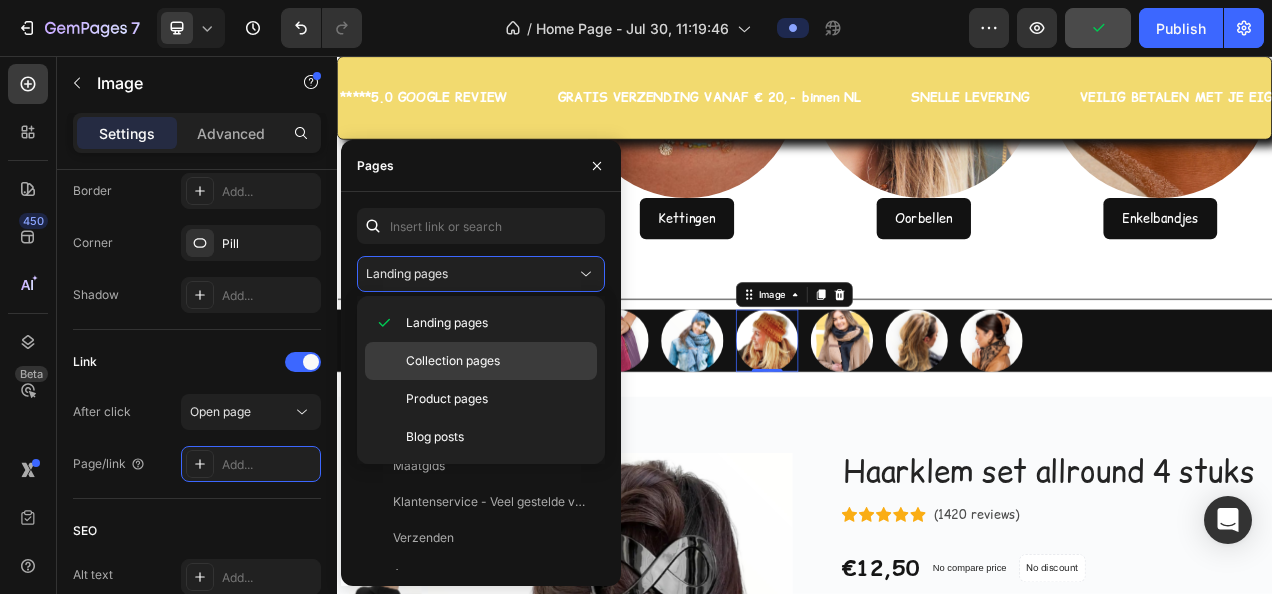 click on "Collection pages" at bounding box center [453, 361] 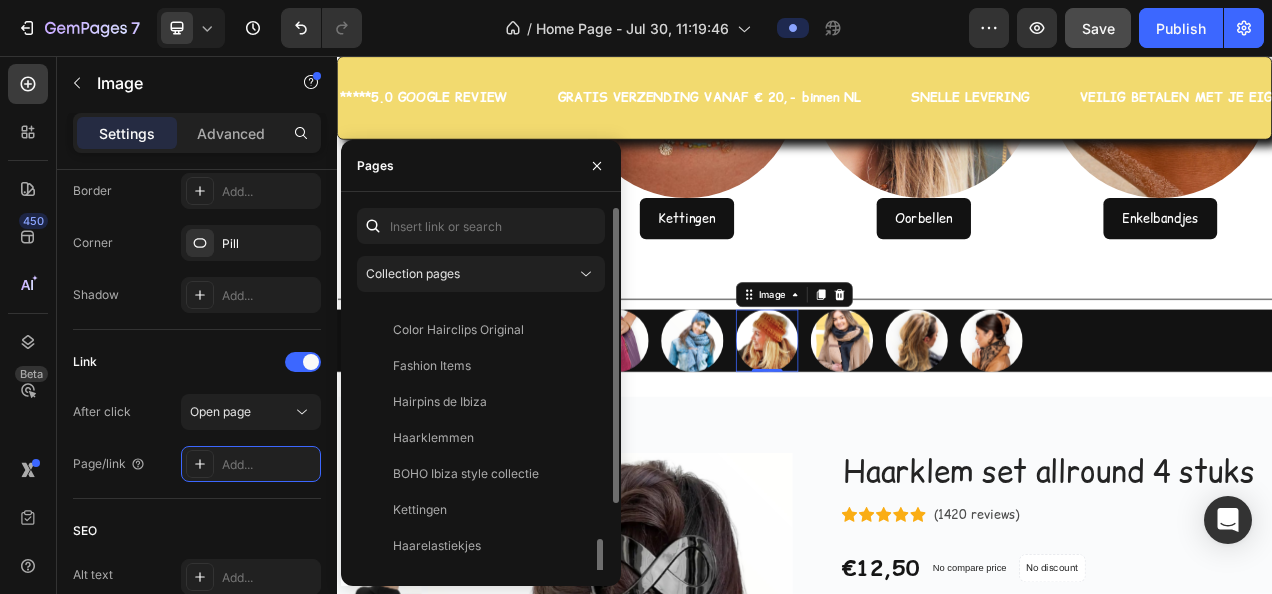 scroll, scrollTop: 1100, scrollLeft: 0, axis: vertical 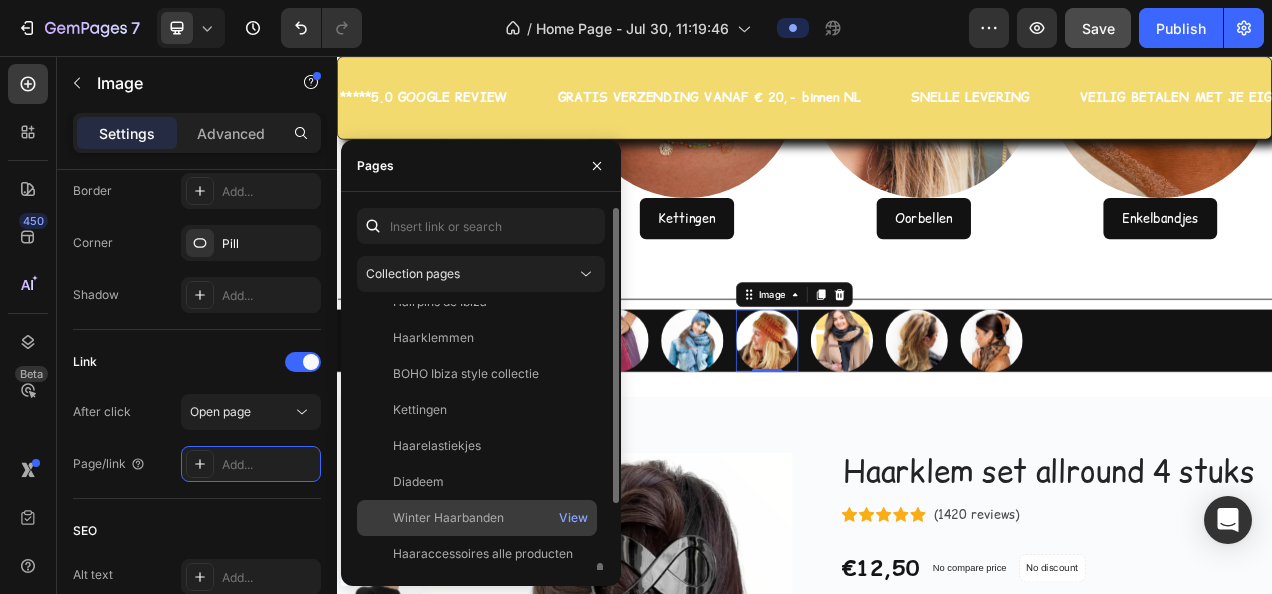 click on "Winter Haarbanden" 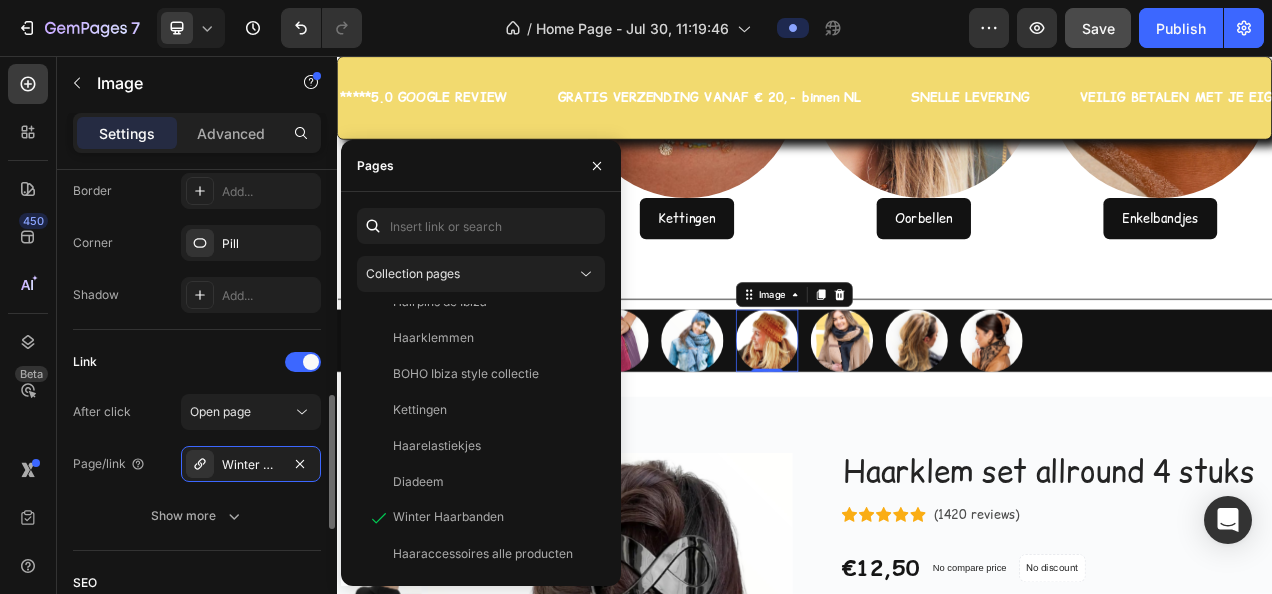click on "Link" at bounding box center [197, 362] 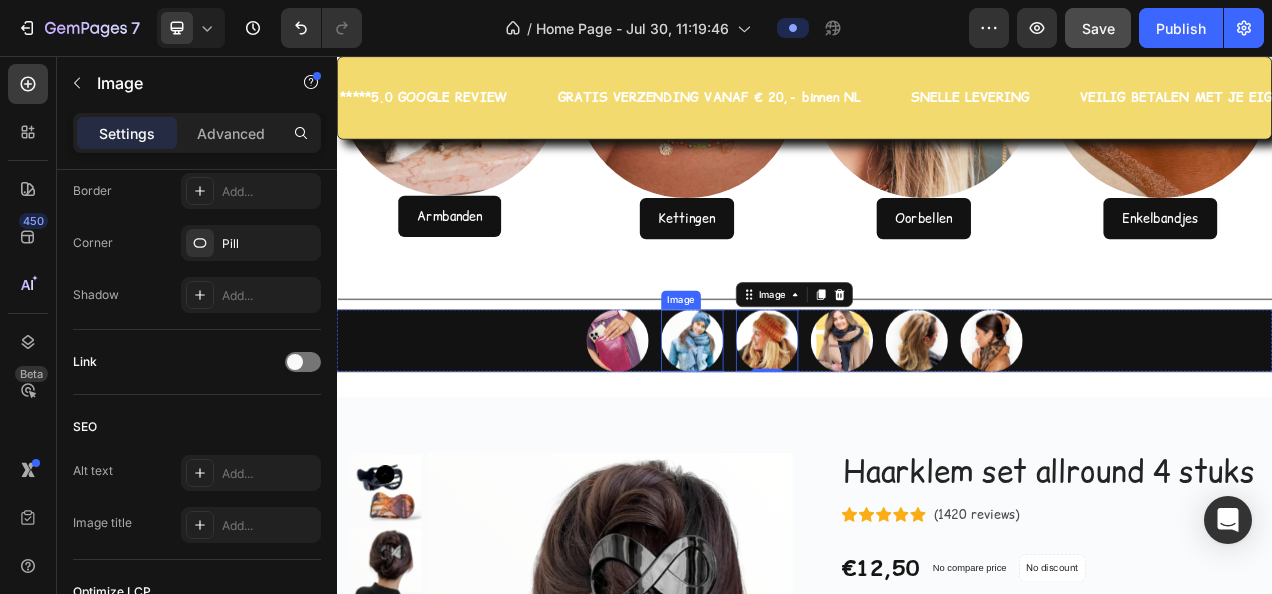 click at bounding box center [793, 421] 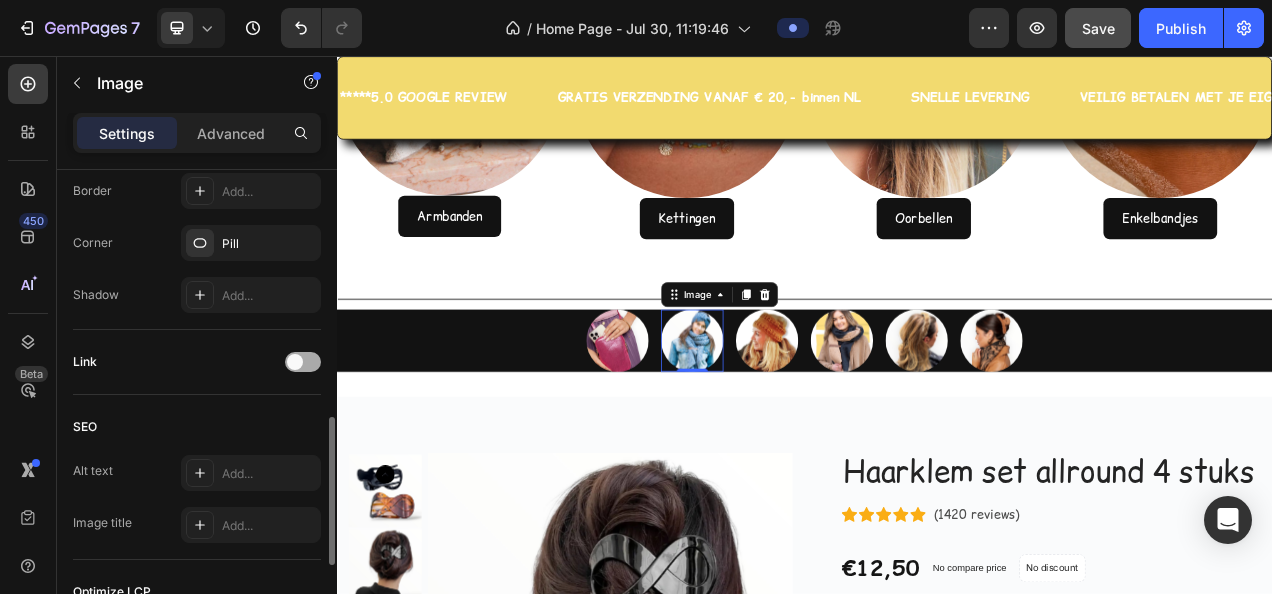 click at bounding box center [295, 362] 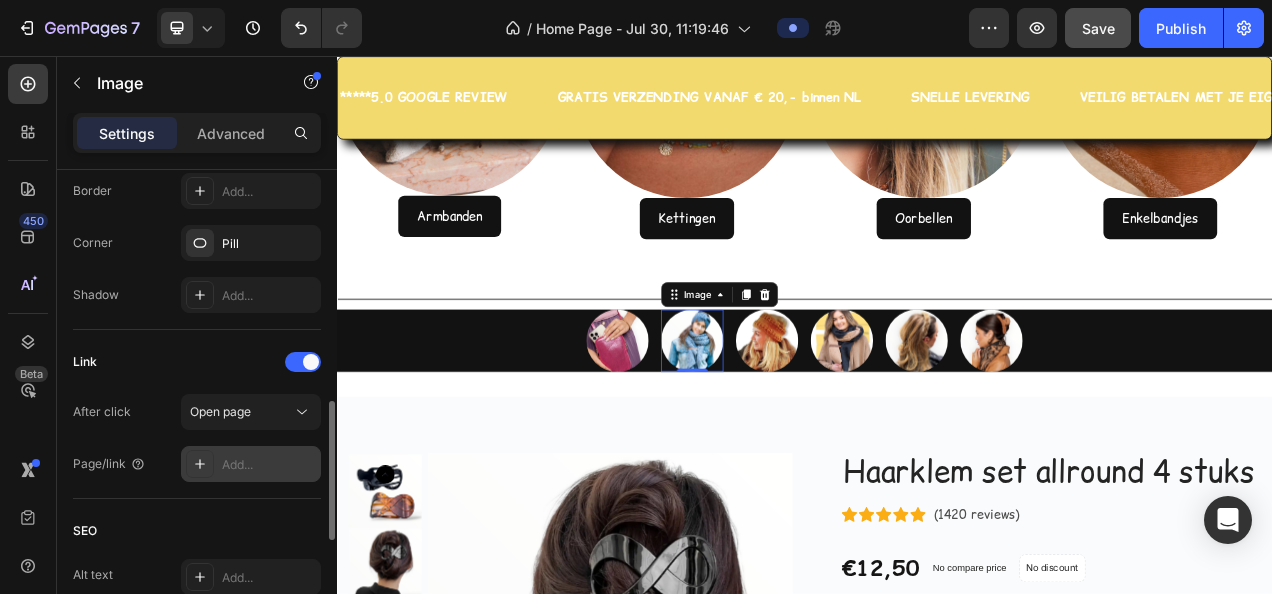 click on "Add..." at bounding box center (269, 465) 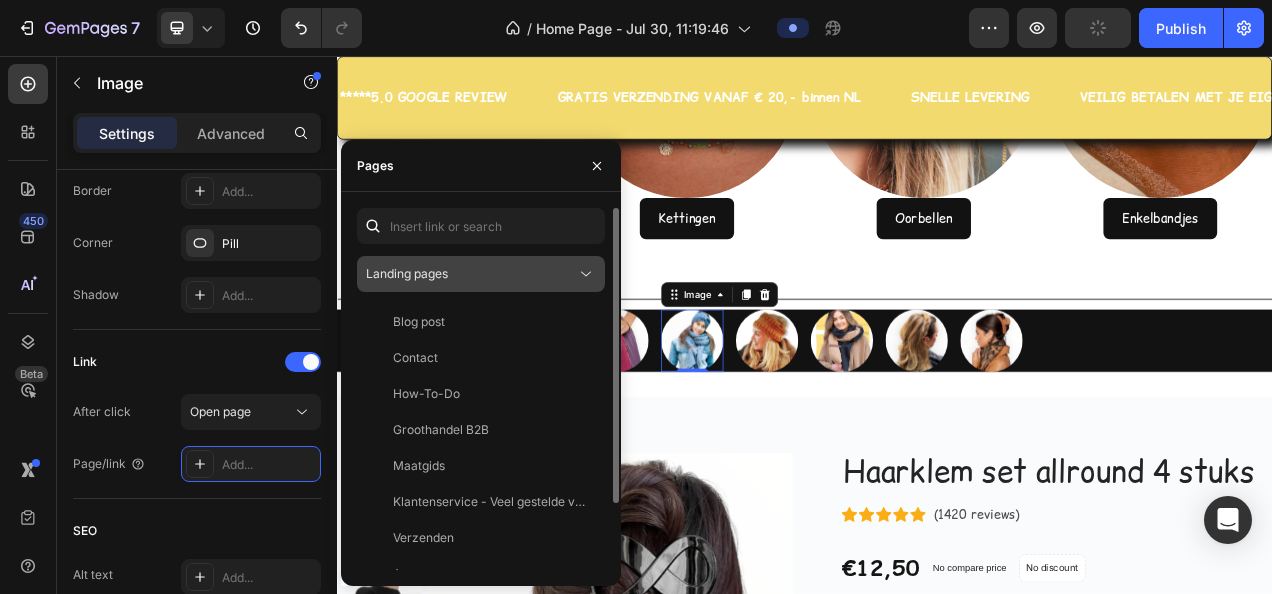 click on "Landing pages" 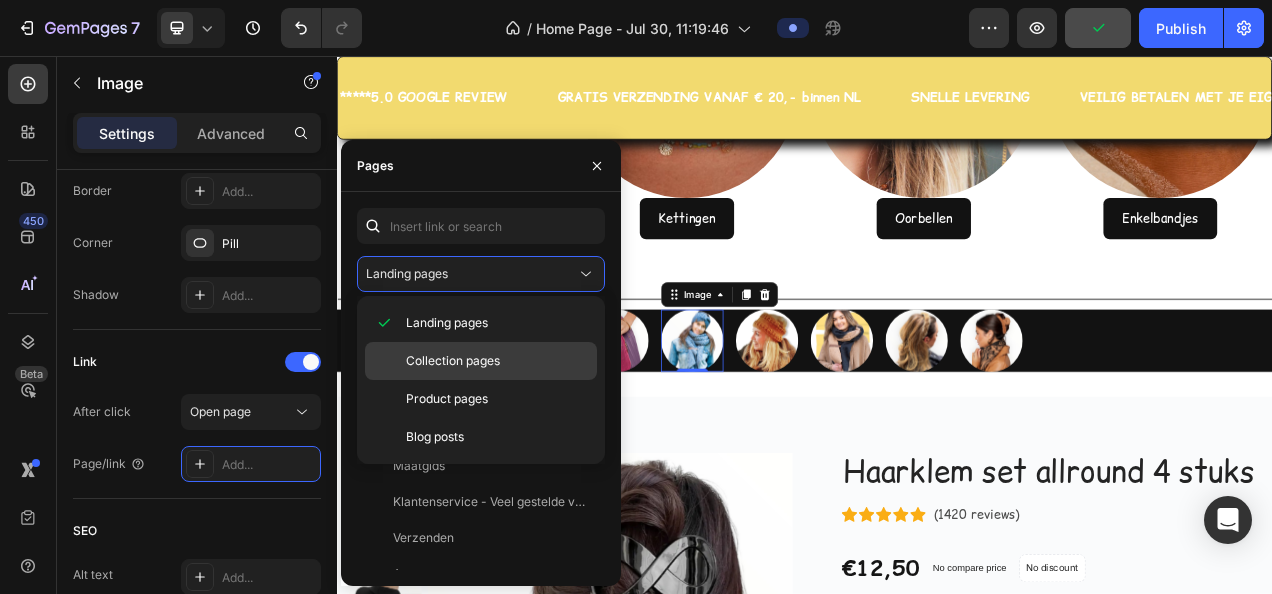 click on "Collection pages" at bounding box center [453, 361] 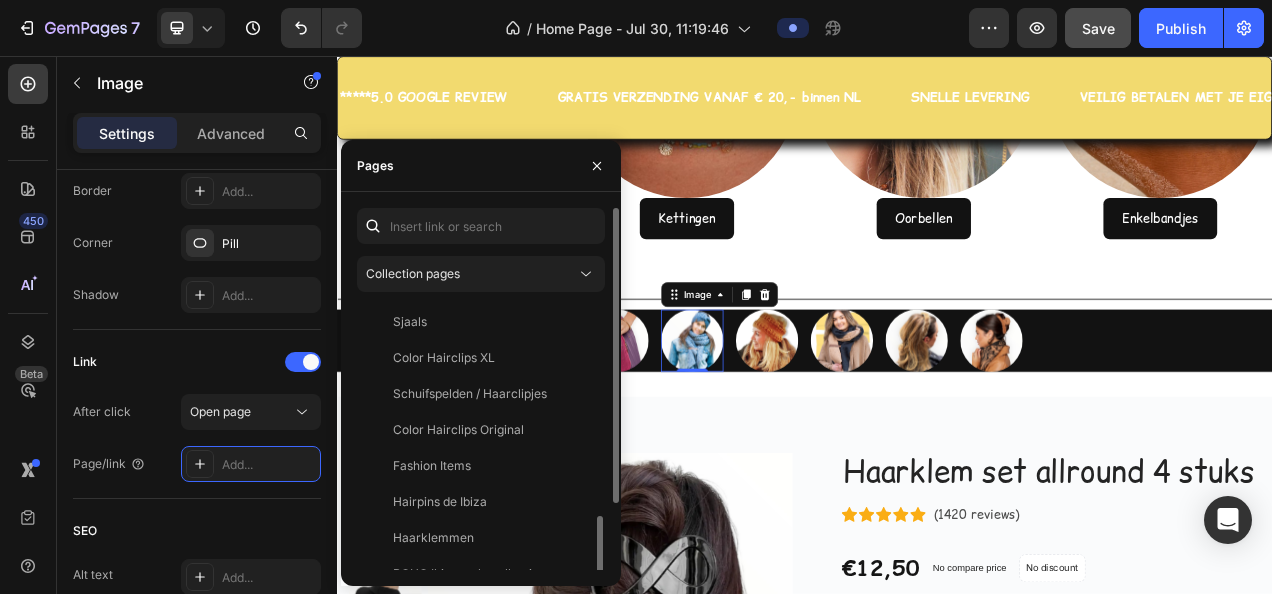 scroll, scrollTop: 800, scrollLeft: 0, axis: vertical 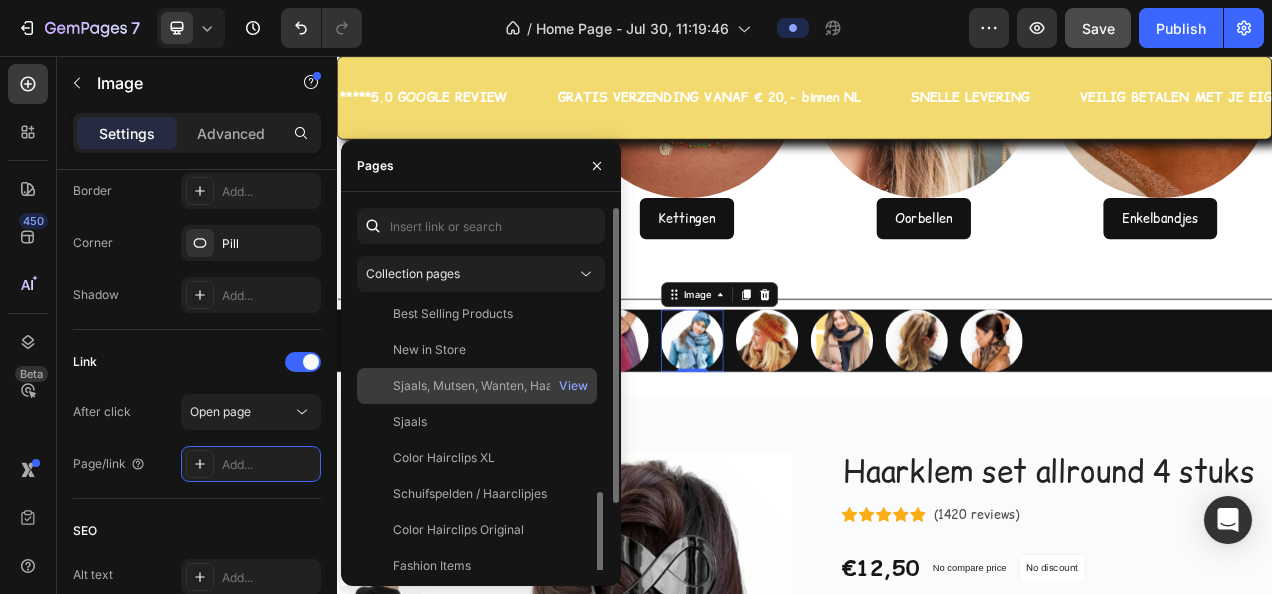 click on "Sjaals, Mutsen, Wanten, Haarbanden" 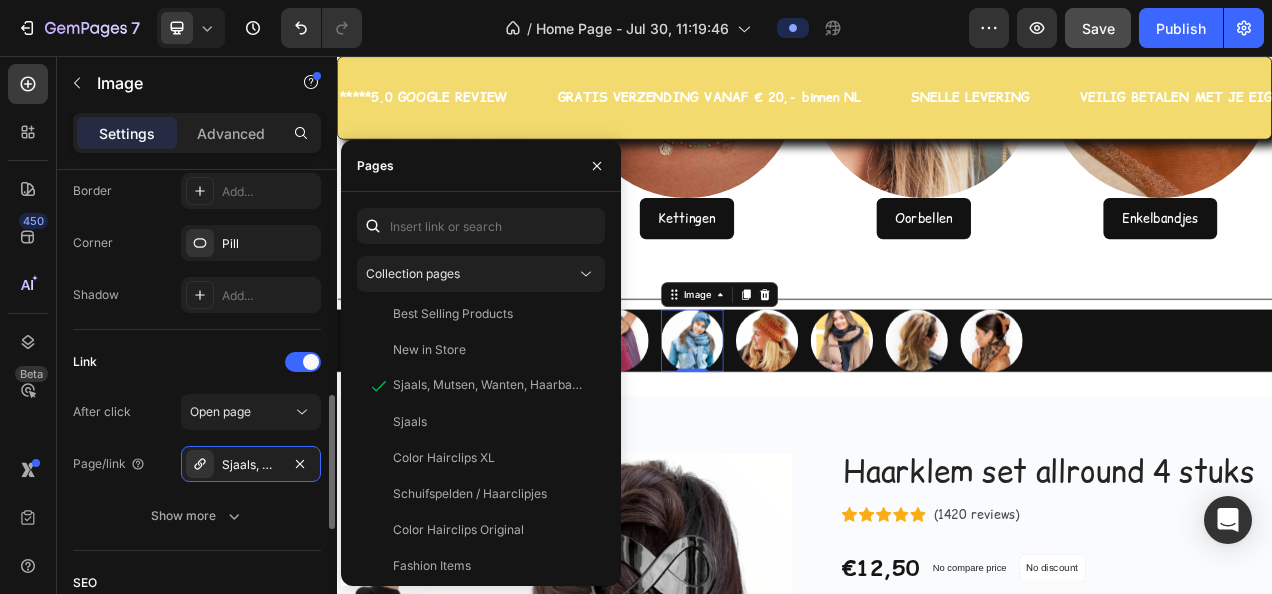 click on "Link" at bounding box center [197, 362] 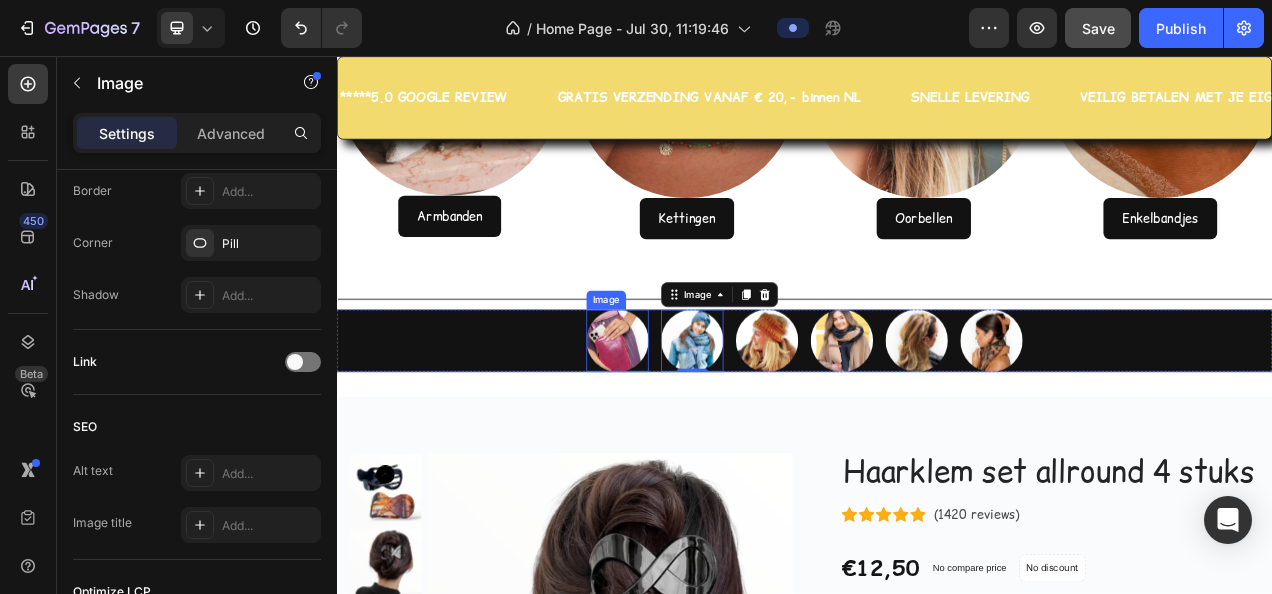 click at bounding box center [697, 421] 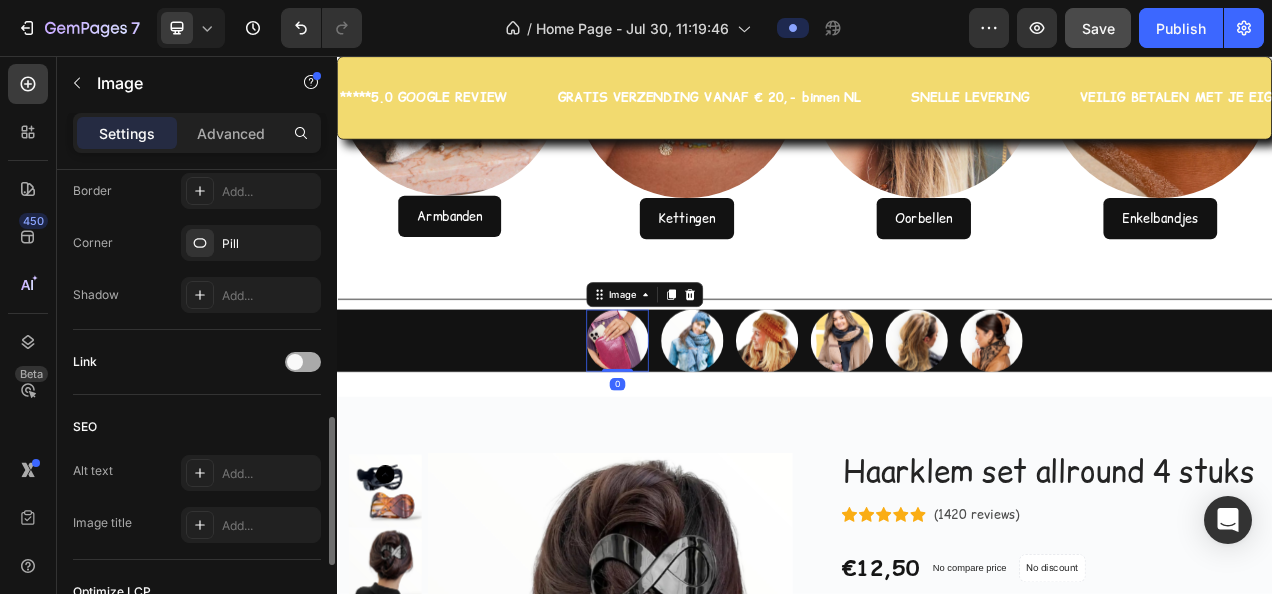 click at bounding box center (295, 362) 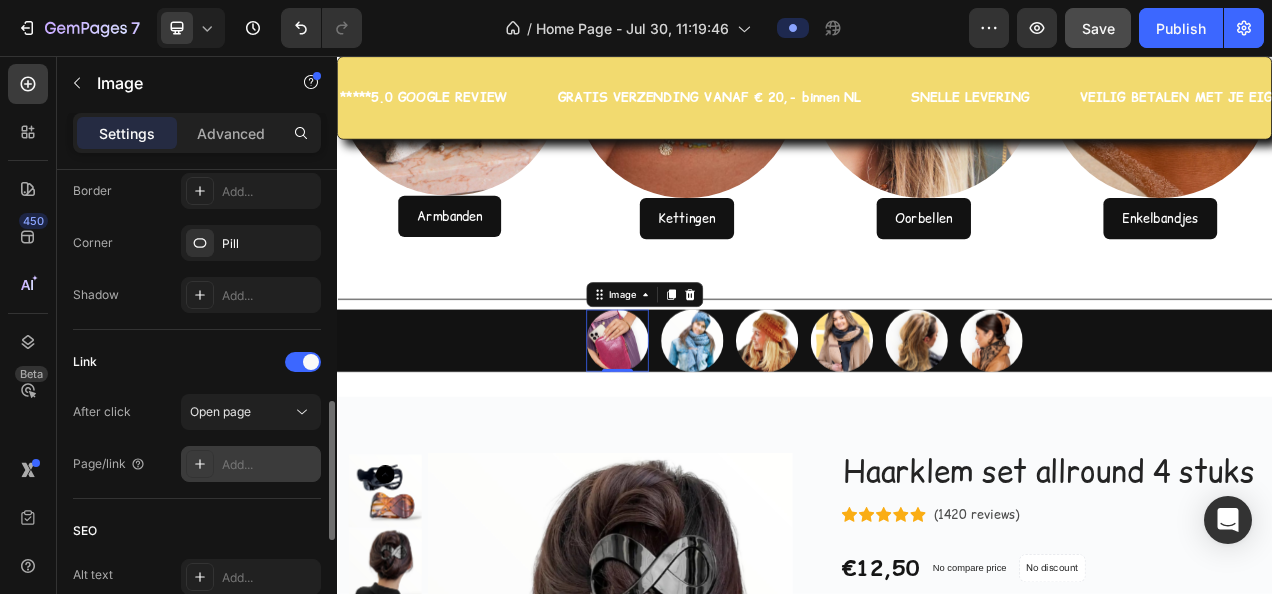 click on "Add..." at bounding box center (269, 465) 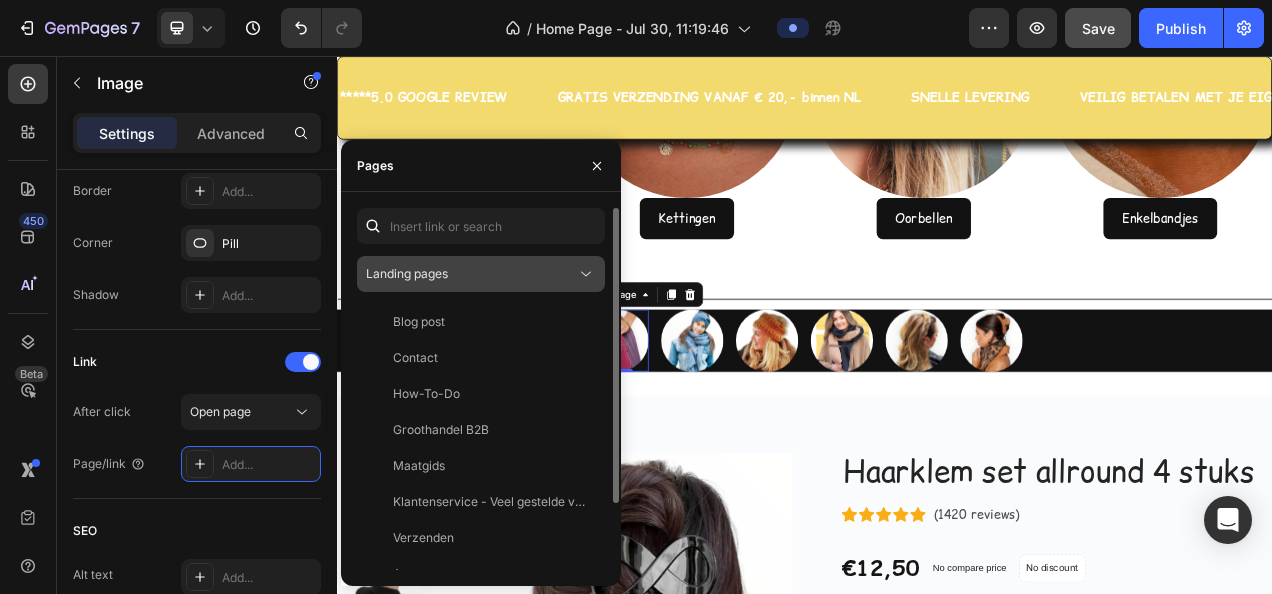 click 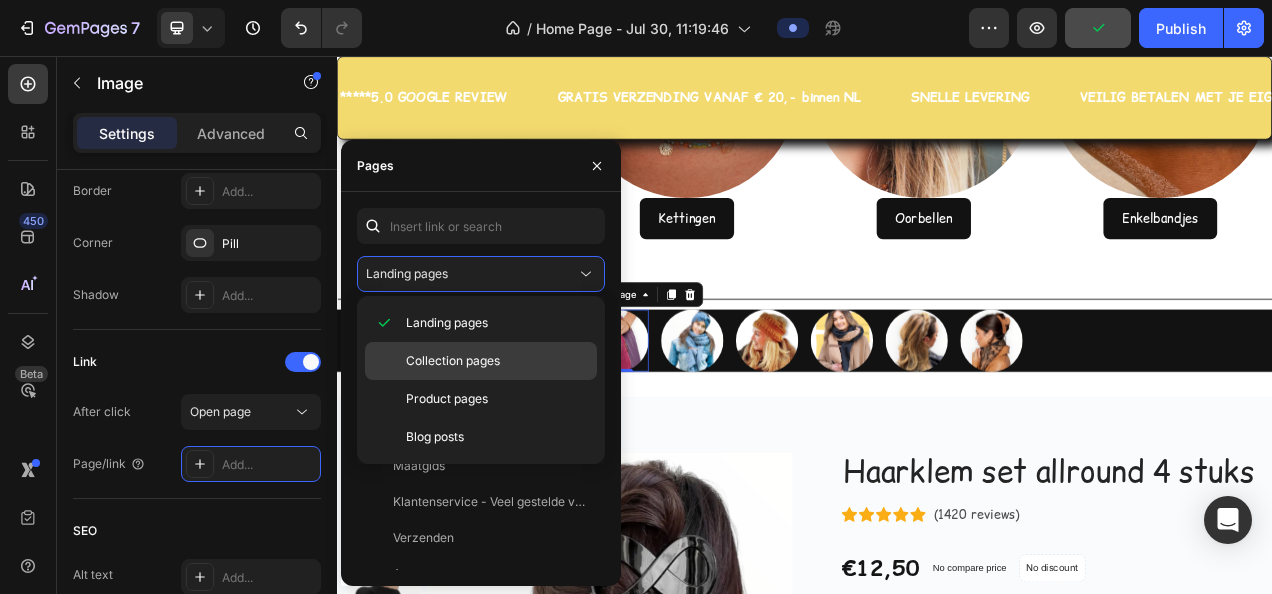 click on "Collection pages" at bounding box center [453, 361] 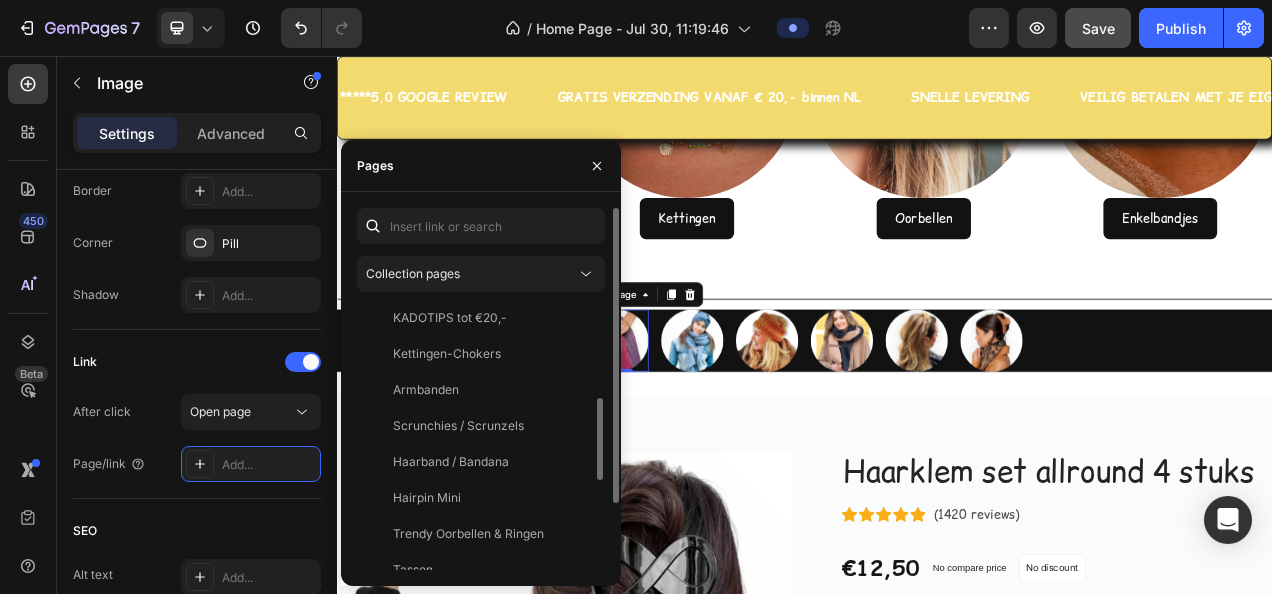 scroll, scrollTop: 500, scrollLeft: 0, axis: vertical 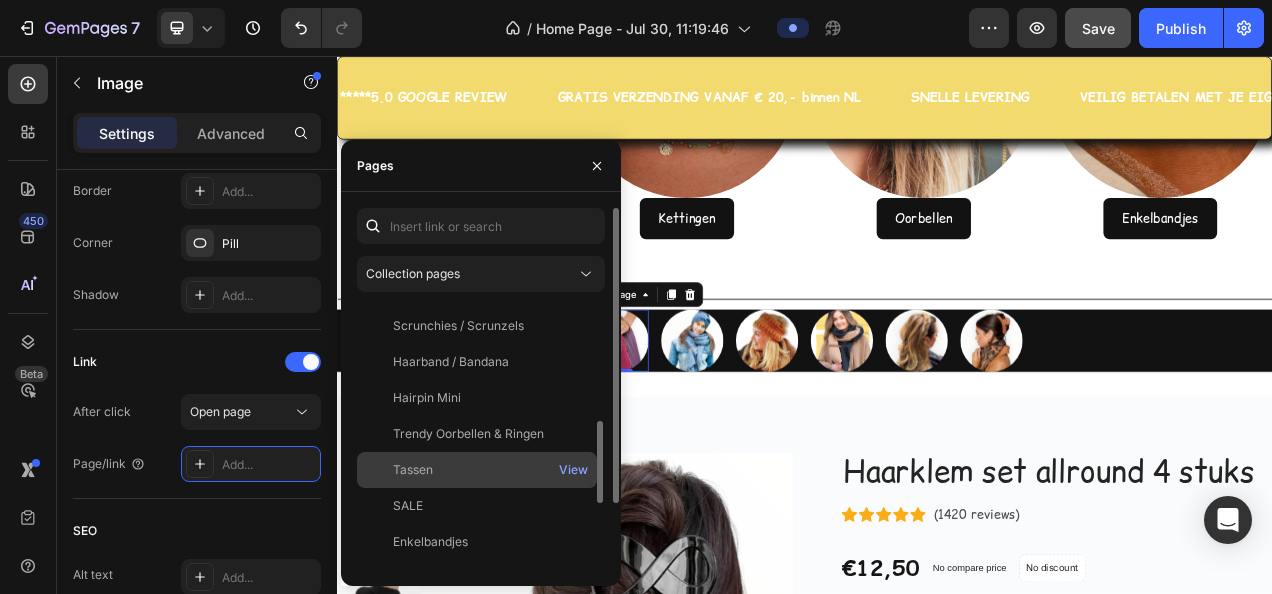 click on "Tassen" 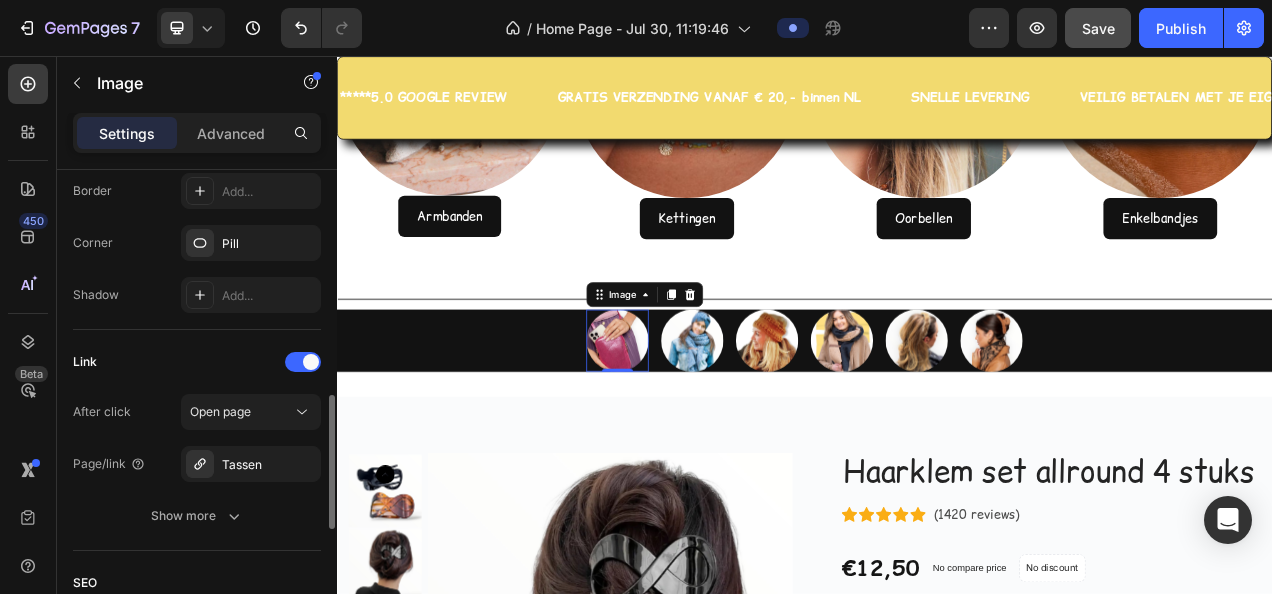 click on "Link" at bounding box center (197, 362) 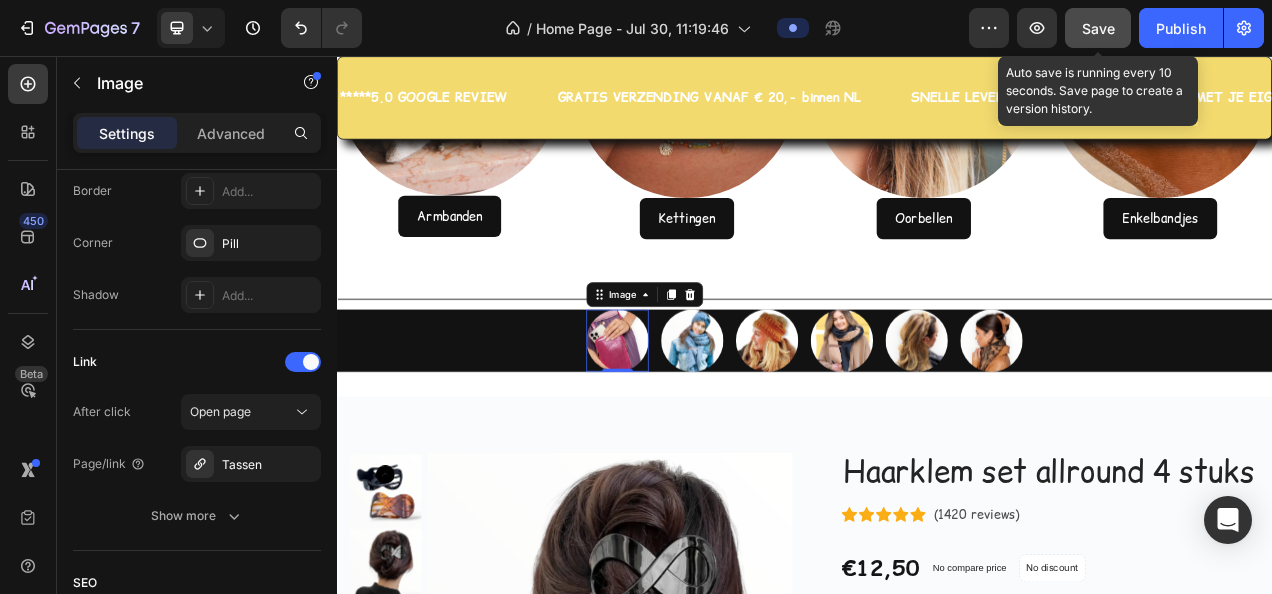 click on "Save" at bounding box center (1098, 28) 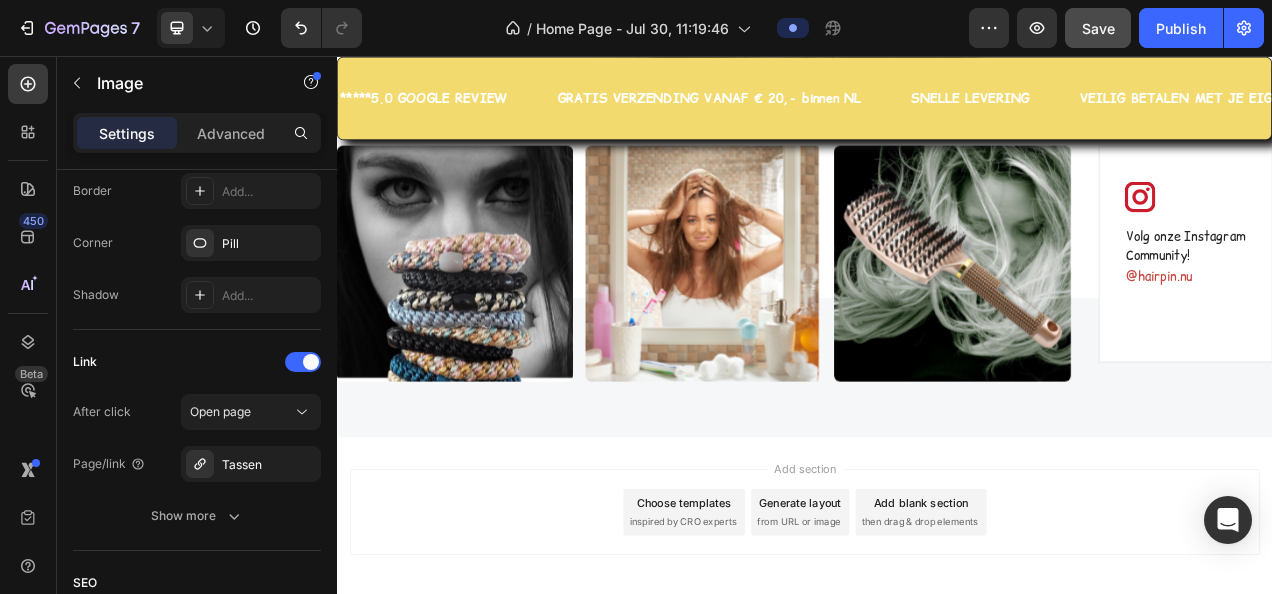 scroll, scrollTop: 7594, scrollLeft: 0, axis: vertical 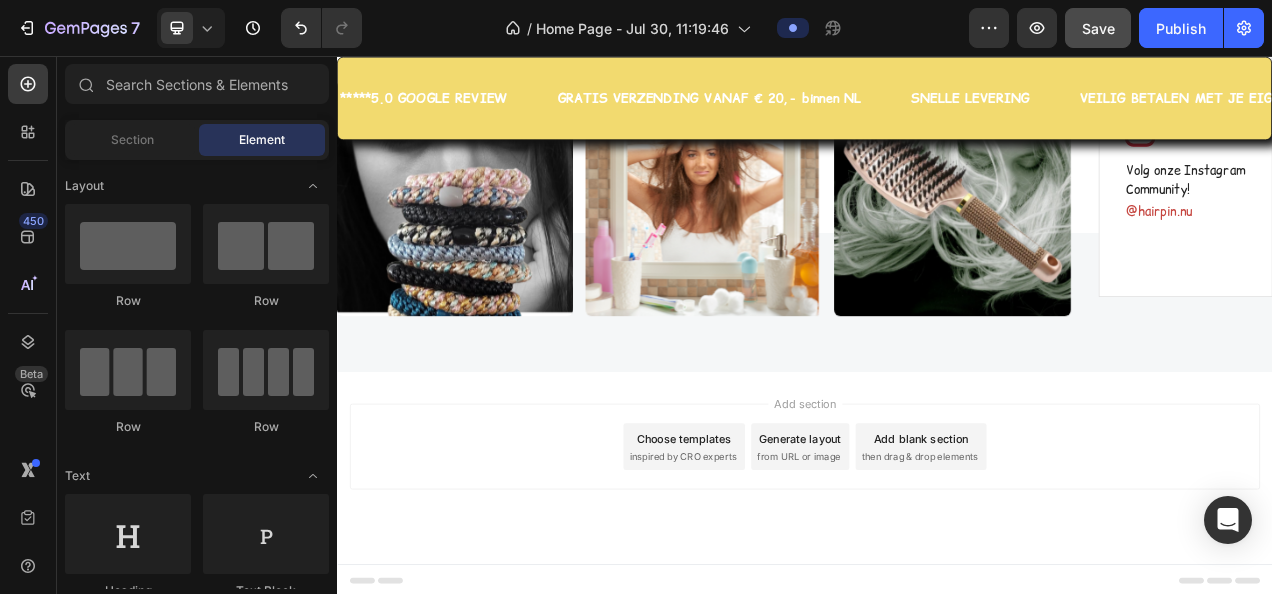 click on "Add section Choose templates inspired by CRO experts Generate layout from URL or image Add blank section then drag & drop elements" at bounding box center (937, 557) 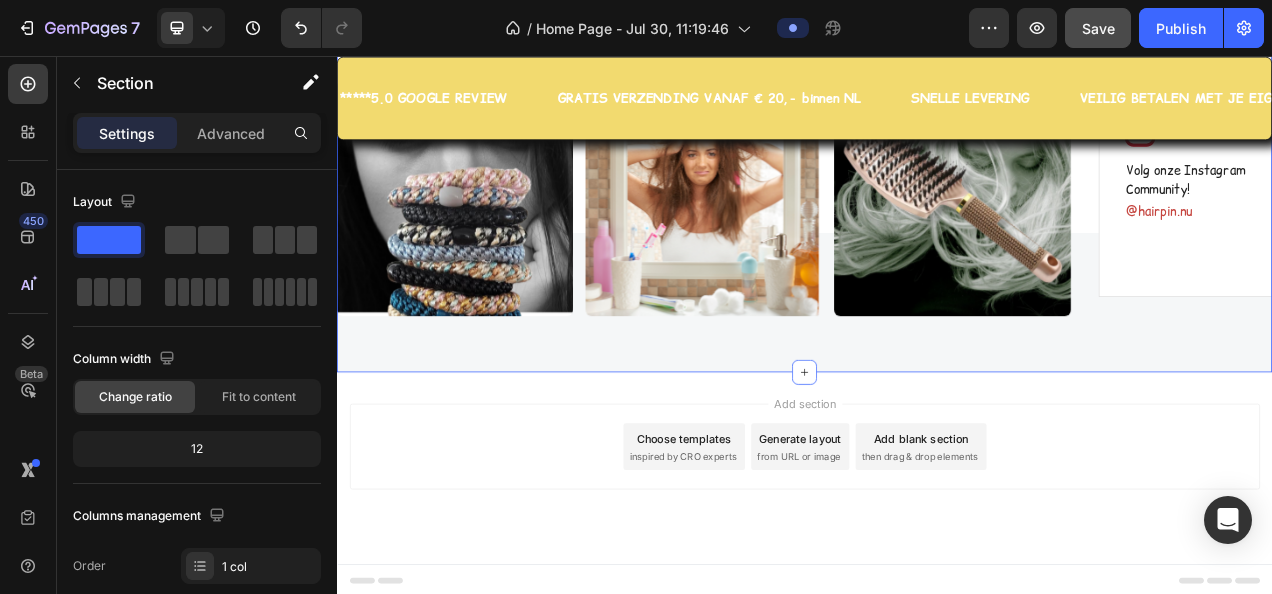 click on "Image Image Image Image Carousel Image Volg onze Instagram  Community! Text block @hairpin.nu Text block Row Image Join Our Instagram Community! Text block @ecomsolid.jewl Text block Row Row Section 18" at bounding box center (937, 238) 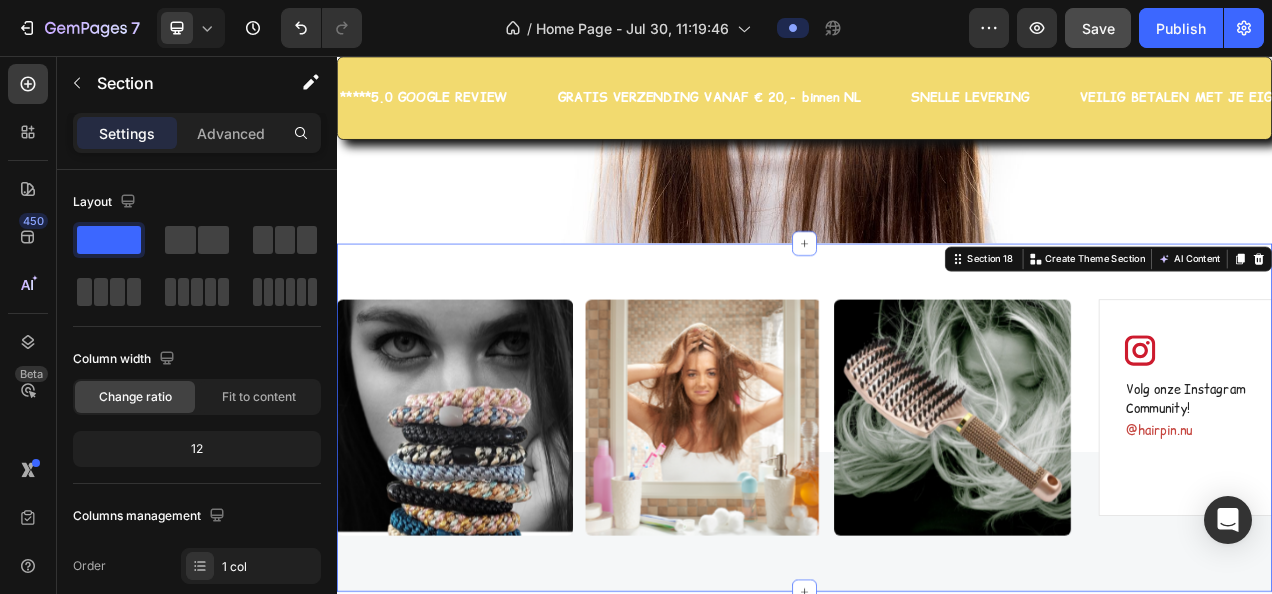 scroll, scrollTop: 7294, scrollLeft: 0, axis: vertical 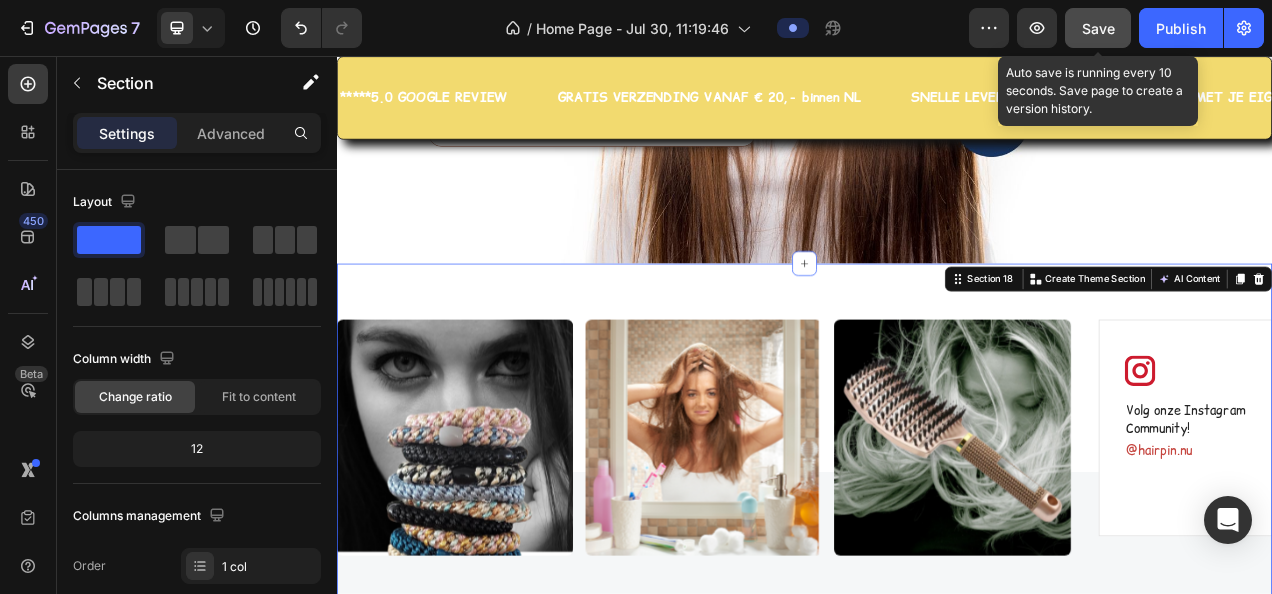 click on "Save" at bounding box center [1098, 28] 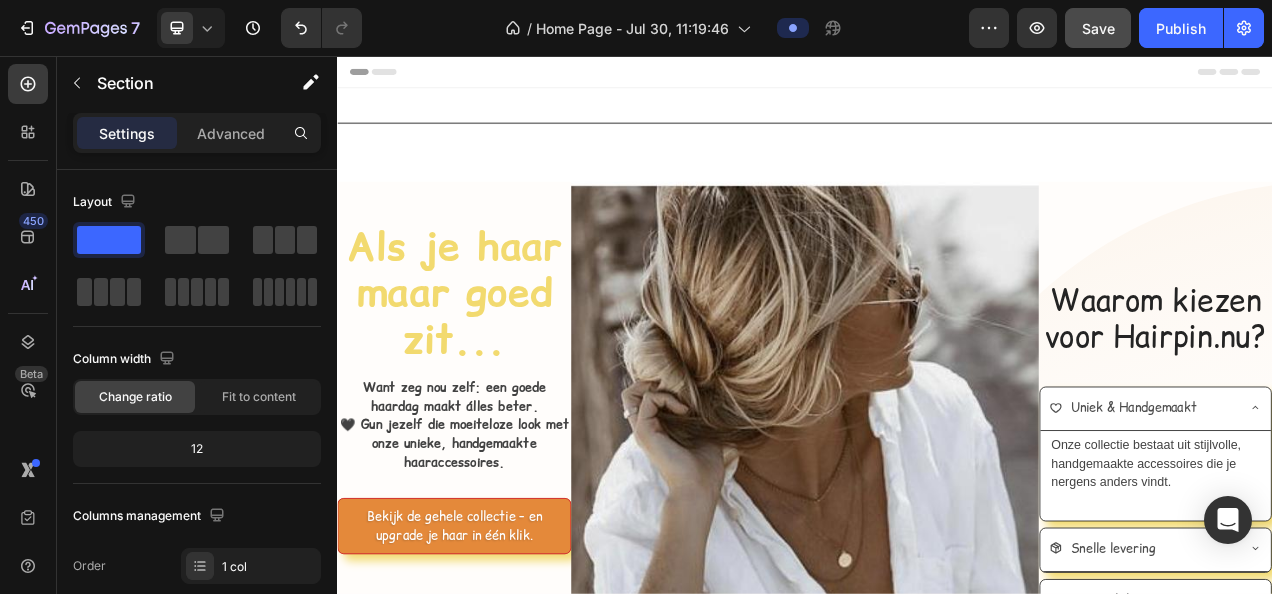 scroll, scrollTop: 0, scrollLeft: 0, axis: both 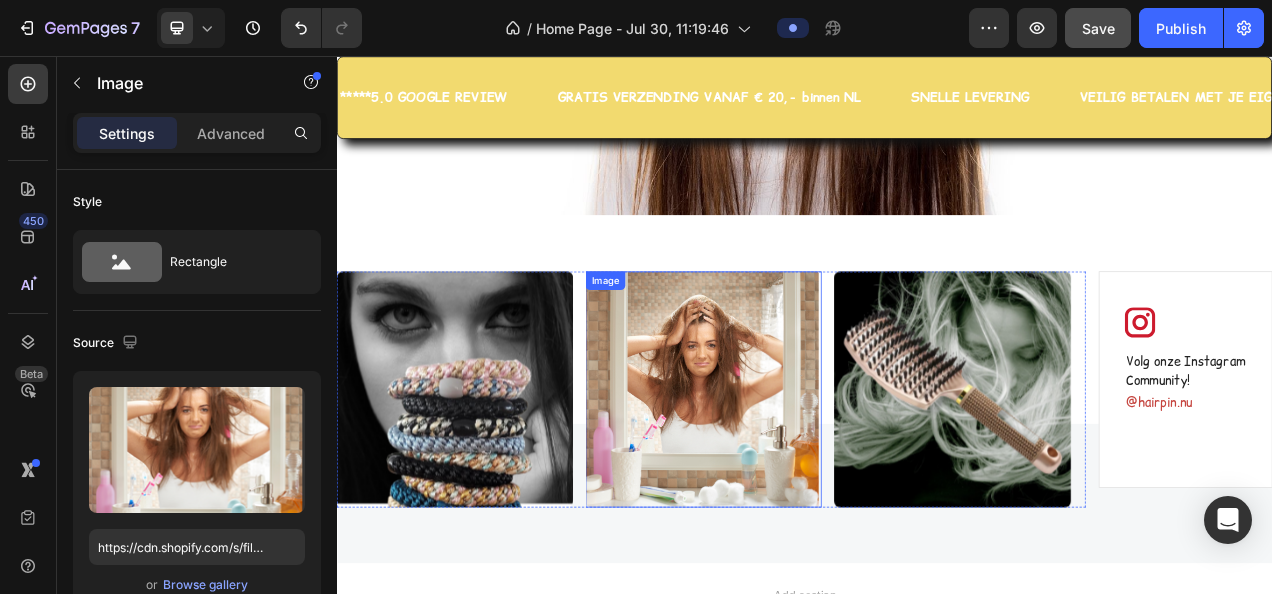 click at bounding box center (807, 483) 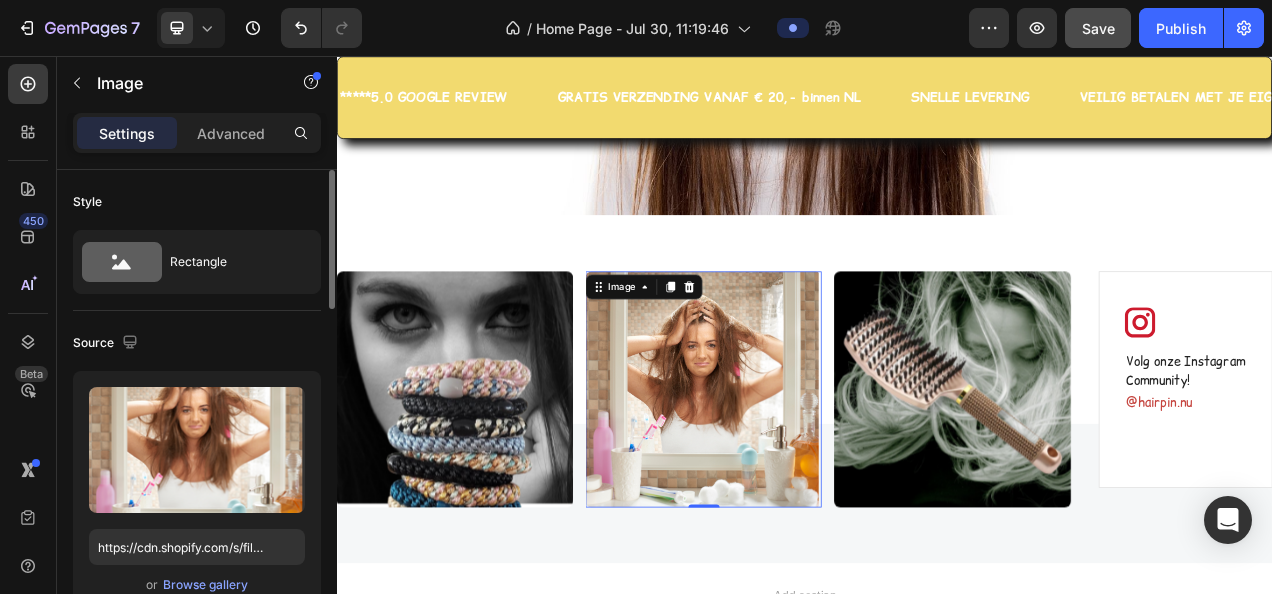 scroll, scrollTop: 200, scrollLeft: 0, axis: vertical 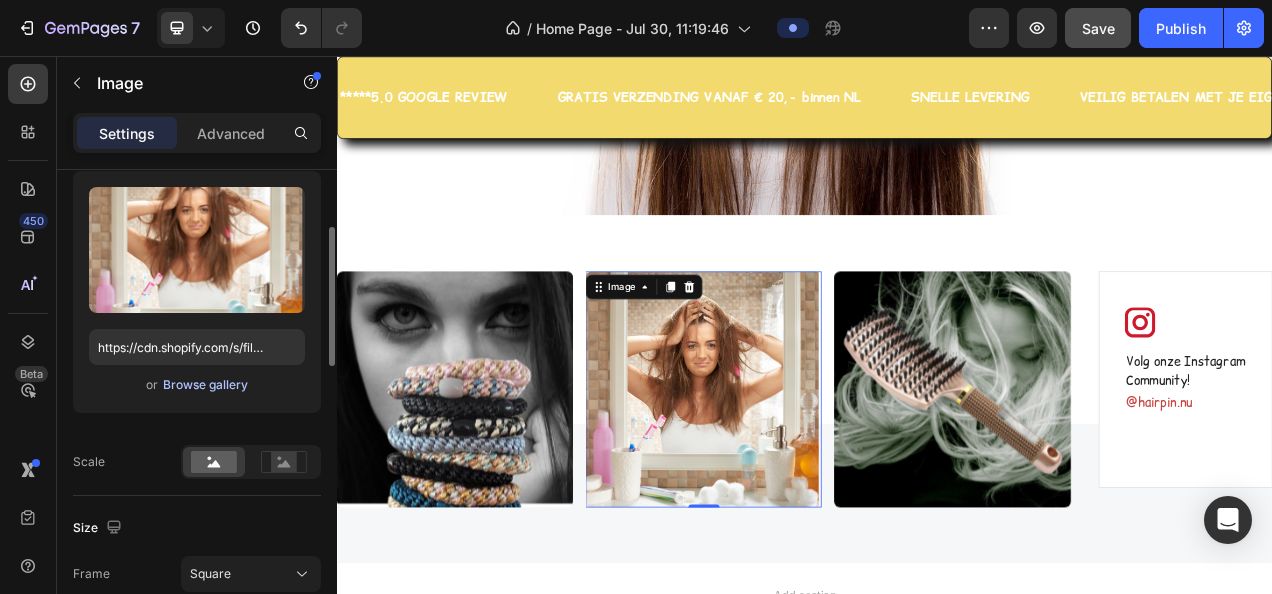 click on "Browse gallery" at bounding box center (205, 385) 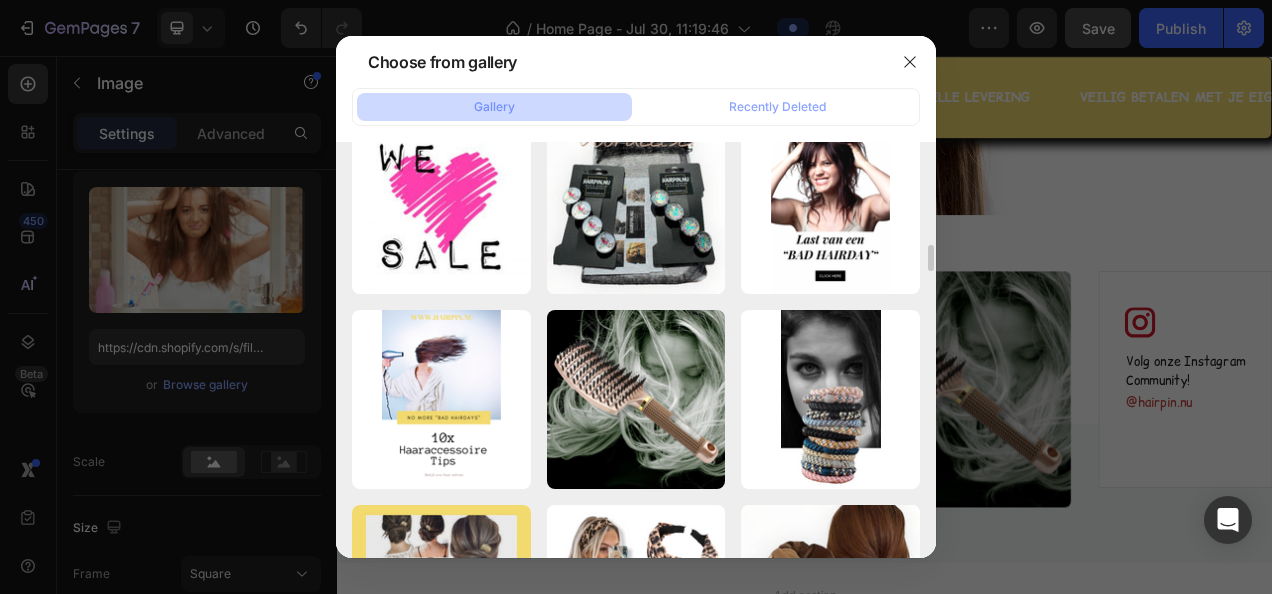 scroll, scrollTop: 1300, scrollLeft: 0, axis: vertical 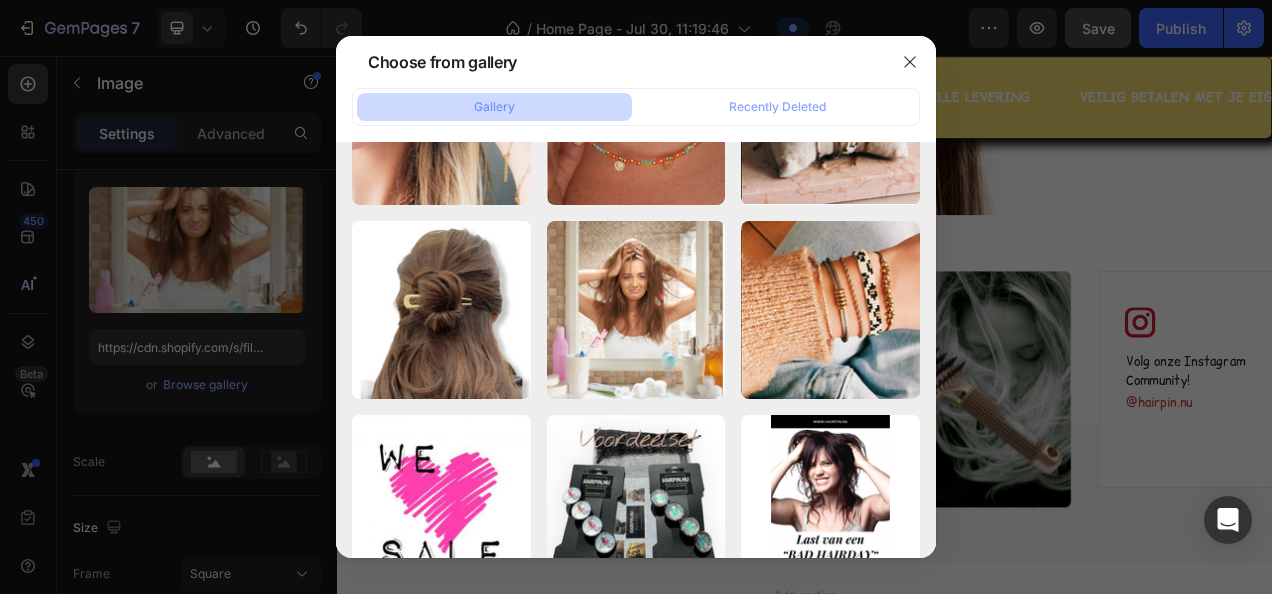 click on "Gallery" at bounding box center [494, 107] 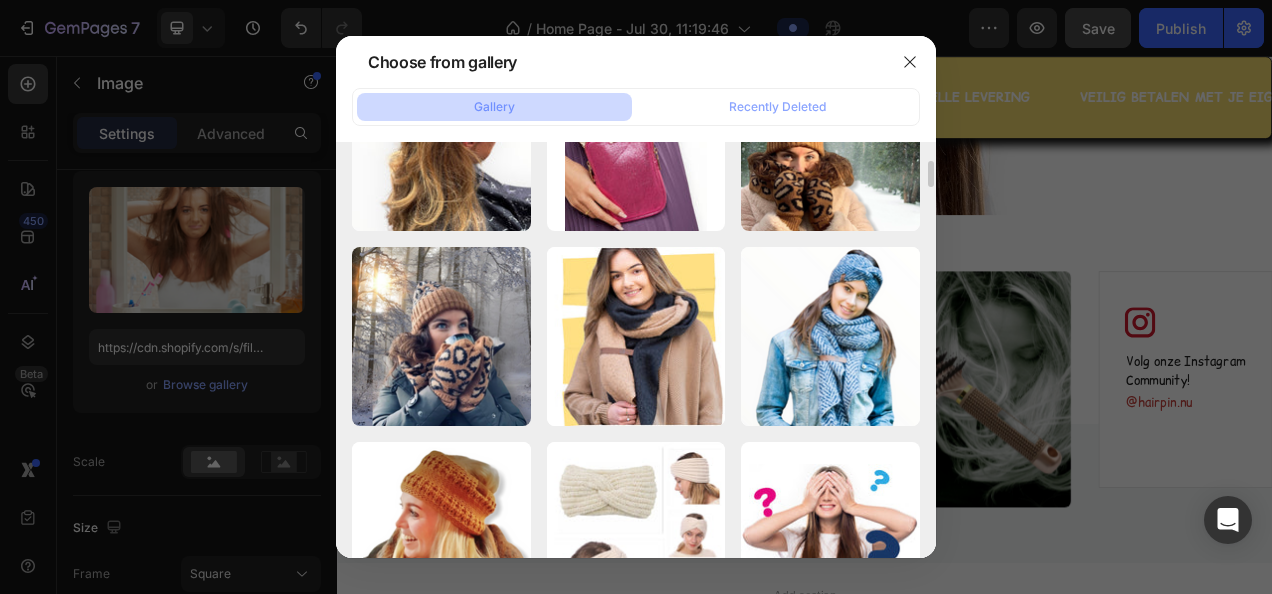 scroll, scrollTop: 0, scrollLeft: 0, axis: both 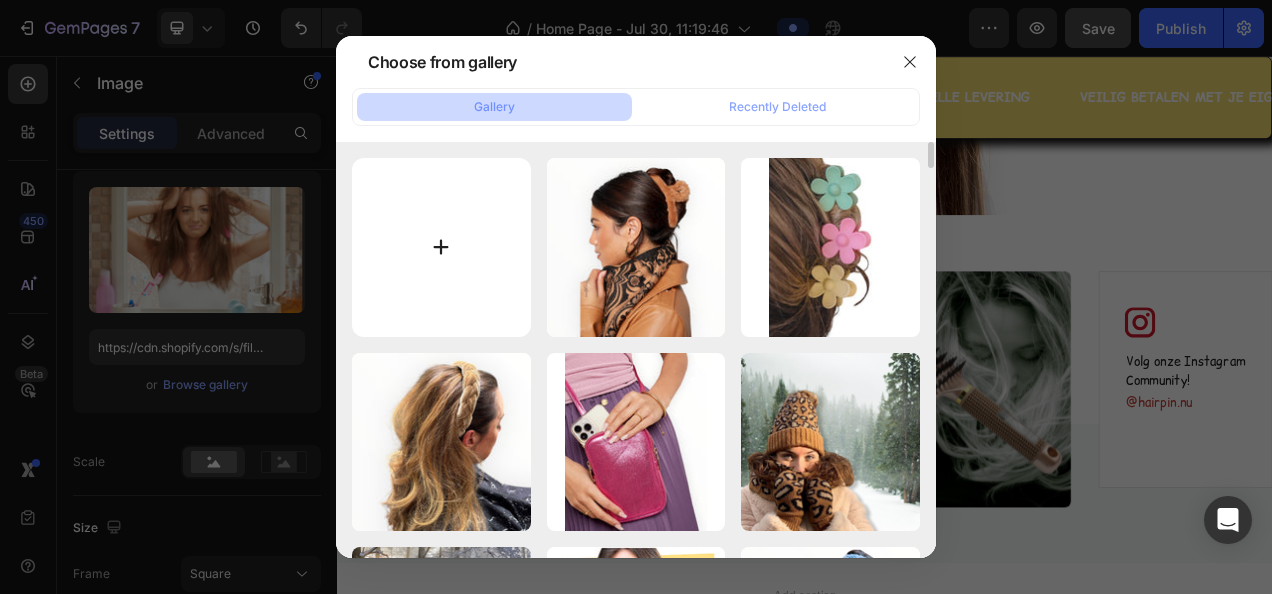 click at bounding box center (441, 247) 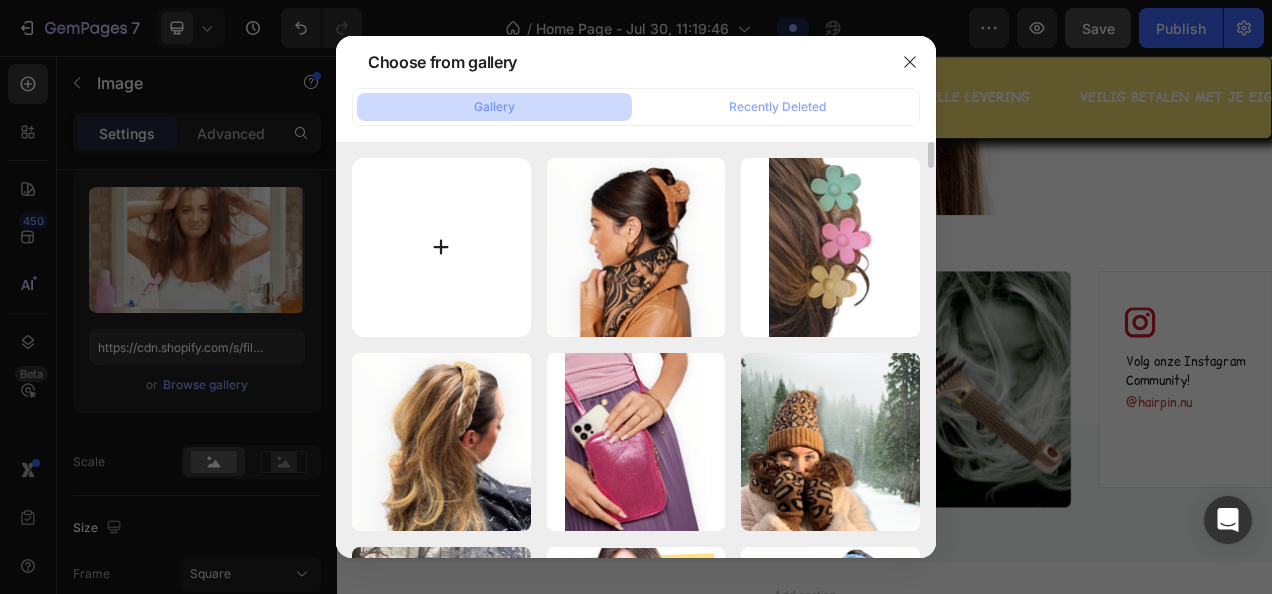 type on "C:\fakepath\20210326_115223461_iOS.png" 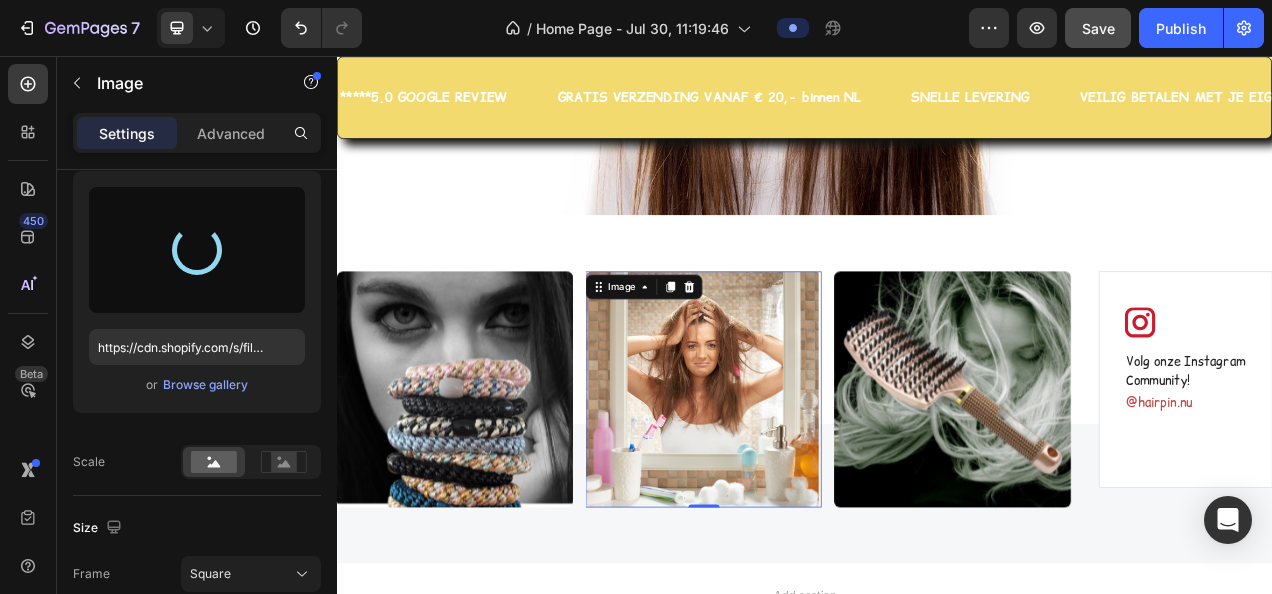 type on "https://cdn.shopify.com/s/files/1/0091/4292/7440/files/gempages_575828060268397507-86ebe263-51eb-47e1-9037-18c86c0de2d7.png" 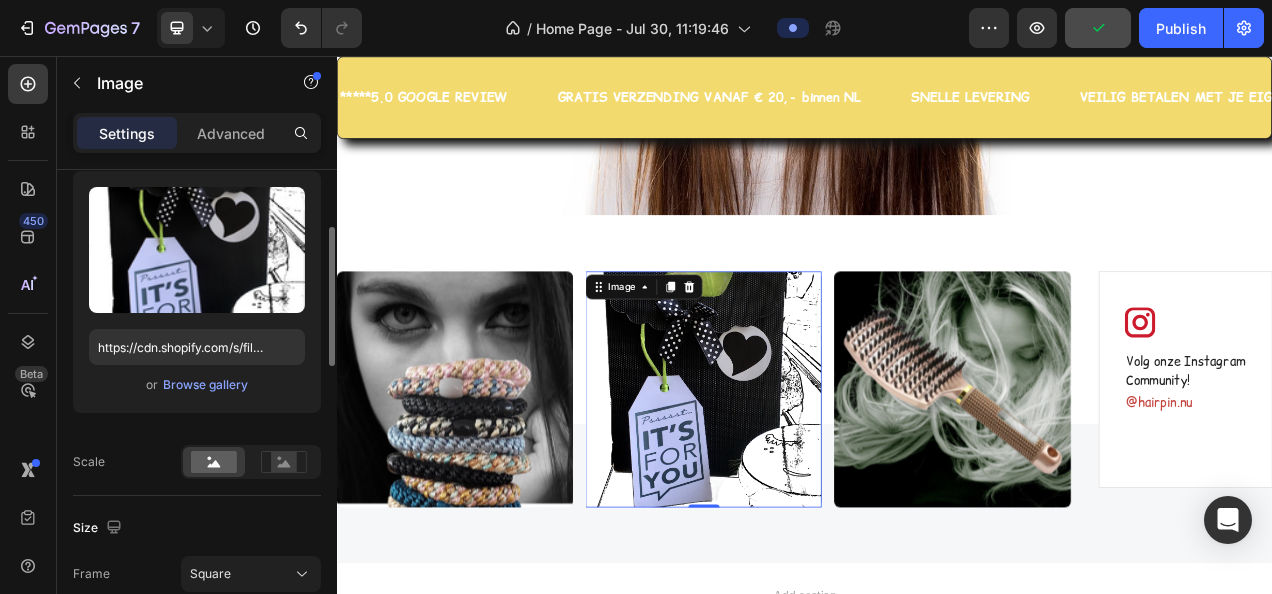 click on "Upload Image https://cdn.shopify.com/s/files/1/0091/4292/7440/files/gempages_575828060268397507-86ebe263-51eb-47e1-9037-18c86c0de2d7.png or  Browse gallery  Scale" at bounding box center (197, 325) 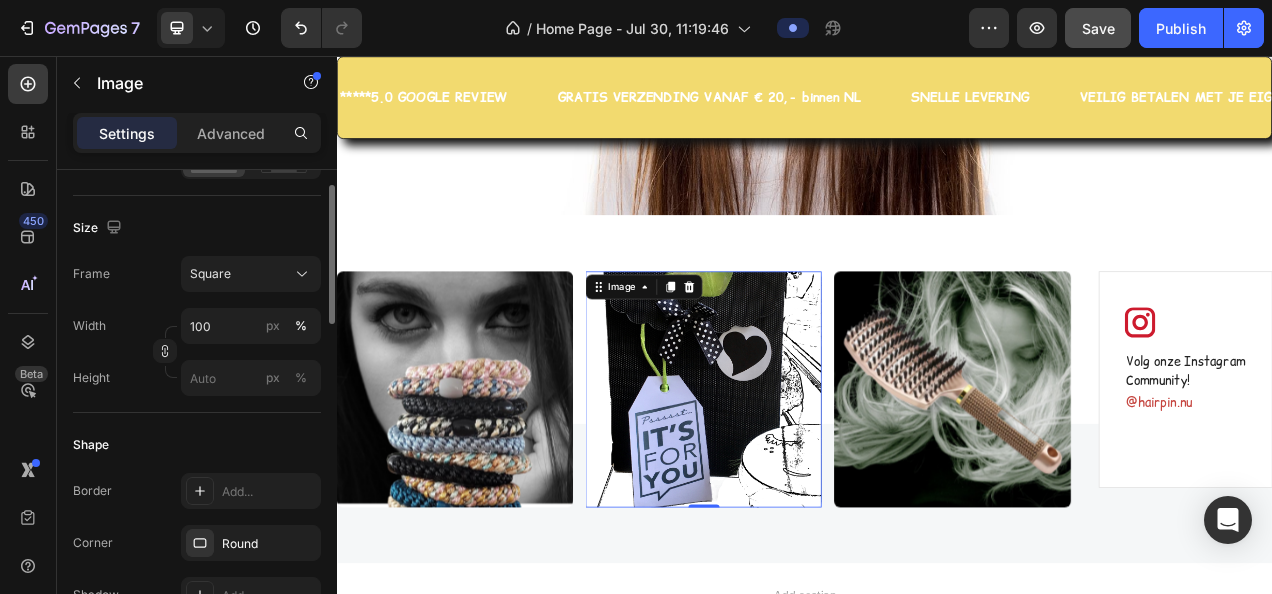 scroll, scrollTop: 400, scrollLeft: 0, axis: vertical 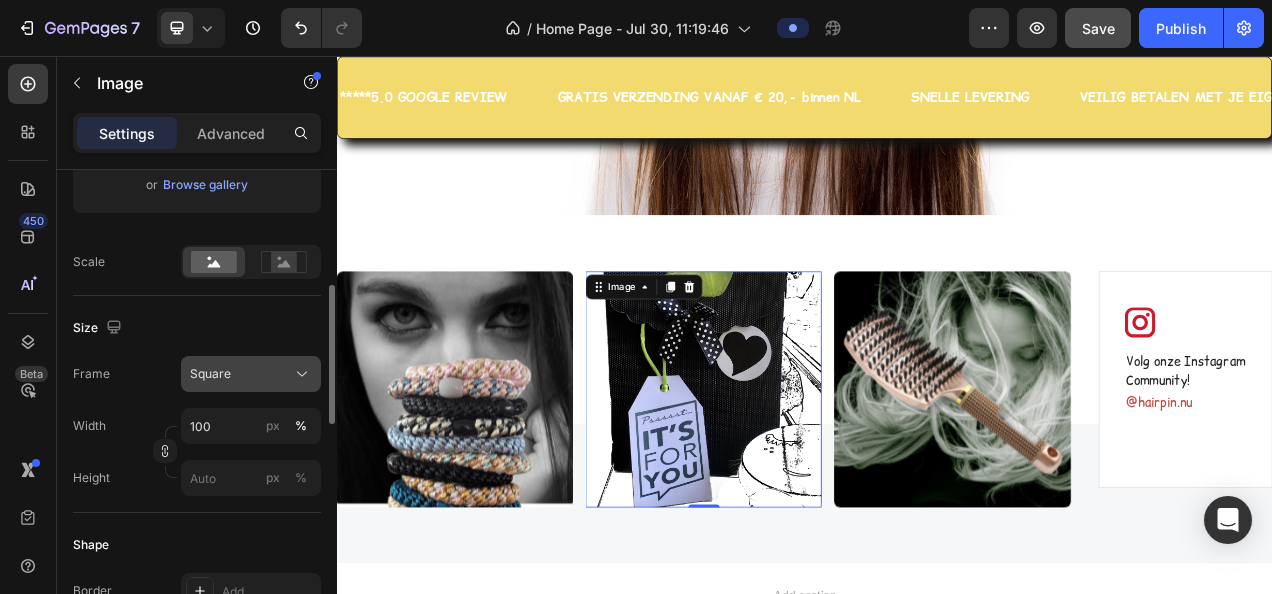 click on "Square" 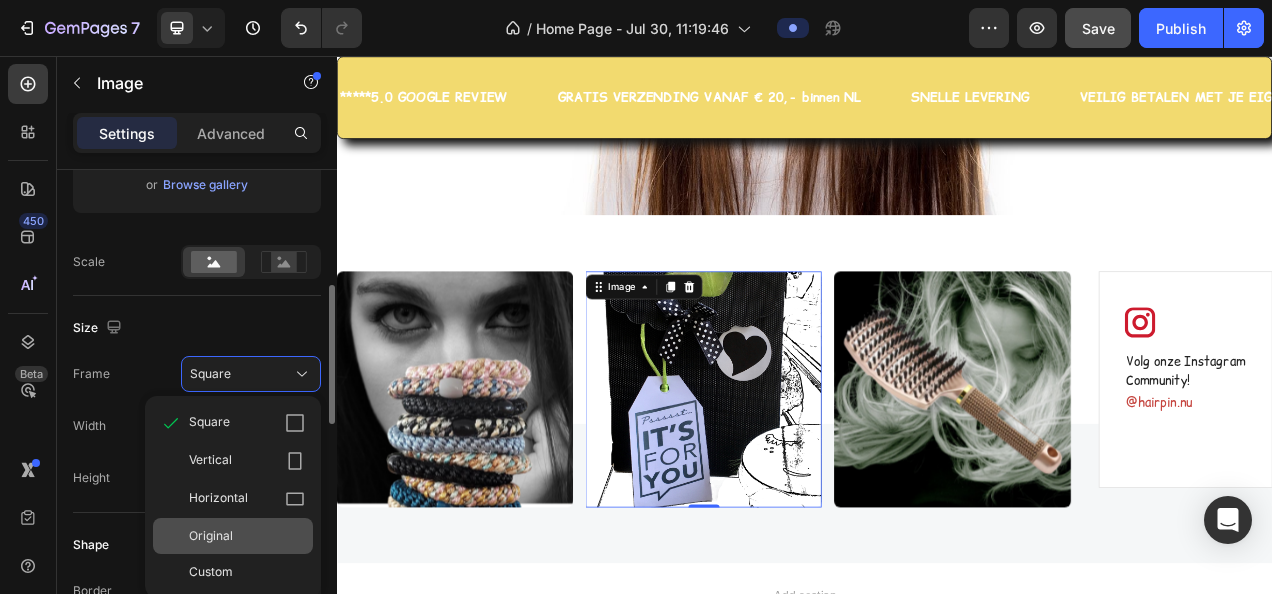 click on "Original" at bounding box center [211, 536] 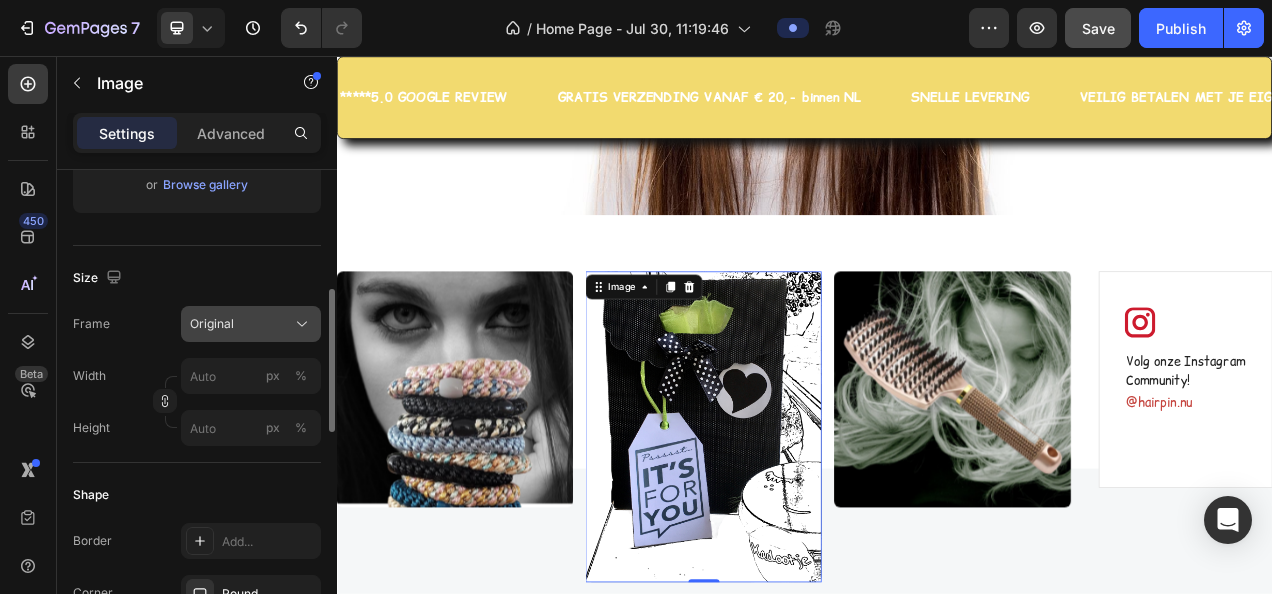 click on "Original" at bounding box center [251, 324] 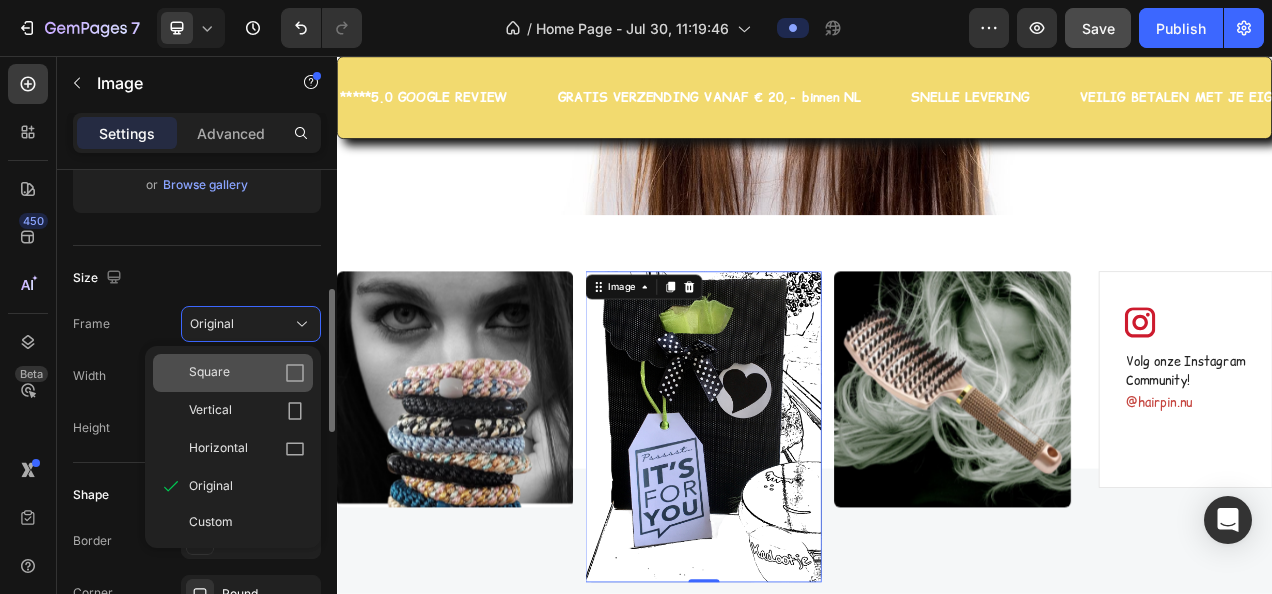 click 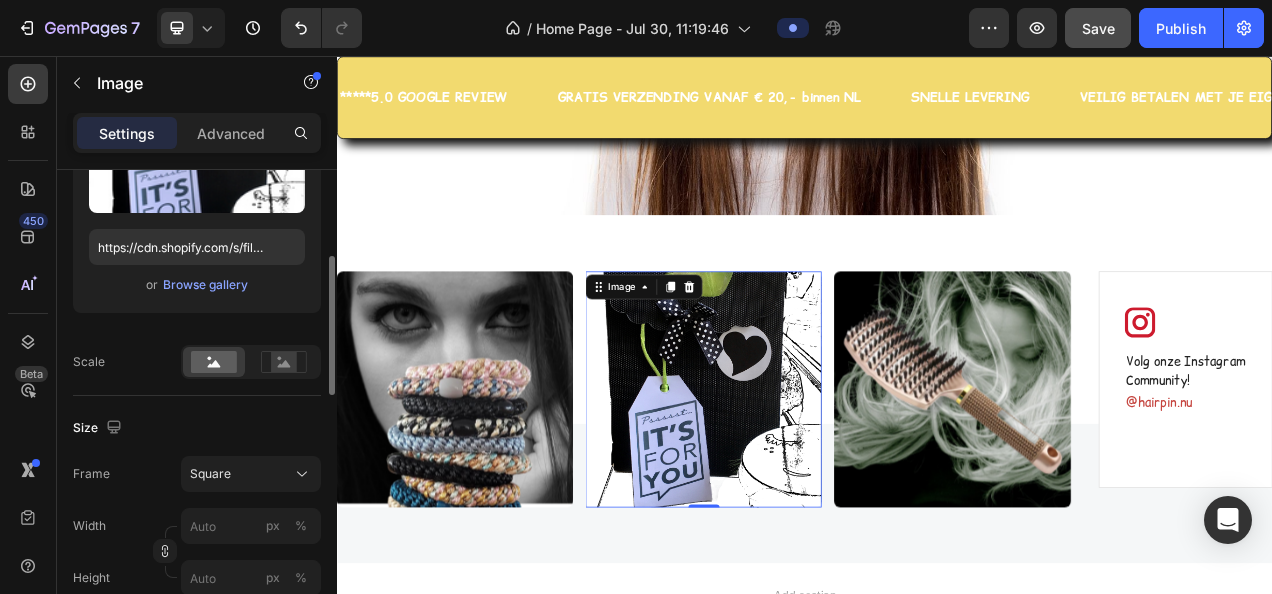 scroll, scrollTop: 400, scrollLeft: 0, axis: vertical 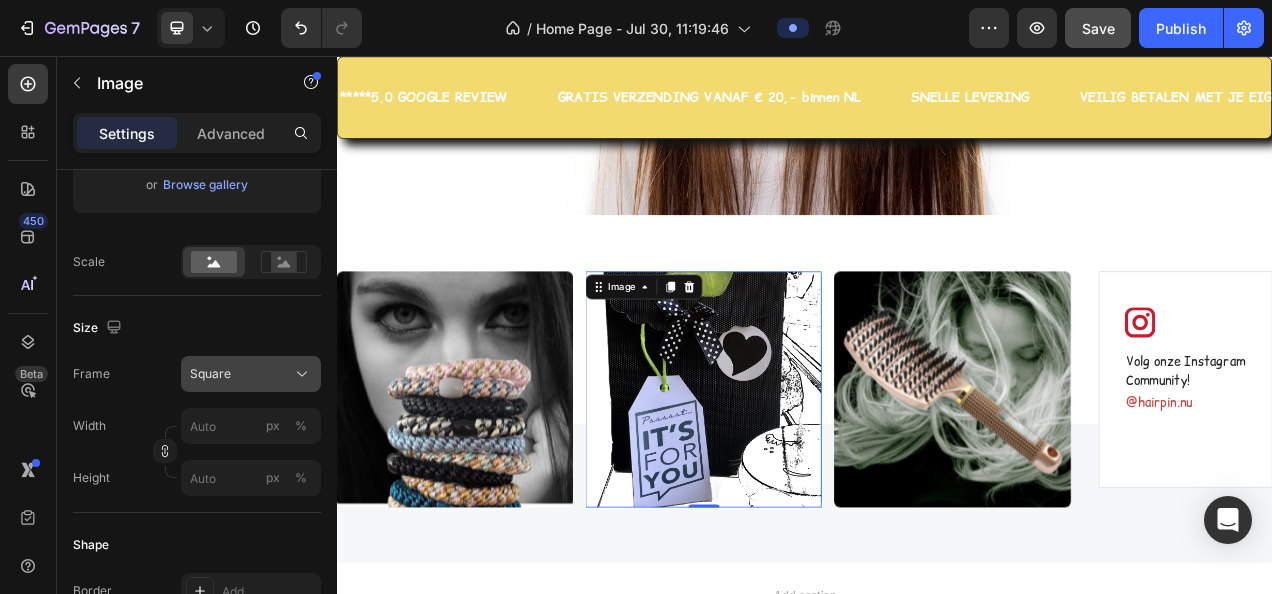 click 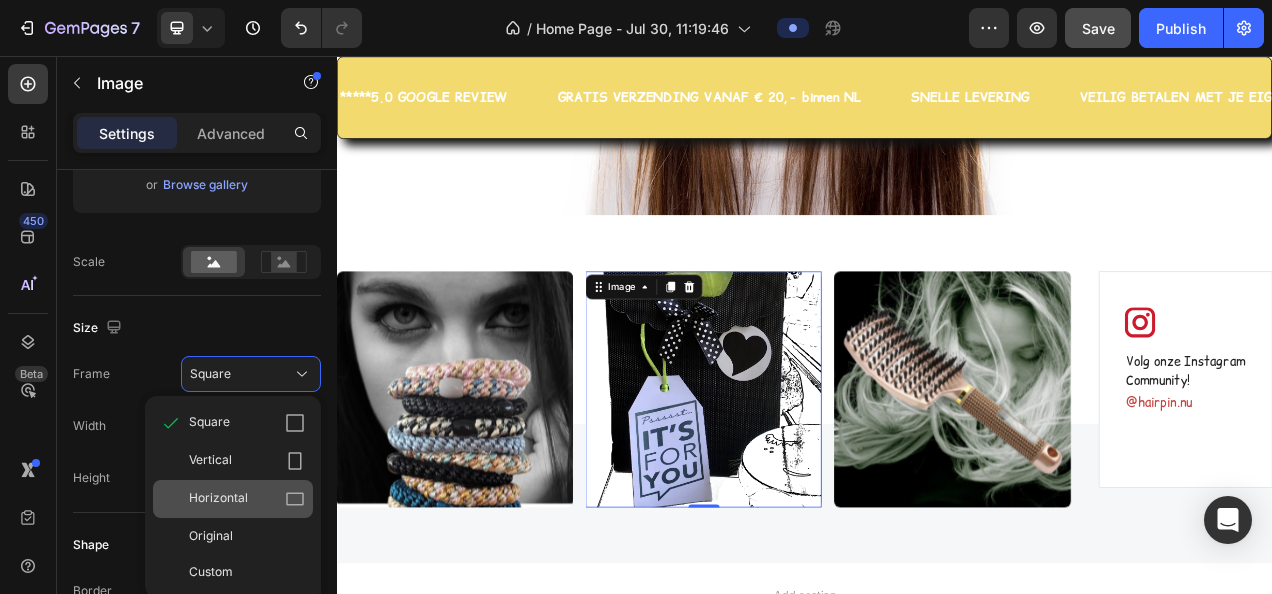 click 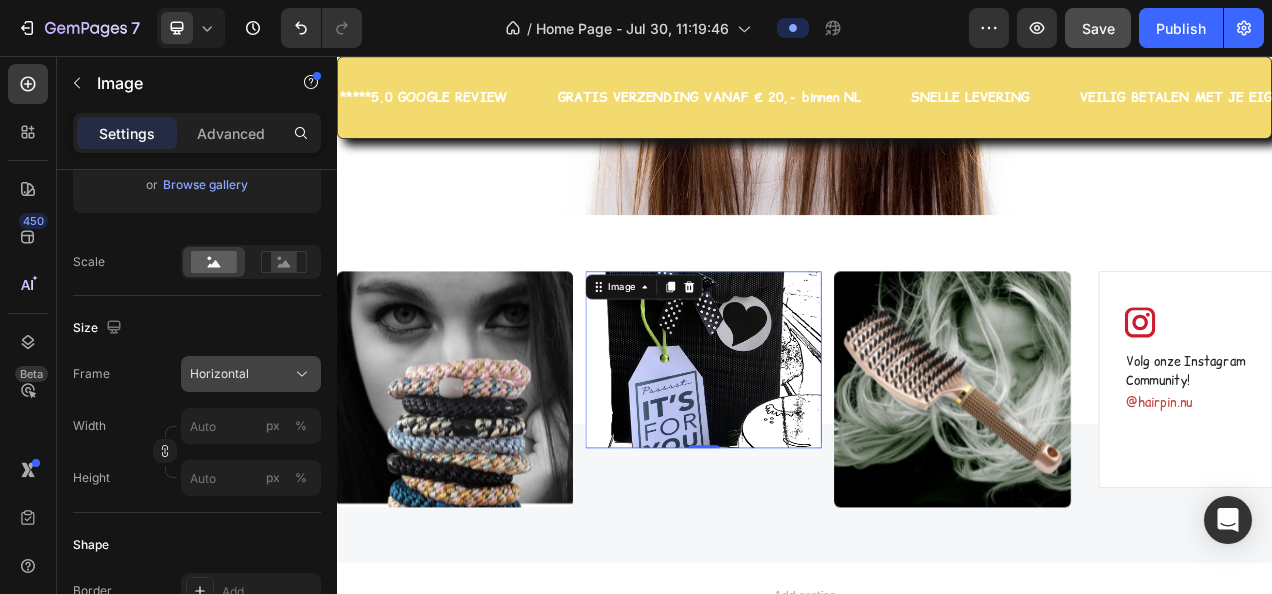 click 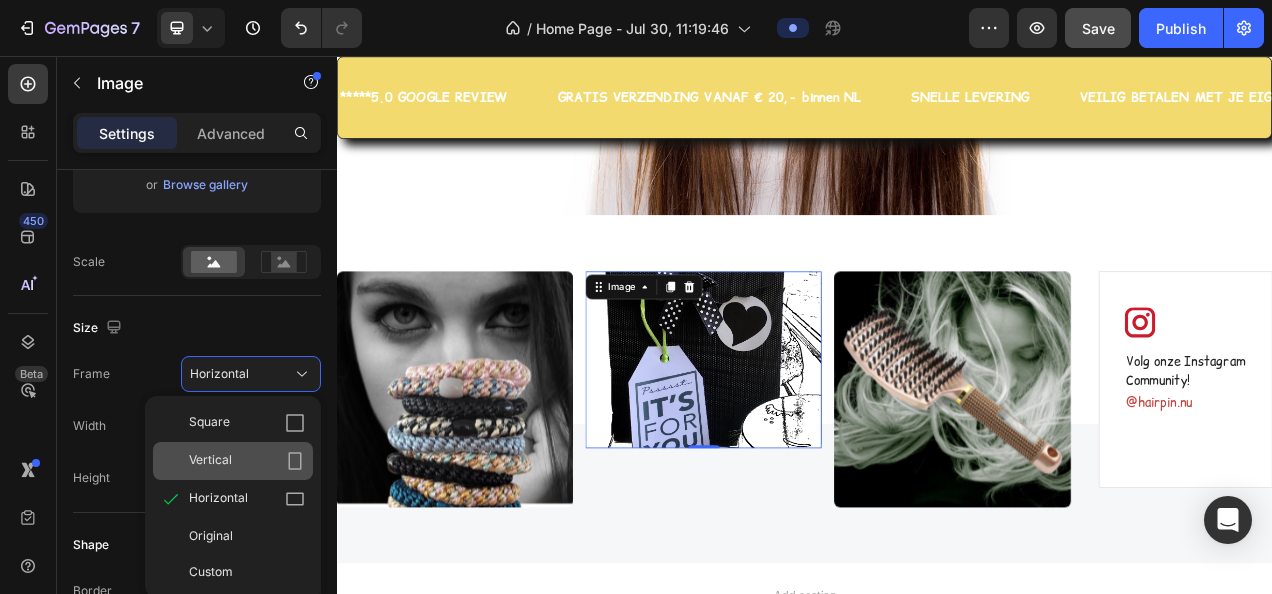 click on "Vertical" 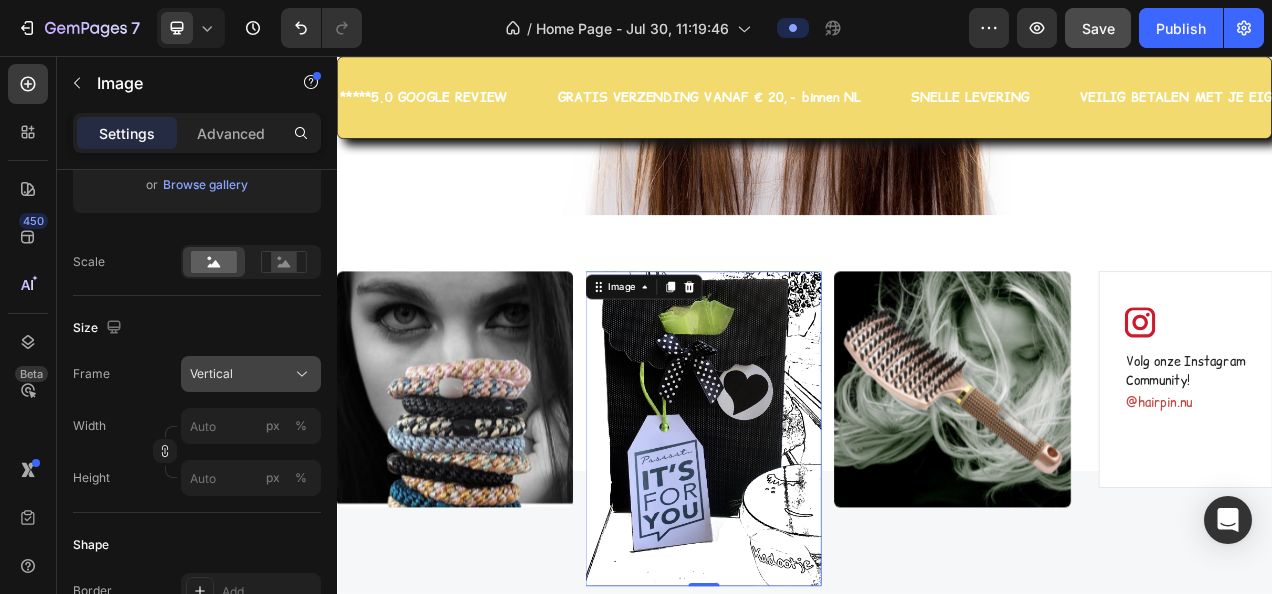 click on "Vertical" at bounding box center [251, 374] 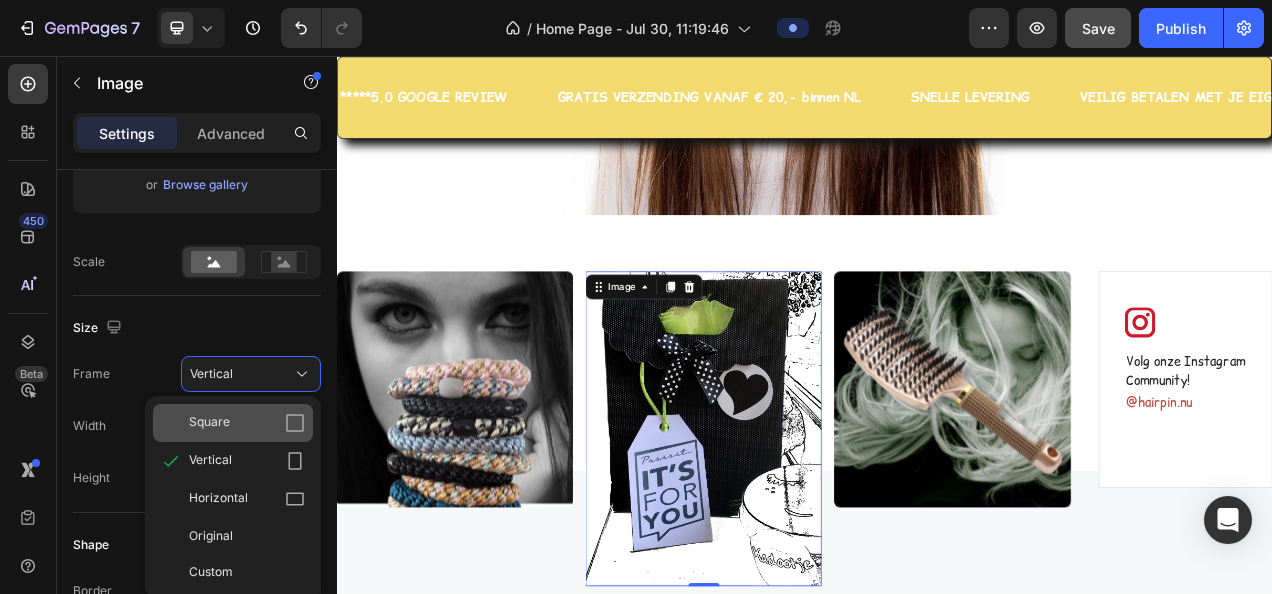 click 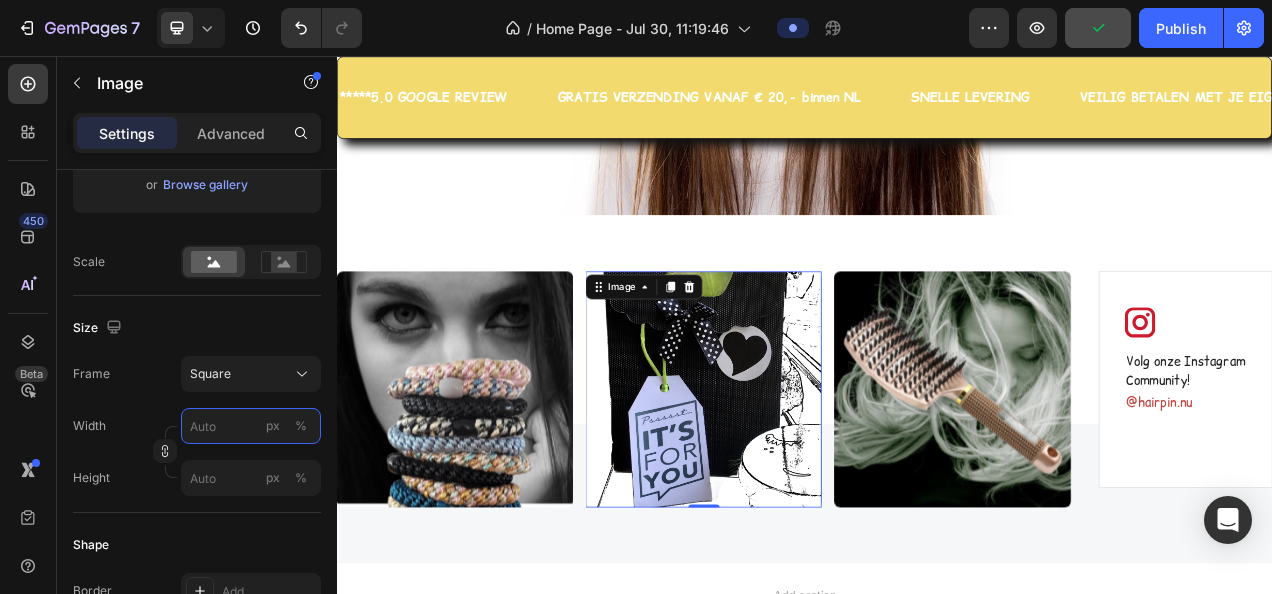 click on "px %" at bounding box center (251, 426) 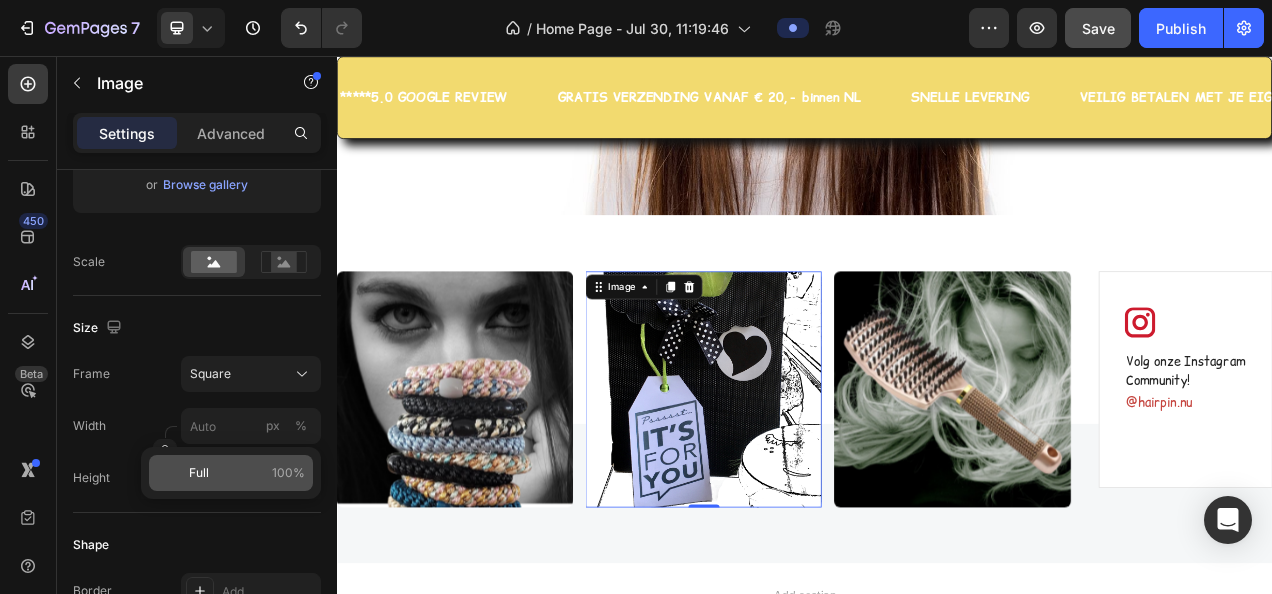 click on "Full" at bounding box center (199, 473) 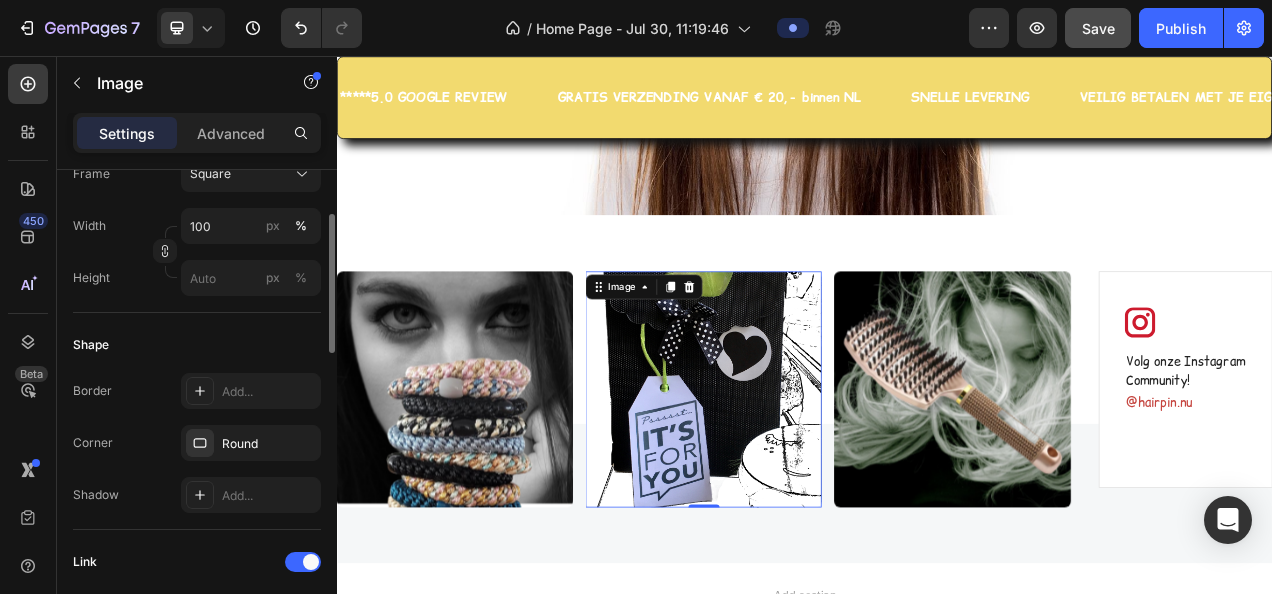 scroll, scrollTop: 500, scrollLeft: 0, axis: vertical 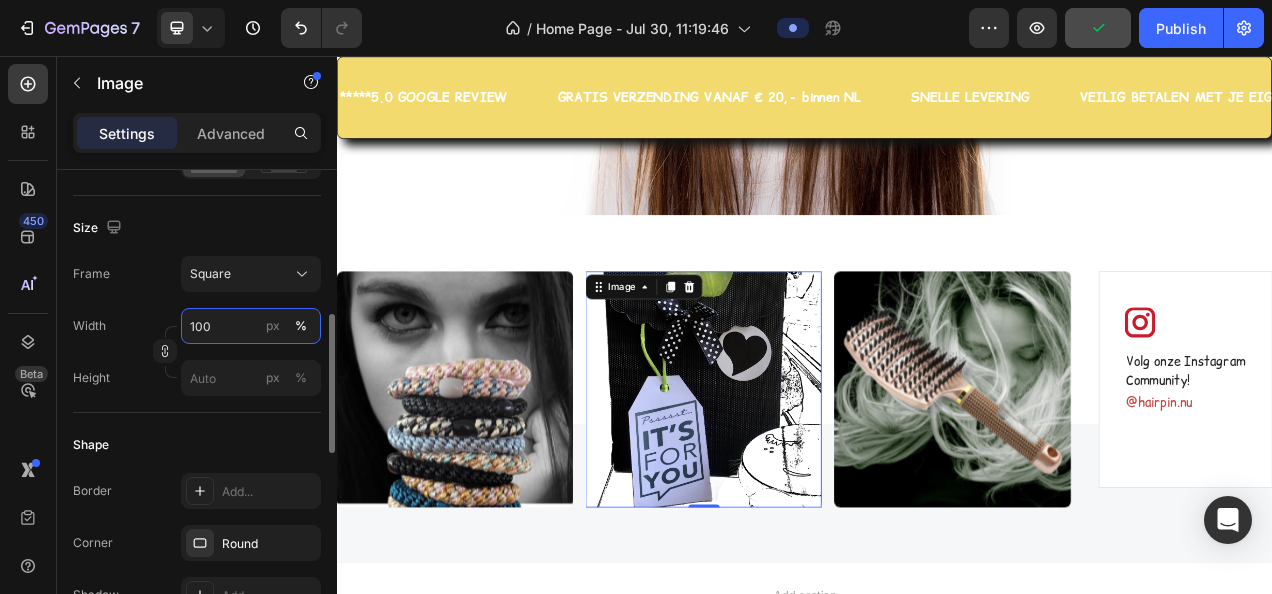 click on "100" at bounding box center (251, 326) 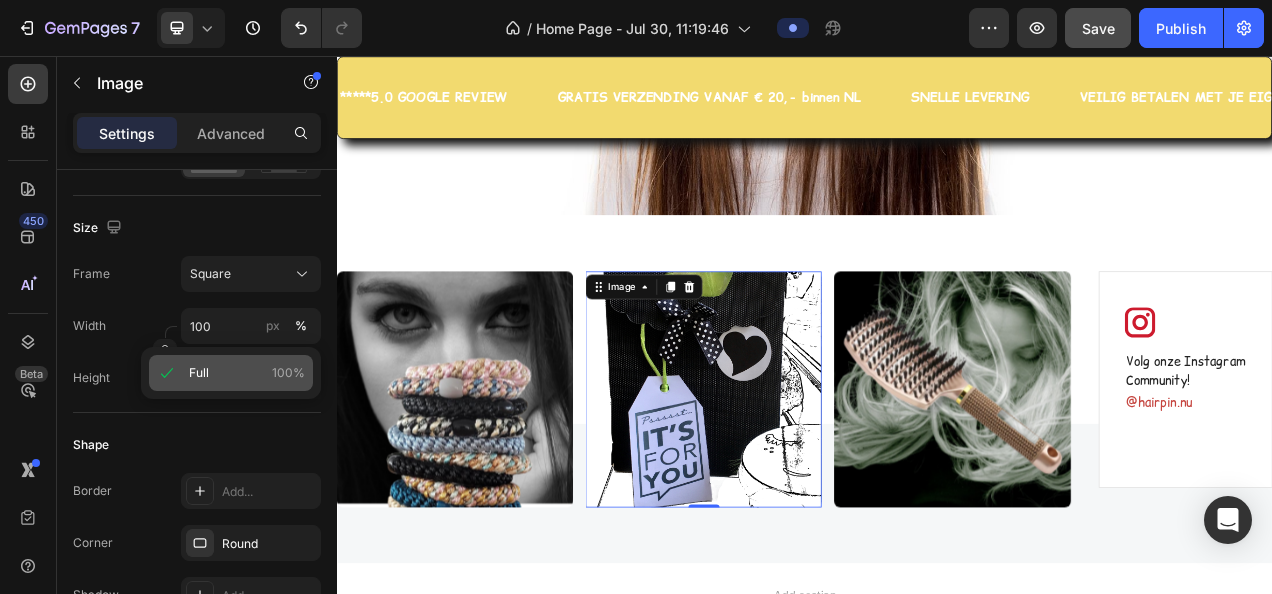 click 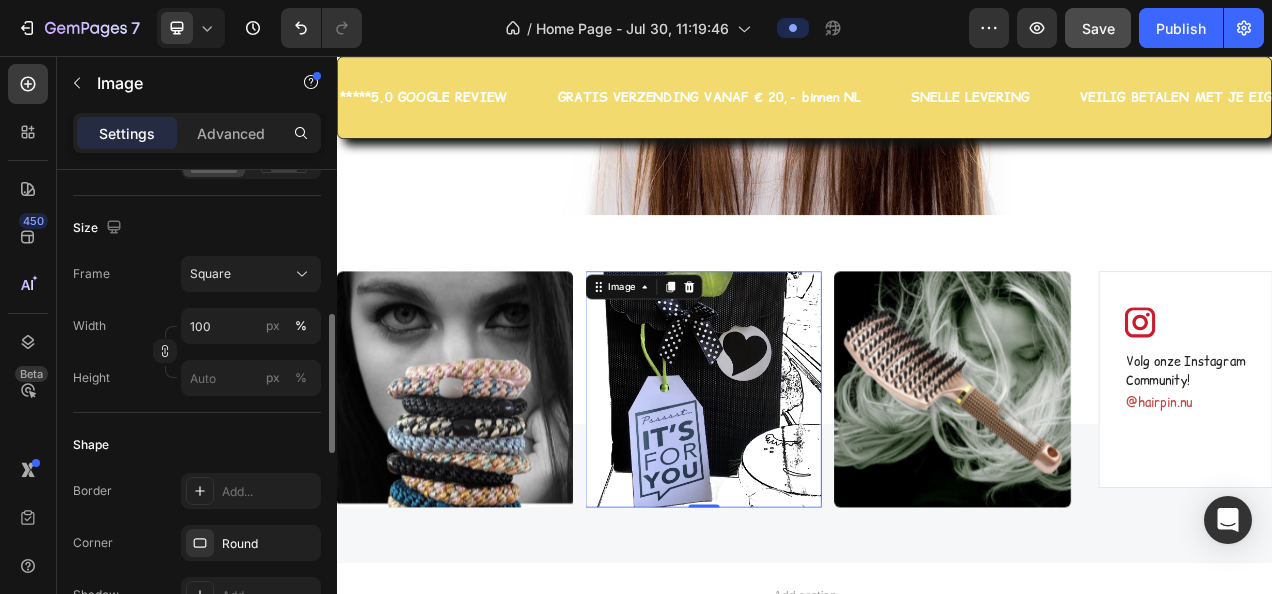 click on "Height px %" at bounding box center [197, 378] 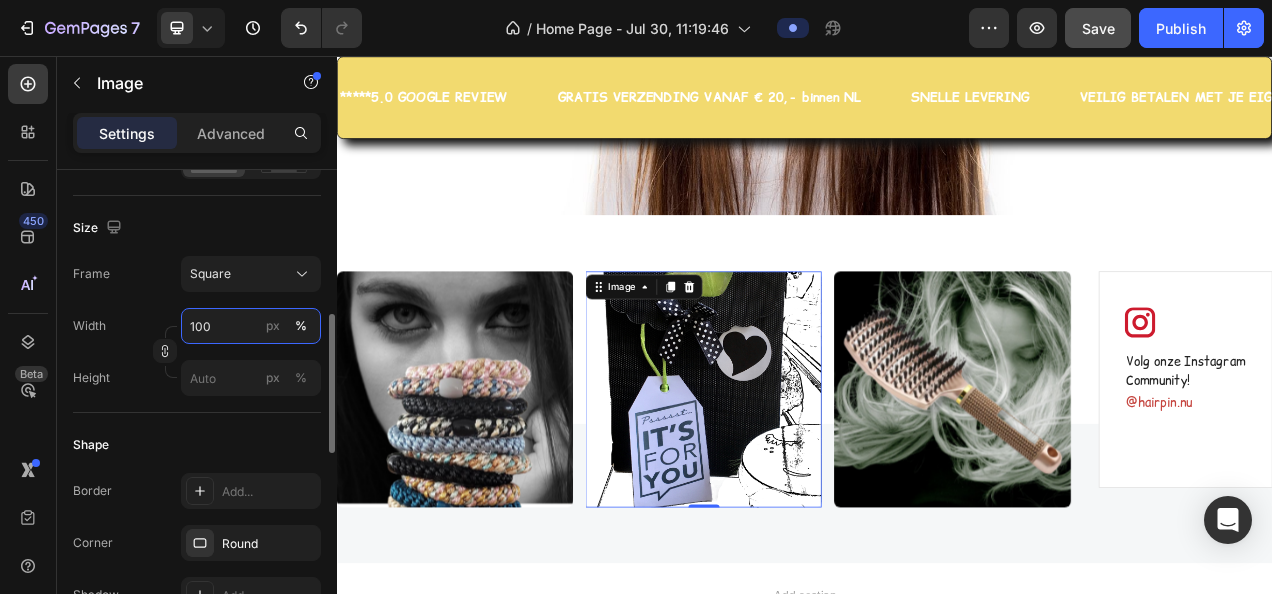 click on "100" at bounding box center [251, 326] 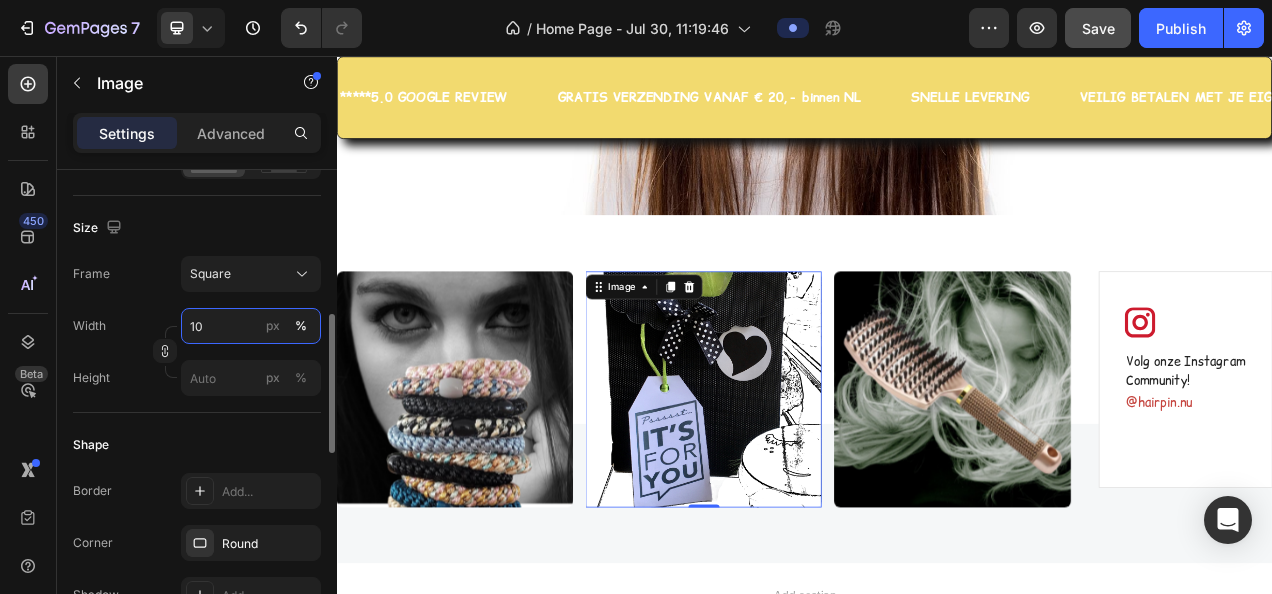 type on "1" 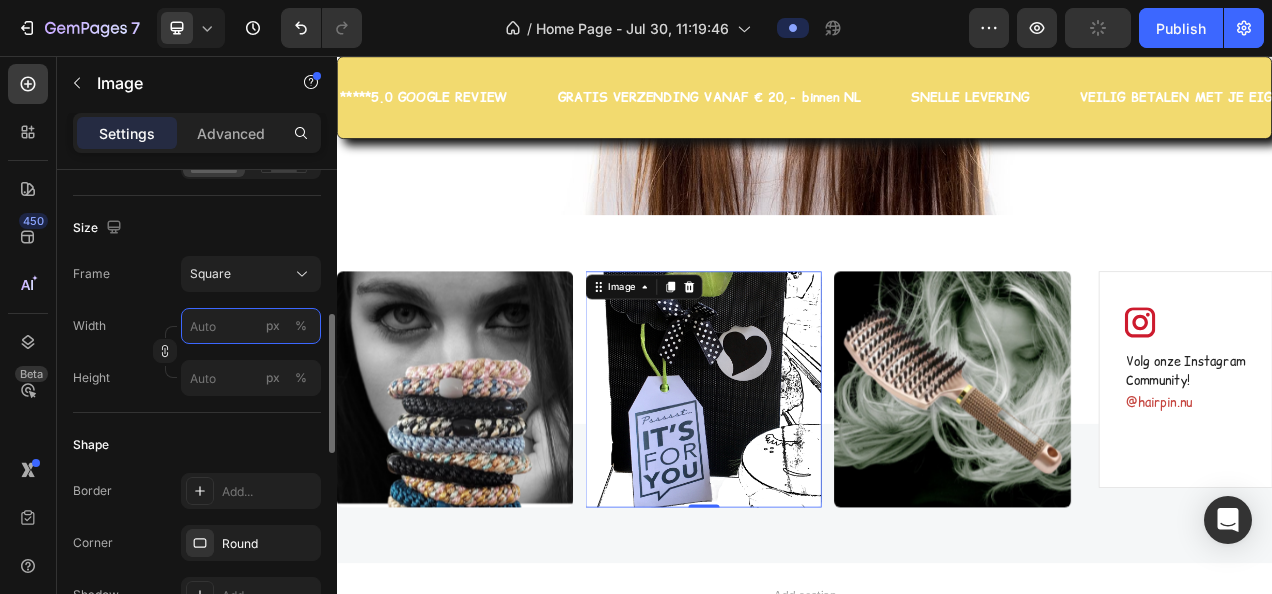 type on "1" 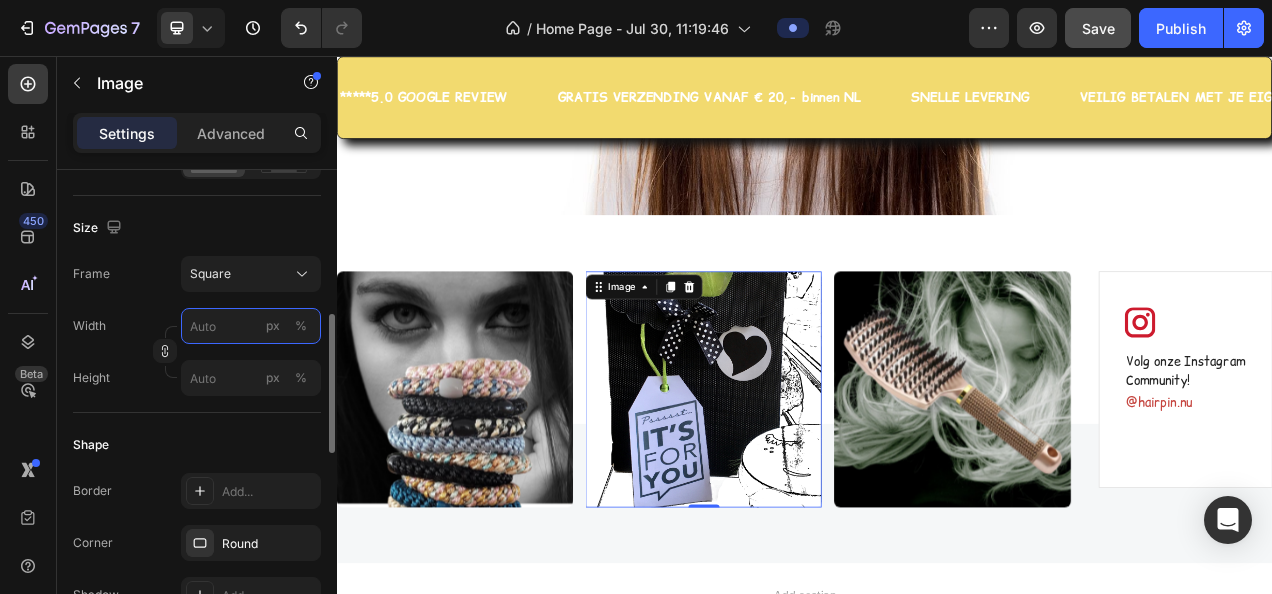type 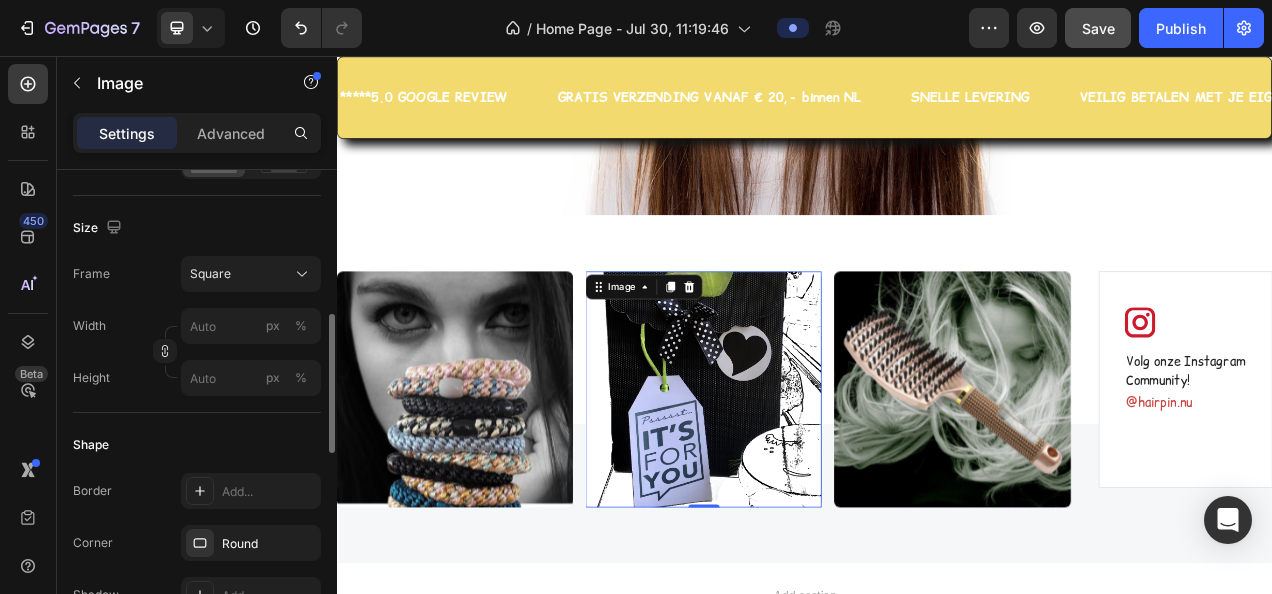 click on "Width px %" at bounding box center (197, 326) 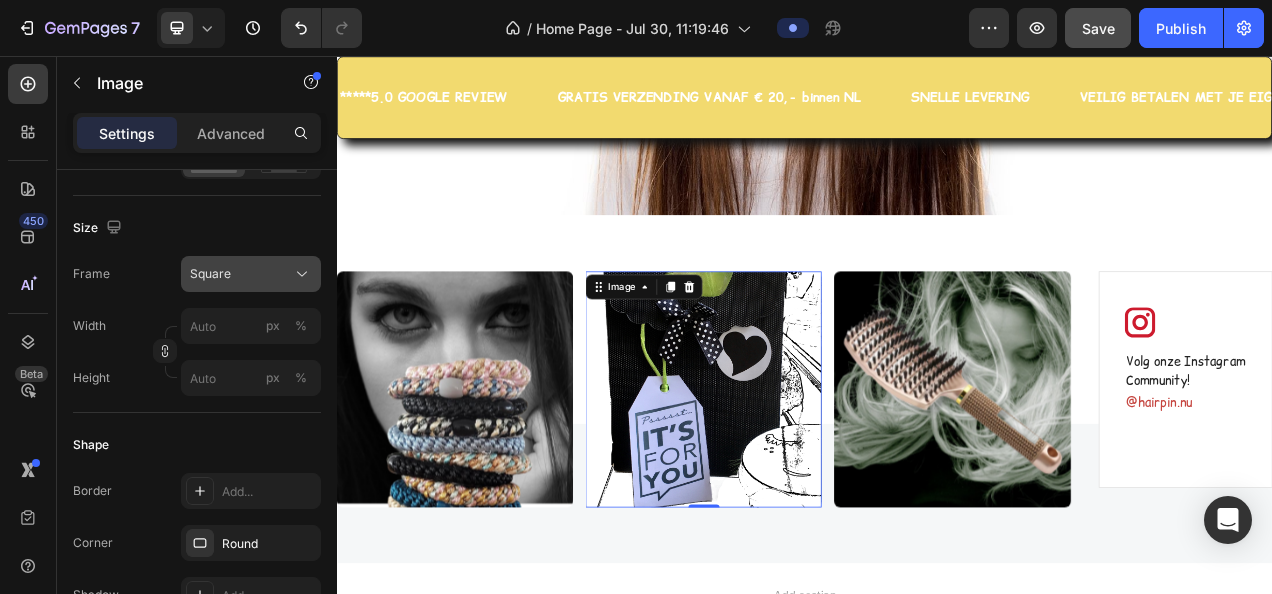 click 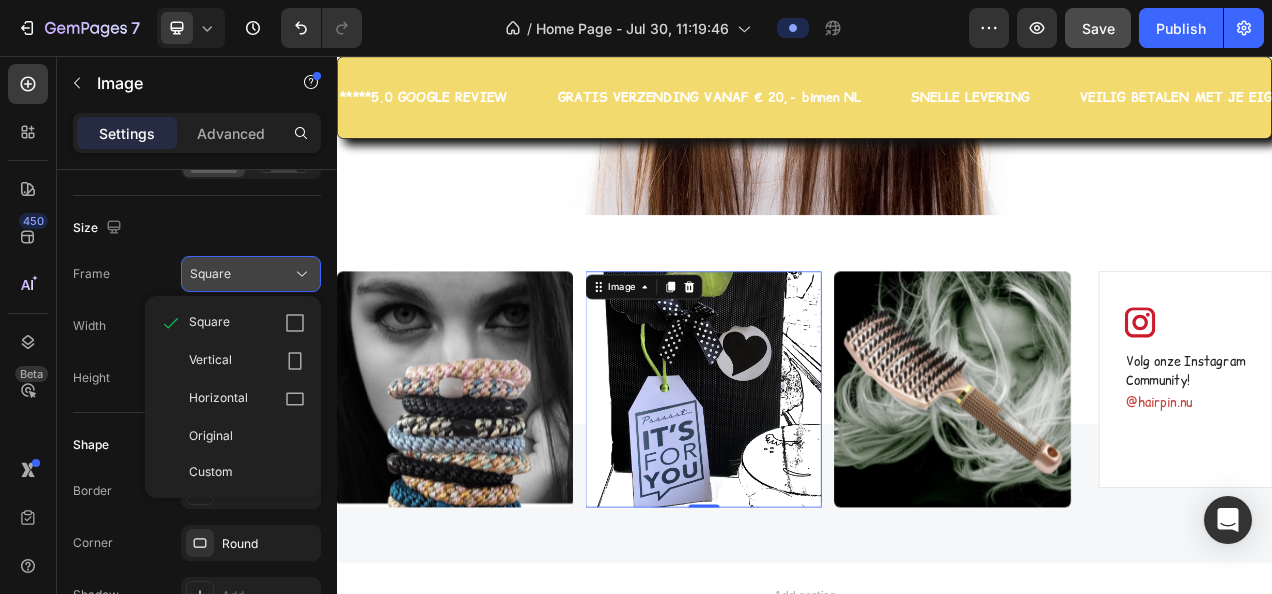 click 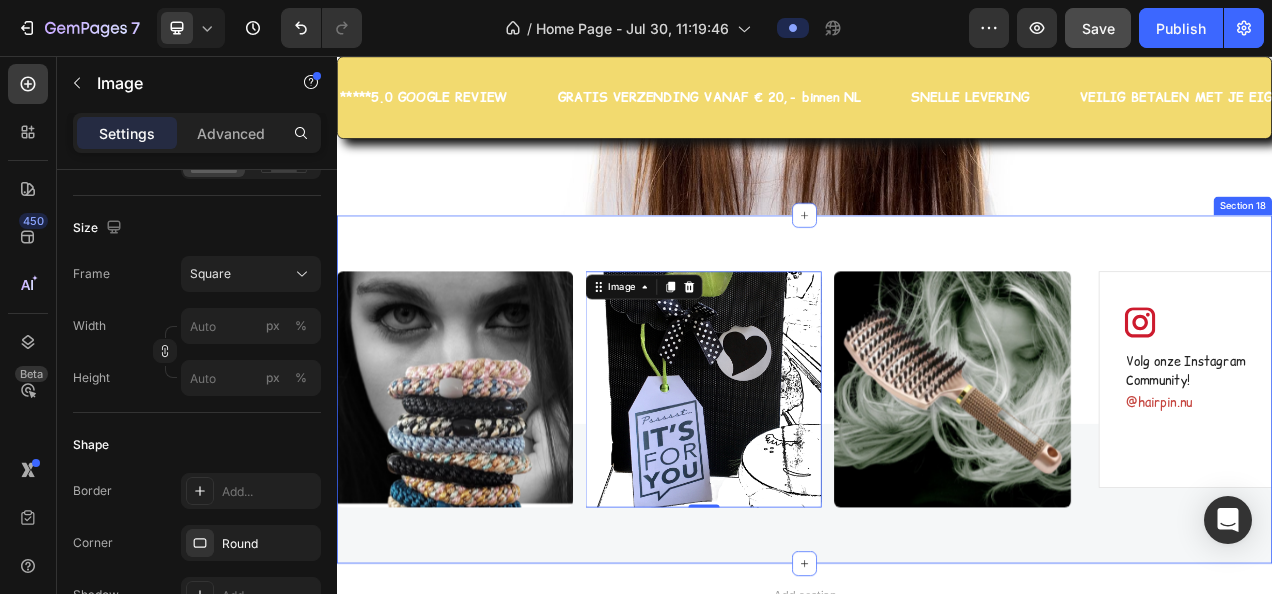 click on "Image Image   0 Image Image Carousel Image Volg onze Instagram  Community! Text block @hairpin.nu Text block Row Image Join Our Instagram Community! Text block @ecomsolid.jewl Text block Row Row Section 18" at bounding box center [937, 483] 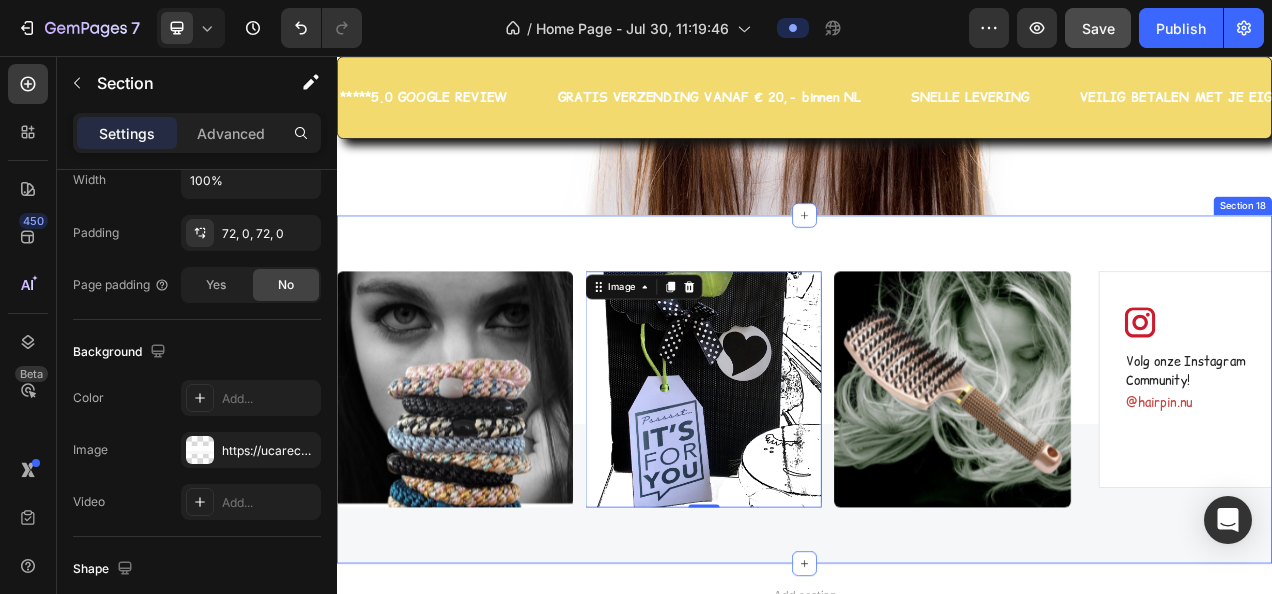 scroll, scrollTop: 0, scrollLeft: 0, axis: both 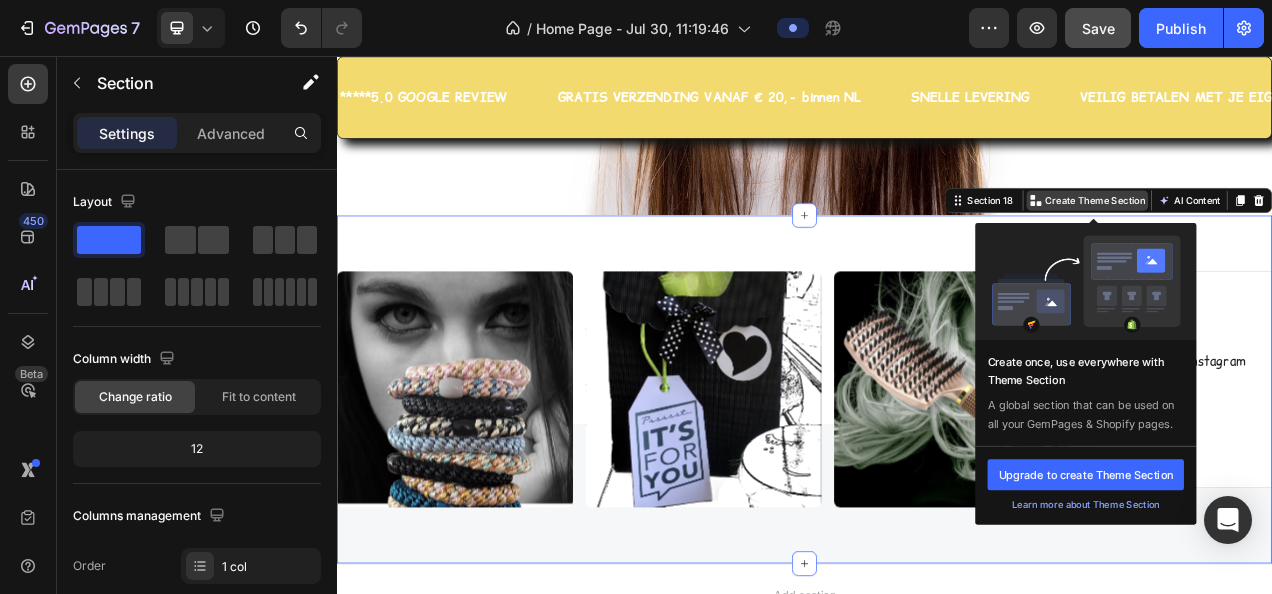 click on "Create Theme Section" at bounding box center (1310, 241) 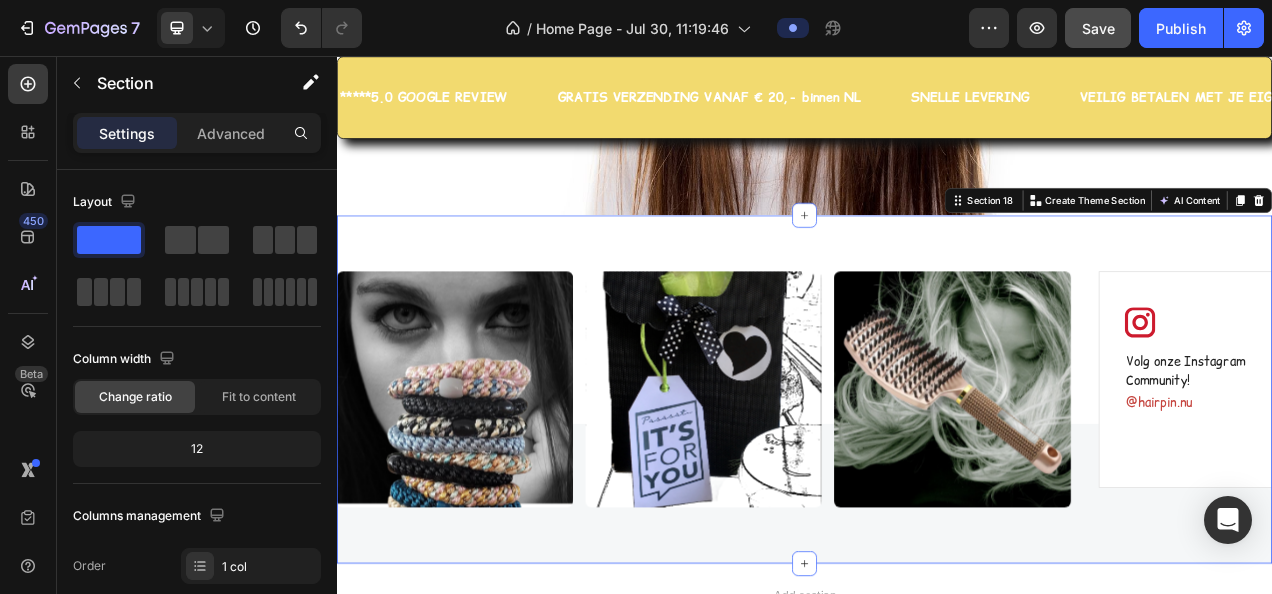 click on "Image Image Image Image Carousel Image Volg onze Instagram  Community! Text block @hairpin.nu Text block Row Image Join Our Instagram Community! Text block @ecomsolid.jewl Text block Row Row Section 18   You can create reusable sections Create Theme Section AI Content Write with GemAI What would you like to describe here? Tone and Voice Persuasive Product Color Hairclip haarspeld roze print XL Show more Generate" at bounding box center [937, 483] 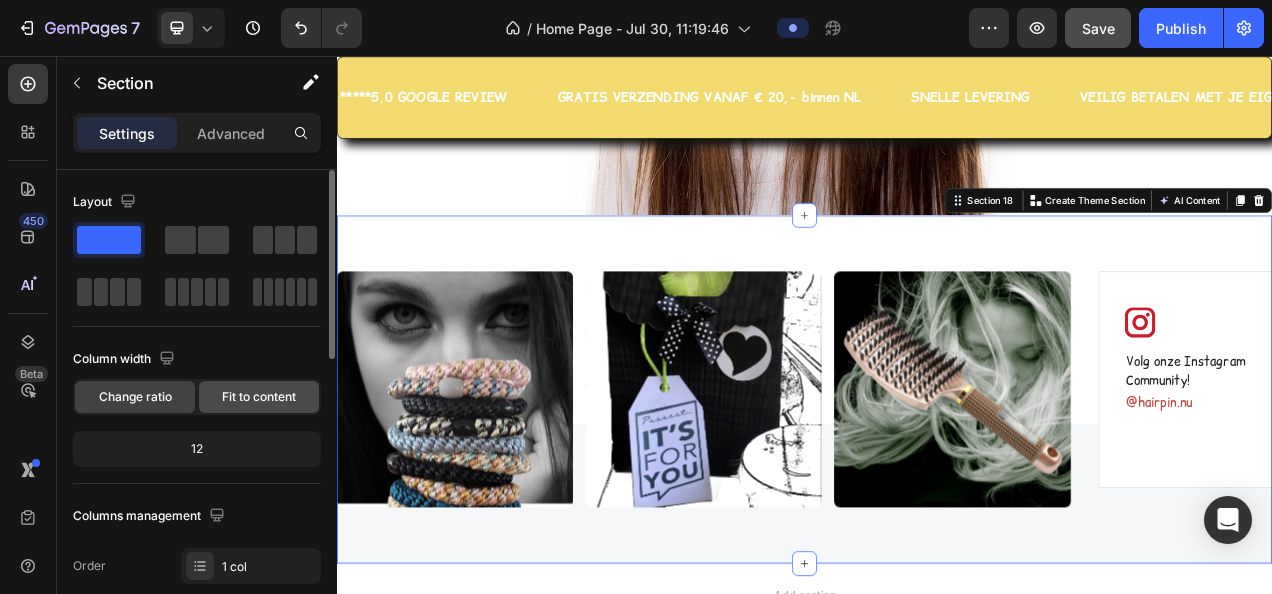 click on "Fit to content" 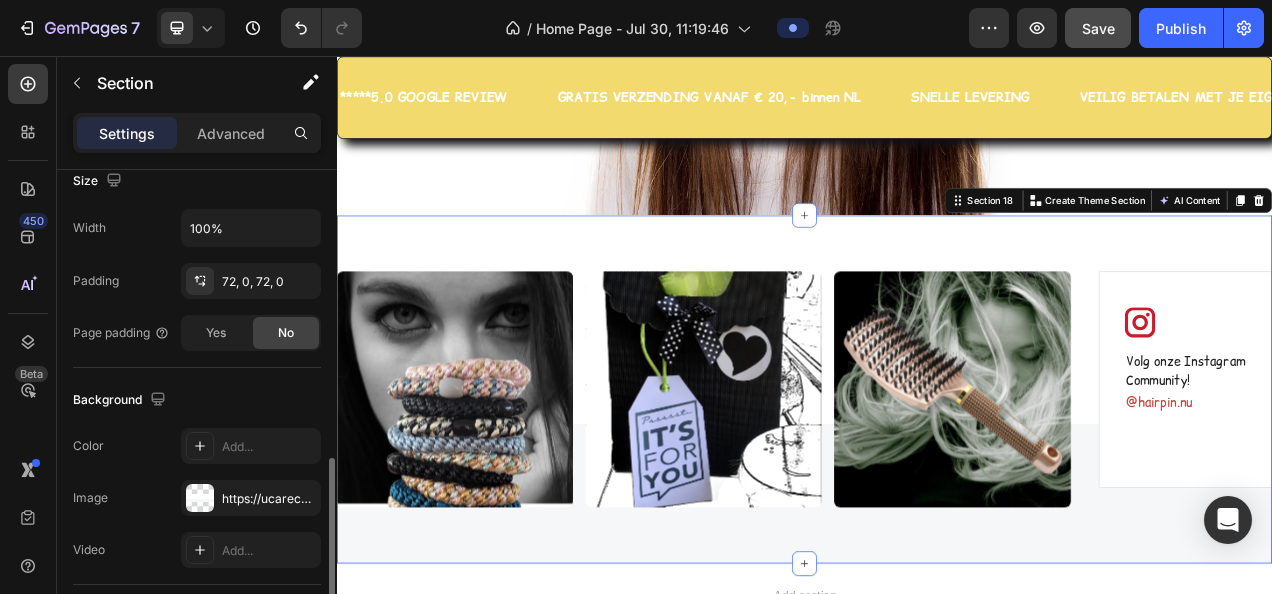 scroll, scrollTop: 500, scrollLeft: 0, axis: vertical 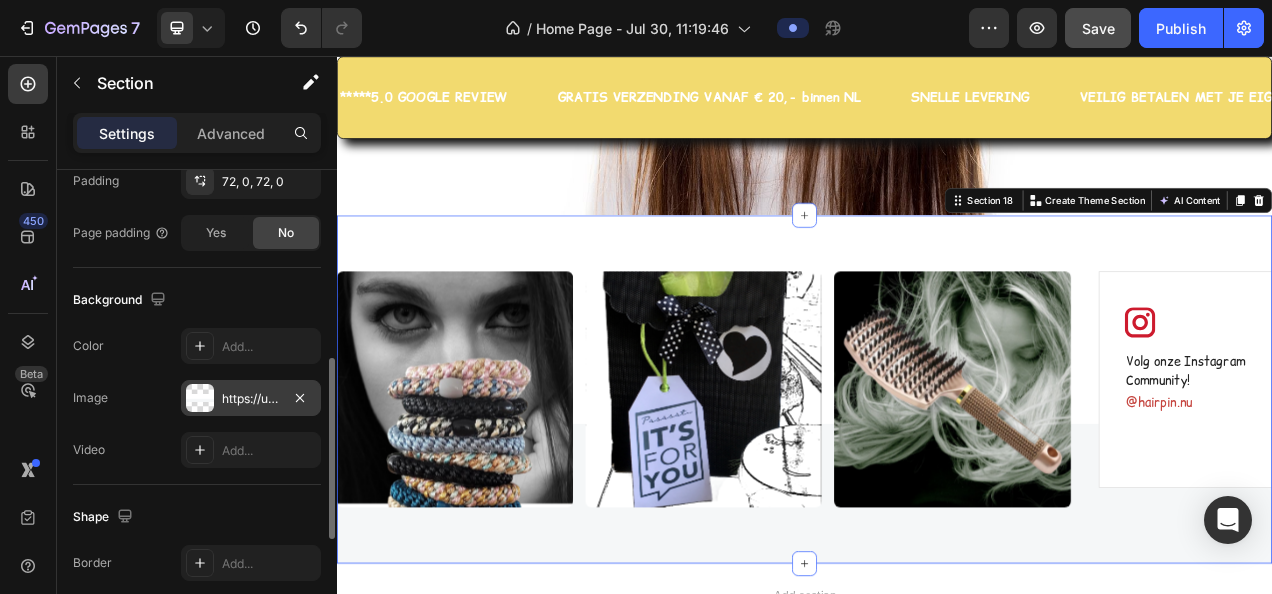 click on "https://ucarecdn.com/bbc8d720-06fd-4199-b26a-e0e68c993f81/-/format/auto/" at bounding box center (251, 398) 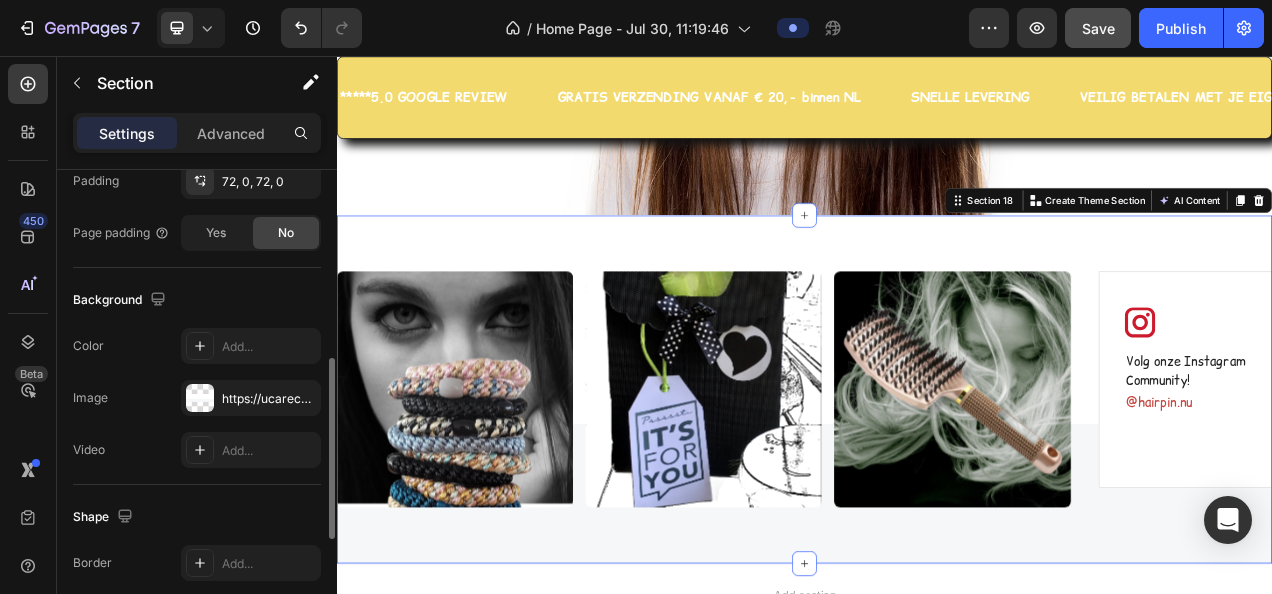 click on "The changes might be hidden by  the video. Color Add... Image https://ucarecdn.com/bbc8d720-06fd-4199-b26a-e0e68c993f81/-/format/auto/ Video Add..." 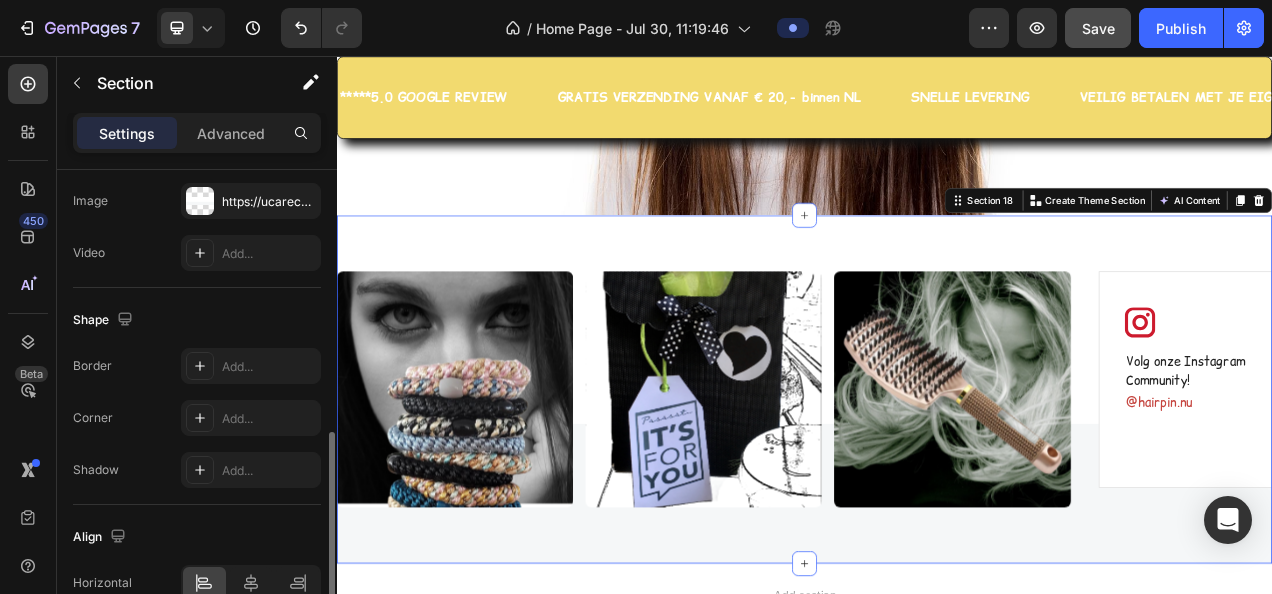 scroll, scrollTop: 497, scrollLeft: 0, axis: vertical 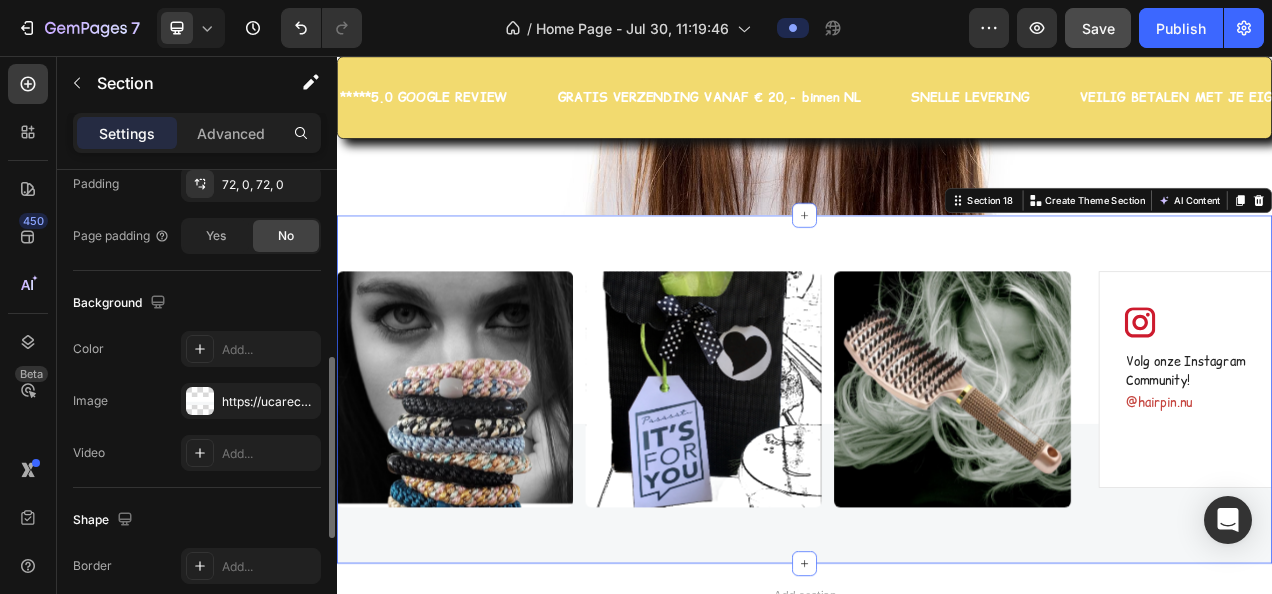 click on "Video Add..." at bounding box center (197, 453) 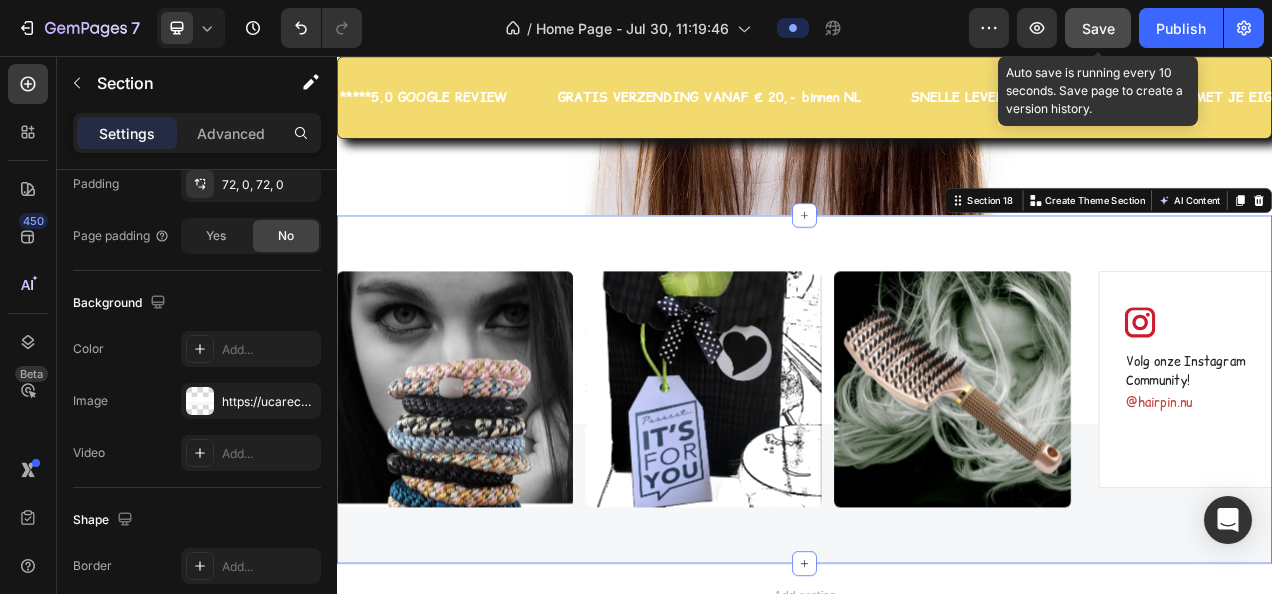 click on "Save" 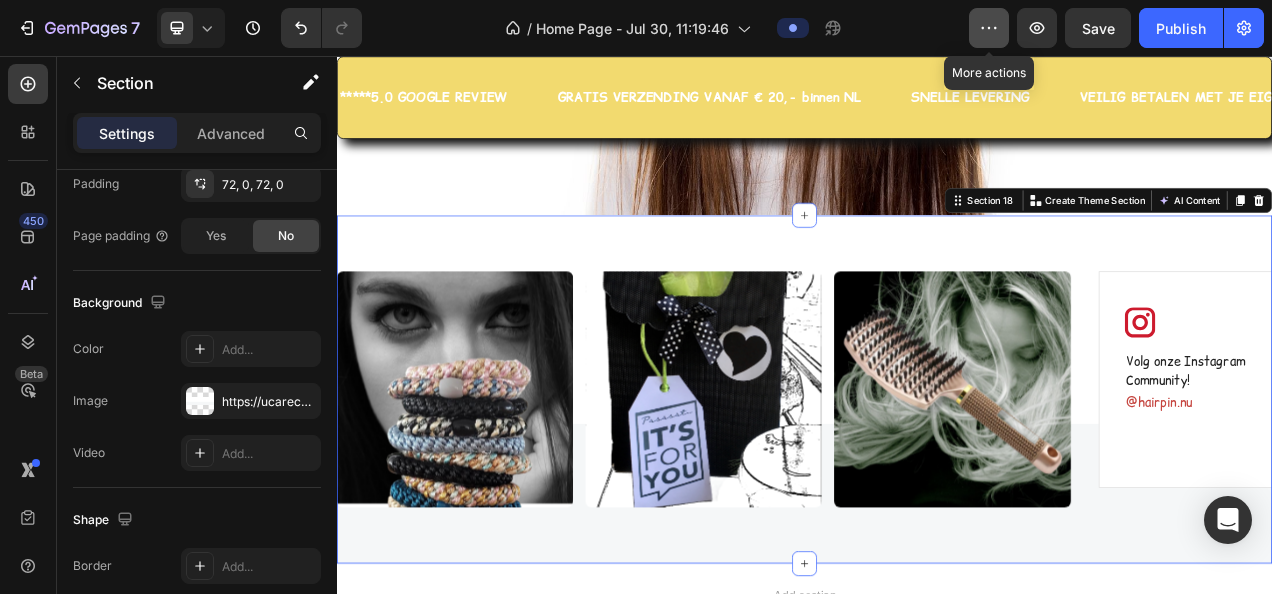 click 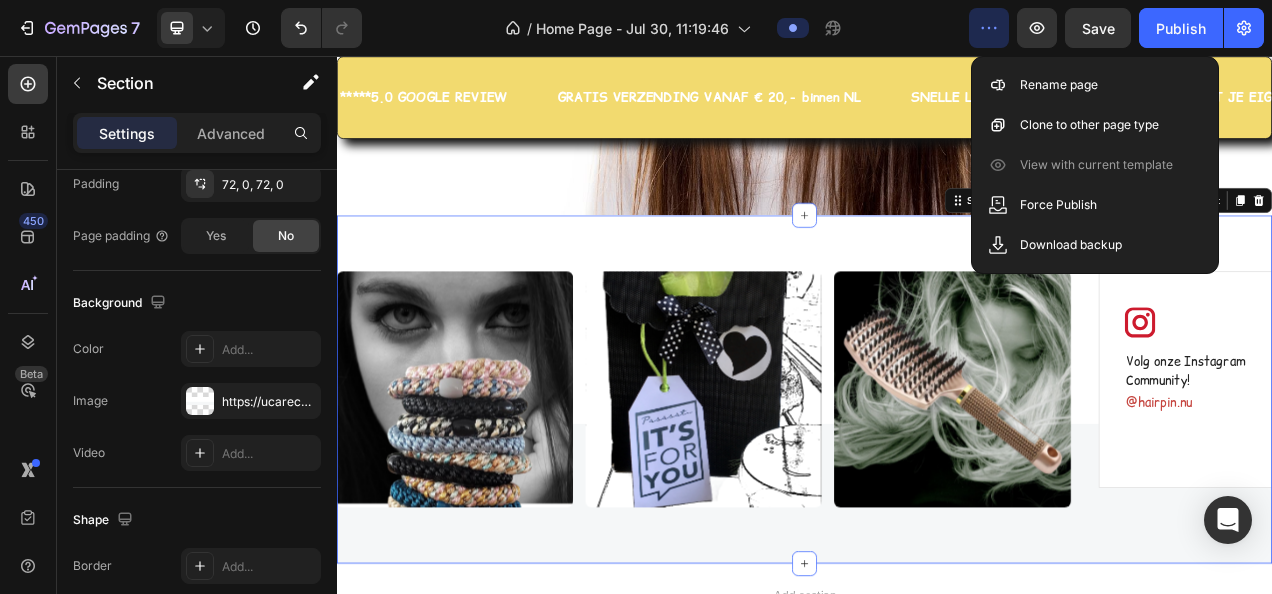 click on "/  Home Page - Jul 30, 11:19:46" 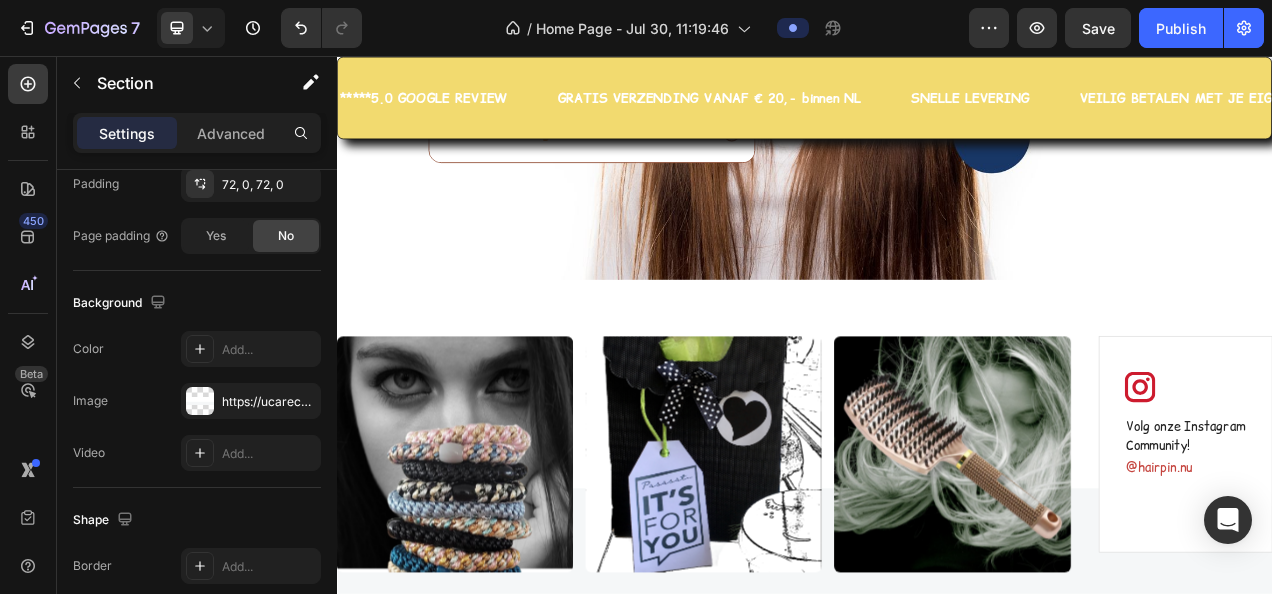 scroll, scrollTop: 7622, scrollLeft: 0, axis: vertical 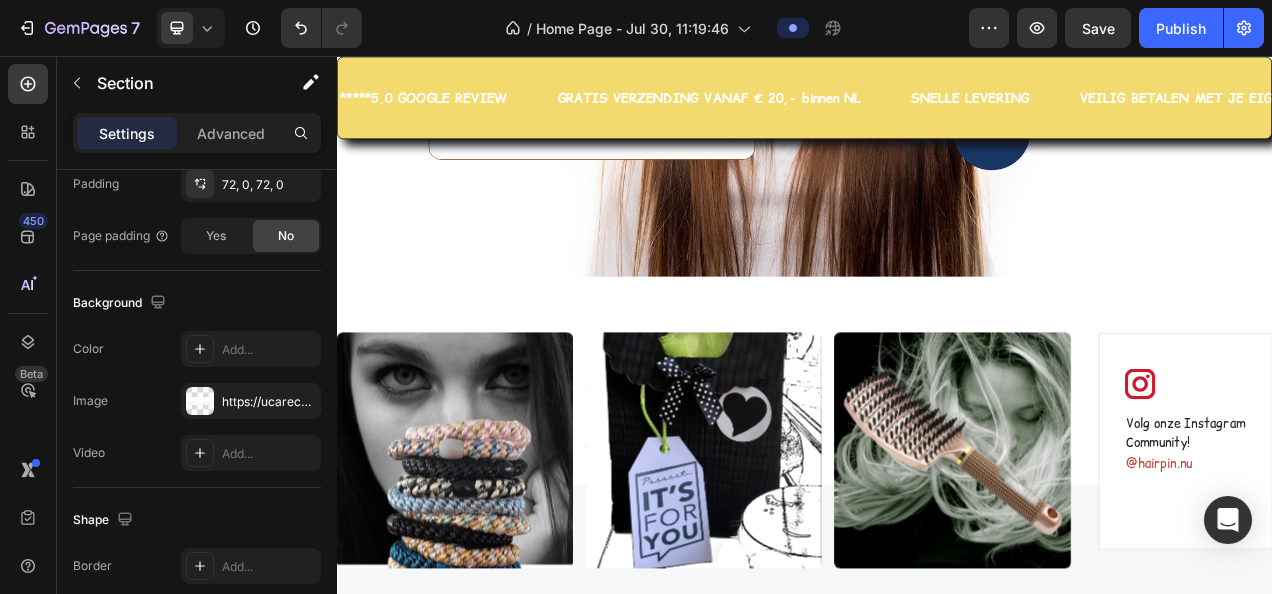 click on "Image Image Image Image Carousel Image Volg onze Instagram  Community! Text block @hairpin.nu Text block Row Image Join Our Instagram Community! Text block @ecomsolid.jewl Text block Row Row Section 18" at bounding box center [937, 562] 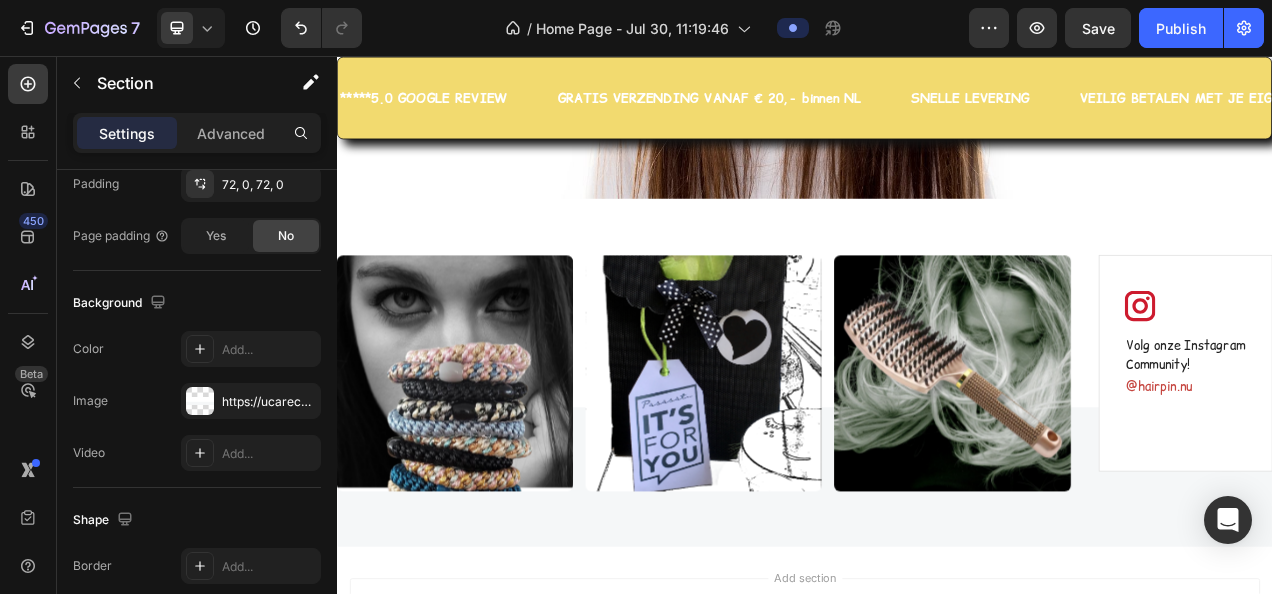 click on "Image Image Image Image Carousel Image Volg onze Instagram  Community! Text block @hairpin.nu Text block Row Image Join Our Instagram Community! Text block @ecomsolid.jewl Text block Row Row Section 18" at bounding box center (937, 462) 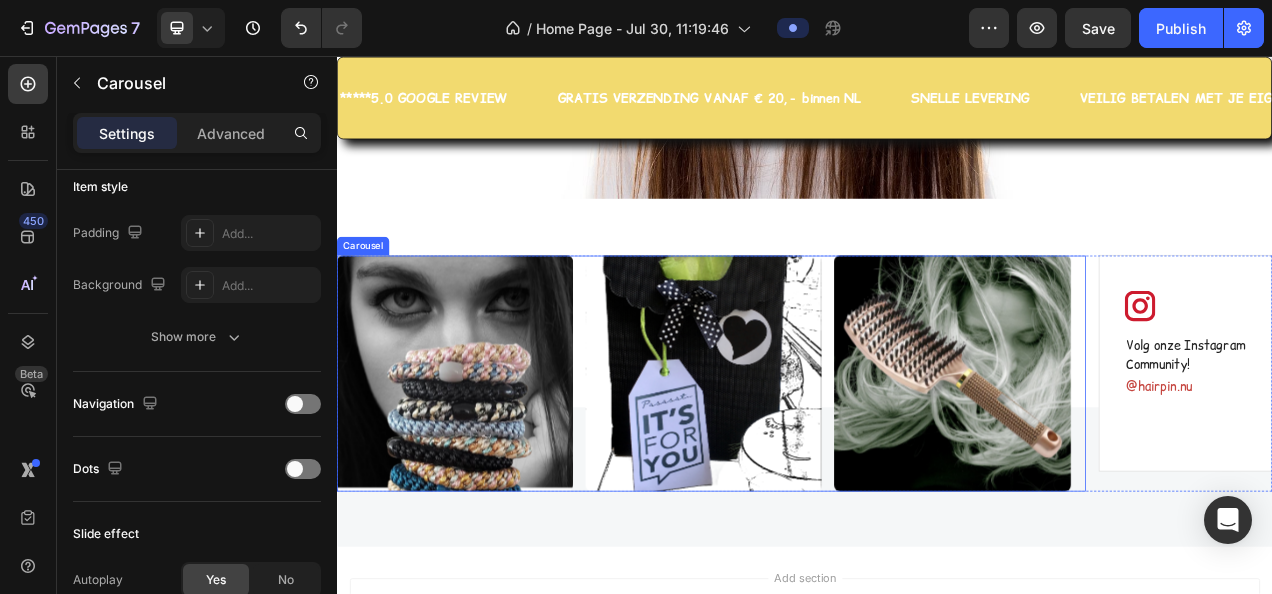 click on "Image Image Image Image" at bounding box center (817, 462) 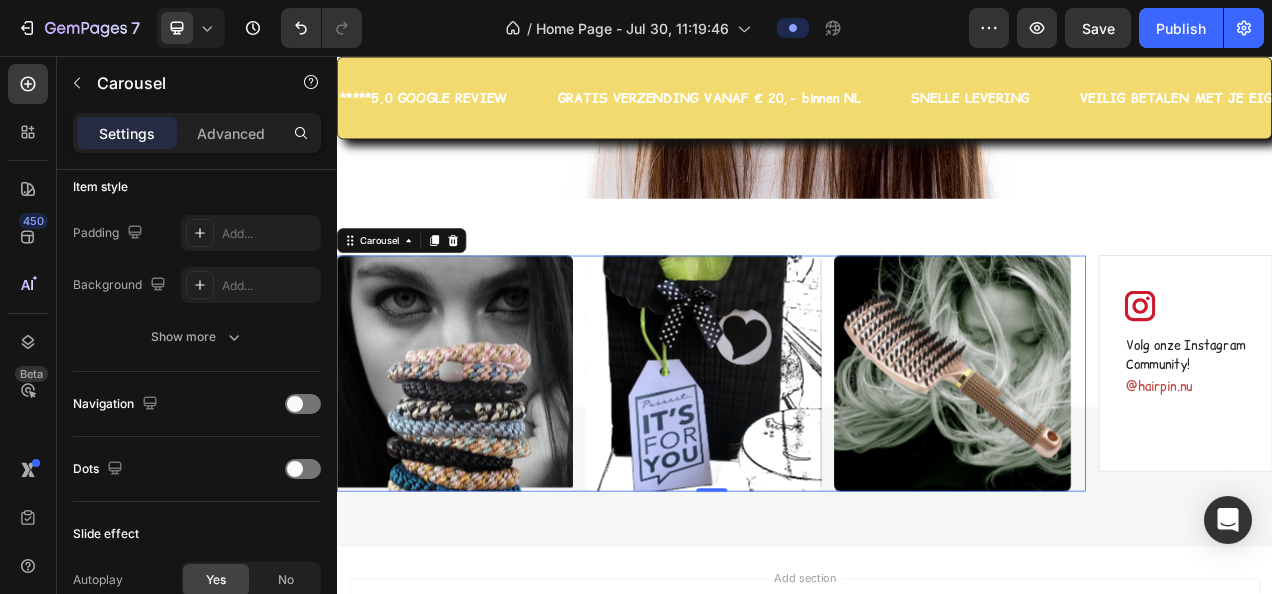 scroll, scrollTop: 0, scrollLeft: 0, axis: both 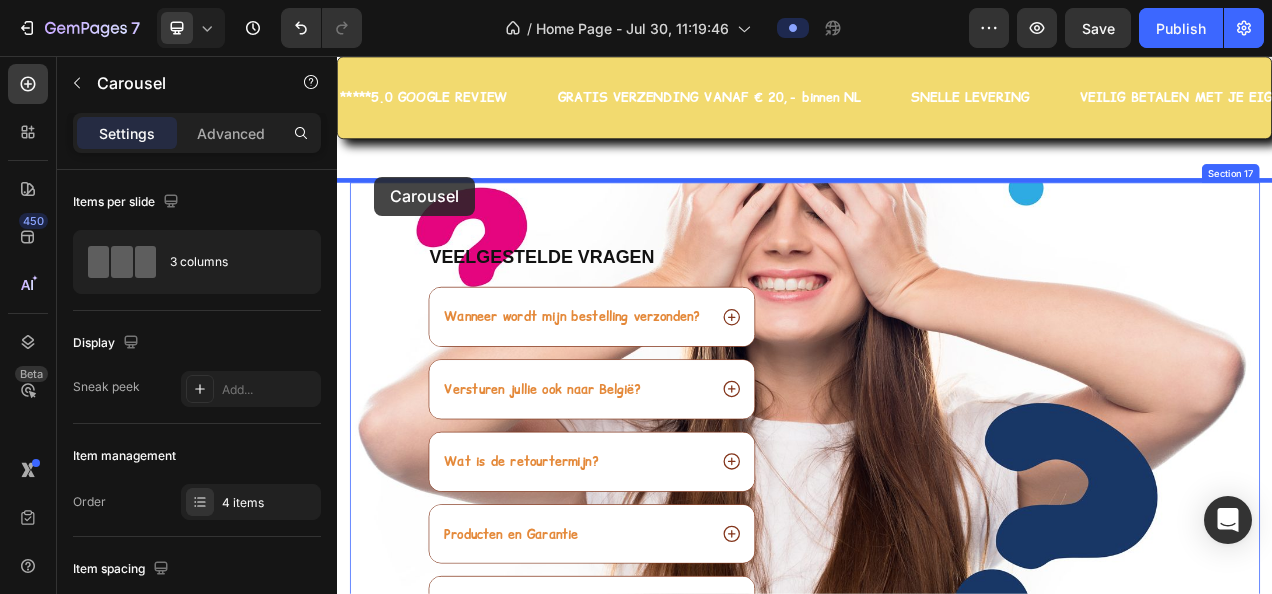 drag, startPoint x: 351, startPoint y: 275, endPoint x: 385, endPoint y: 211, distance: 72.47068 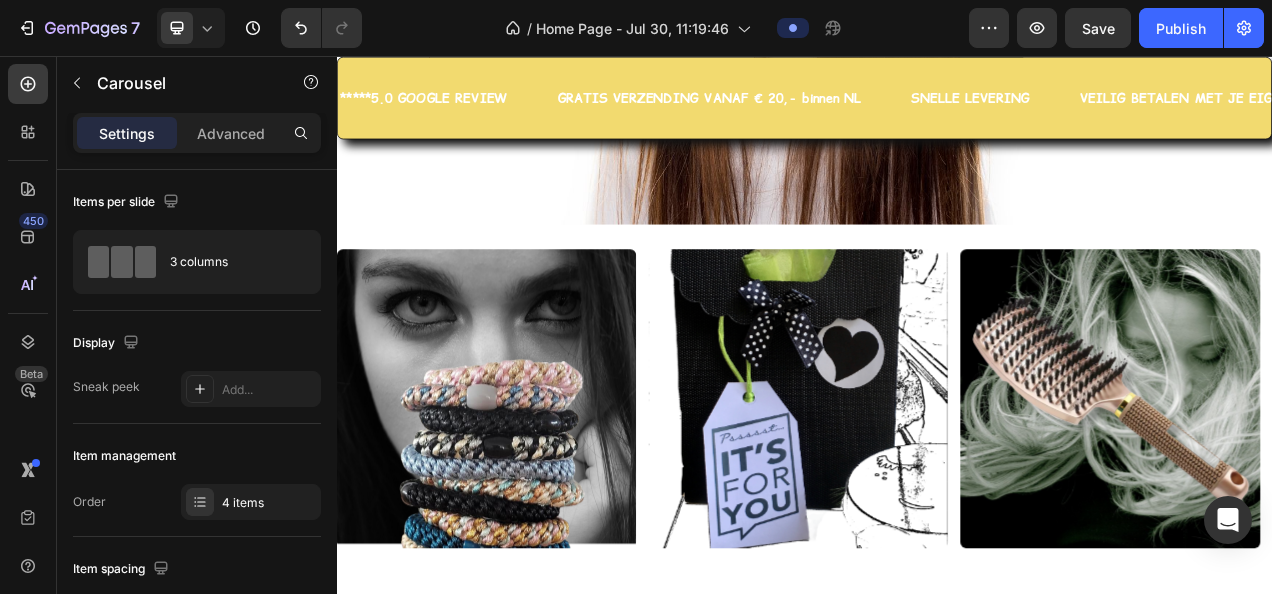 scroll, scrollTop: 7712, scrollLeft: 0, axis: vertical 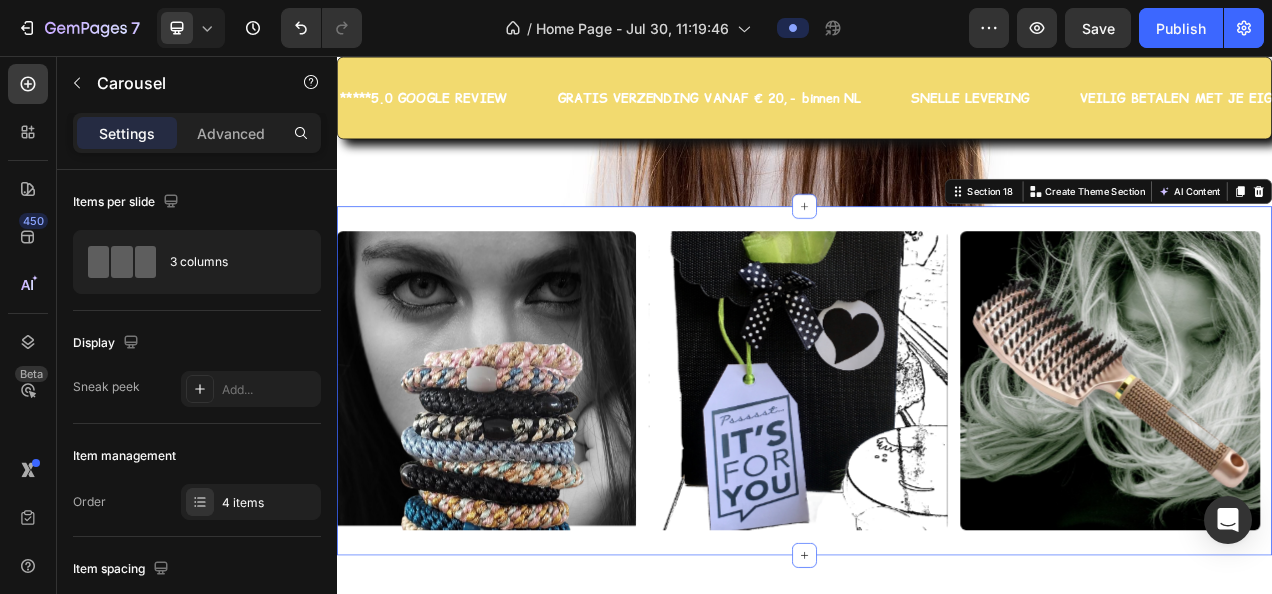 click on "Image Image Image Image Carousel Section 18   You can create reusable sections Create Theme Section AI Content Write with GemAI What would you like to describe here? Tone and Voice Persuasive Product Show more Generate" at bounding box center (937, 473) 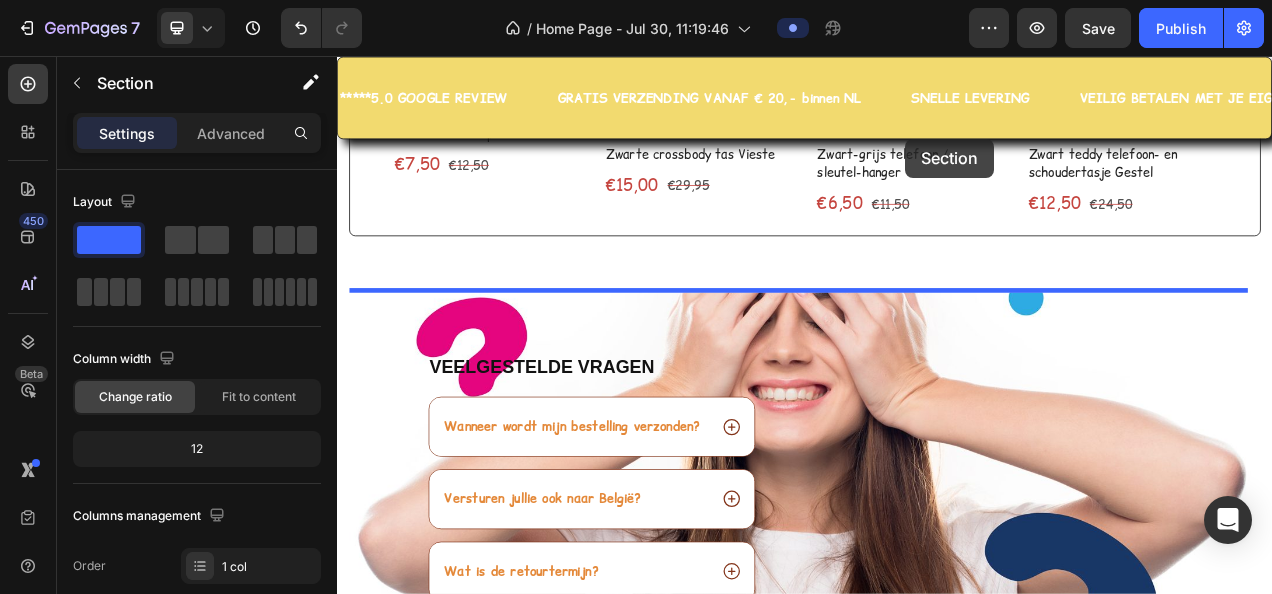 scroll, scrollTop: 6831, scrollLeft: 0, axis: vertical 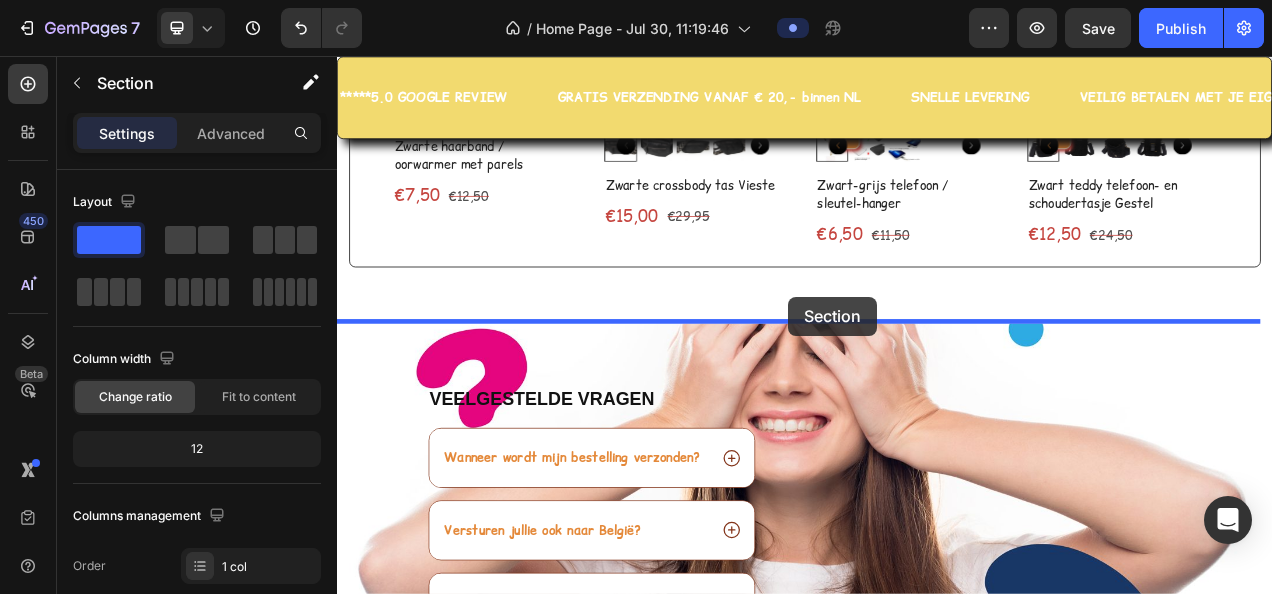 drag, startPoint x: 1118, startPoint y: 217, endPoint x: 916, endPoint y: 365, distance: 250.41565 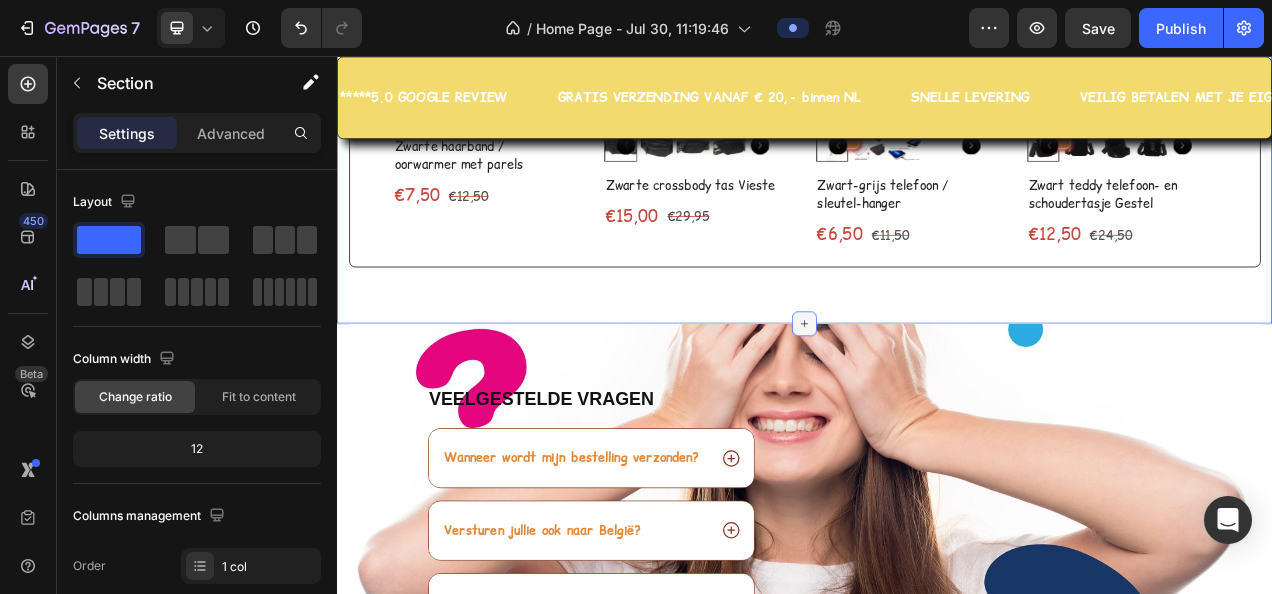 click 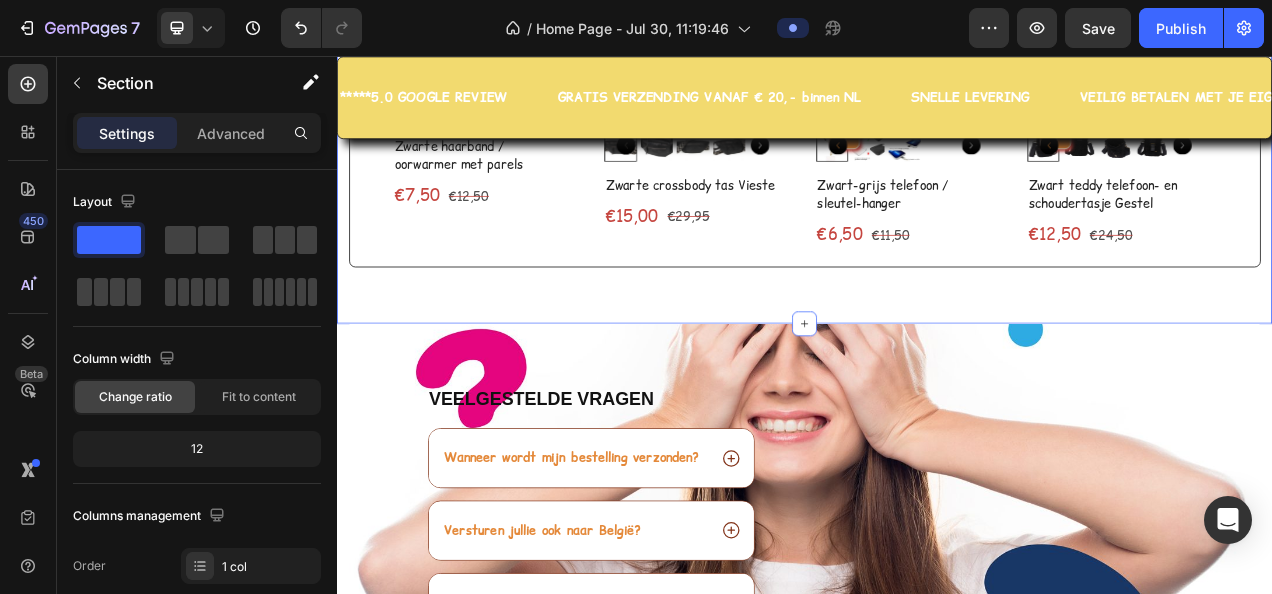 click on "UITVERKOOP MEEST GEKOCHT KADO TIPS tot €20.-
Product Images - 40% off Product Badge (P) Cart Button Row Zwarte haarband / oorwarmer met parels (P) Title €7,50 (P) Price (P) Price €12,50 (P) Price (P) Price Row Product List
Product Images - 50% off Product Badge (P) Cart Button Row Zwarte crossbody tas Vieste (P) Title €15,00 (P) Price (P) Price €29,95 (P) Price (P) Price Row Product List
Product Images - 43% off Product Badge (P) Cart Button Row Zwart-grijs telefoon / sleutel-hanger (P) Title €6,50 (P) Price (P) Price €11,50 (P) Price (P) Price Row Product List
Product Images - 49% off Product Badge (P) Cart Button Row Zwart teddy telefoon- en schoudertasje Gestel (P) Title €12,50 (P) Price (P) Price €24,50 (P) Price (P) Price Row Product List
Product List
Product Images No discount   Not be displayed when published Product Badge (P) Cart Button Row (P) Title €14,50 (P) Price" at bounding box center (937, 60) 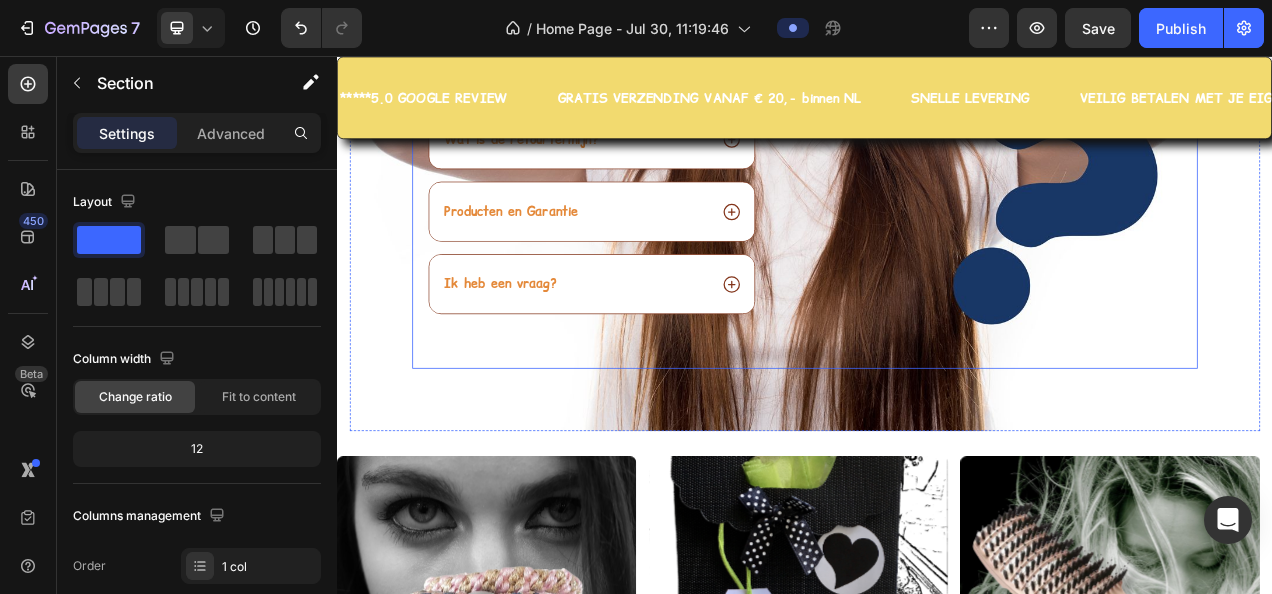scroll, scrollTop: 7431, scrollLeft: 0, axis: vertical 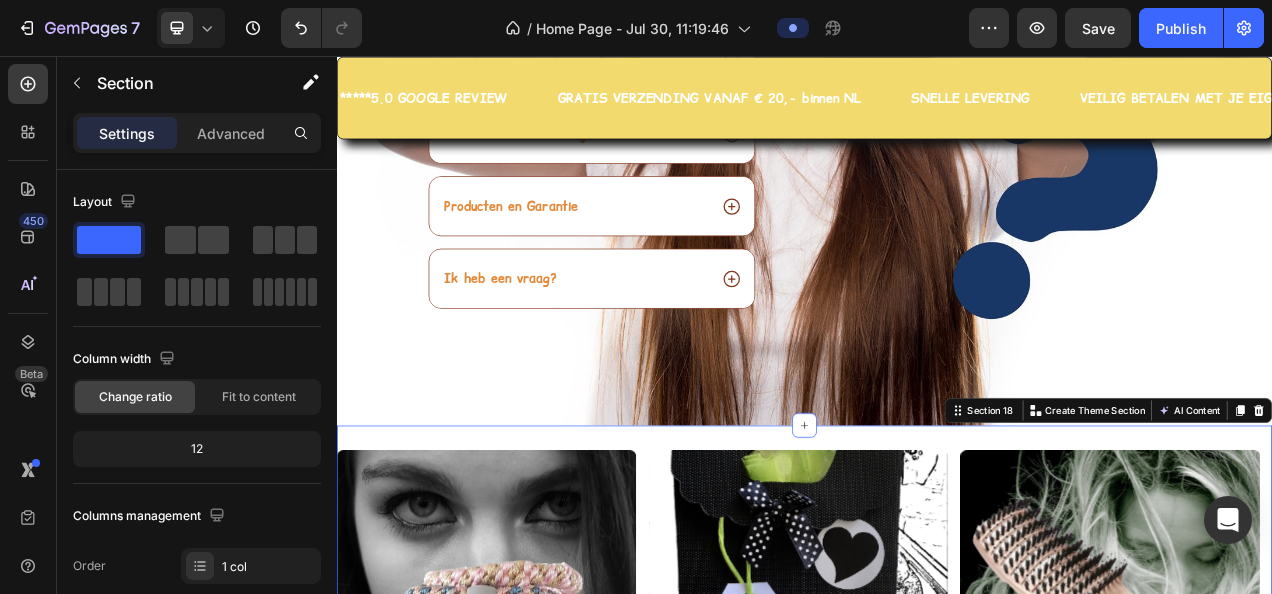 click on "Image Image Image Image Carousel Section 18   You can create reusable sections Create Theme Section AI Content Write with GemAI What would you like to describe here? Tone and Voice Persuasive Product Show more Generate" at bounding box center [937, 754] 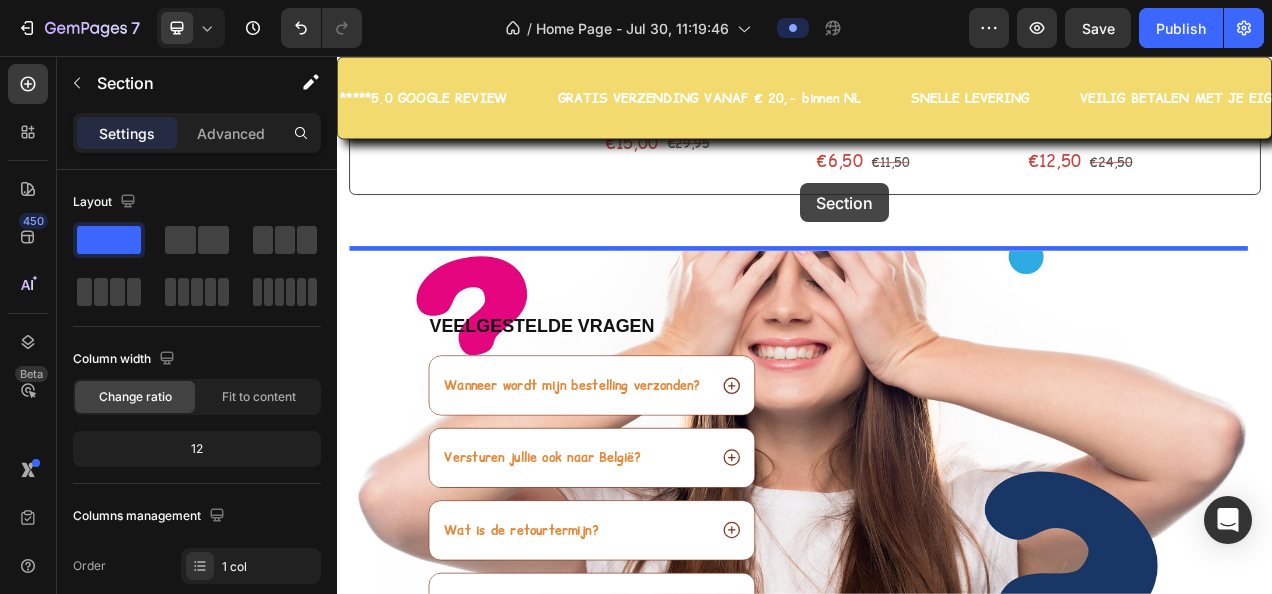 scroll, scrollTop: 6984, scrollLeft: 0, axis: vertical 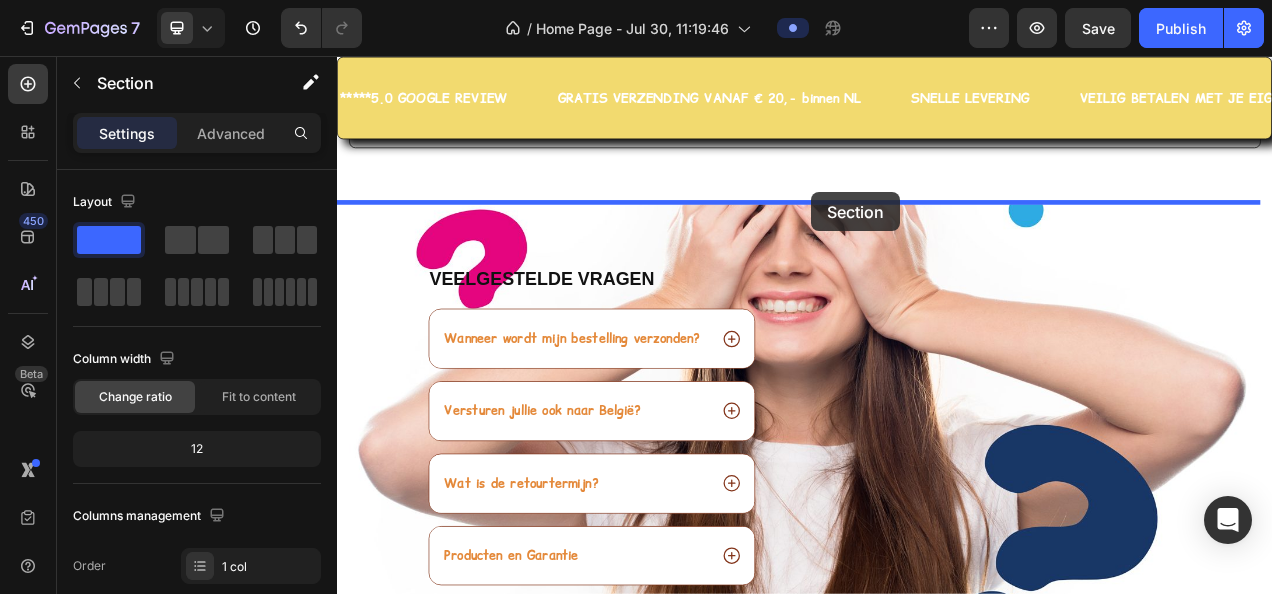 drag, startPoint x: 1122, startPoint y: 509, endPoint x: 945, endPoint y: 231, distance: 329.56485 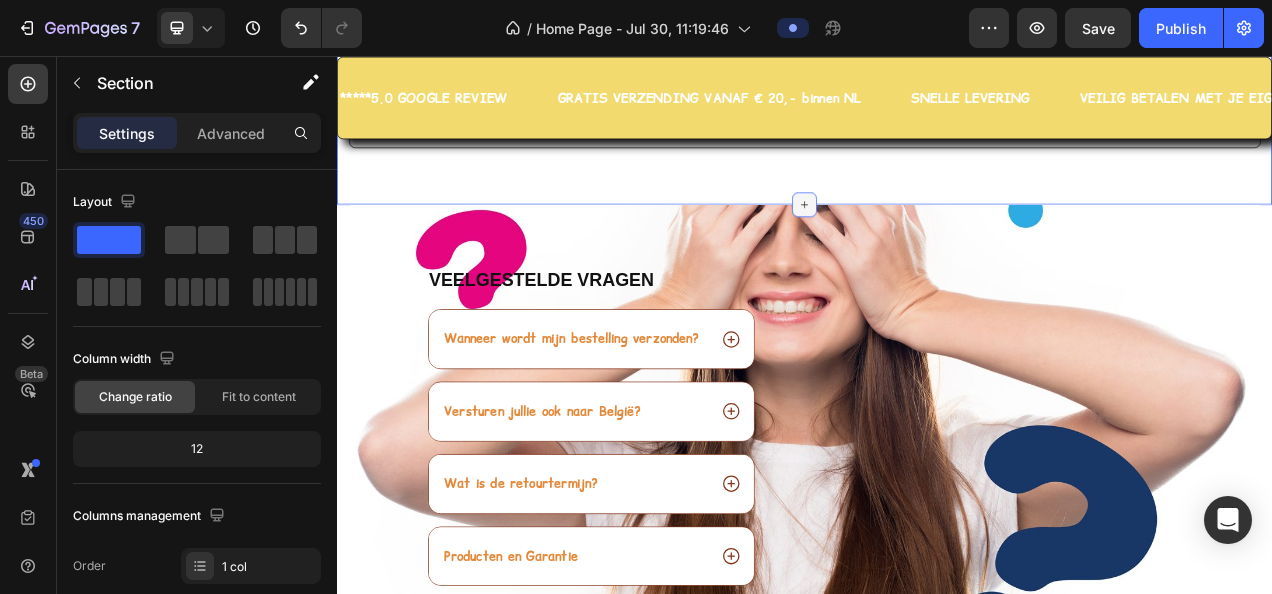 click 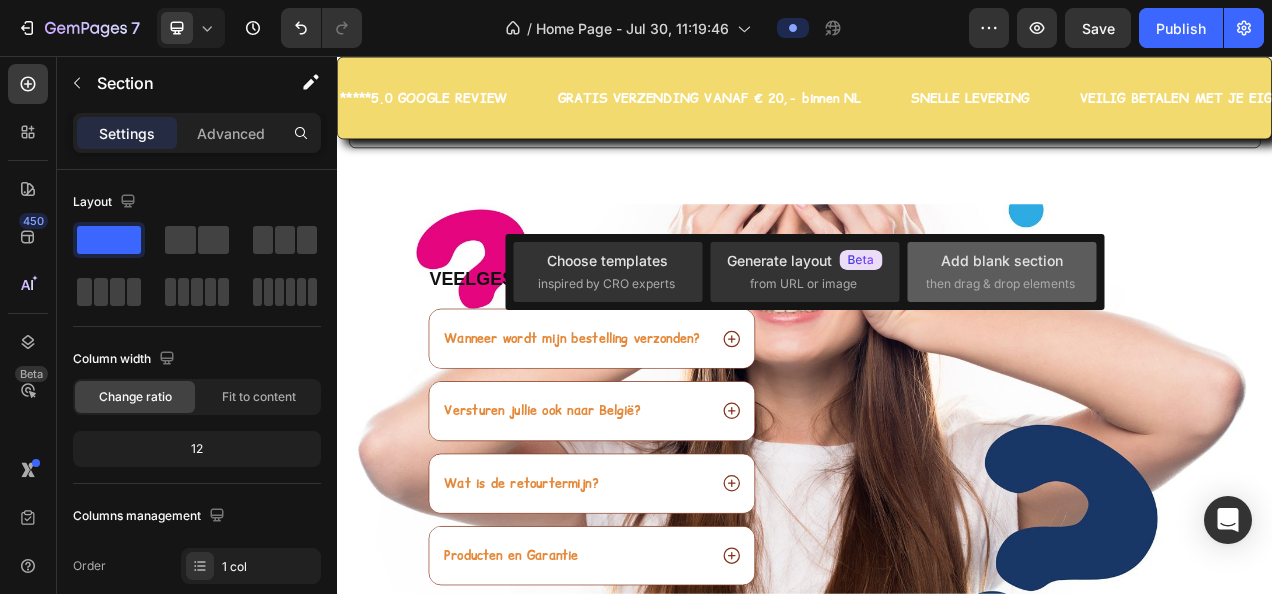 click on "Add blank section" at bounding box center [1002, 260] 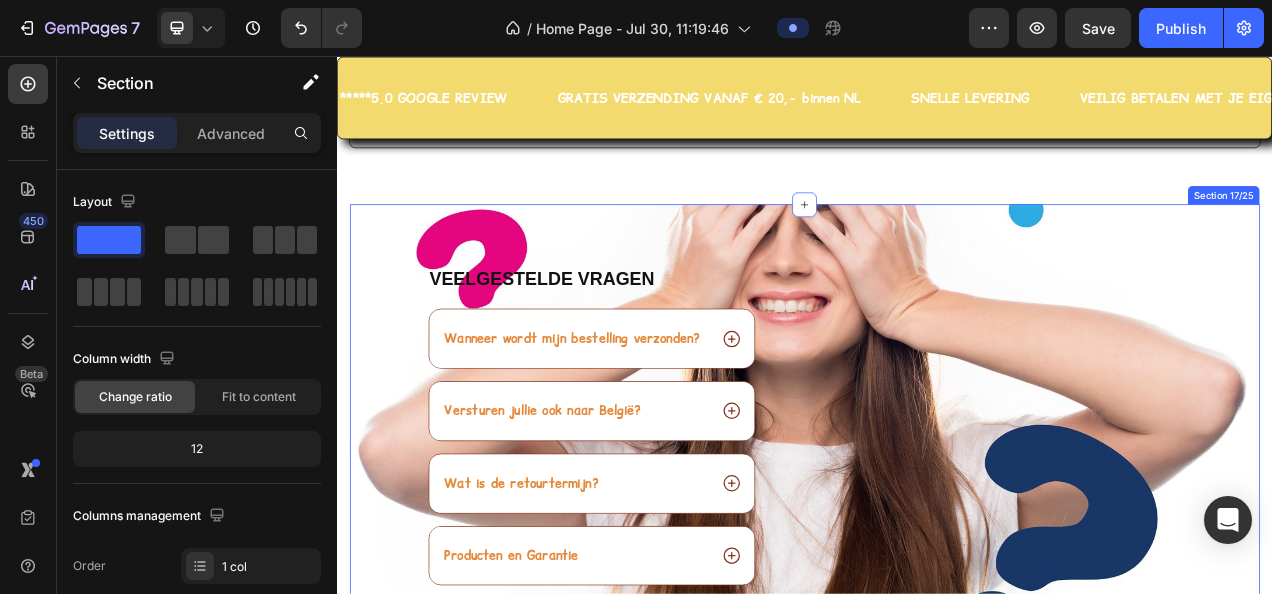 scroll, scrollTop: 6784, scrollLeft: 0, axis: vertical 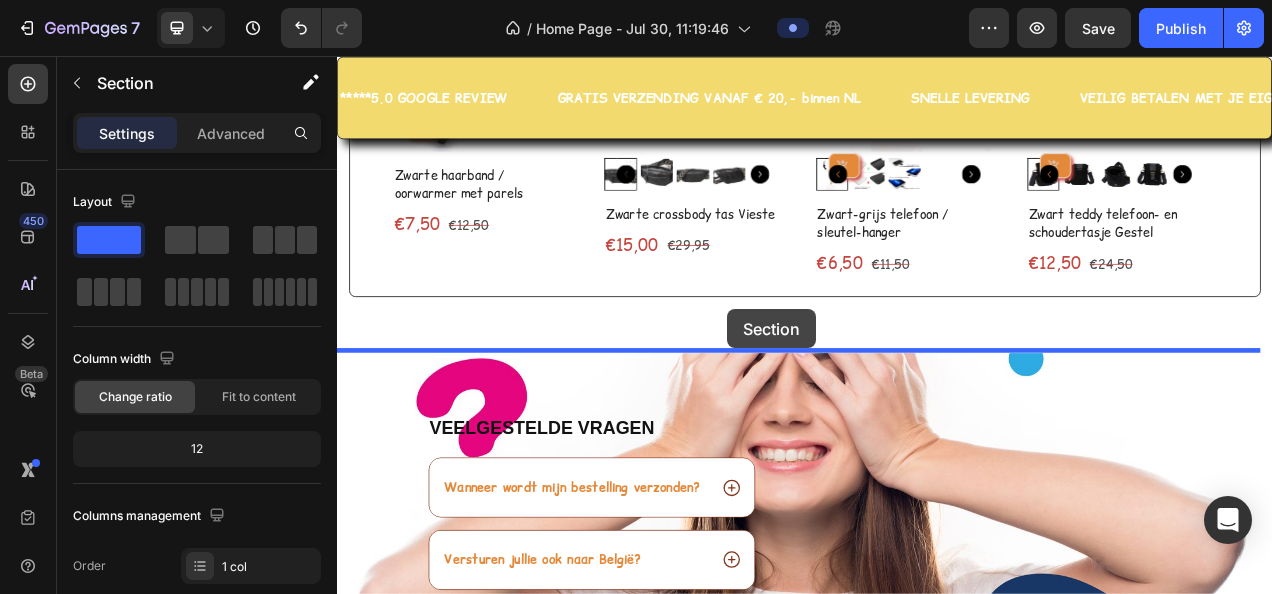 drag, startPoint x: 1103, startPoint y: 482, endPoint x: 838, endPoint y: 381, distance: 283.5948 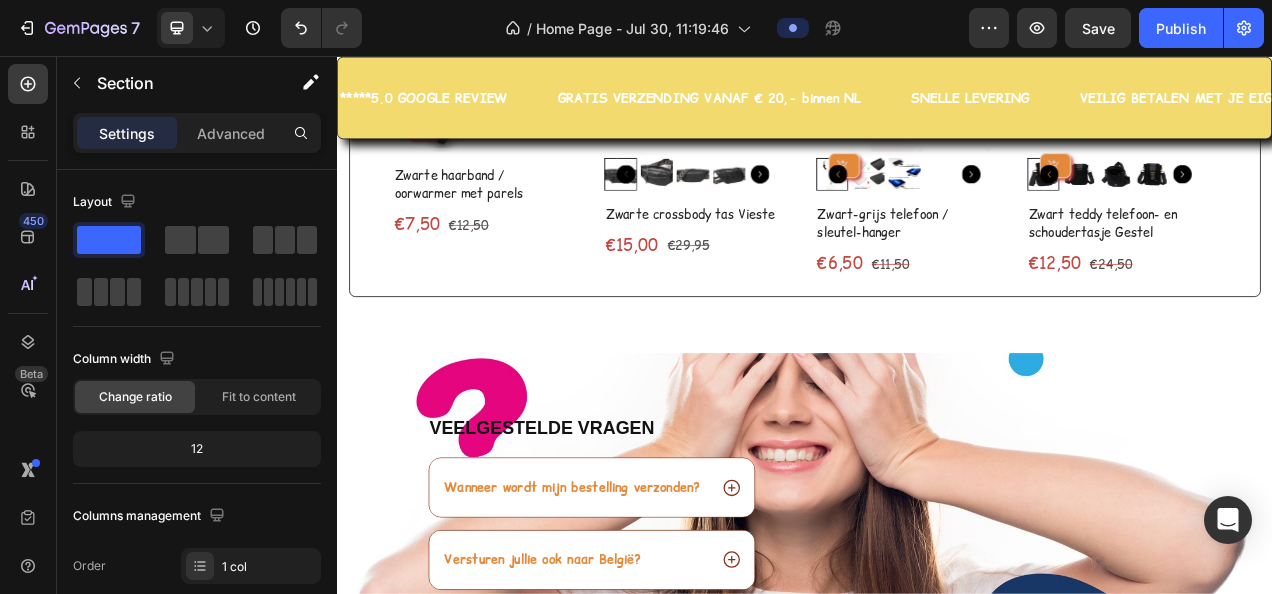 click on "UITVERKOOP MEEST GEKOCHT KADO TIPS tot €20.-
Product Images - 40% off Product Badge (P) Cart Button Row Zwarte haarband / oorwarmer met parels (P) Title €7,50 (P) Price (P) Price €12,50 (P) Price (P) Price Row Product List
Product Images - 50% off Product Badge (P) Cart Button Row Zwarte crossbody tas Vieste (P) Title €15,00 (P) Price (P) Price €29,95 (P) Price (P) Price Row Product List
Product Images - 43% off Product Badge (P) Cart Button Row Zwart-grijs telefoon / sleutel-hanger (P) Title €6,50 (P) Price (P) Price €11,50 (P) Price (P) Price Row Product List
Product Images - 49% off Product Badge (P) Cart Button Row Zwart teddy telefoon- en schoudertasje Gestel (P) Title €12,50 (P) Price (P) Price €24,50 (P) Price (P) Price Row Product List
Product List
Product Images No discount   Not be displayed when published Product Badge (P) Cart Button Row (P) Title €14,50 (P) Price" at bounding box center (937, 98) 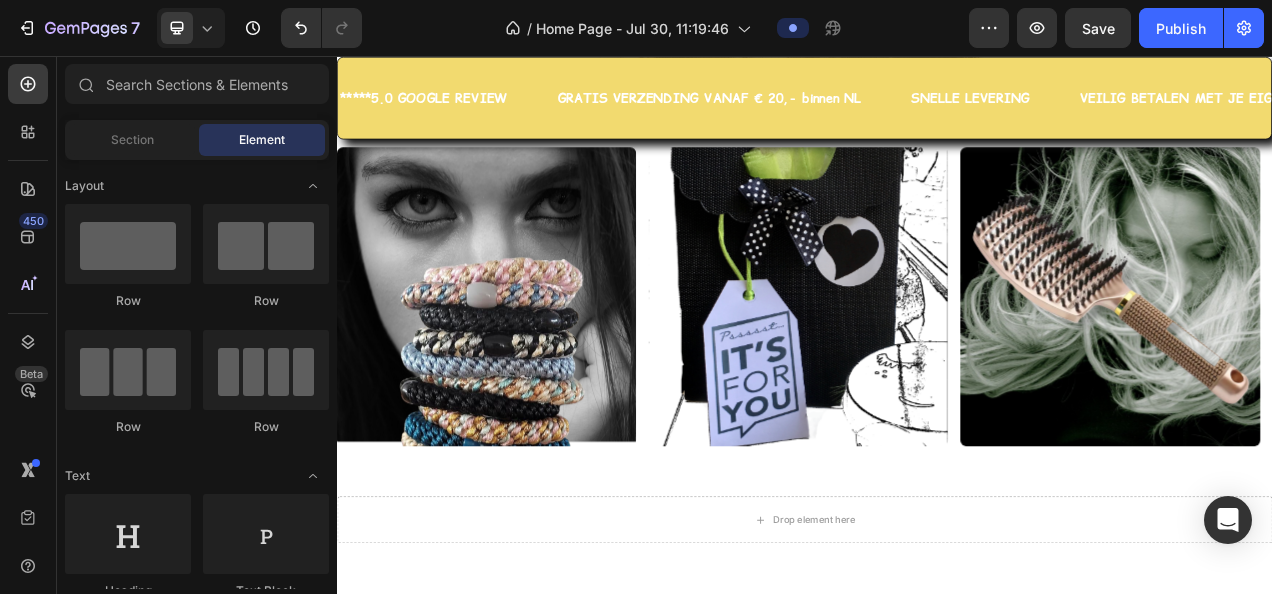 scroll, scrollTop: 7830, scrollLeft: 0, axis: vertical 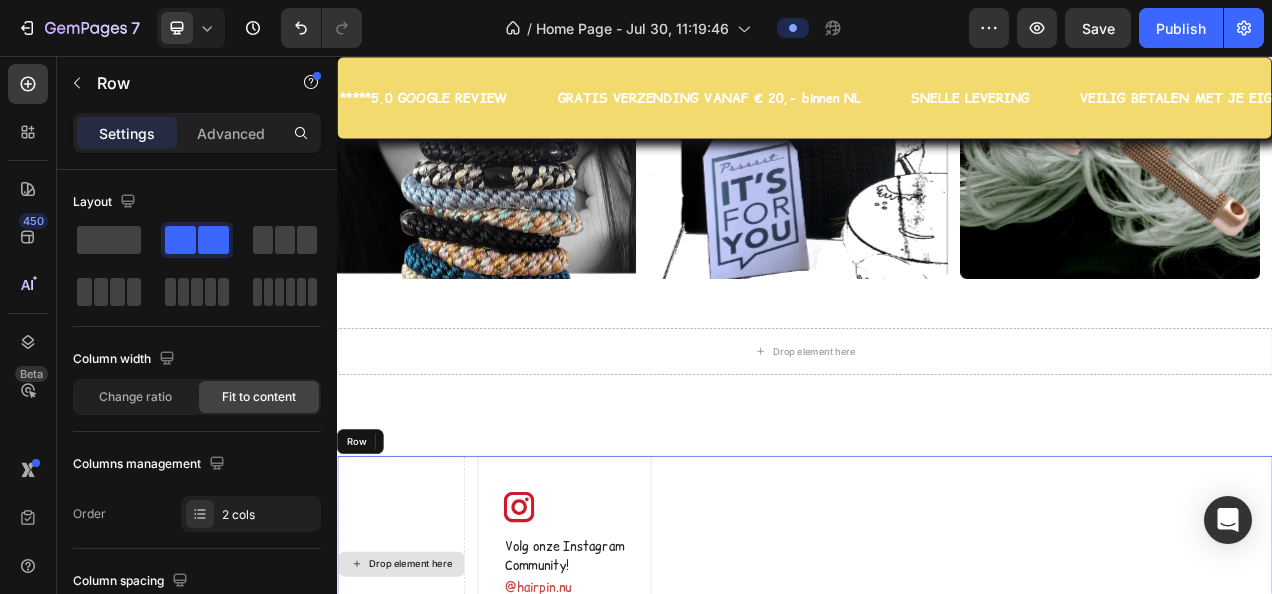 click on "Drop element here" at bounding box center [419, 708] 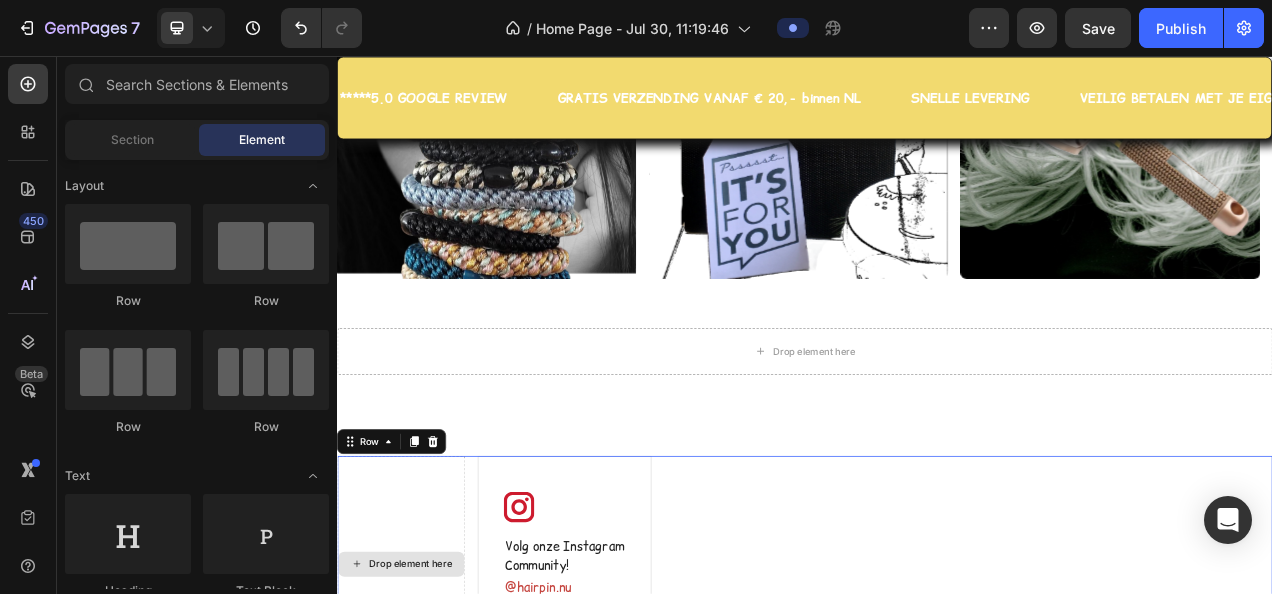 click on "Drop element here" at bounding box center (431, 708) 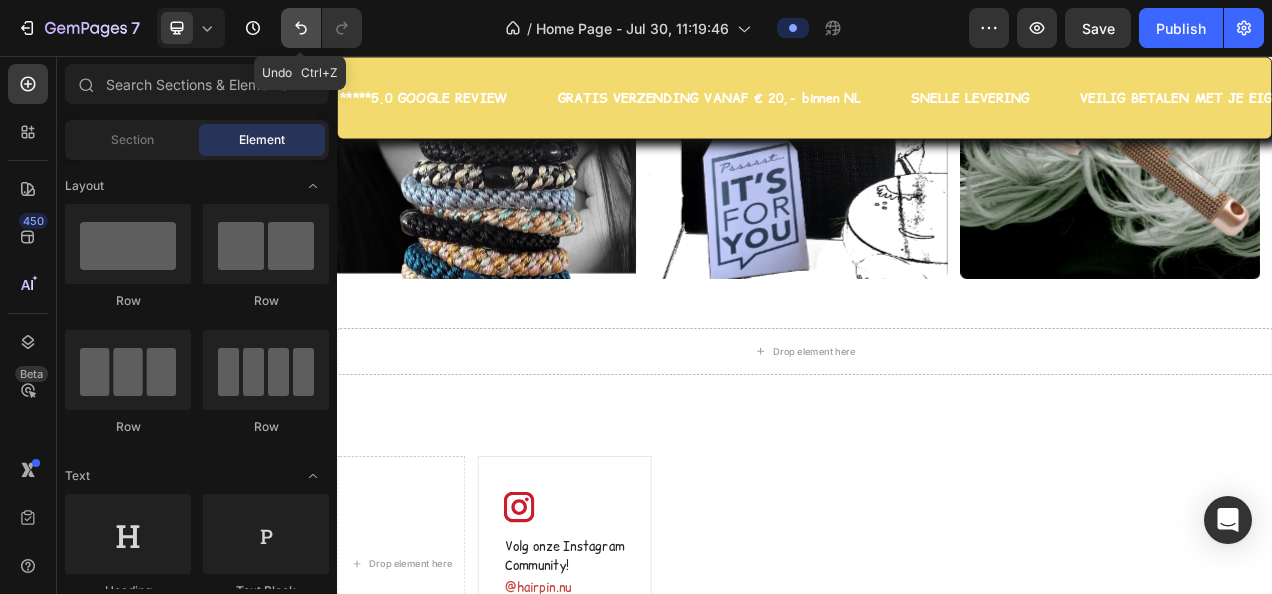 click 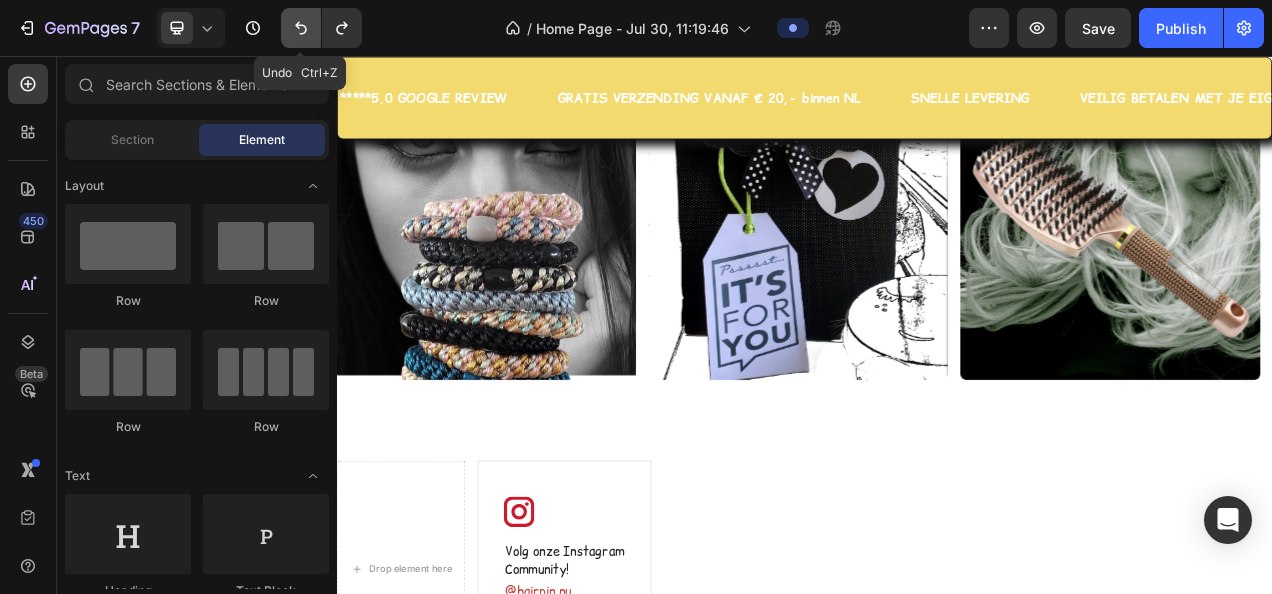 scroll, scrollTop: 7582, scrollLeft: 0, axis: vertical 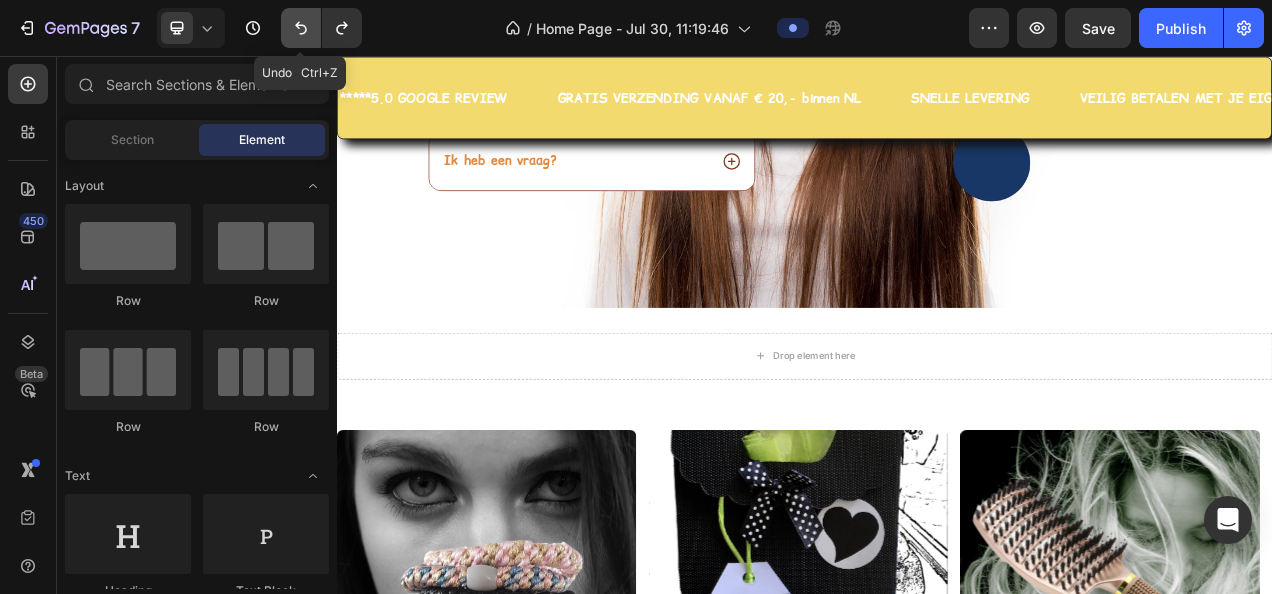 click 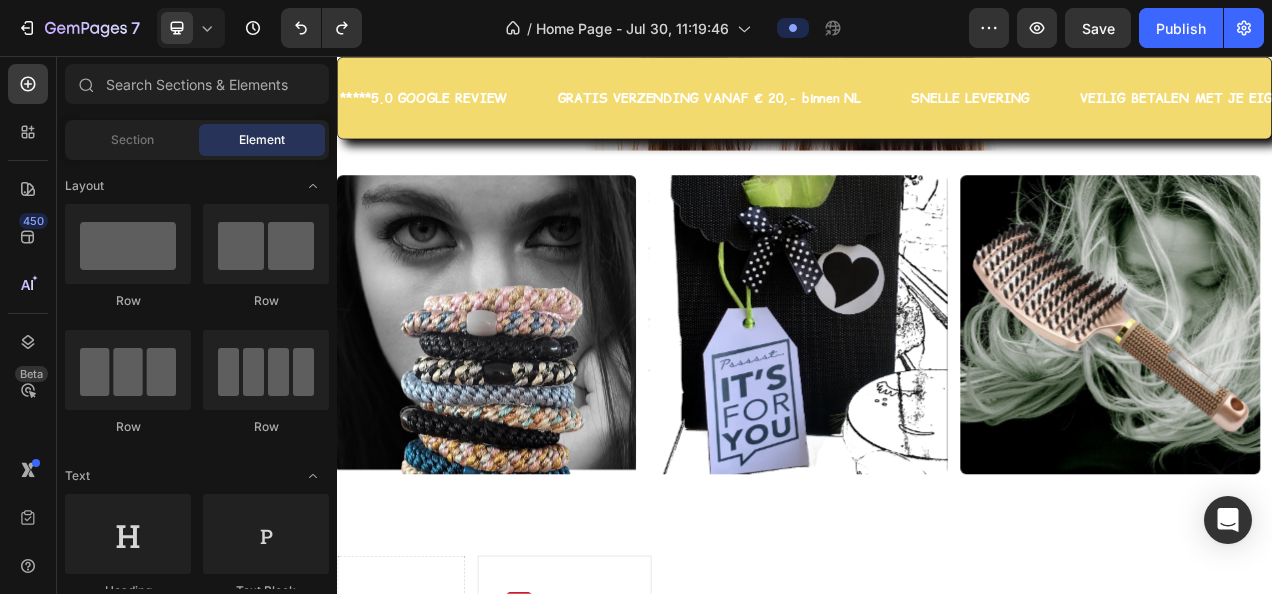 scroll, scrollTop: 7884, scrollLeft: 0, axis: vertical 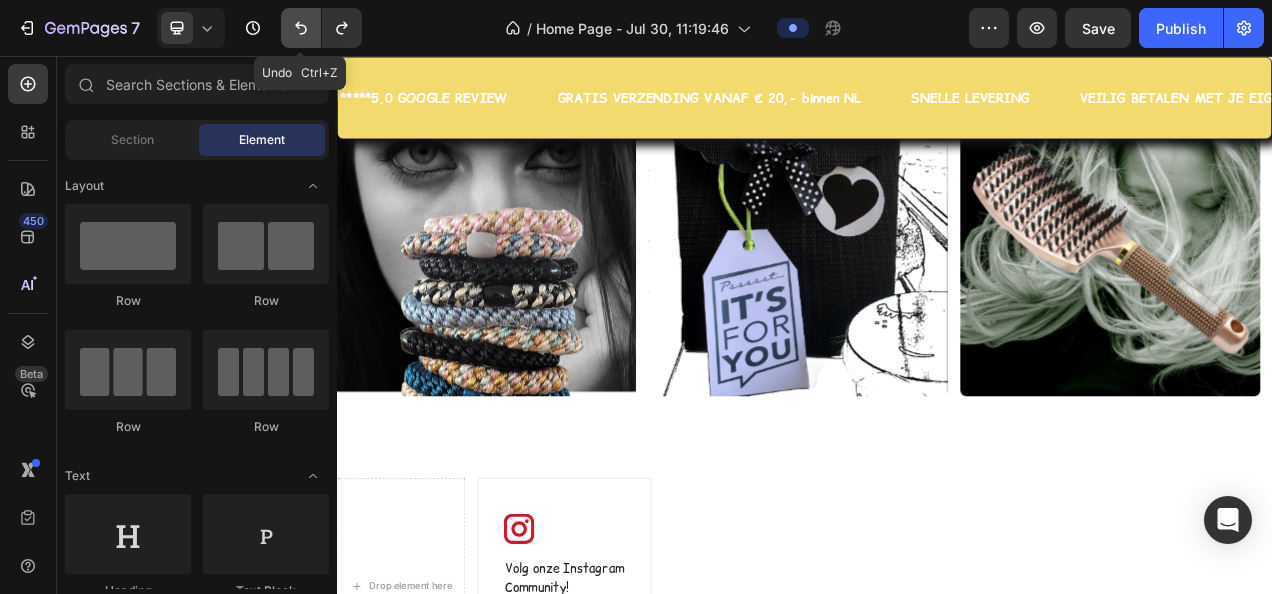 click 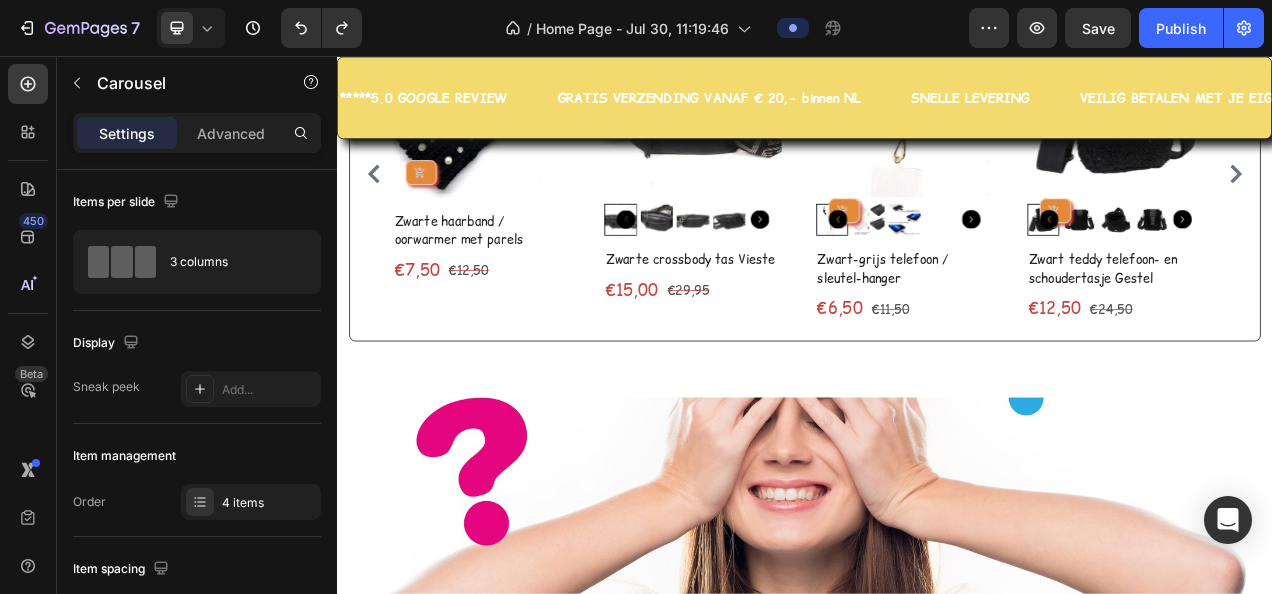 scroll, scrollTop: 6264, scrollLeft: 0, axis: vertical 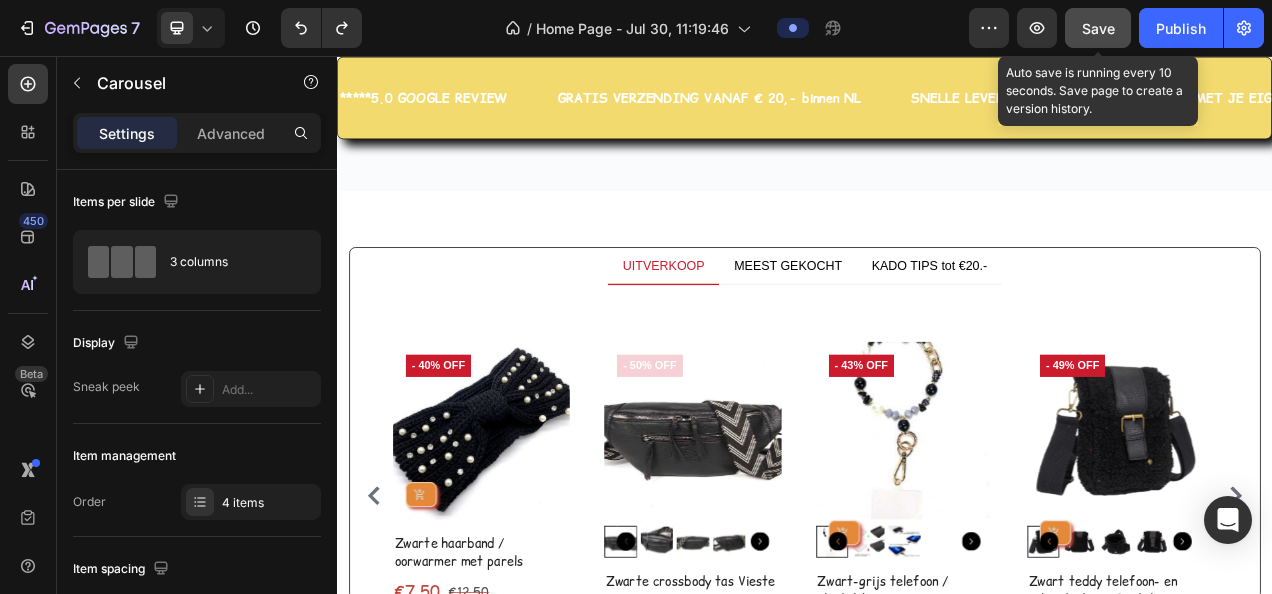 click on "Save" 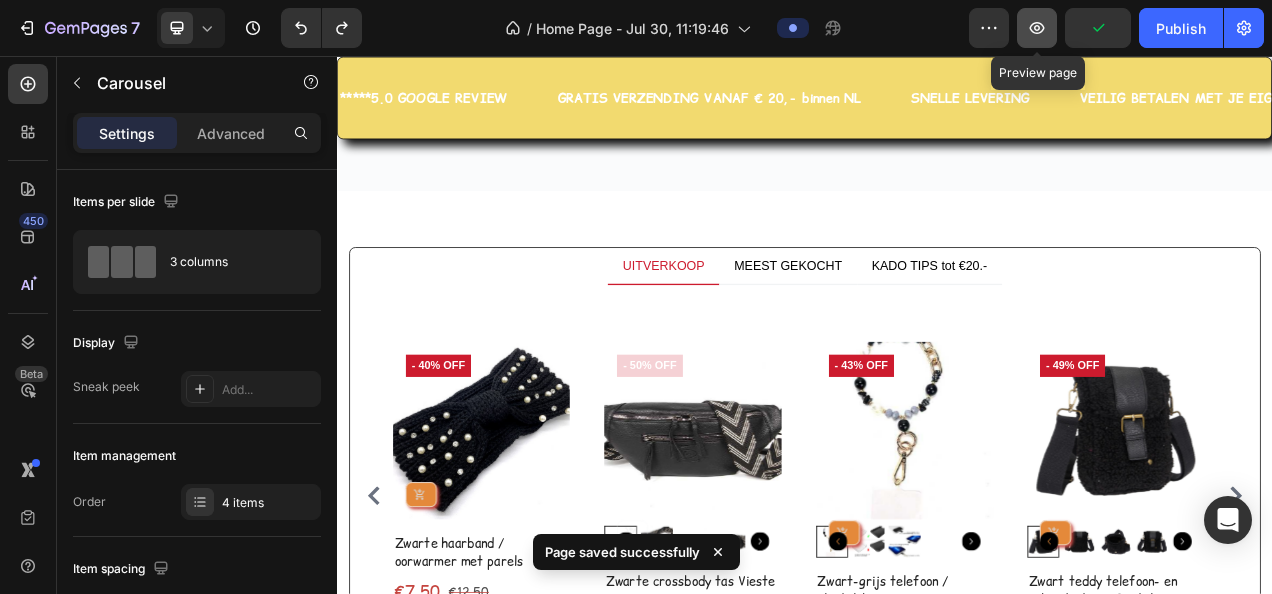 click 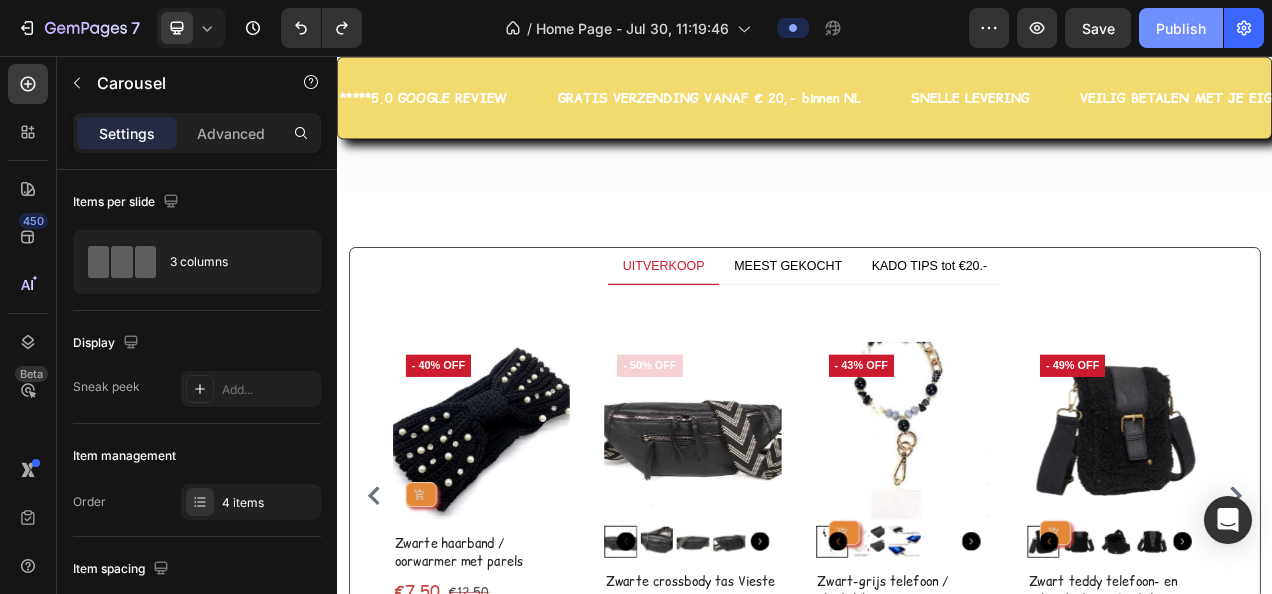 click on "Publish" at bounding box center (1181, 28) 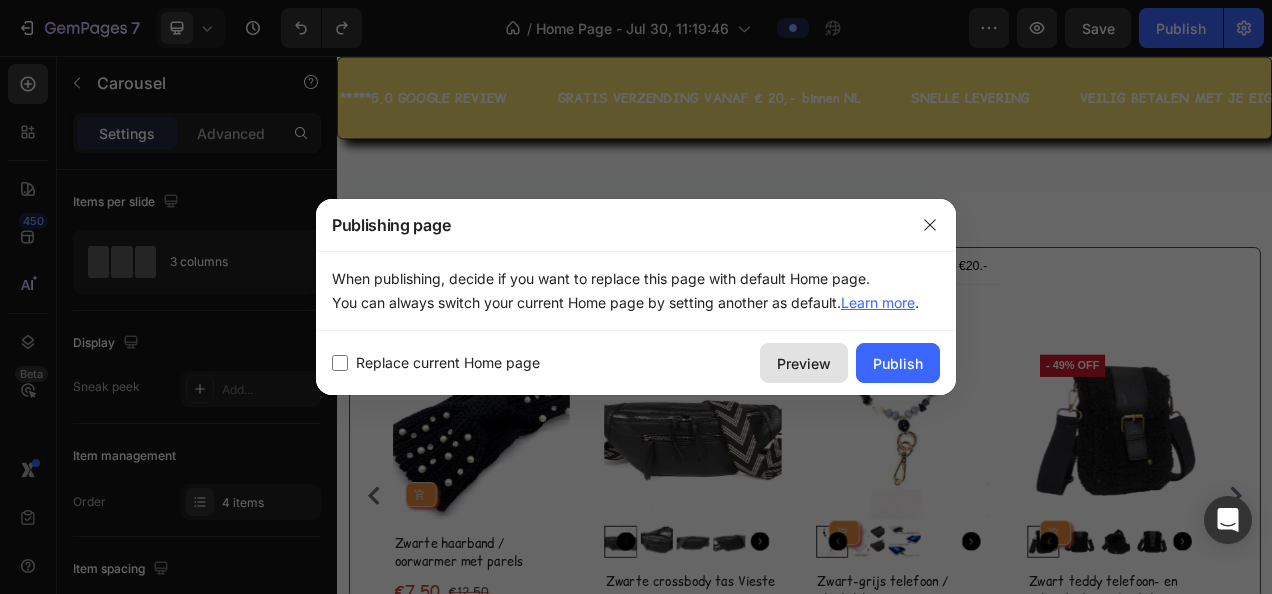 click on "Preview" at bounding box center [804, 363] 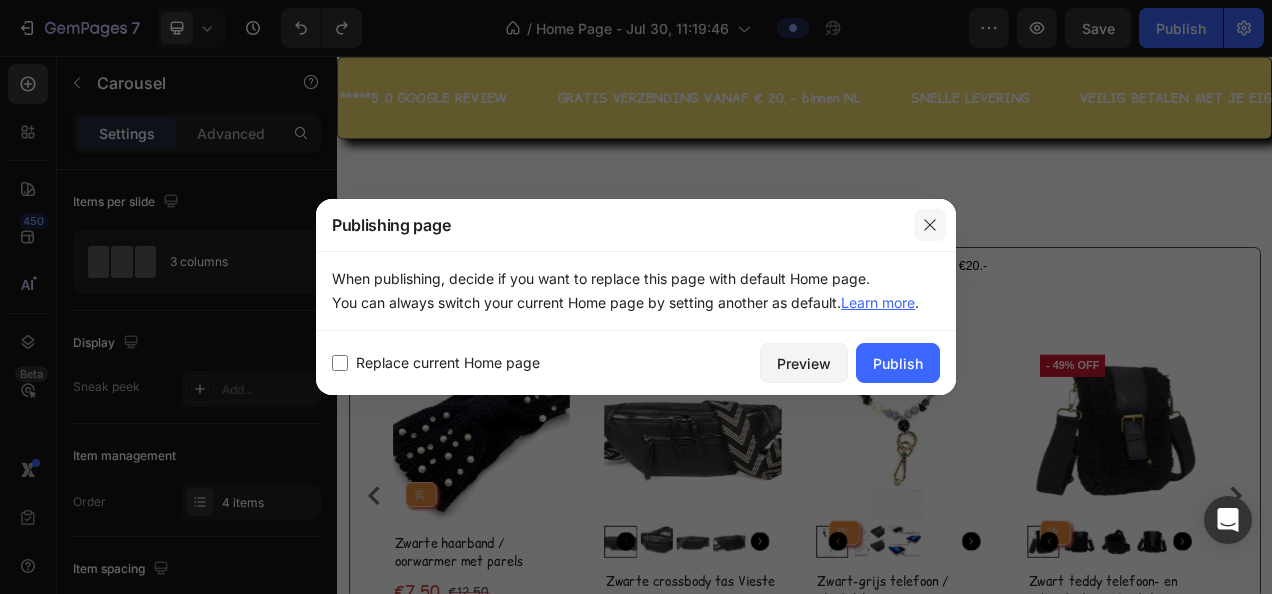 click 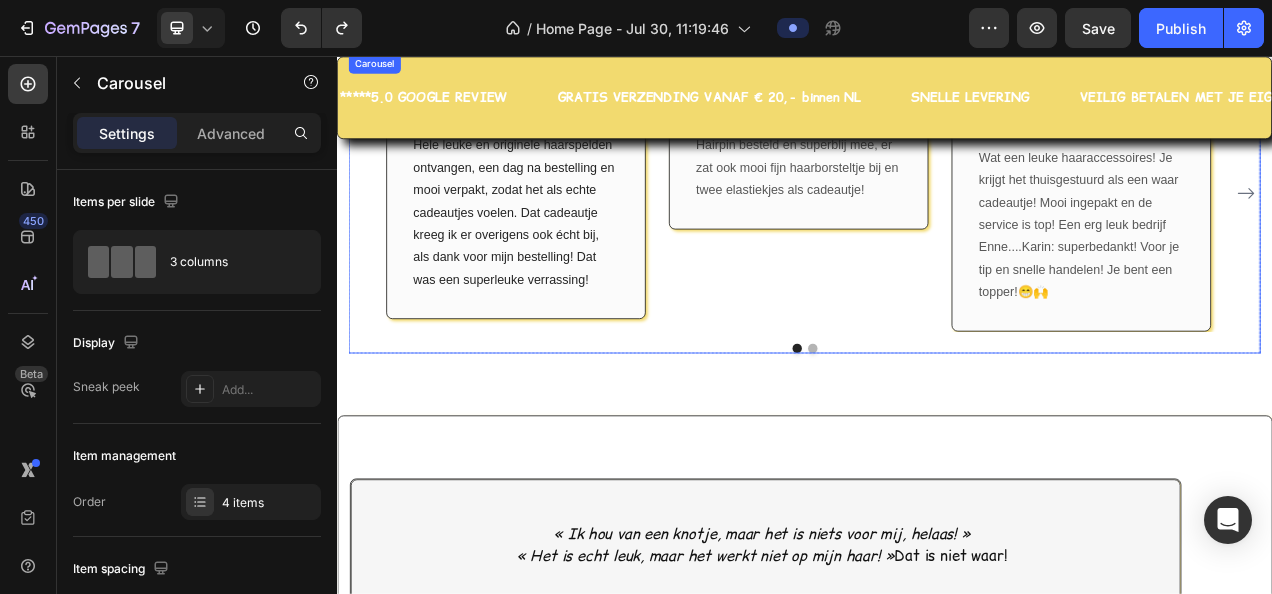 scroll, scrollTop: 2166, scrollLeft: 0, axis: vertical 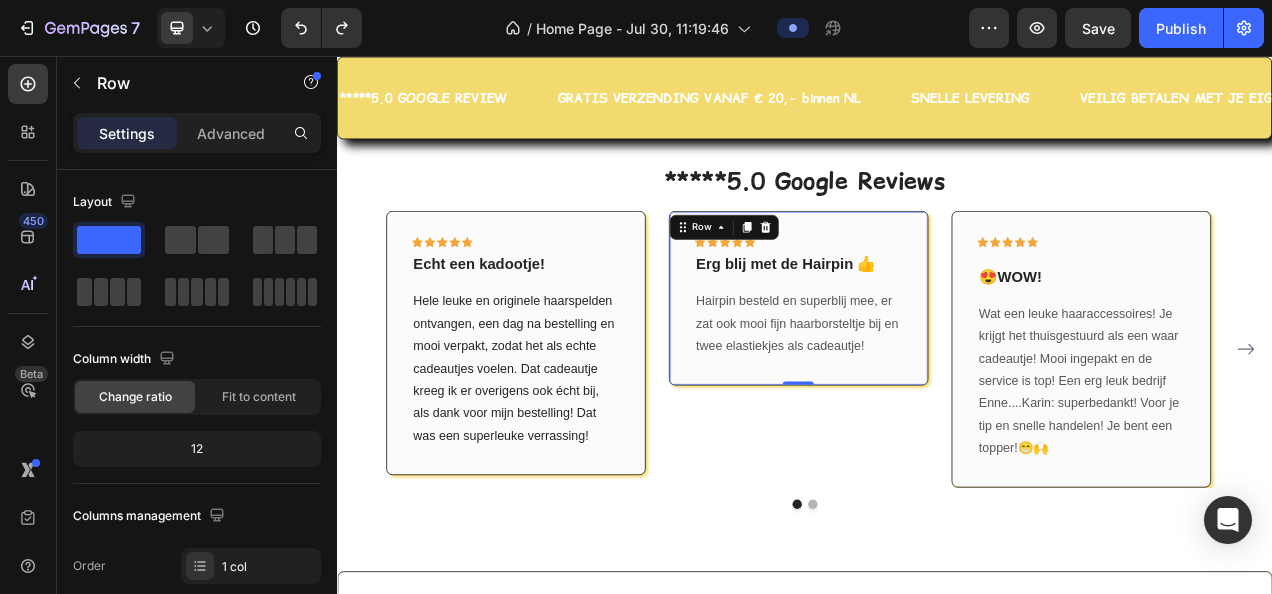 click on "Icon
Icon
Icon
Icon
Icon Row Erg blij met de Hairpin 👍 Text block Hairpin besteld en superblij mee, er zat ook mooi fijn haarborsteltje bij en twee elastiekjes als cadeautje! Text block Row   0" at bounding box center (929, 365) 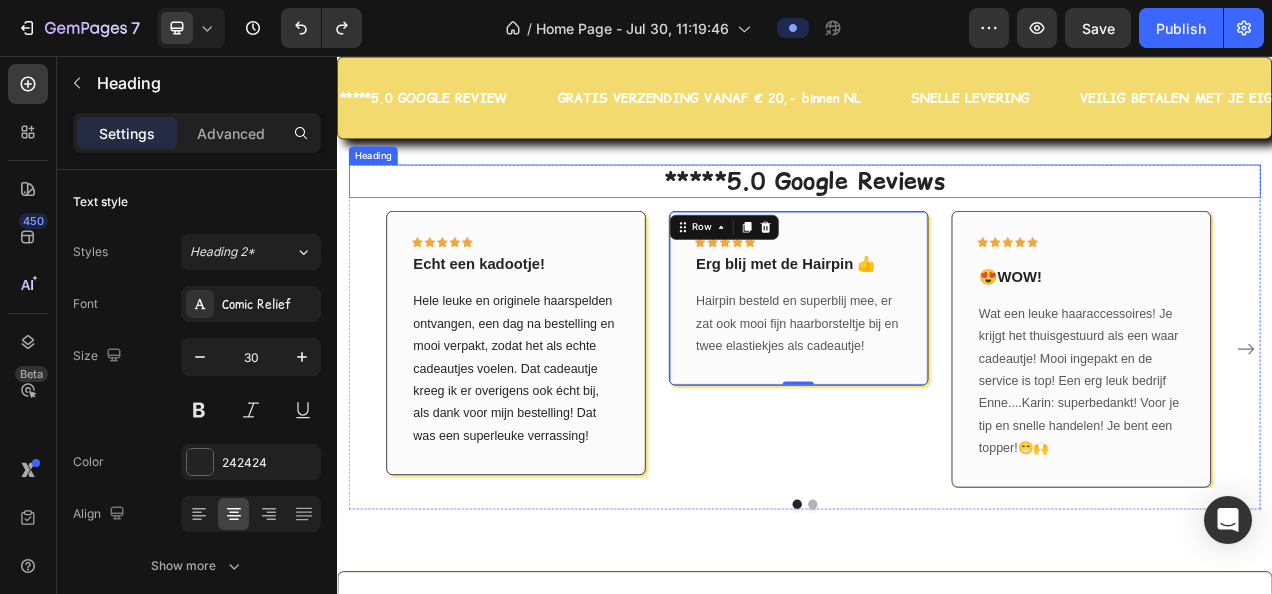 click on "*****5.0 Google Reviews" at bounding box center [937, 216] 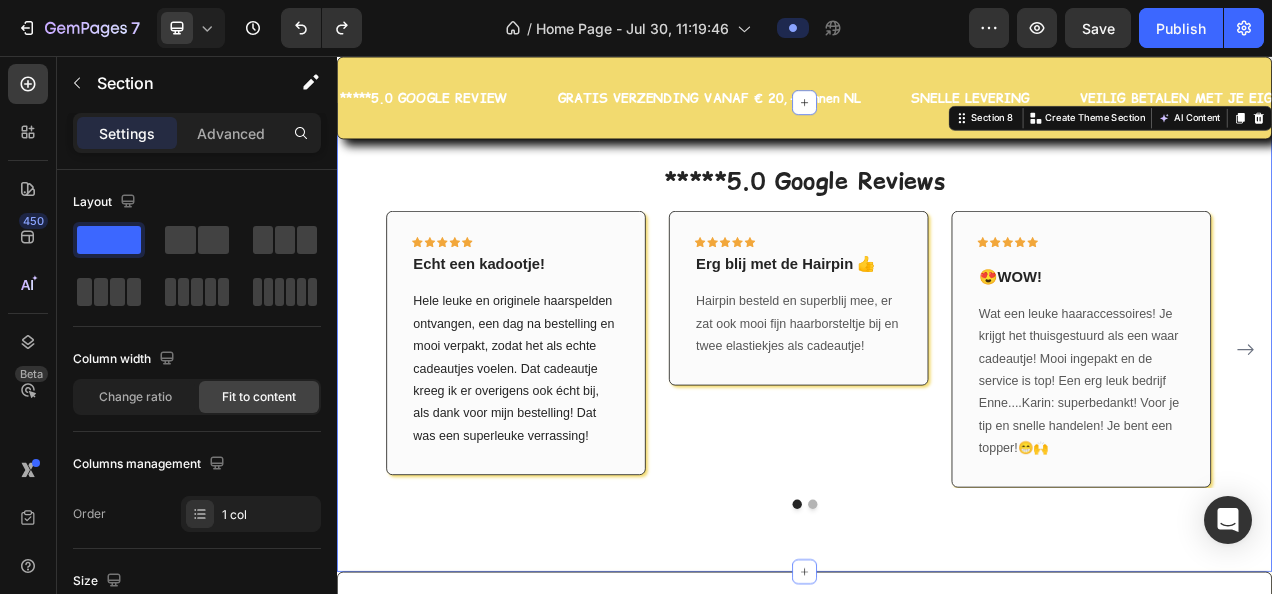 click on "*****5.0 Google Reviews Heading
Icon
Icon
Icon
Icon
Icon Row 😍WOW! Text block Wat een leuke haaraccessoires! Je krijgt het thuisgestuurd als een waar cadeautje! Mooi ingepakt en de service is top! Een erg leuk bedrijf Enne....Karin: superbedankt! Voor je tip en snelle handelen! Je bent een topper!😁🙌 Text block Row
Icon
Icon
Icon
Icon
Icon Row Erg blij met de Hairpin 👍 Text block Hairpin besteld en superblij mee, er zat ook mooi fijn haarborsteltje bij en twee elastiekjes als cadeautje! Text block Row
Icon
Icon
Icon
Icon
Icon Row Echt een kadootje! Text block Text block Row
Icon
Icon
Icon
Icon
Icon Row Goede service Text block ✔️Snelle levering en leuk verpakt! Row" at bounding box center (937, 415) 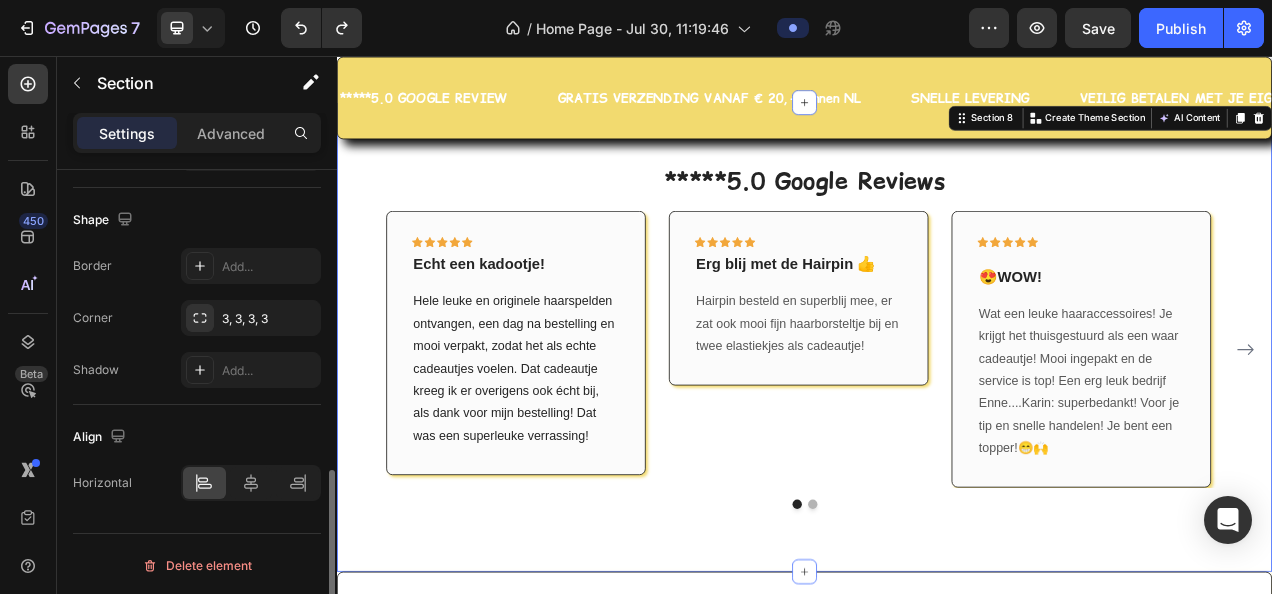 scroll, scrollTop: 497, scrollLeft: 0, axis: vertical 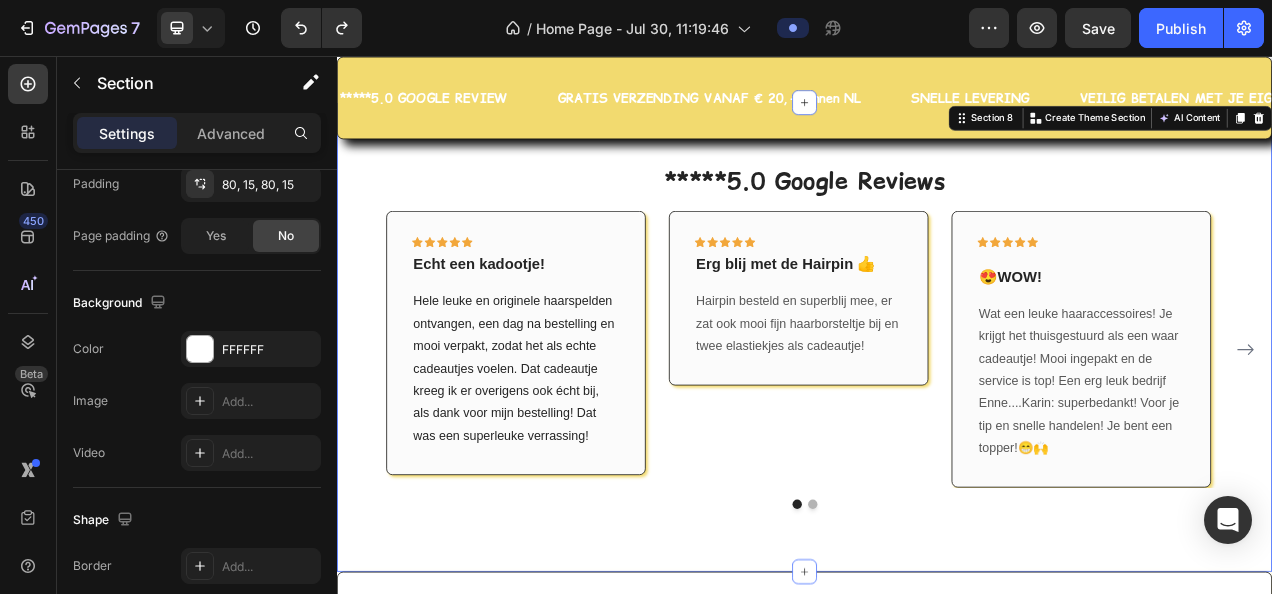 click on "*****5.0 Google Reviews Heading
Icon
Icon
Icon
Icon
Icon Row 😍WOW! Text block Wat een leuke haaraccessoires! Je krijgt het thuisgestuurd als een waar cadeautje! Mooi ingepakt en de service is top! Een erg leuk bedrijf Enne....Karin: superbedankt! Voor je tip en snelle handelen! Je bent een topper!😁🙌 Text block Row
Icon
Icon
Icon
Icon
Icon Row Erg blij met de Hairpin 👍 Text block Hairpin besteld en superblij mee, er zat ook mooi fijn haarborsteltje bij en twee elastiekjes als cadeautje! Text block Row
Icon
Icon
Icon
Icon
Icon Row Echt een kadootje! Text block Text block Row
Icon
Icon
Icon
Icon
Icon Row Goede service Text block ✔️Snelle levering en leuk verpakt! Row" at bounding box center (937, 415) 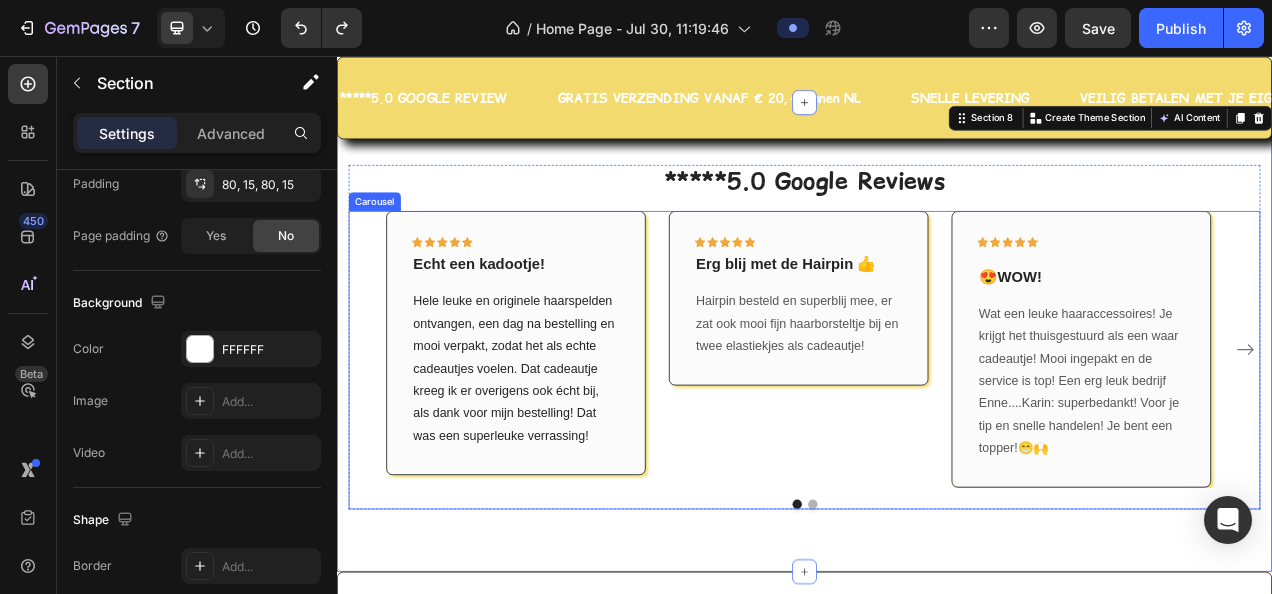 click on "Icon
Icon
Icon
Icon
Icon Row 😍WOW! Text block Wat een leuke haaraccessoires! Je krijgt het thuisgestuurd als een waar cadeautje! Mooi ingepakt en de service is top! Een erg leuk bedrijf Enne....Karin: superbedankt! Voor je tip en snelle handelen! Je bent een topper!😁🙌 Text block Row
Icon
Icon
Icon
Icon
Icon Row Erg blij met de Hairpin 👍 Text block Hairpin besteld en superblij mee, er zat ook mooi fijn haarborsteltje bij en twee elastiekjes als cadeautje! Text block Row
Icon
Icon
Icon
Icon
Icon Row Echt een kadootje! Text block Text block Row
Icon
Icon
Icon
Icon
Icon Row Goede service Text block ✔️Snelle levering en leuk verpakt! Text block Row
Icon" at bounding box center [937, 431] 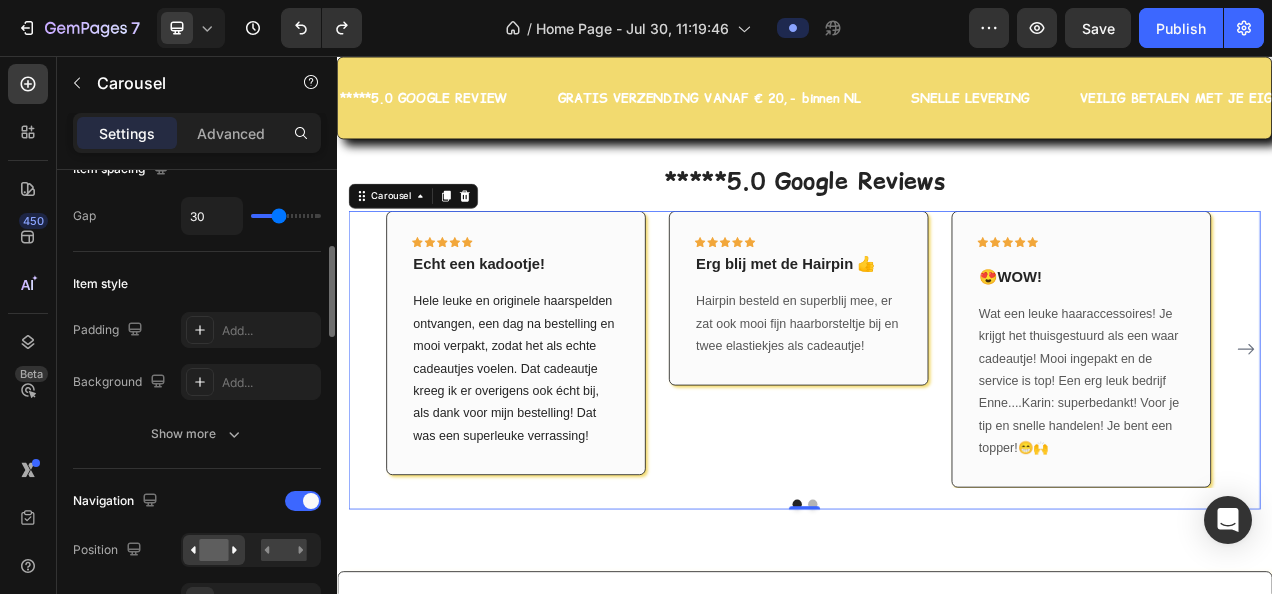 scroll, scrollTop: 500, scrollLeft: 0, axis: vertical 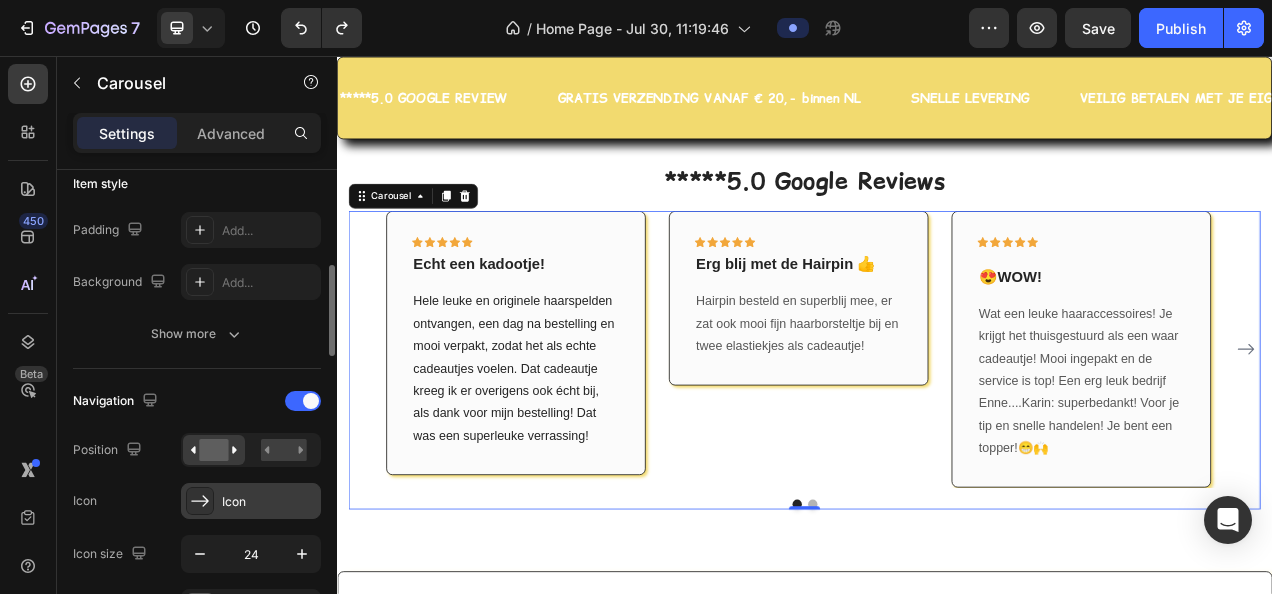 click on "Icon" at bounding box center [269, 502] 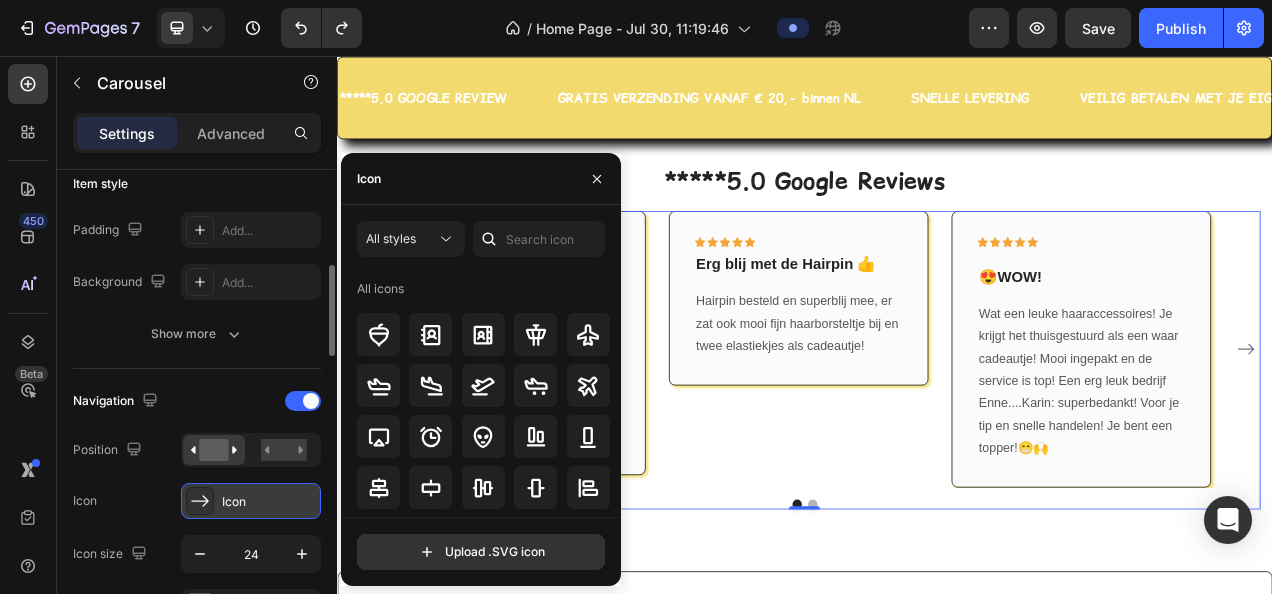 click on "Icon" at bounding box center (269, 502) 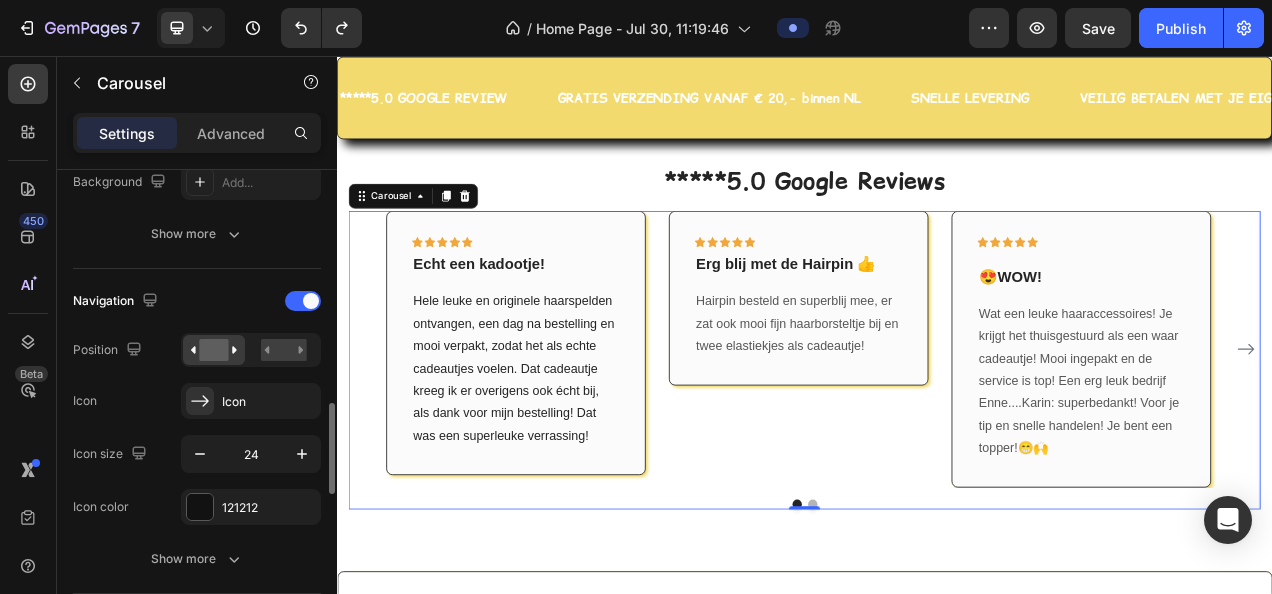 scroll, scrollTop: 700, scrollLeft: 0, axis: vertical 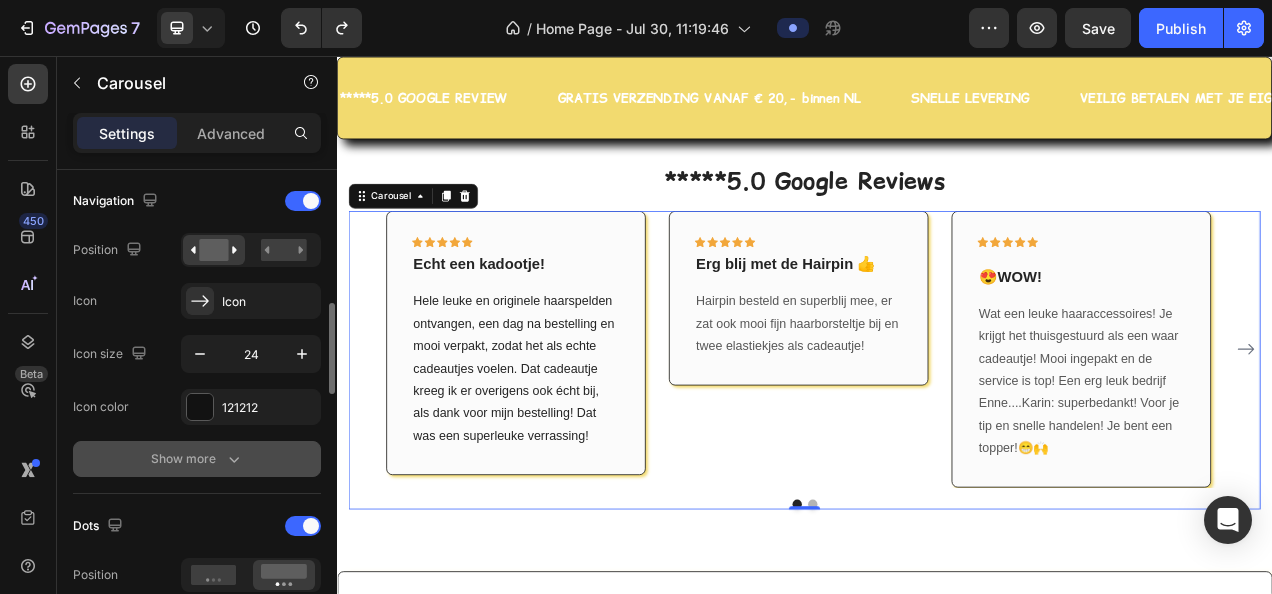 click on "Show more" at bounding box center [197, 459] 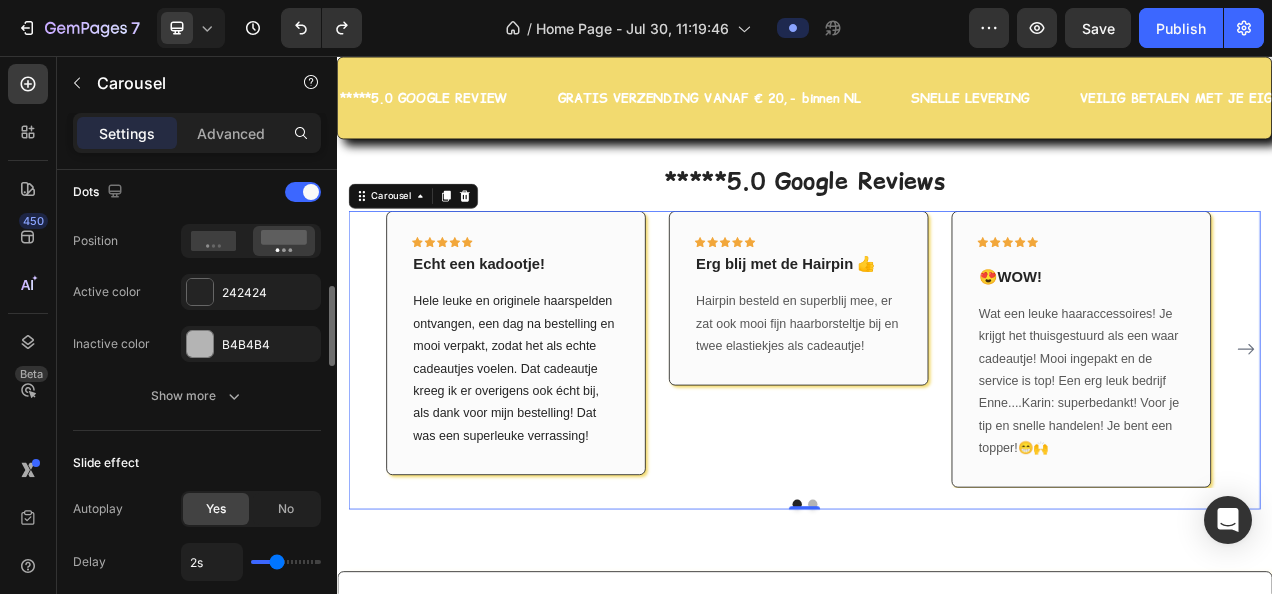 scroll, scrollTop: 1500, scrollLeft: 0, axis: vertical 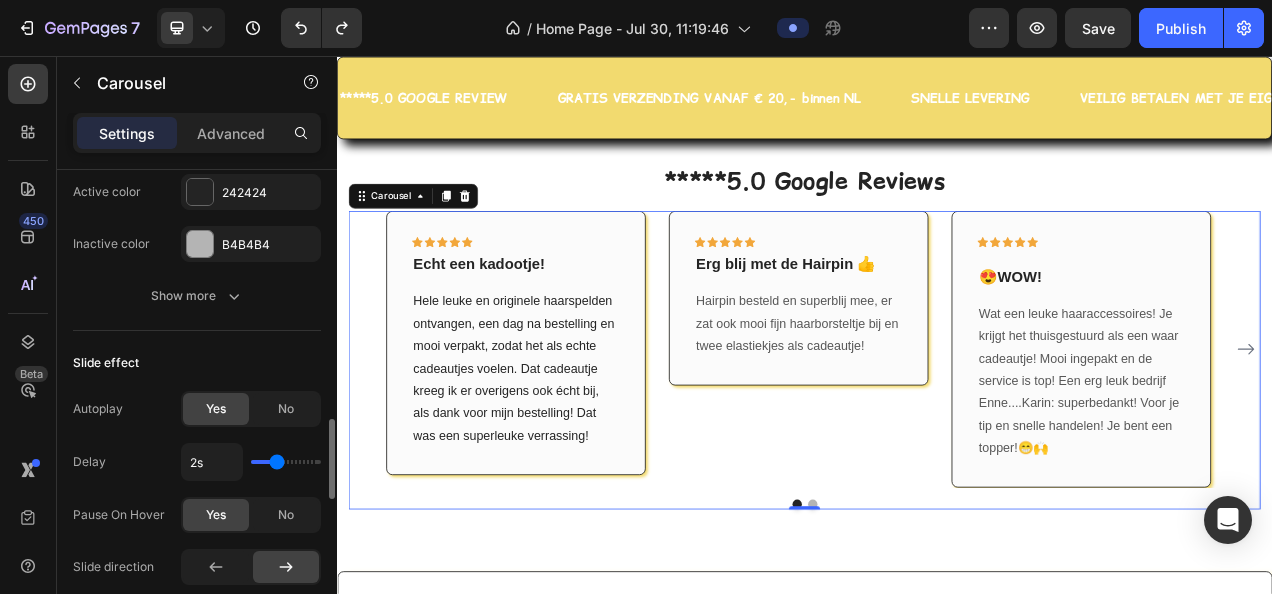 click on "Yes" 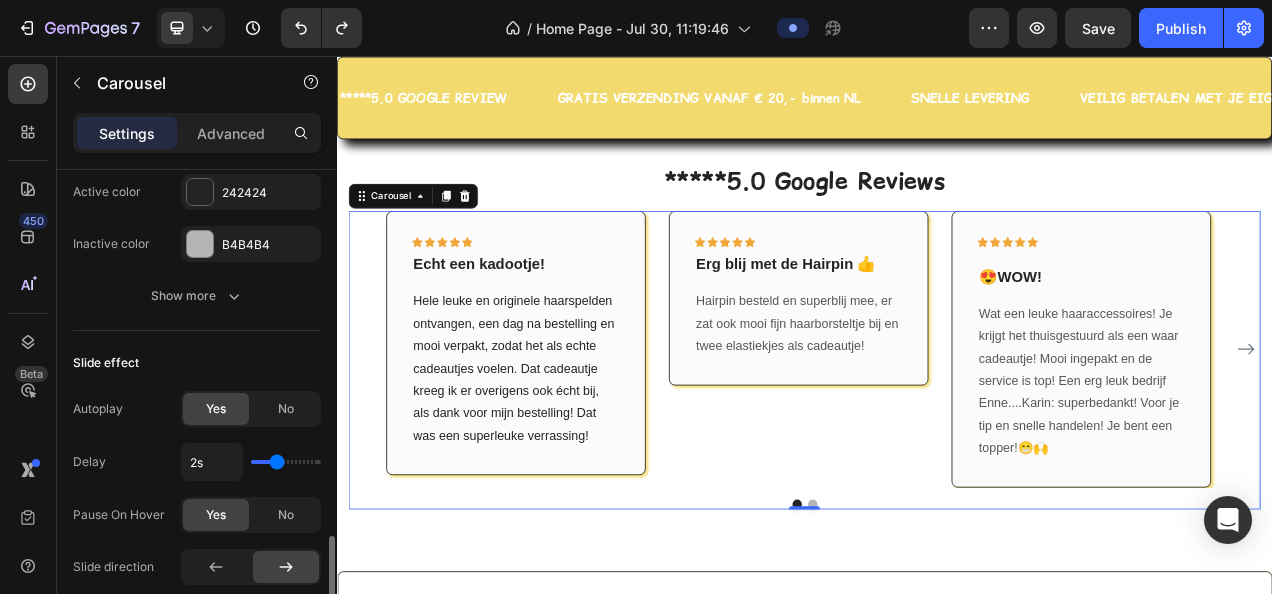 scroll, scrollTop: 1600, scrollLeft: 0, axis: vertical 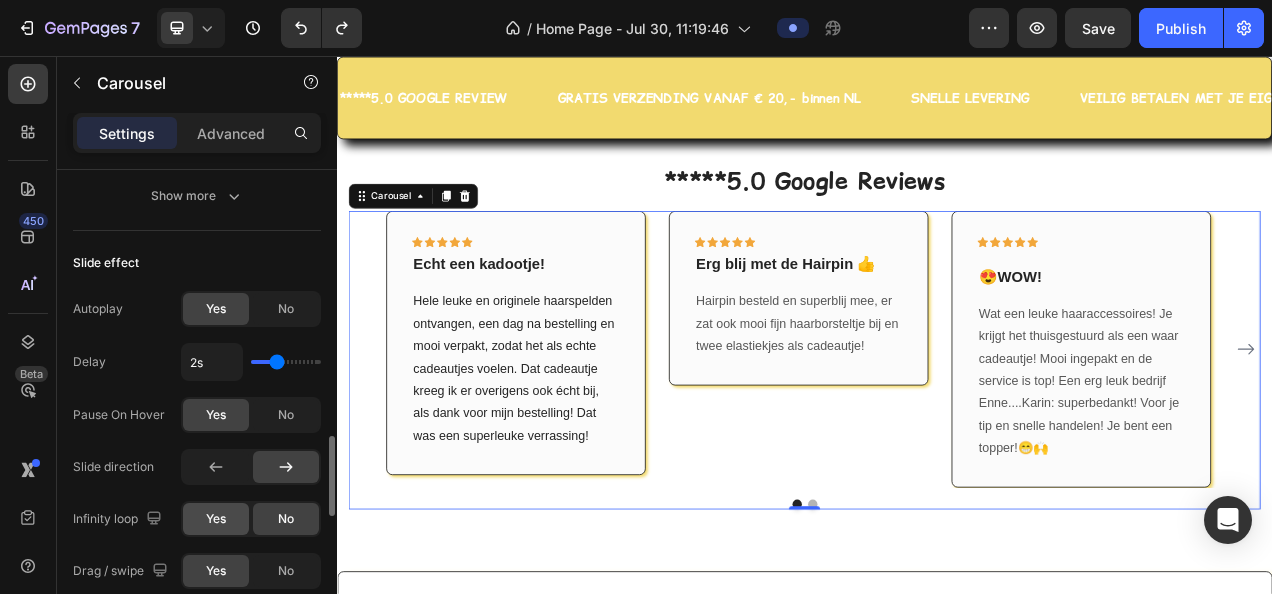 click on "Yes" 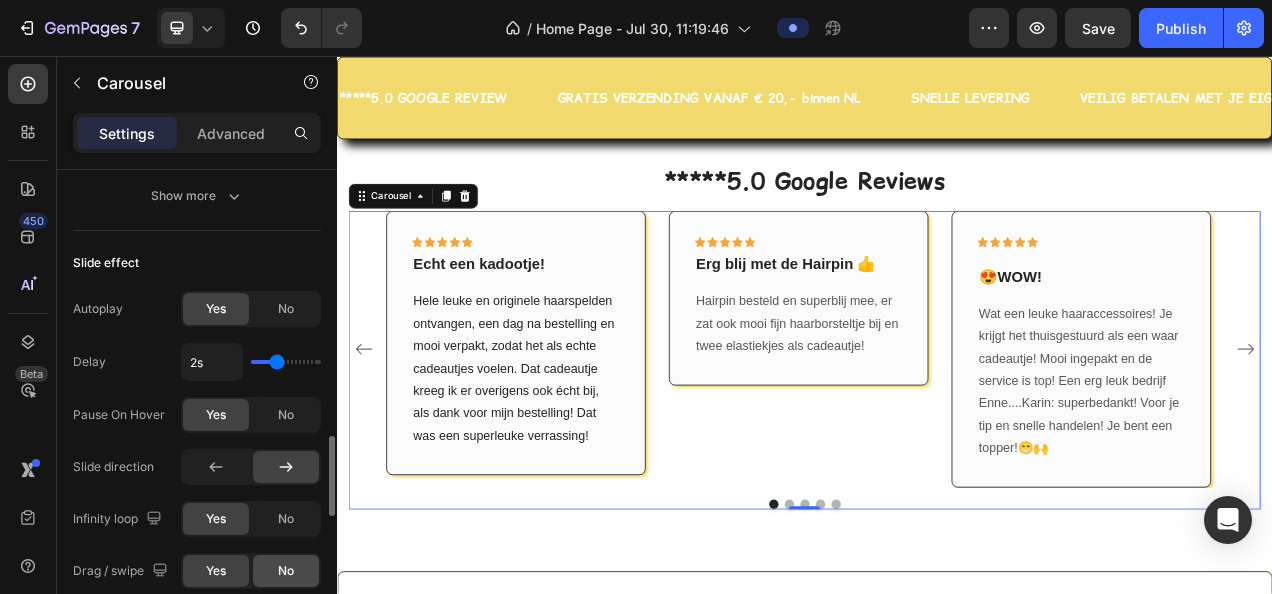 click on "No" 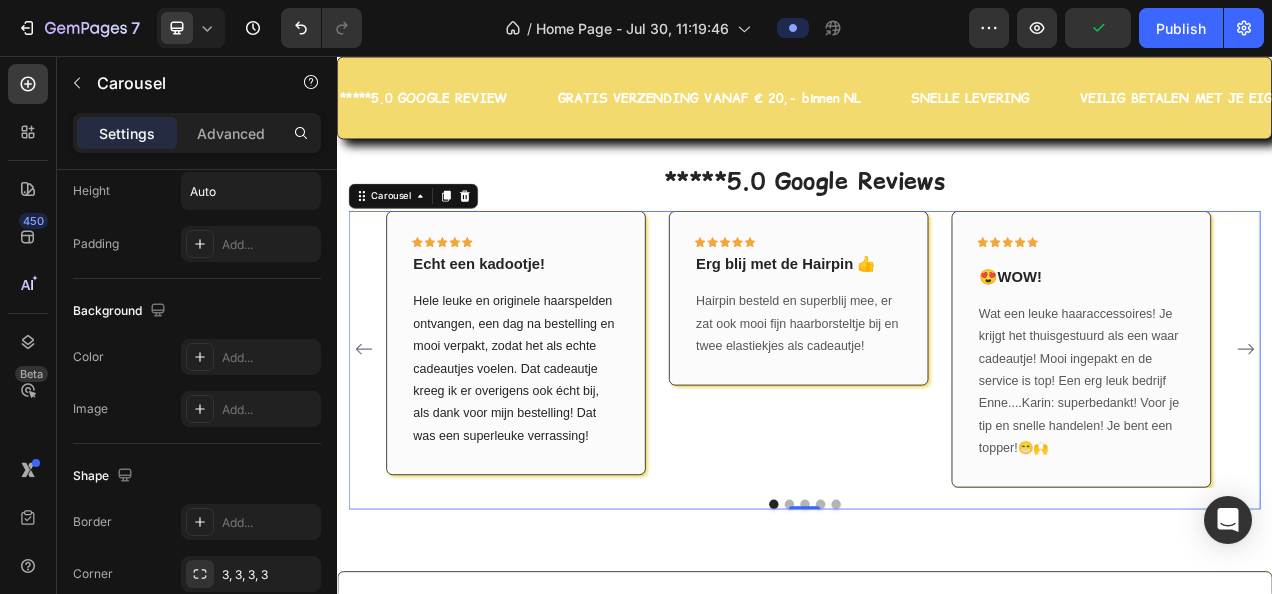 scroll, scrollTop: 2400, scrollLeft: 0, axis: vertical 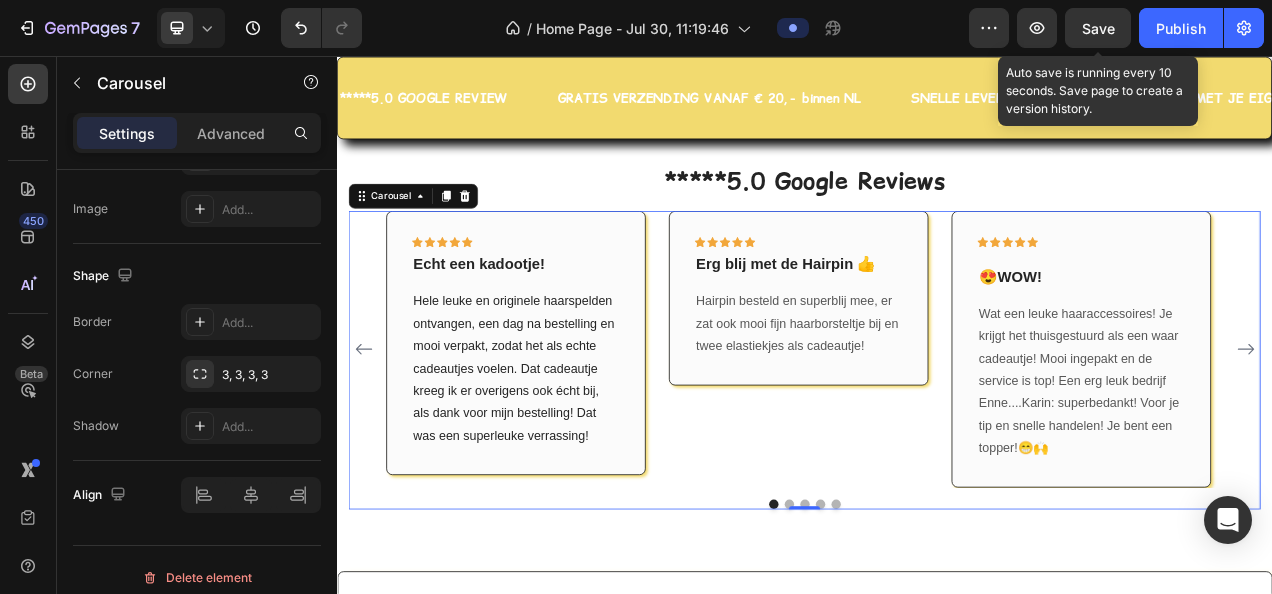 click on "Save" at bounding box center [1098, 28] 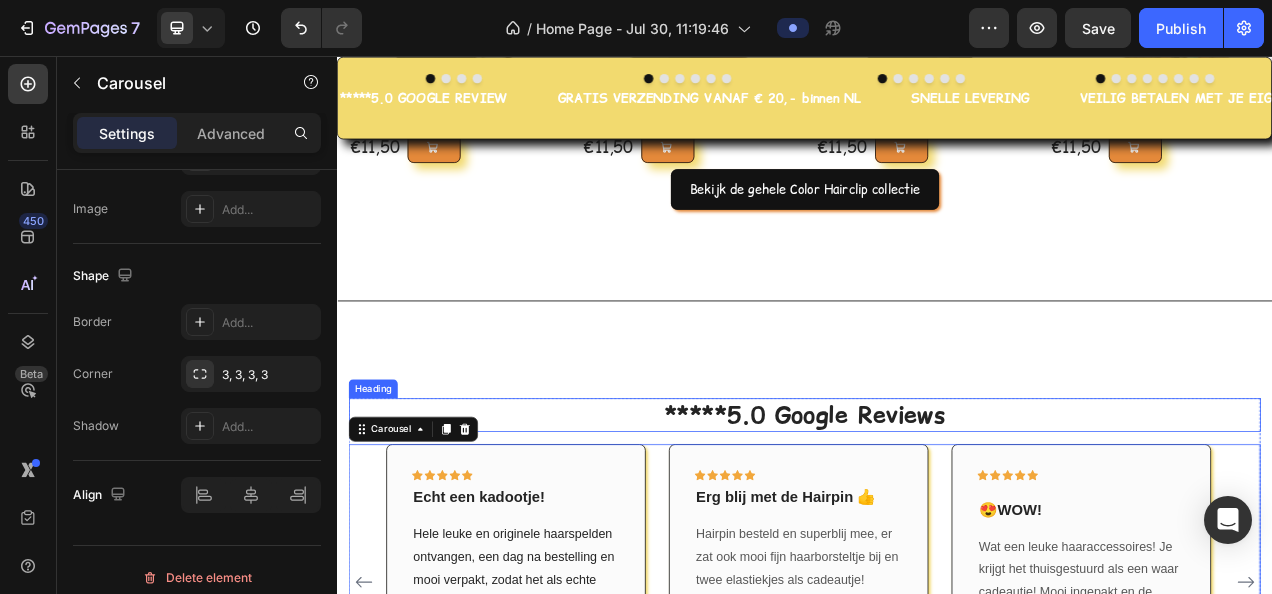 scroll, scrollTop: 1866, scrollLeft: 0, axis: vertical 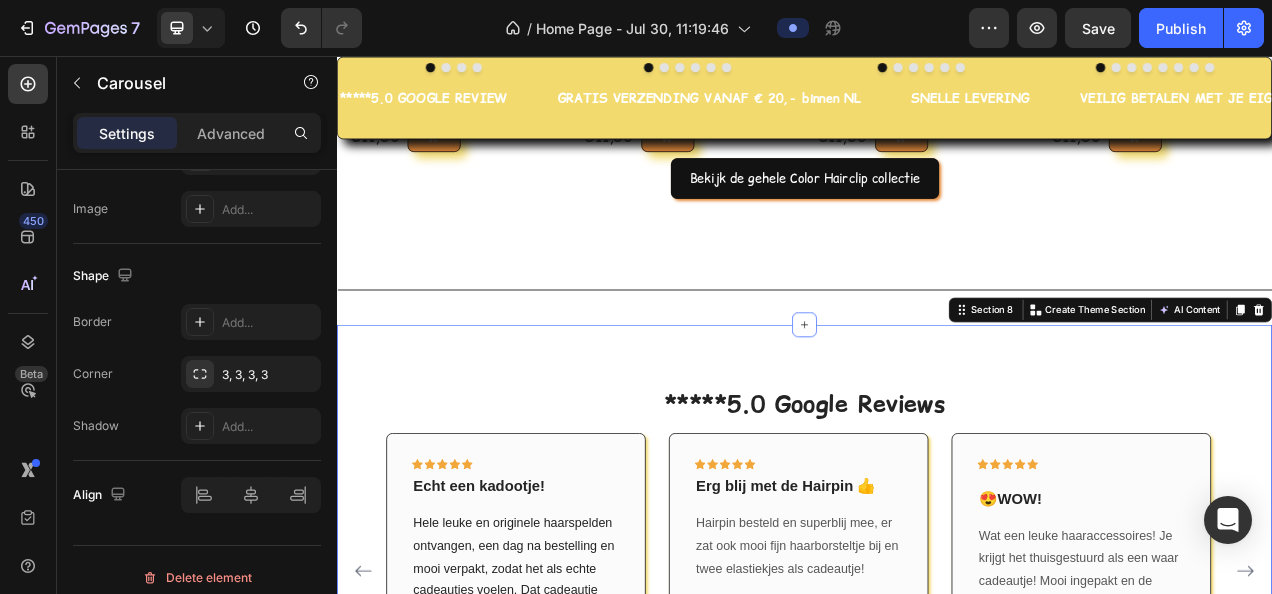 click on "*****5.0 Google Reviews Heading
Icon
Icon
Icon
Icon
Icon Row 😍WOW! Text block Wat een leuke haaraccessoires! Je krijgt het thuisgestuurd als een waar cadeautje! Mooi ingepakt en de service is top! Een erg leuk bedrijf Enne....Karin: superbedankt! Voor je tip en snelle handelen! Je bent een topper!😁🙌 Text block Row
Icon
Icon
Icon
Icon
Icon Row Erg blij met de Hairpin 👍 Text block Hairpin besteld en superblij mee, er zat ook mooi fijn haarborsteltje bij en twee elastiekjes als cadeautje! Text block Row
Icon
Icon
Icon
Icon
Icon Row Echt een kadootje! Text block Text block Row
Icon
Icon
Icon
Icon
Icon Row Goede service Text block ✔️Snelle levering en leuk verpakt! Row" at bounding box center [937, 701] 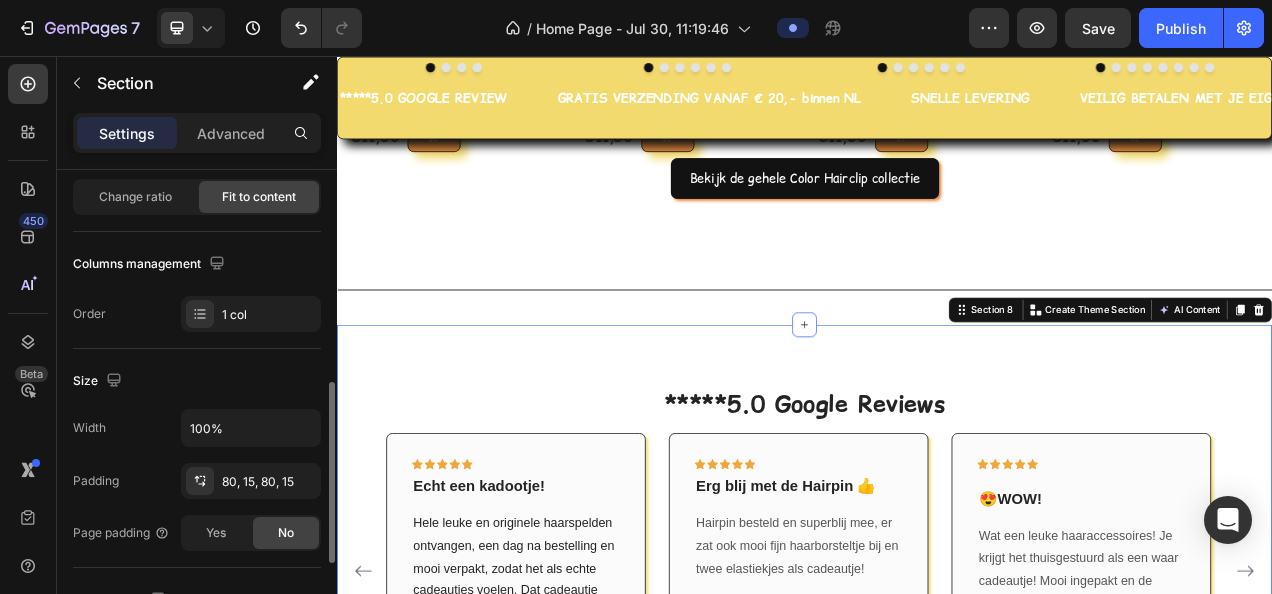 scroll, scrollTop: 400, scrollLeft: 0, axis: vertical 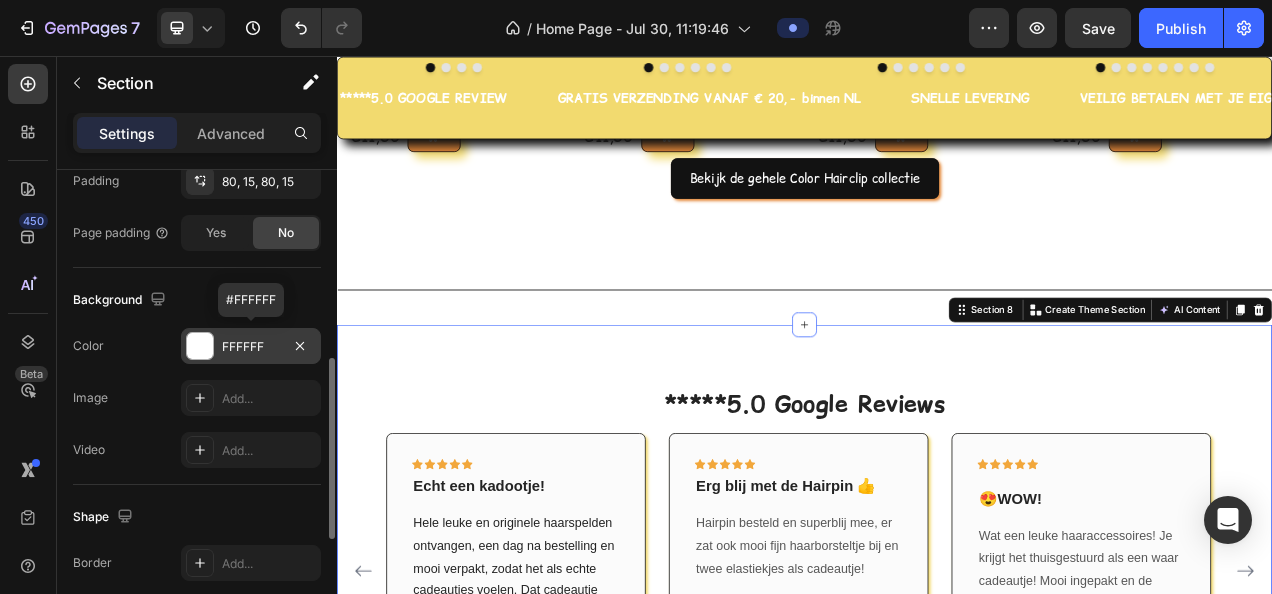 click on "FFFFFF" at bounding box center (251, 347) 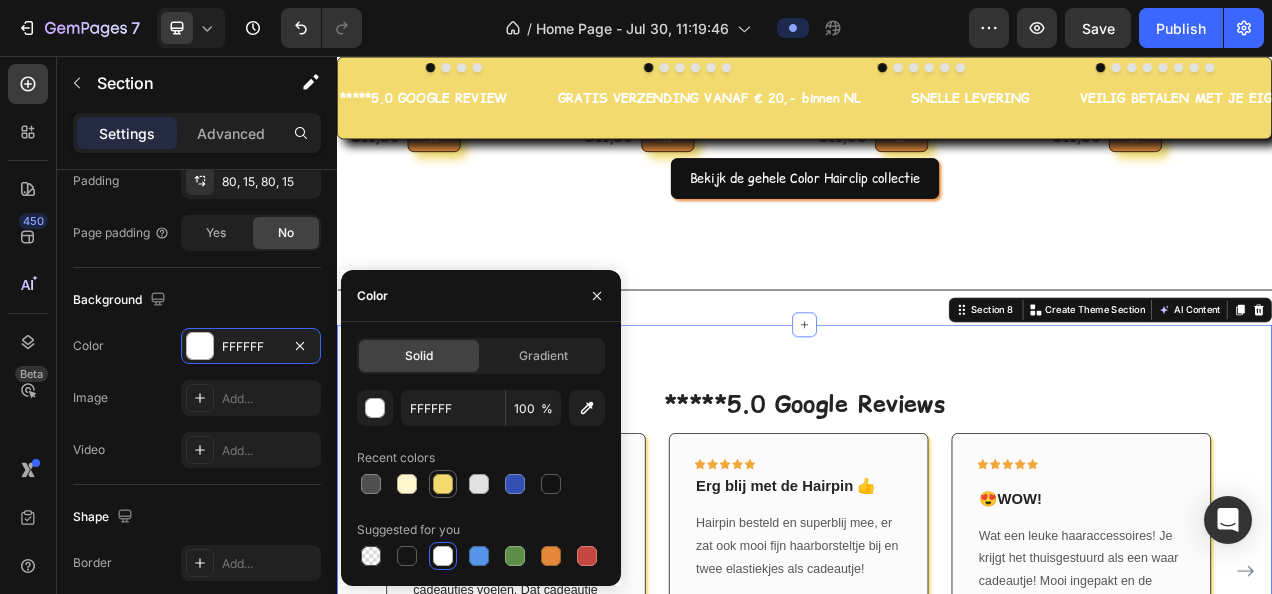 click at bounding box center [443, 484] 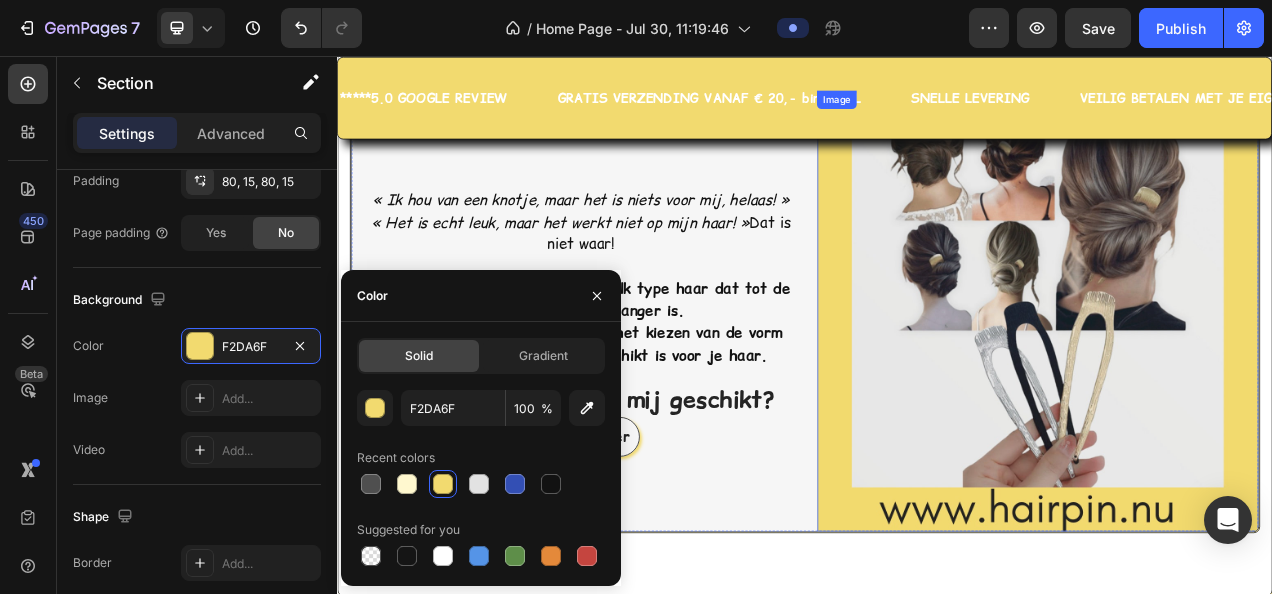 scroll, scrollTop: 2566, scrollLeft: 0, axis: vertical 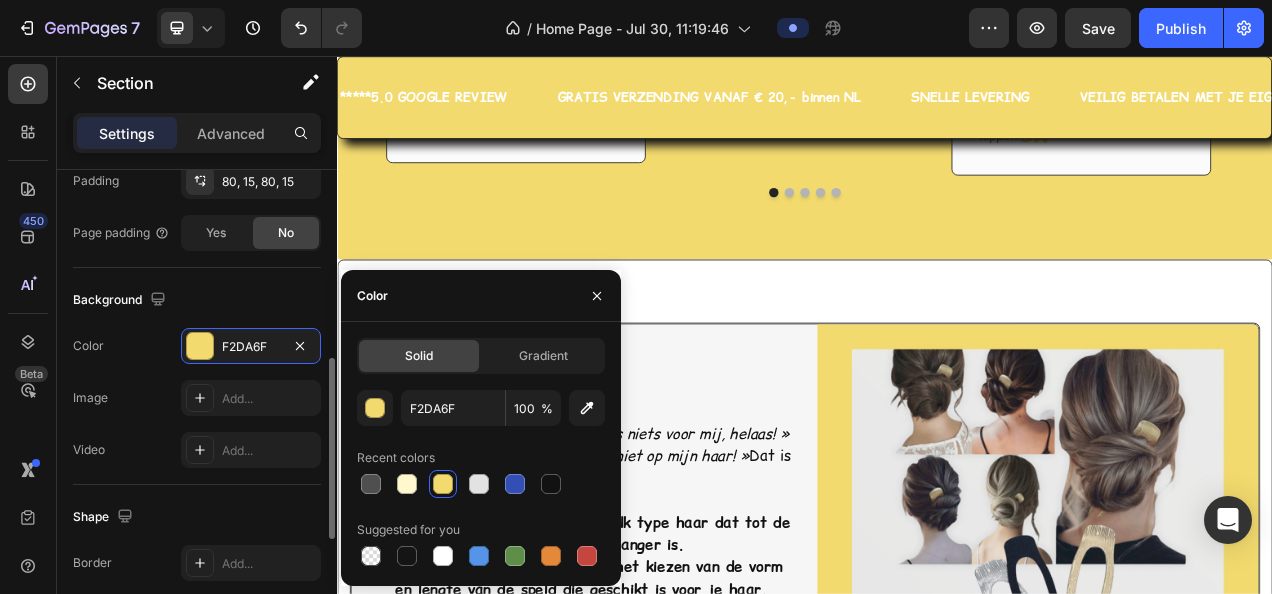 click on "Image" at bounding box center (90, 398) 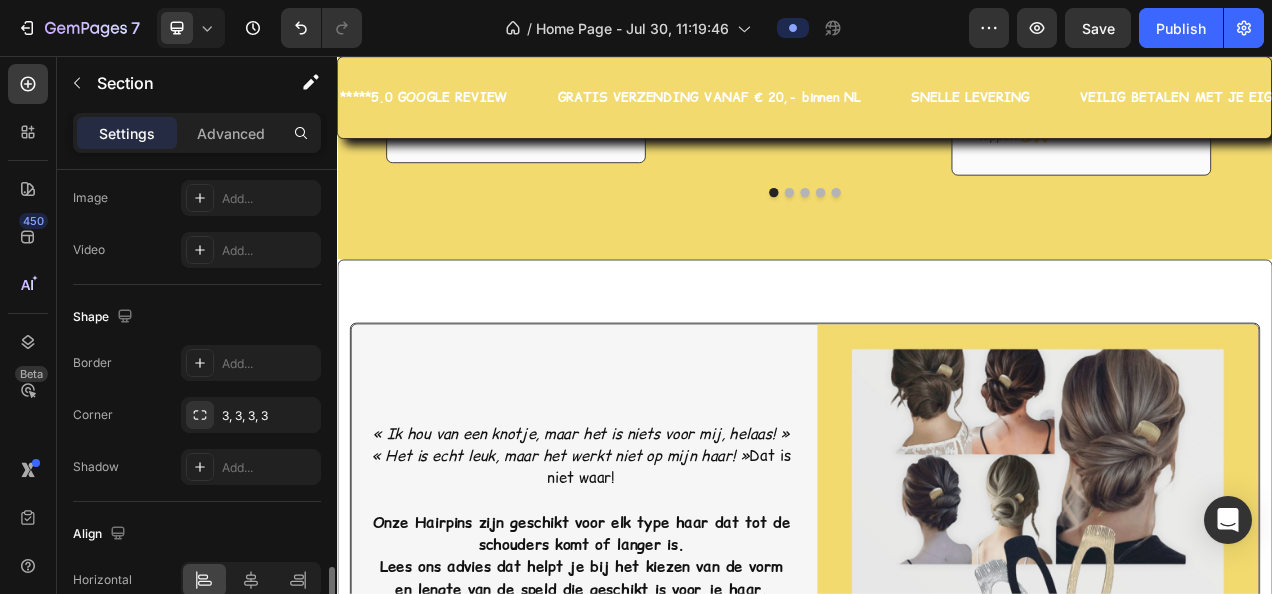 scroll, scrollTop: 797, scrollLeft: 0, axis: vertical 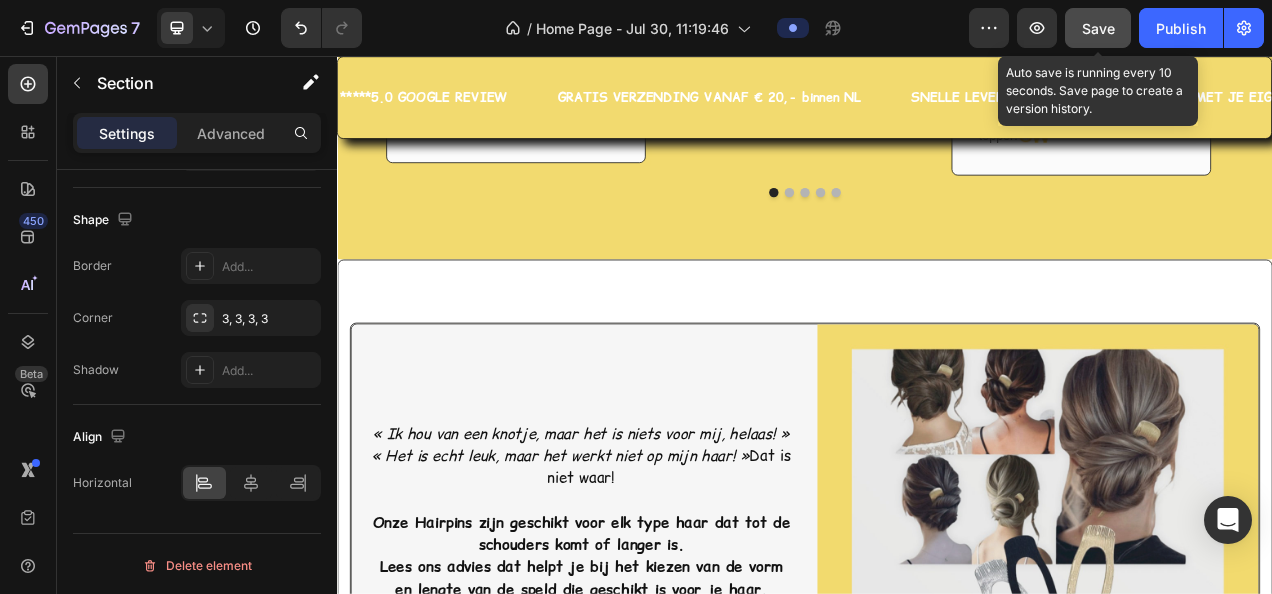 click on "Save" at bounding box center [1098, 28] 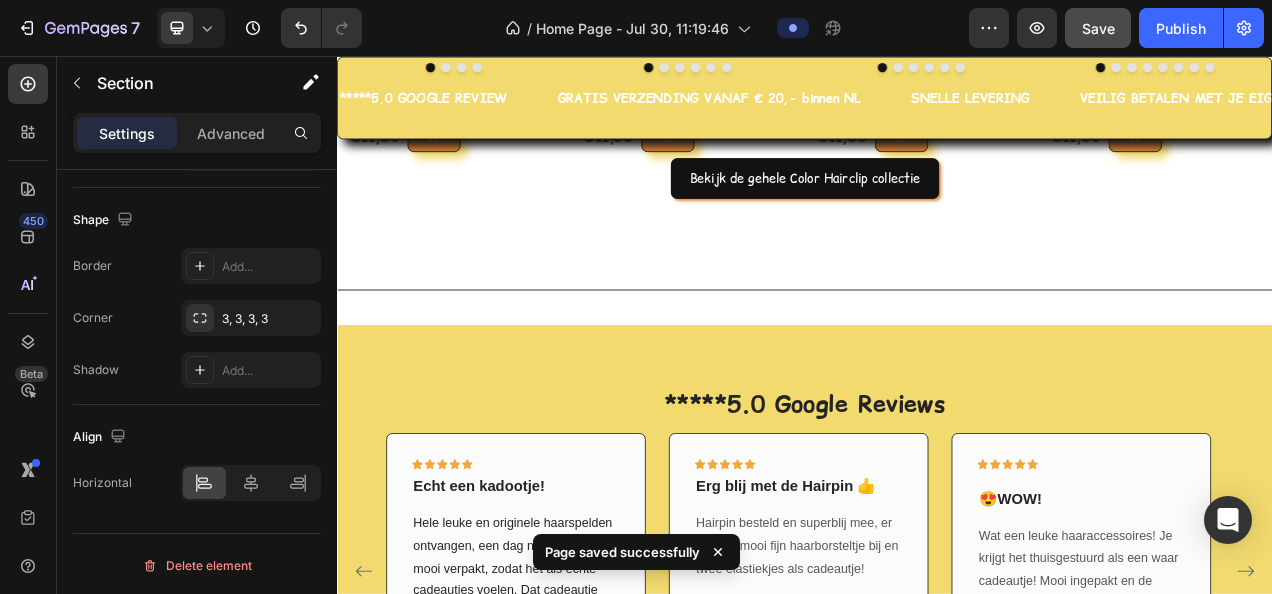 scroll, scrollTop: 1566, scrollLeft: 0, axis: vertical 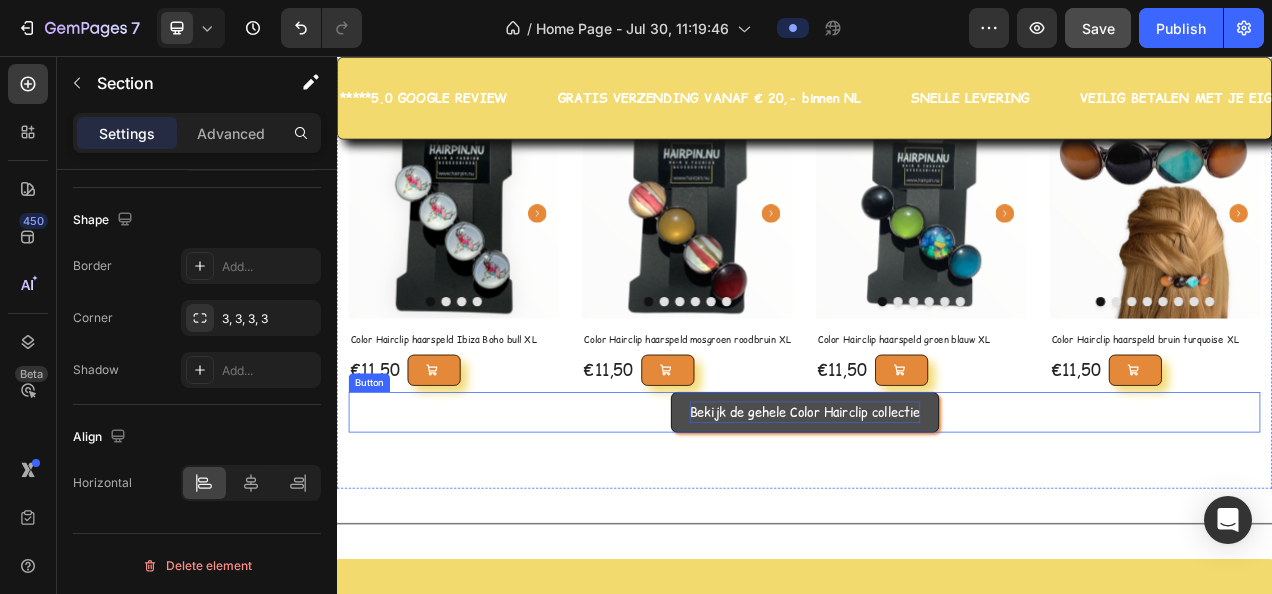 click on "Bekijk de gehele Color Hairclip collectie" at bounding box center (937, 513) 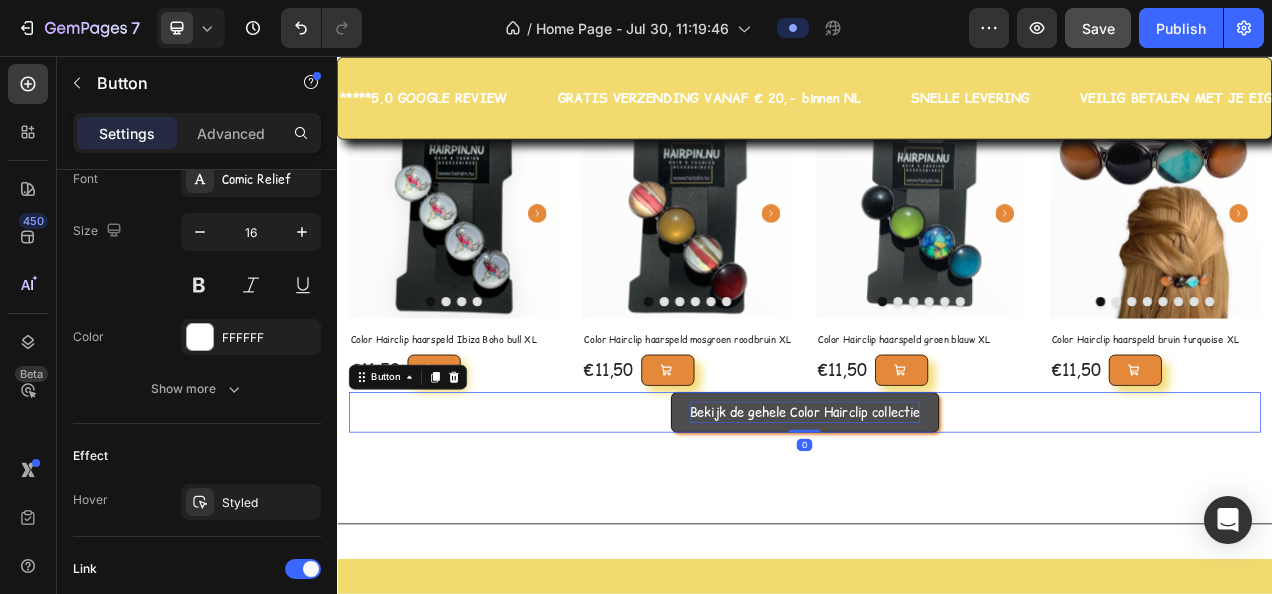 scroll, scrollTop: 0, scrollLeft: 0, axis: both 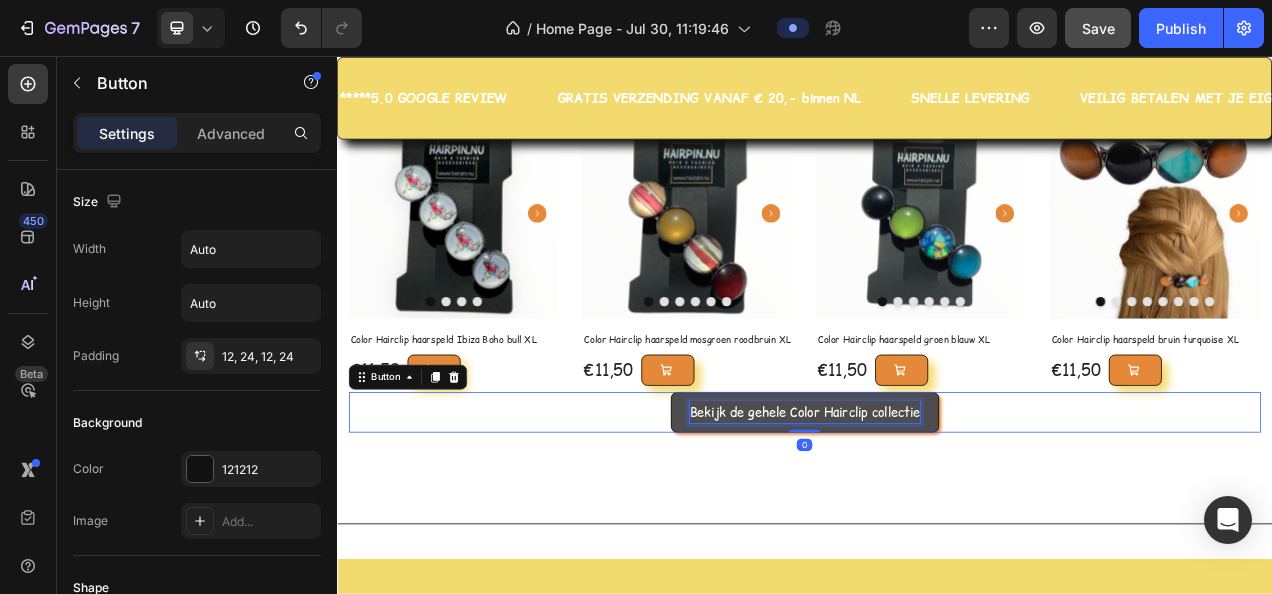 click on "Bekijk de gehele Color Hairclip collectie" at bounding box center [937, 513] 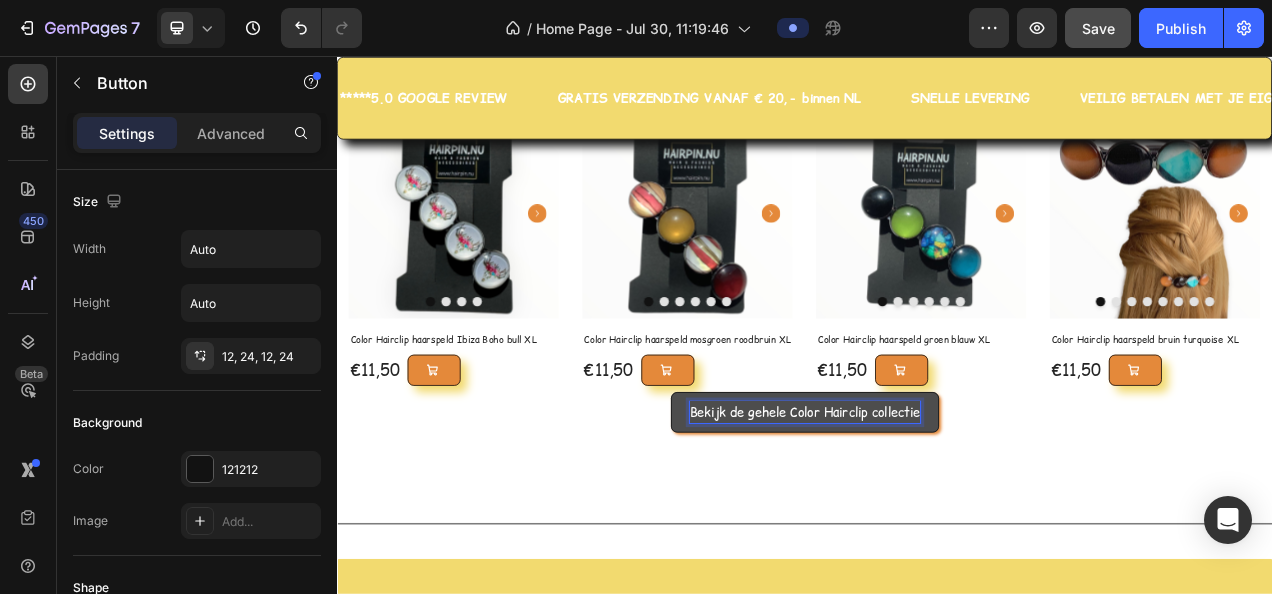 click on "Bekijk de gehele Color Hairclip collectie" at bounding box center (937, 513) 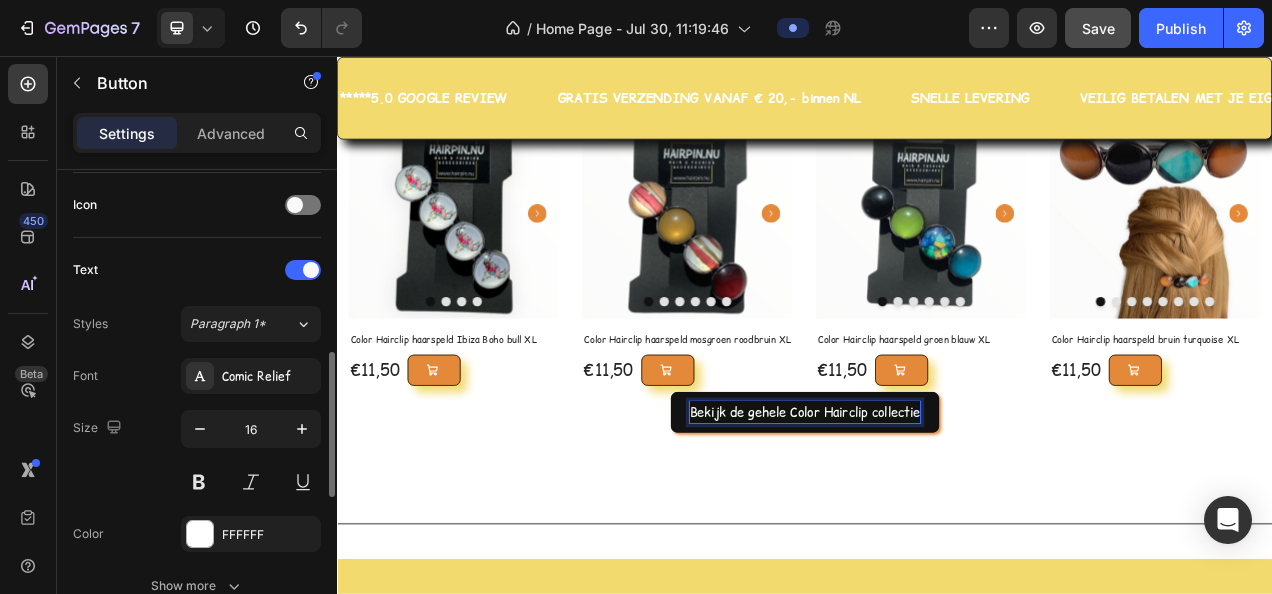 scroll, scrollTop: 700, scrollLeft: 0, axis: vertical 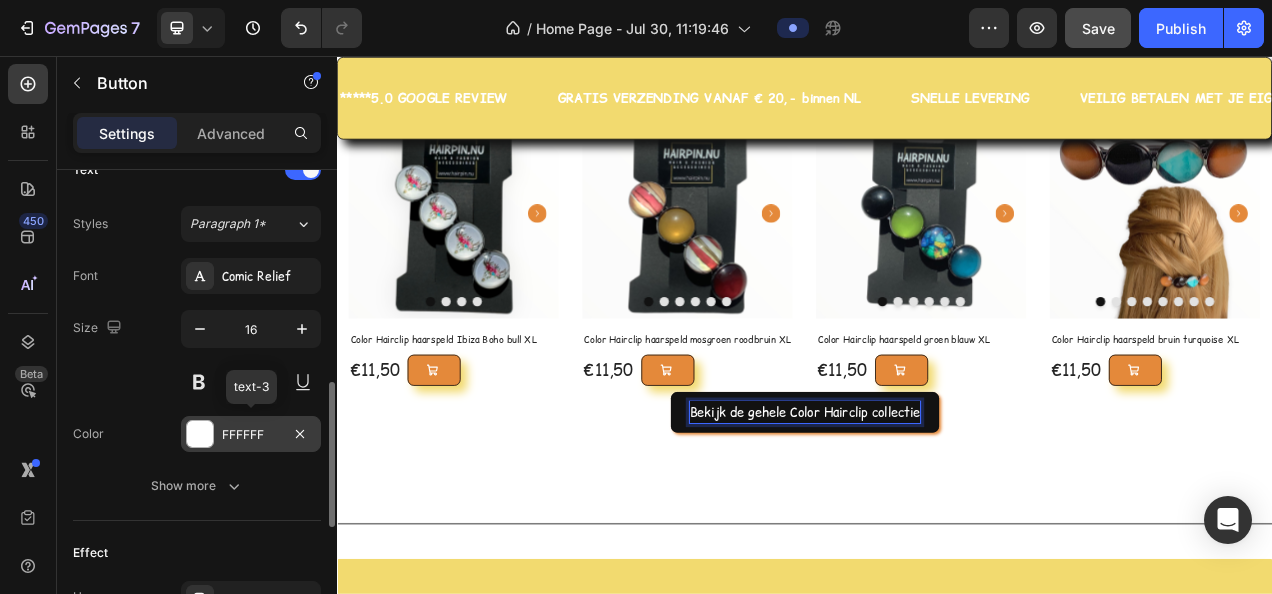 click on "FFFFFF" at bounding box center (251, 434) 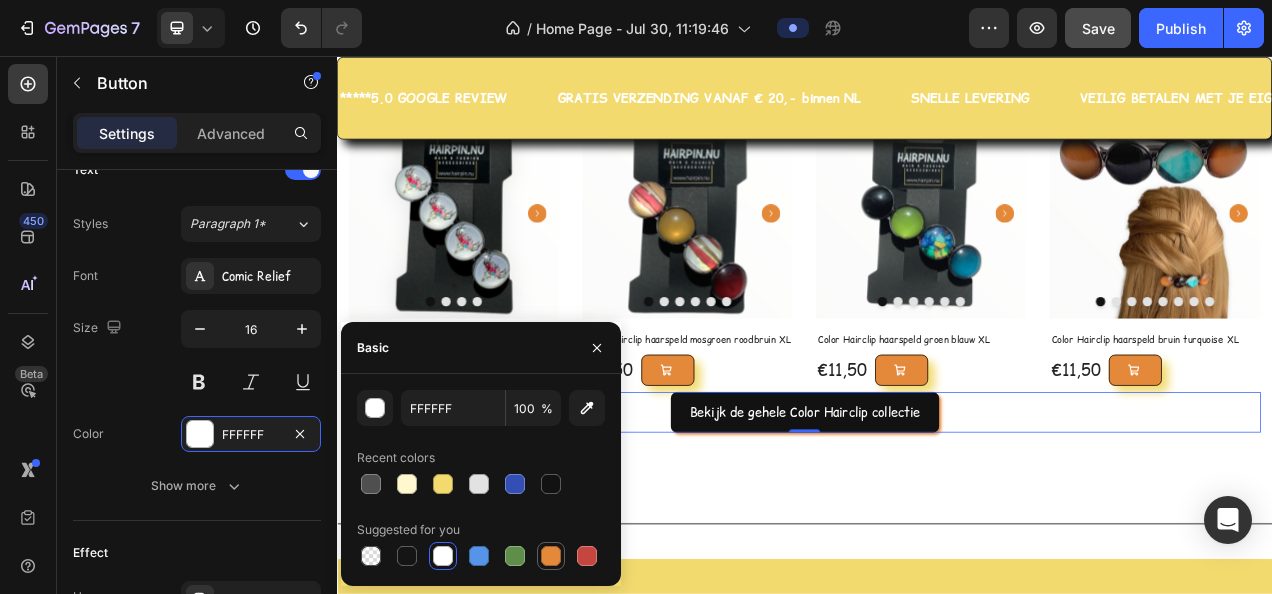 click at bounding box center [551, 556] 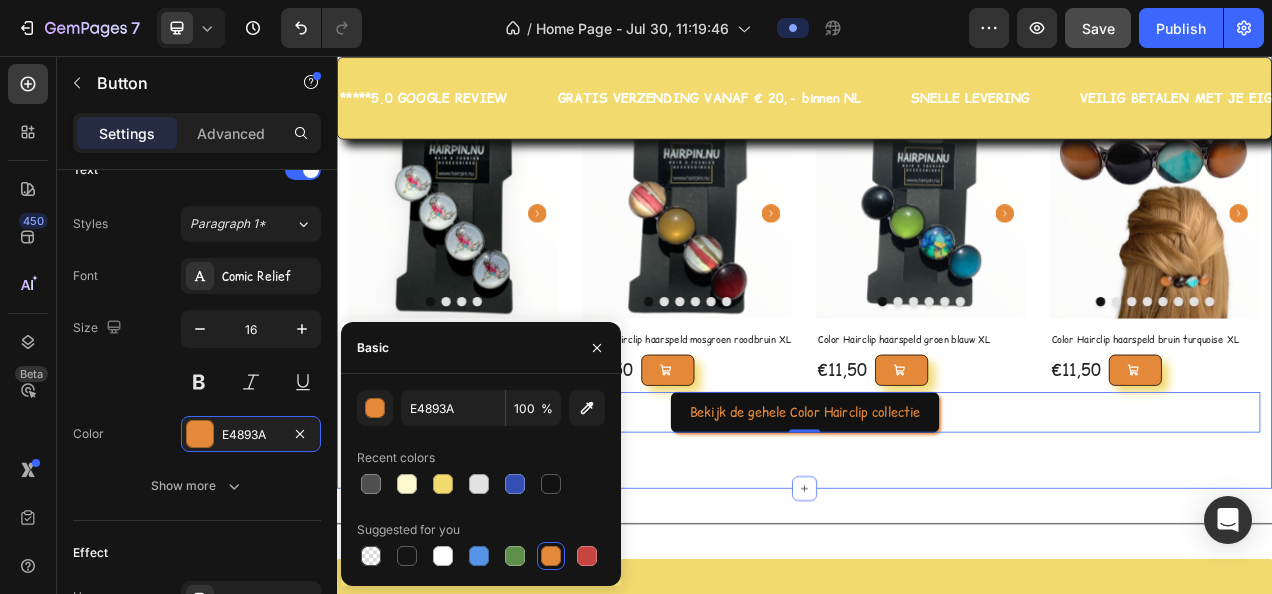 click on "OP ZOEK NAAR EEN LEUKE HAARSPELD? WAAR WACHT JE NOG OP! Heading Met de uniek en handgemaakte haarclips van Hairpin.nu creëer je binnen enkele seconden de leukste kapsels.  Text block
Product Images Row Color Hairclip haarspeld Ibiza Boho bull XL (P) Title €11,50 (P) Price (P) Price
Add to Cart Row Product List
Product Images Row Color Hairclip haarspeld mosgroen roodbruin XL (P) Title €11,50 (P) Price (P) Price
Add to Cart Row Product List
Product Images Row Color Hairclip haarspeld groen blauw XL (P) Title €11,50 (P) Price (P) Price
Add to Cart Row Product List
Product Images Row Color Hairclip haarspeld bruin turquoise XL (P) Title €11,50 (P) Price (P) Price
Add to Cart Row Product List Product List Row Bekijk de gehele Color Hairclip collectie Button   0 Section 6" at bounding box center [937, 245] 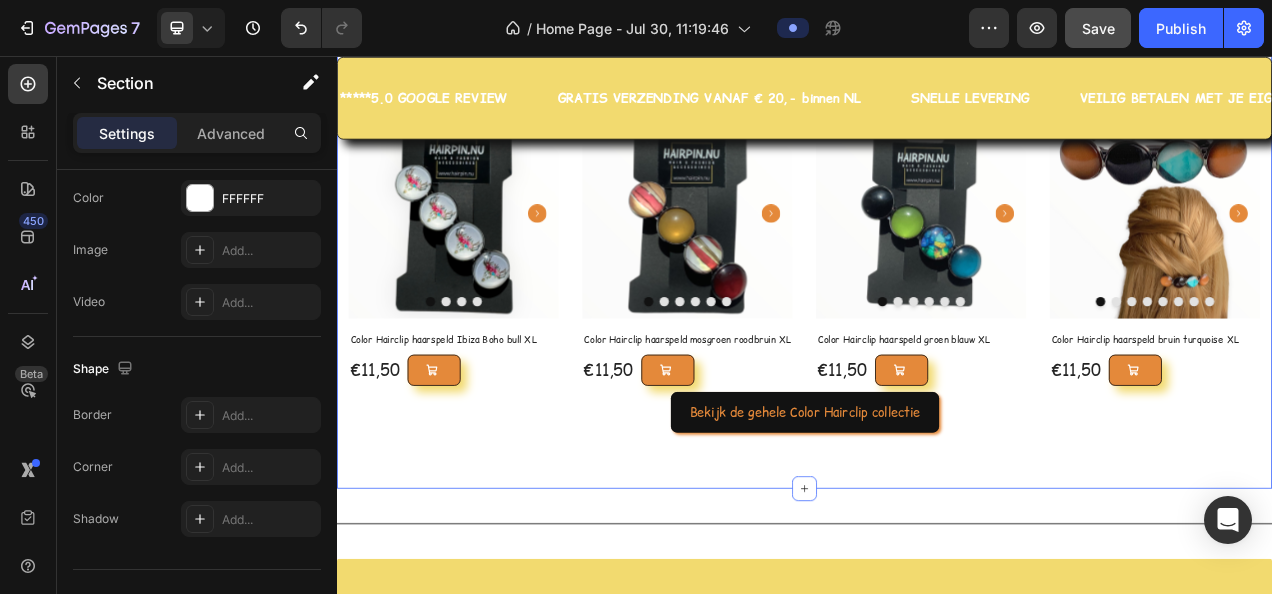 scroll, scrollTop: 0, scrollLeft: 0, axis: both 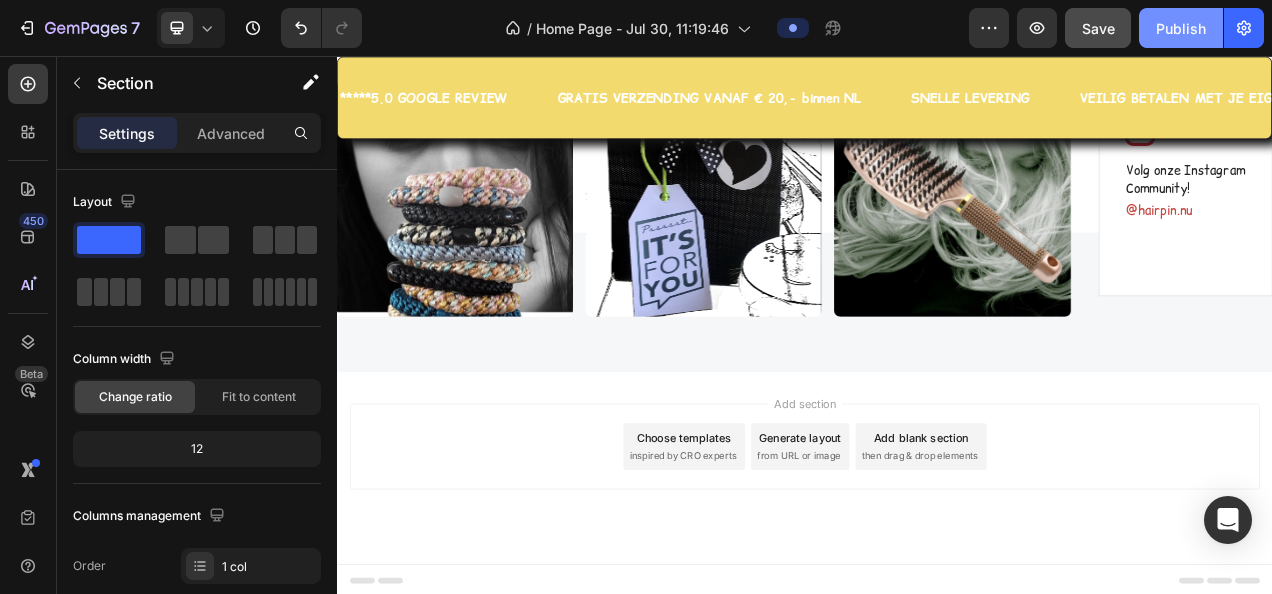 click on "Publish" at bounding box center (1181, 28) 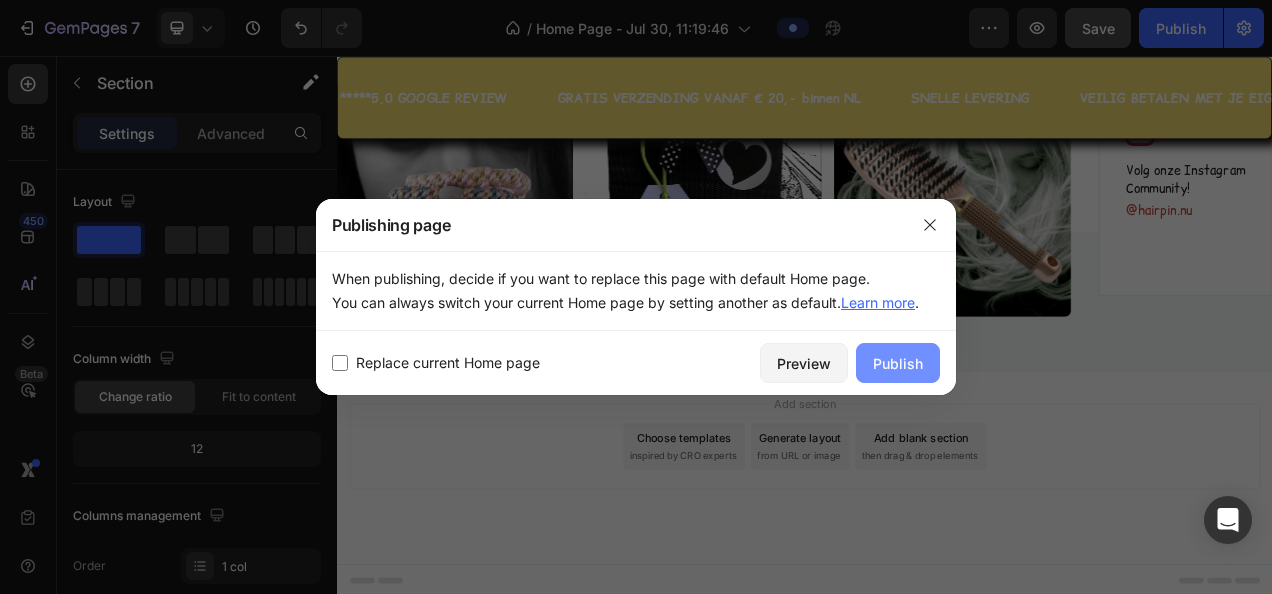 click on "Publish" at bounding box center (898, 363) 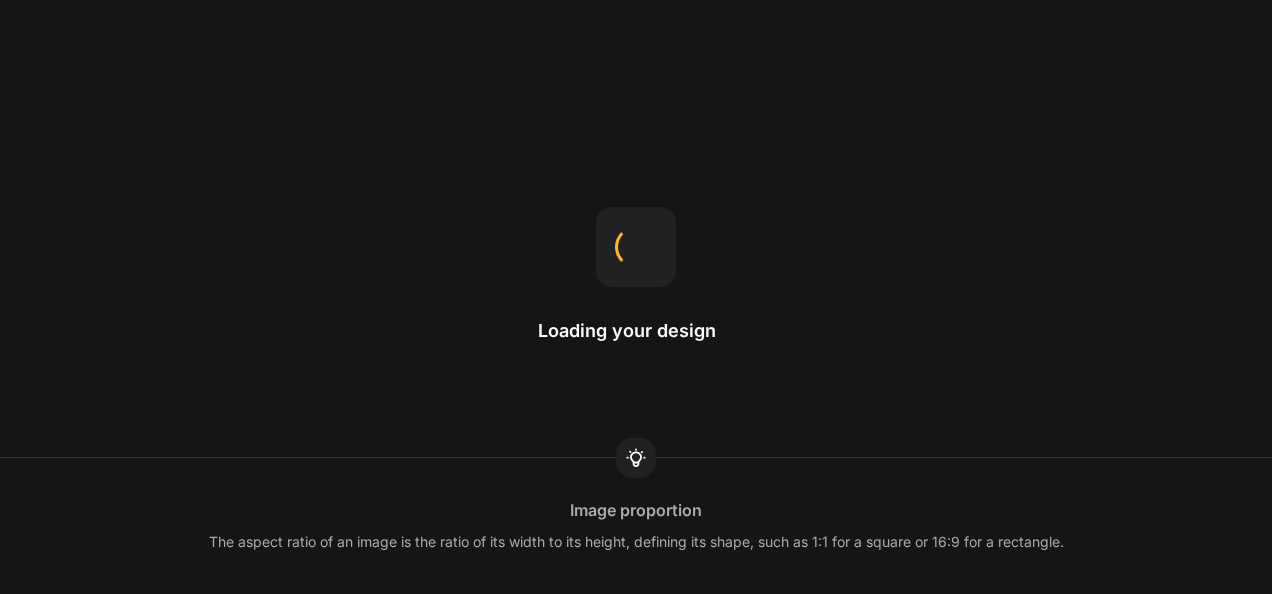 scroll, scrollTop: 0, scrollLeft: 0, axis: both 